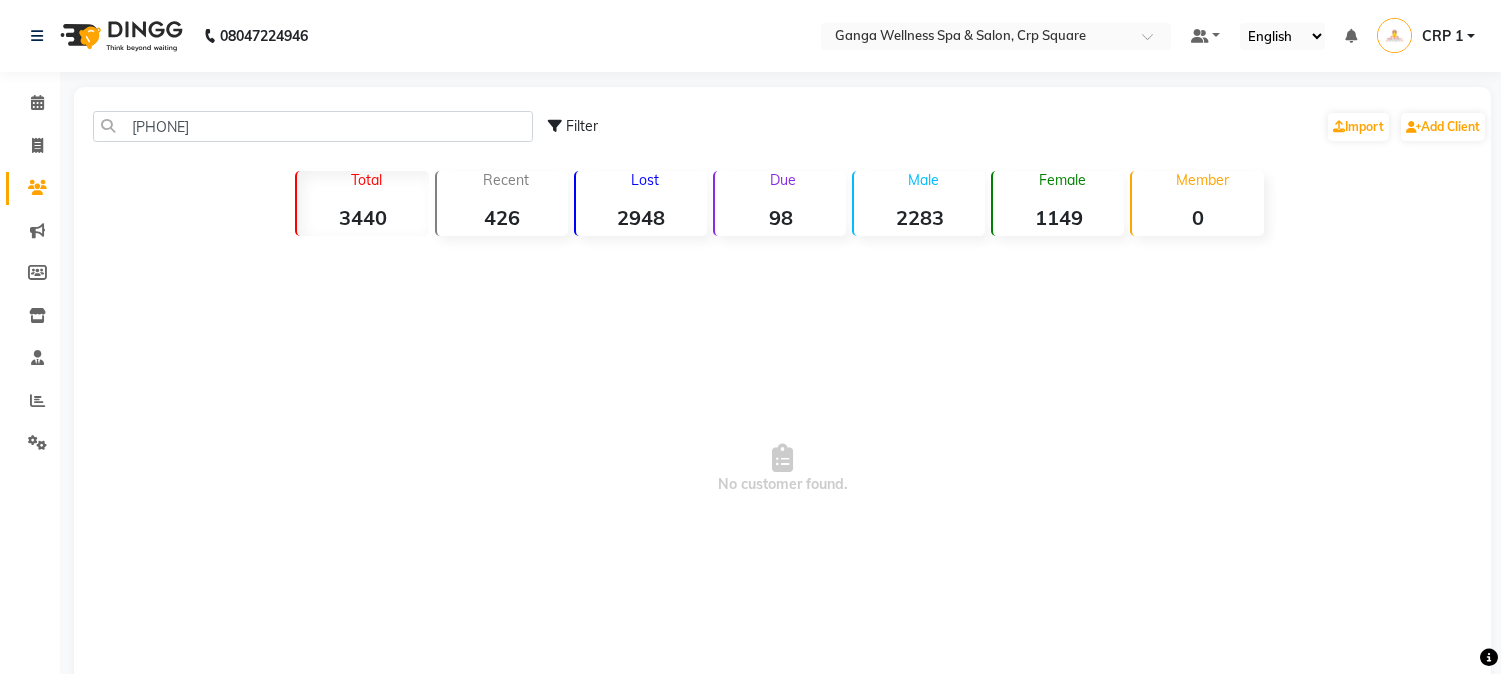 scroll, scrollTop: 0, scrollLeft: 0, axis: both 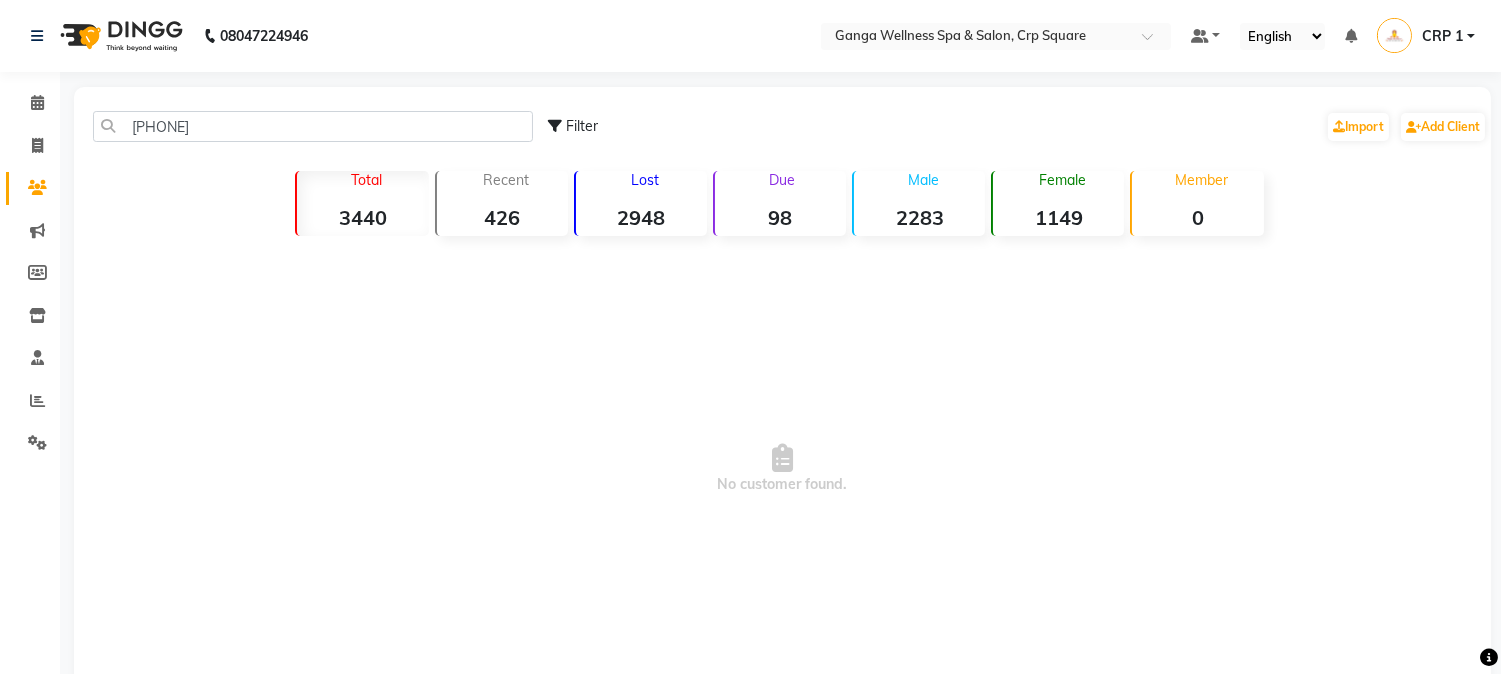 click on "[PHONE]" 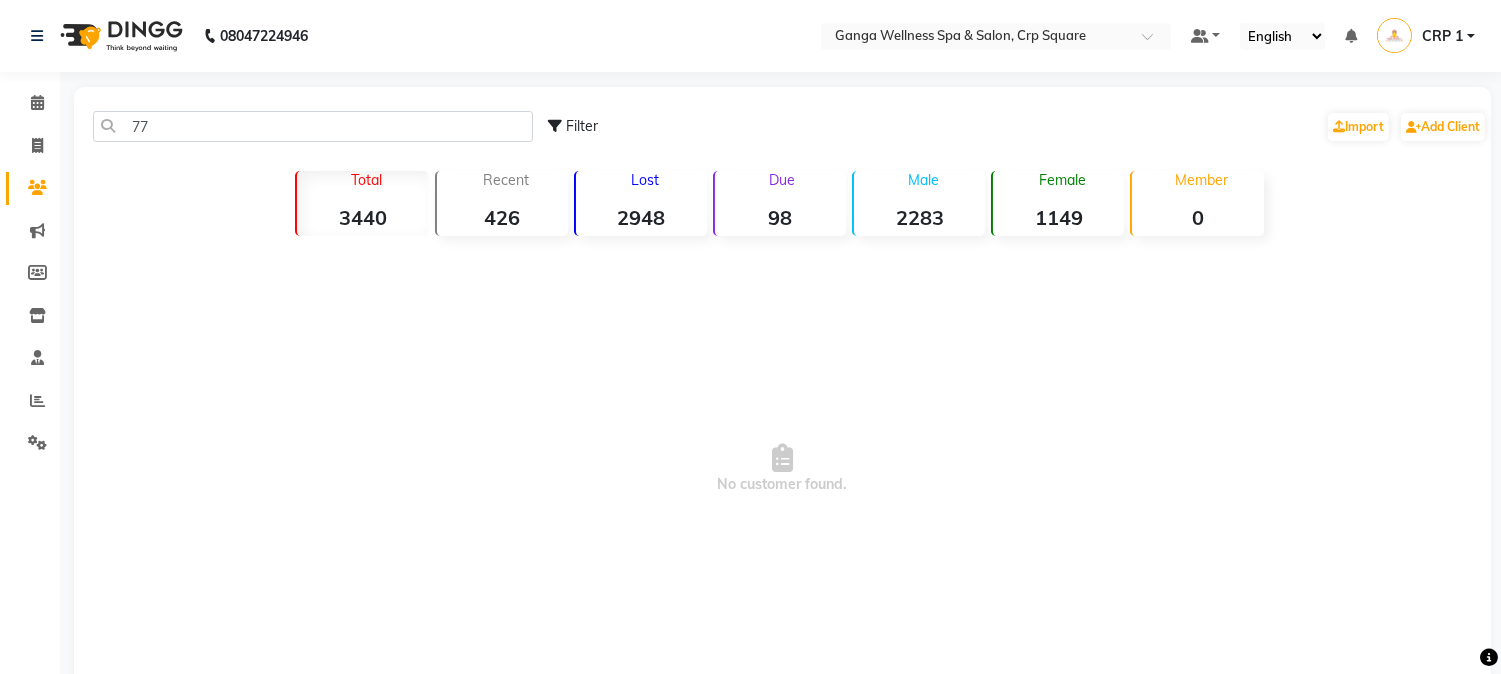 type on "7" 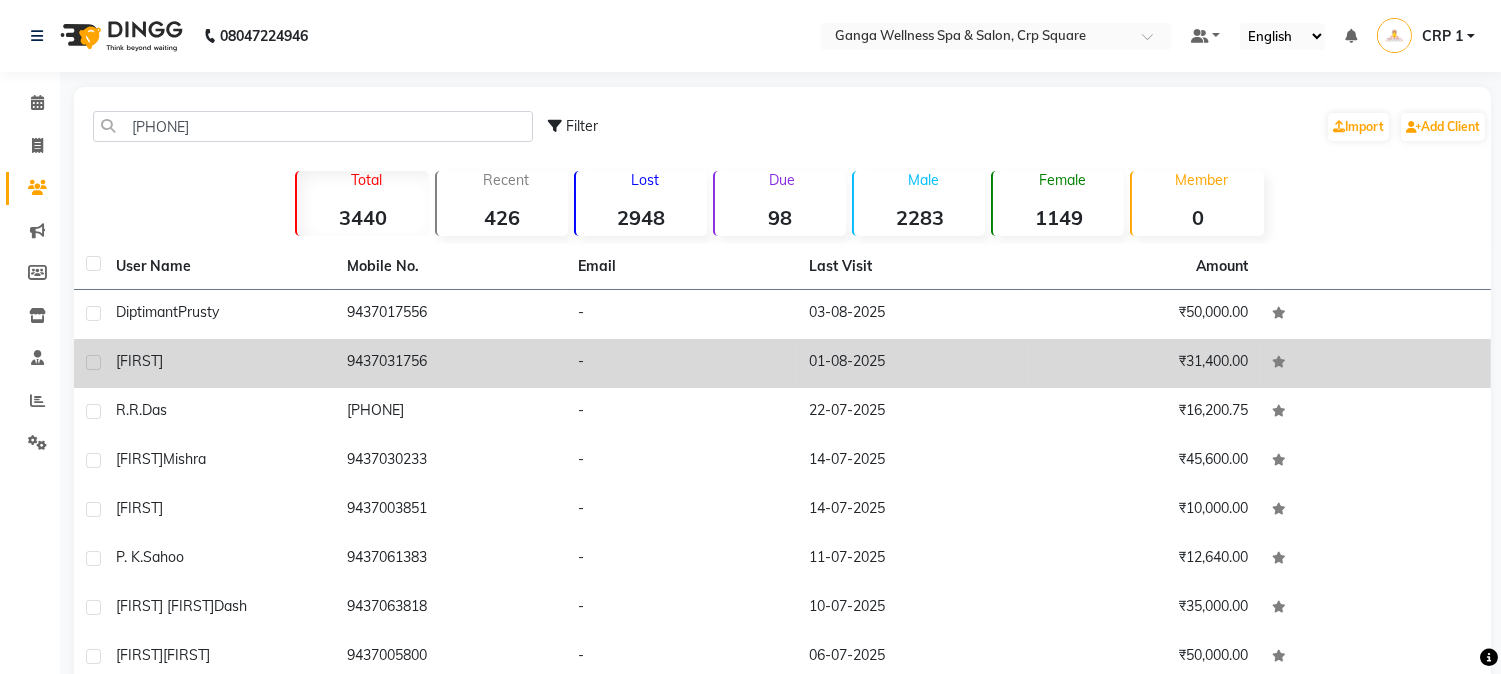 type on "[PHONE]" 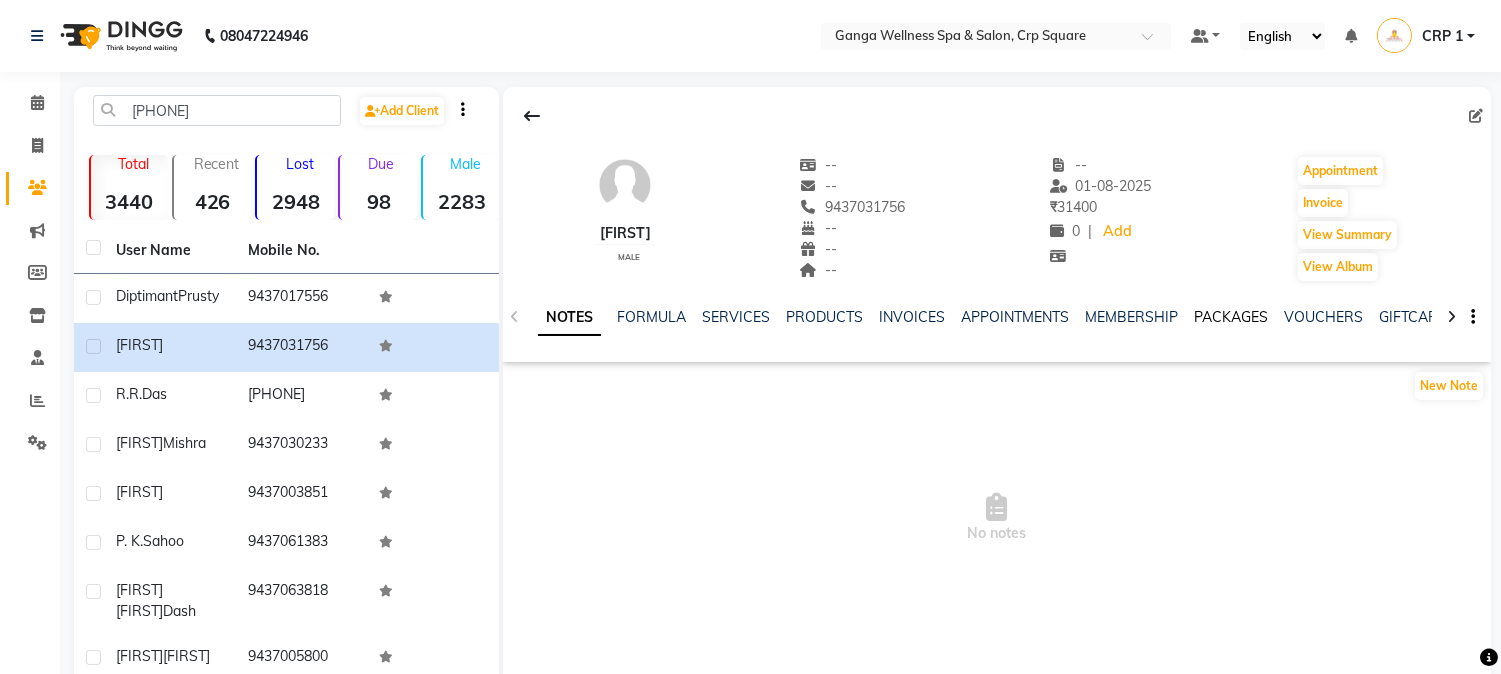 click on "PACKAGES" 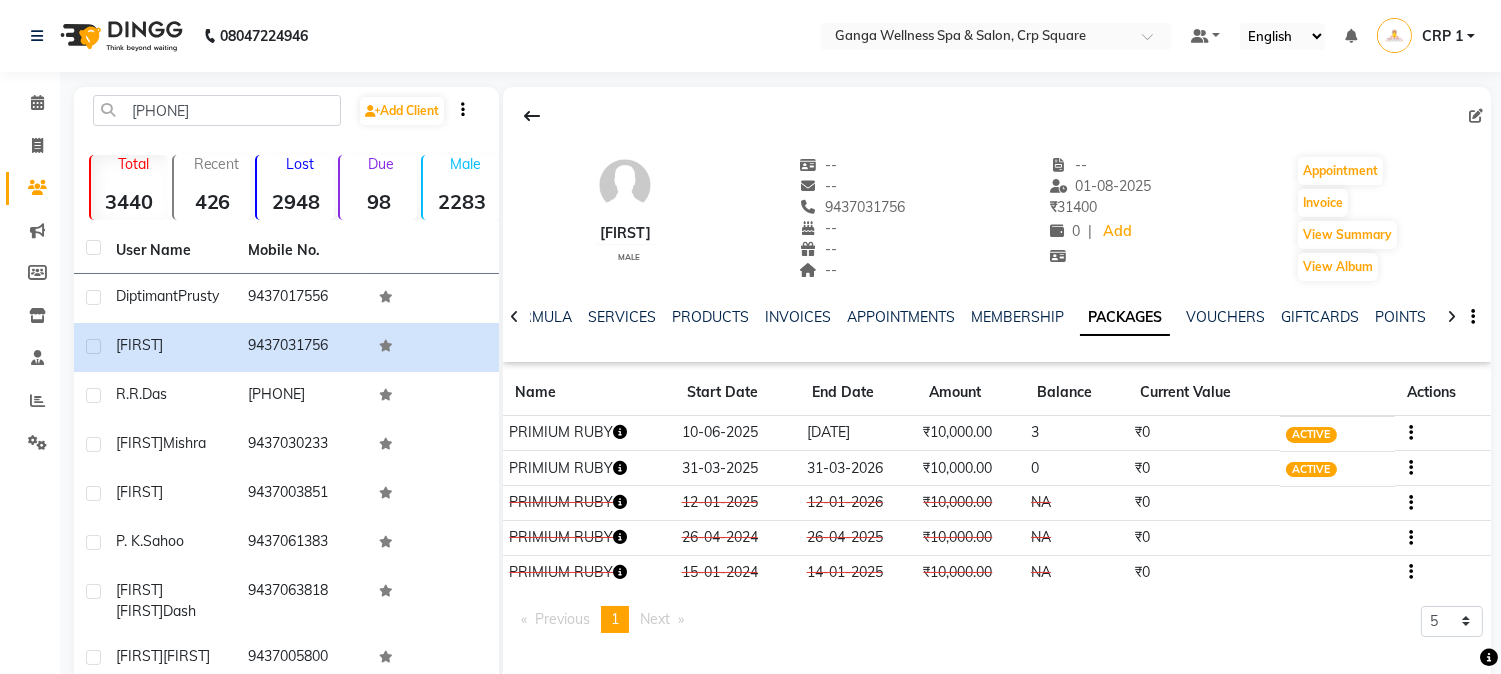 click 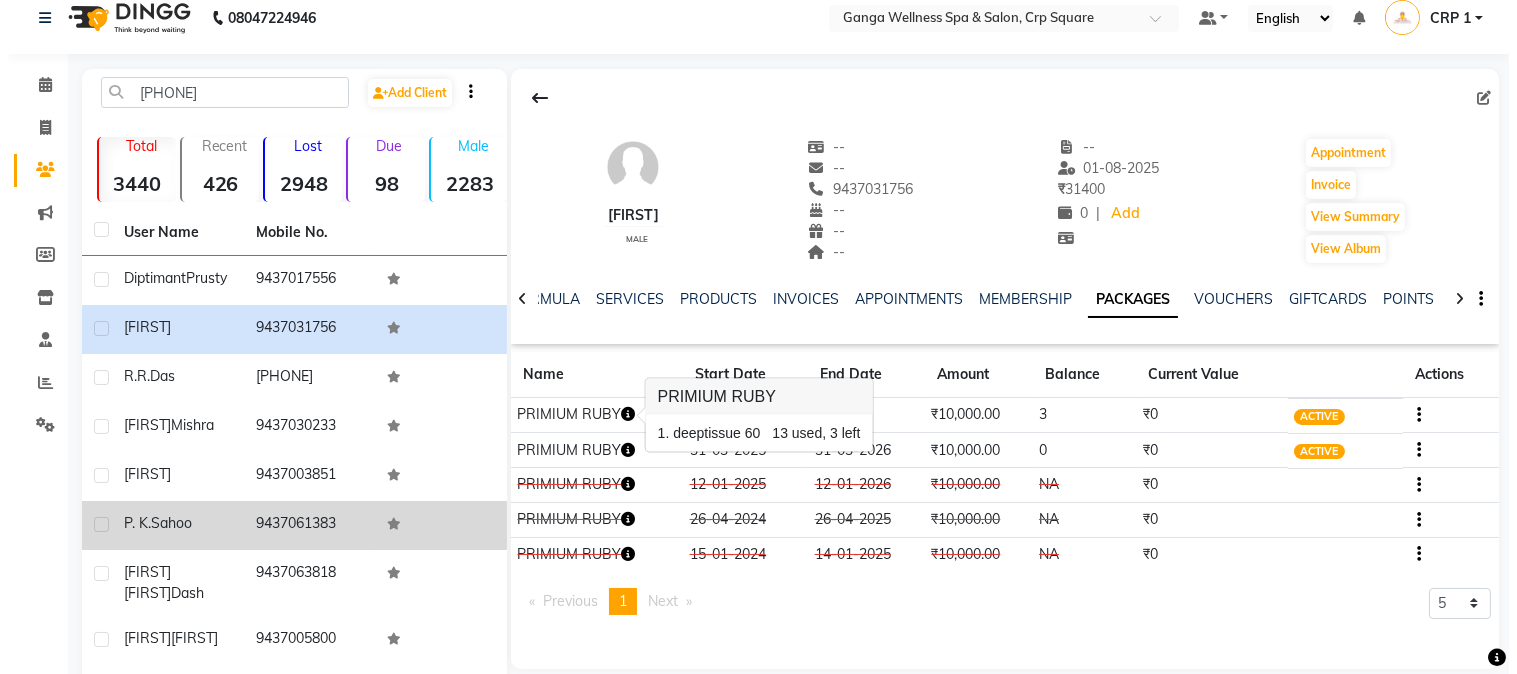 scroll, scrollTop: 0, scrollLeft: 0, axis: both 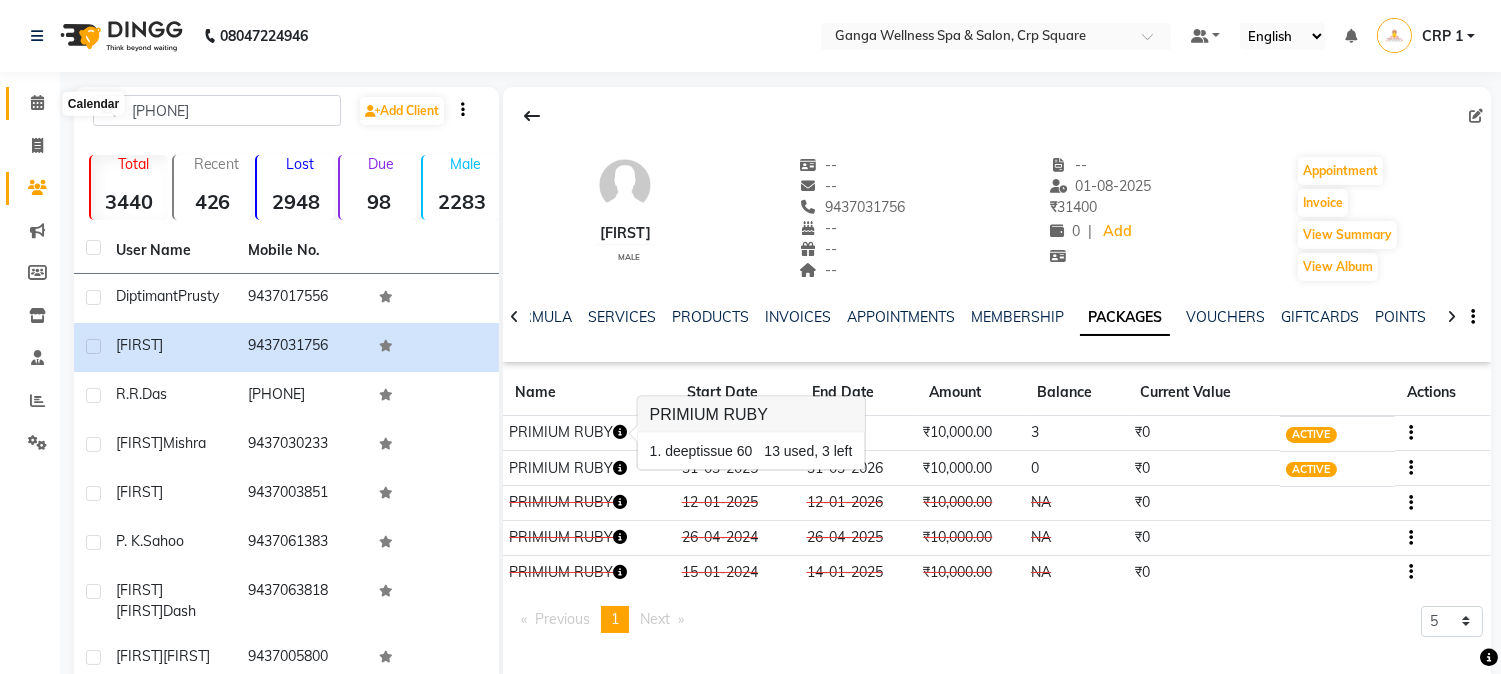 click 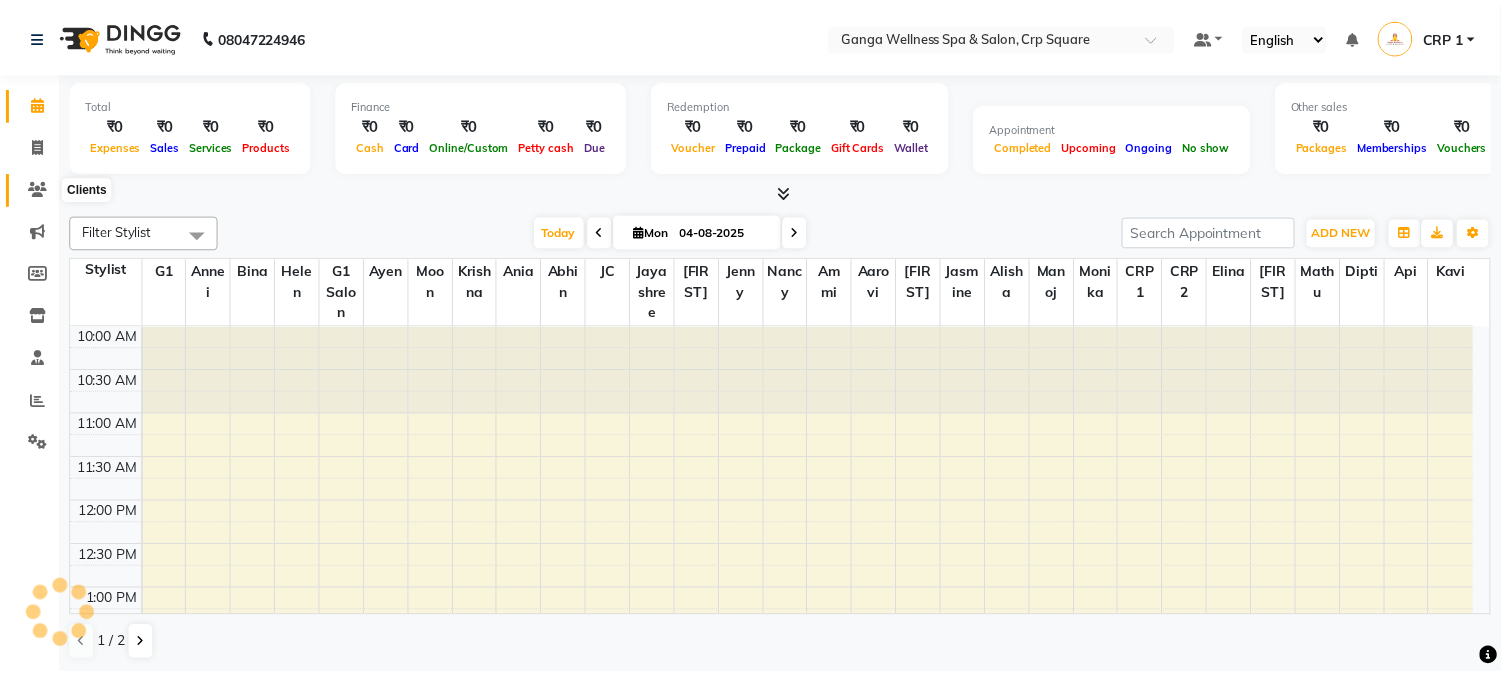 scroll, scrollTop: 0, scrollLeft: 0, axis: both 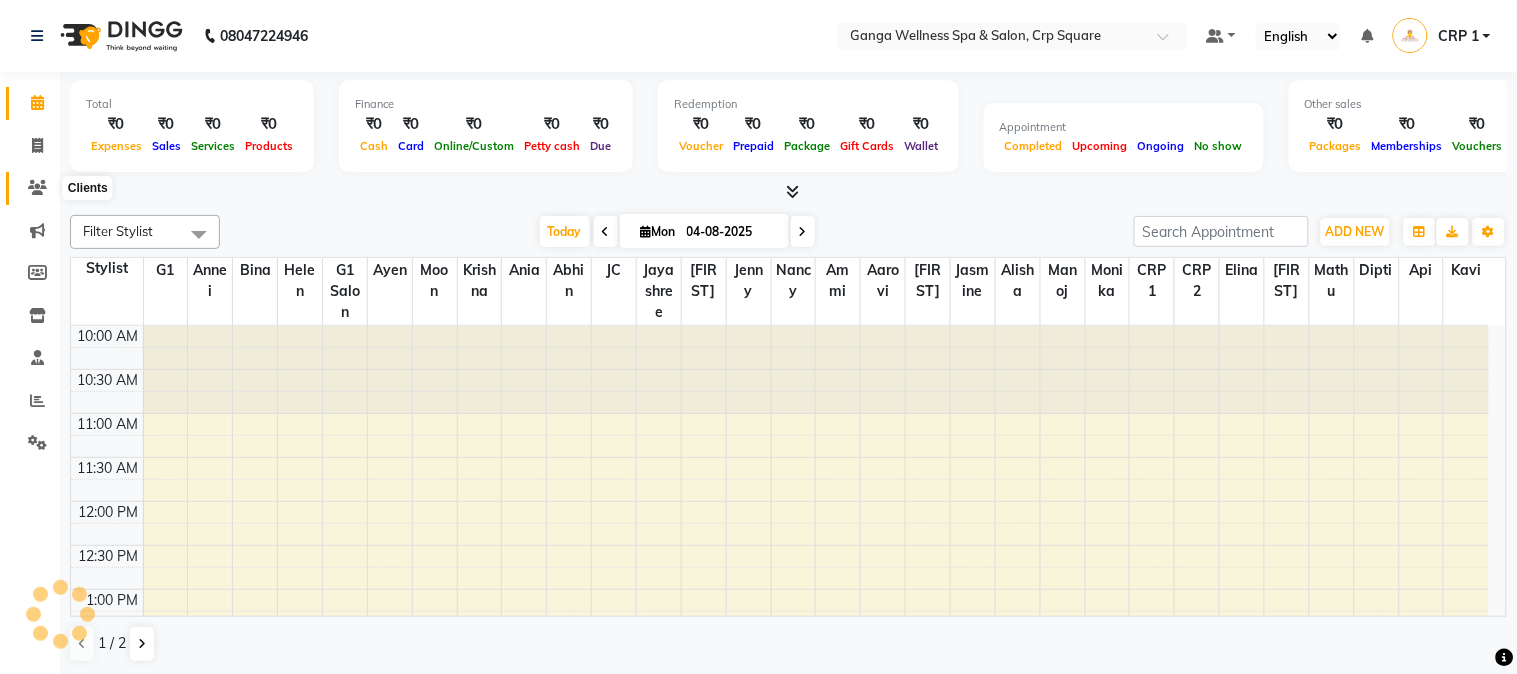 click 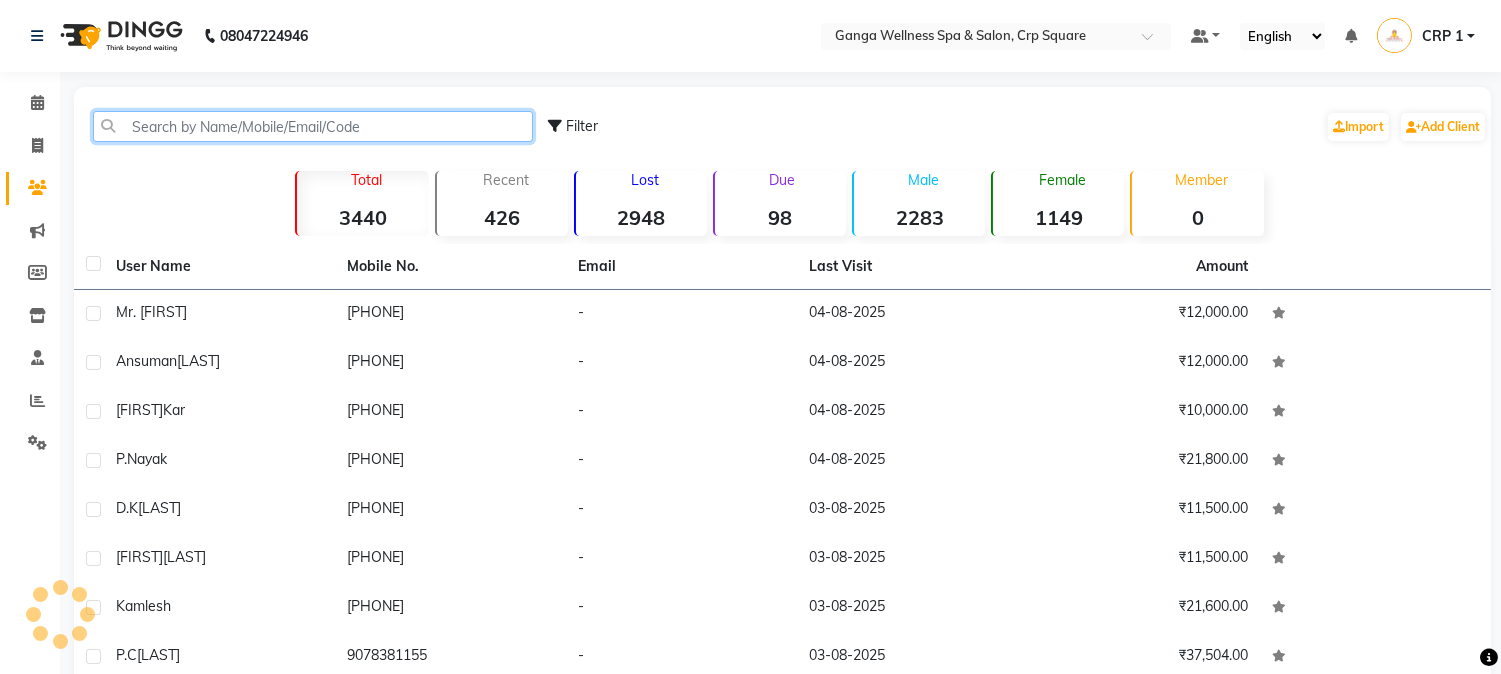 drag, startPoint x: 185, startPoint y: 133, endPoint x: 168, endPoint y: 113, distance: 26.24881 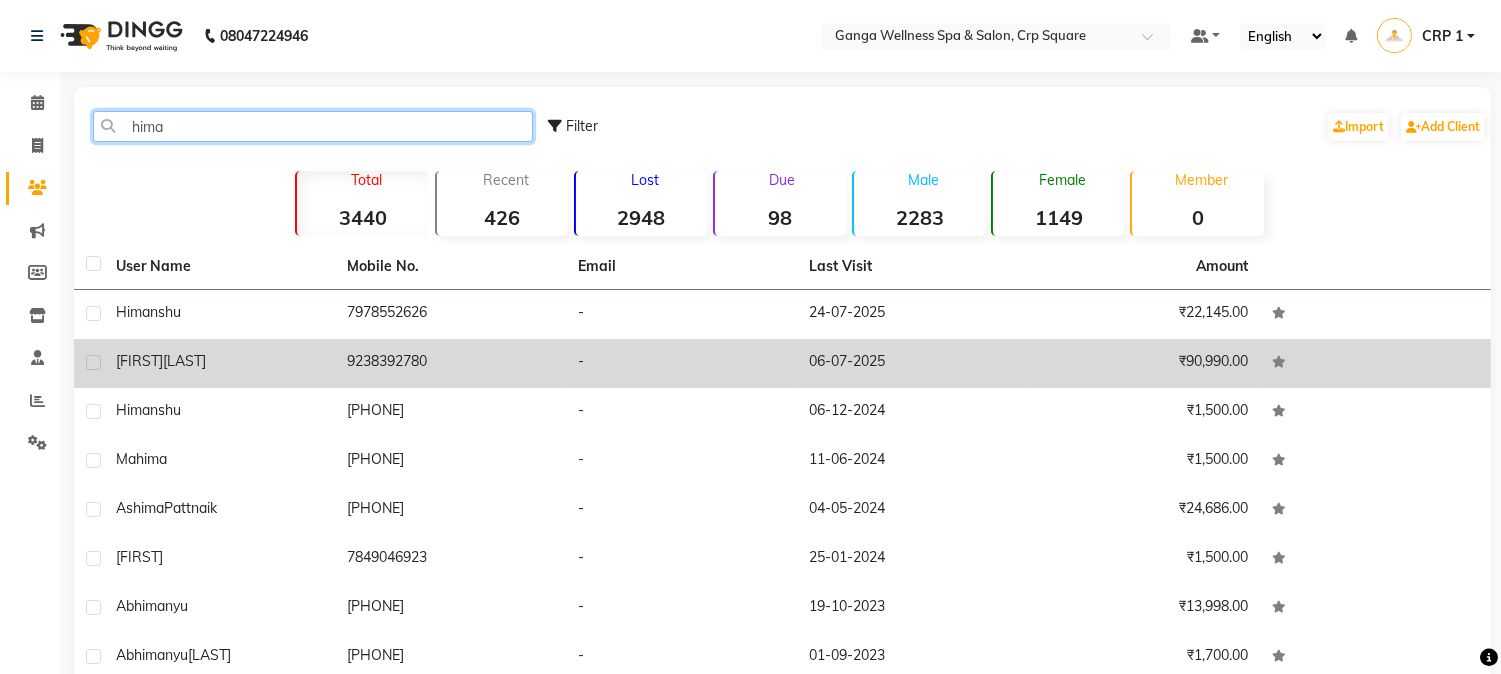 type on "hima" 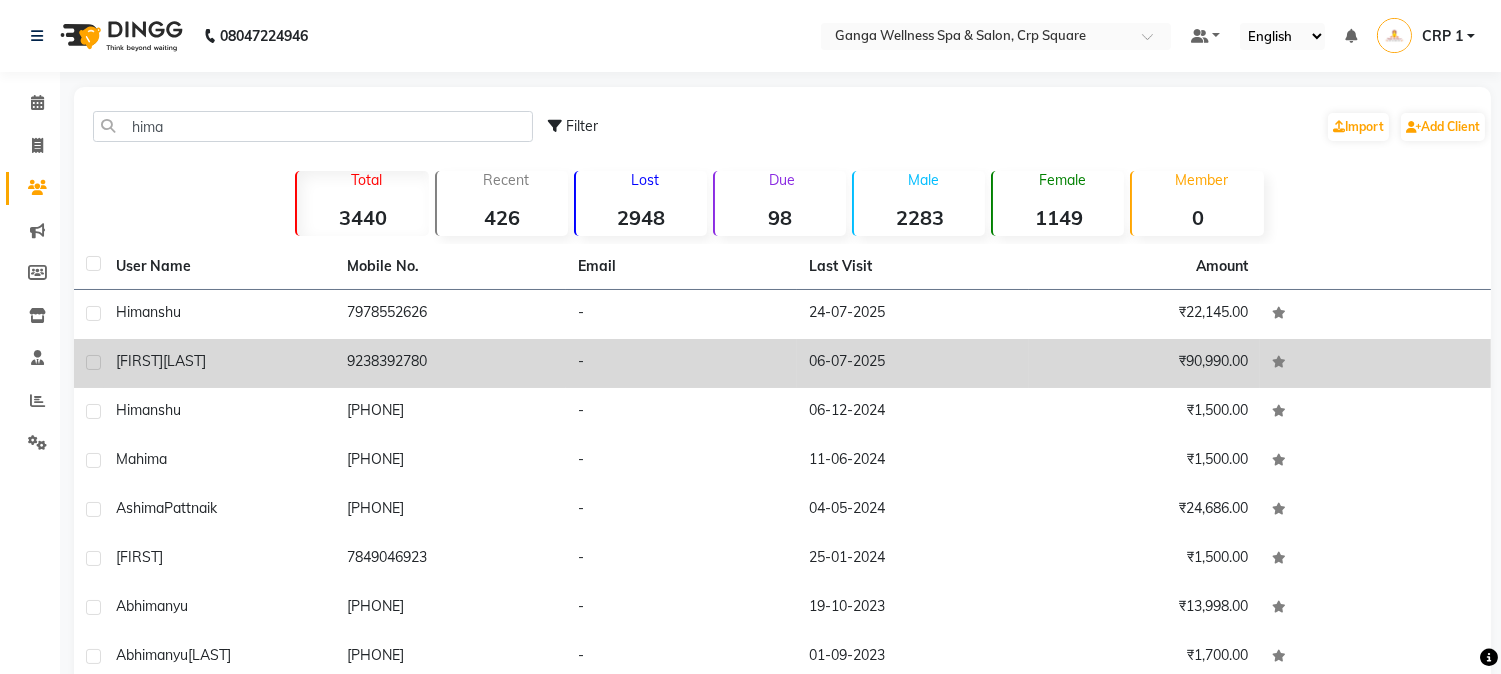 click on "-" 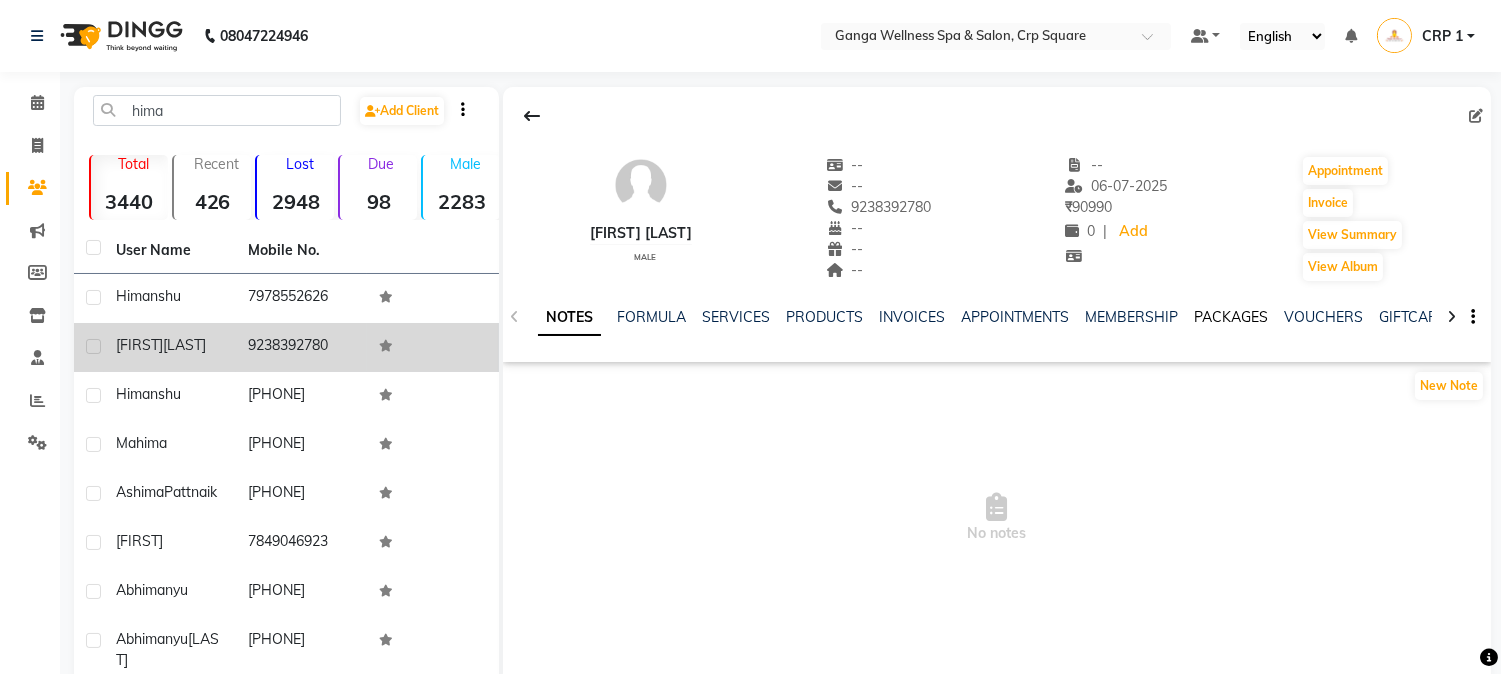 click on "PACKAGES" 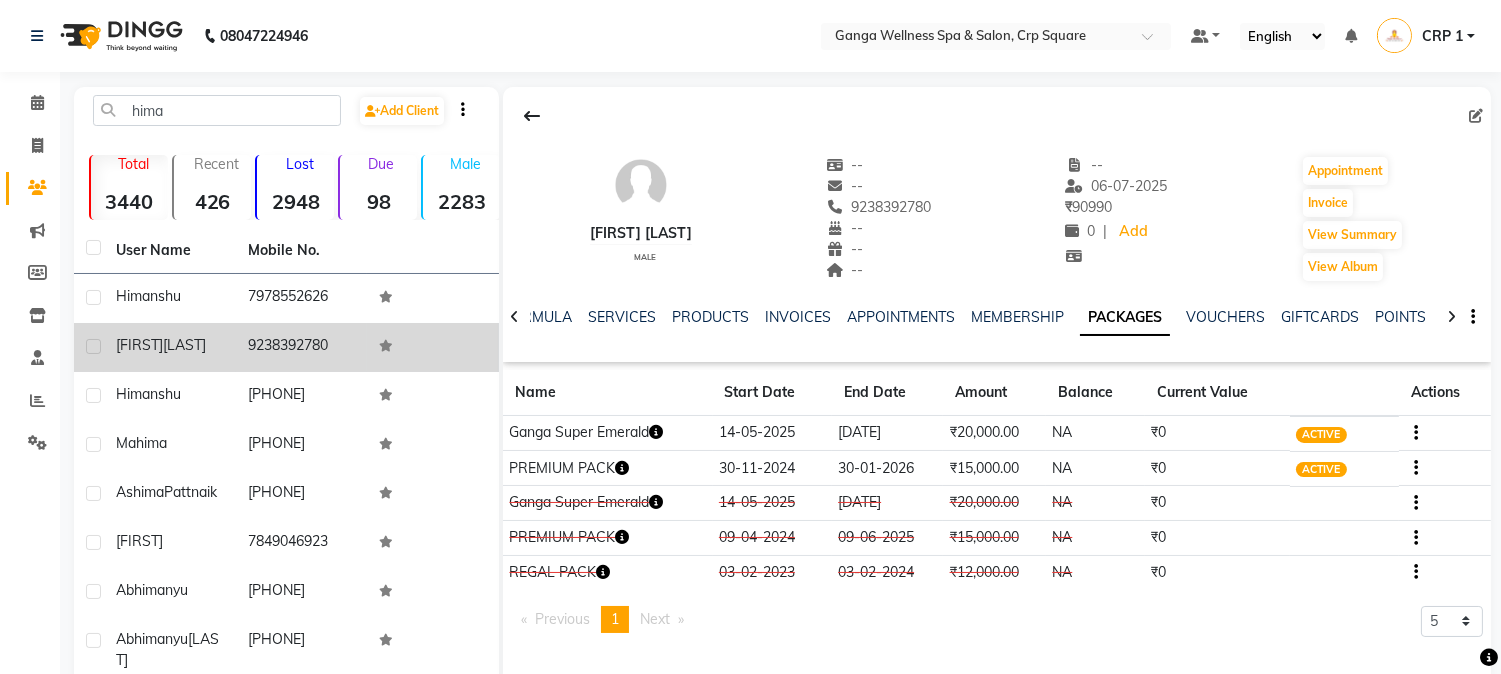 click 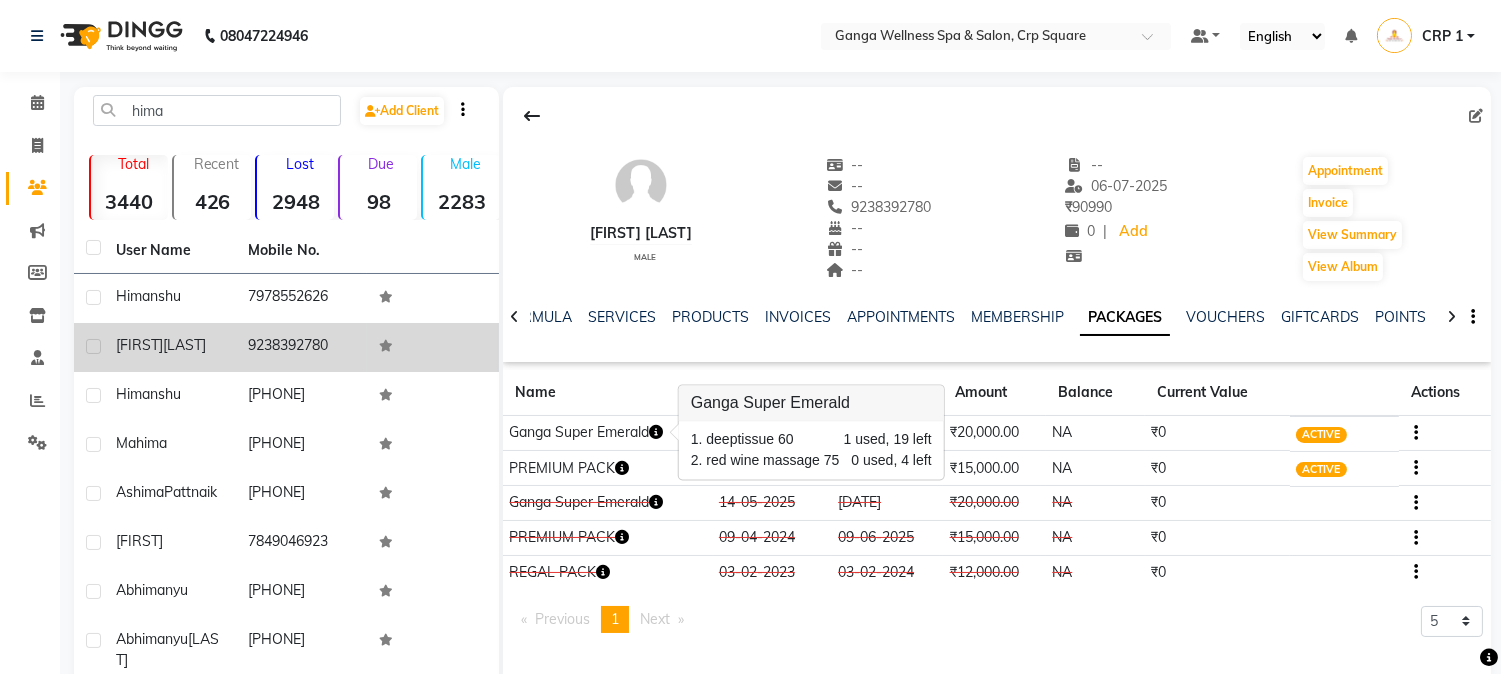 click on "NOTES FORMULA SERVICES PRODUCTS INVOICES APPOINTMENTS MEMBERSHIP PACKAGES VOUCHERS GIFTCARDS POINTS FORMS FAMILY CARDS WALLET" 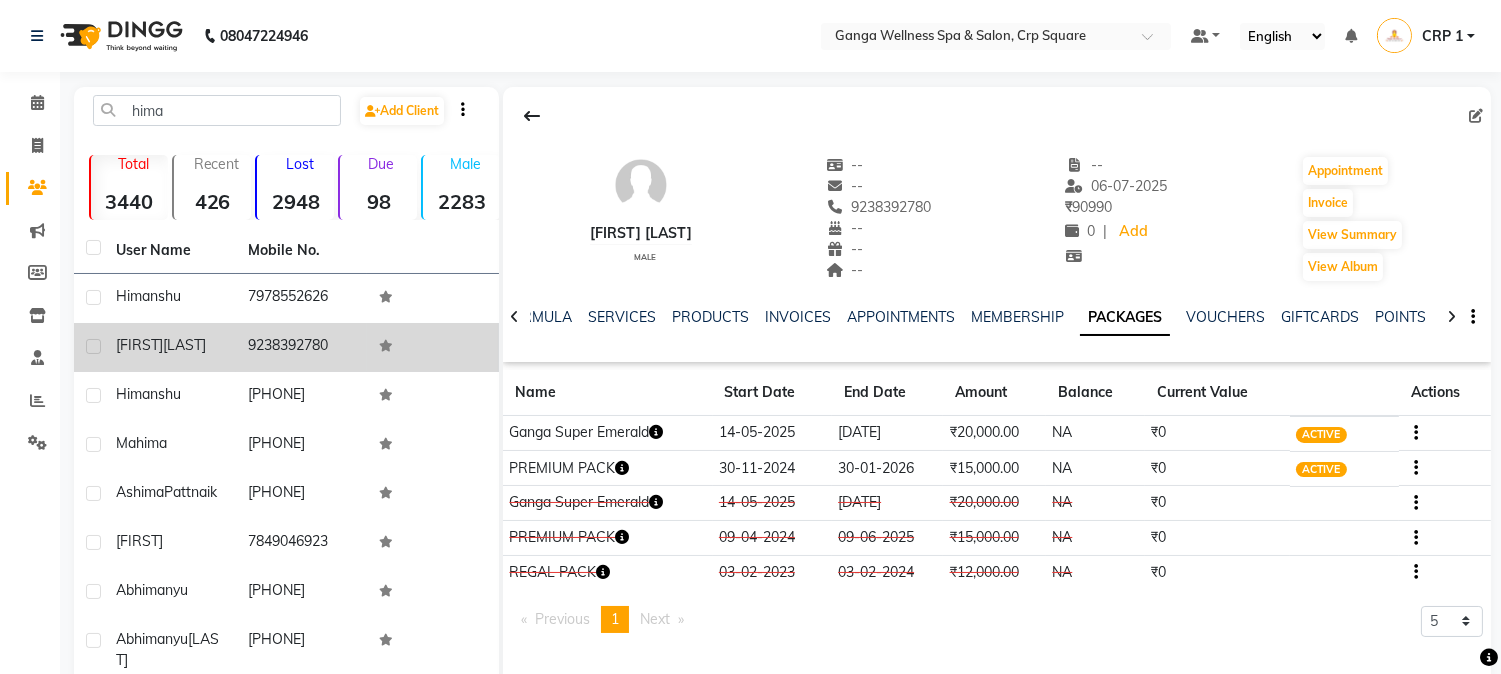 click 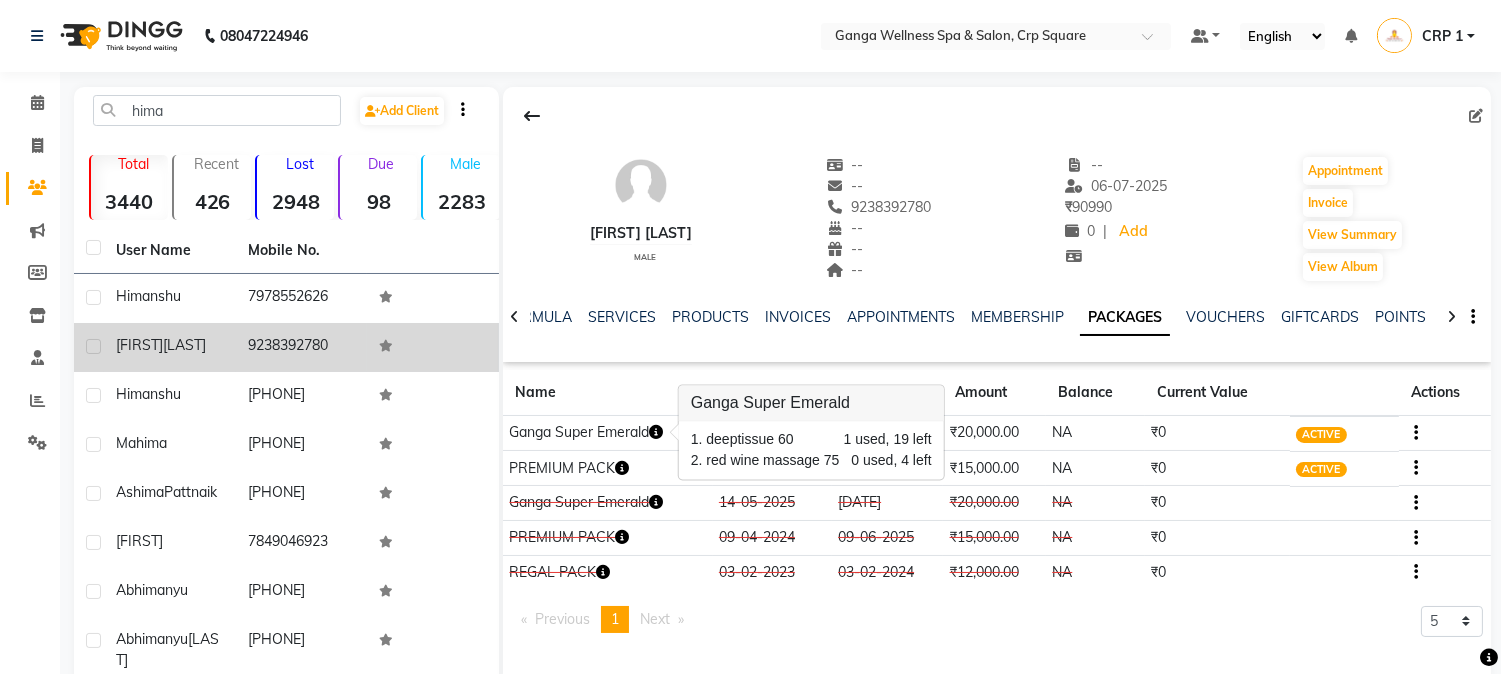 click 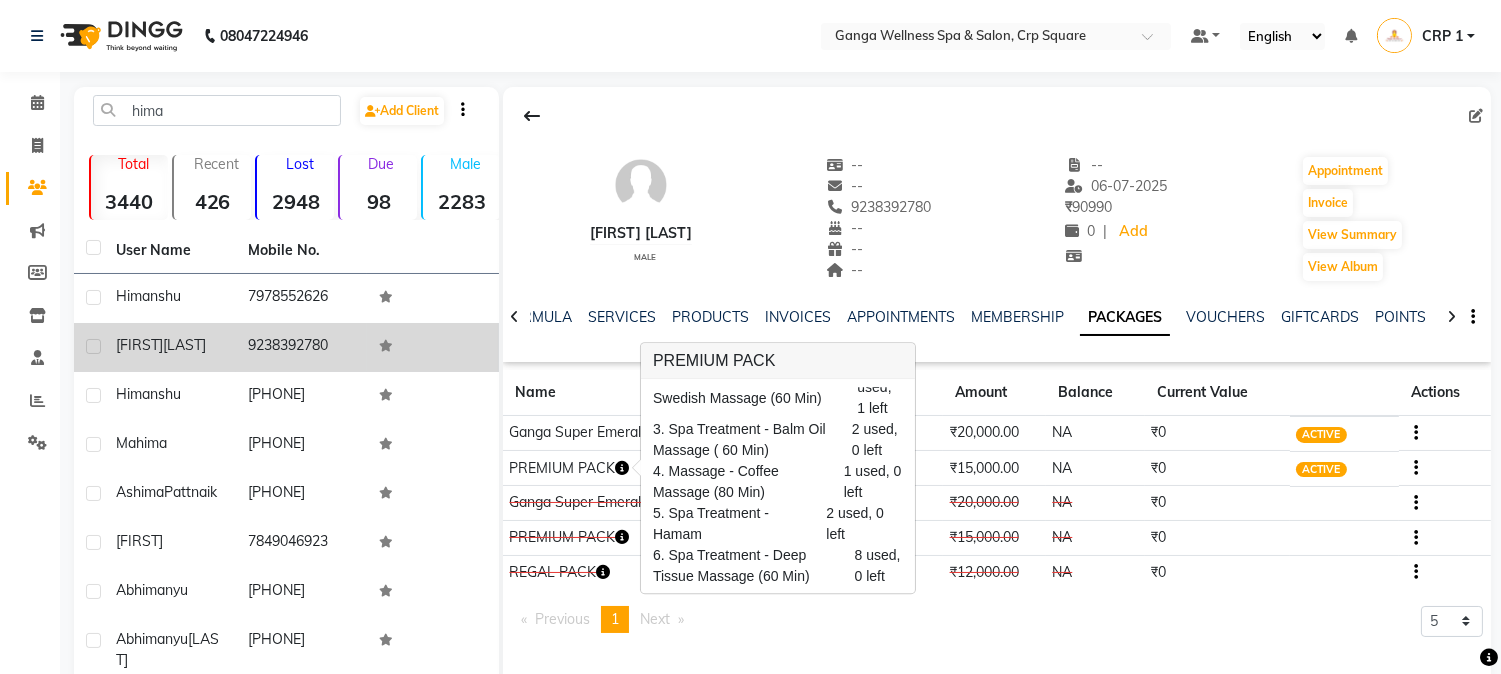 scroll, scrollTop: 95, scrollLeft: 0, axis: vertical 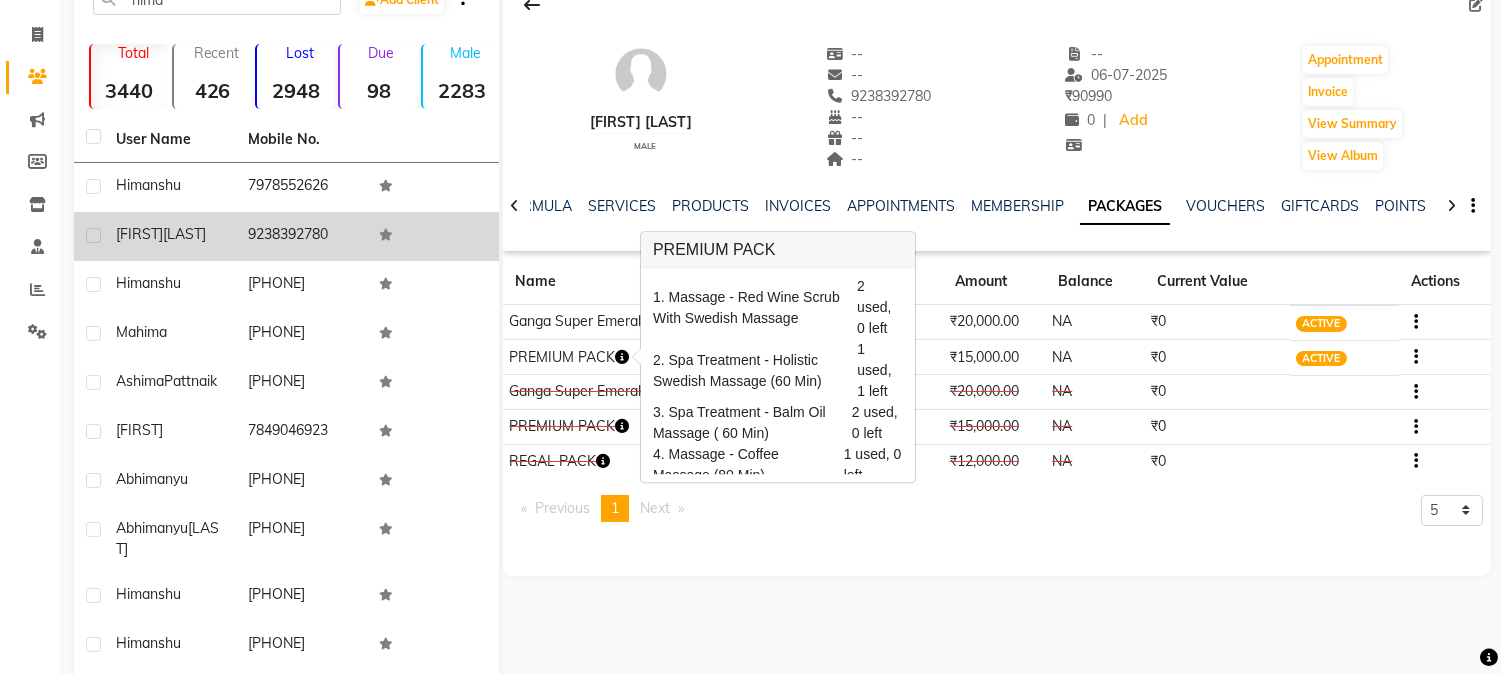 click on "Himansu Padhy   male  --   --   9238392780  --  --  --  -- 06-07-2025 ₹    90990 0 |  Add   Appointment   Invoice  View Summary  View Album  NOTES FORMULA SERVICES PRODUCTS INVOICES APPOINTMENTS MEMBERSHIP PACKAGES VOUCHERS GIFTCARDS POINTS FORMS FAMILY CARDS WALLET Name Start Date End Date Amount Balance Current Value Actions  Ganga Super Emerald  14-05-2025 12-11-2026  ₹20,000.00   NA  ₹0 ACTIVE  PREMIUM PACK  30-11-2024 30-01-2026  ₹15,000.00   NA  ₹0 ACTIVE  Ganga Super Emerald  14-05-2025 12-11-2026  ₹20,000.00   NA  ₹0 CANCELLED  PREMIUM PACK  09-04-2024 09-06-2025  ₹15,000.00   NA  ₹0 CANCELLED  REGAL PACK  03-02-2023 03-02-2024  ₹12,000.00   NA  ₹0 CONSUMED  Previous  page  1 / 1  You're on page  1  Next  page 5 10 50 100 500" 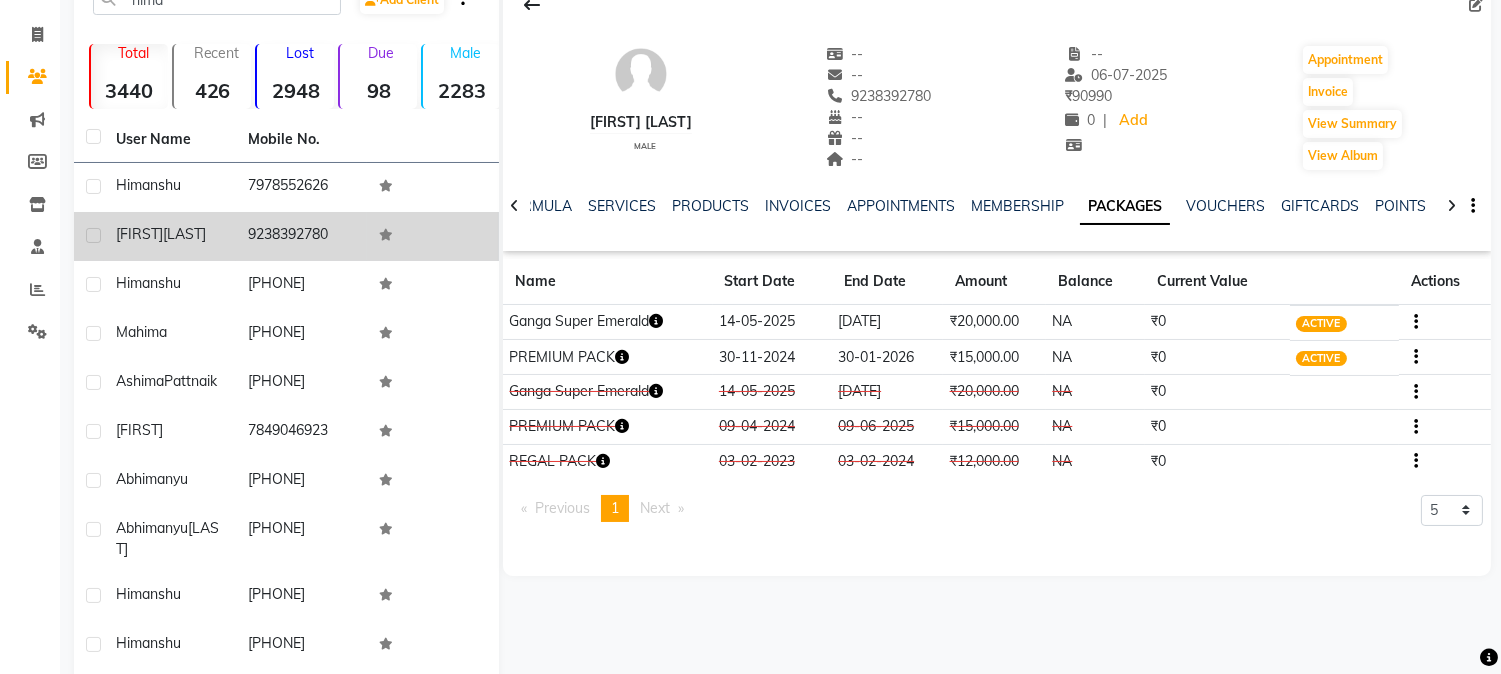 click 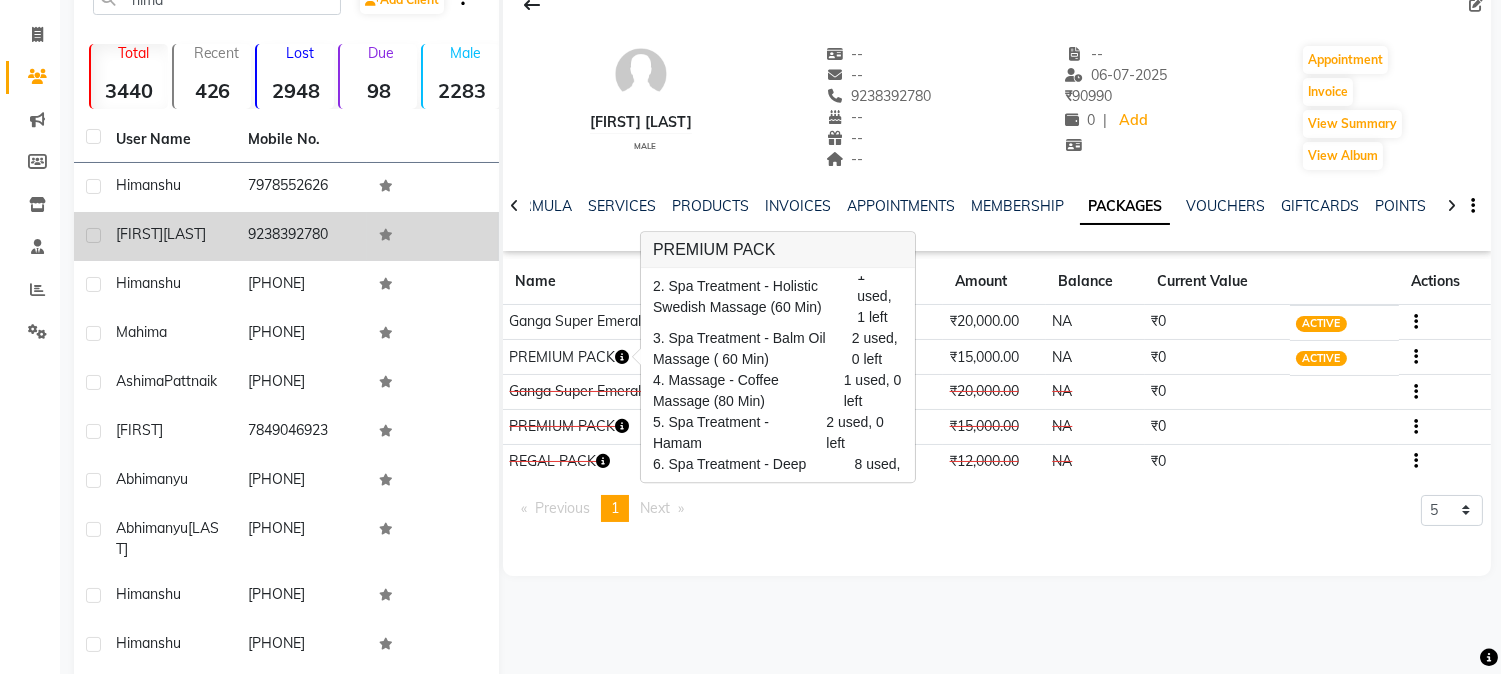 scroll, scrollTop: 95, scrollLeft: 0, axis: vertical 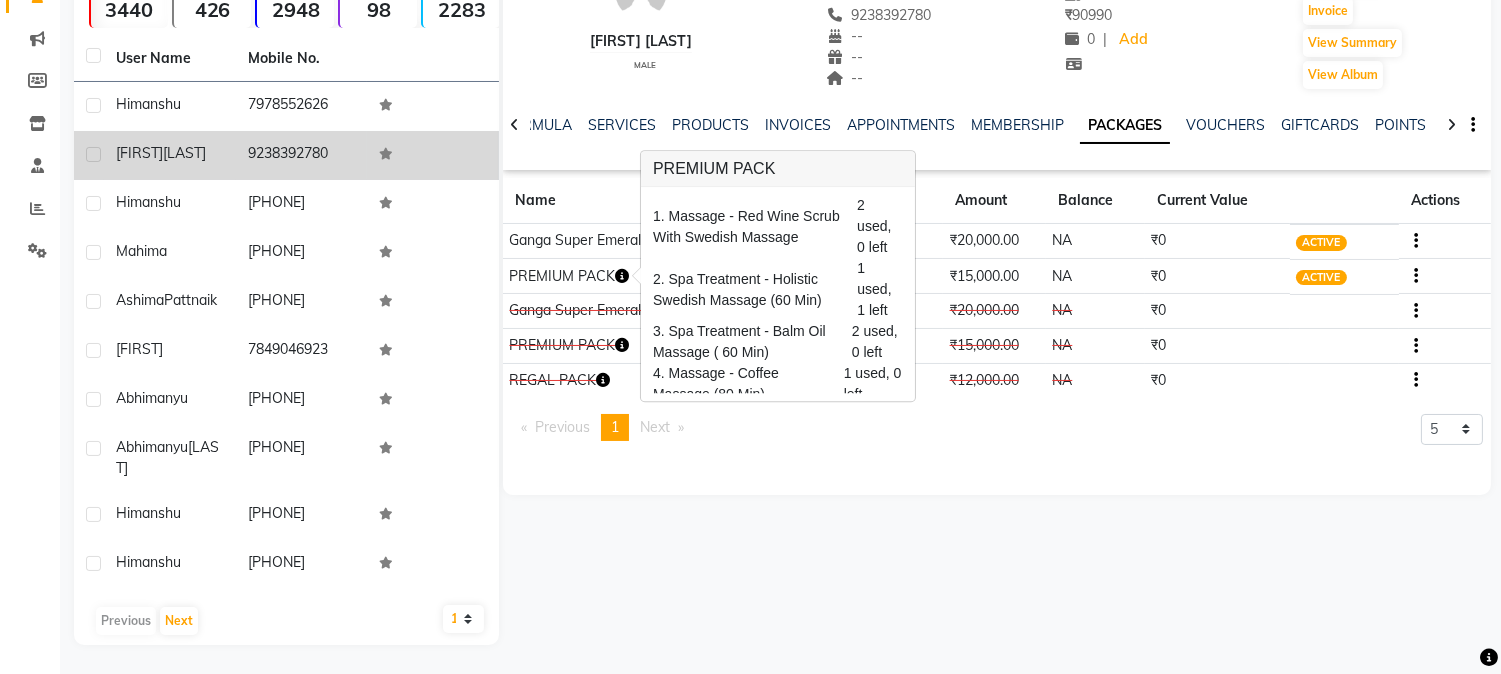 click on "Himansu Padhy   male  --   --   9238392780  --  --  --  -- 06-07-2025 ₹    90990 0 |  Add   Appointment   Invoice  View Summary  View Album  NOTES FORMULA SERVICES PRODUCTS INVOICES APPOINTMENTS MEMBERSHIP PACKAGES VOUCHERS GIFTCARDS POINTS FORMS FAMILY CARDS WALLET Name Start Date End Date Amount Balance Current Value Actions  Ganga Super Emerald  14-05-2025 12-11-2026  ₹20,000.00   NA  ₹0 ACTIVE  PREMIUM PACK  30-11-2024 30-01-2026  ₹15,000.00   NA  ₹0 ACTIVE  Ganga Super Emerald  14-05-2025 12-11-2026  ₹20,000.00   NA  ₹0 CANCELLED  PREMIUM PACK  09-04-2024 09-06-2025  ₹15,000.00   NA  ₹0 CANCELLED  REGAL PACK  03-02-2023 03-02-2024  ₹12,000.00   NA  ₹0 CONSUMED  Previous  page  1 / 1  You're on page  1  Next  page 5 10 50 100 500" 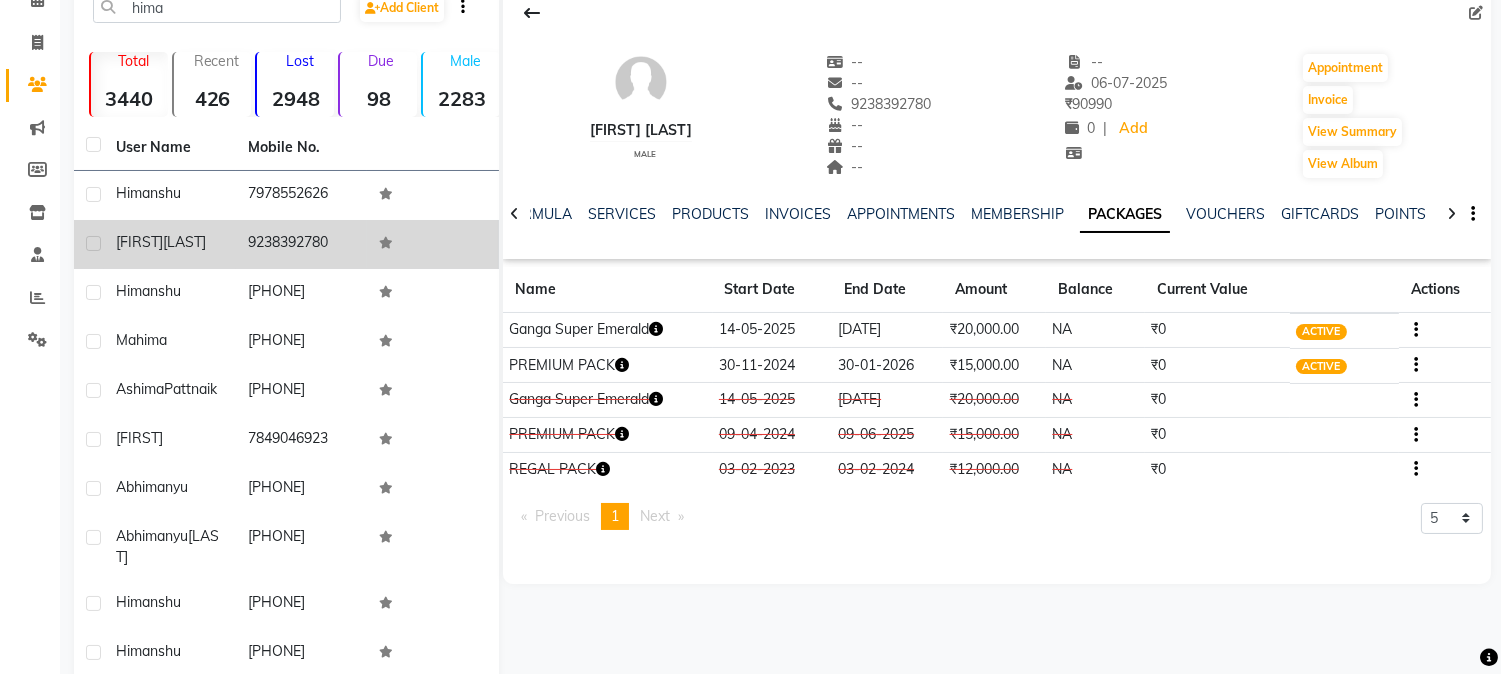 scroll, scrollTop: 0, scrollLeft: 0, axis: both 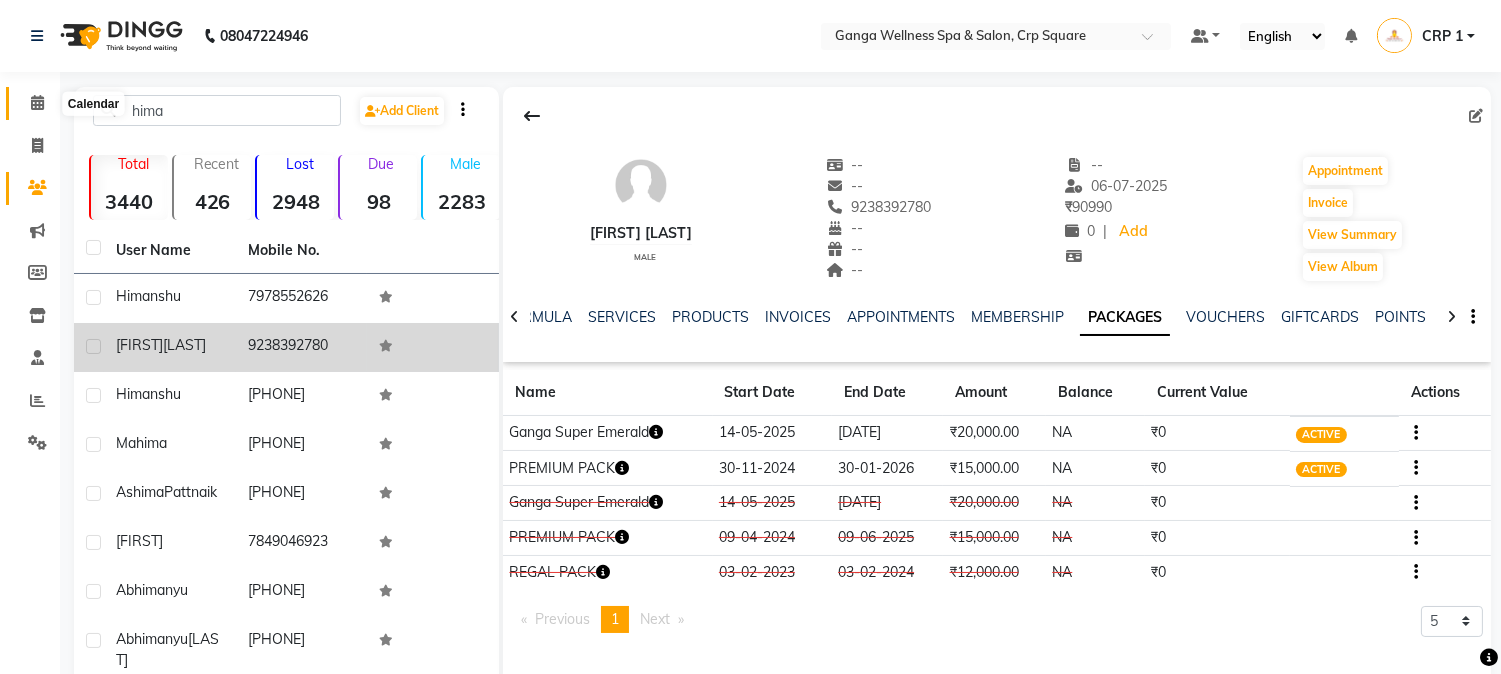 click 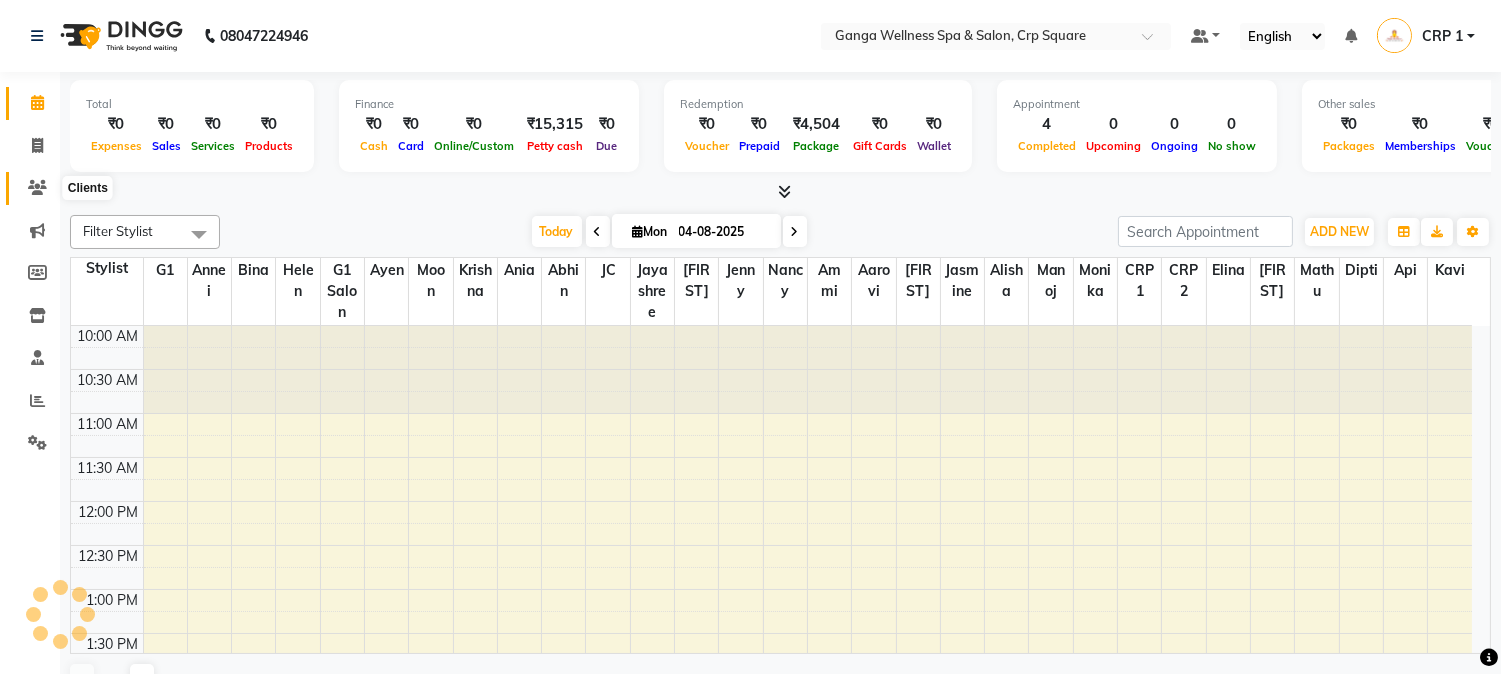 click 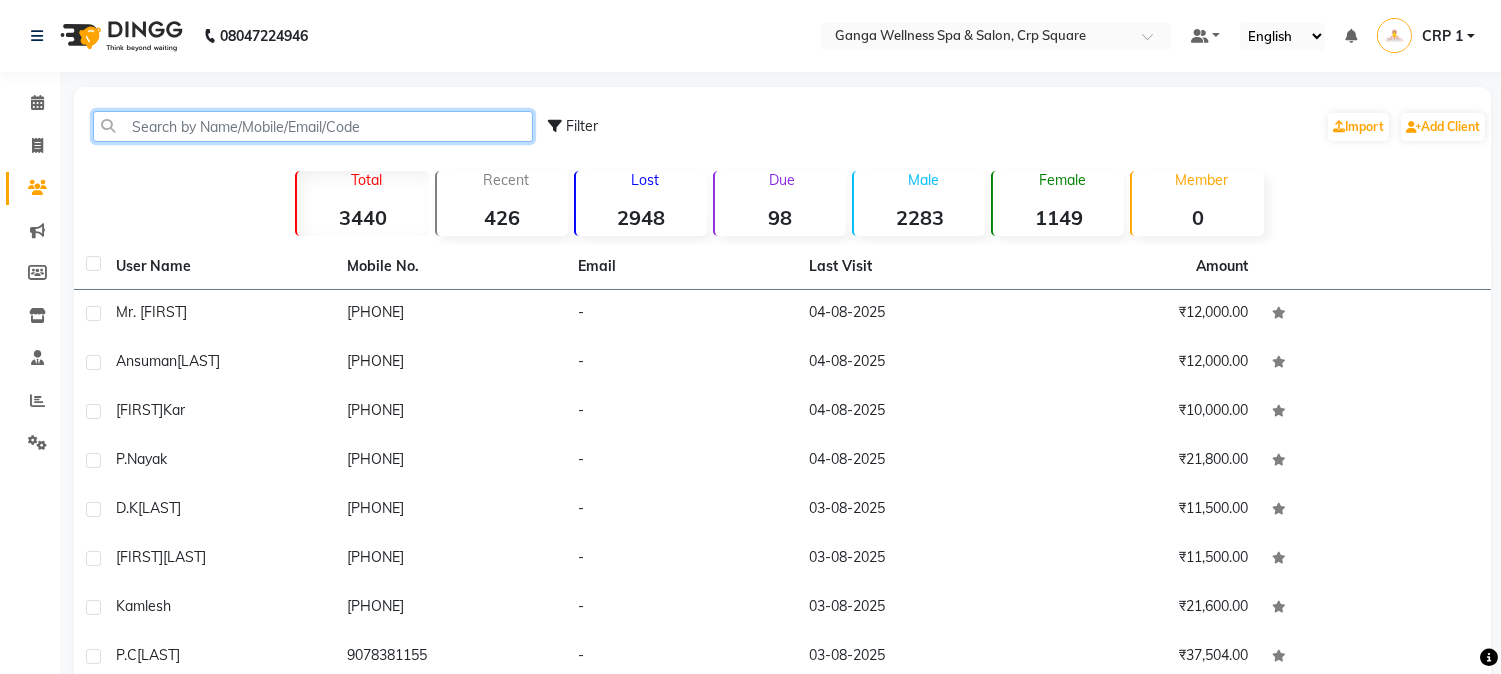 click 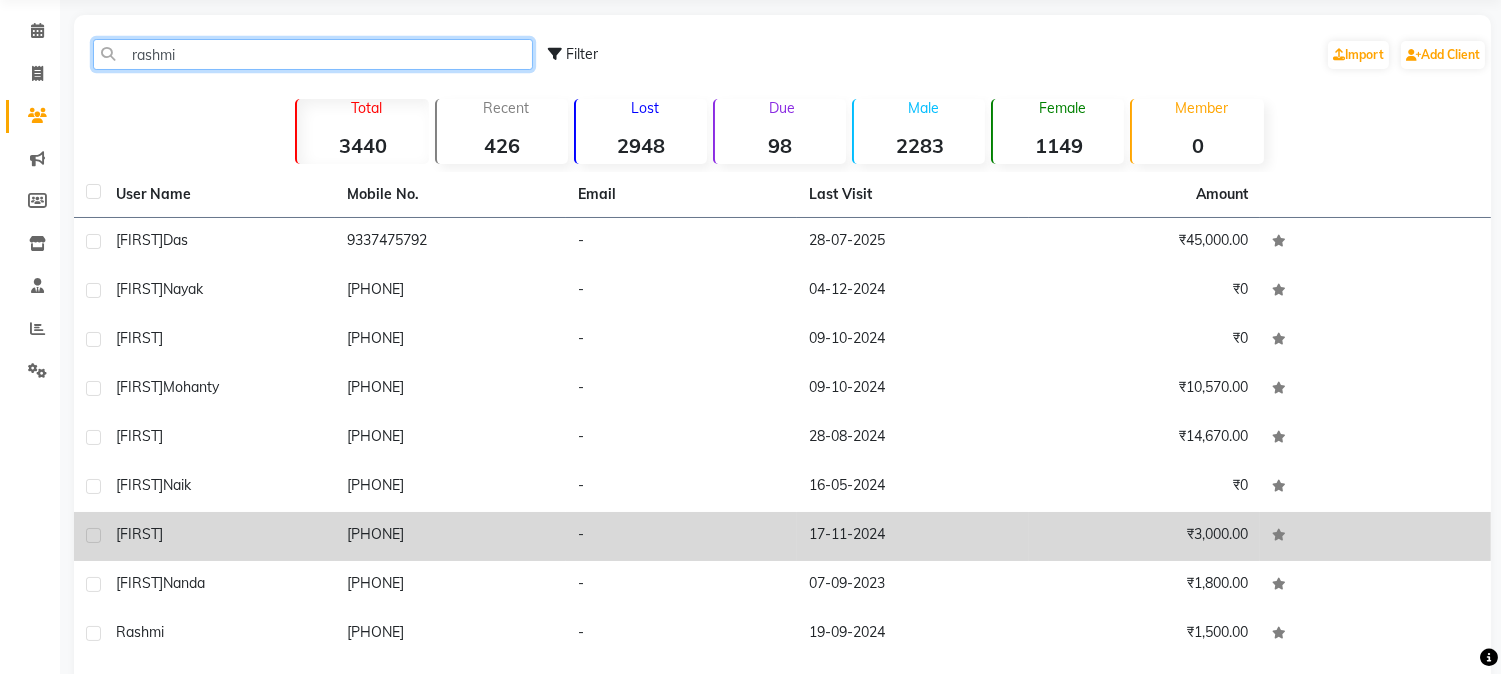 scroll, scrollTop: 111, scrollLeft: 0, axis: vertical 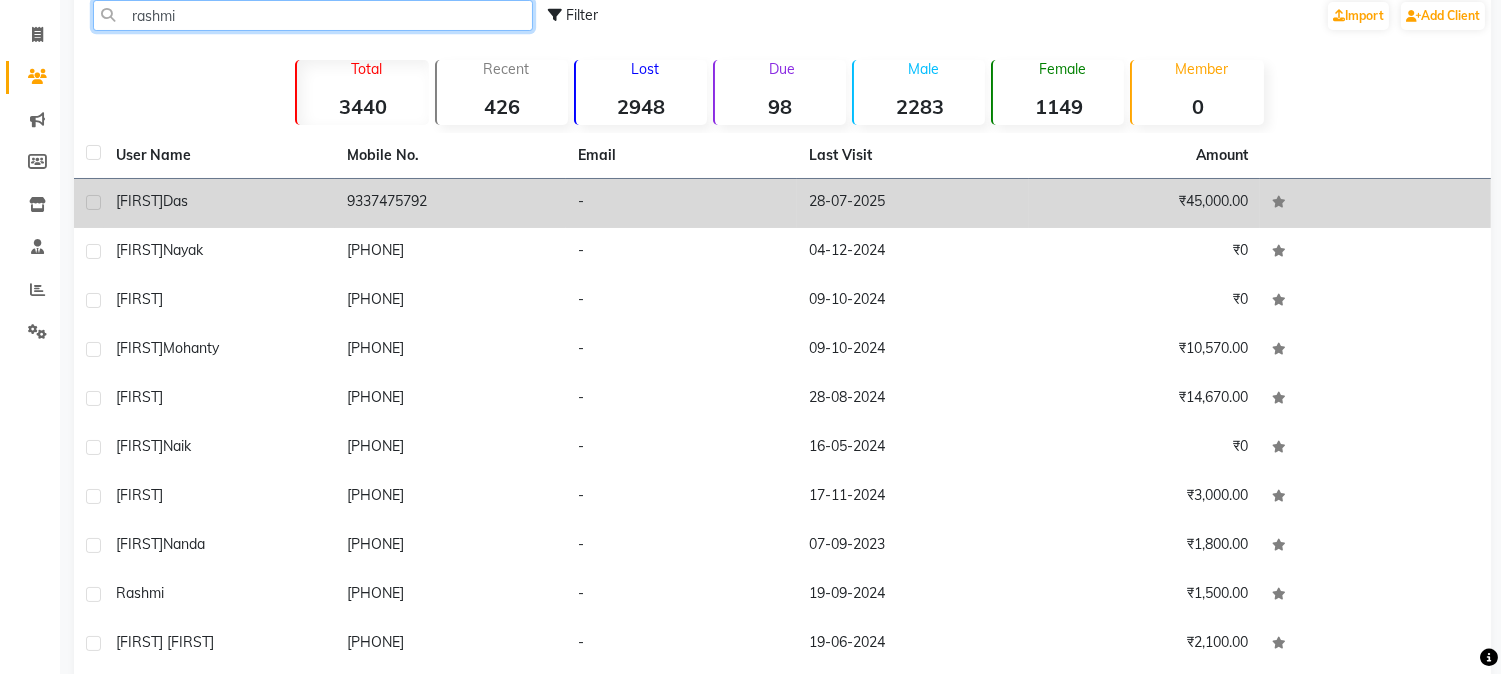 type on "rashmi" 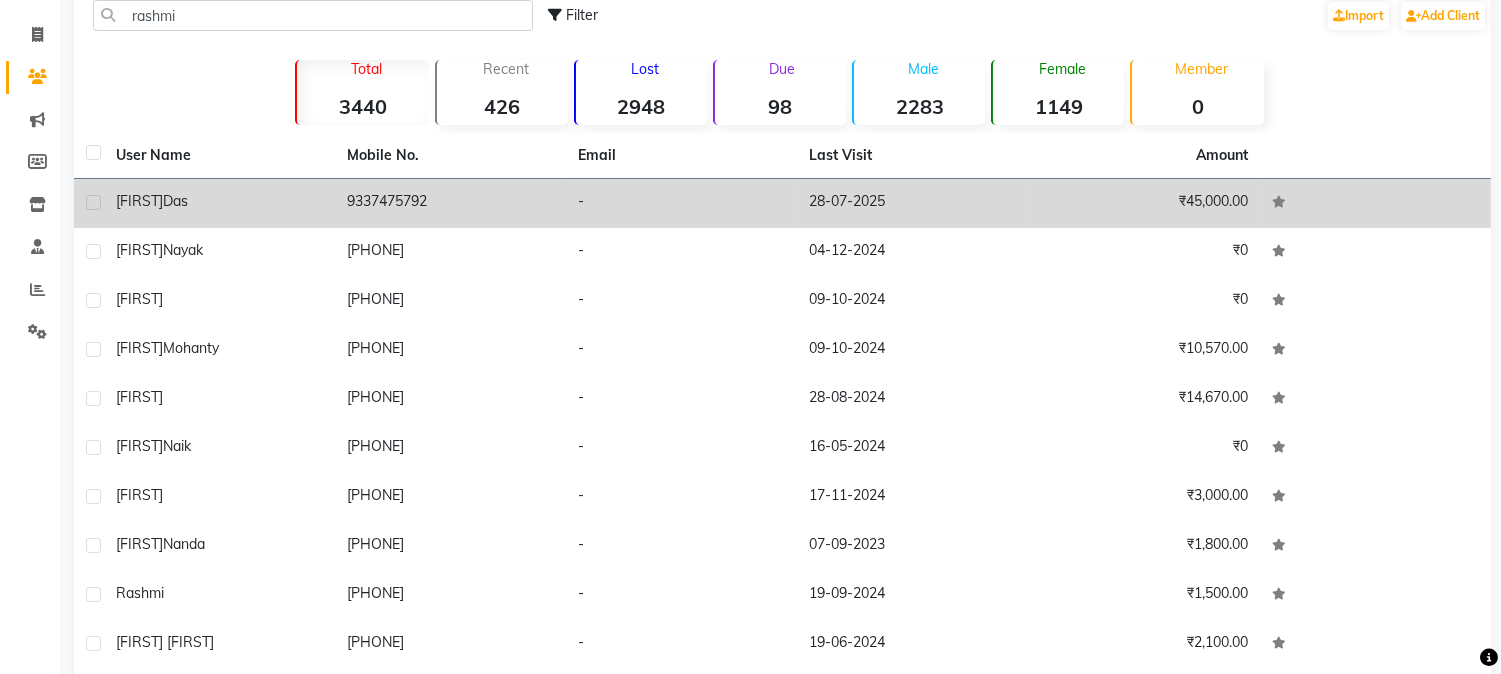 click on "9337475792" 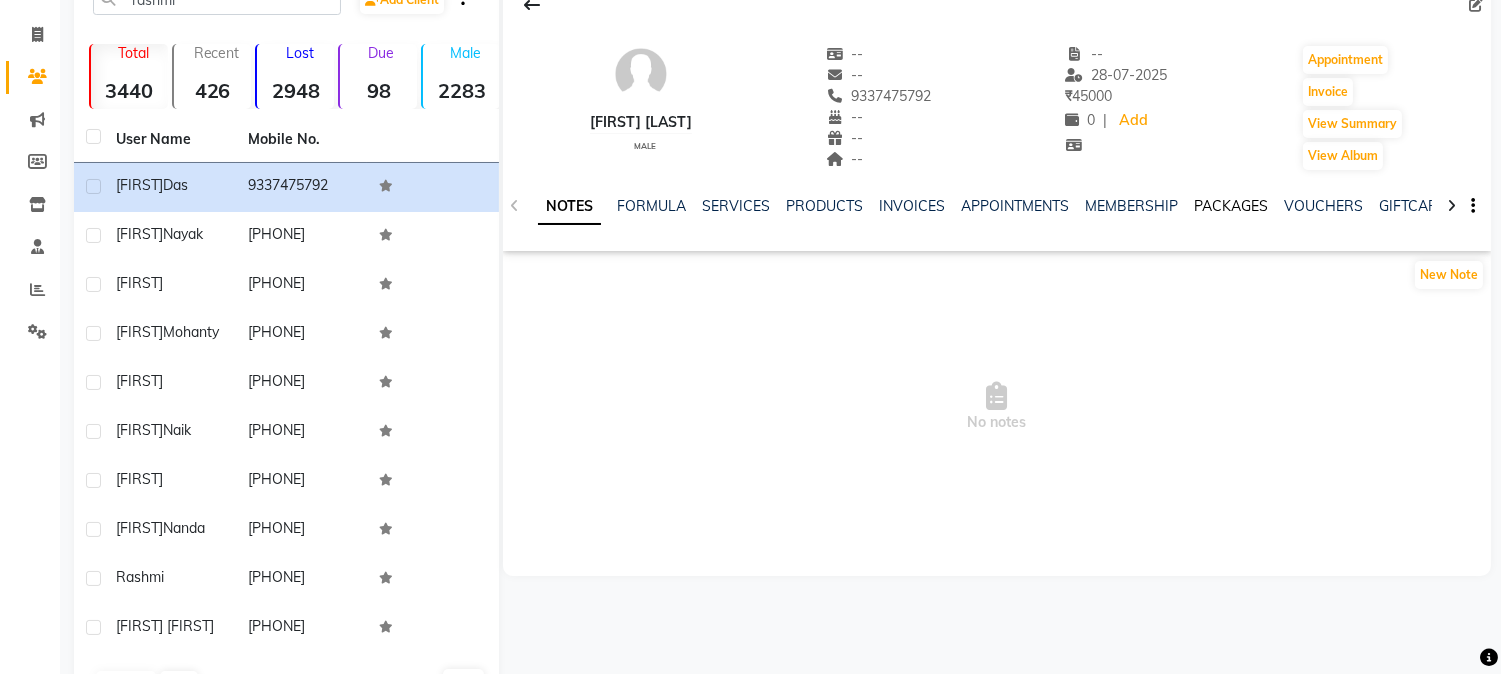 click on "PACKAGES" 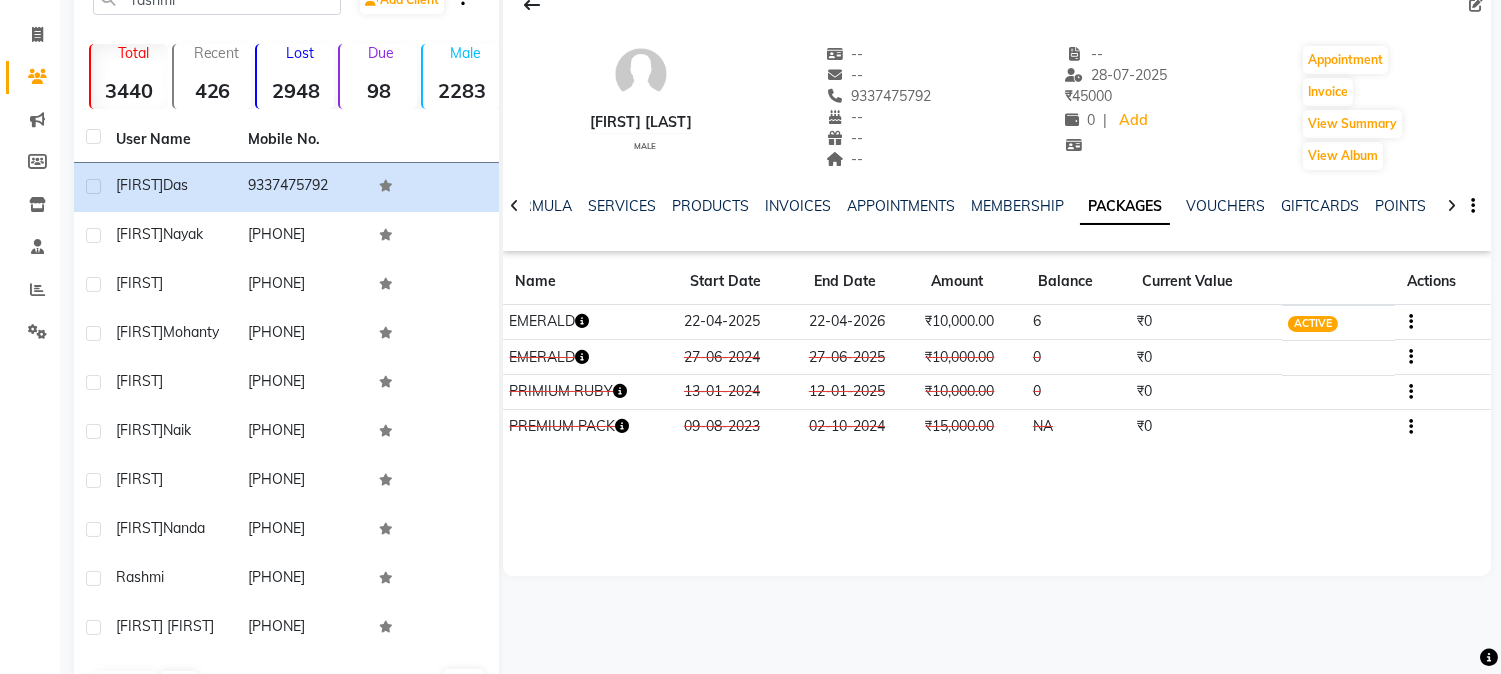 click 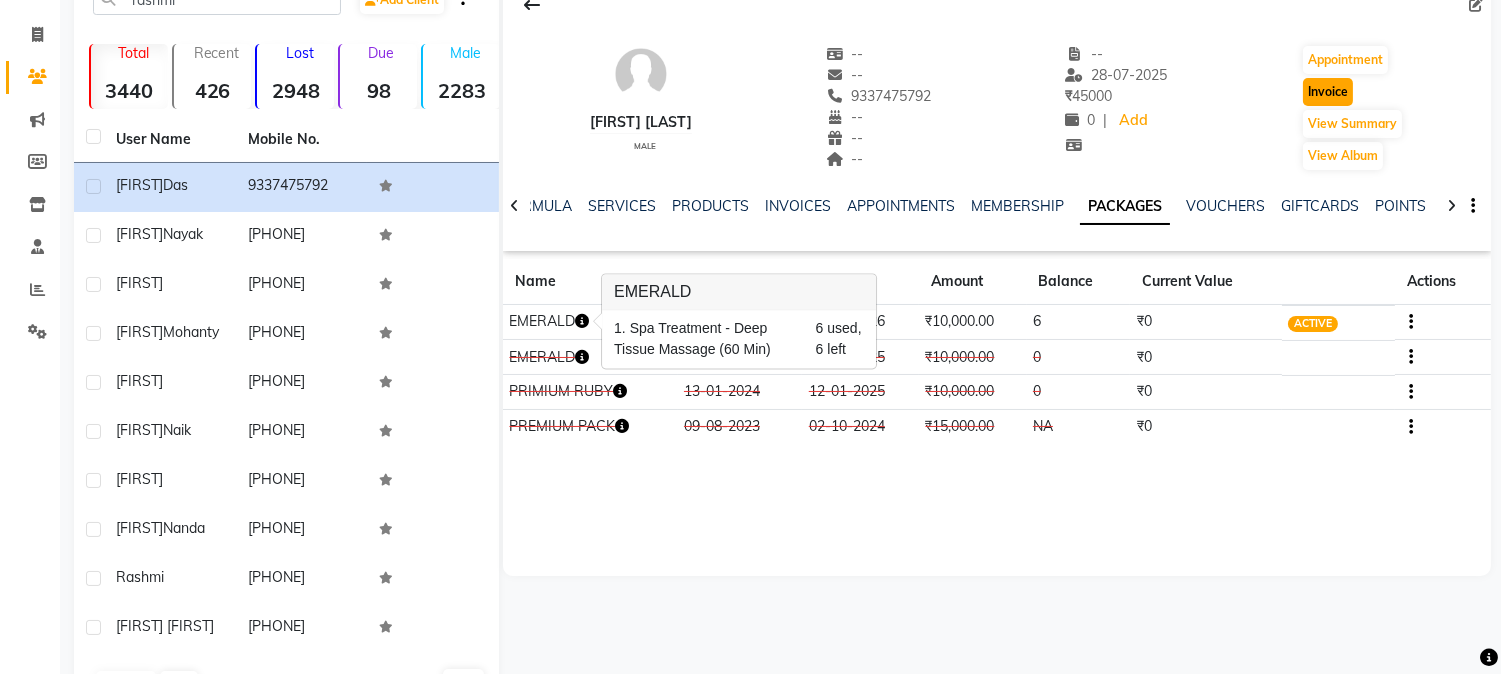 click on "Invoice" 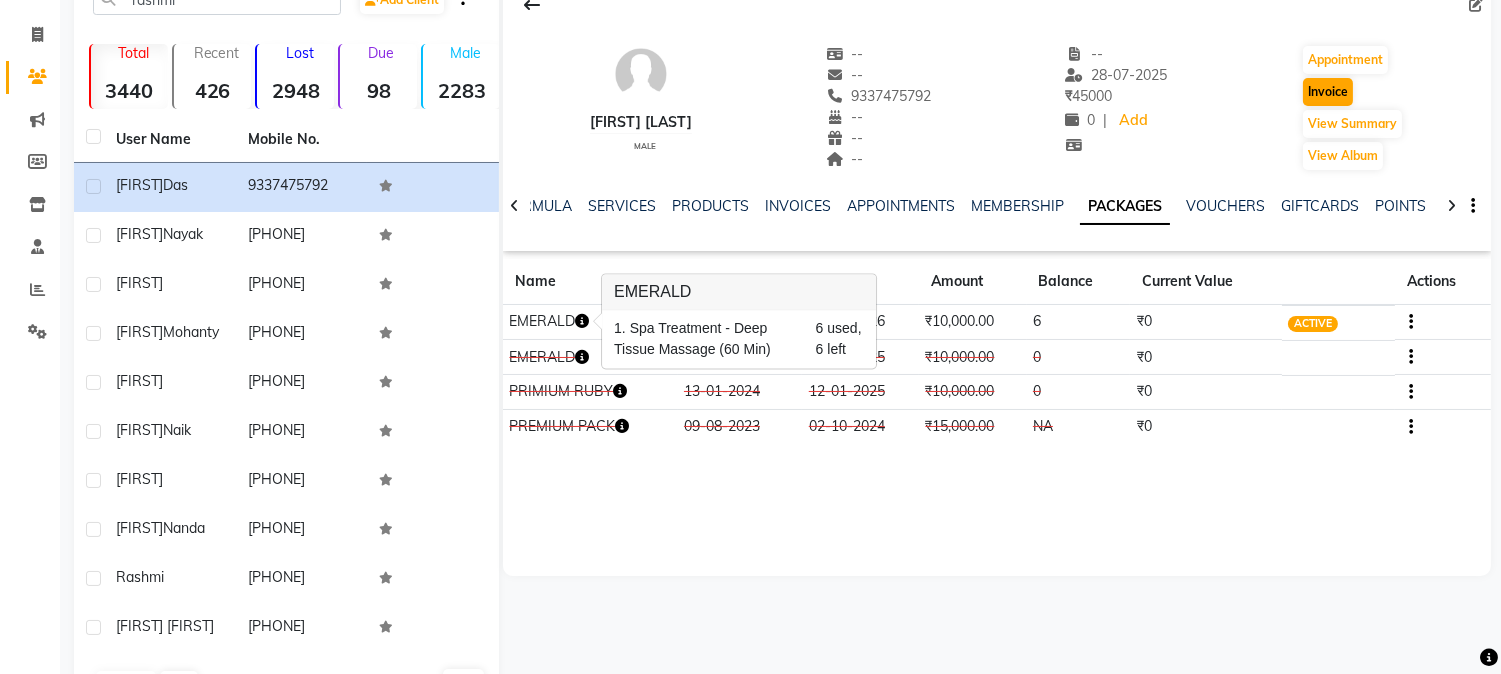 scroll, scrollTop: 0, scrollLeft: 0, axis: both 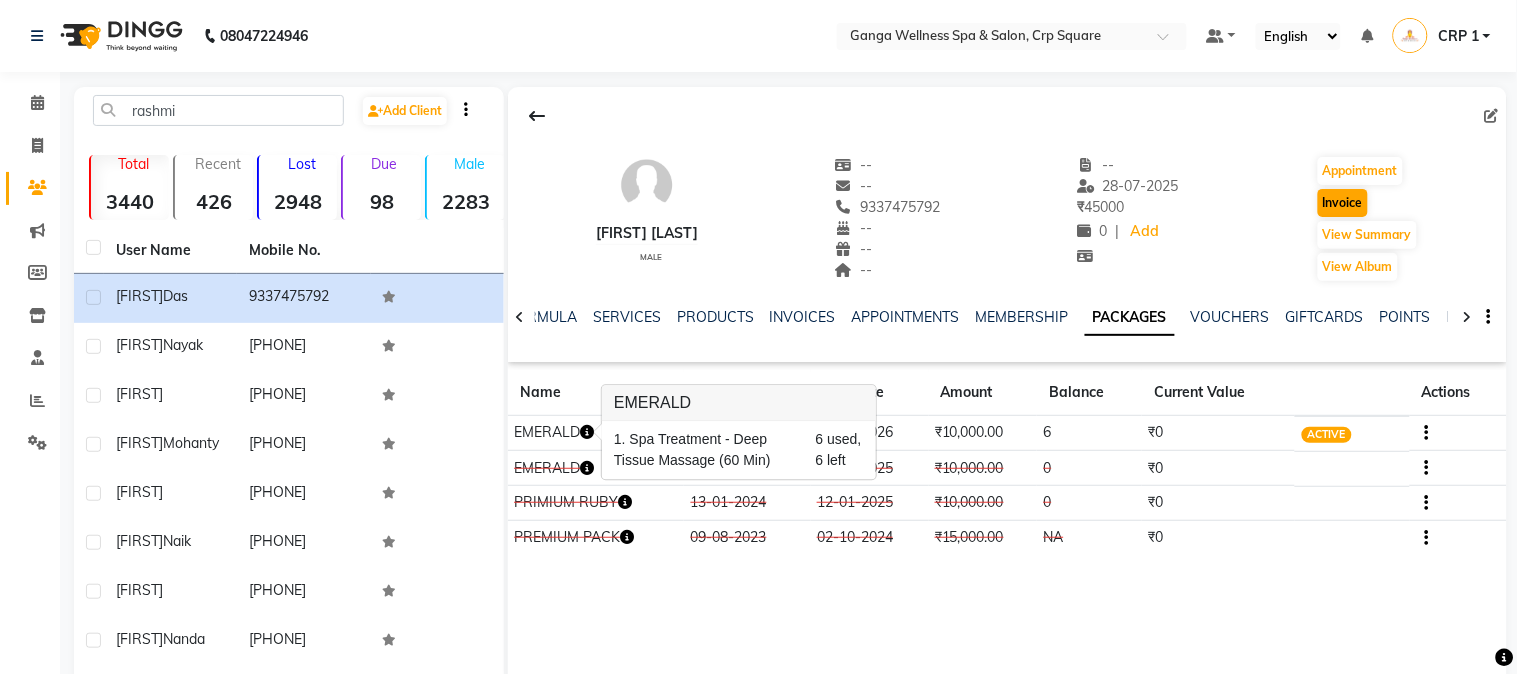 select on "715" 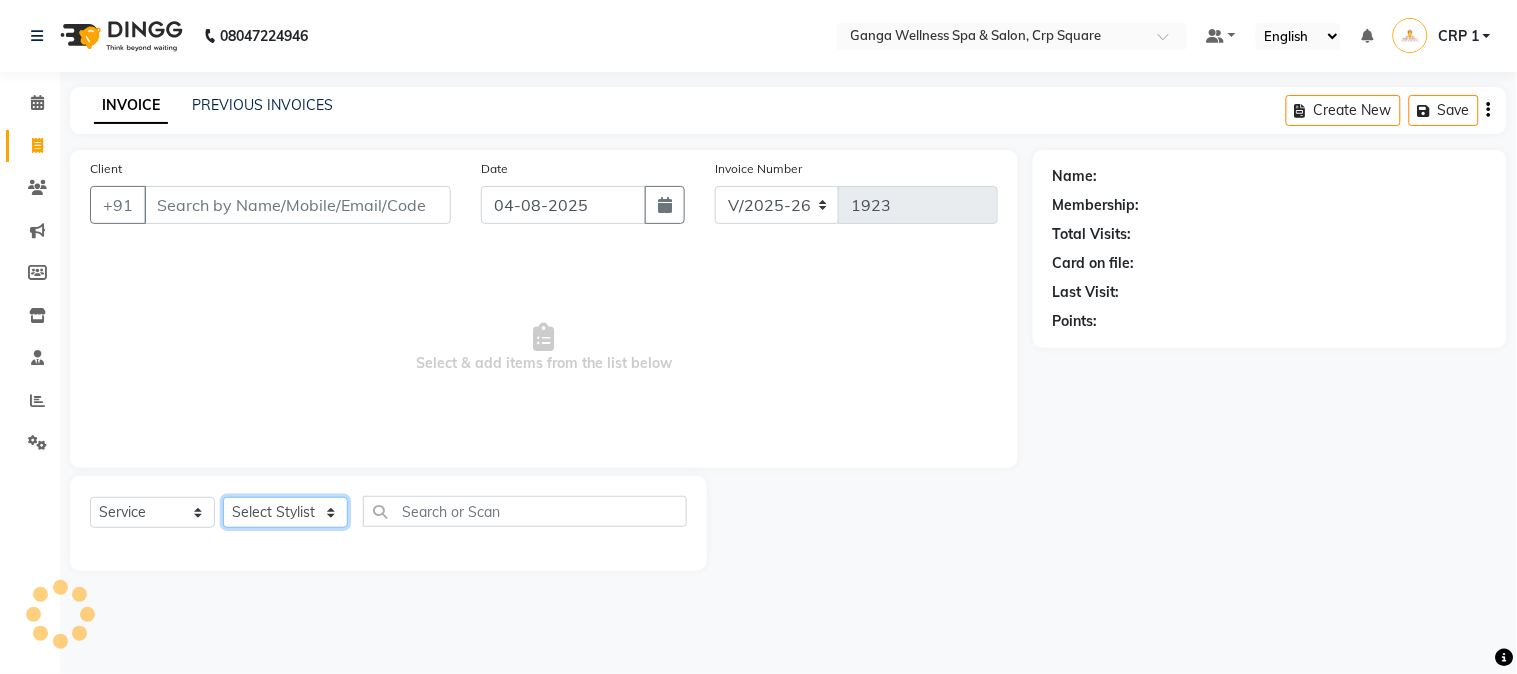 click on "Select Stylist" 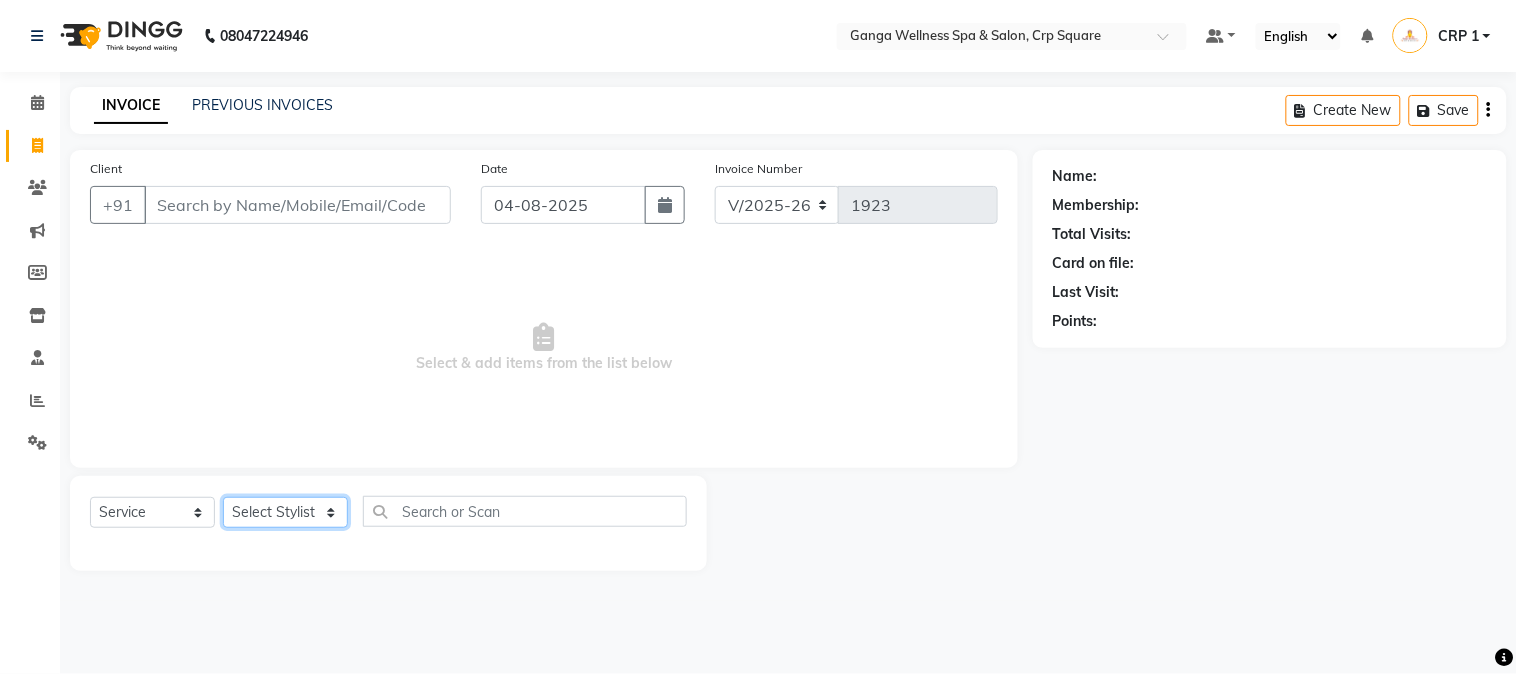 type on "9337475792" 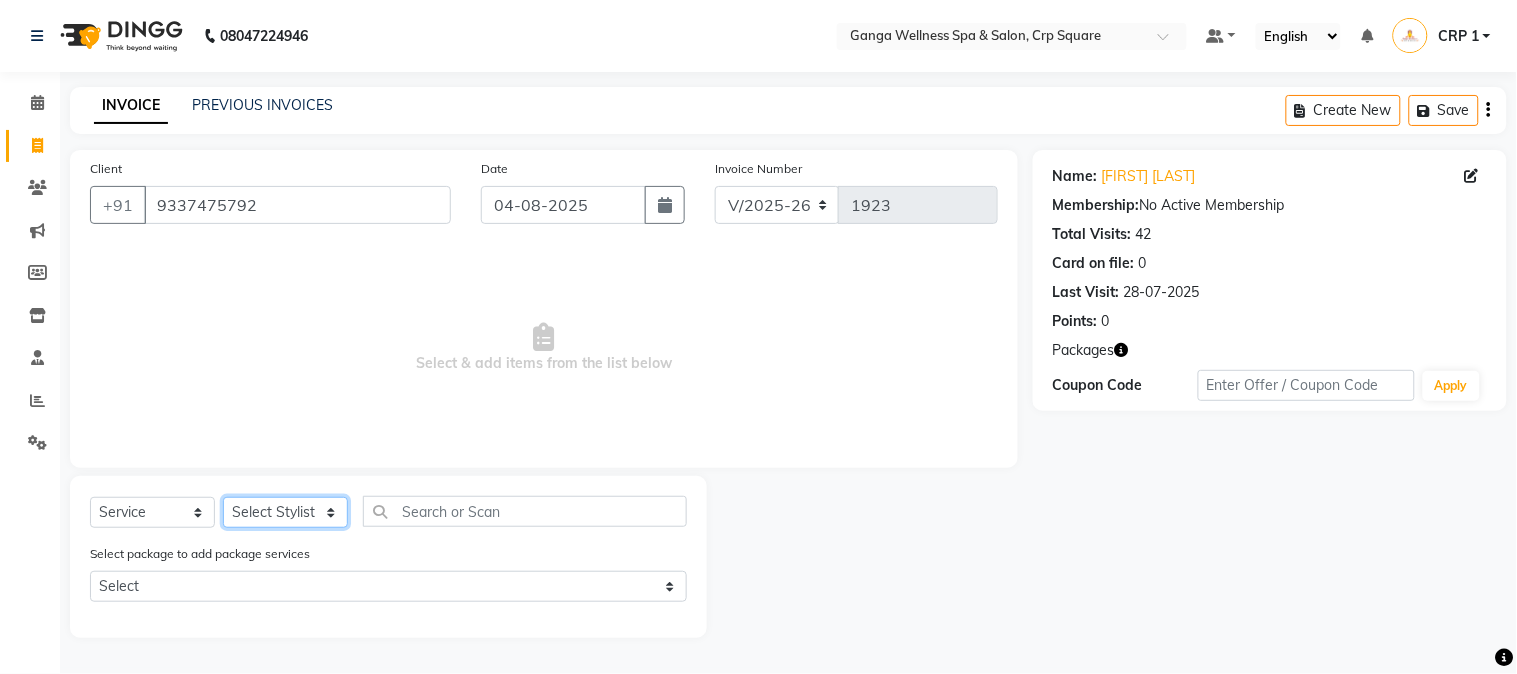 select on "83729" 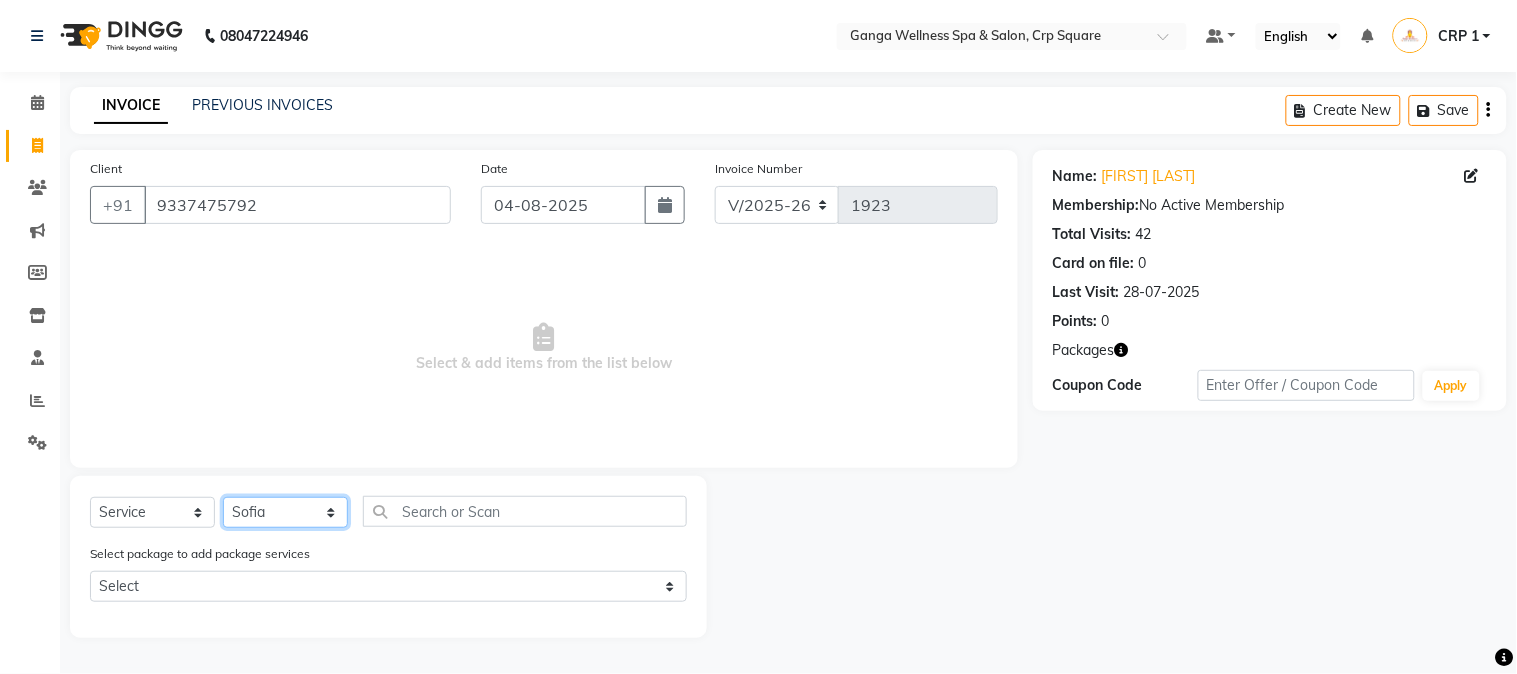 click on "Select Stylist Aarovi Abhin Alisha Ammi Ania Annei Api Ayen Bikash Bina CRP 1 CRP 2 Dipti Elina G1 G1 Salon General Manager  Helen Jasmine Jayashree JC Jenny kavi Krishna Manoj Mathu  Monika Moon Nancy Nirupama Pabitra Papu Puja Purnima Rajashree Raju Rashmi Rasmi  Remi Rinky Riya Rose Sanjiv Saraswati Saroj Sir  Shrabani Sofia Steffy Sukanya Surren Mahapatra Sushree Swopna Umpi Zuali" 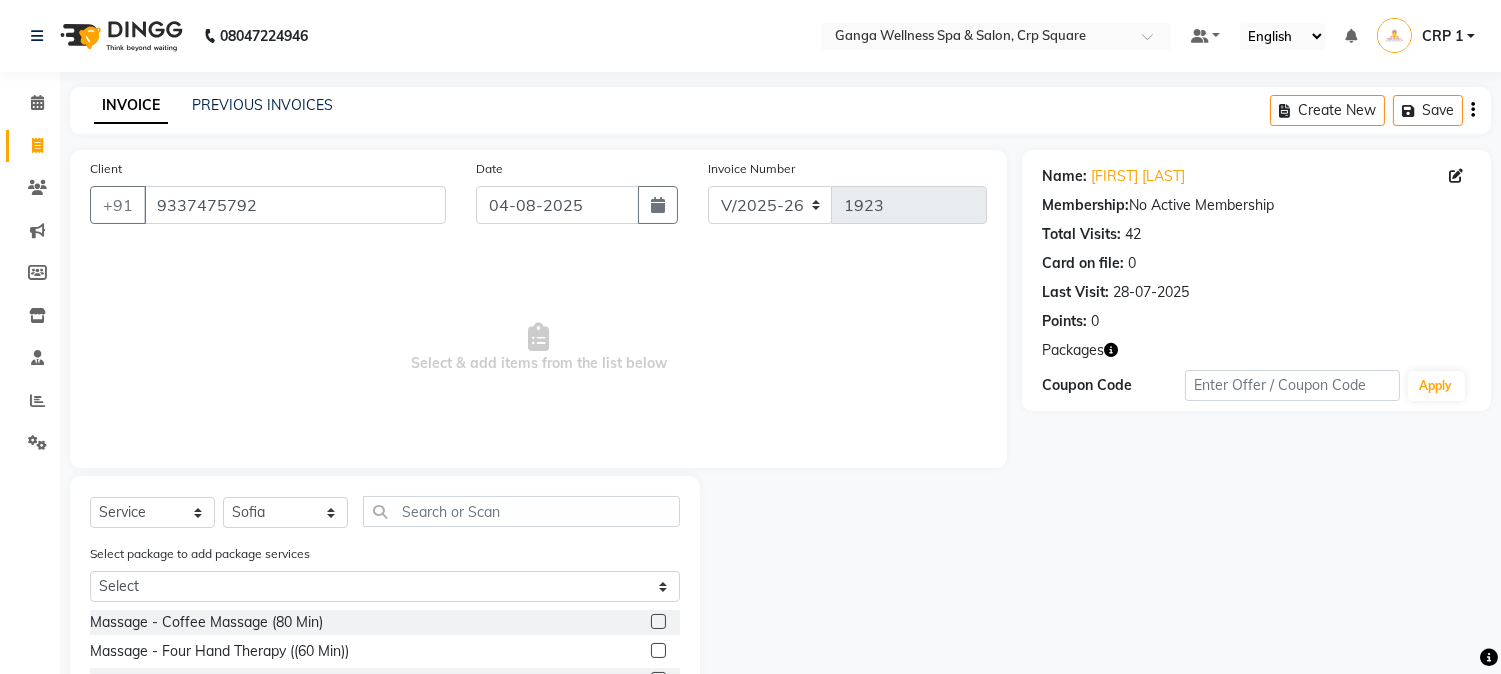click on "Select  Service  Product  Membership  Package Voucher Prepaid Gift Card  Select Stylist Aarovi Abhin Alisha Ammi Ania Annei Api Ayen Bikash Bina CRP 1 CRP 2 Dipti Elina G1 G1 Salon General Manager  Helen Jasmine Jayashree JC Jenny kavi Krishna Manoj Mathu  Monika Moon Nancy Nirupama Pabitra Papu Puja Purnima Rajashree Raju Rashmi Rasmi  Remi Rinky Riya Rose Sanjiv Saraswati Saroj Sir  Shrabani Sofia Steffy Sukanya Surren Mahapatra Sushree Swopna Umpi Zuali" 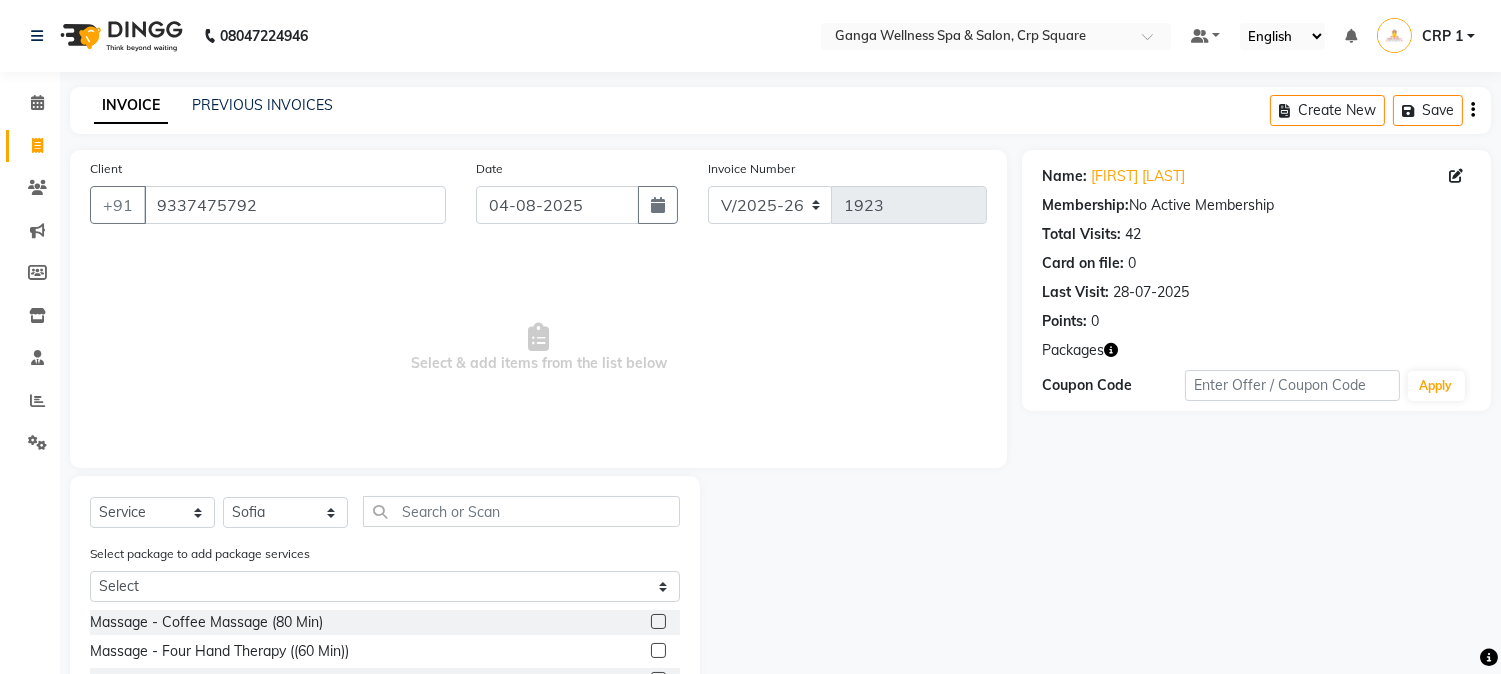 click on "Select  Service  Product  Membership  Package Voucher Prepaid Gift Card  Select Stylist Aarovi Abhin Alisha Ammi Ania Annei Api Ayen Bikash Bina CRP 1 CRP 2 Dipti Elina G1 G1 Salon General Manager  Helen Jasmine Jayashree JC Jenny kavi Krishna Manoj Mathu  Monika Moon Nancy Nirupama Pabitra Papu Puja Purnima Rajashree Raju Rashmi Rasmi  Remi Rinky Riya Rose Sanjiv Saraswati Saroj Sir  Shrabani Sofia Steffy Sukanya Surren Mahapatra Sushree Swopna Umpi Zuali" 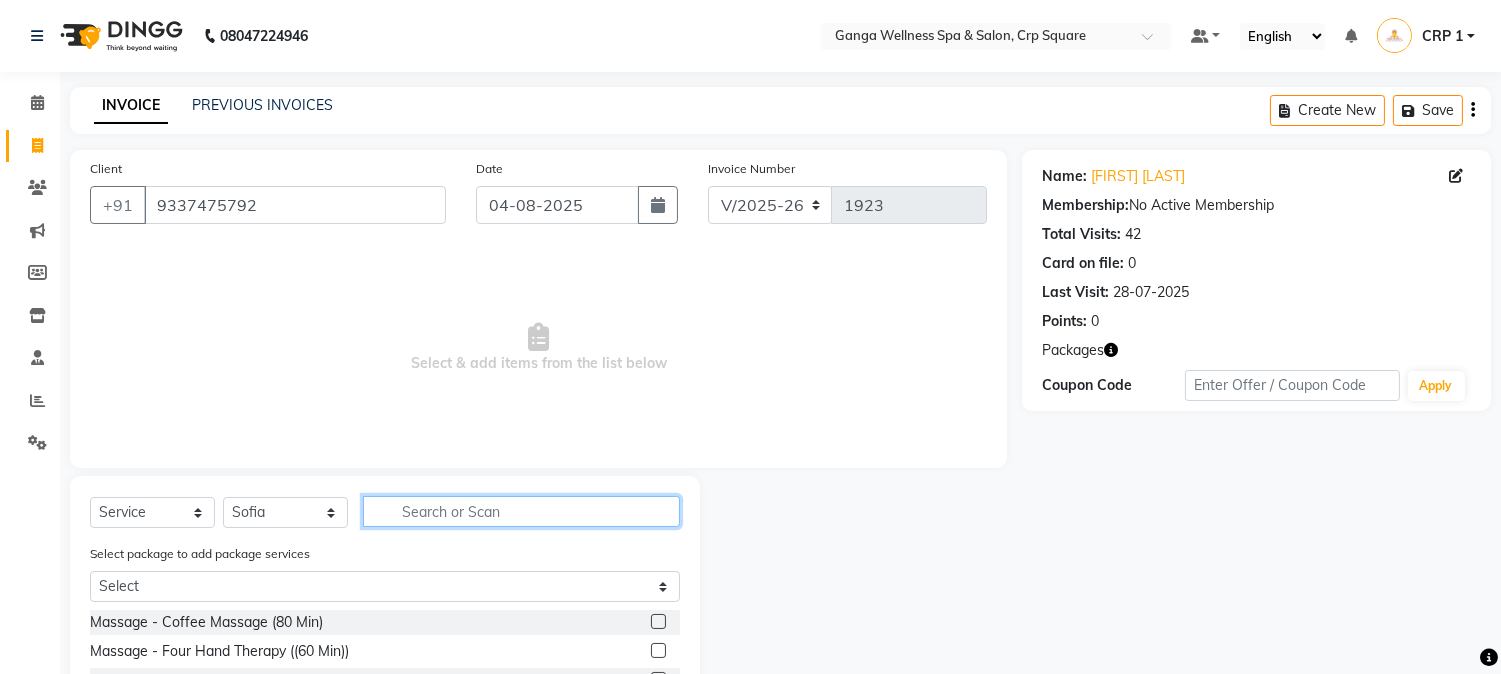 click 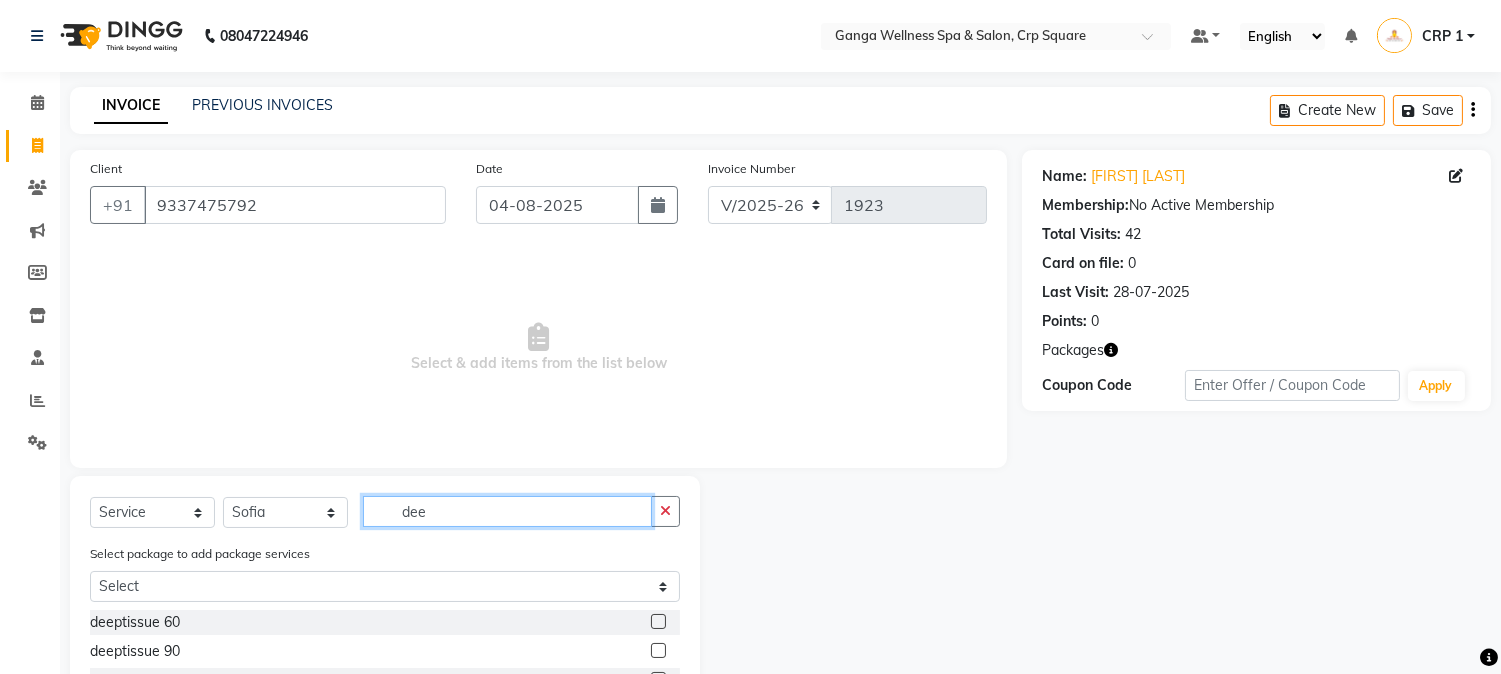 scroll, scrollTop: 194, scrollLeft: 0, axis: vertical 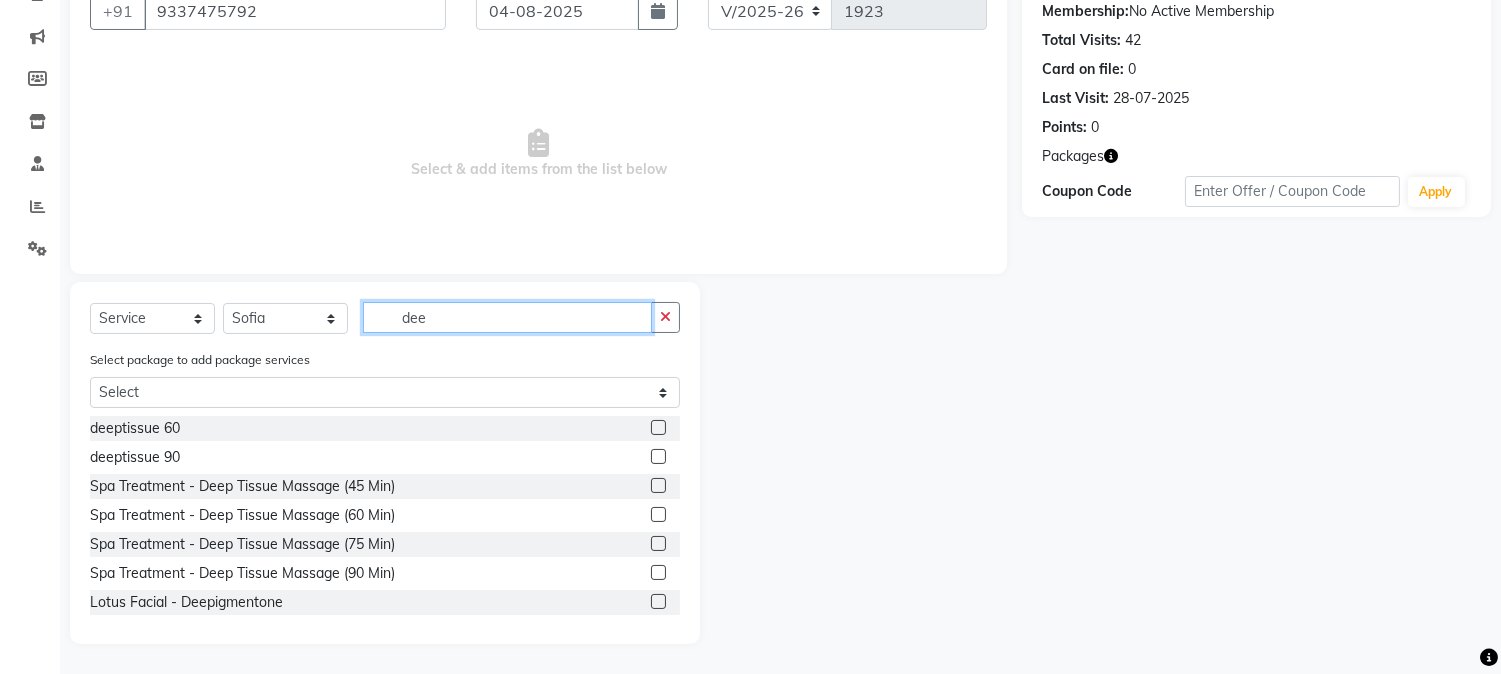 type on "dee" 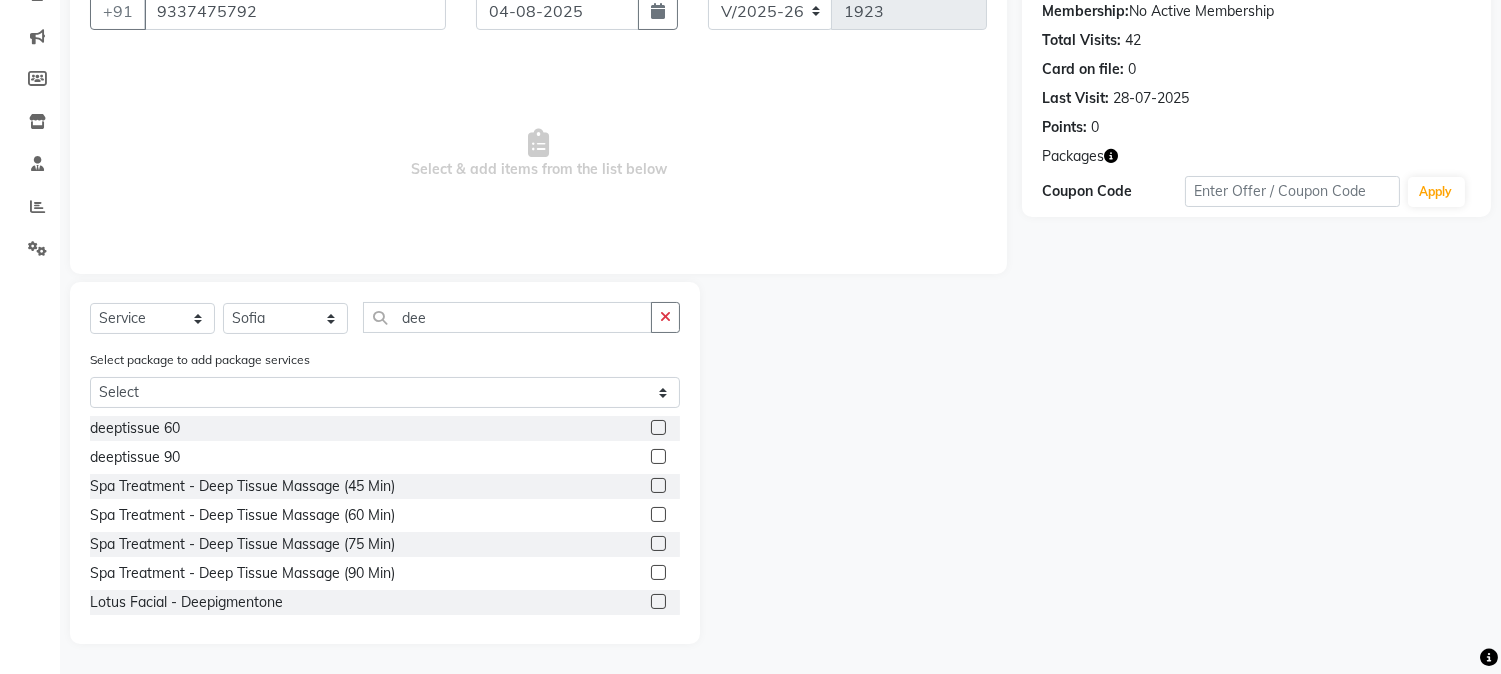 click 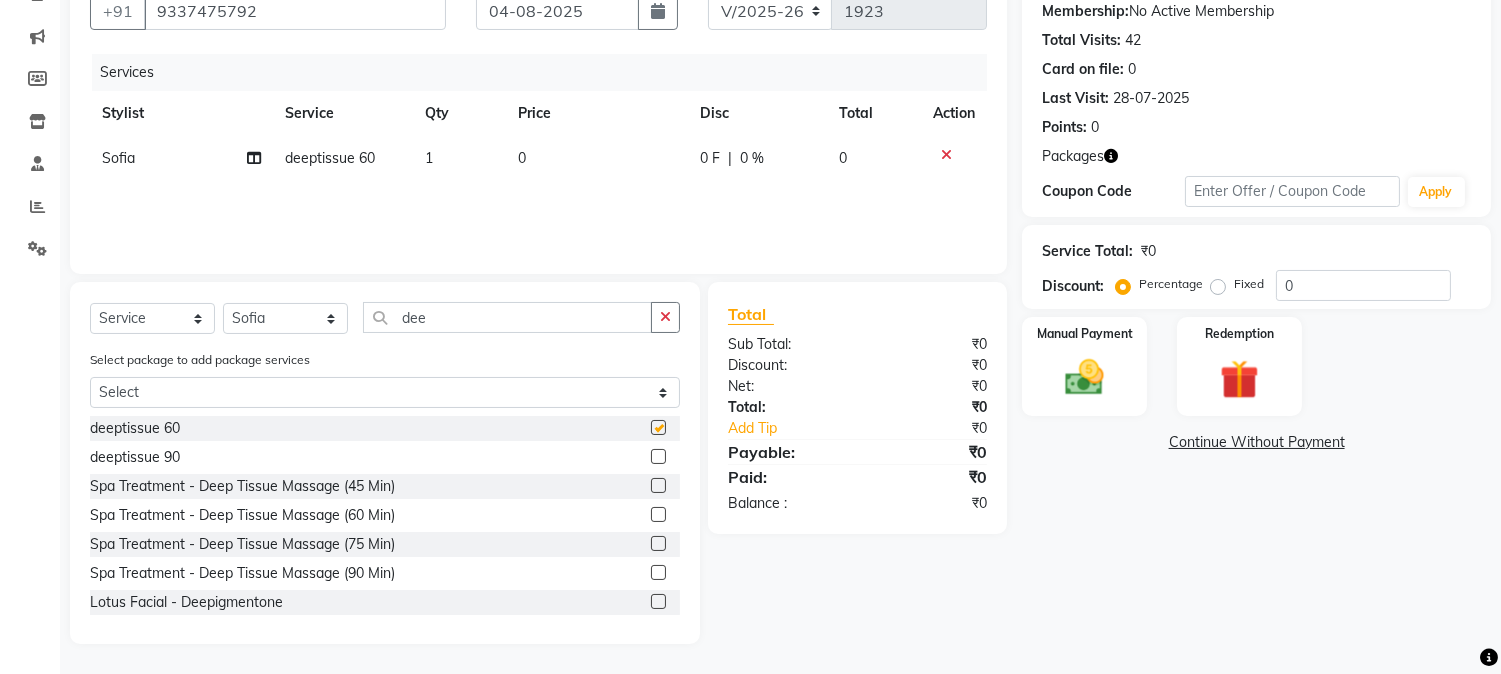 checkbox on "false" 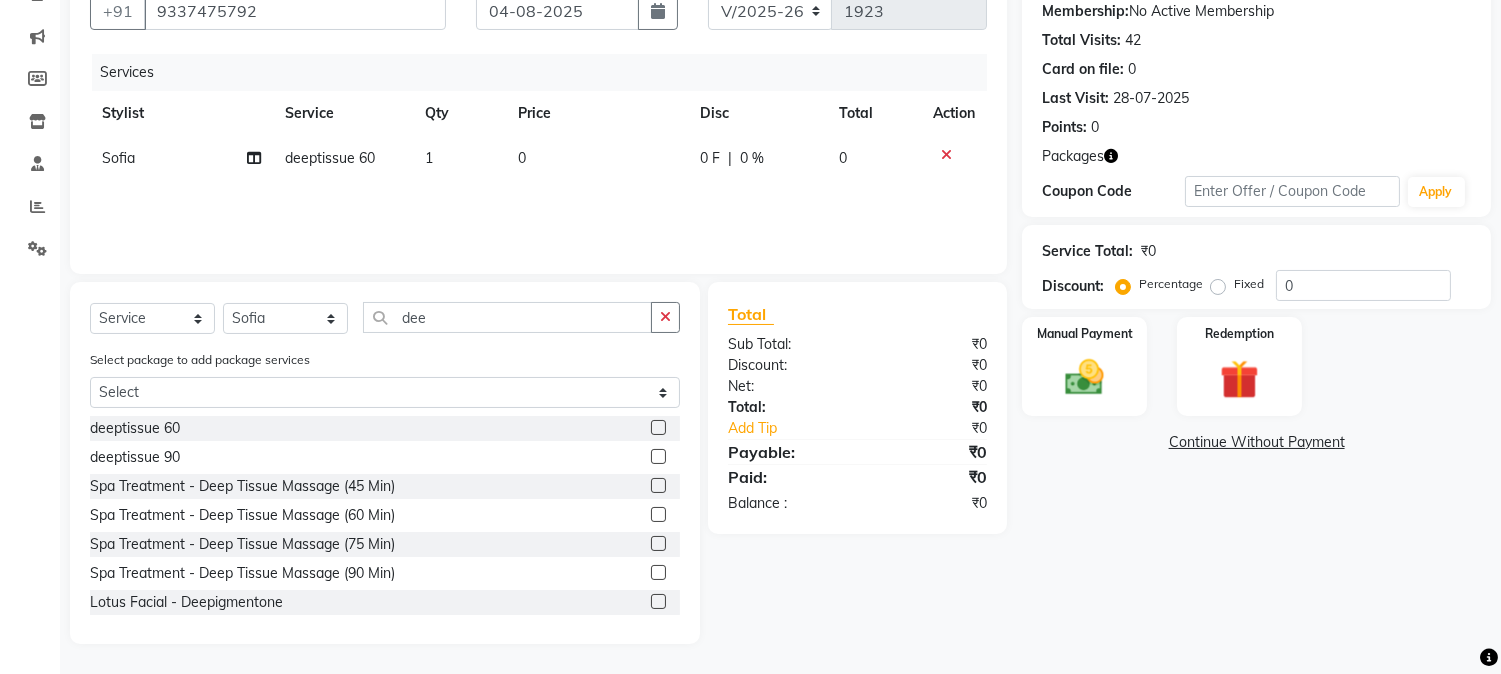 scroll, scrollTop: 2, scrollLeft: 0, axis: vertical 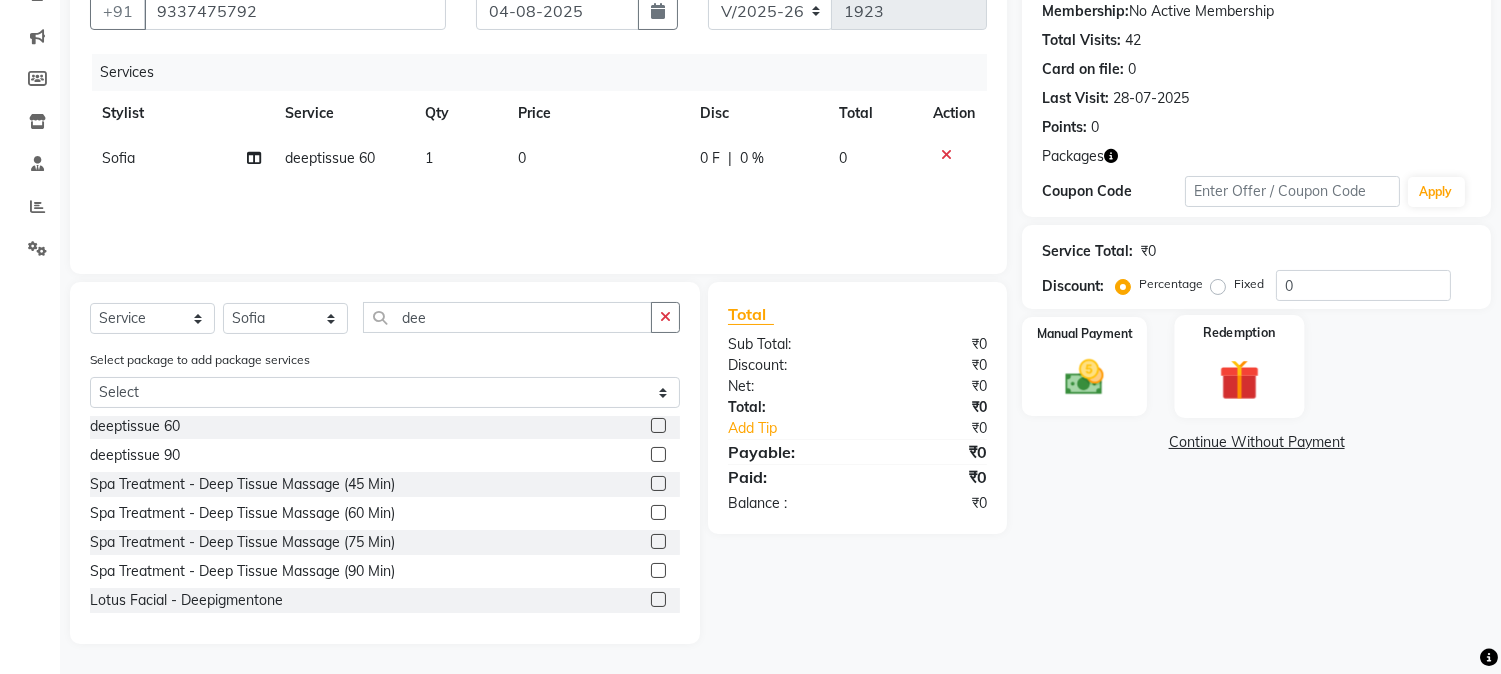 click 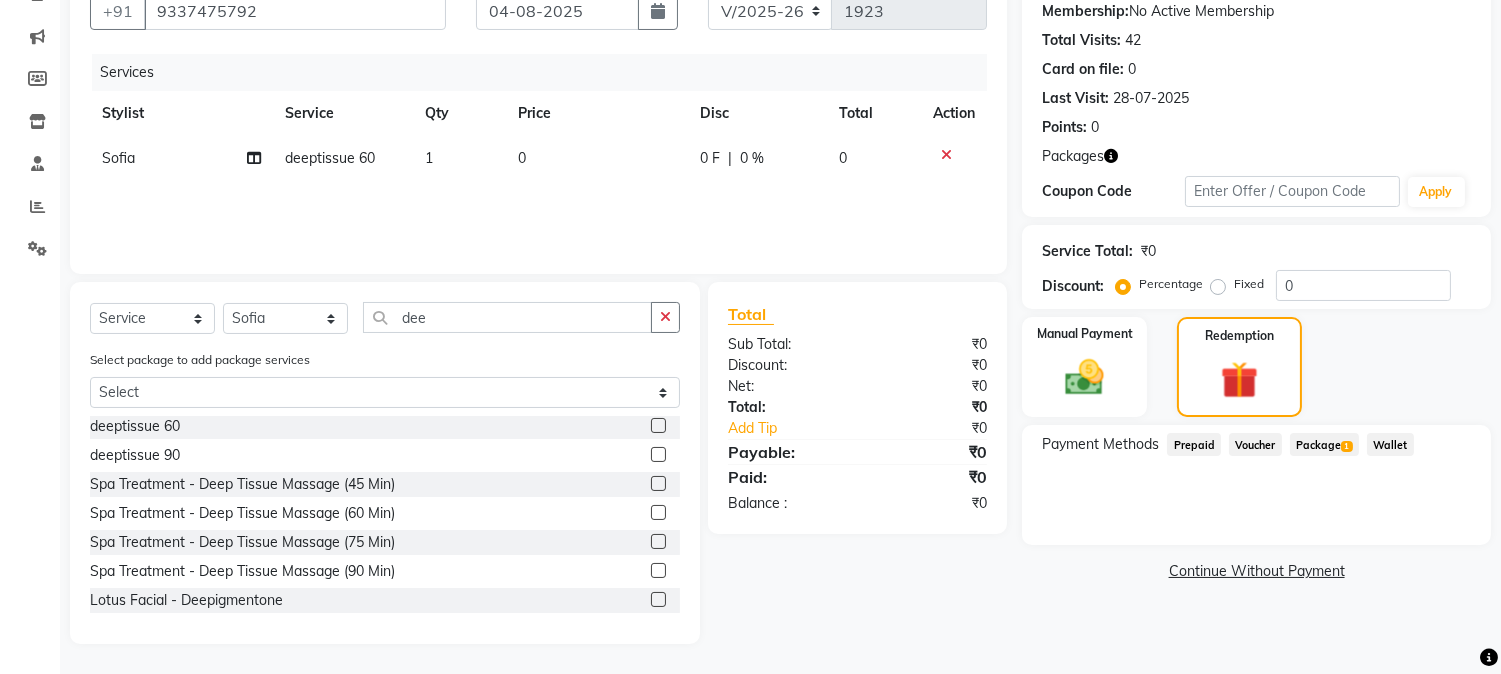 click on "Package  1" 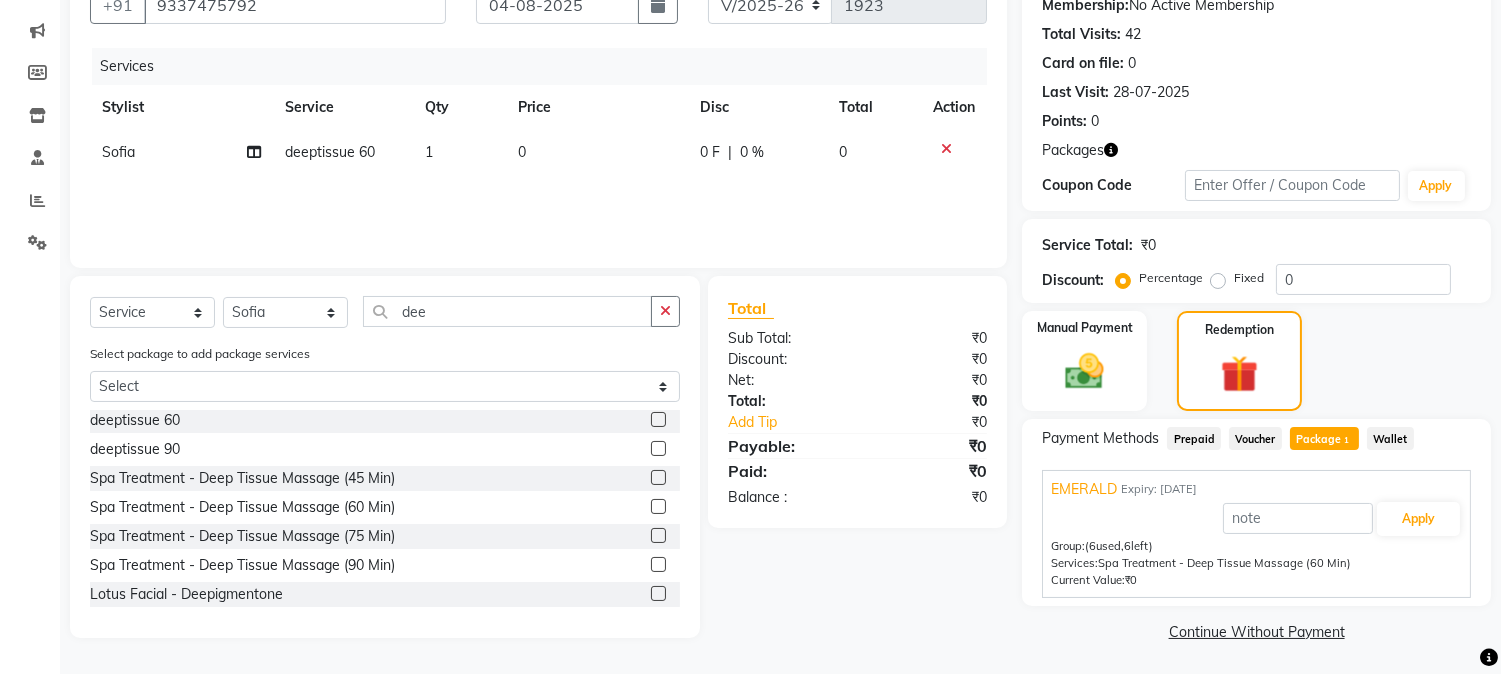 scroll, scrollTop: 201, scrollLeft: 0, axis: vertical 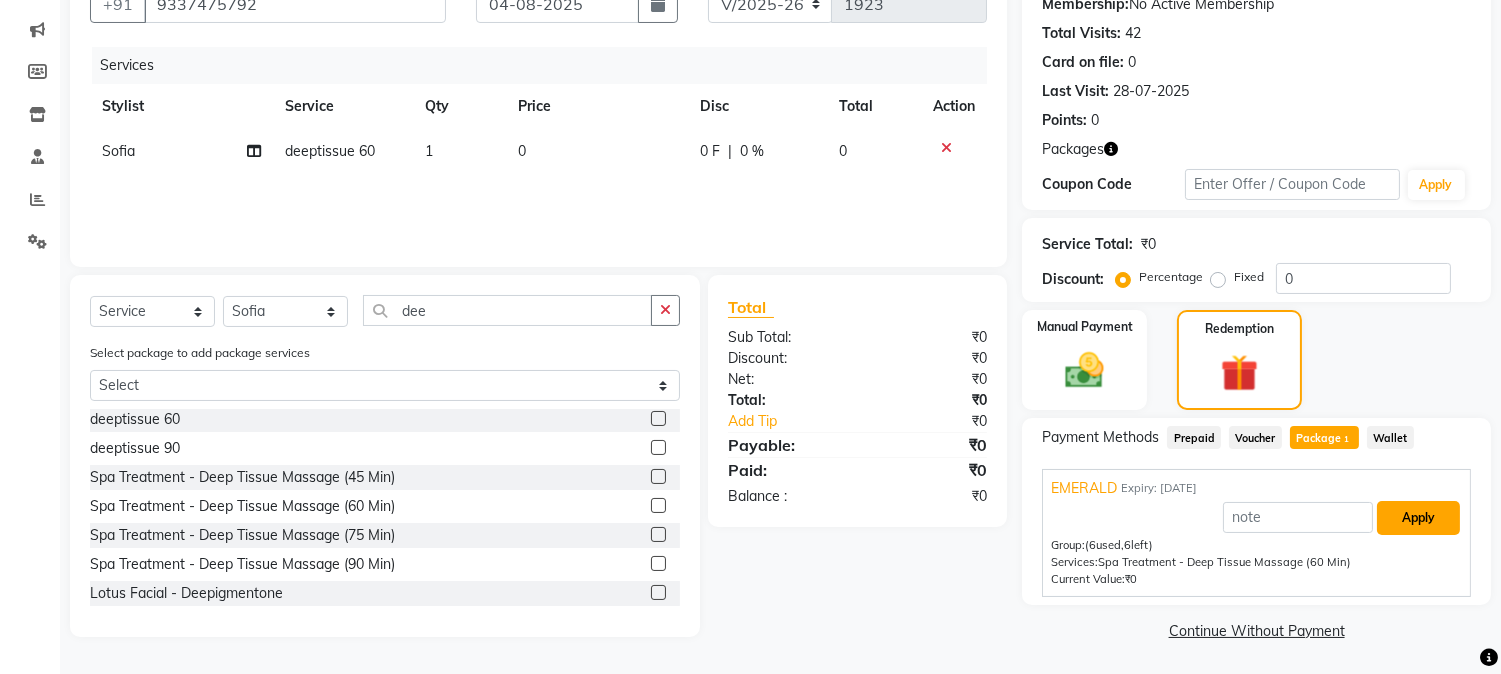 click on "Apply" at bounding box center [1418, 518] 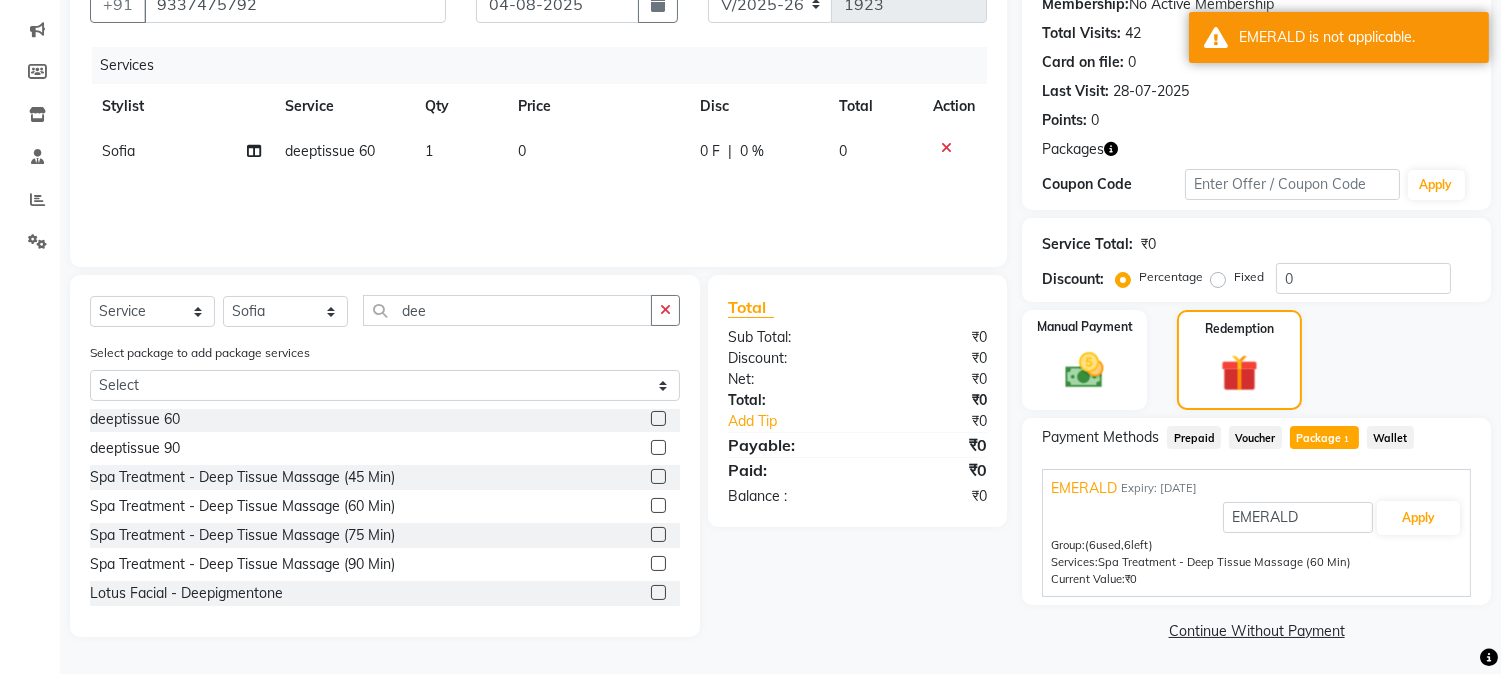 click 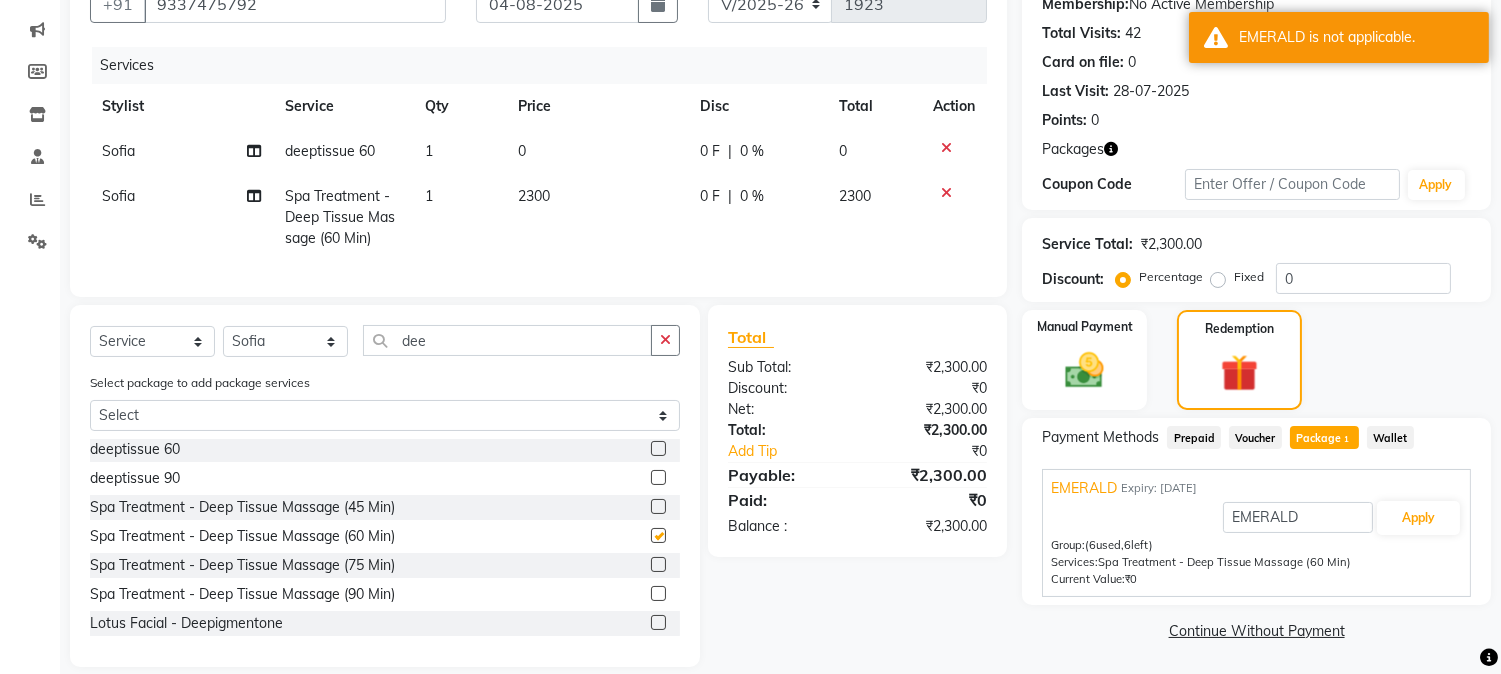checkbox on "false" 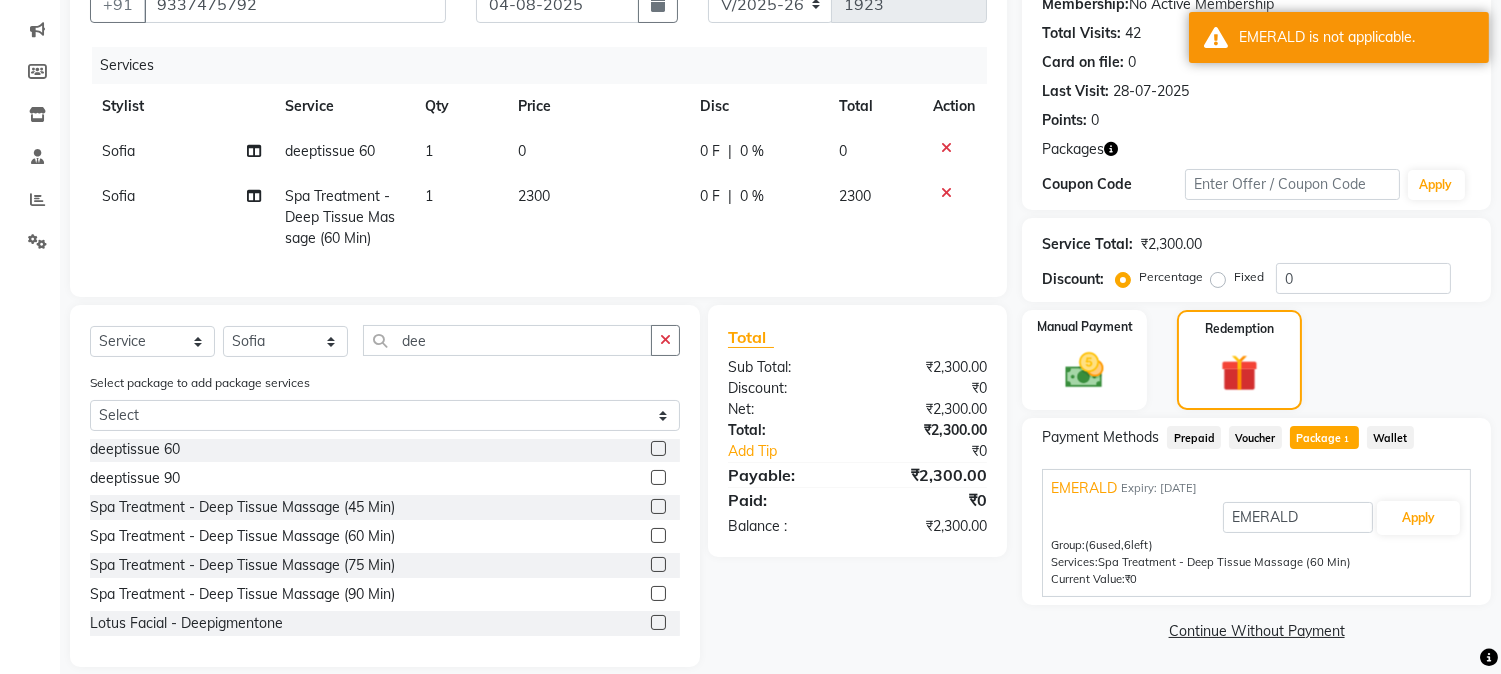 click 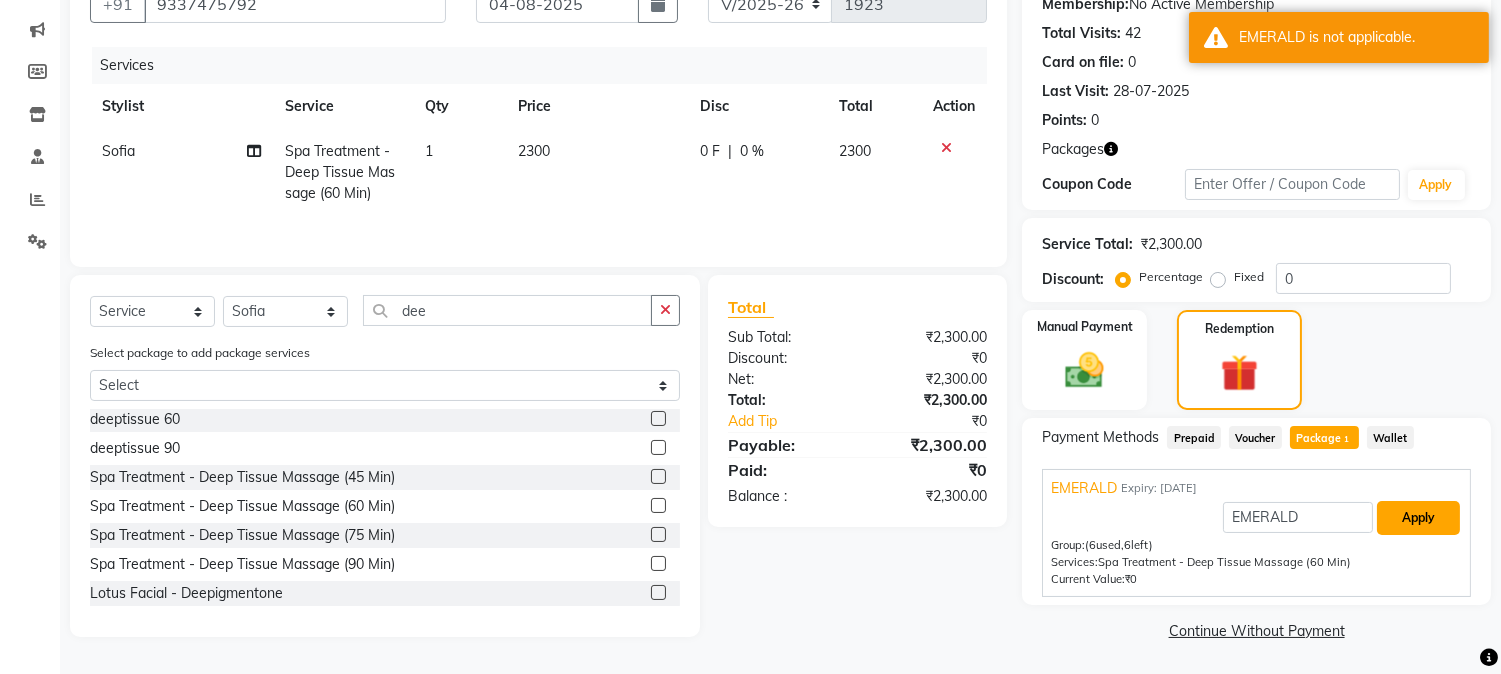 click on "Apply" at bounding box center (1418, 518) 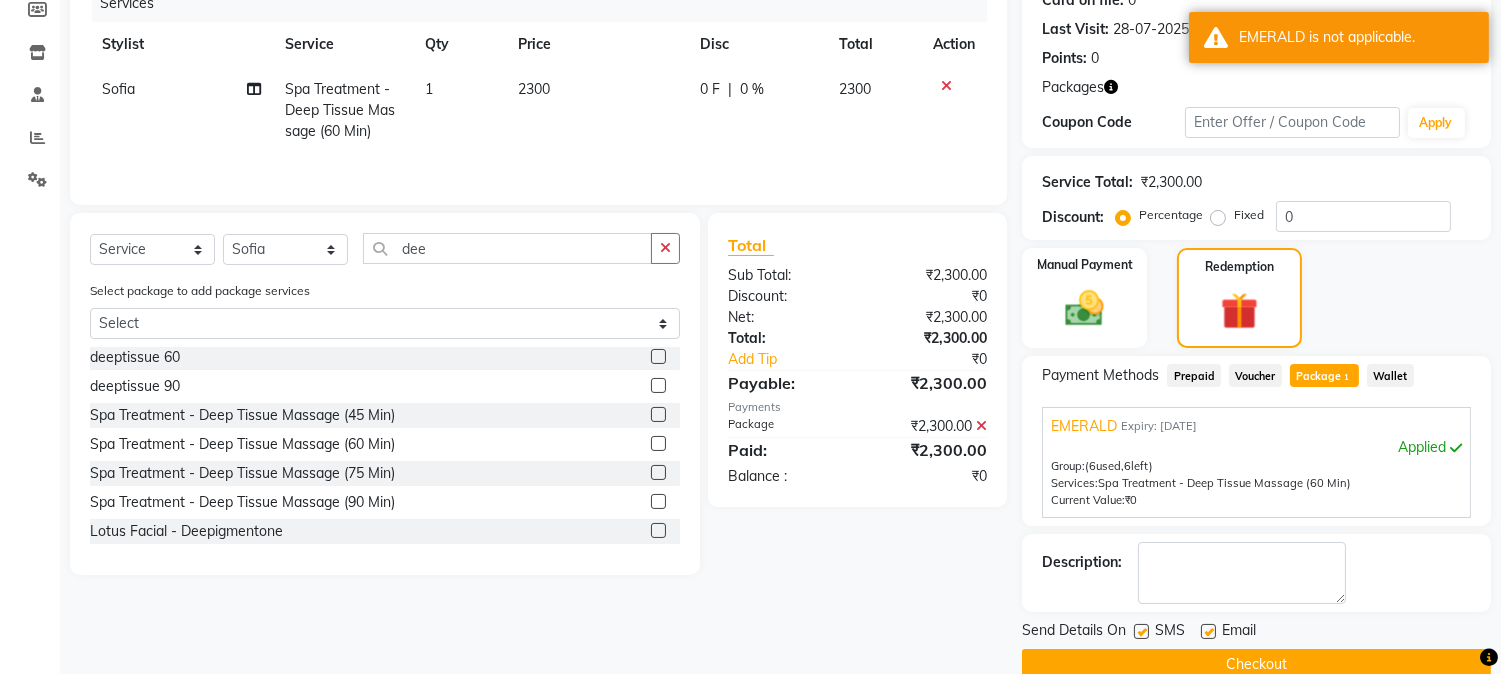 scroll, scrollTop: 297, scrollLeft: 0, axis: vertical 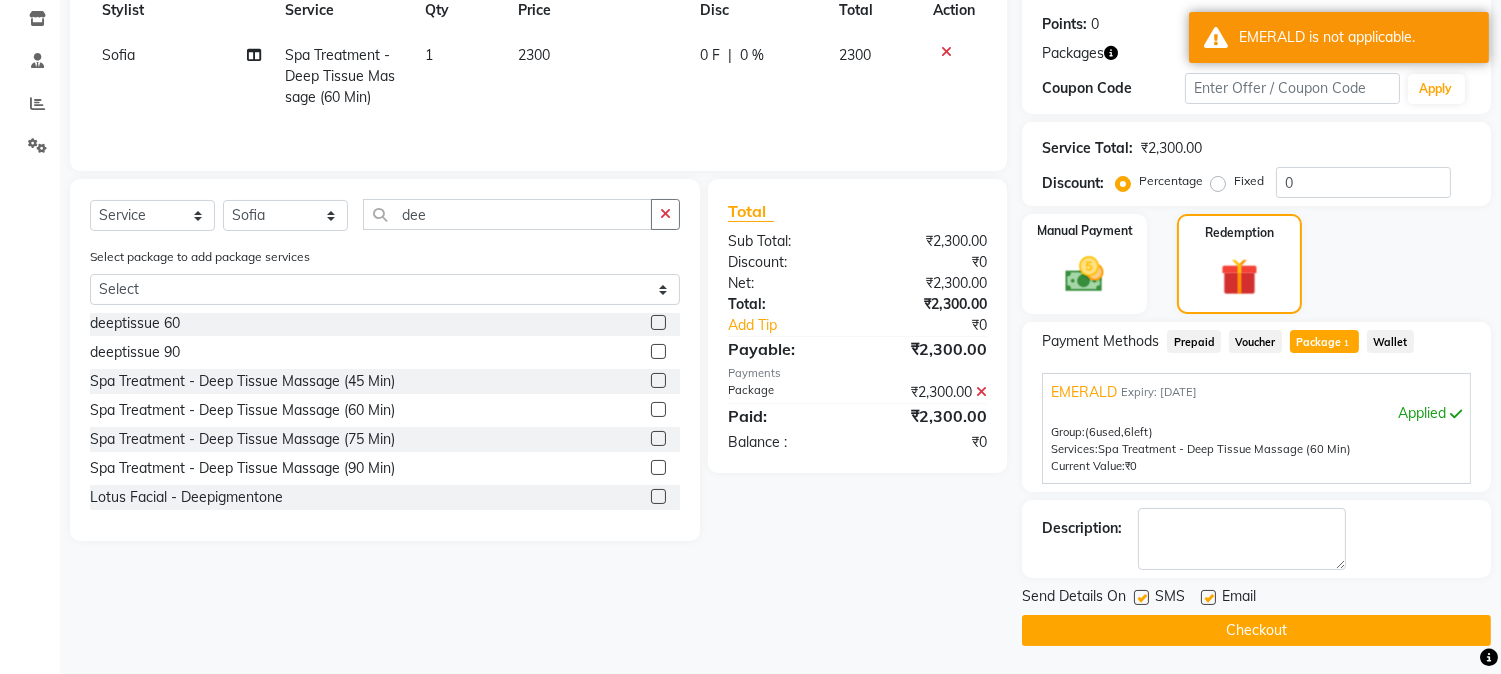 click on "INVOICE PREVIOUS INVOICES Create New   Save  Client +91 9337475792 Date 04-08-2025 Invoice Number V/2025 V/2025-26 1923 Services Stylist Service Qty Price Disc Total Action Sofia Spa Treatment - Deep Tissue Massage (60 Min) 1 2300 0 F | 0 % 2300 Select  Service  Product  Membership  Package Voucher Prepaid Gift Card  Select Stylist Aarovi Abhin Alisha Ammi Ania Annei Api Ayen Bikash Bina CRP 1 CRP 2 Dipti Elina G1 G1 Salon General Manager  Helen Jasmine Jayashree JC Jenny kavi Krishna Manoj Mathu  Monika Moon Nancy Nirupama Pabitra Papu Puja Purnima Rajashree Raju Rashmi Rasmi  Remi Rinky Riya Rose Sanjiv Saraswati Saroj Sir  Shrabani Sofia Steffy Sukanya Surren Mahapatra Sushree Swopna Umpi Zuali dee Select package to add package services Select EMERALD deeptissue 60  deeptissue 90  Spa Treatment - Deep Tissue Massage (45 Min)  Spa Treatment - Deep Tissue Massage (60 Min)  Spa Treatment - Deep Tissue Massage (75 Min)  Spa Treatment - Deep Tissue Massage (90 Min)  Lotus Facial - Deepigmentone  Total Discount:" 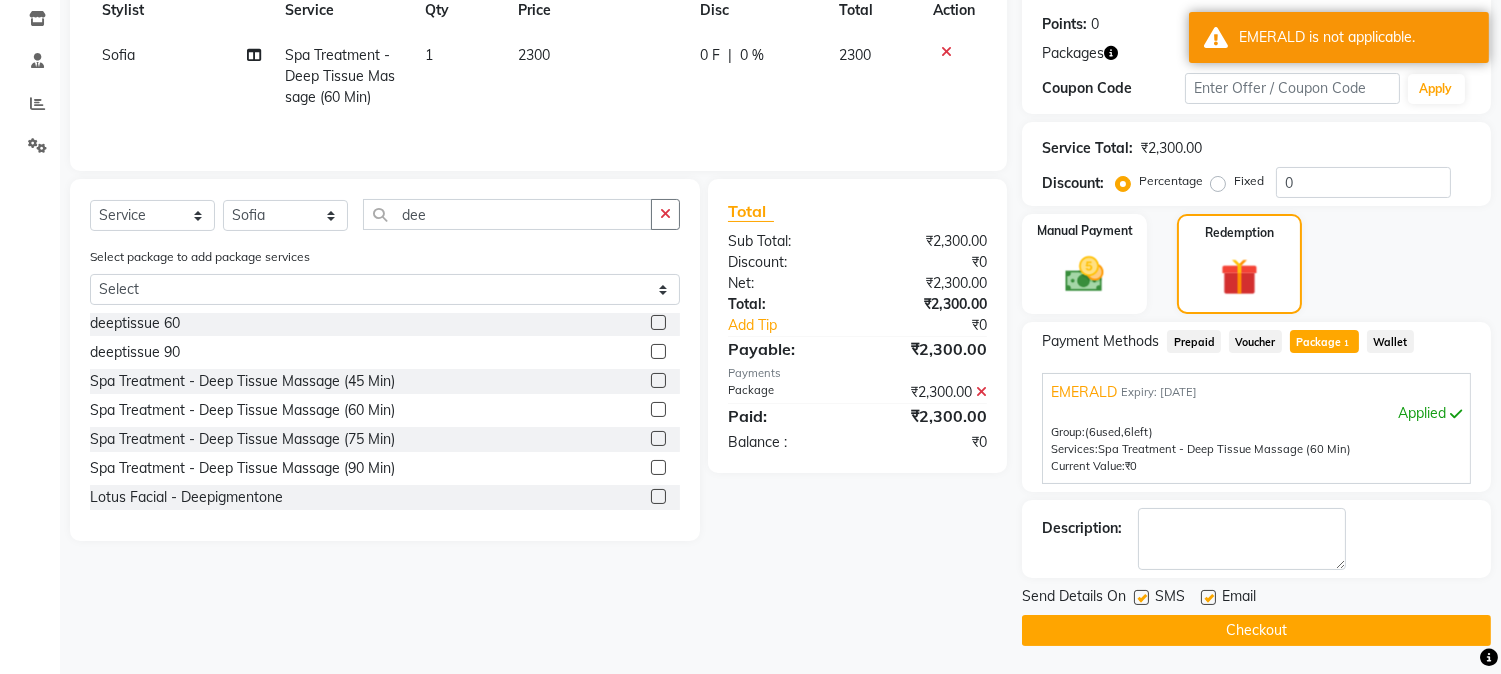 click on "Checkout" 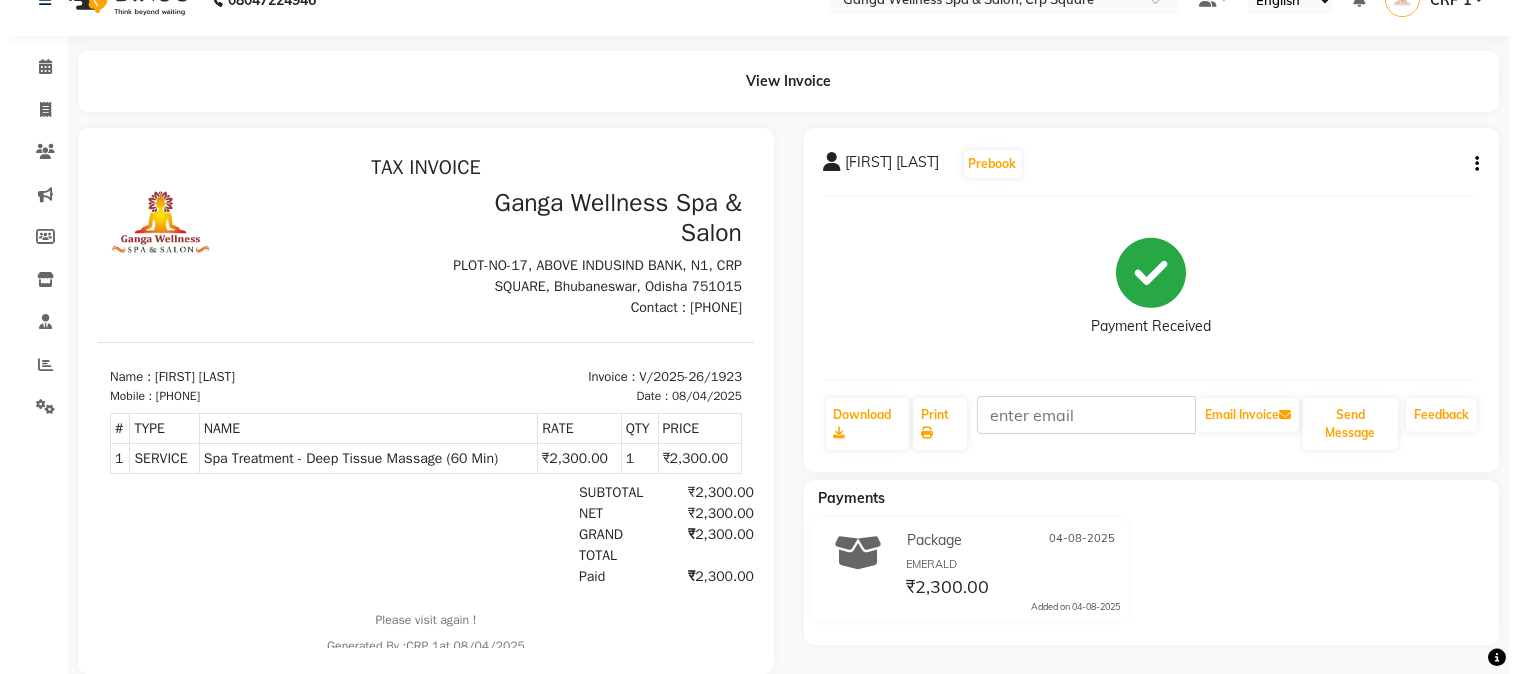 scroll, scrollTop: 0, scrollLeft: 0, axis: both 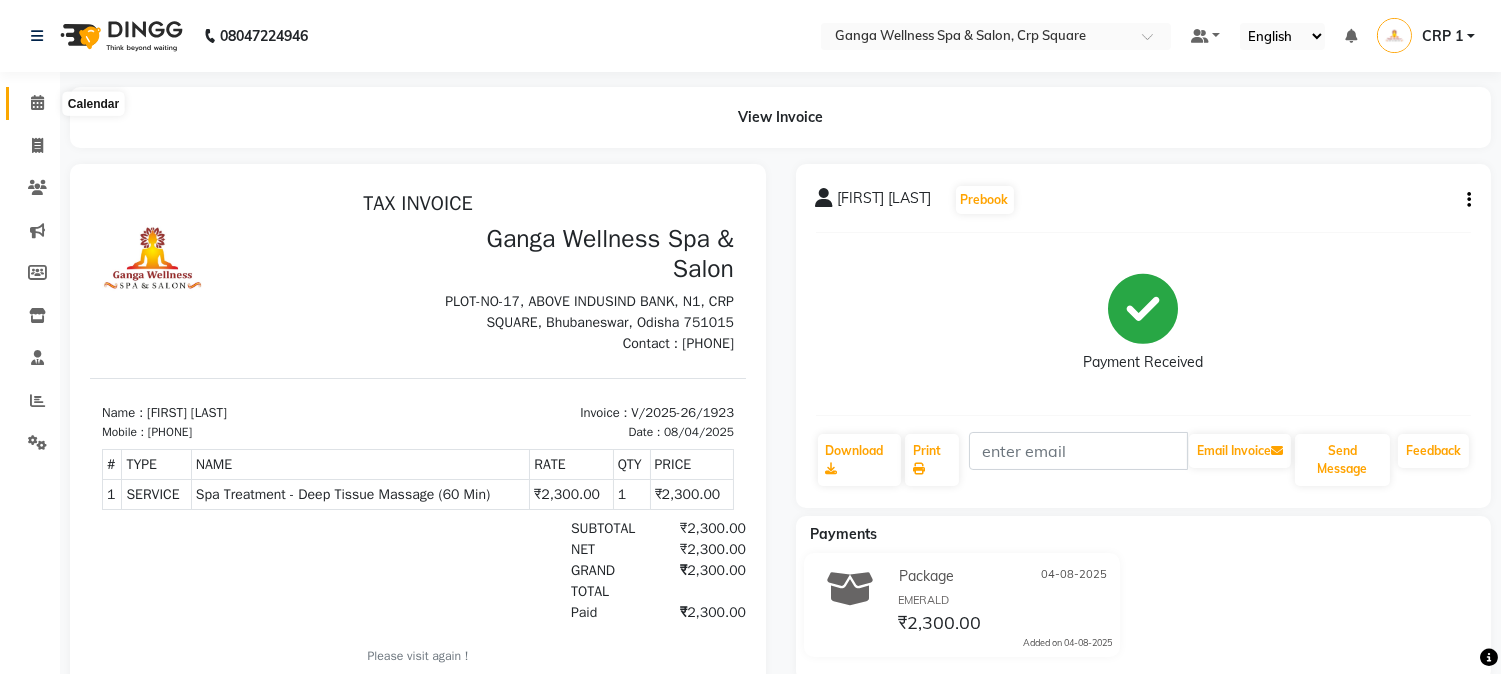 click 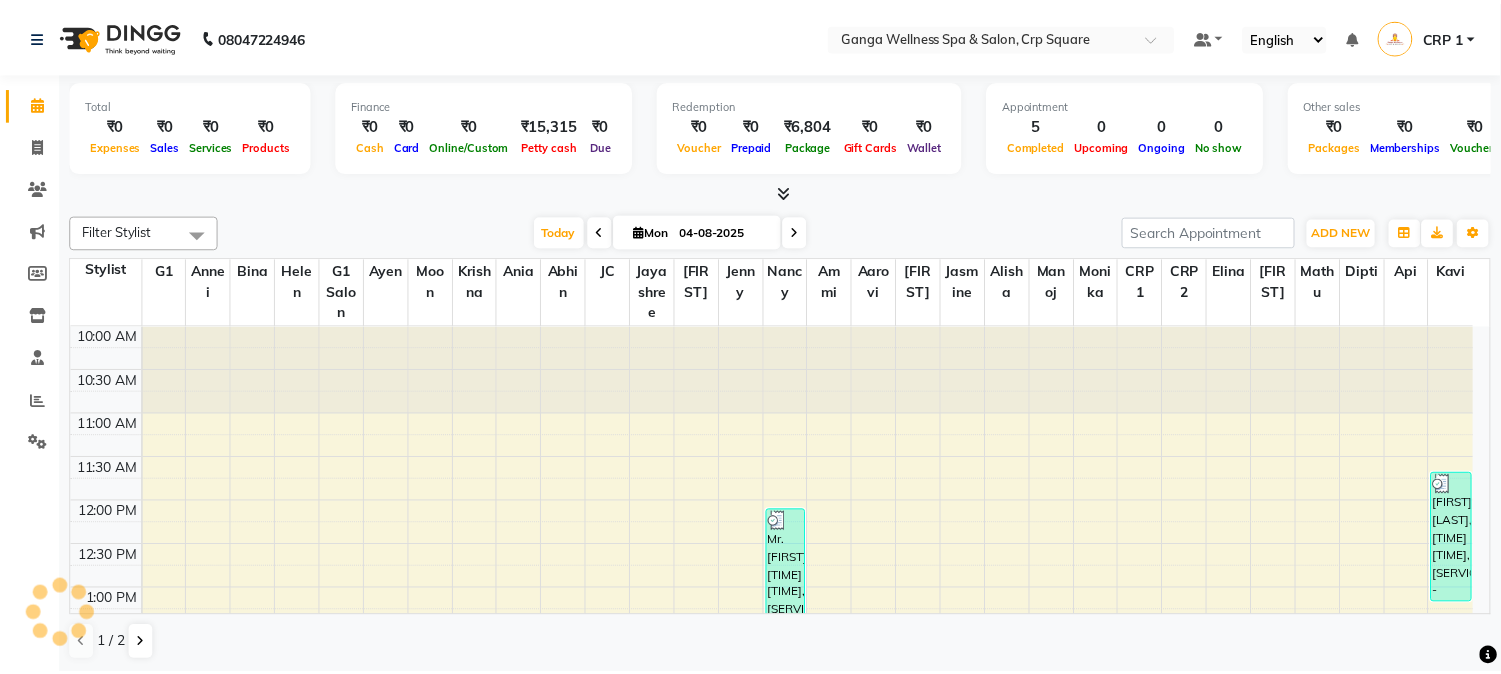 scroll, scrollTop: 0, scrollLeft: 0, axis: both 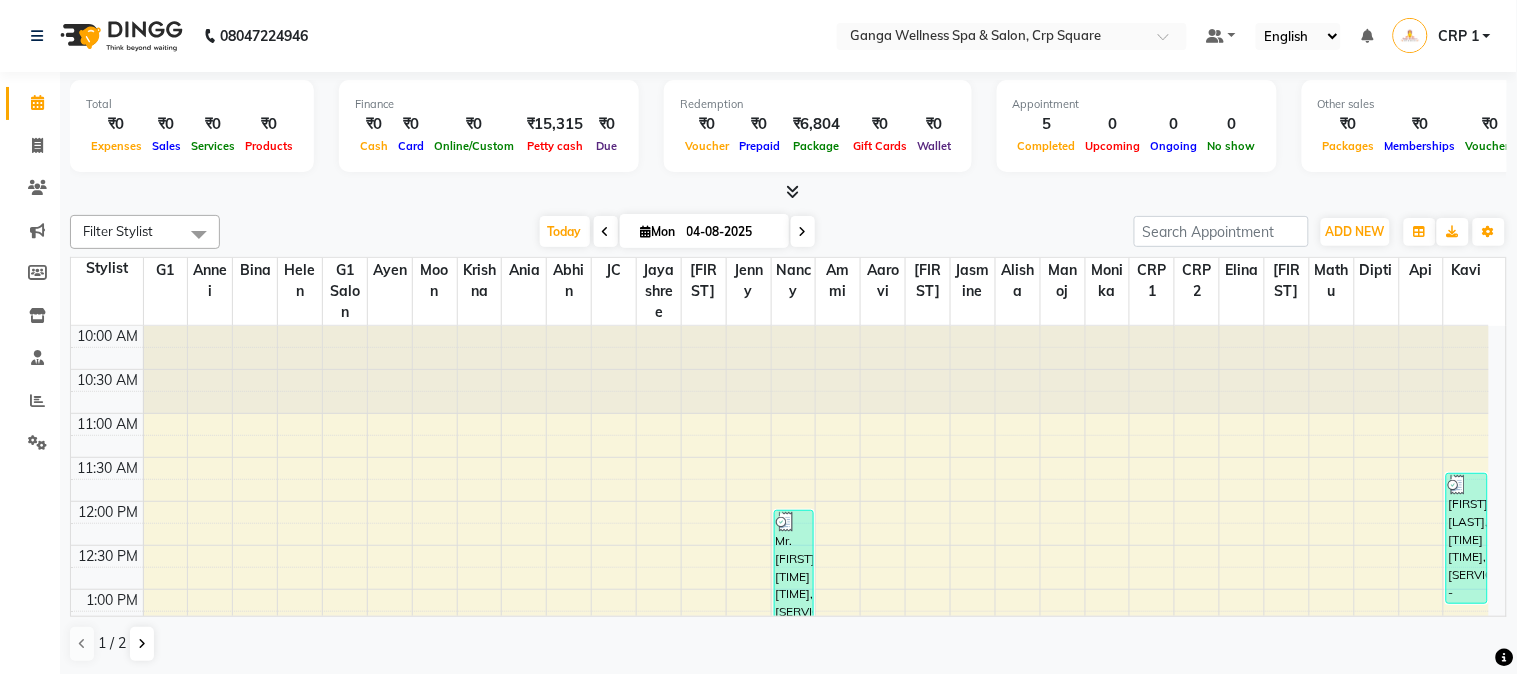 click on "Settings" 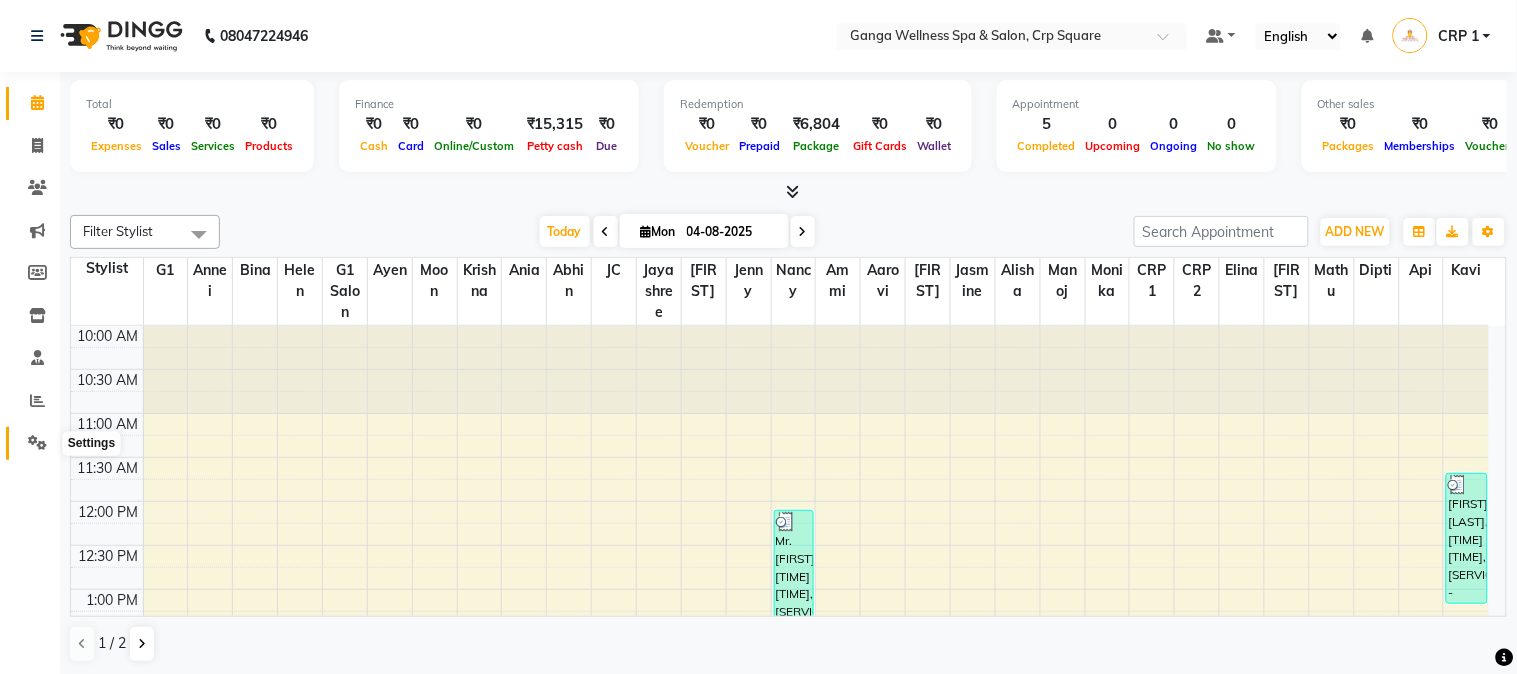 click 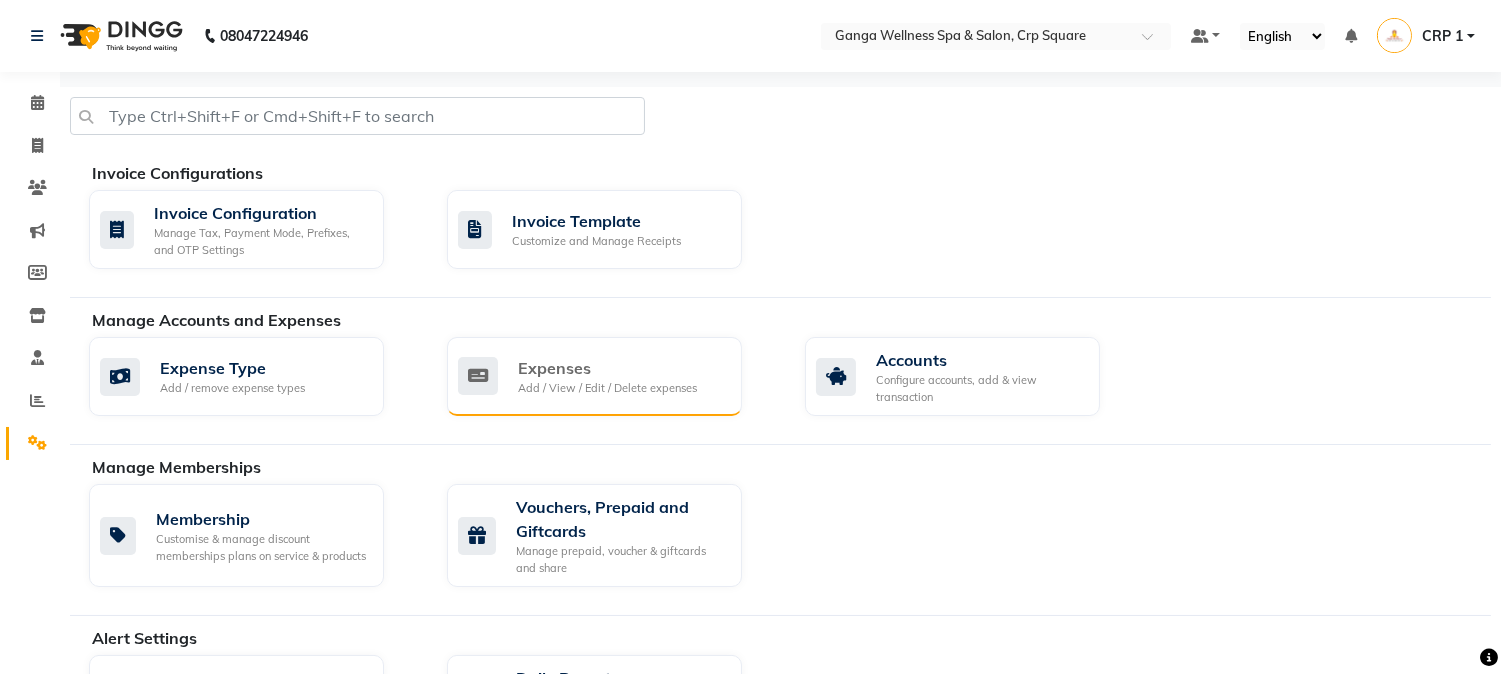 click on "Expenses" 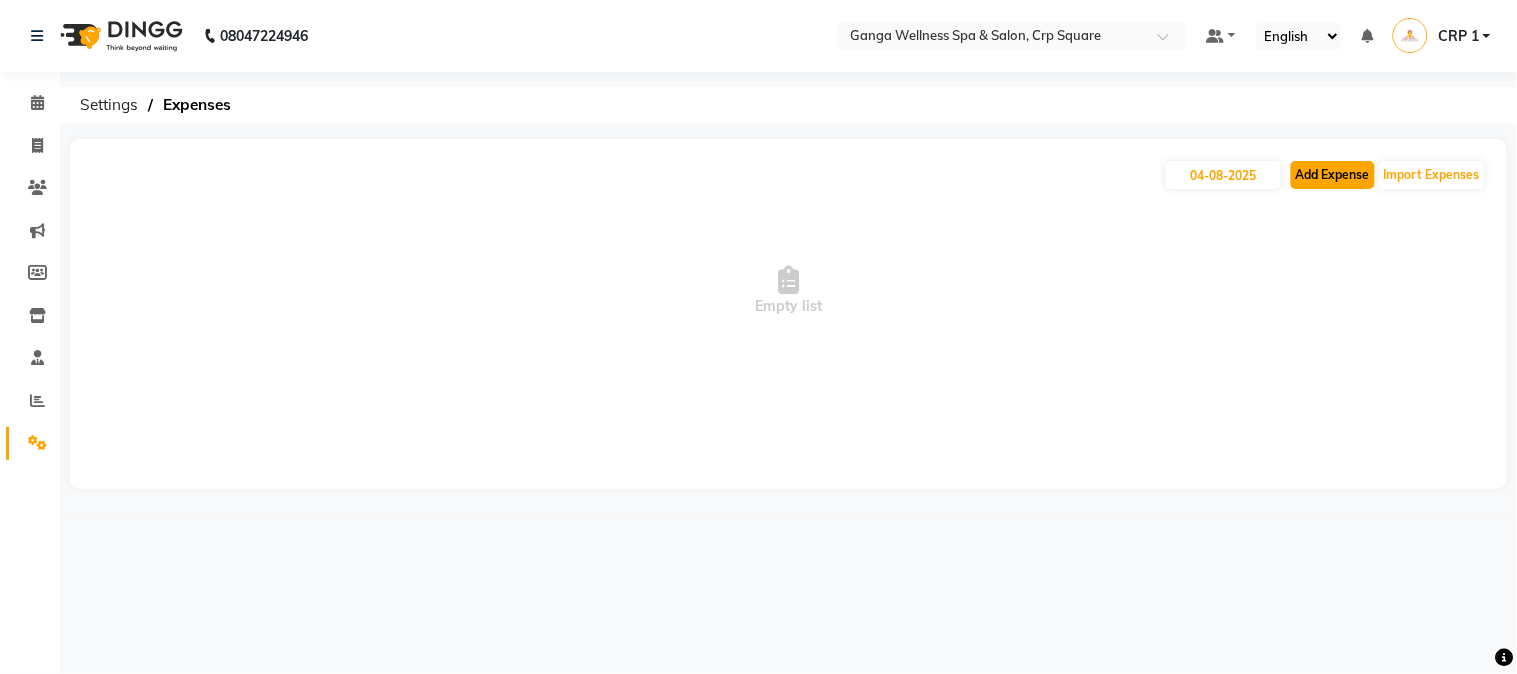 click on "Add Expense" 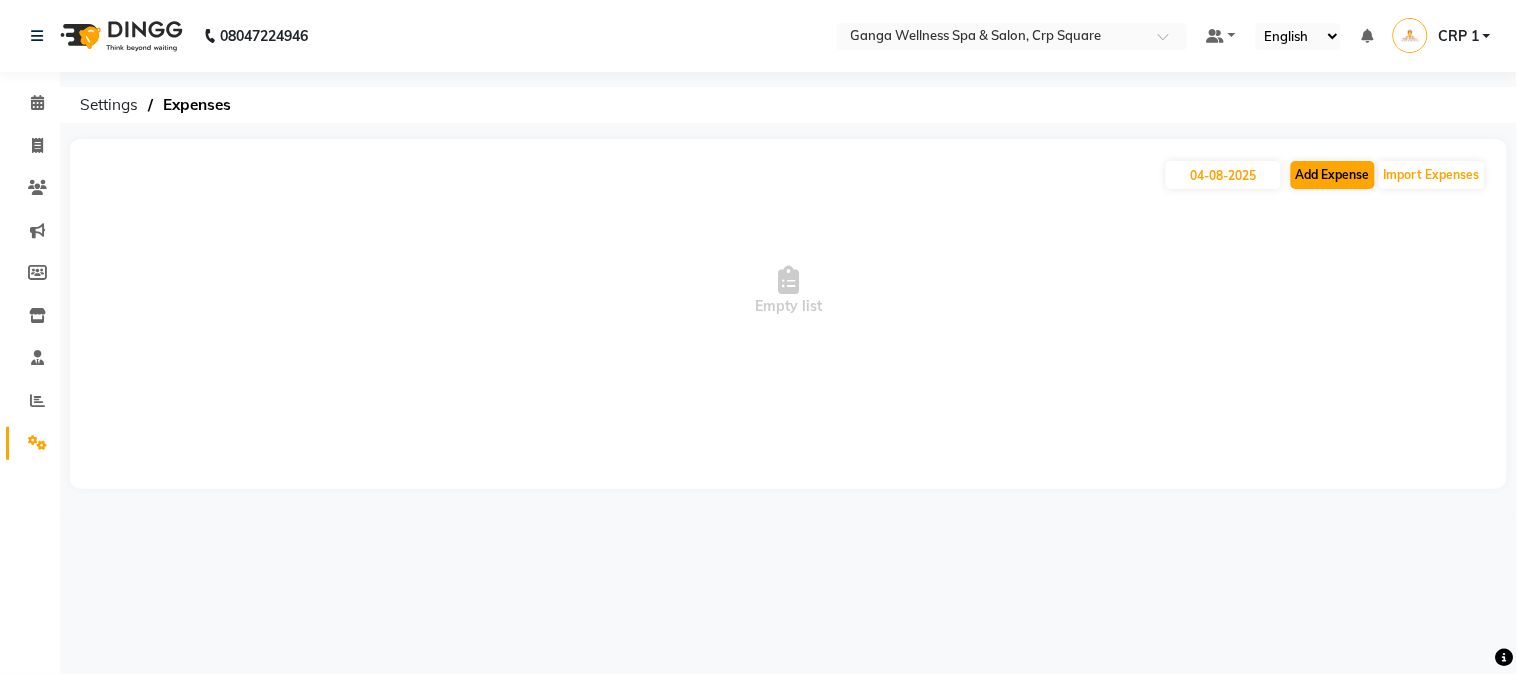 select on "1" 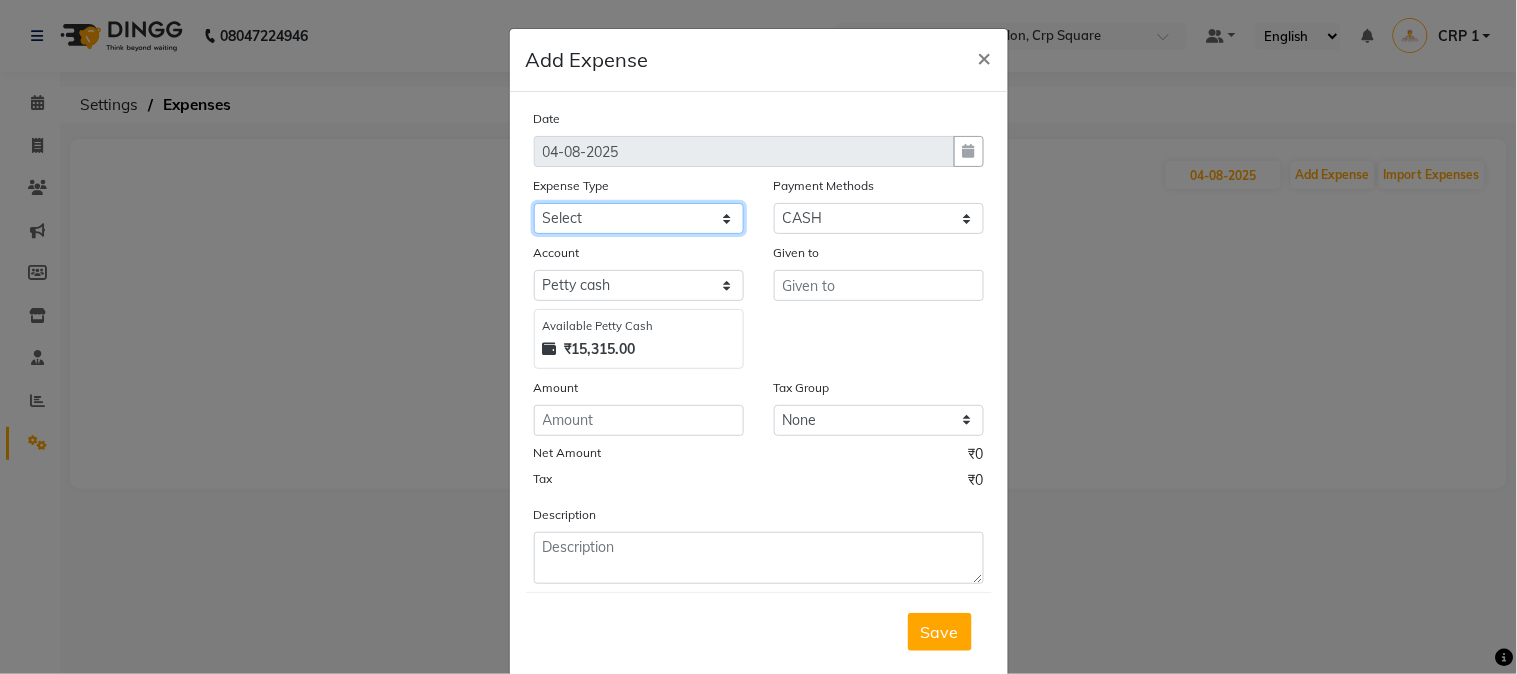 click on "Select Advance Salary Bank charges Car maintenance  Cash transfer to bank Cash transfer to hub Client Snacks Clinical charges Equipment Fuel Govt fee Incentive Insurance International purchase Loan Repayment Maintenance Marketing Miscellaneous MRA Other Pantry Product Rent Salary Staff Snacks Tax Tea & Refreshment Utilities" 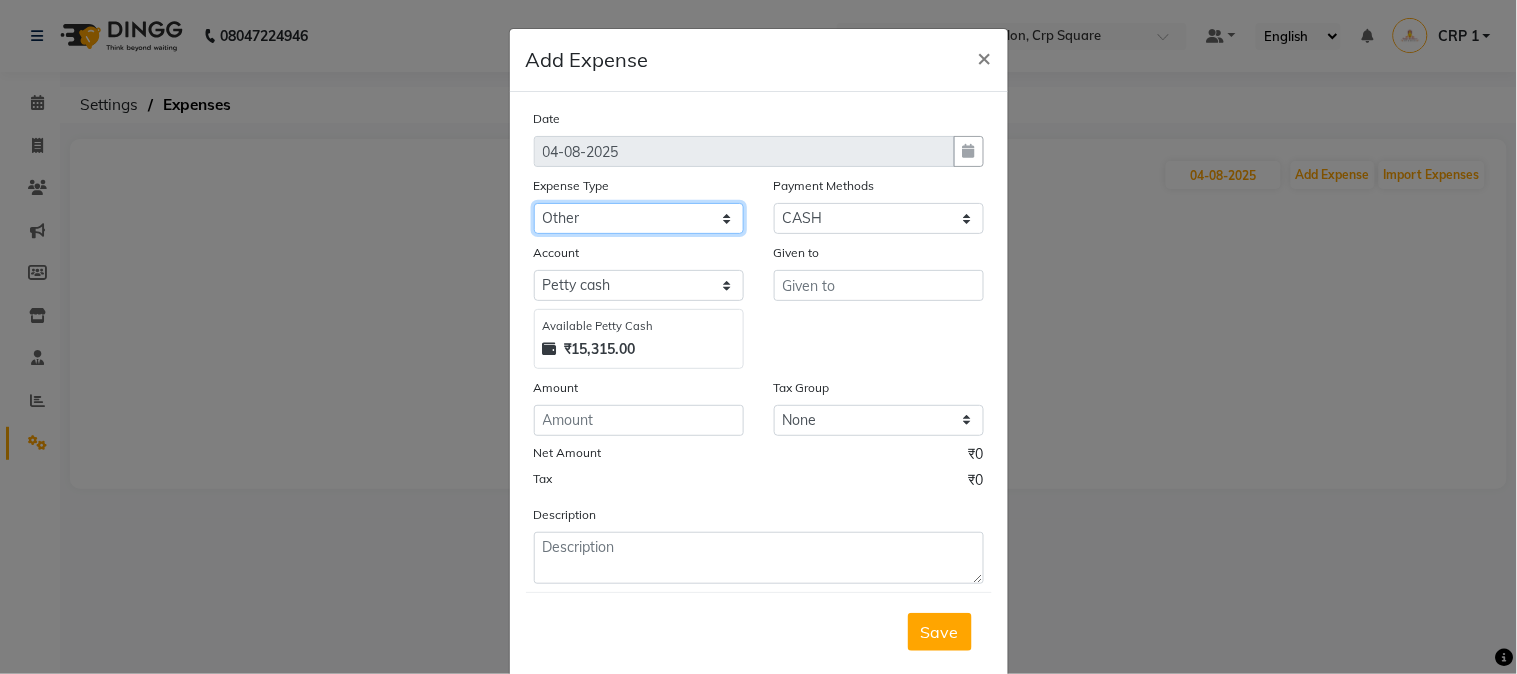 click on "Select Advance Salary Bank charges Car maintenance  Cash transfer to bank Cash transfer to hub Client Snacks Clinical charges Equipment Fuel Govt fee Incentive Insurance International purchase Loan Repayment Maintenance Marketing Miscellaneous MRA Other Pantry Product Rent Salary Staff Snacks Tax Tea & Refreshment Utilities" 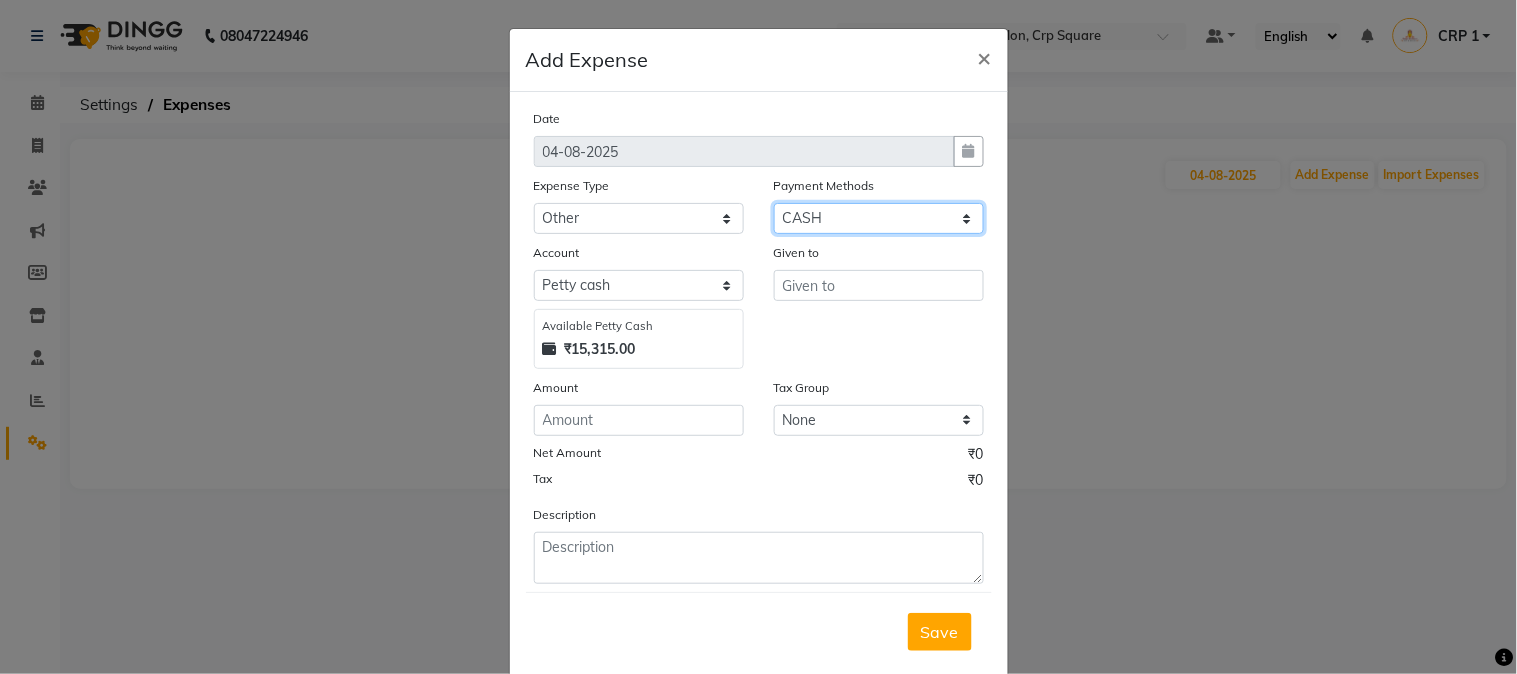 click on "Select PhonePe BharatPay CARD Prepaid CASH PayTM ONLINE Voucher MI Voucher GPay Package Wallet" 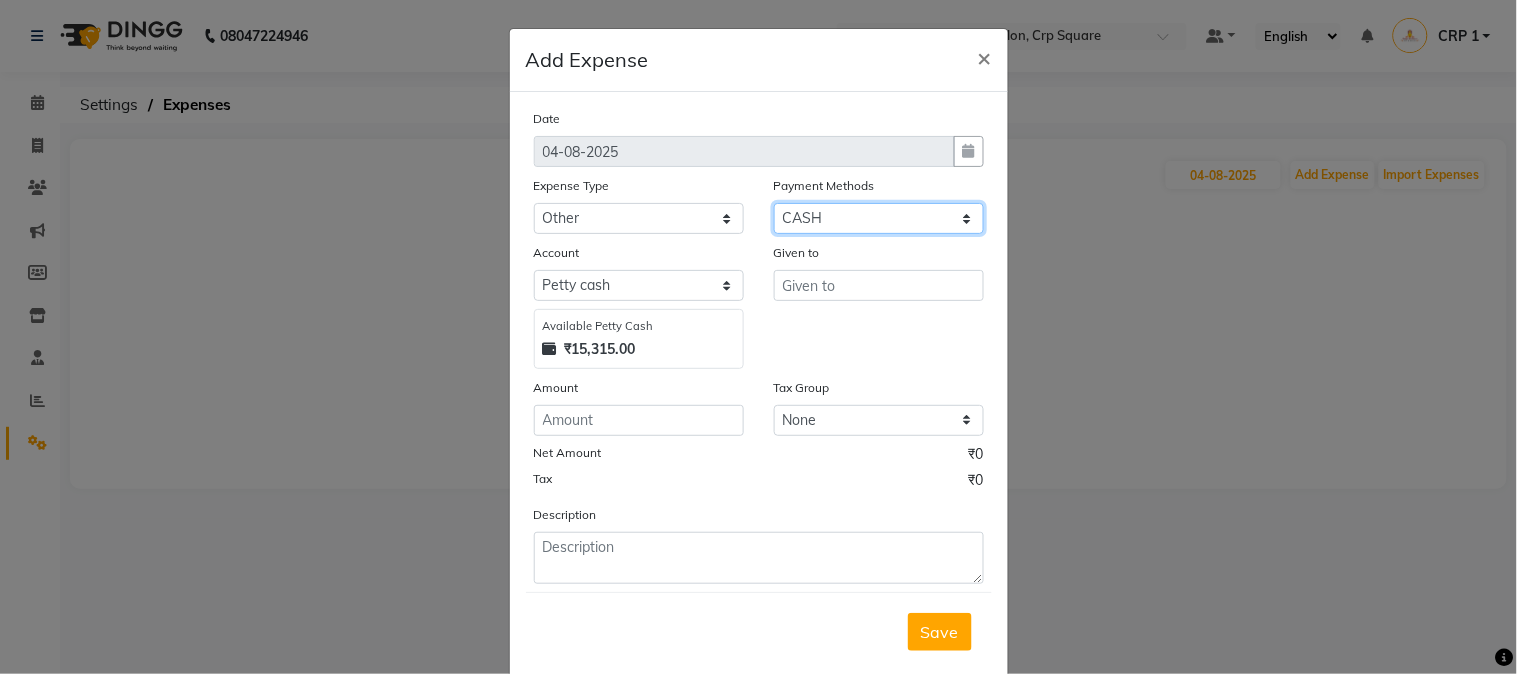 click on "Select PhonePe BharatPay CARD Prepaid CASH PayTM ONLINE Voucher MI Voucher GPay Package Wallet" 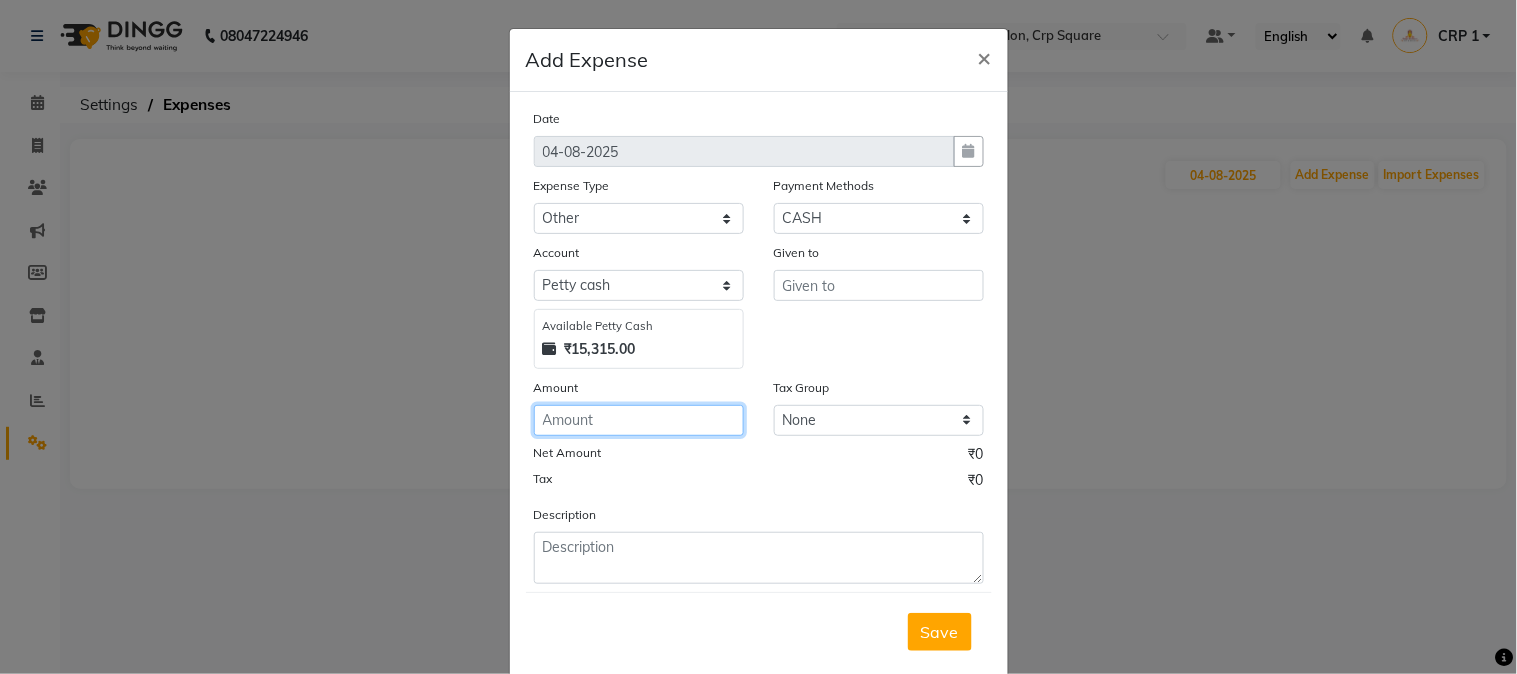 click 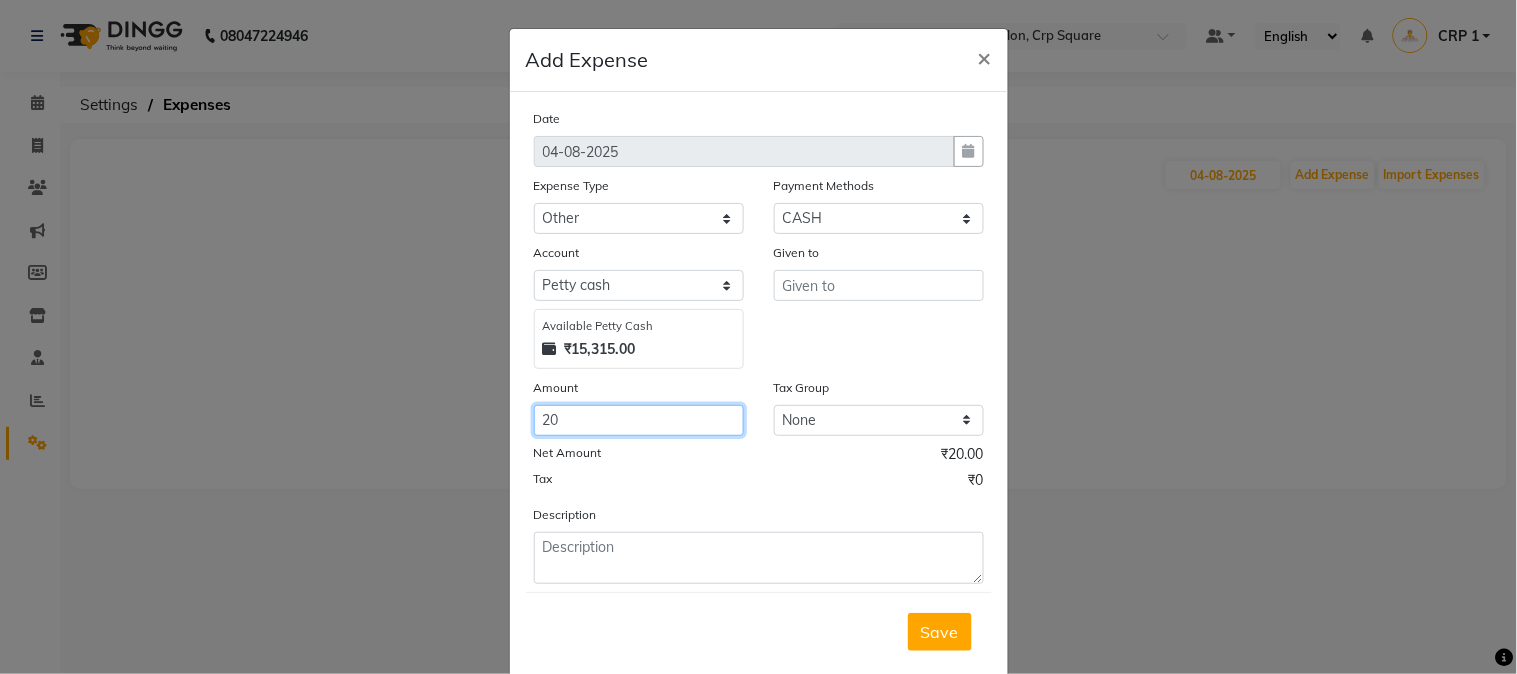 type on "20" 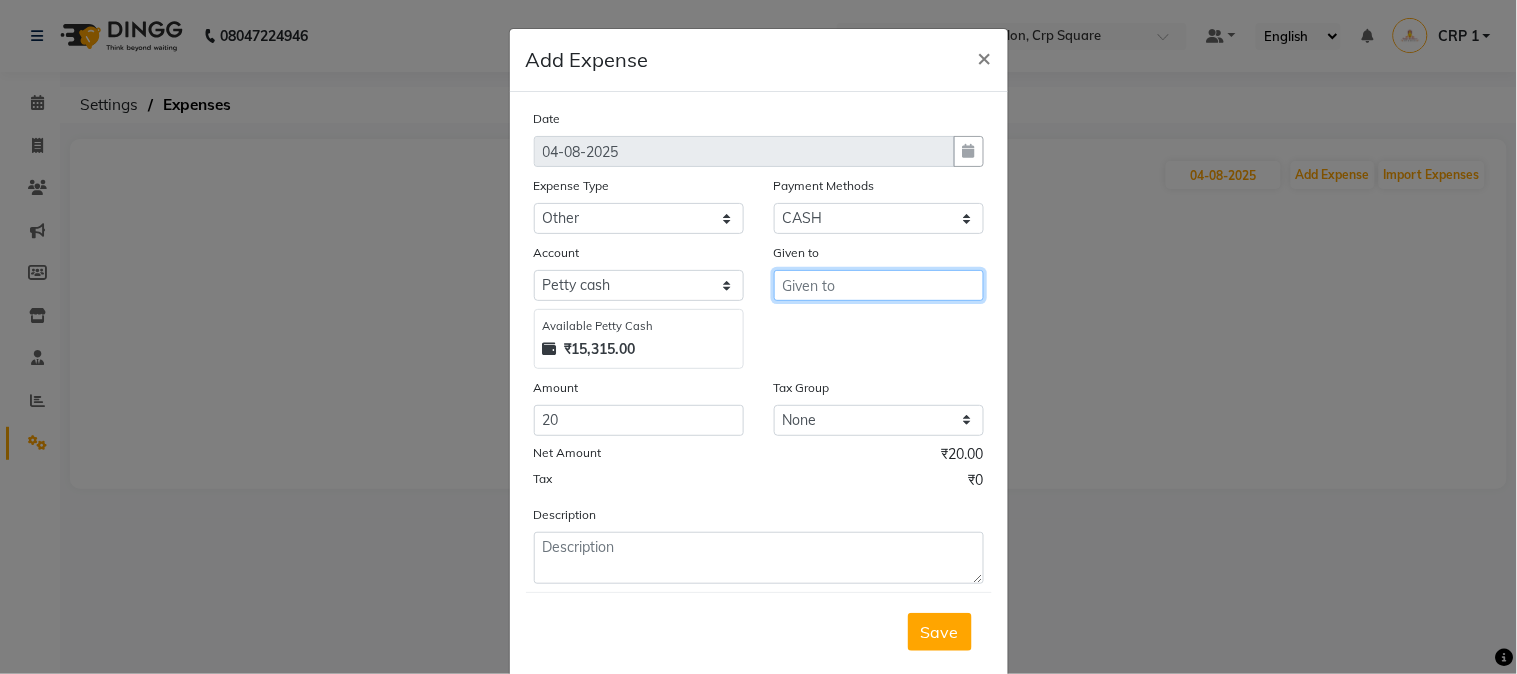 click at bounding box center (879, 285) 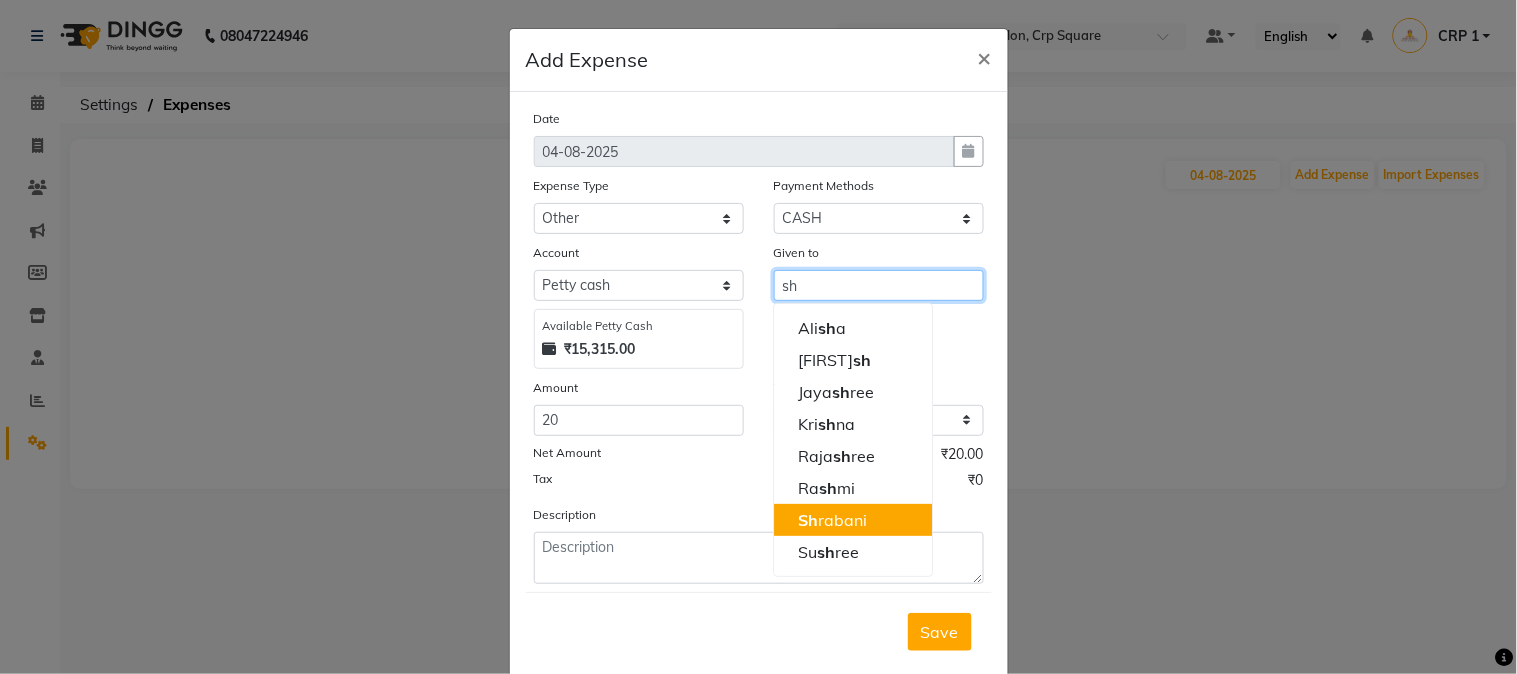 click on "Sh" 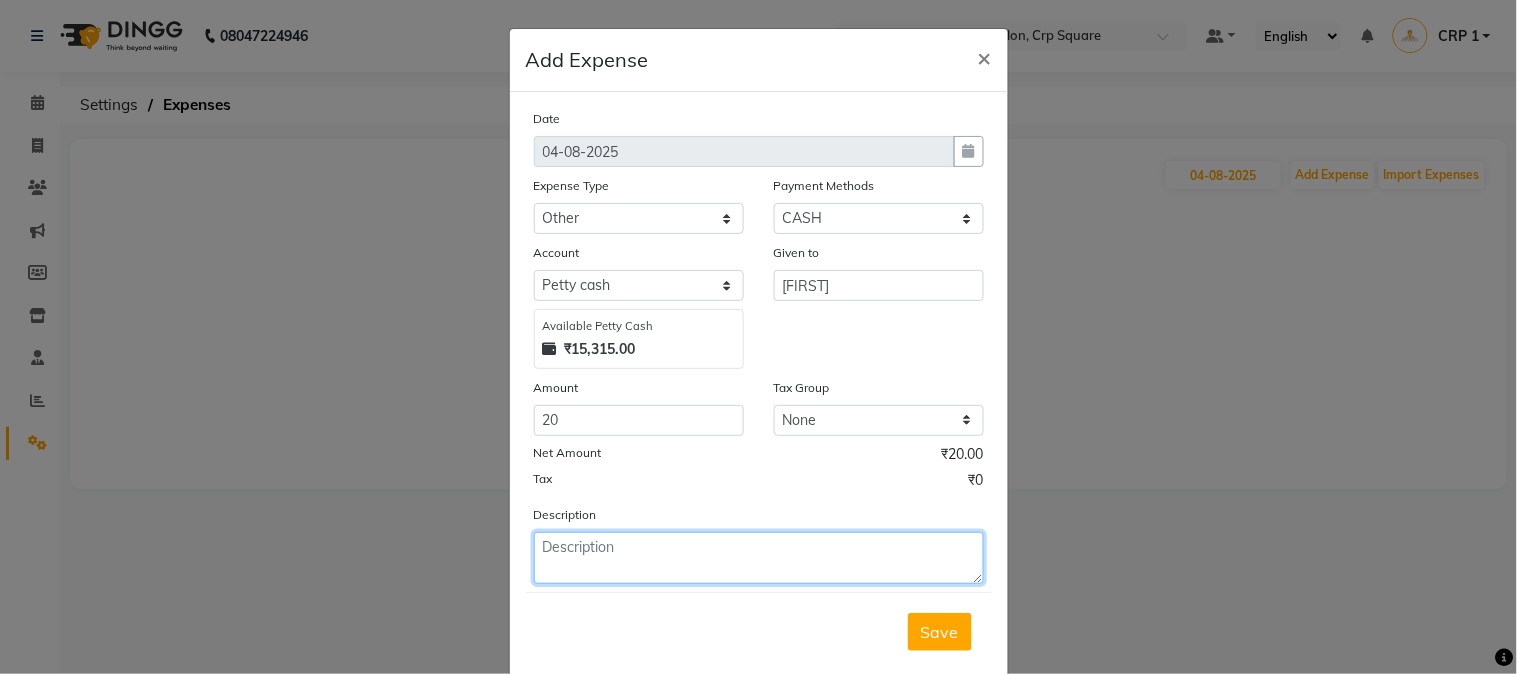 click 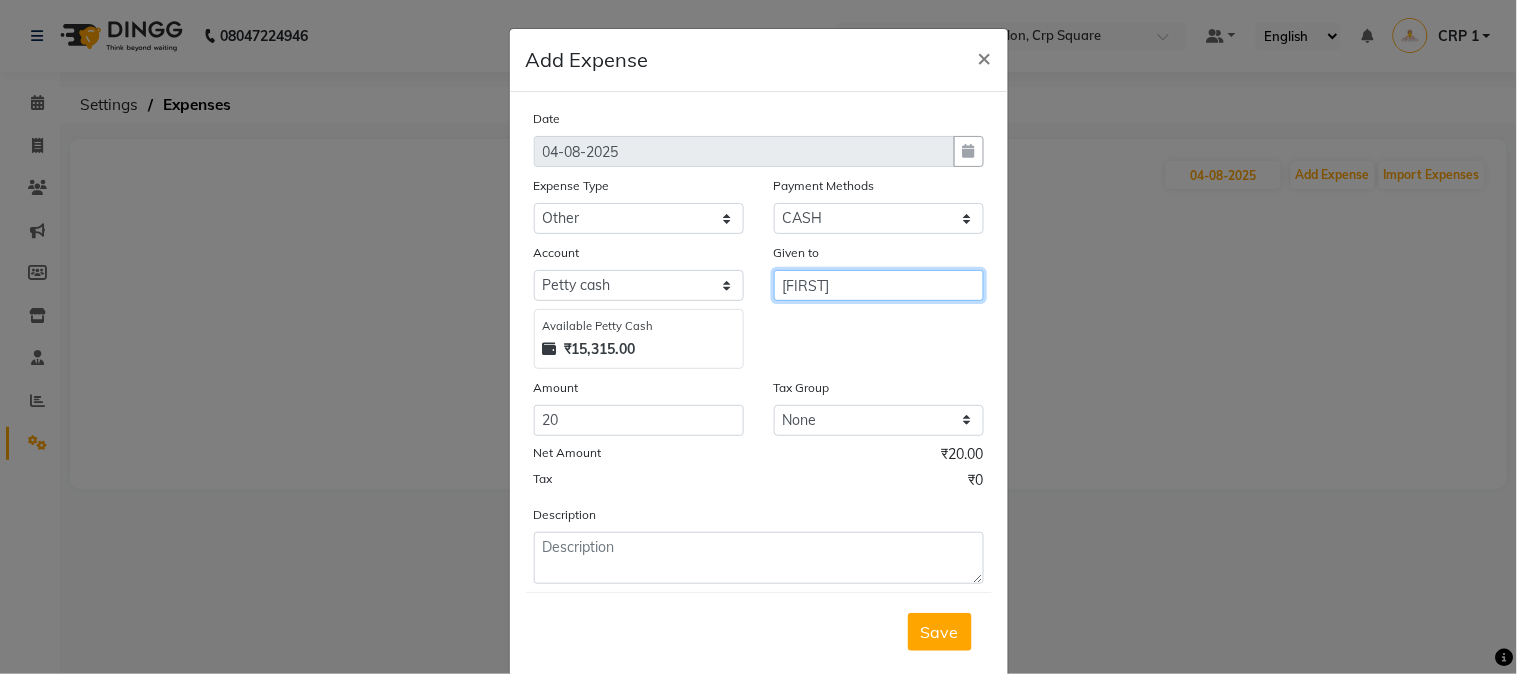 click on "[FIRST]" at bounding box center [879, 285] 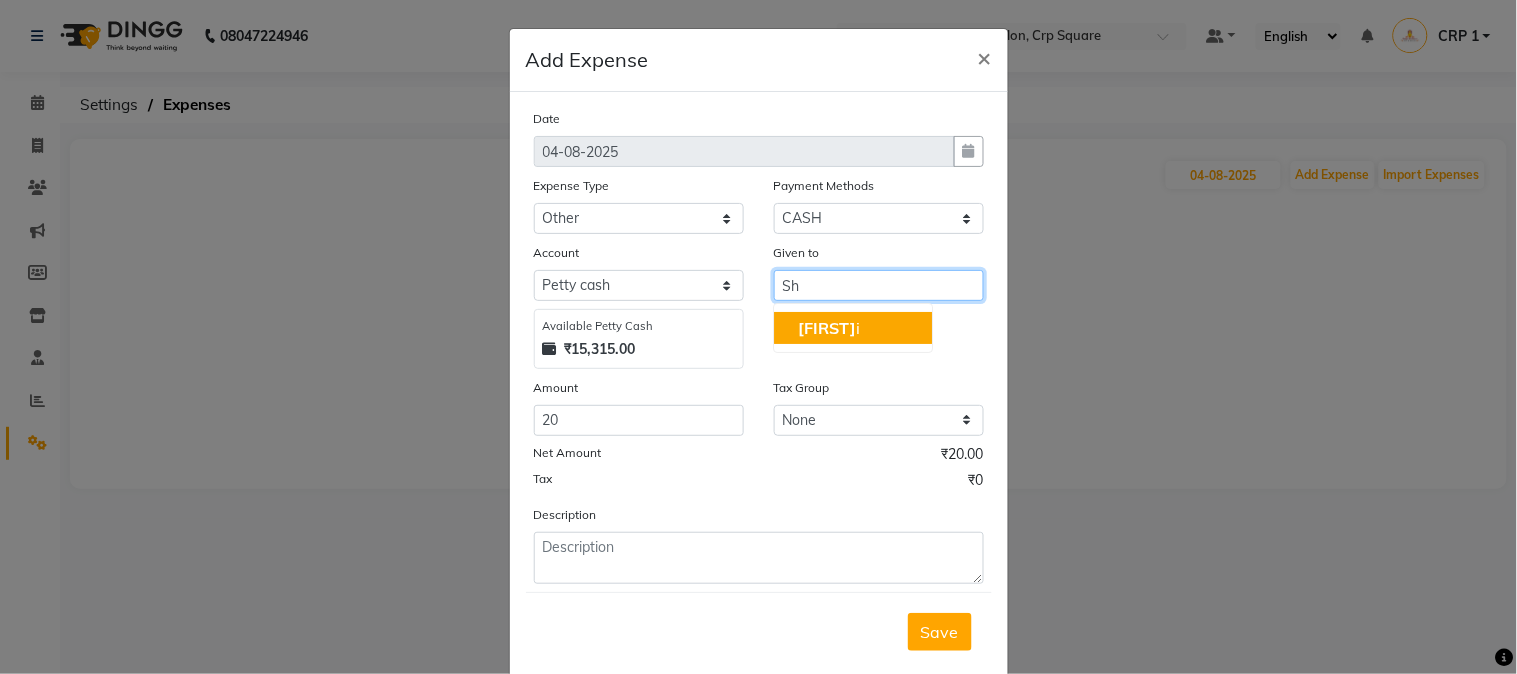 type on "S" 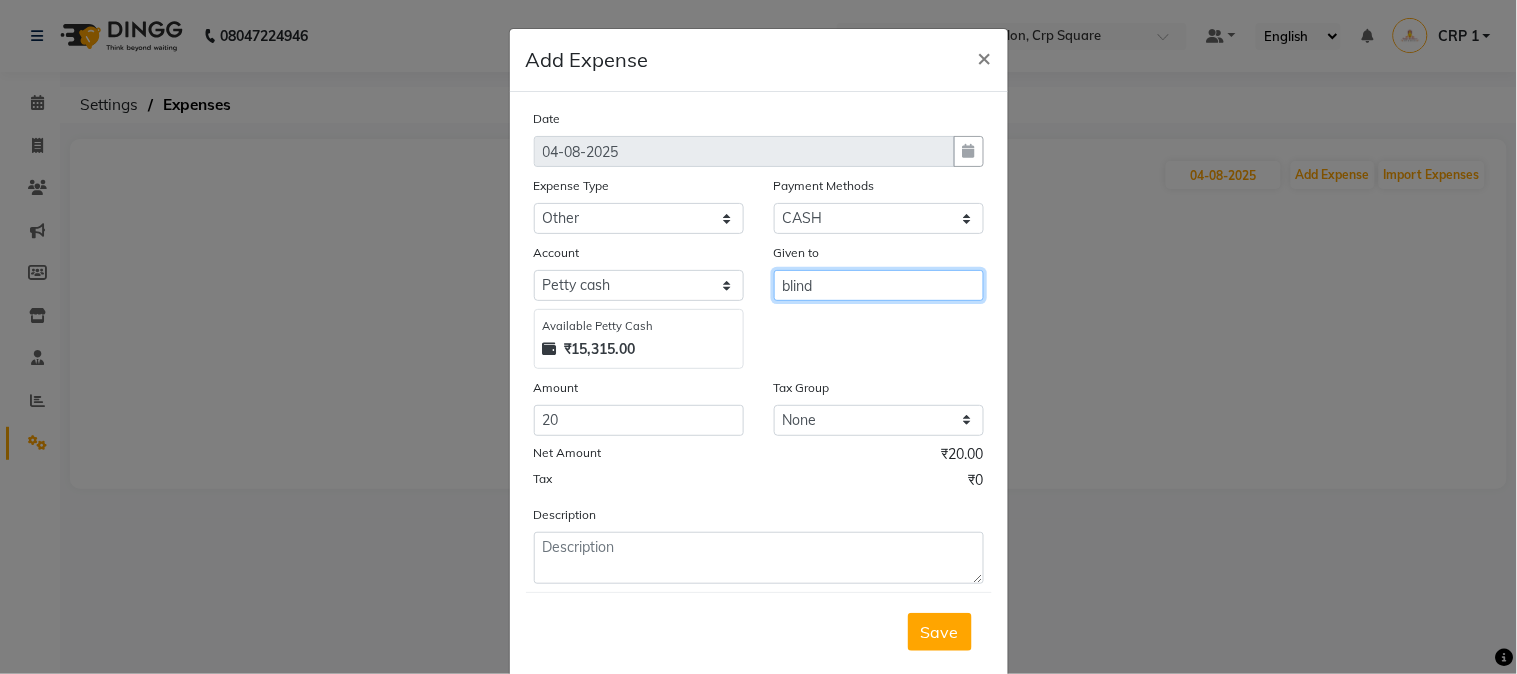 click on "blind" at bounding box center [879, 285] 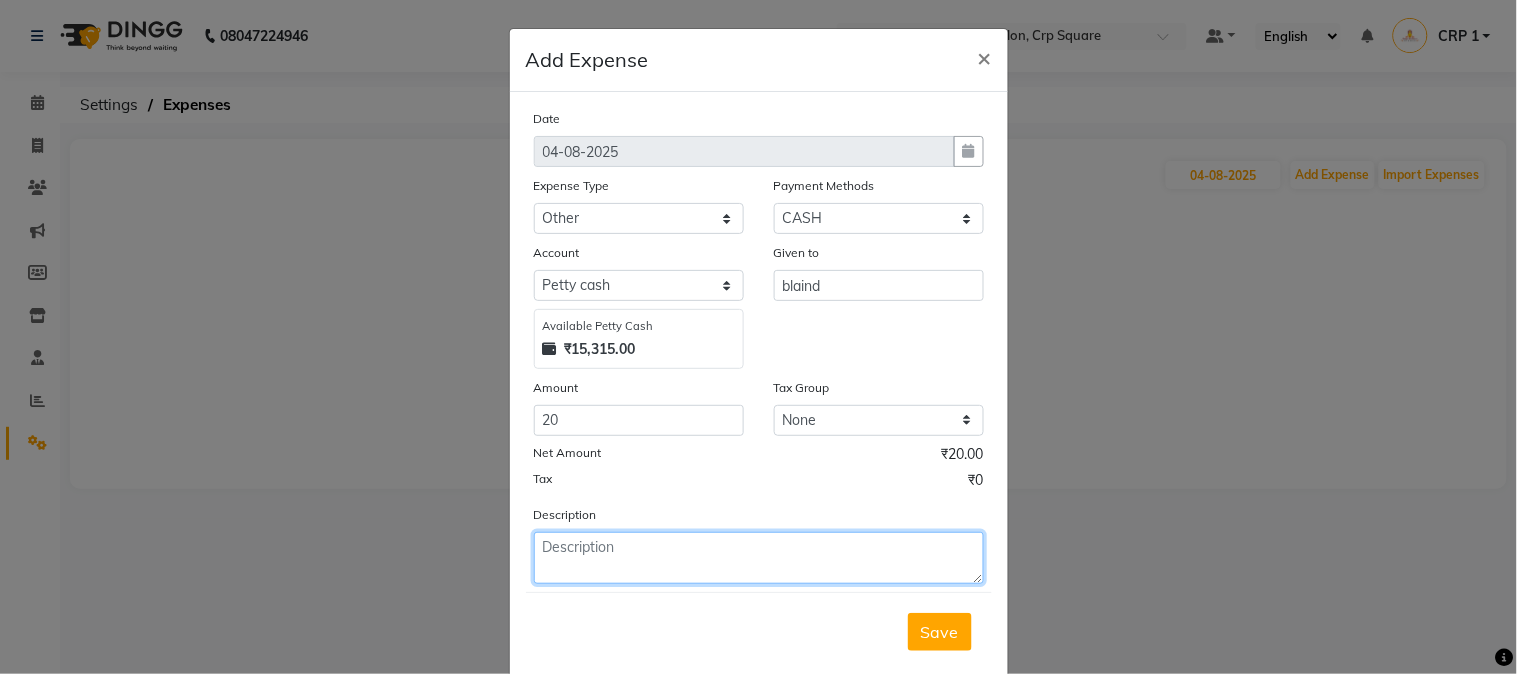 click 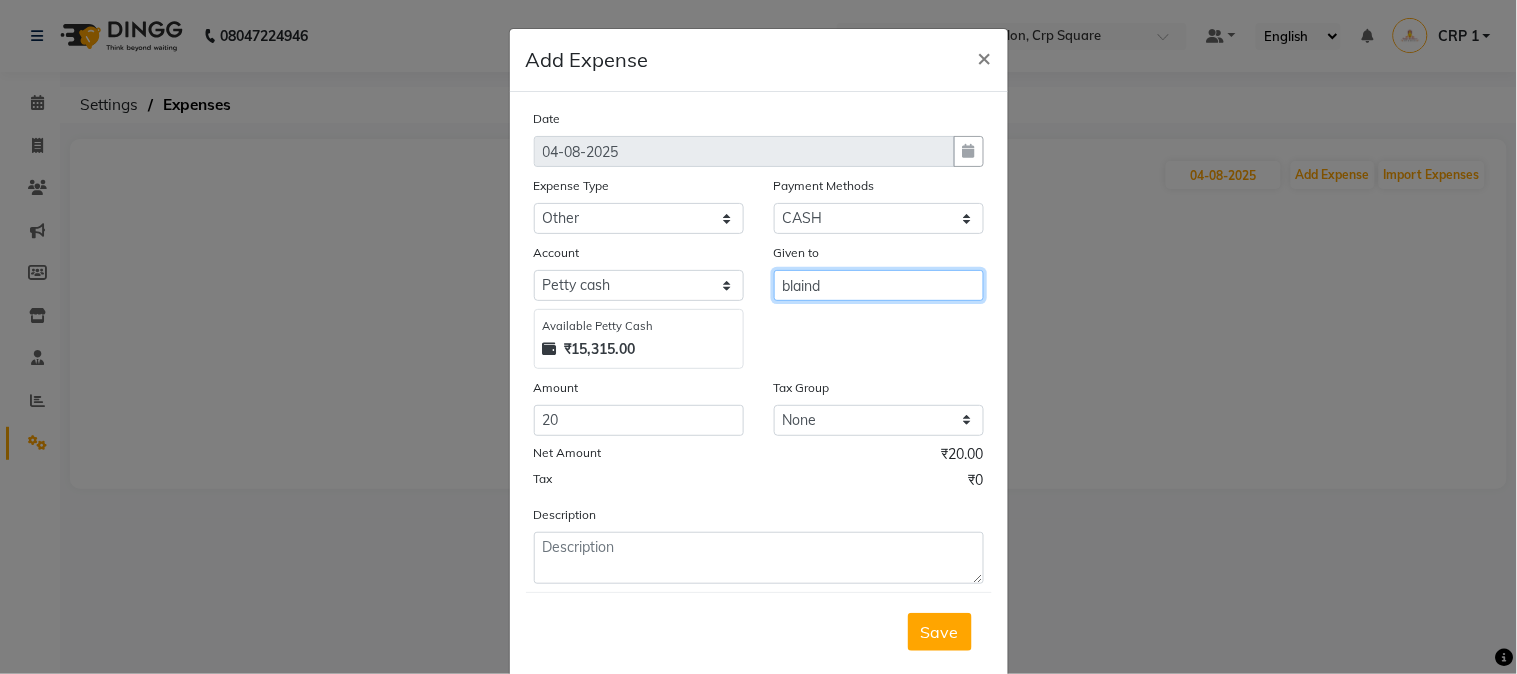 click on "blaind" at bounding box center [879, 285] 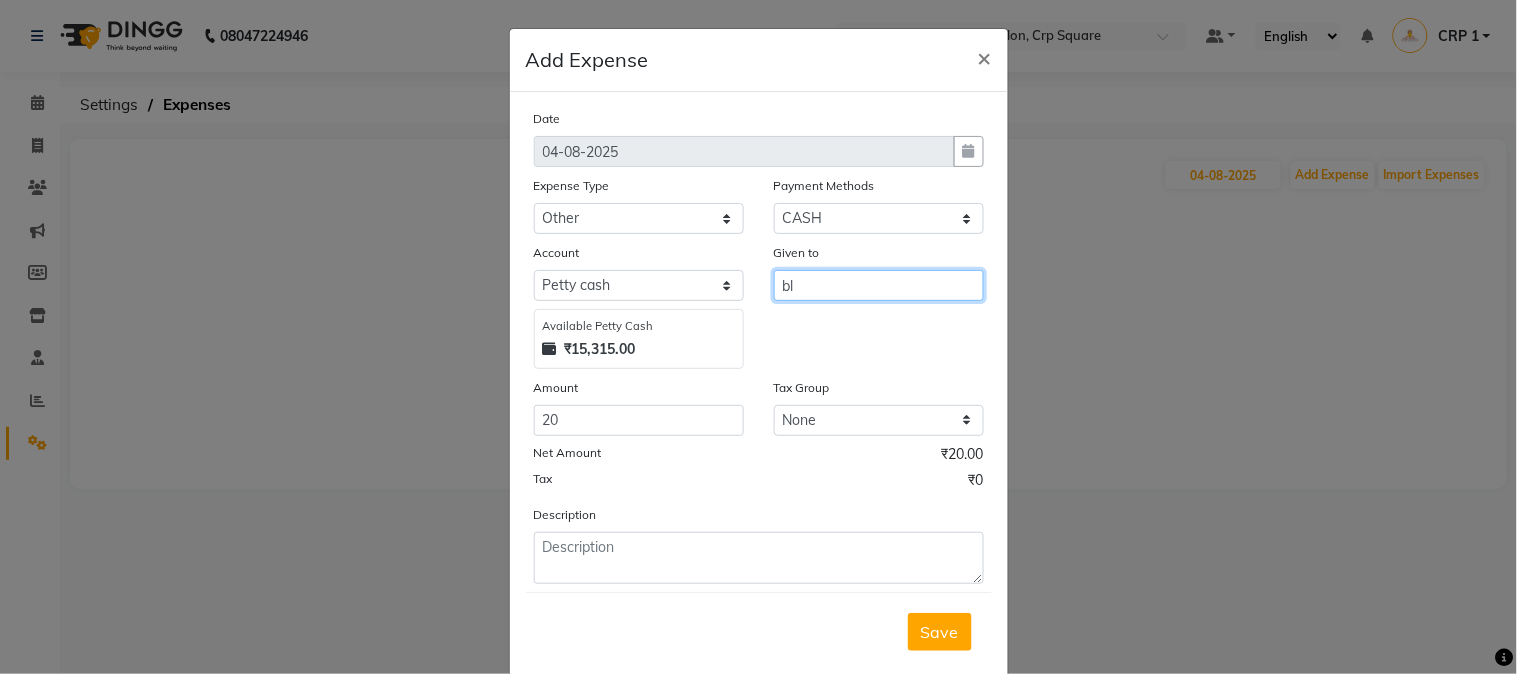 type on "b" 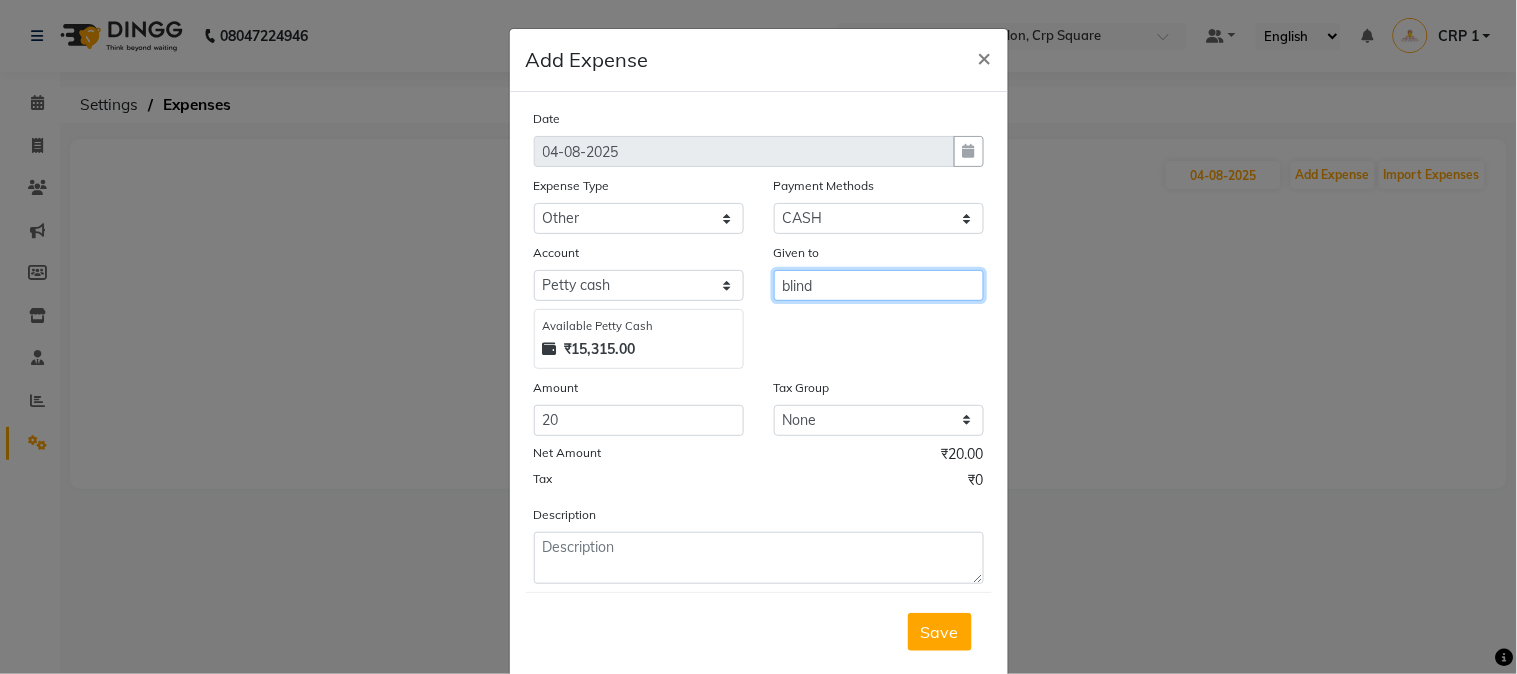 type on "blind" 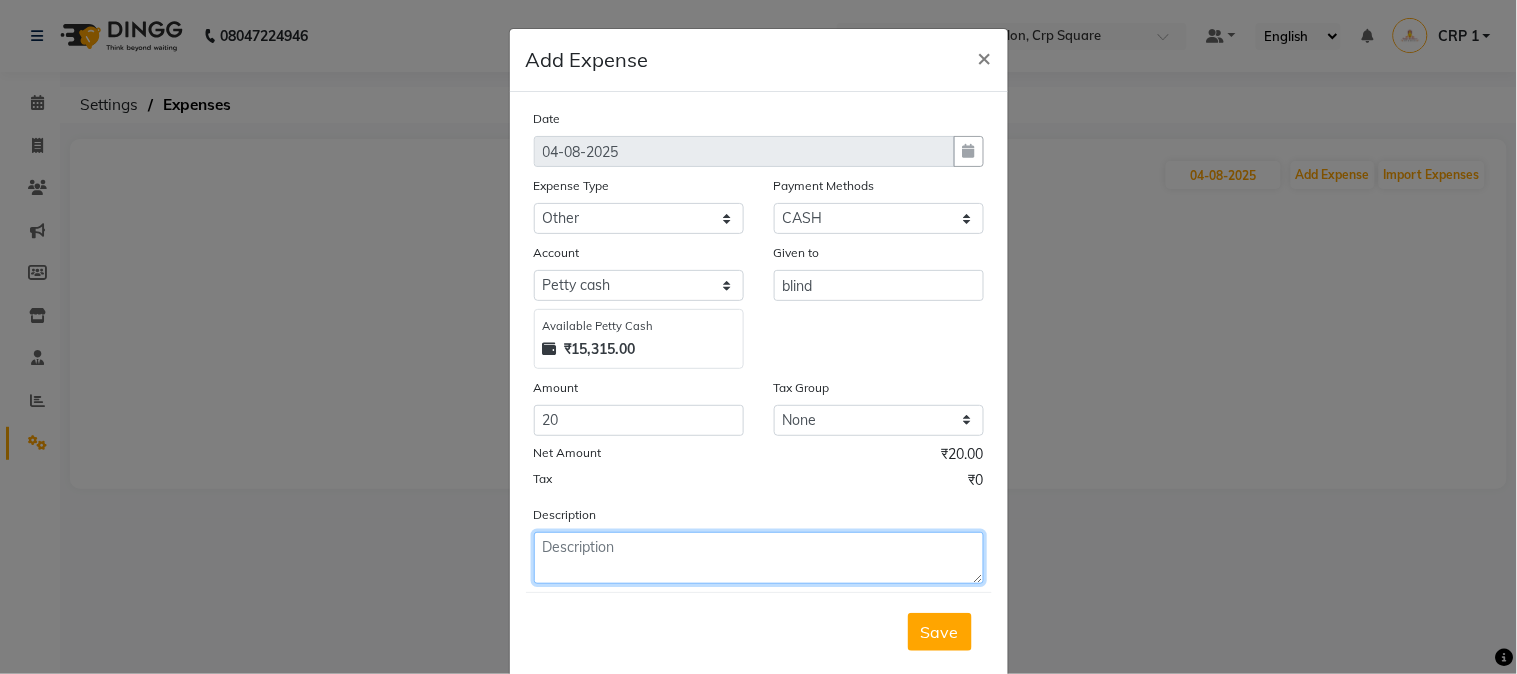 click 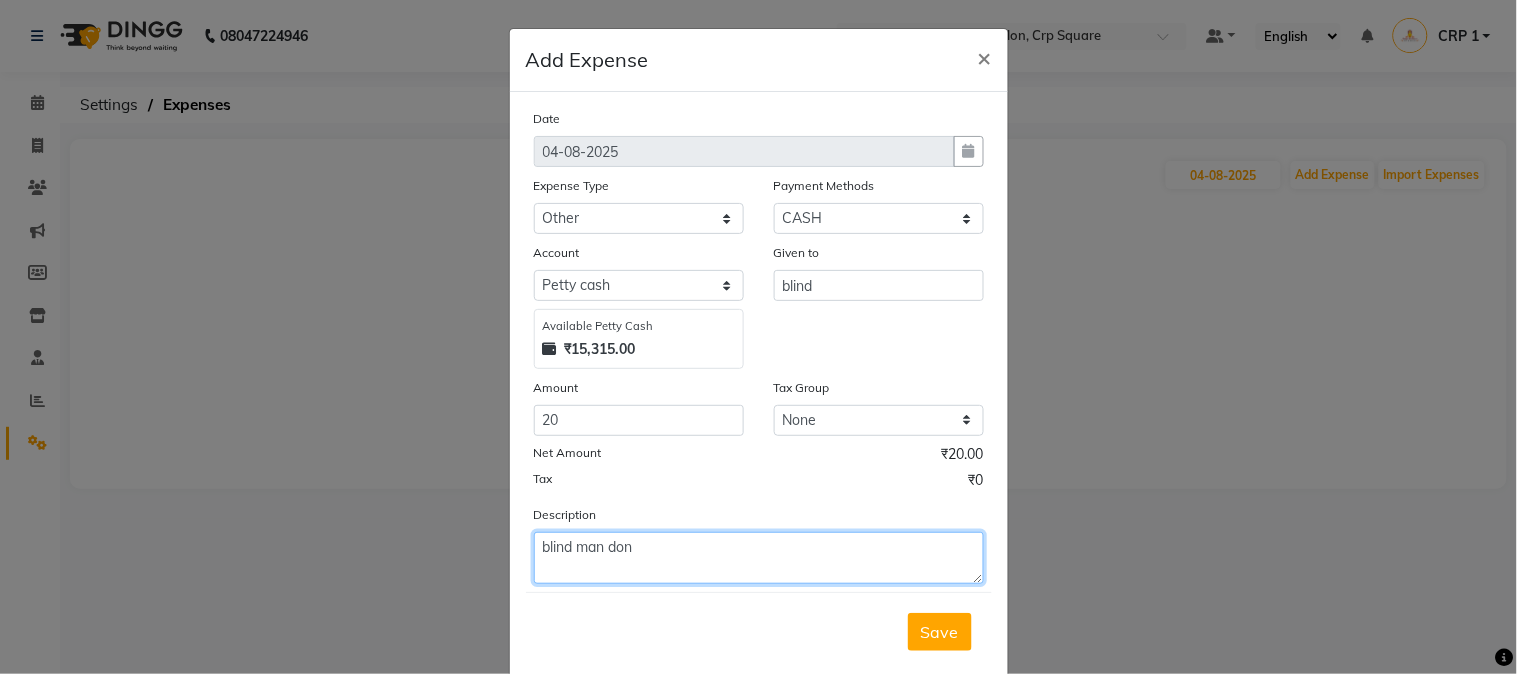 click on "blind man don" 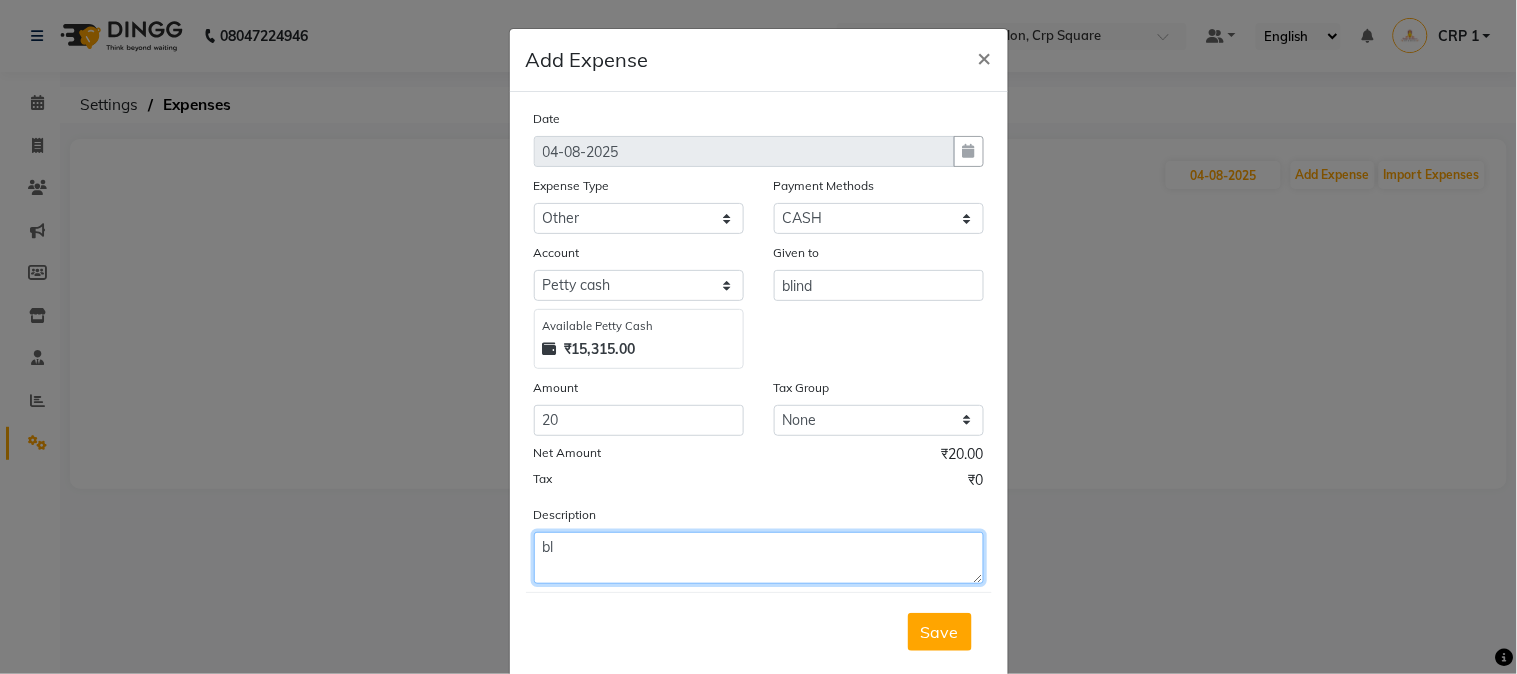 type on "b" 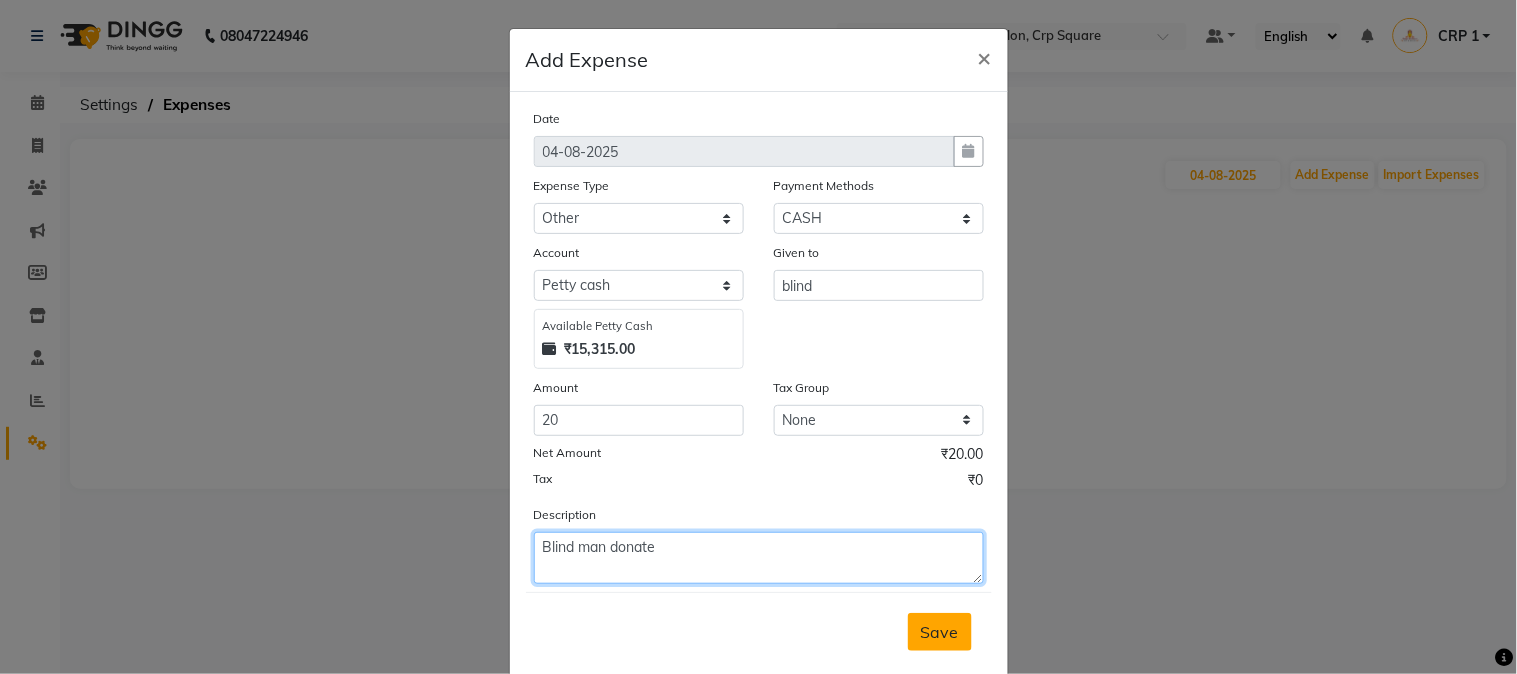 type on "Blind man donate" 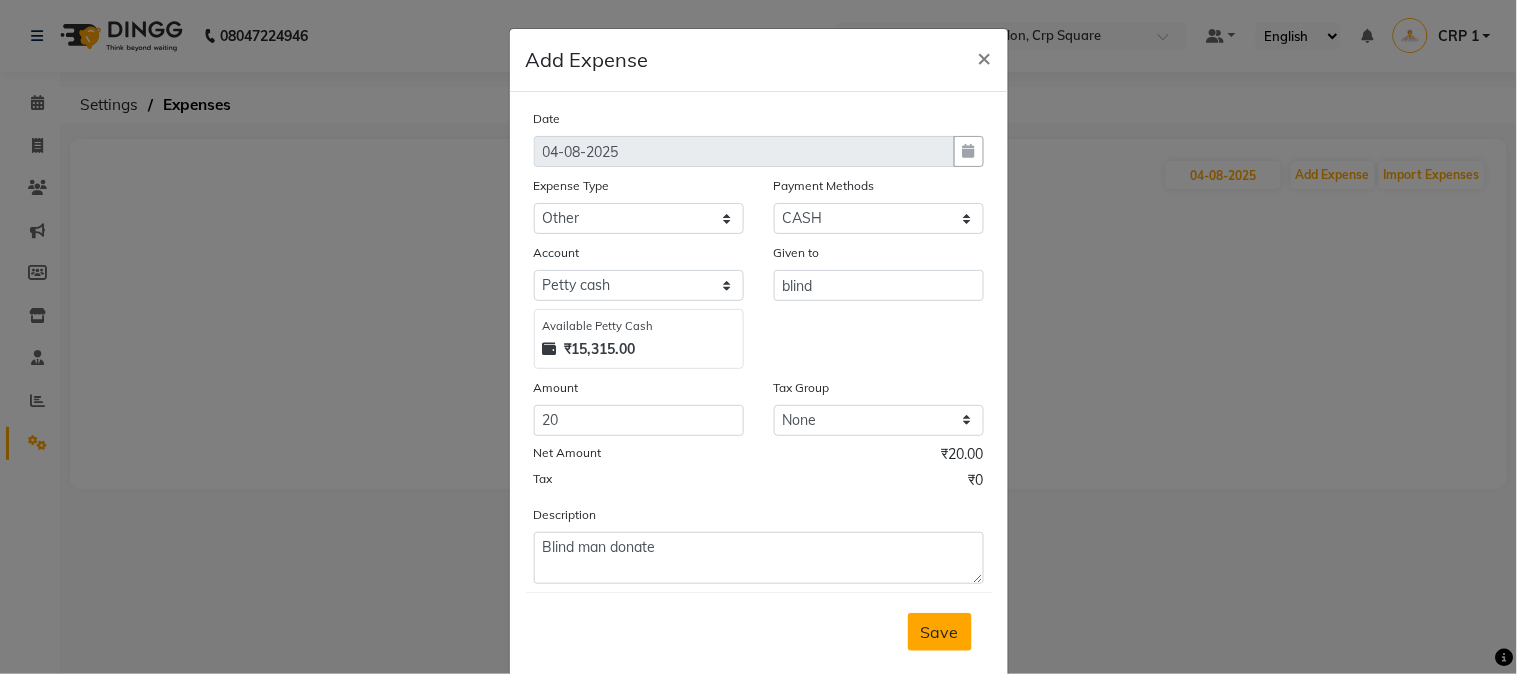 click on "Save" at bounding box center (940, 632) 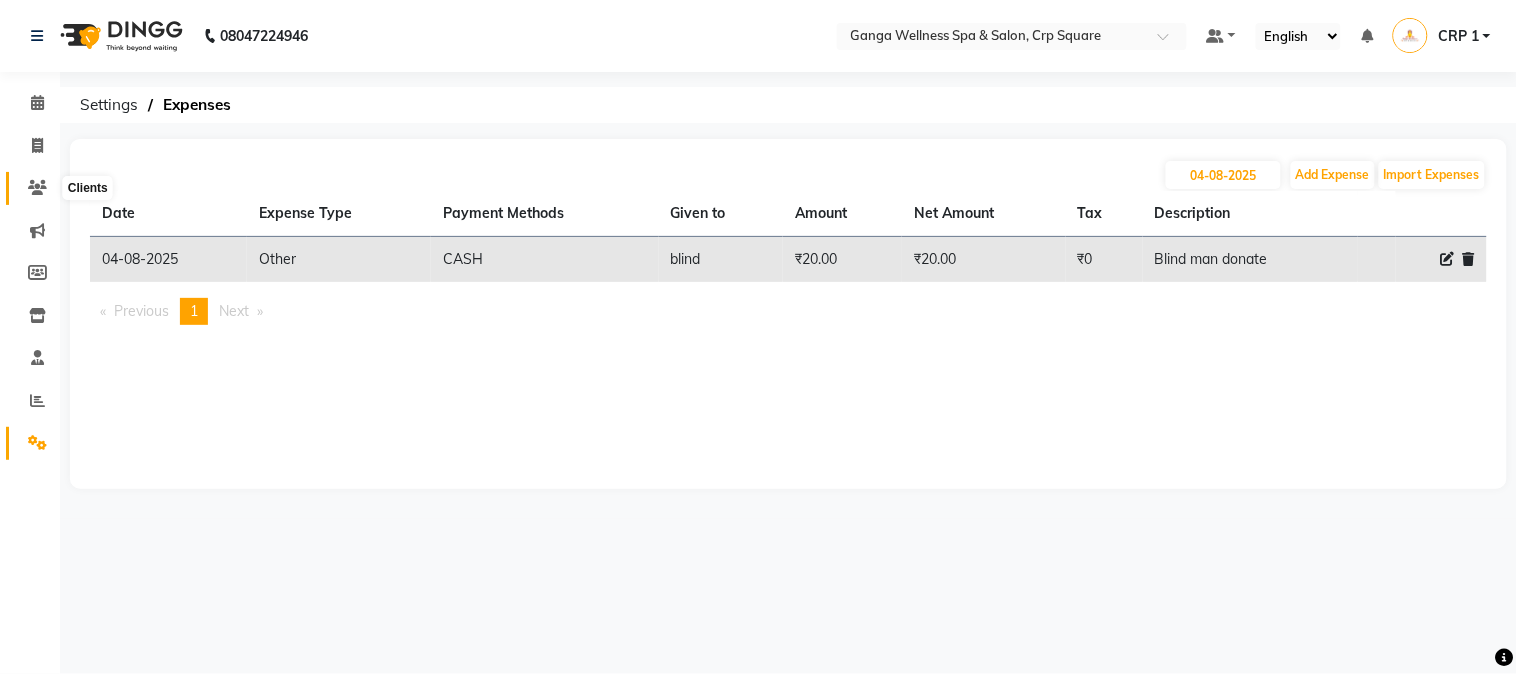 click 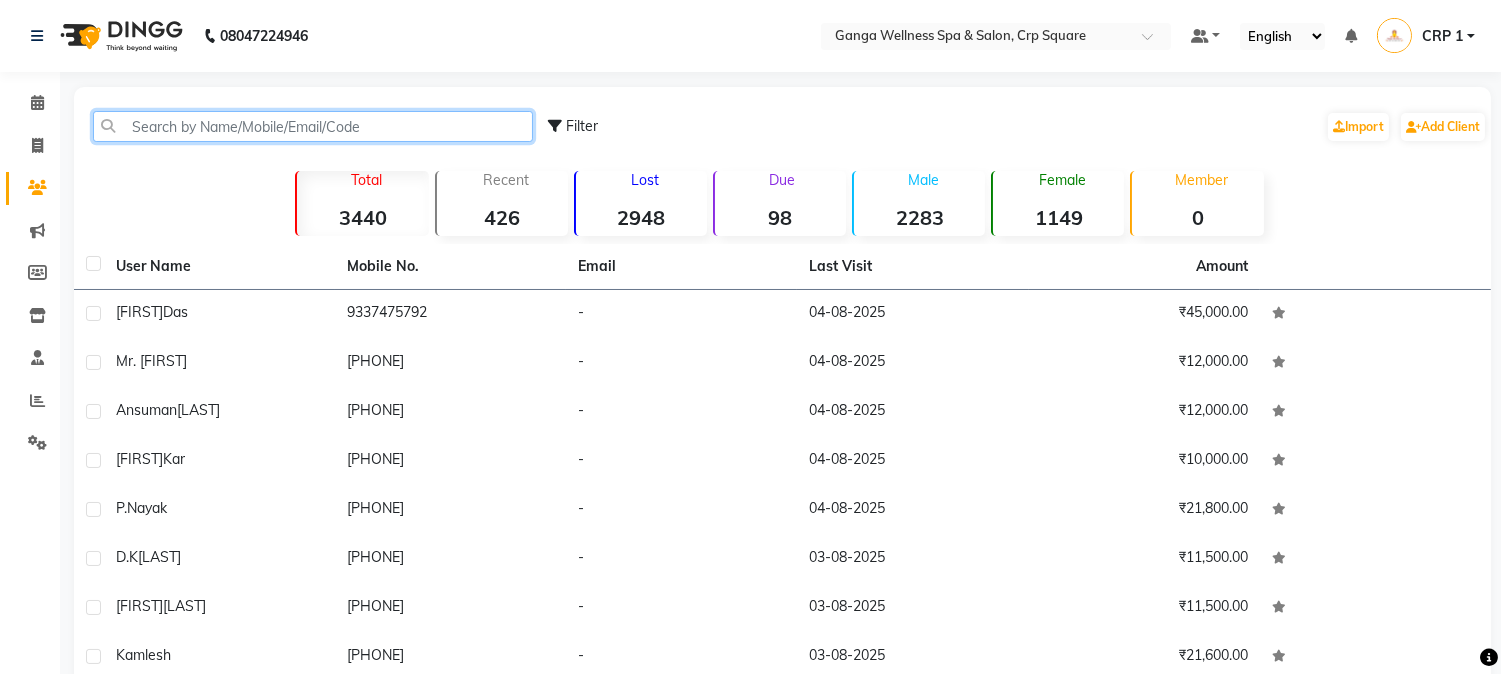 click 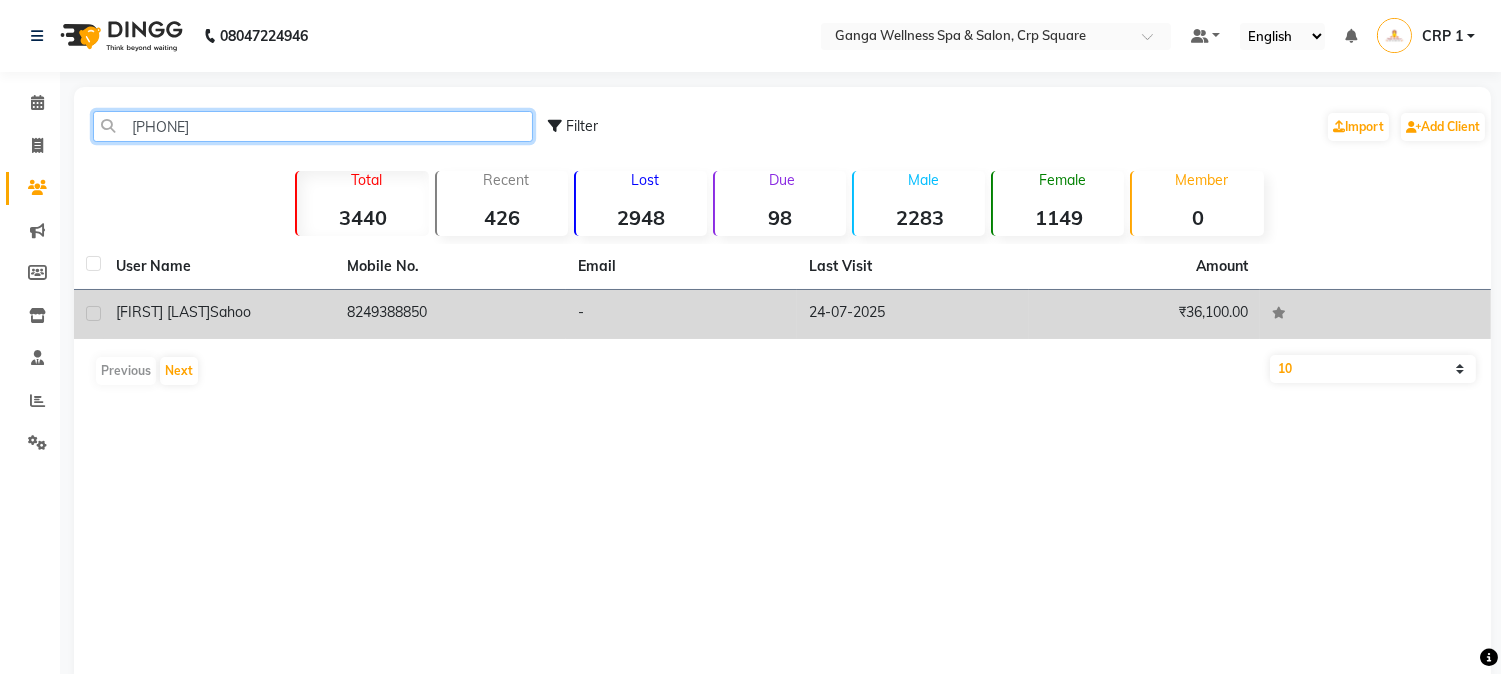 type on "82493888" 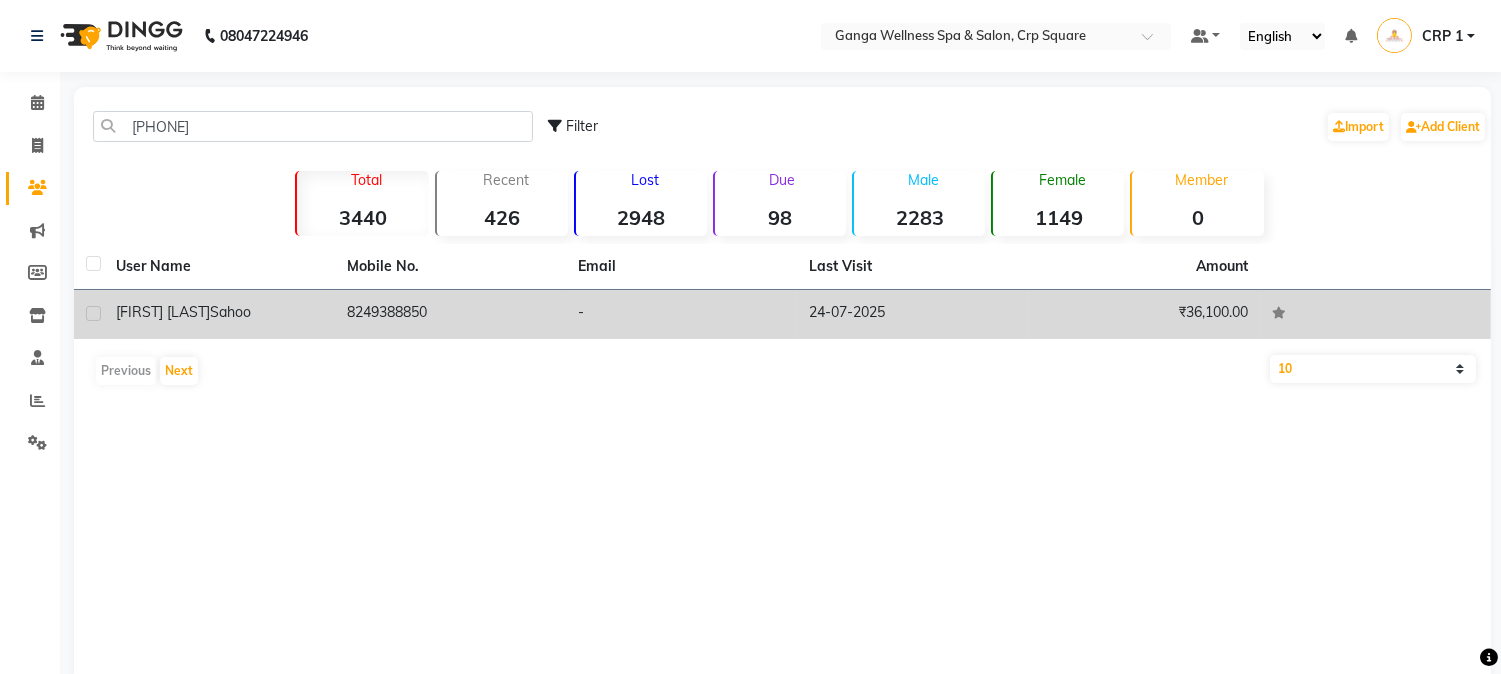 click on "Sahoo" 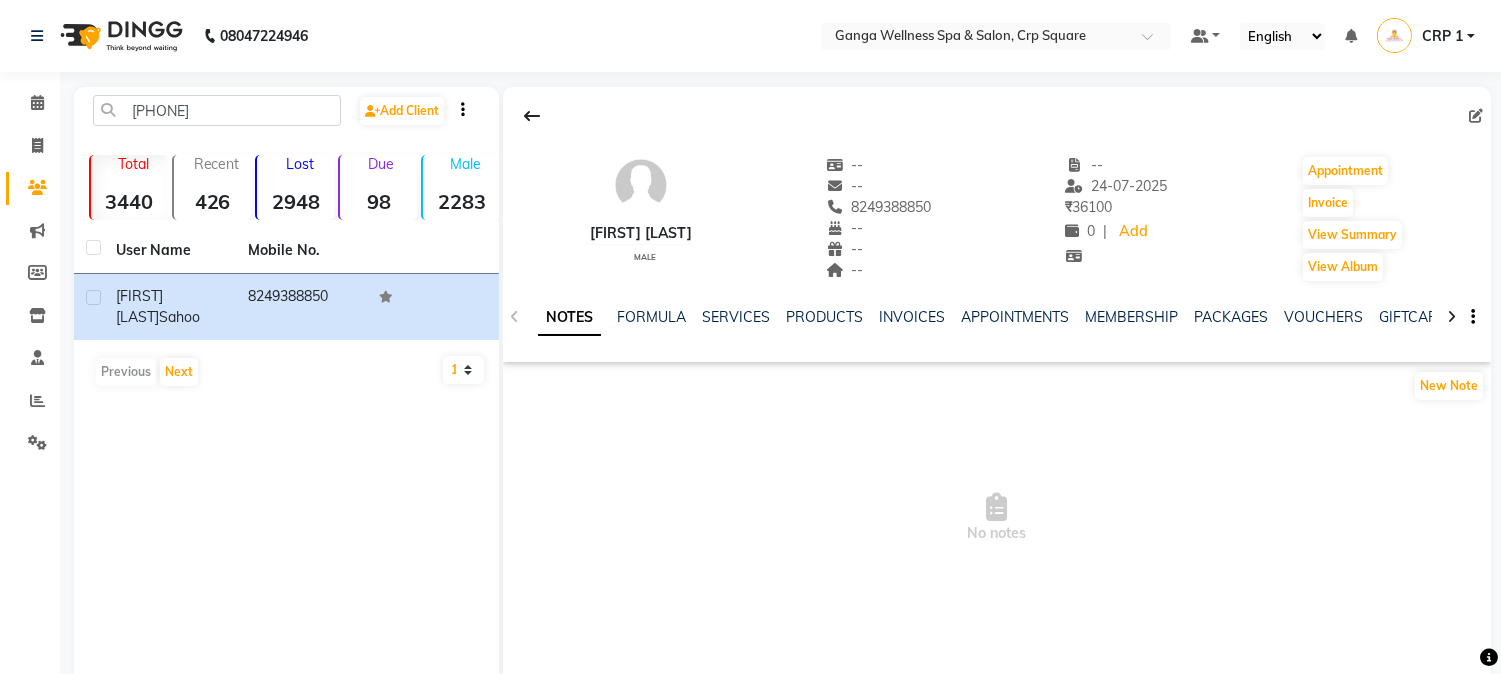 click on "NOTES FORMULA SERVICES PRODUCTS INVOICES APPOINTMENTS MEMBERSHIP PACKAGES VOUCHERS GIFTCARDS POINTS FORMS FAMILY CARDS WALLET" 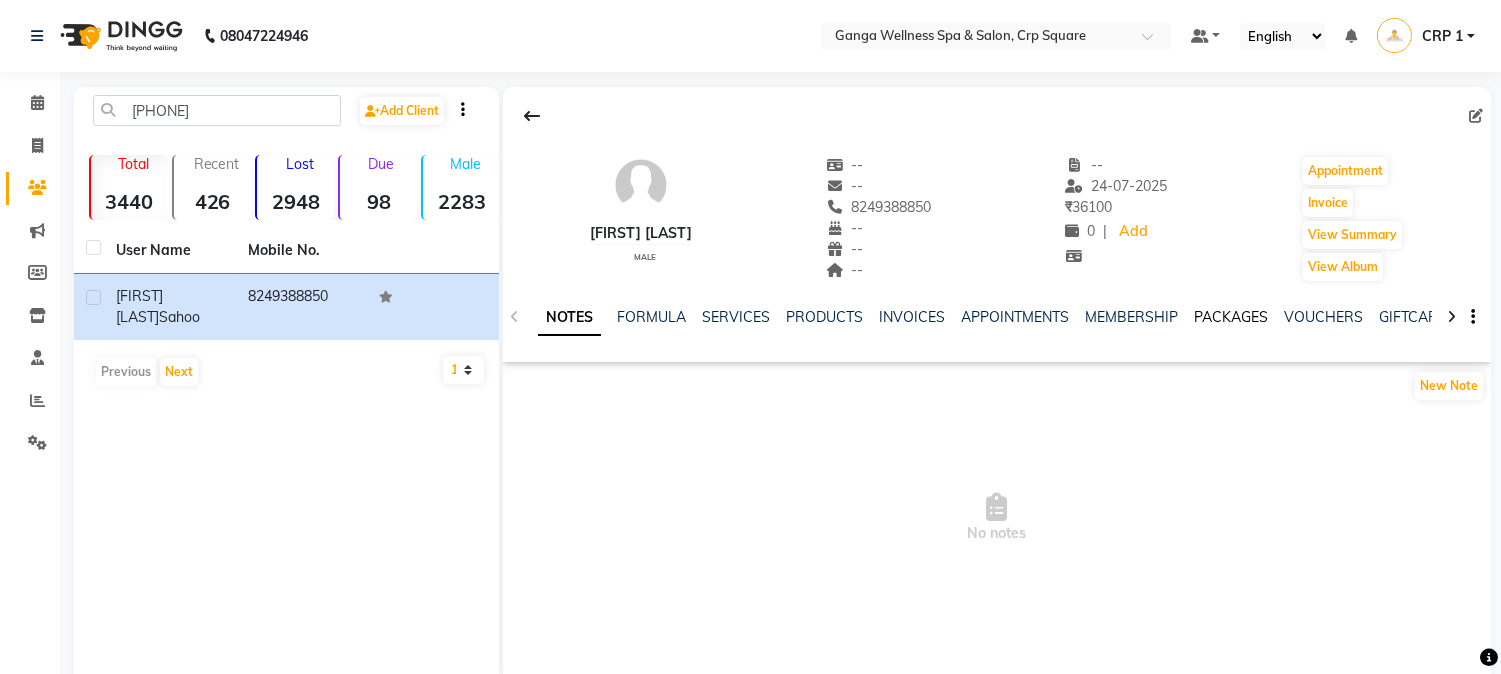 click on "PACKAGES" 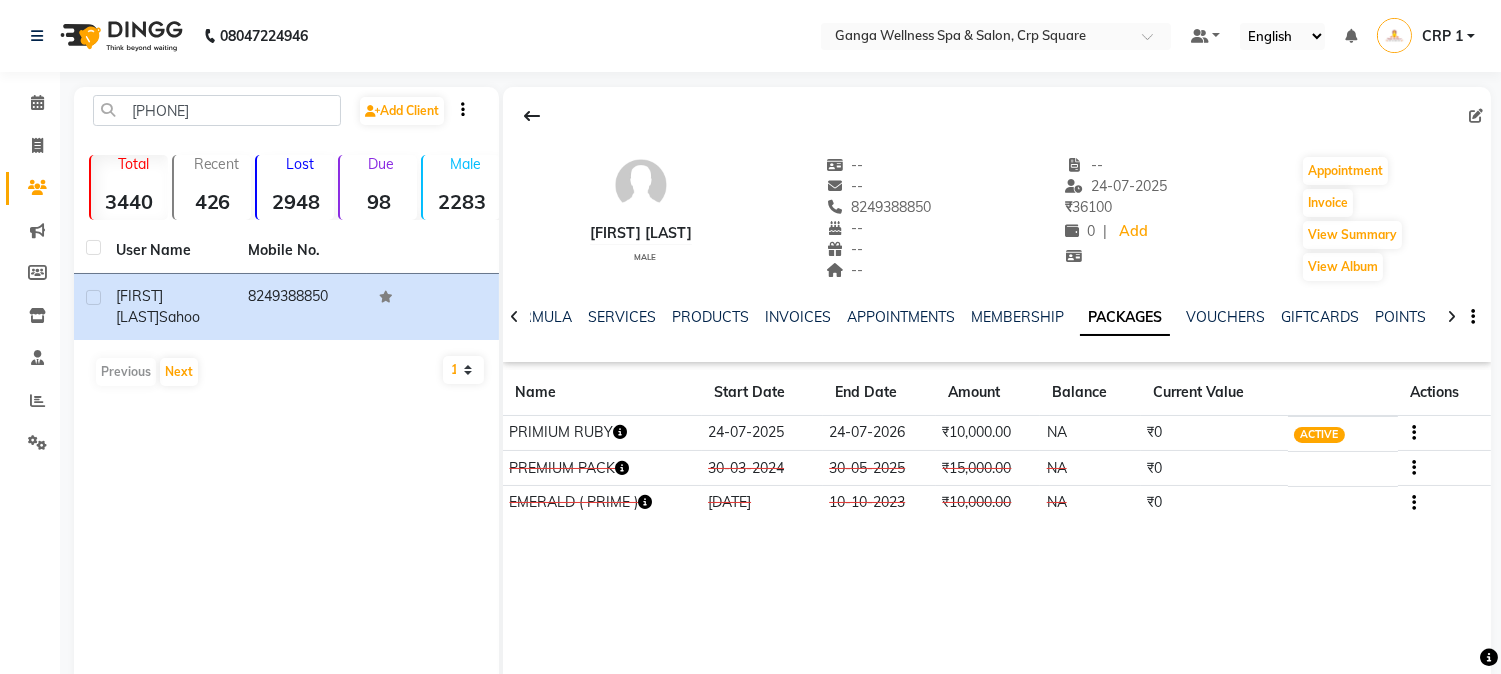 click 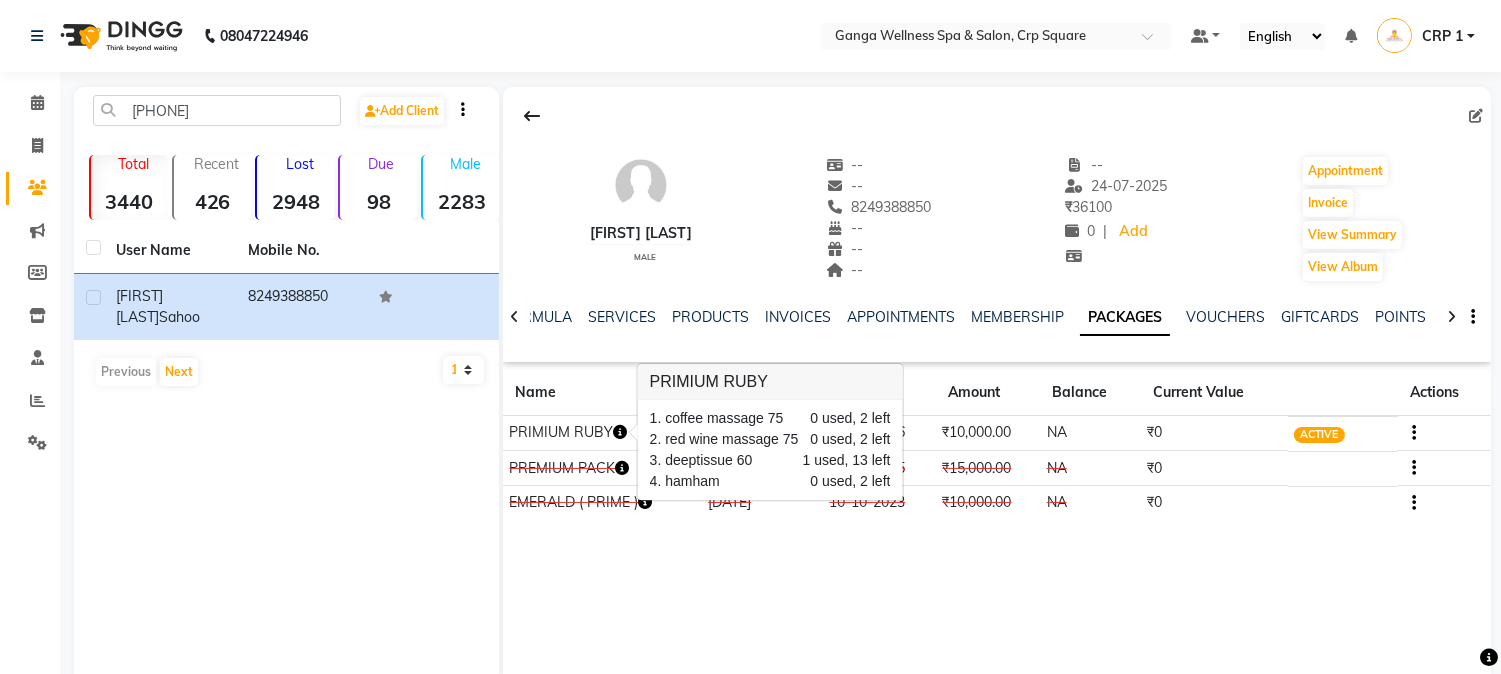 type 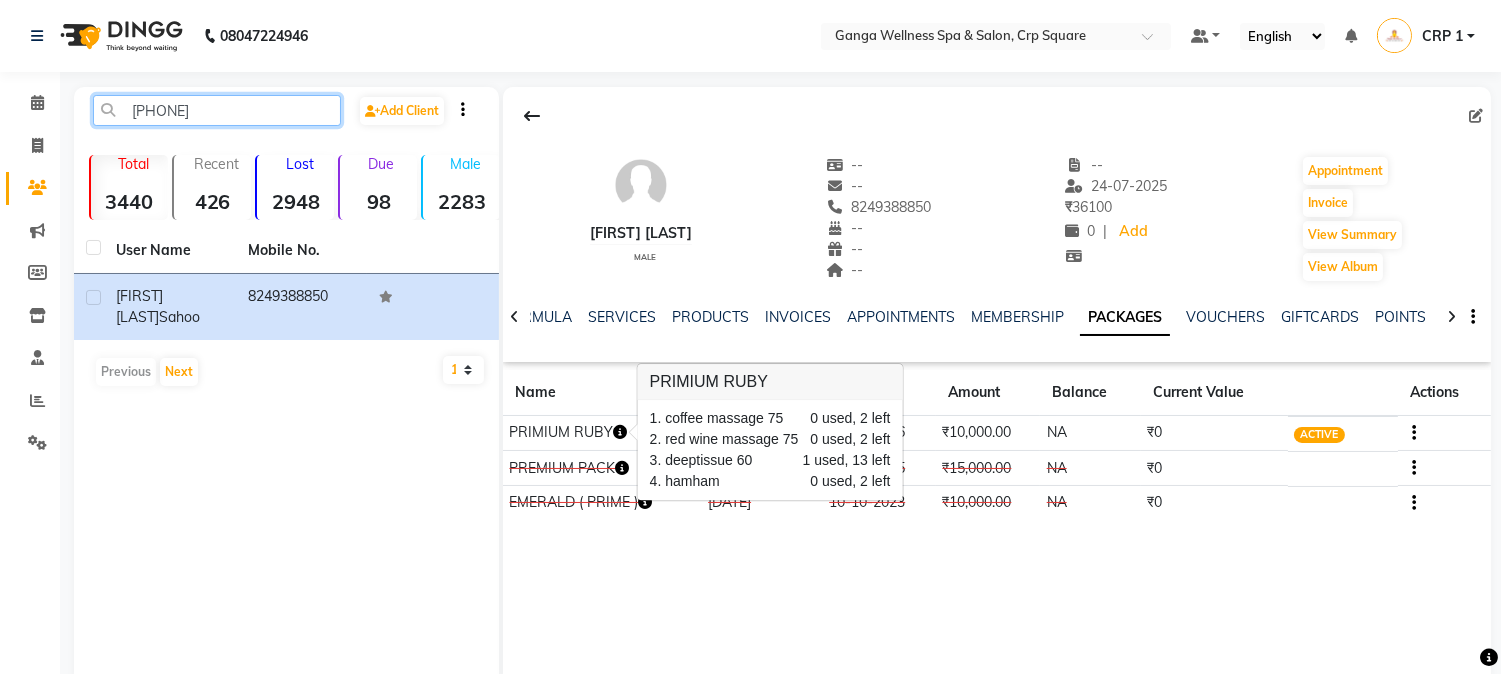 click on "82493888" 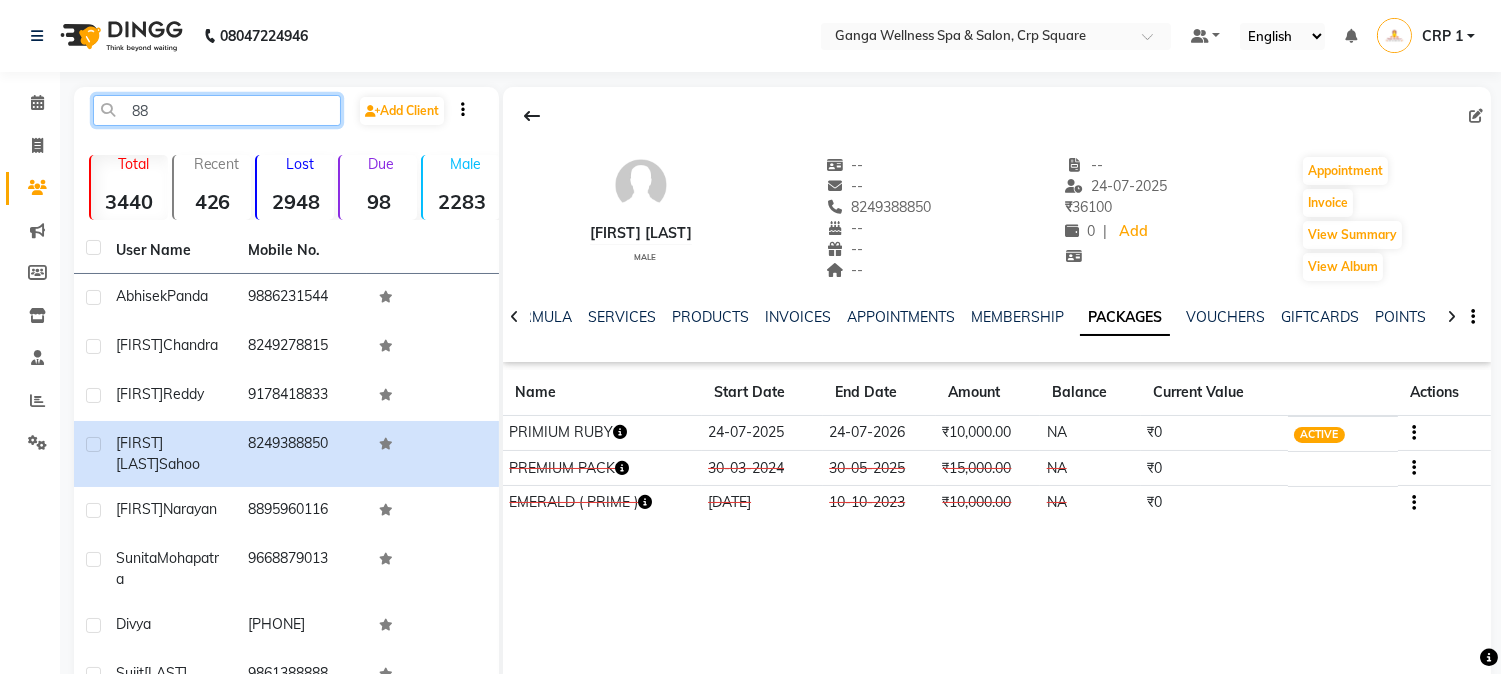 drag, startPoint x: 154, startPoint y: 103, endPoint x: 142, endPoint y: 107, distance: 12.649111 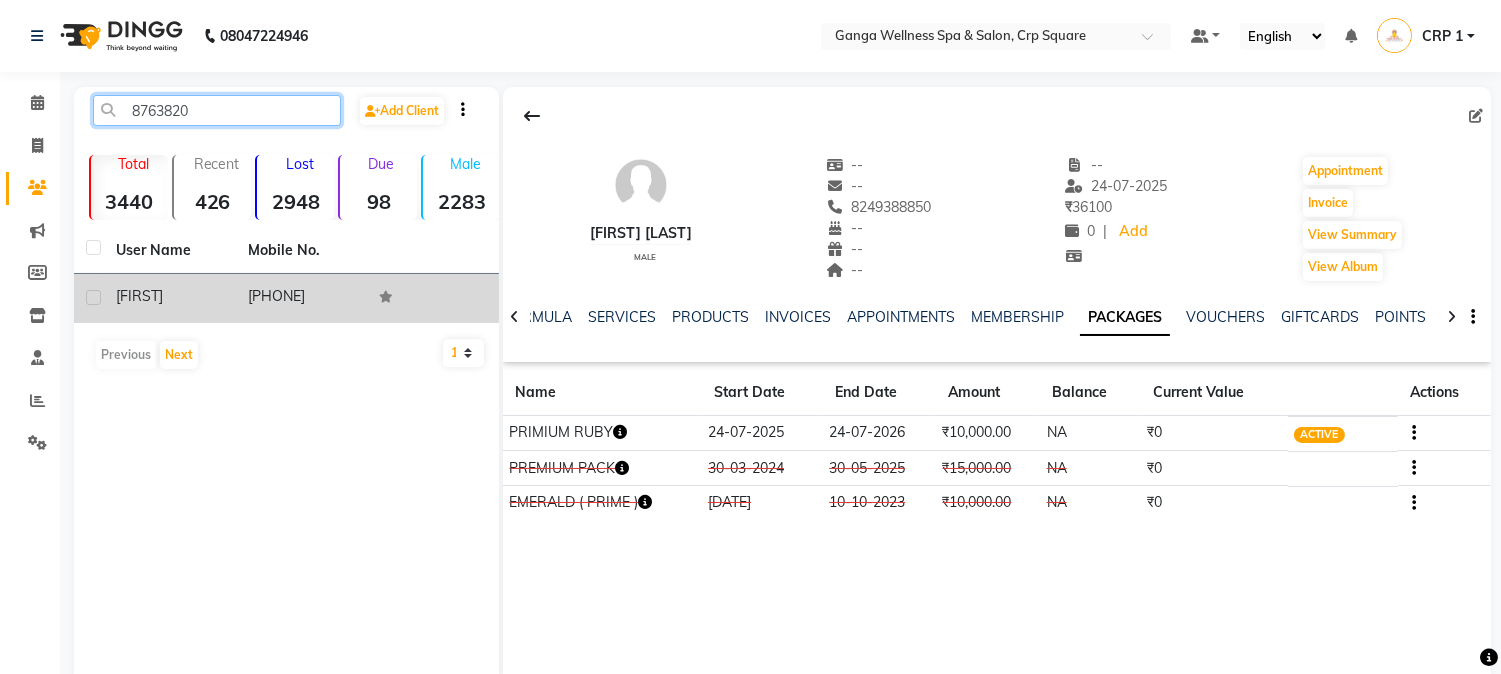 type on "8763820" 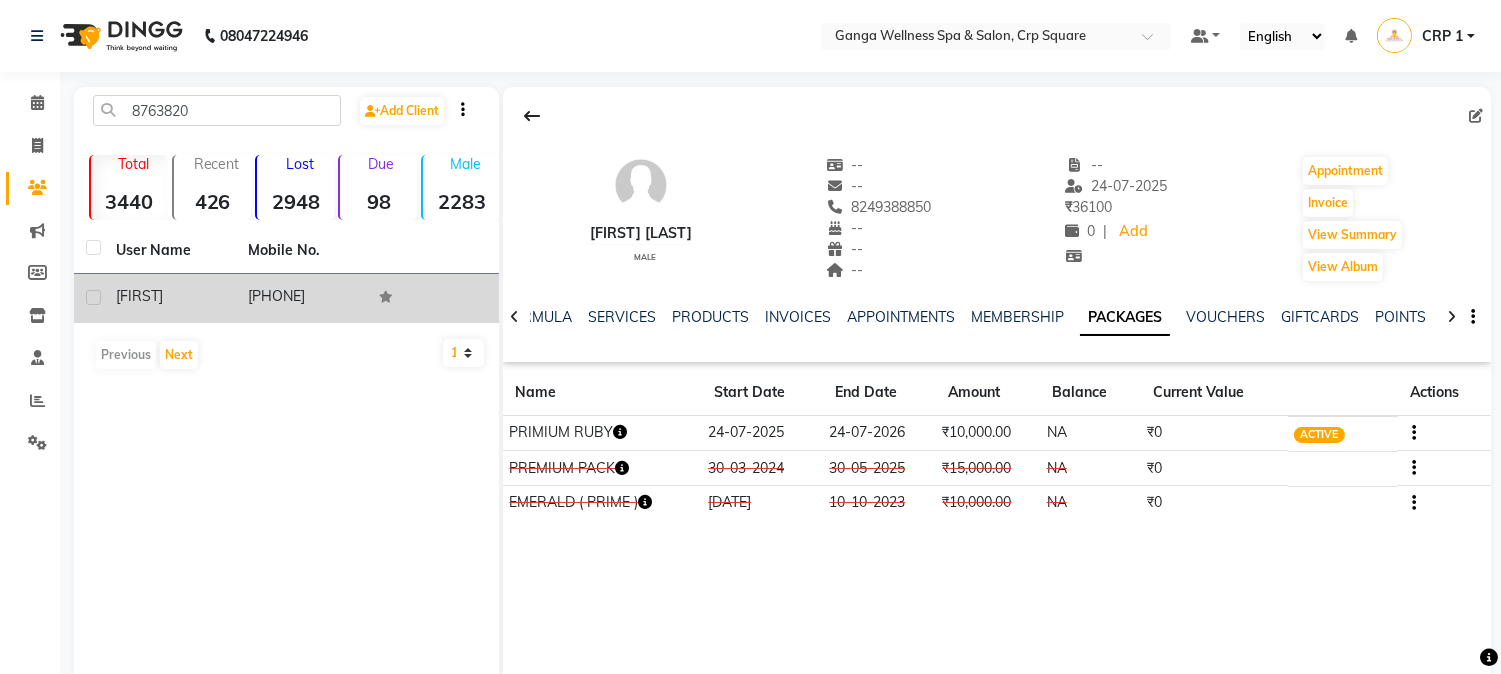 click on "[FIRST]" 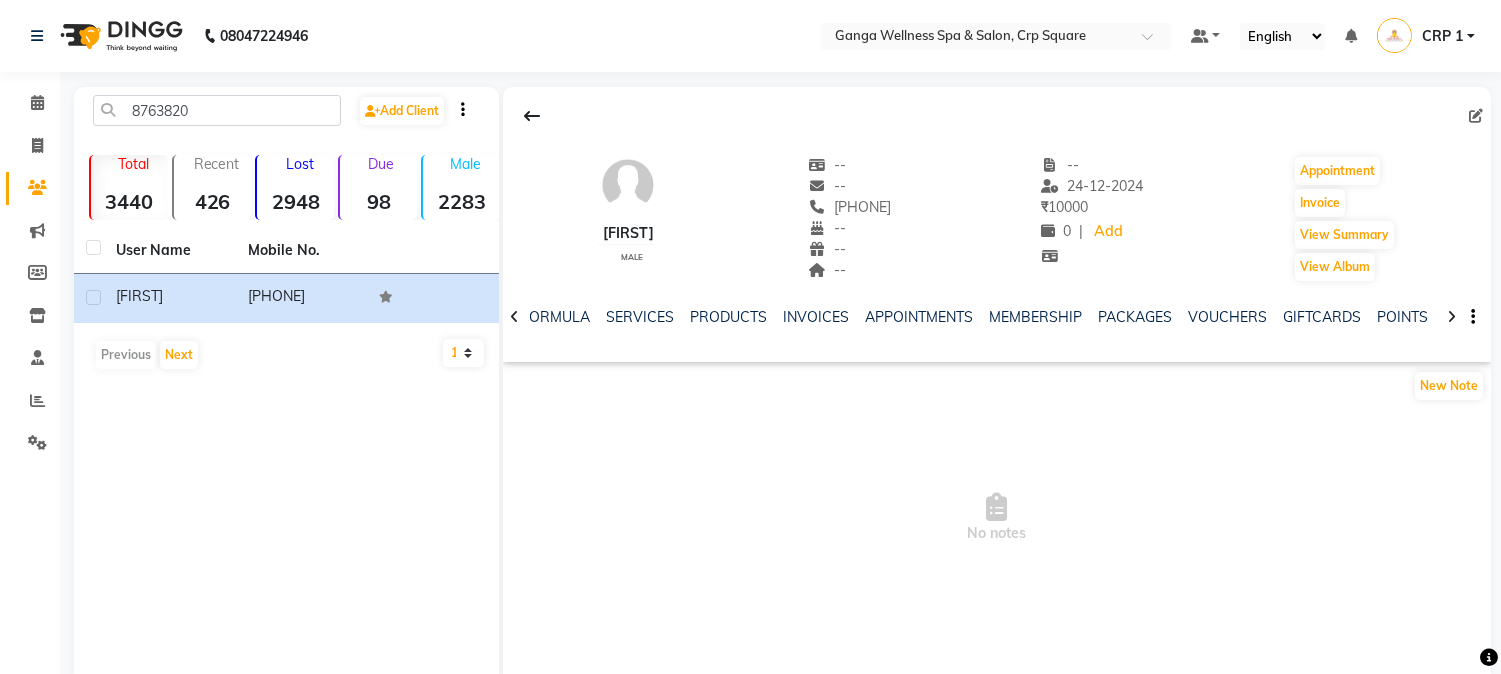 click on "PACKAGES" 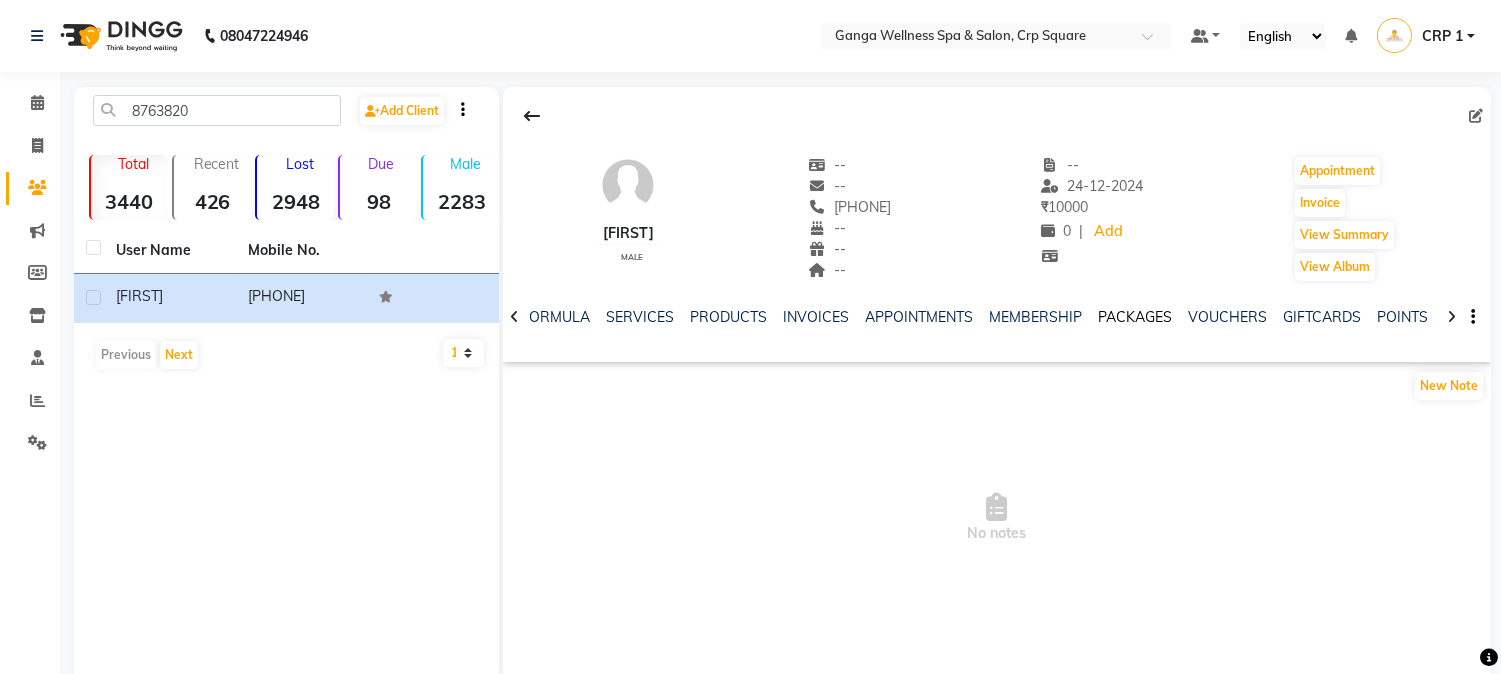 click on "PACKAGES" 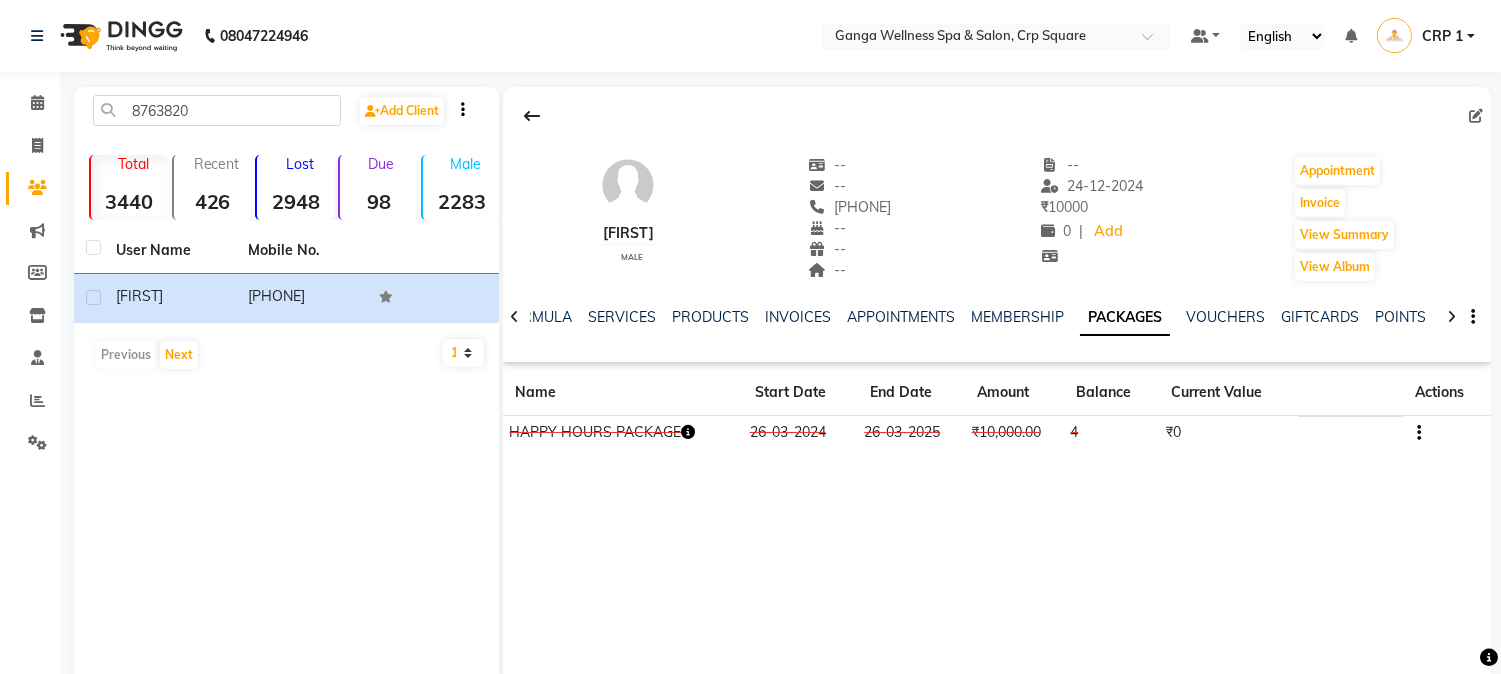 click 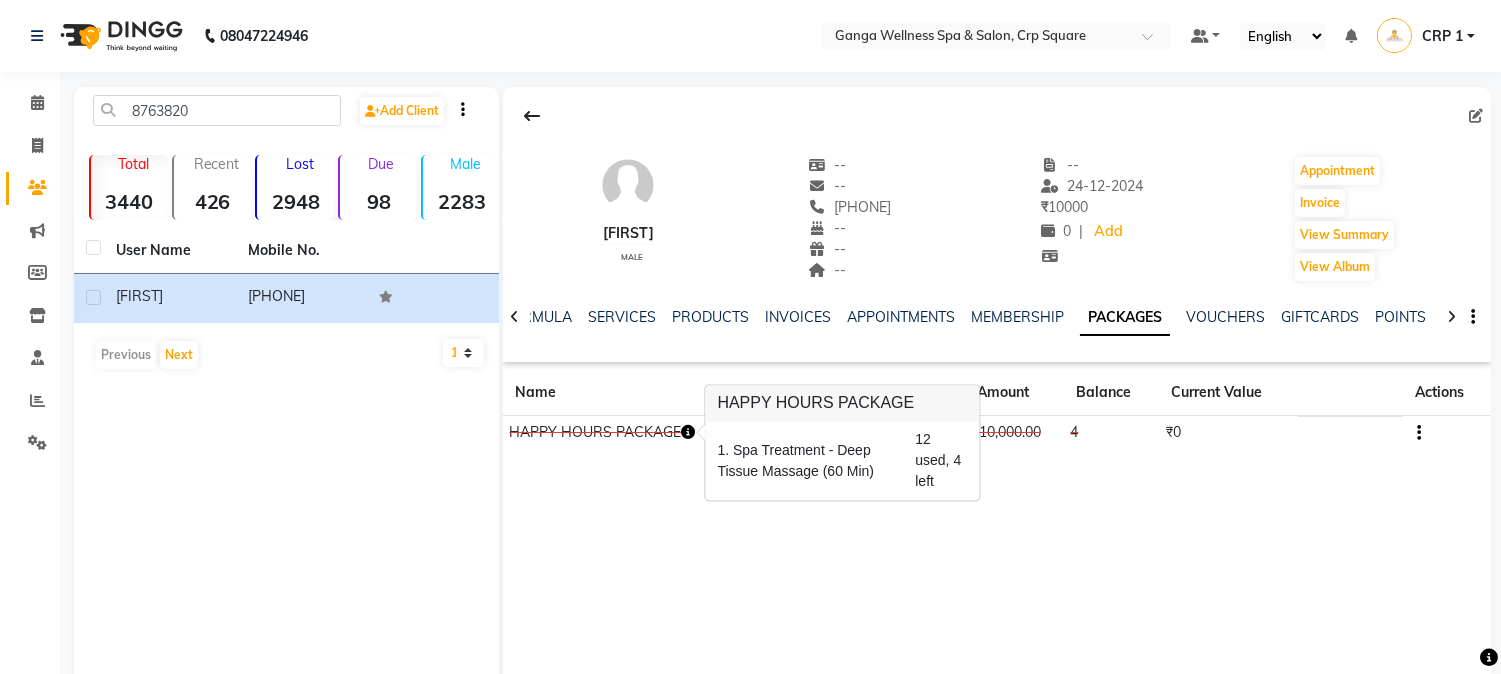 click on "Diptiranjan    male  --   --   8763820190  --  --  --  -- 24-12-2024 ₹    10000 0 |  Add   Appointment   Invoice  View Summary  View Album  NOTES FORMULA SERVICES PRODUCTS INVOICES APPOINTMENTS MEMBERSHIP PACKAGES VOUCHERS GIFTCARDS POINTS FORMS FAMILY CARDS WALLET Name Start Date End Date Amount Balance Current Value Actions  HAPPY HOURS PACKAGE  26-03-2024 26-03-2025  ₹10,000.00   4  ₹0 CONSUMED" 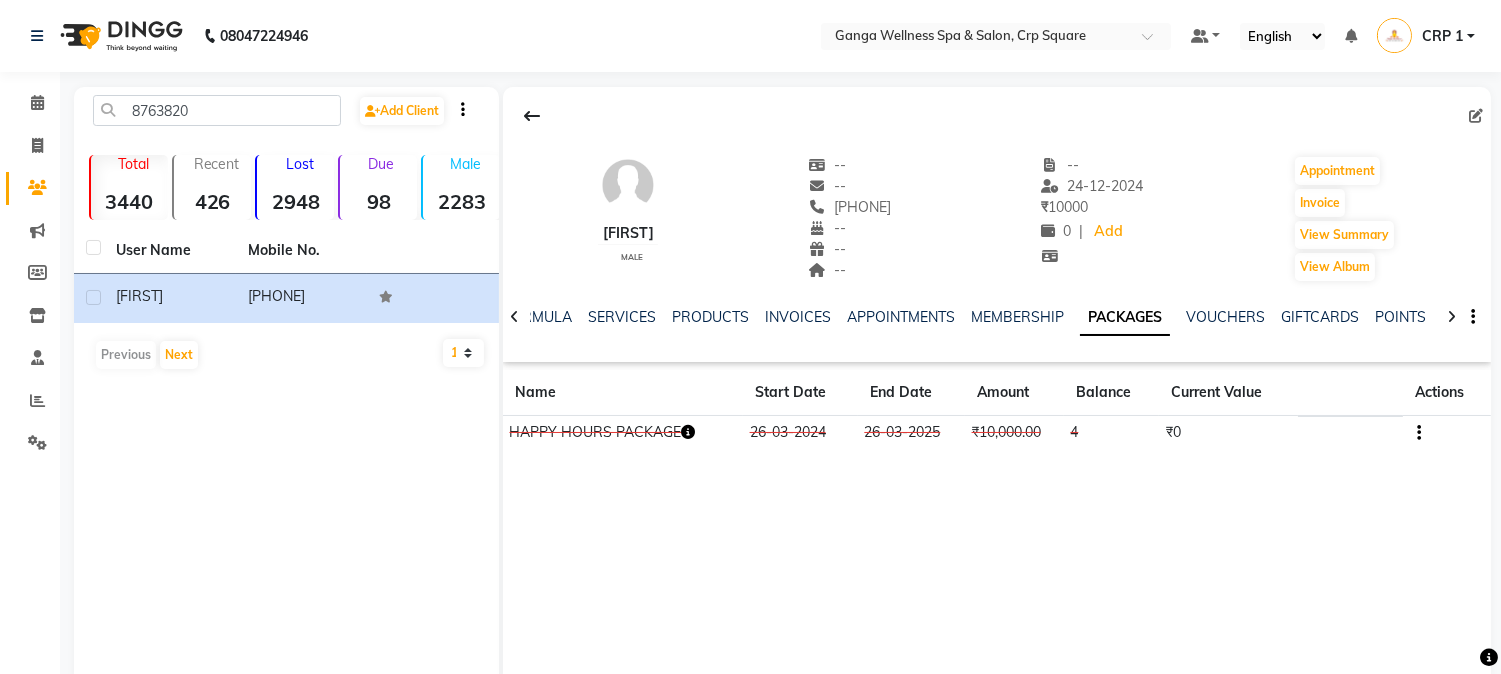 click 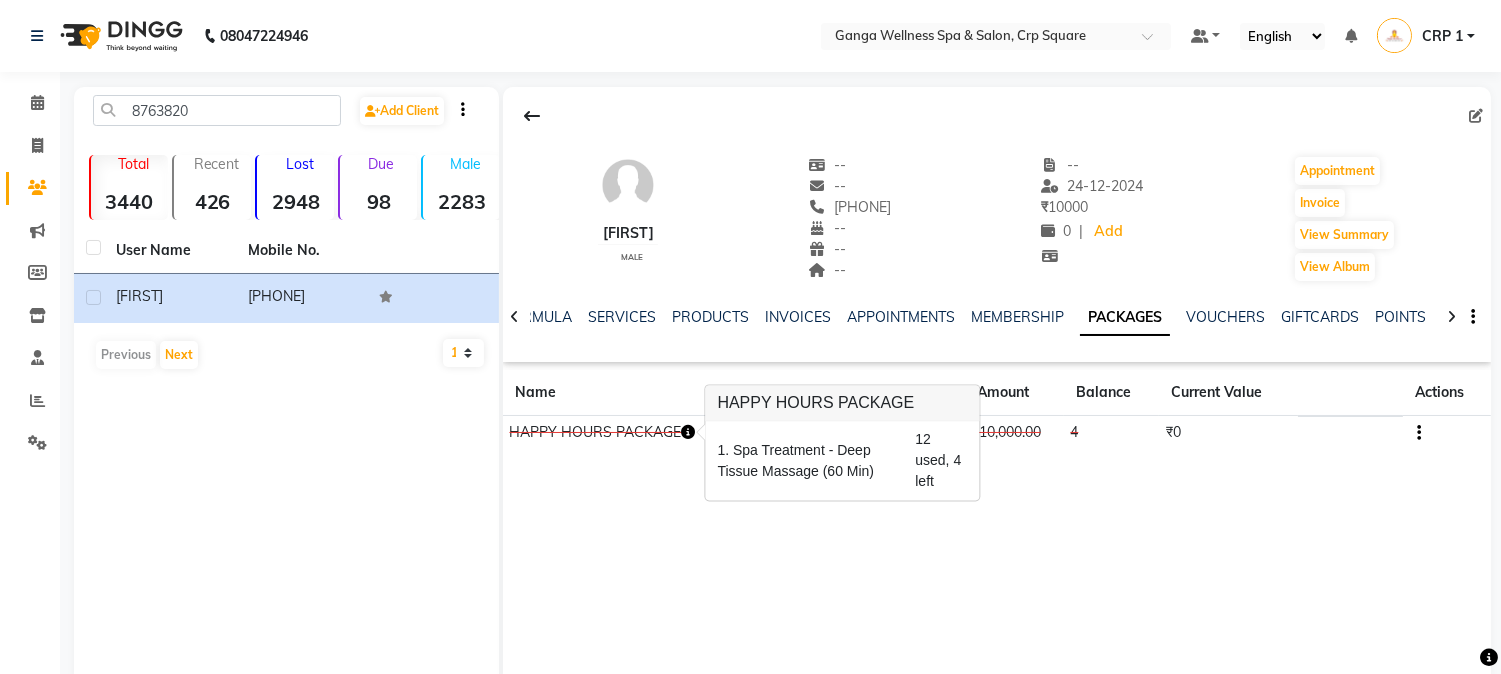 click on "₹10,000.00" 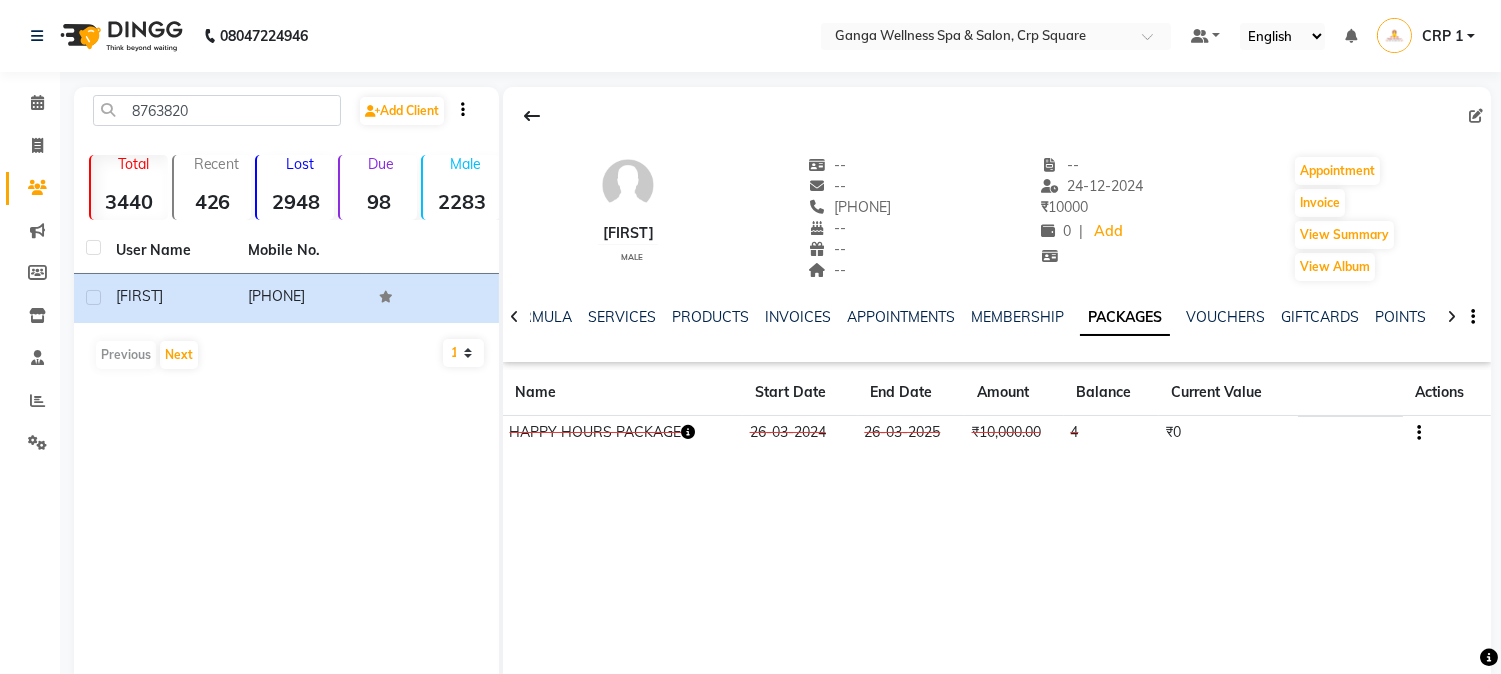 click on "NOTES FORMULA SERVICES PRODUCTS INVOICES APPOINTMENTS MEMBERSHIP PACKAGES VOUCHERS GIFTCARDS POINTS FORMS FAMILY CARDS WALLET" 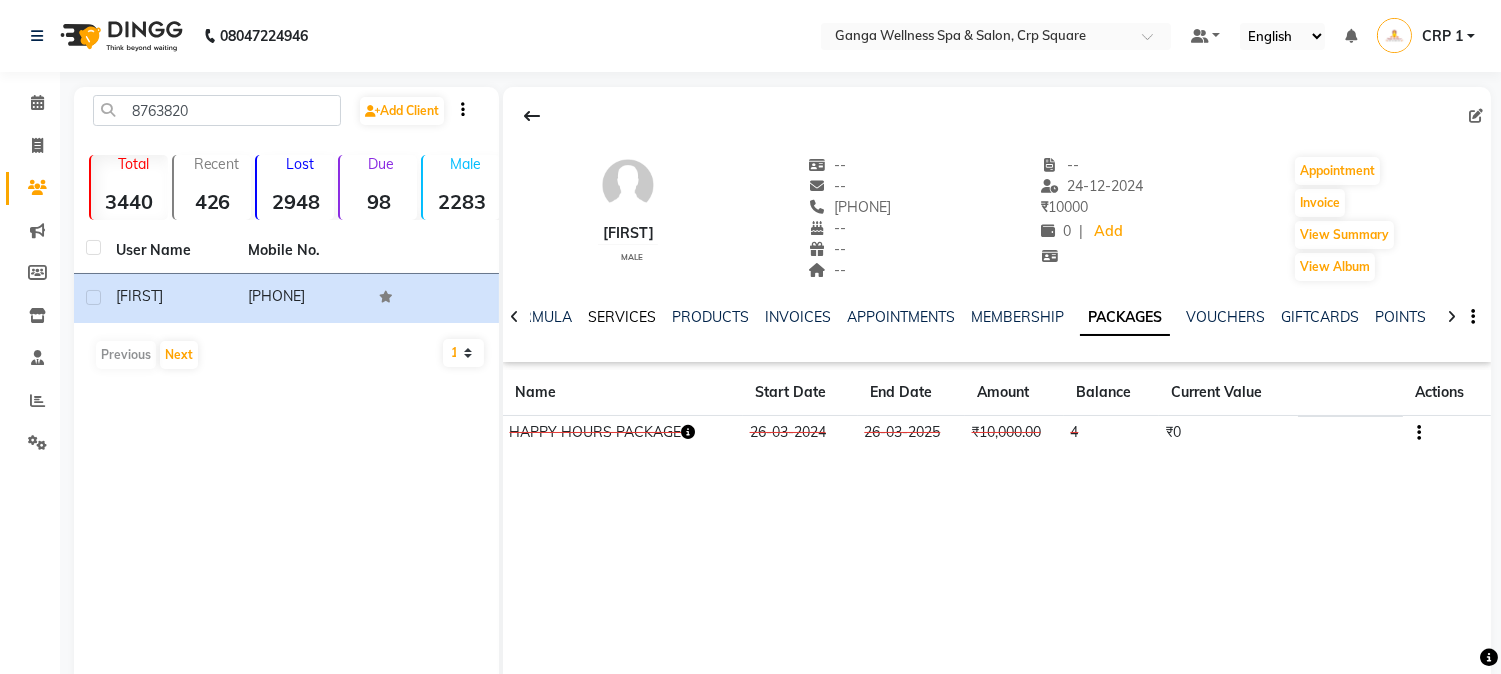 click on "SERVICES" 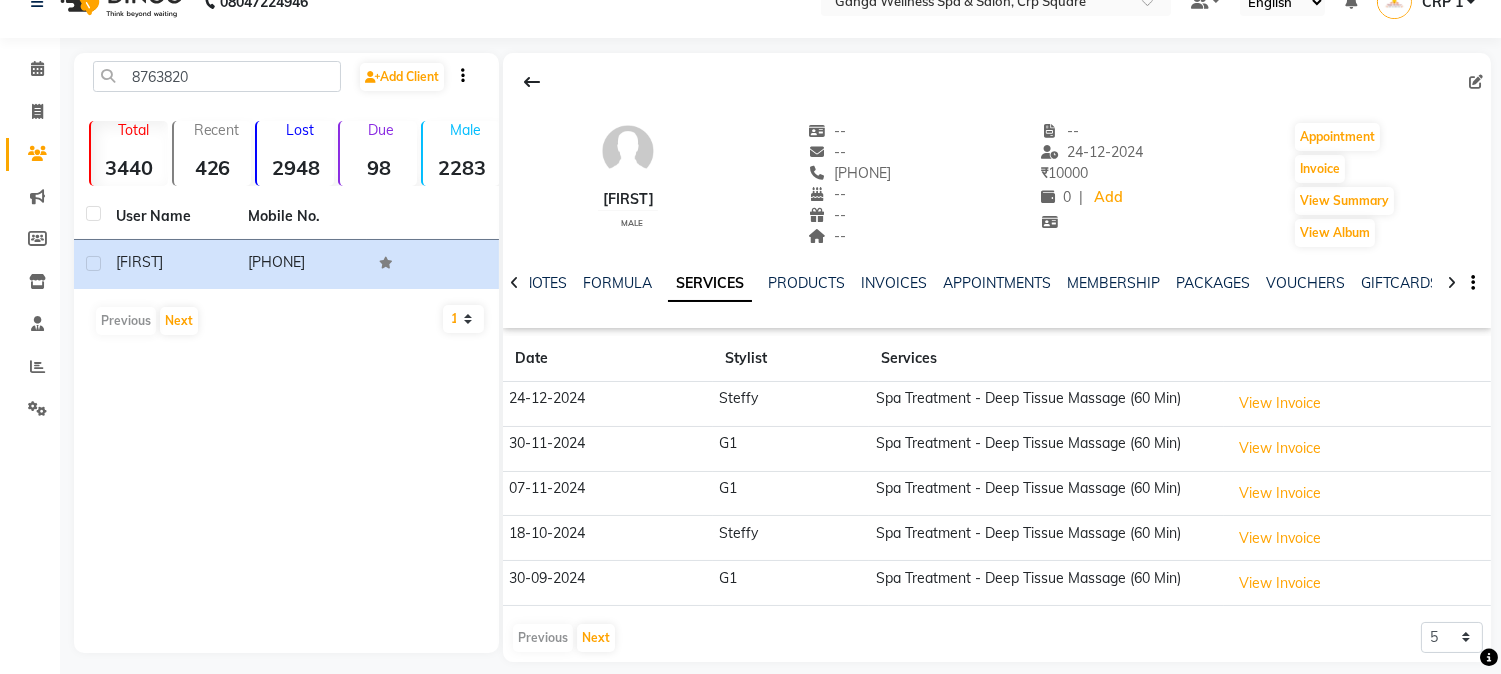 scroll, scrollTop: 53, scrollLeft: 0, axis: vertical 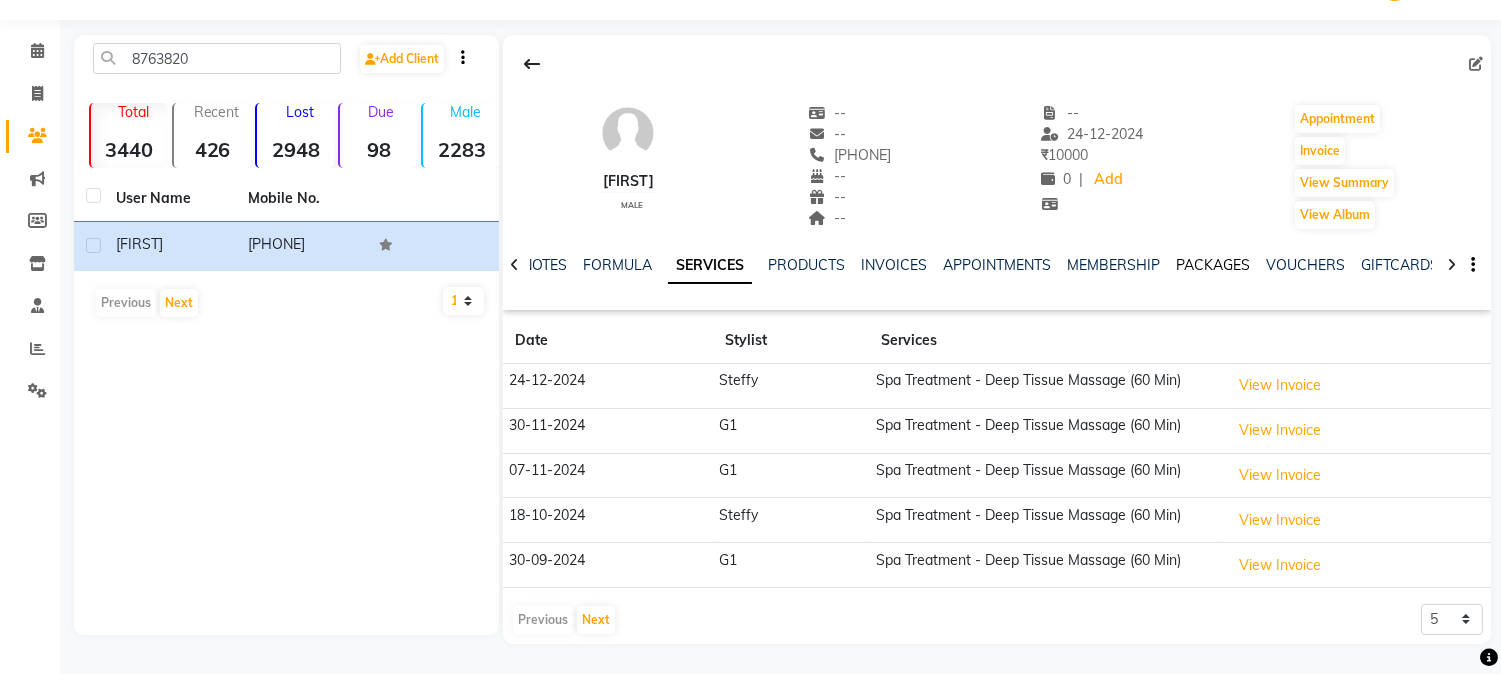 click on "PACKAGES" 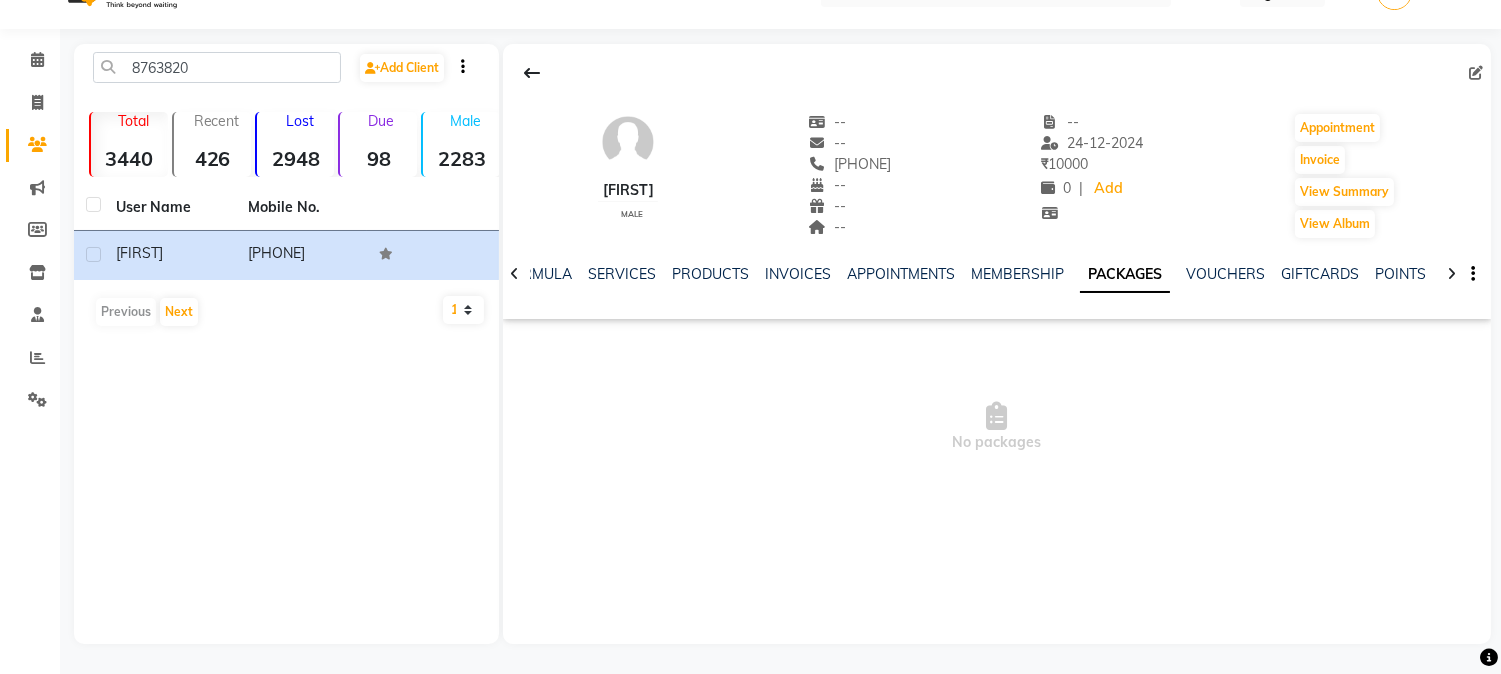 scroll, scrollTop: 42, scrollLeft: 0, axis: vertical 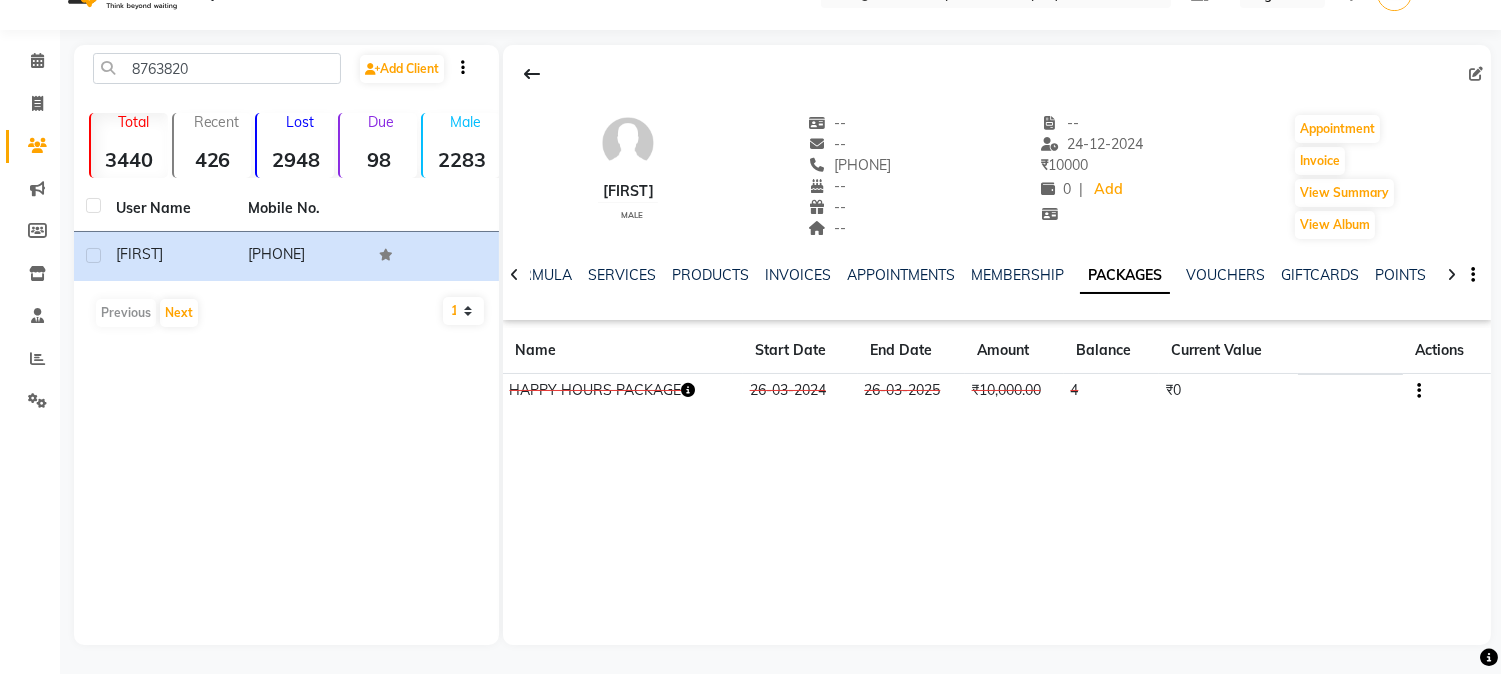 click 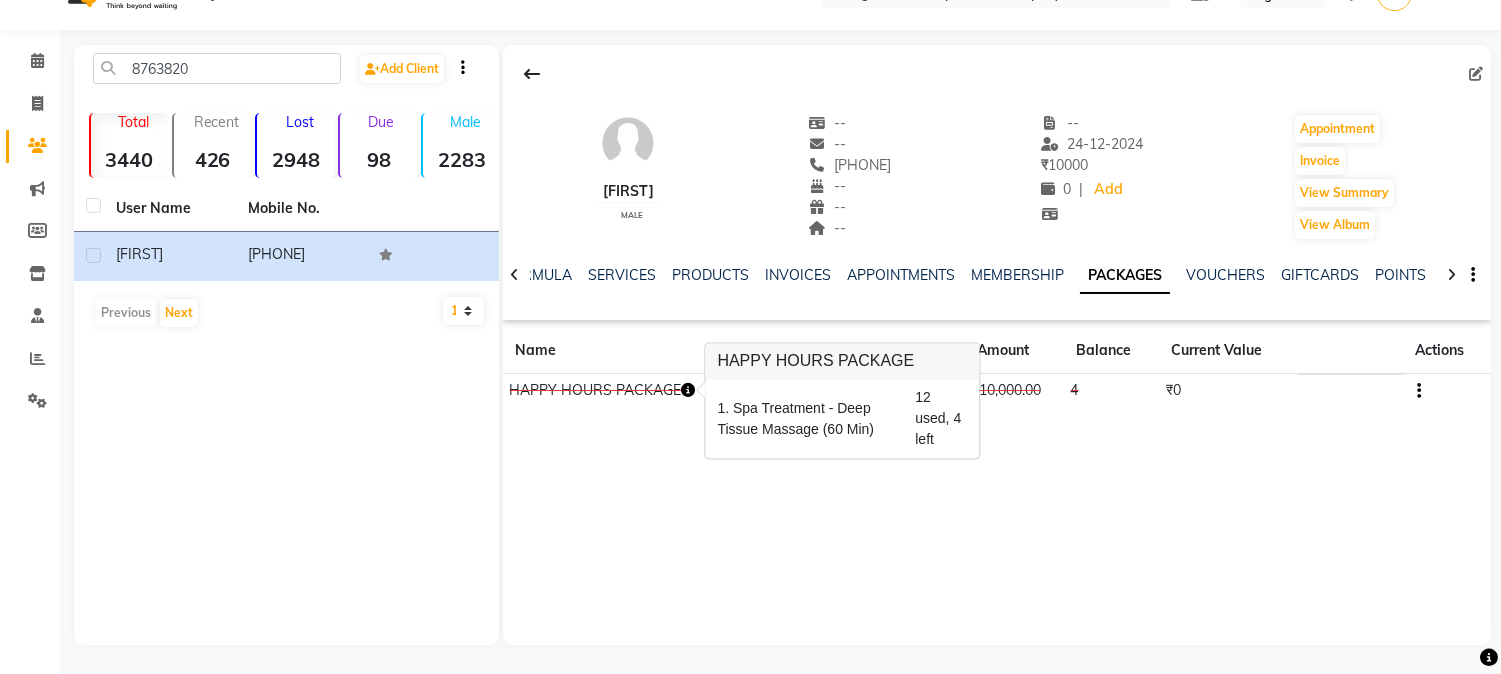 click on "Name" 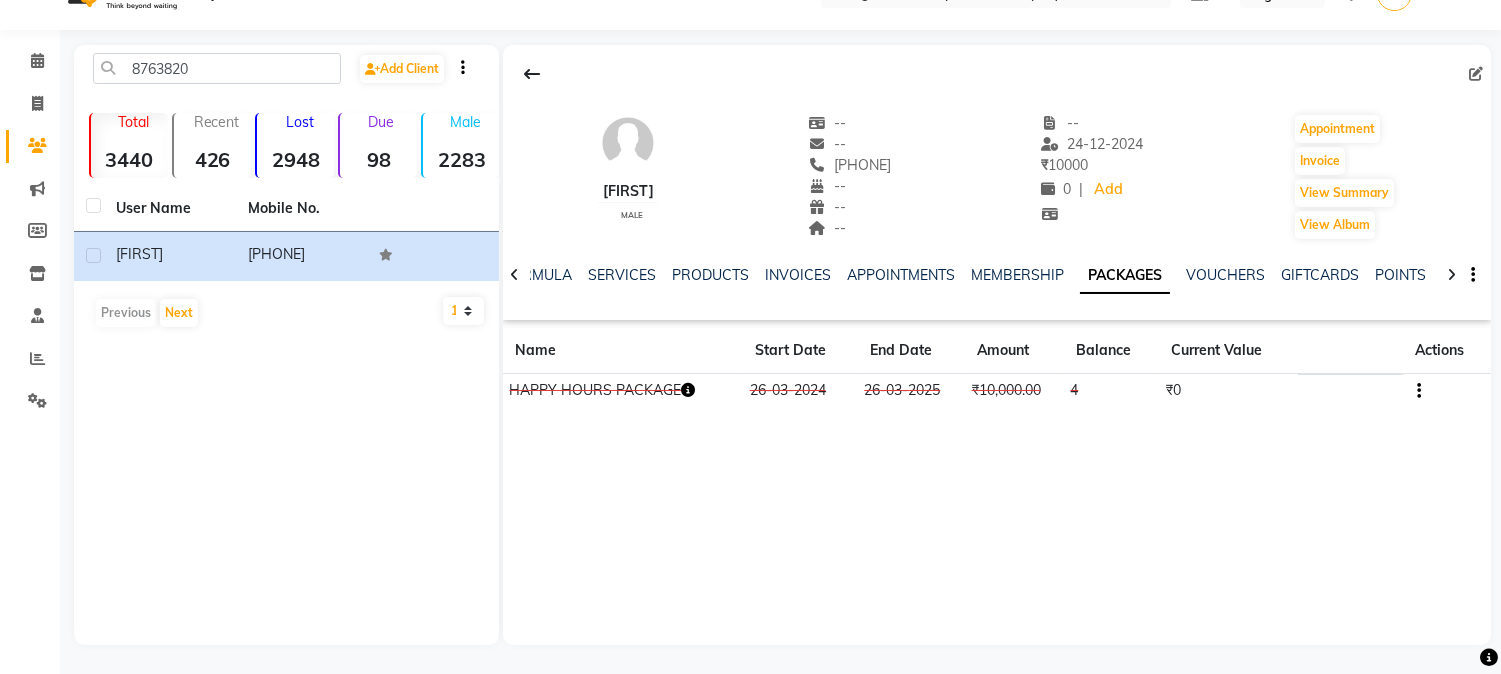 click on "26-03-2024" 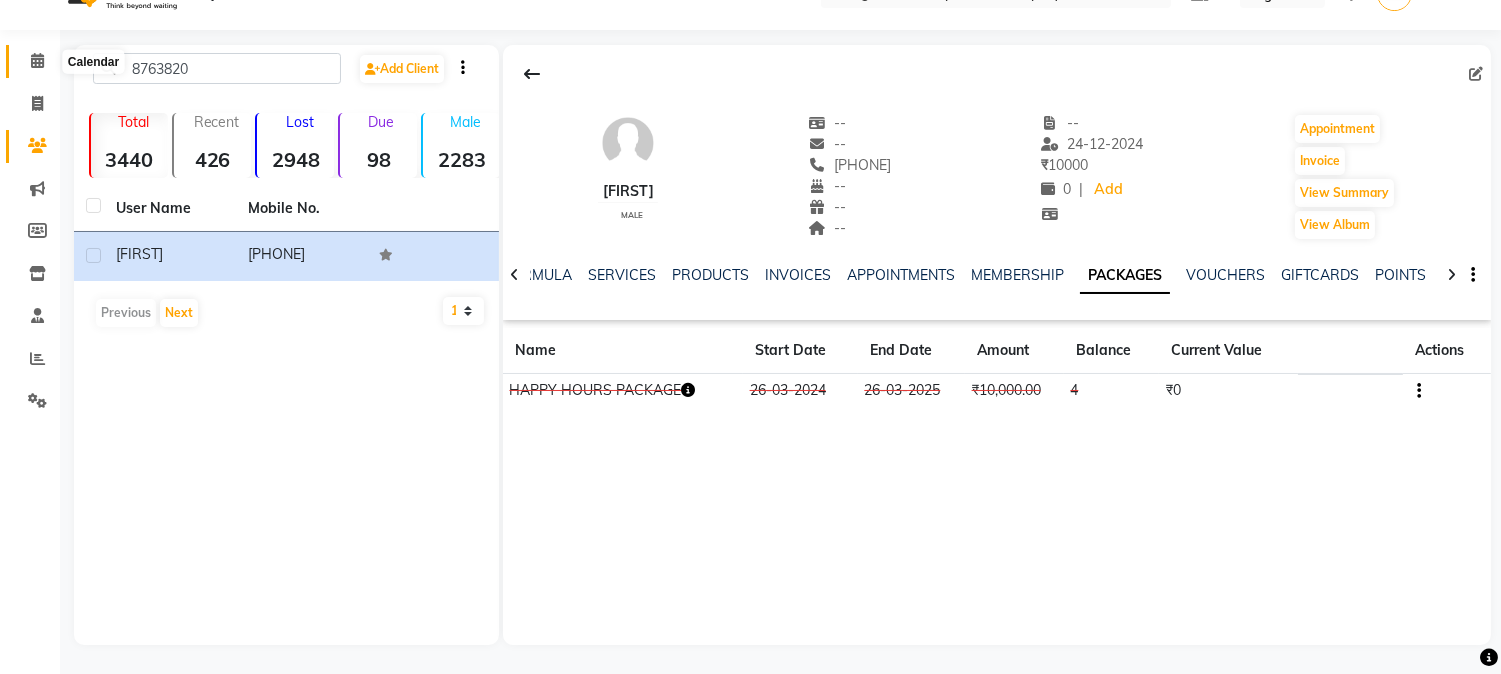click 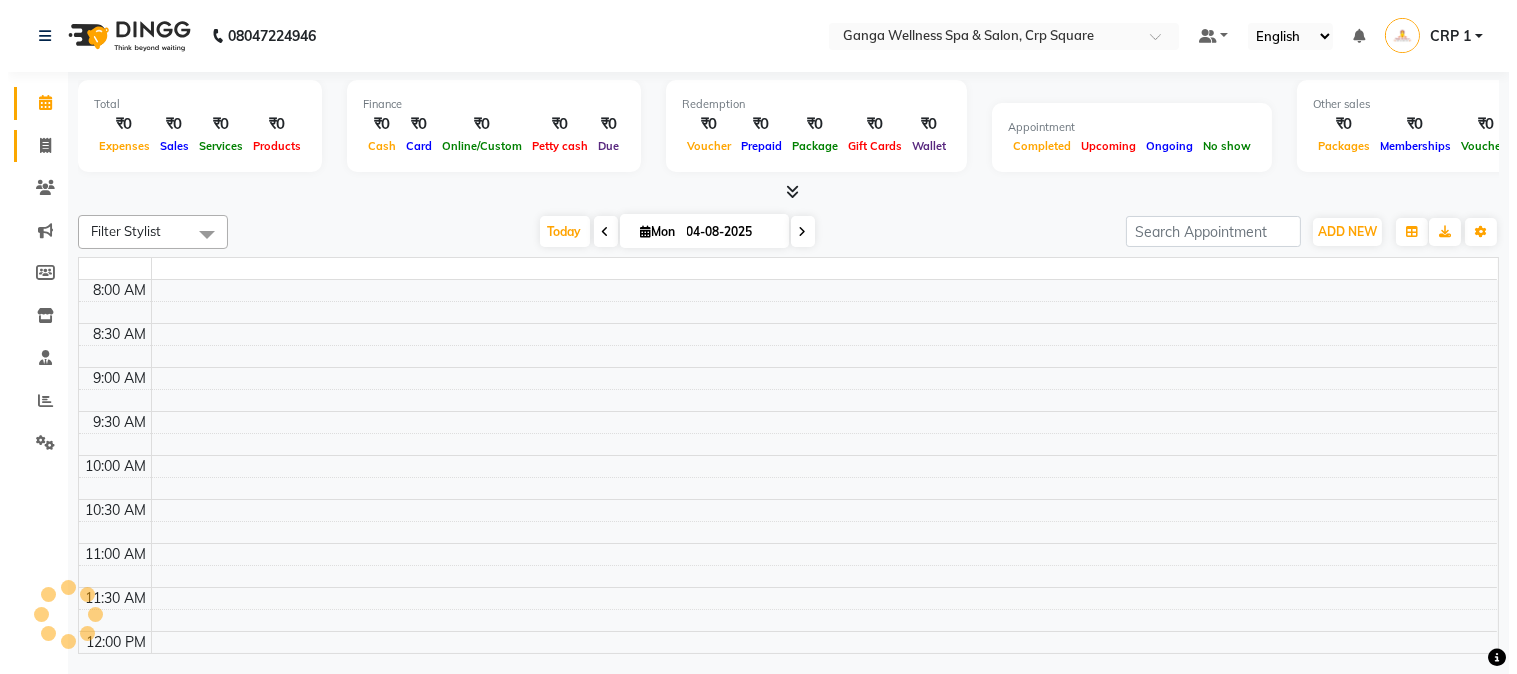 scroll, scrollTop: 0, scrollLeft: 0, axis: both 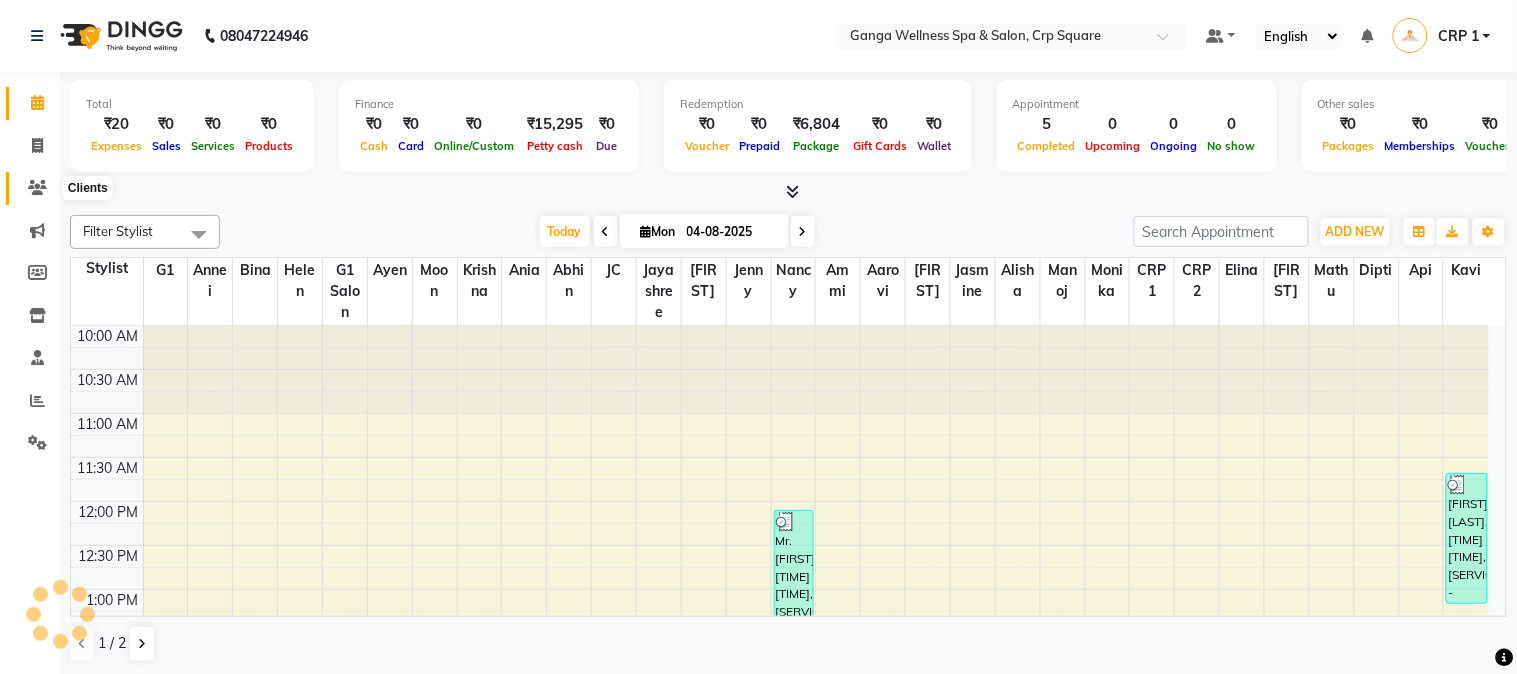 click 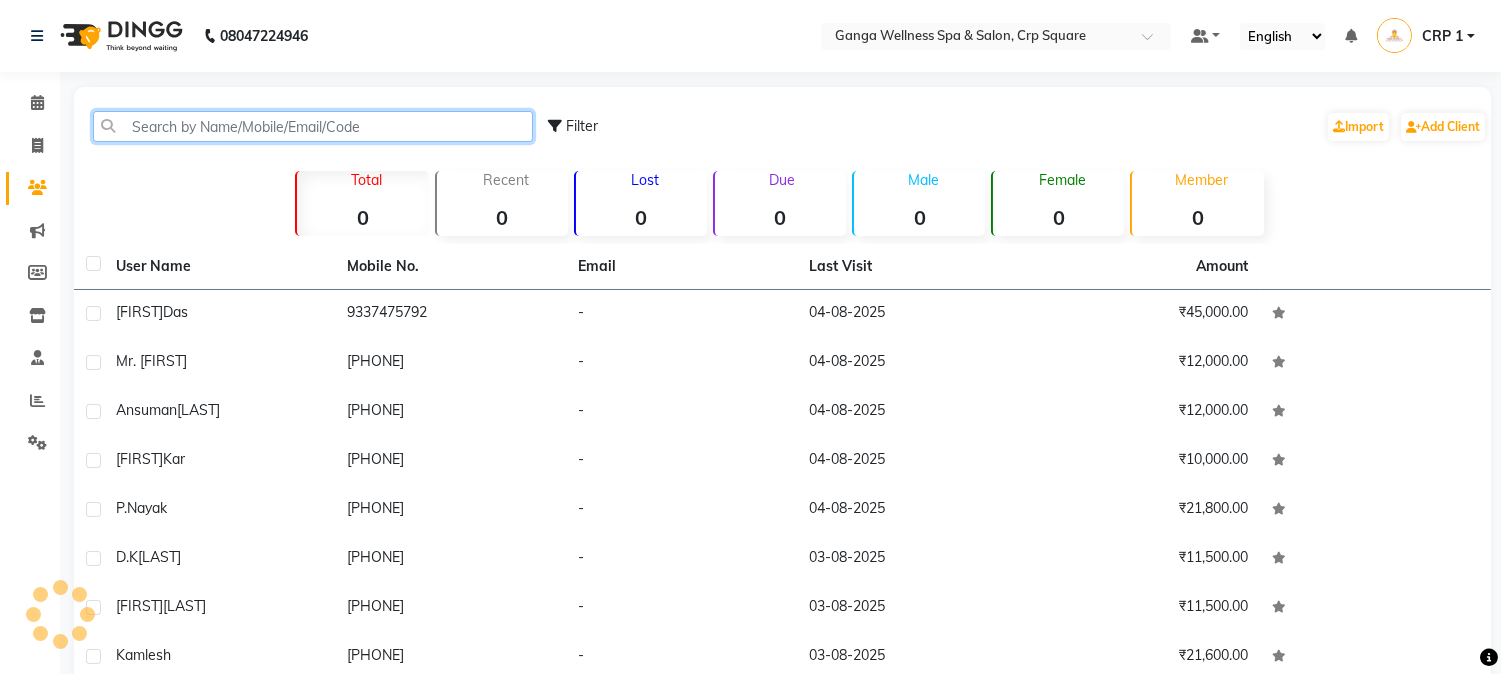 click 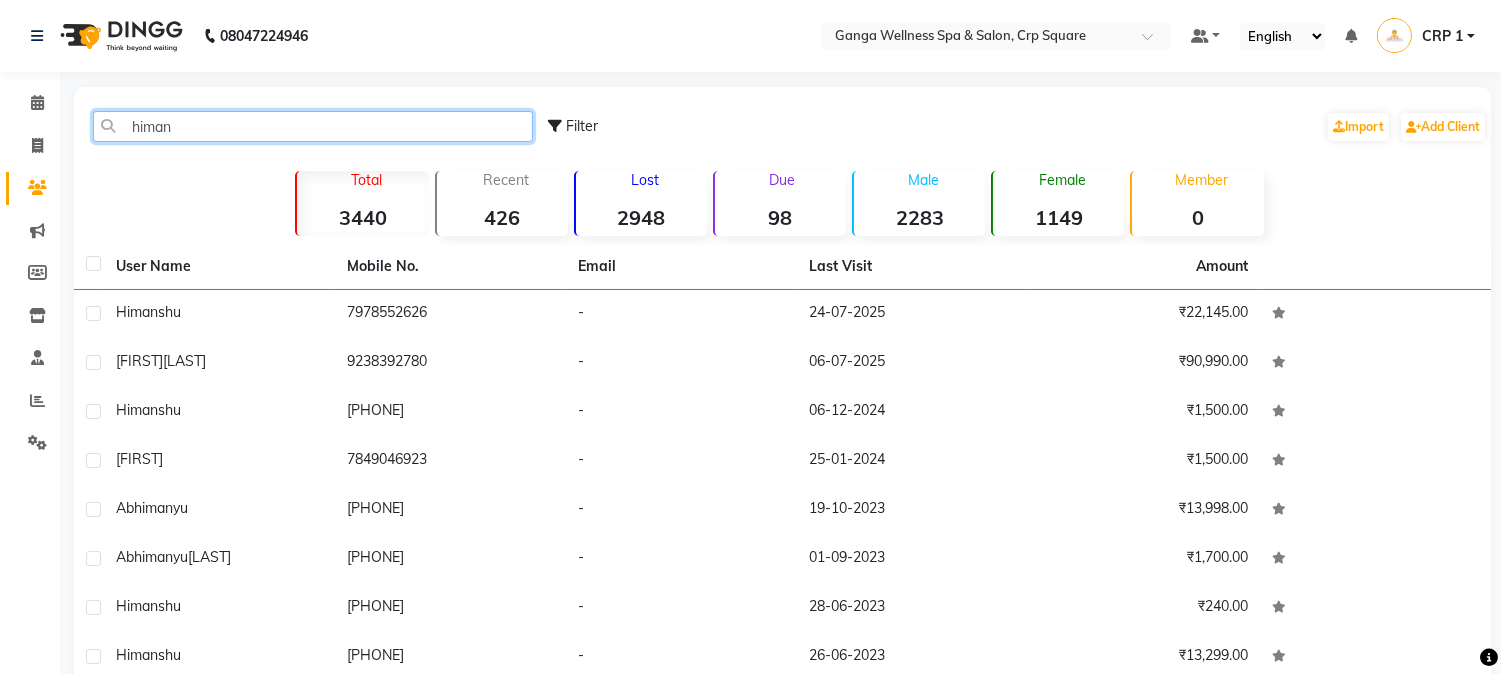 type on "himan" 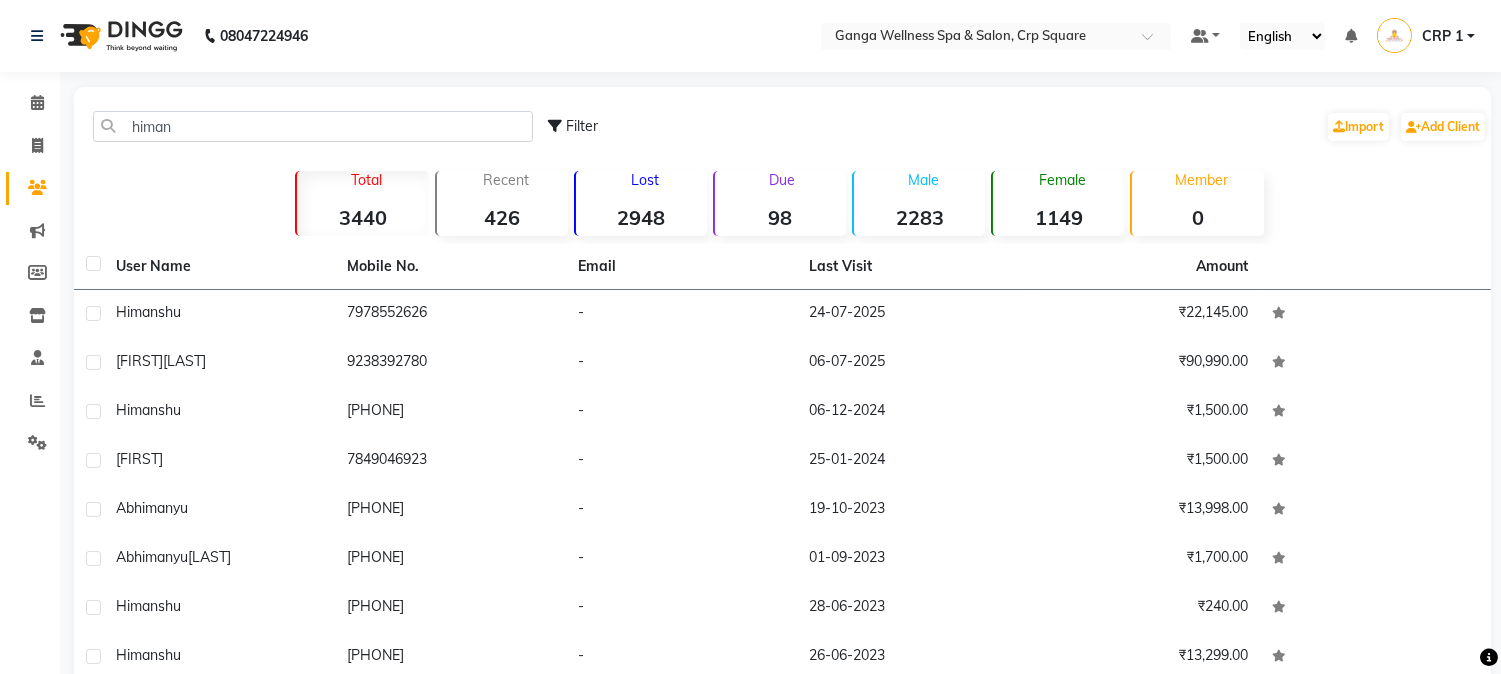 click on "Himansu  Padhy" 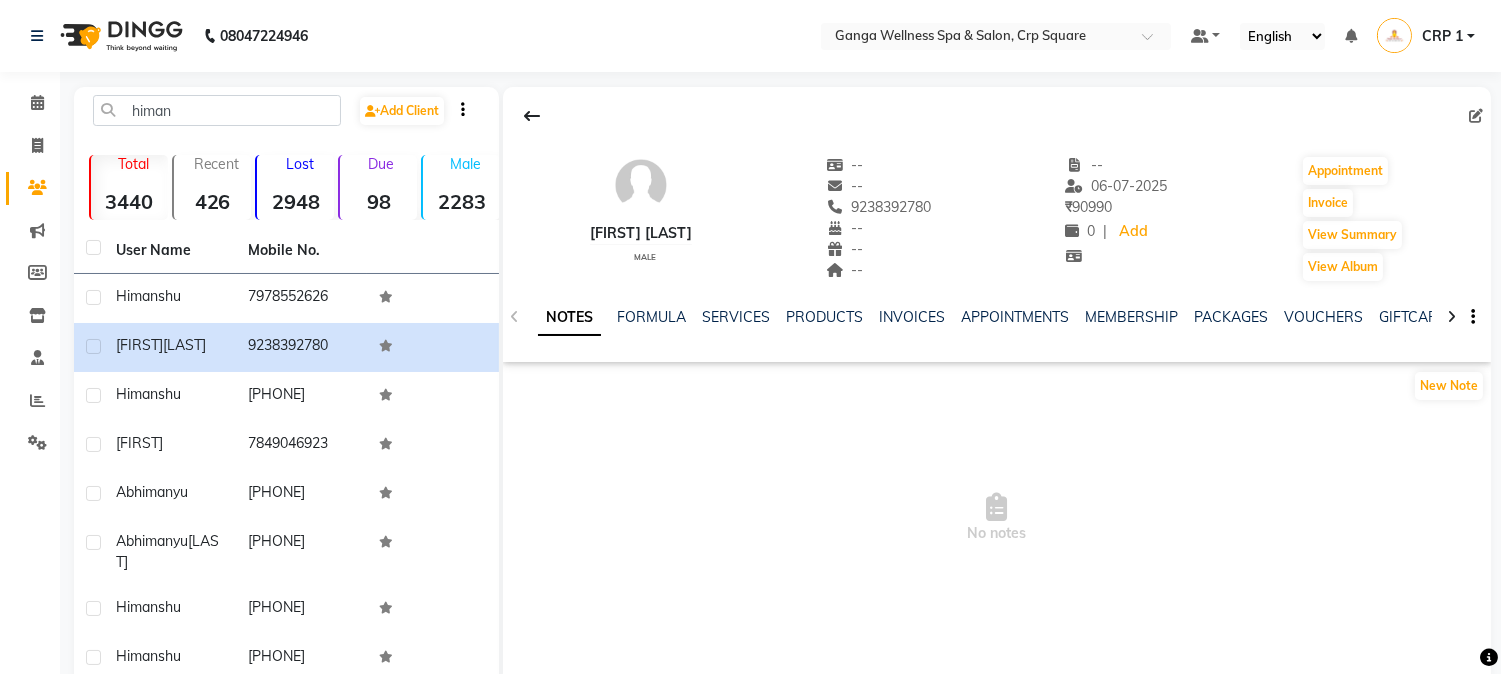 click on "NOTES FORMULA SERVICES PRODUCTS INVOICES APPOINTMENTS MEMBERSHIP PACKAGES VOUCHERS GIFTCARDS POINTS FORMS FAMILY CARDS WALLET" 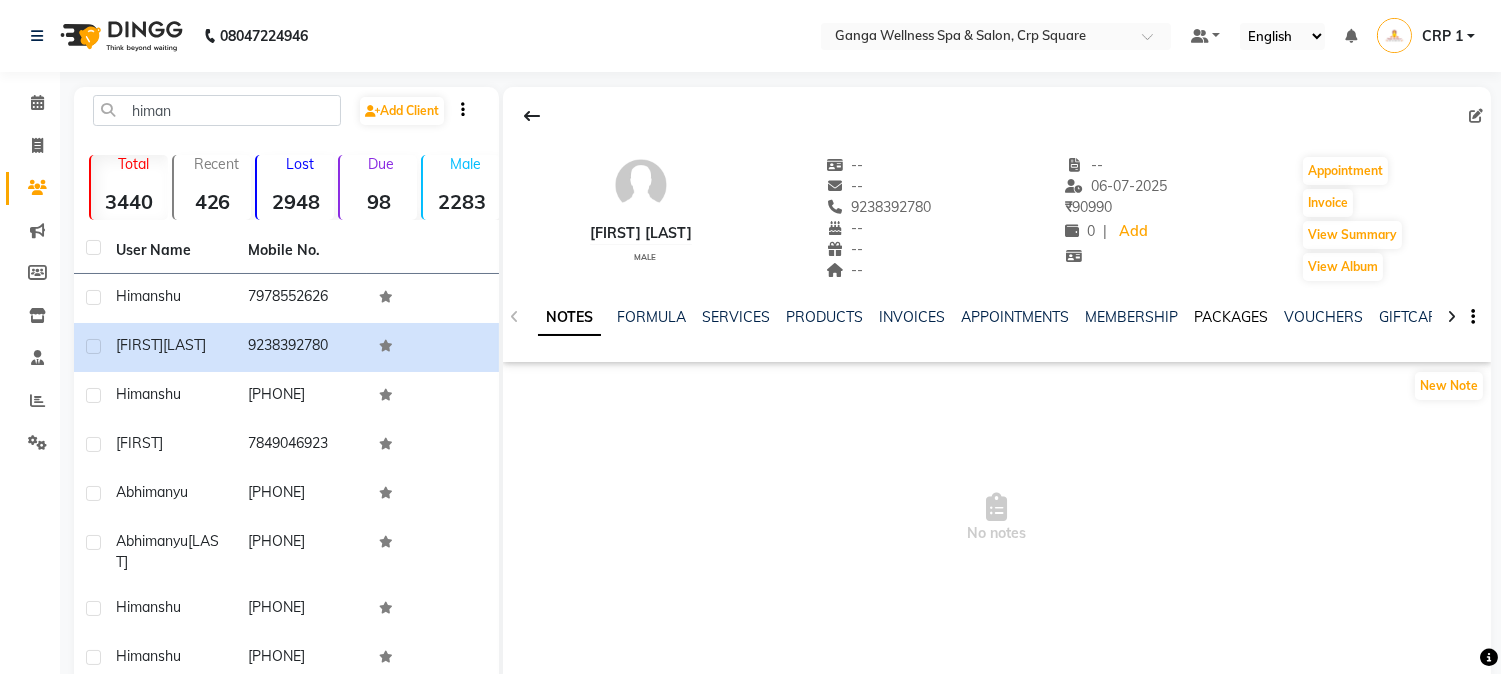 click on "PACKAGES" 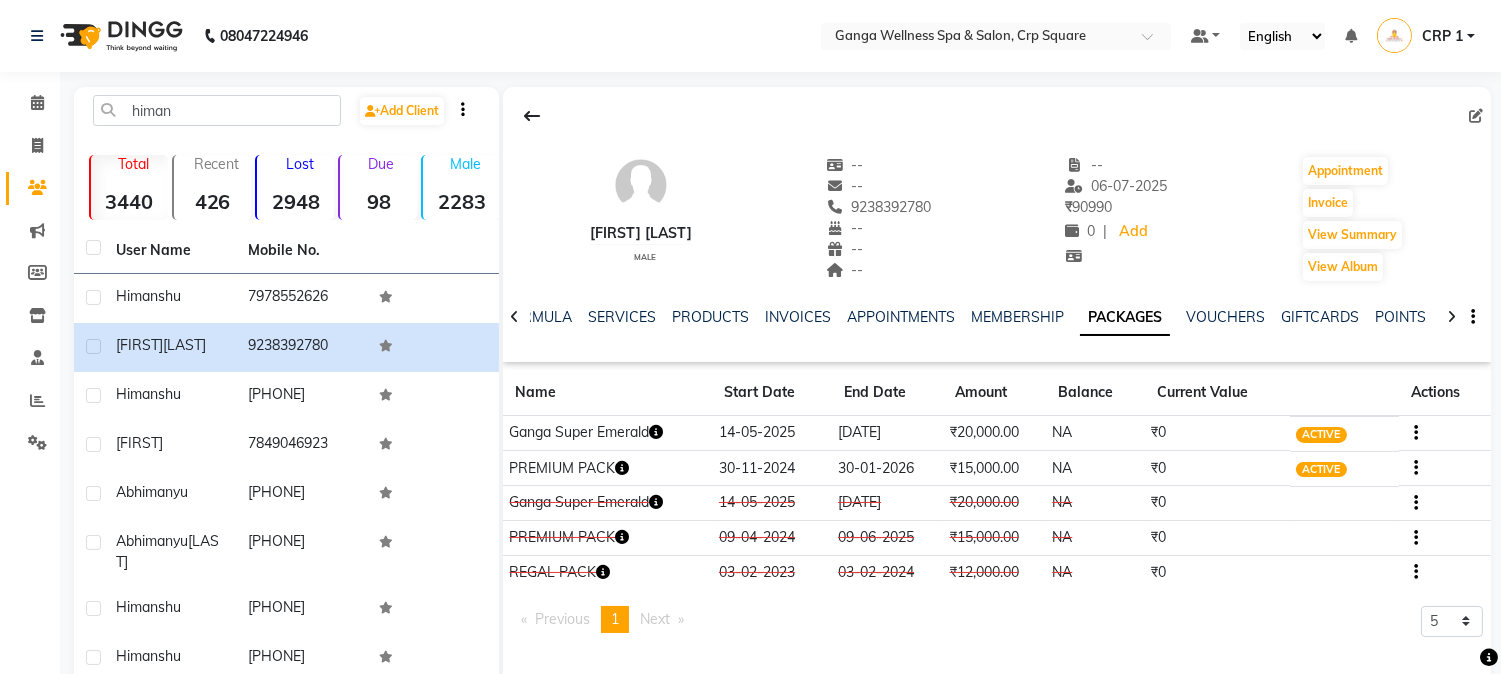 click 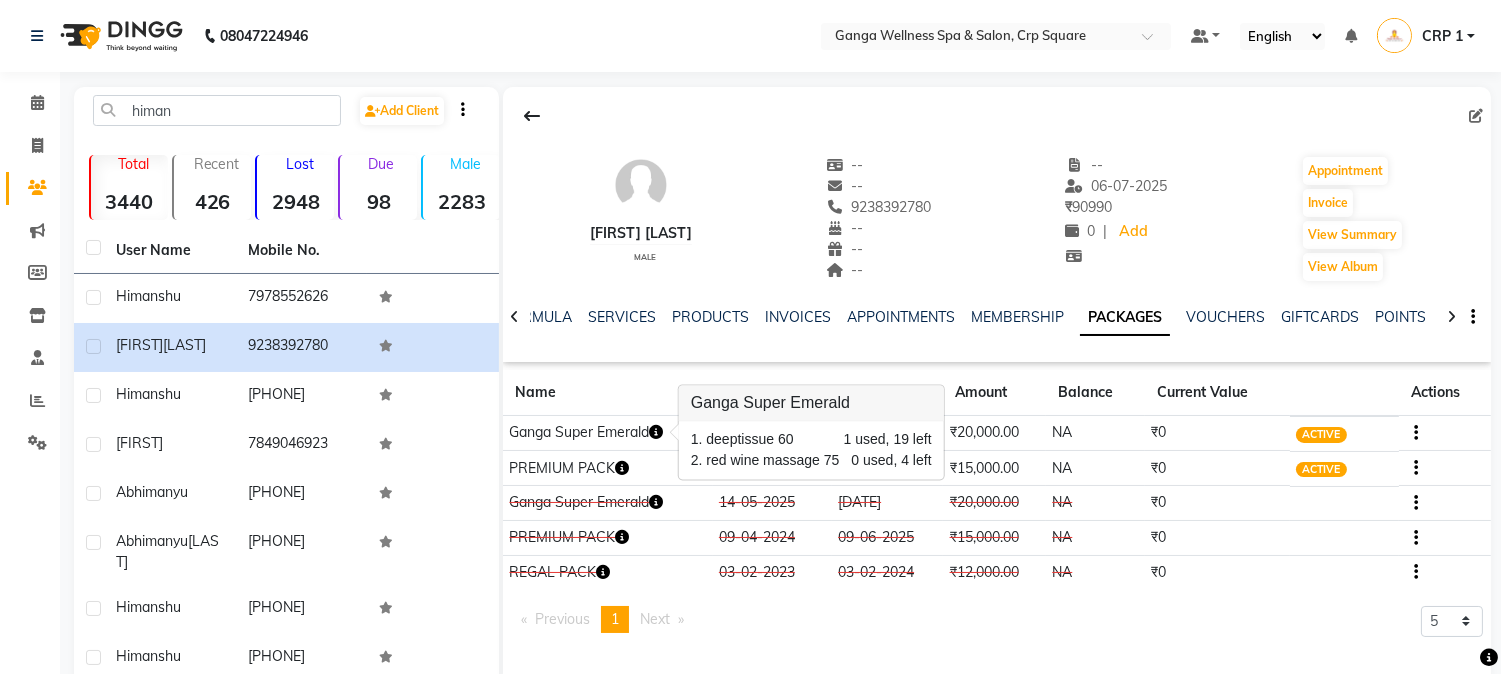 click 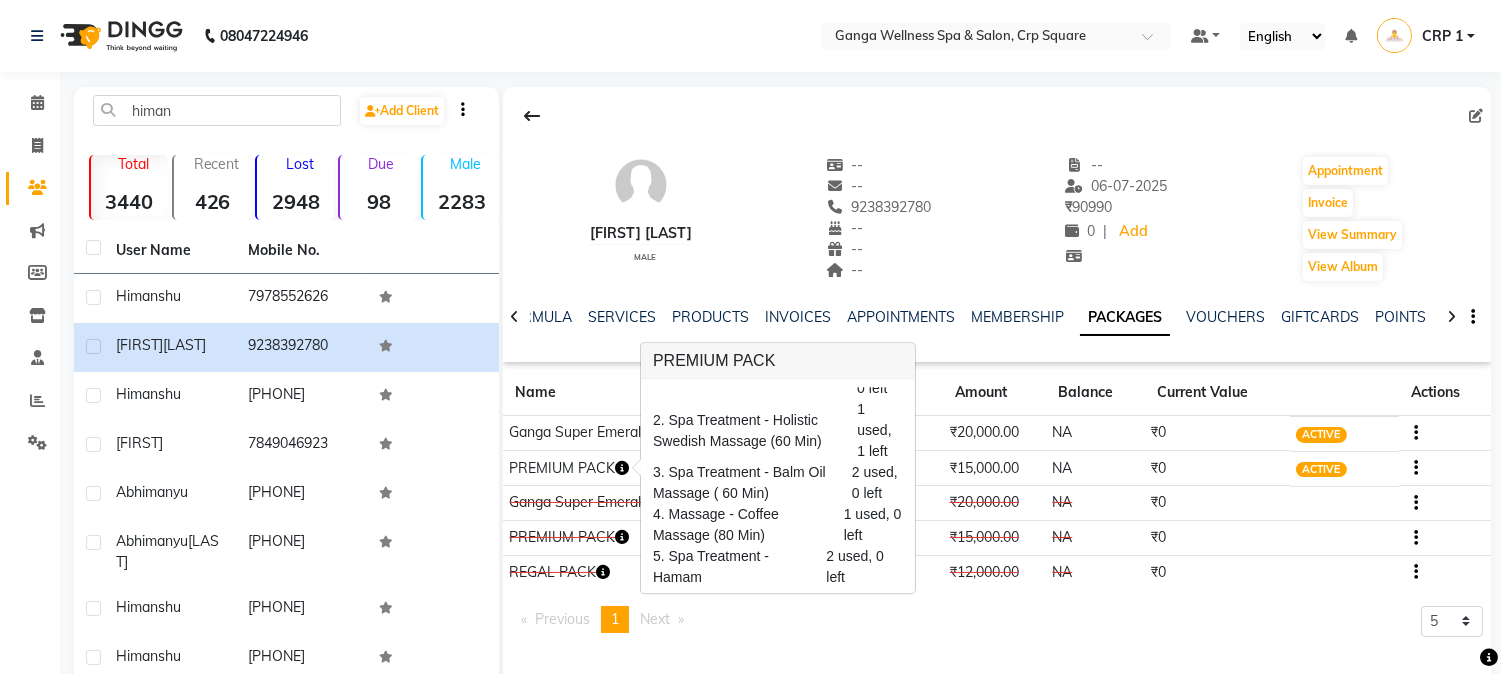 scroll, scrollTop: 95, scrollLeft: 0, axis: vertical 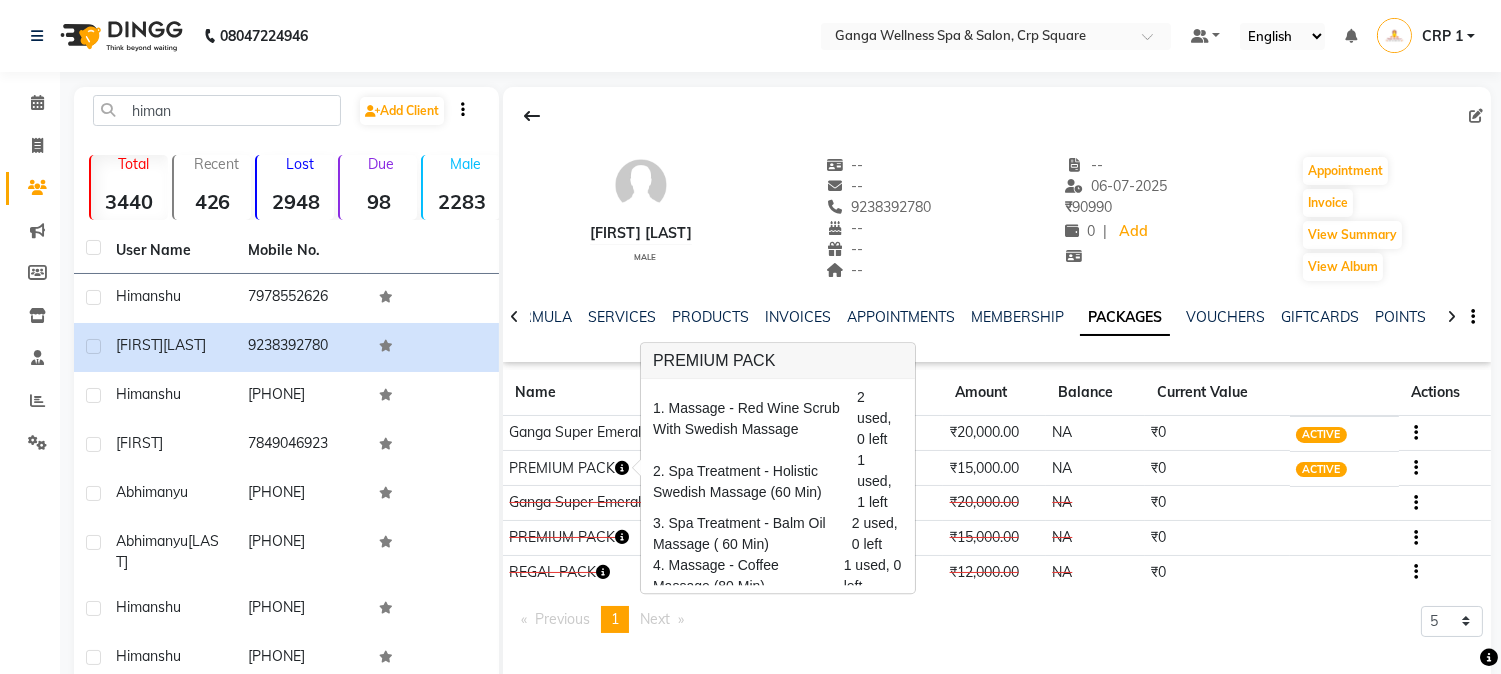click on "Previous  page  1 / 1  You're on page  1  Next  page 5 10 50 100 500" 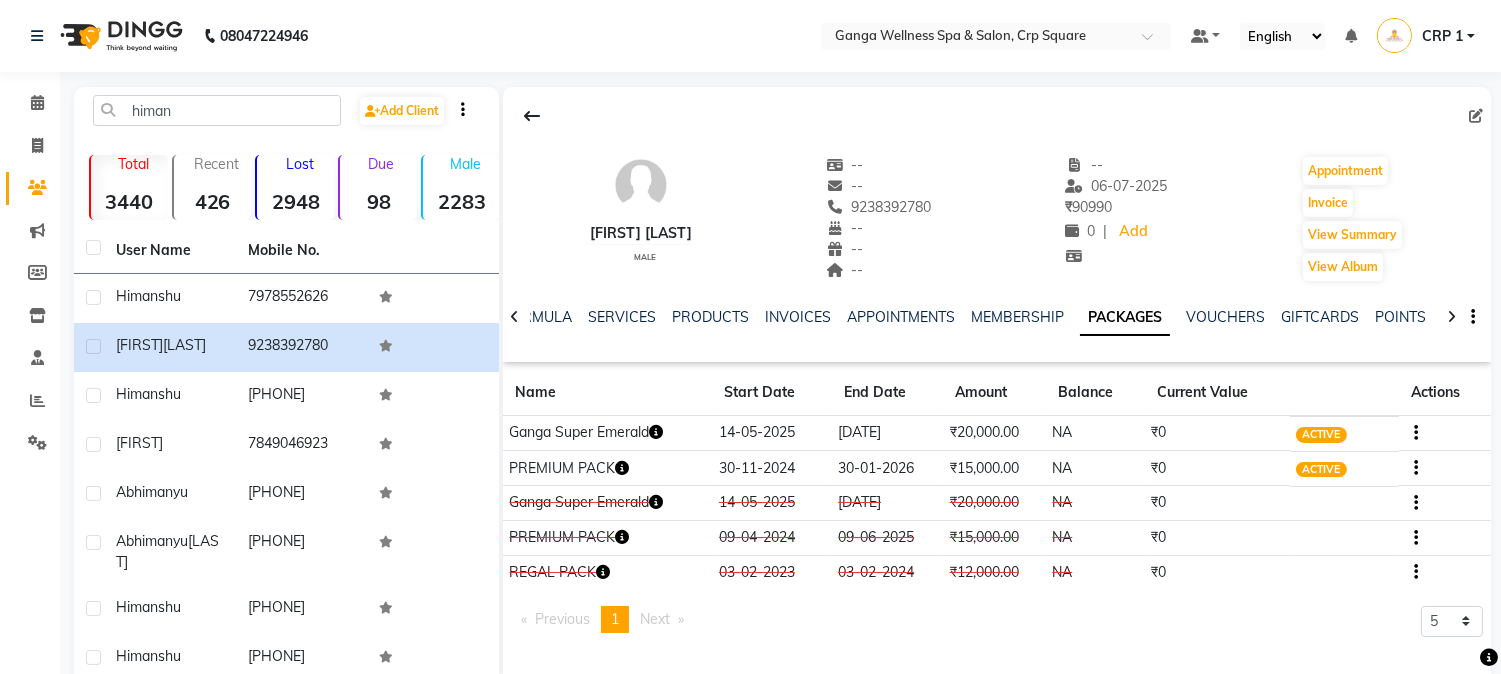 click 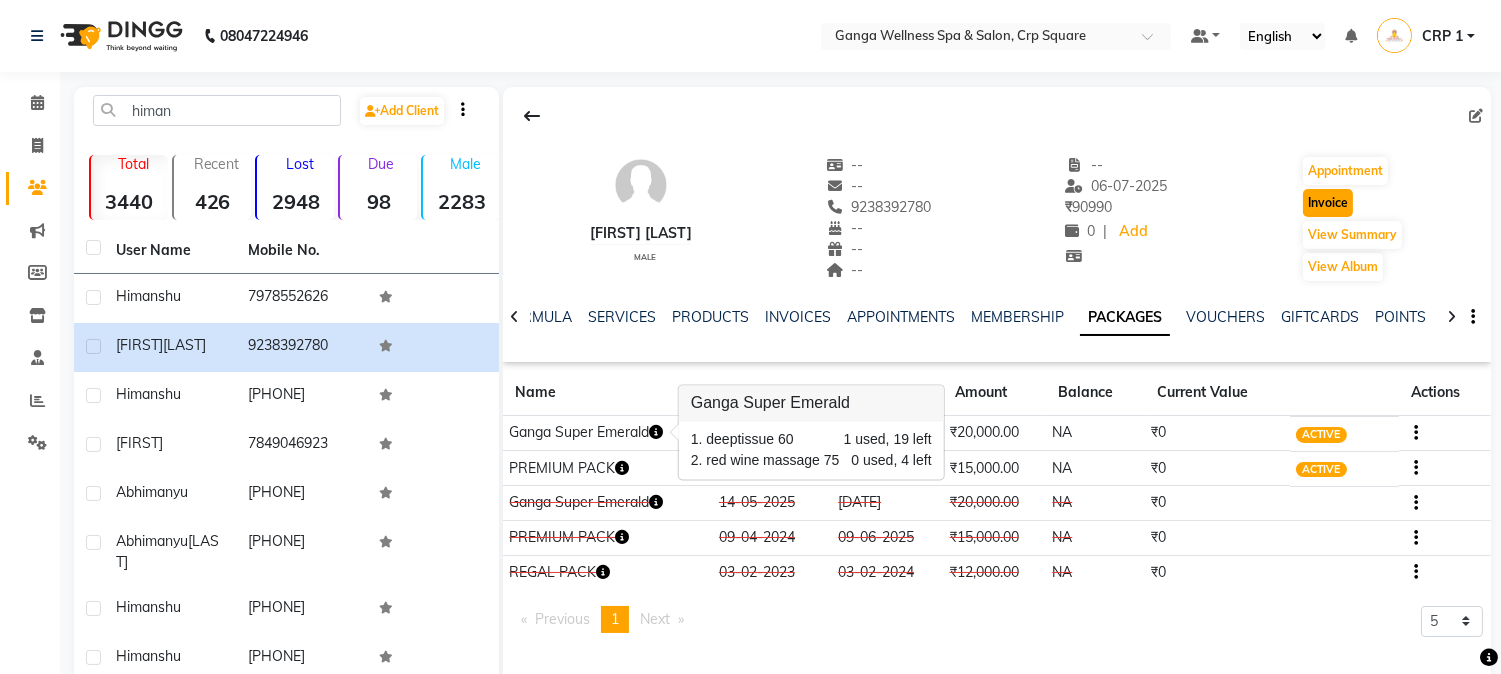 click on "Invoice" 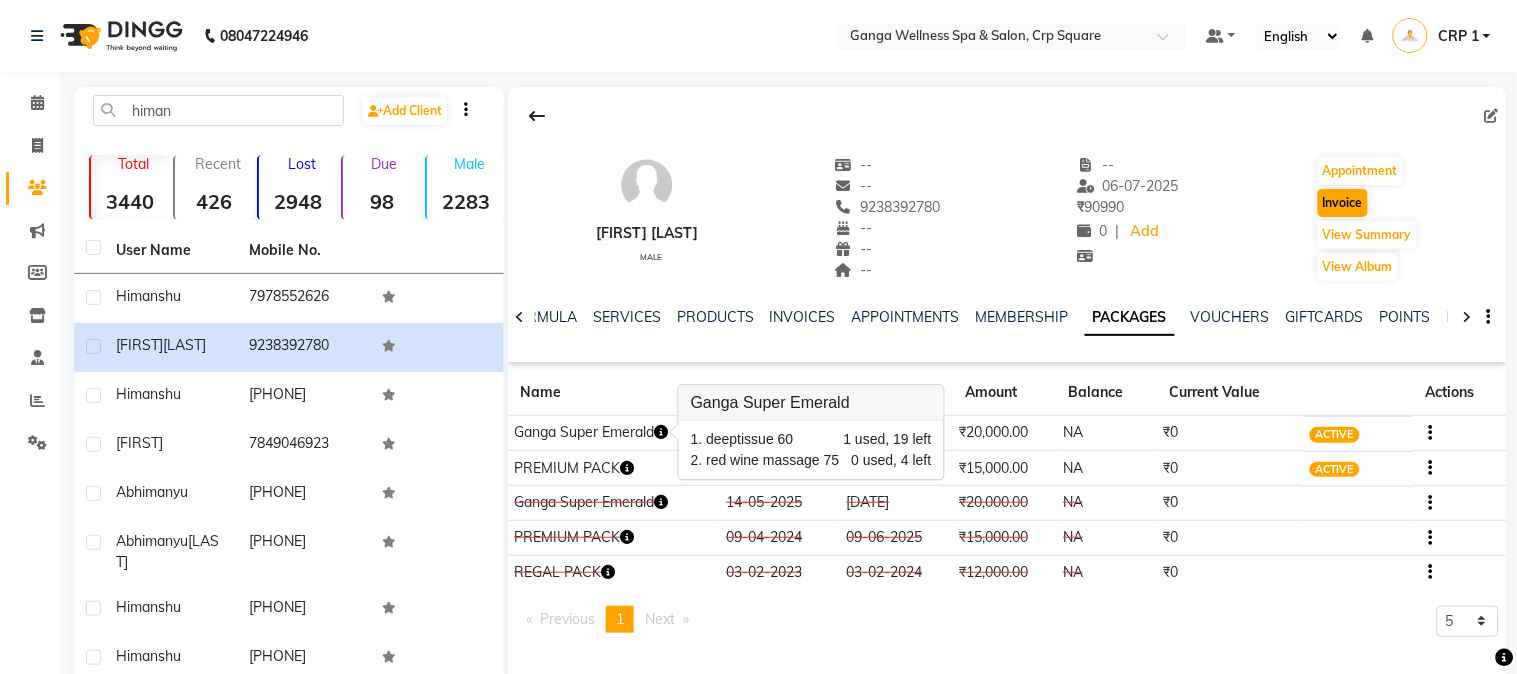 select on "715" 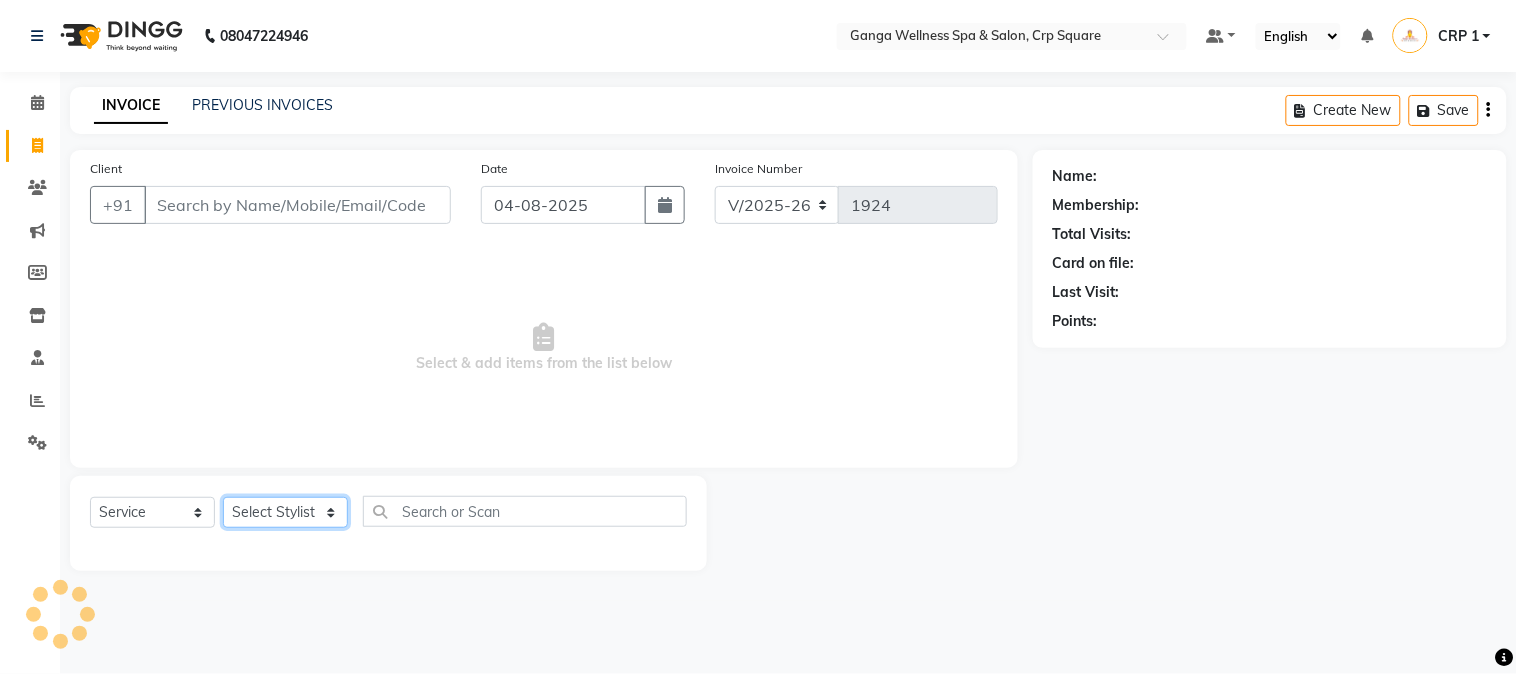 drag, startPoint x: 246, startPoint y: 516, endPoint x: 248, endPoint y: 502, distance: 14.142136 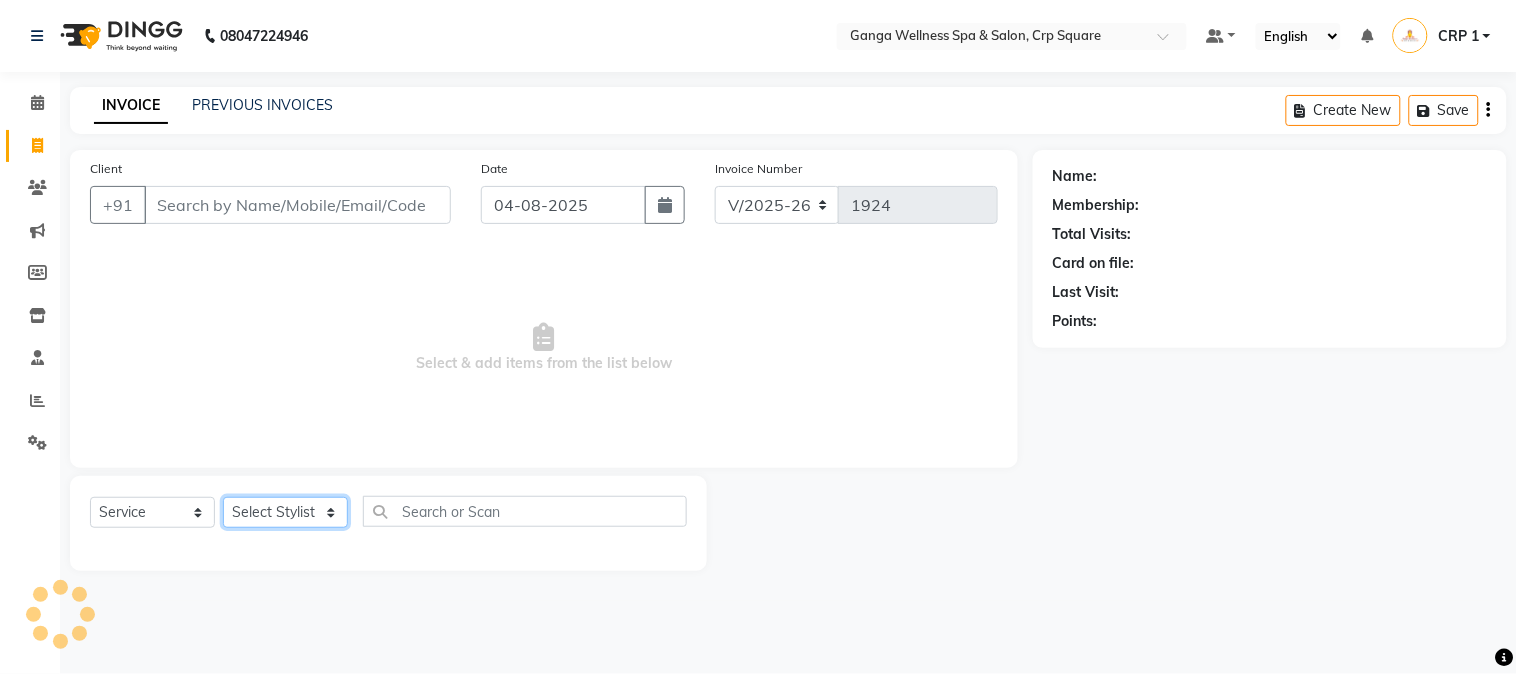 click on "Select Stylist" 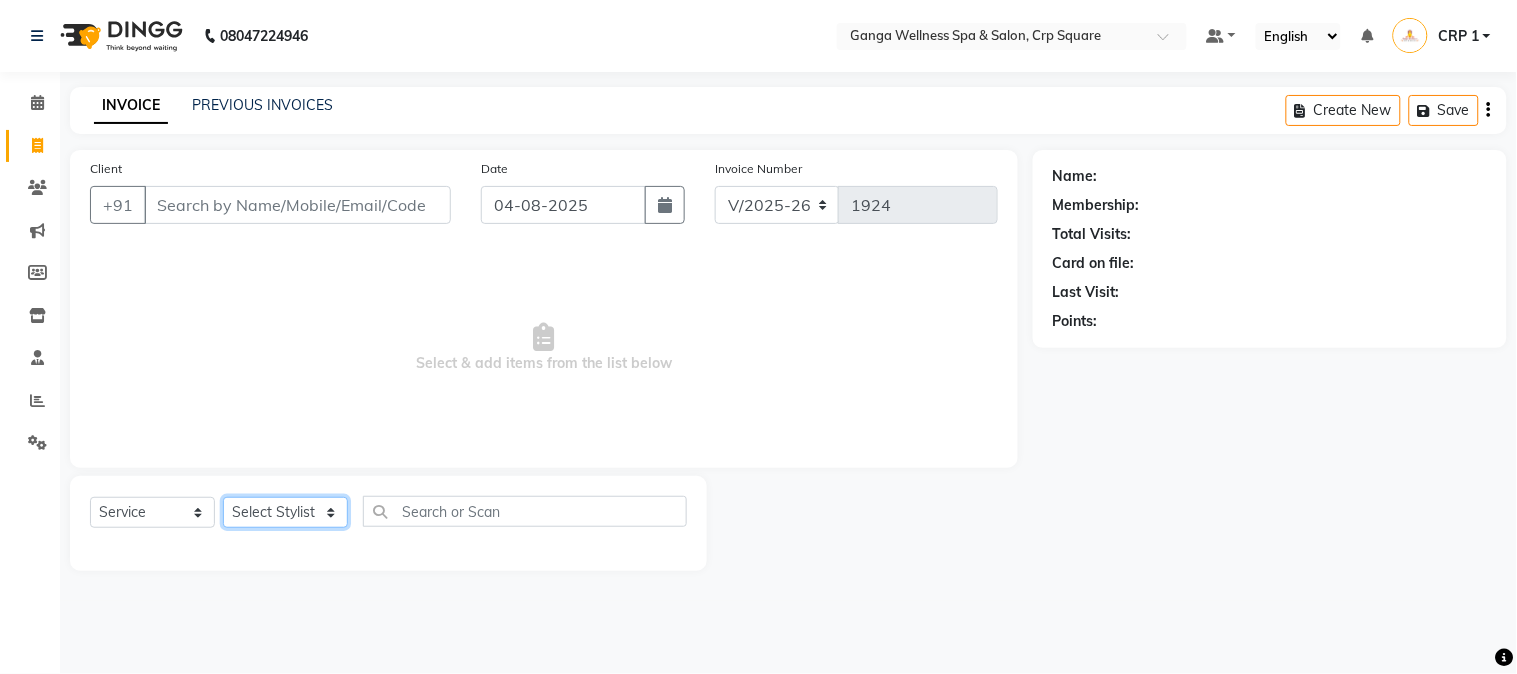 type on "9238392780" 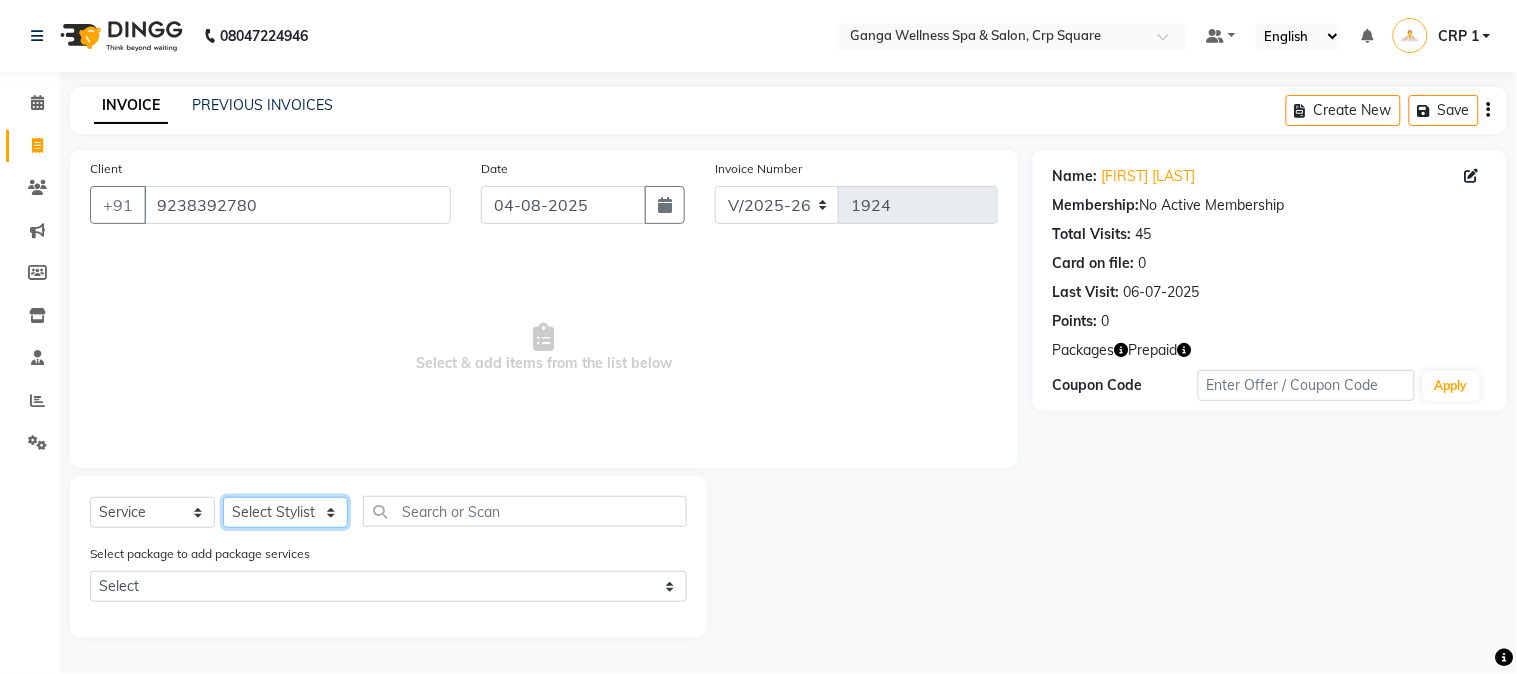 select on "45438" 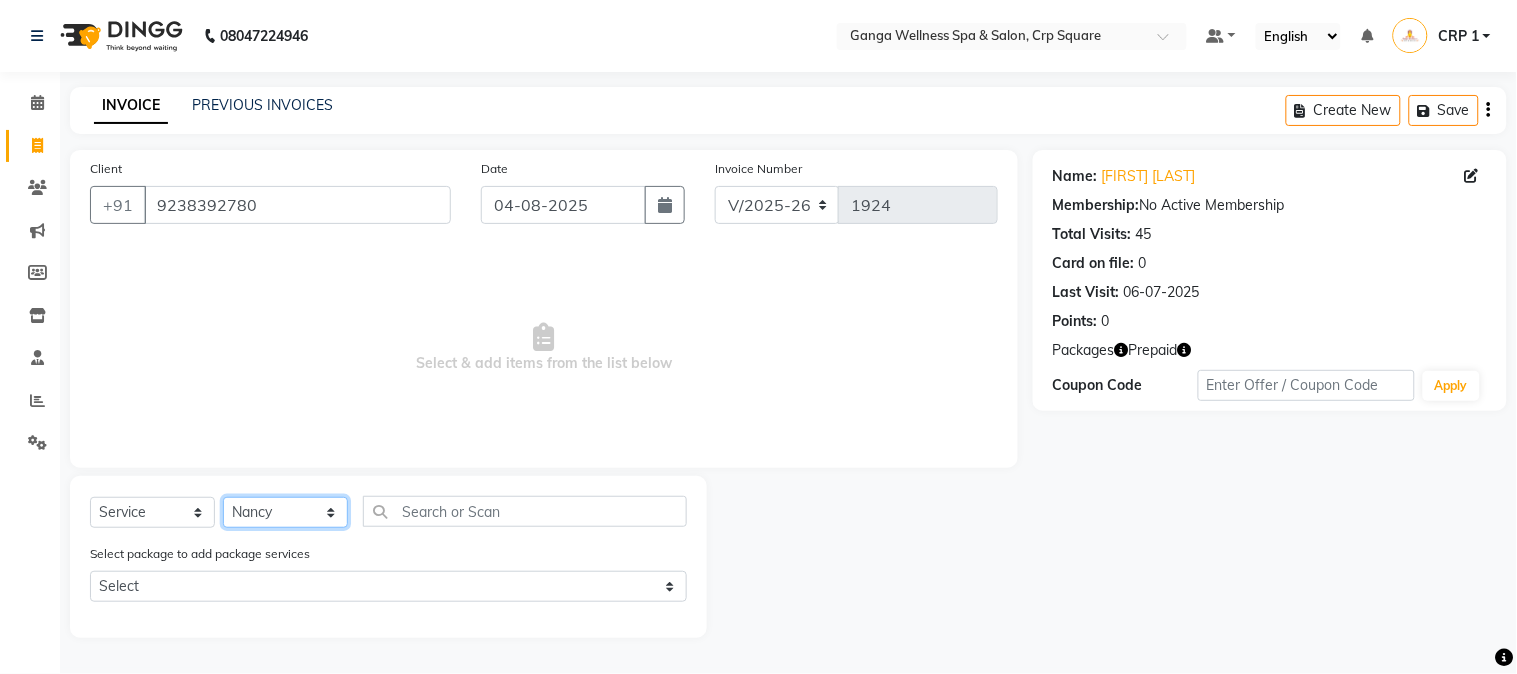 click on "Select Stylist Aarovi Abhin Alisha Ammi Ania Annei Api Ayen Bikash Bina CRP 1 CRP 2 Dipti Elina G1 G1 Salon General Manager  Helen Jasmine Jayashree JC Jenny kavi Krishna Manoj Mathu  Monika Moon Nancy Nirupama Pabitra Papu Puja Purnima Rajashree Raju Rashmi Rasmi  Remi Rinky Riya Rose Sanjiv Saraswati Saroj Sir  Shrabani Sofia Steffy Sukanya Surren Mahapatra Sushree Swopna Umpi Zuali" 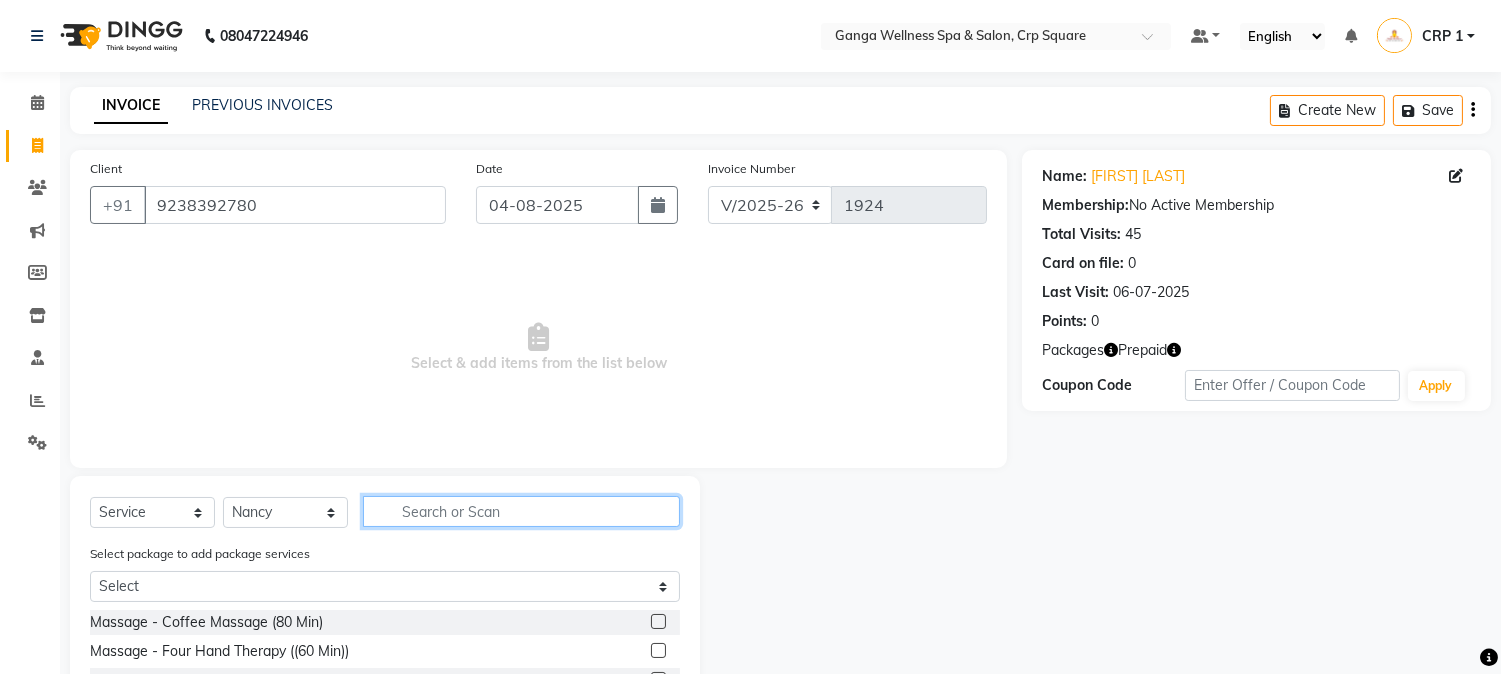 click 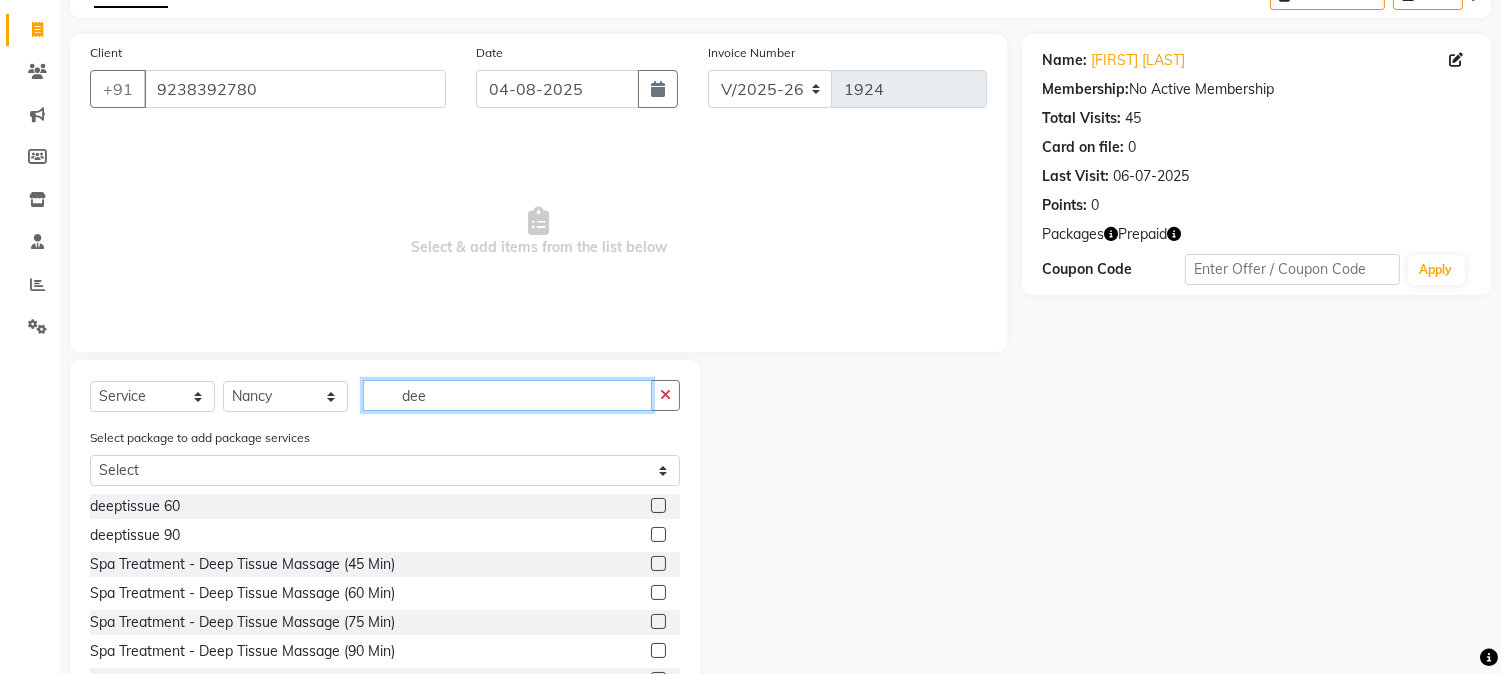 scroll, scrollTop: 194, scrollLeft: 0, axis: vertical 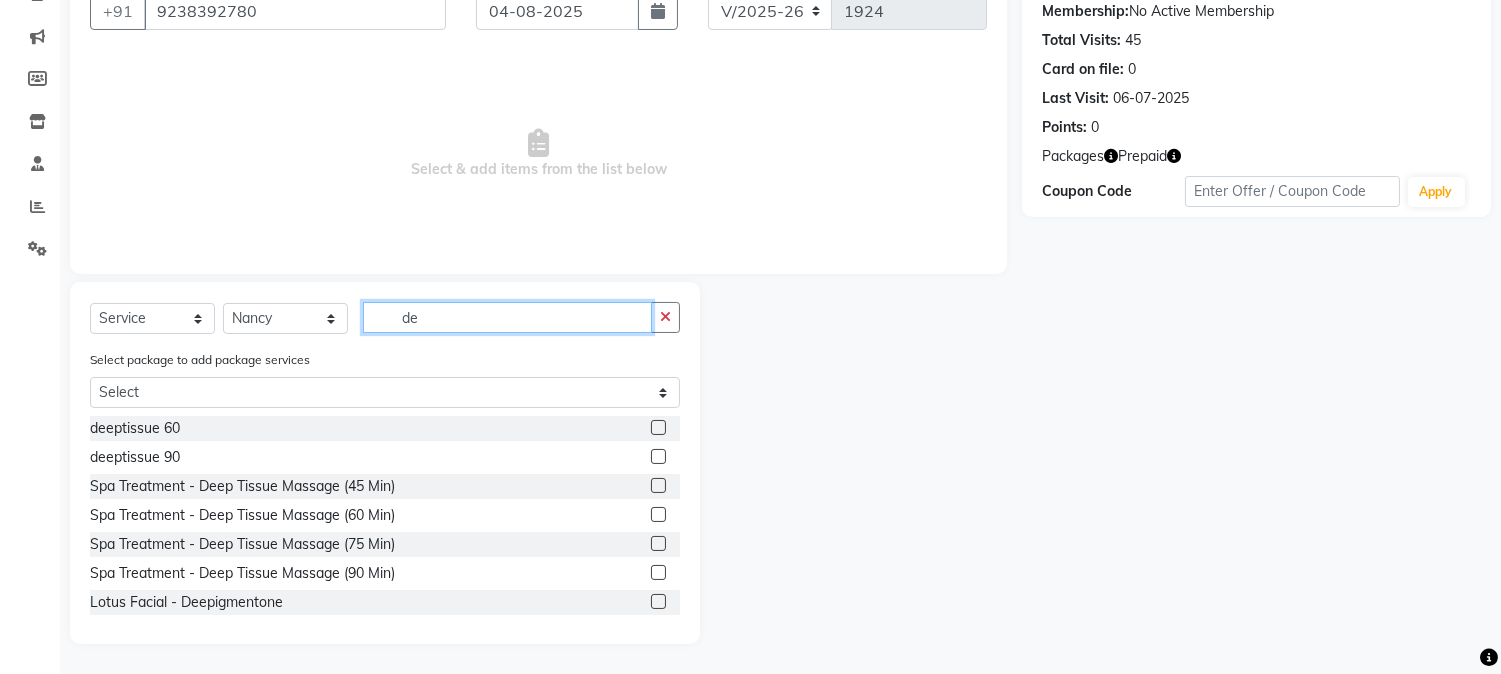 type on "d" 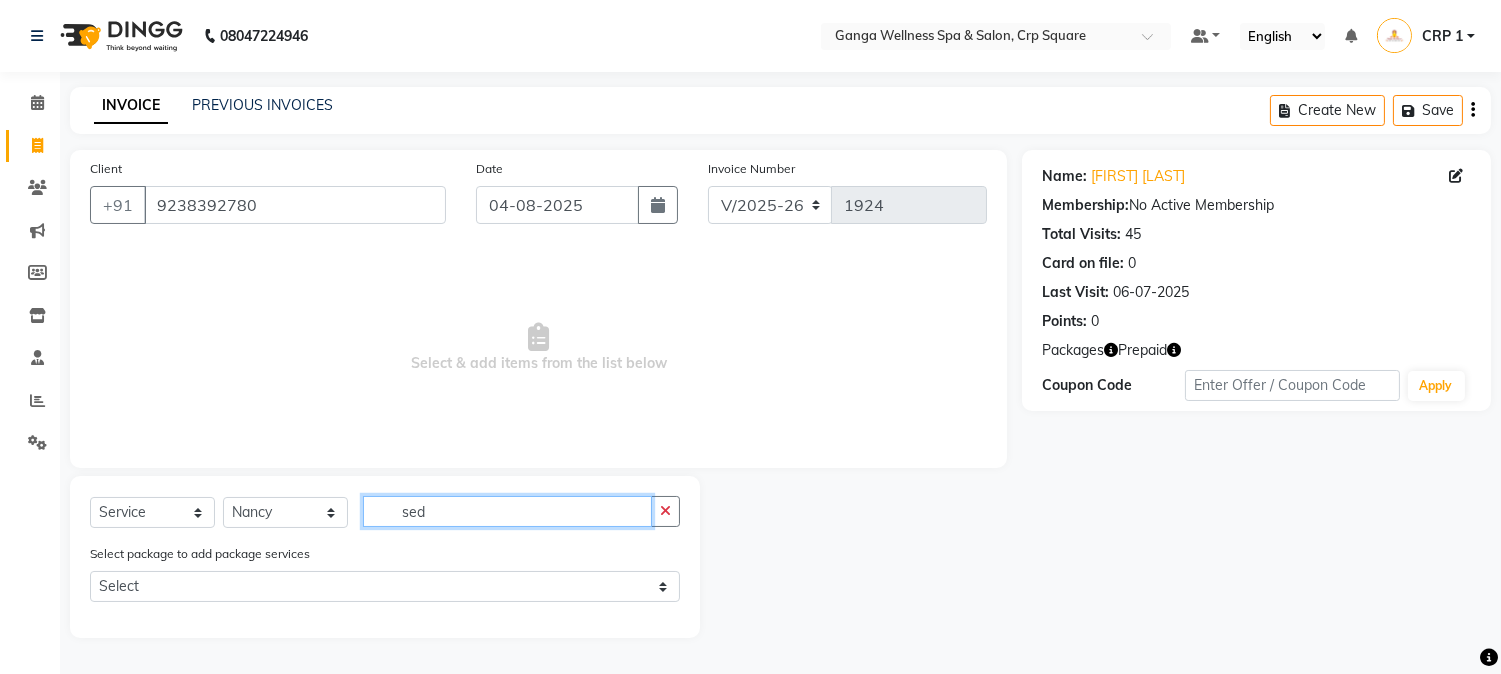 scroll, scrollTop: 0, scrollLeft: 0, axis: both 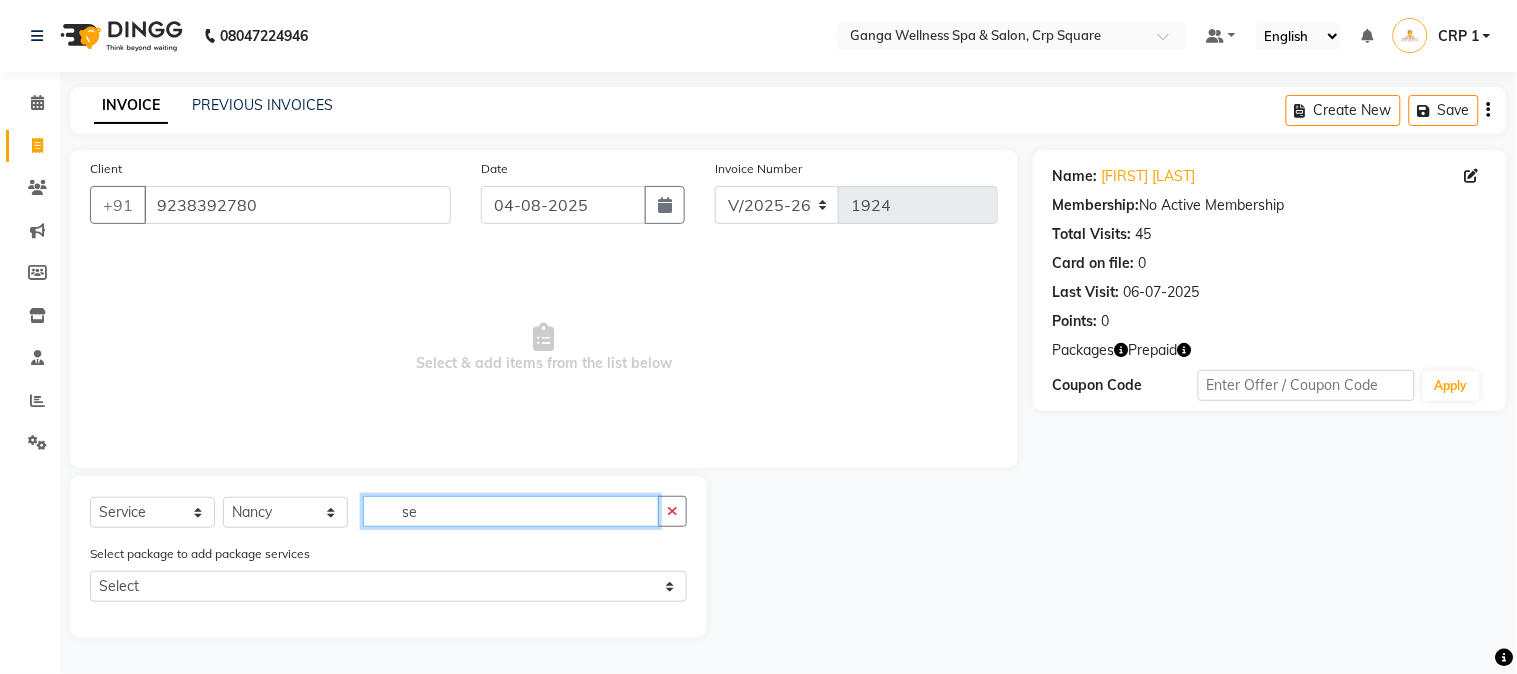 type on "s" 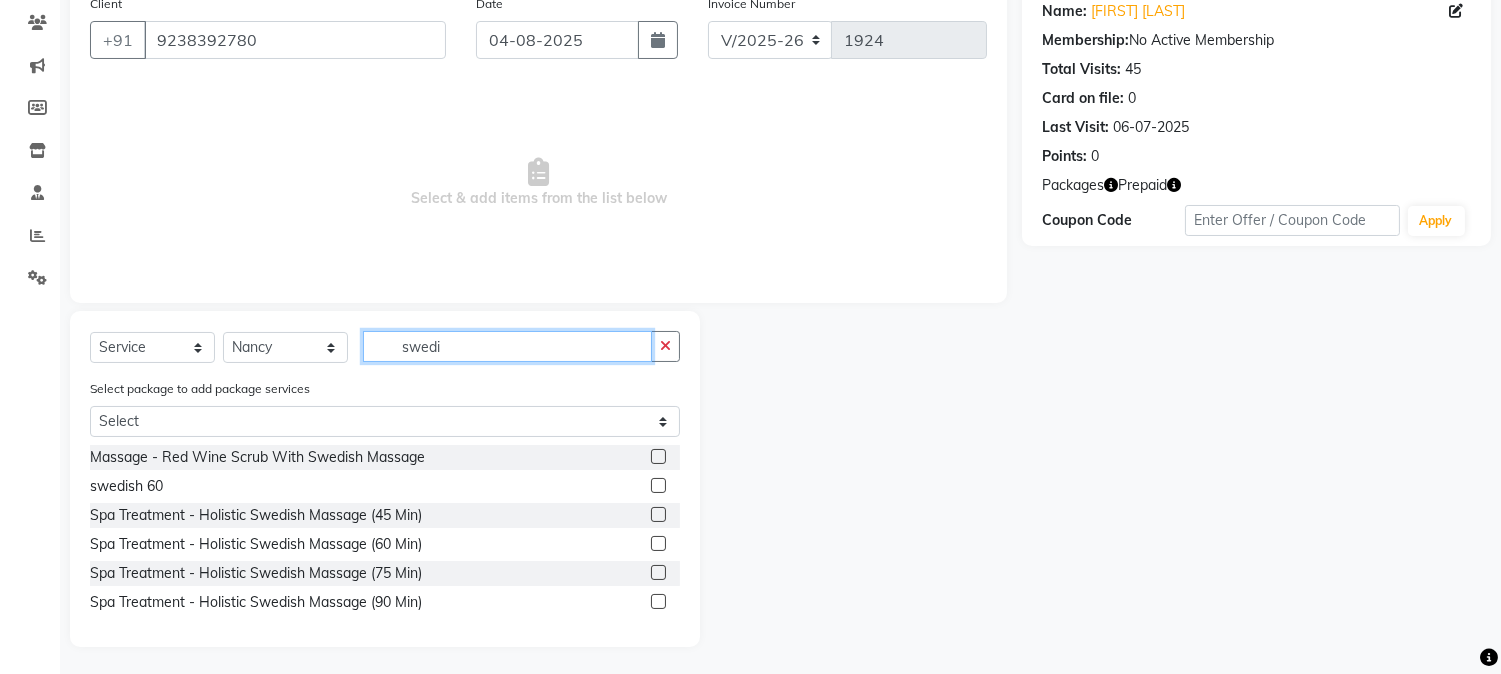 scroll, scrollTop: 167, scrollLeft: 0, axis: vertical 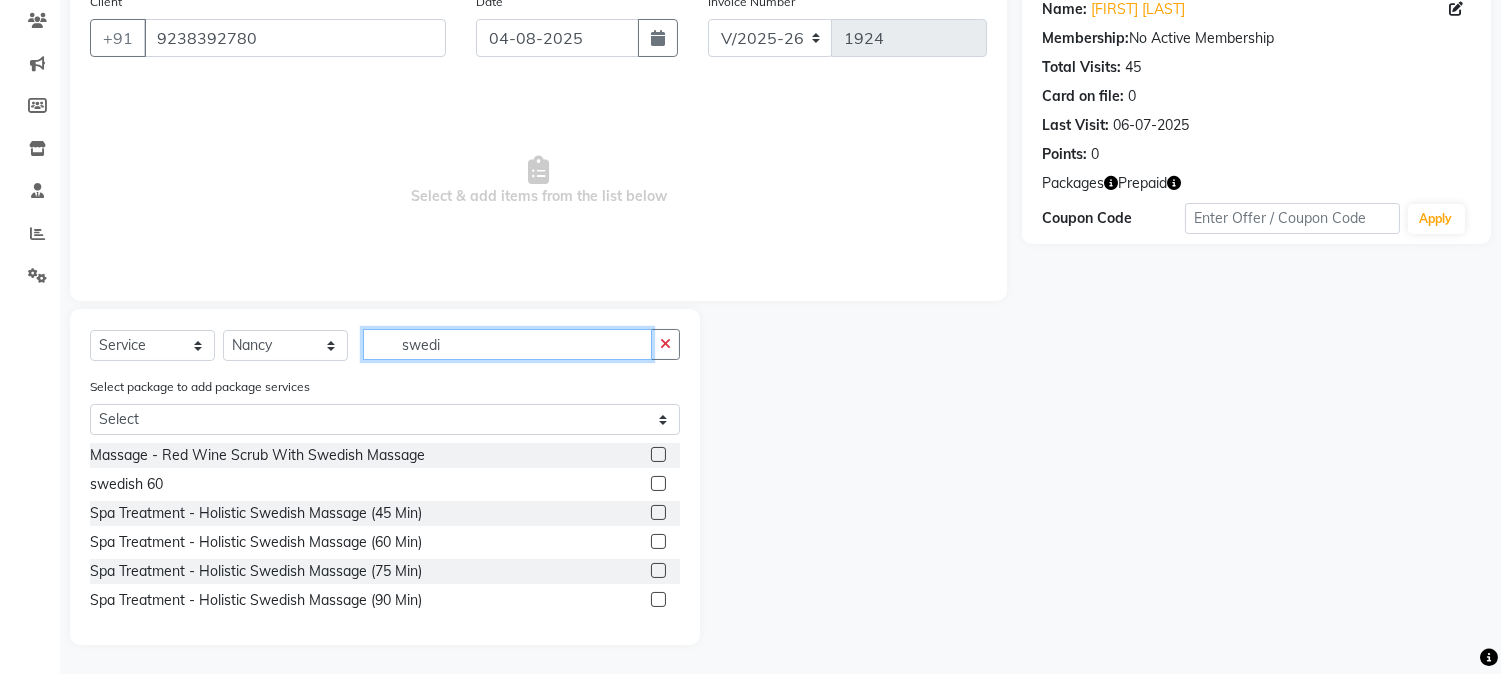 type on "swedi" 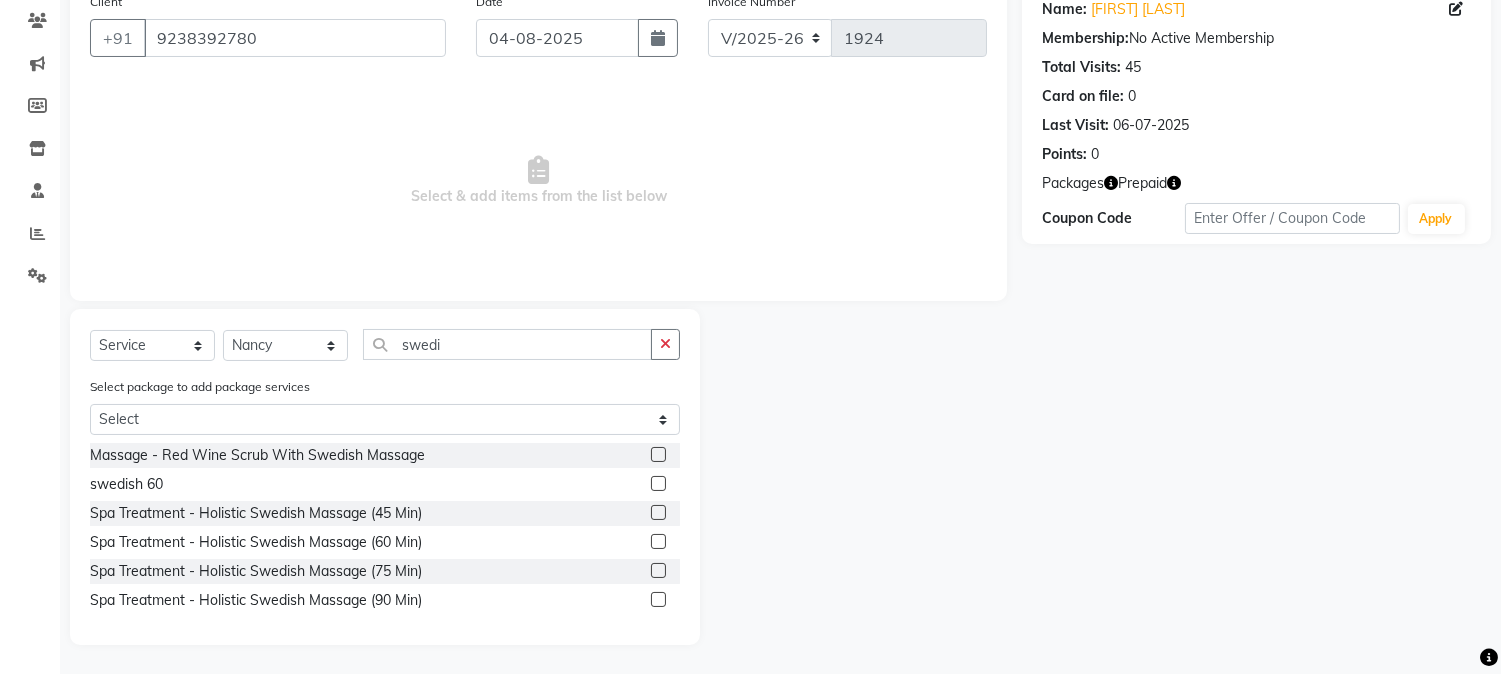 click 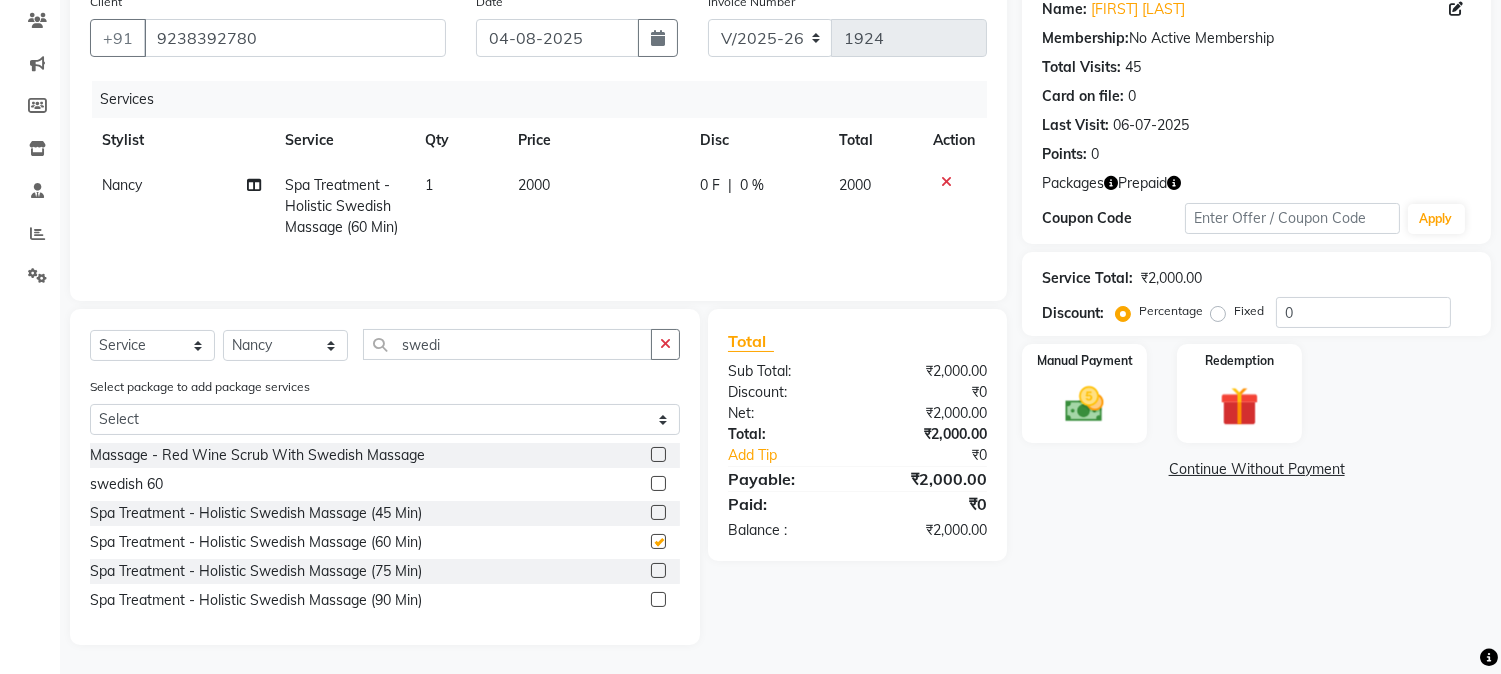 checkbox on "false" 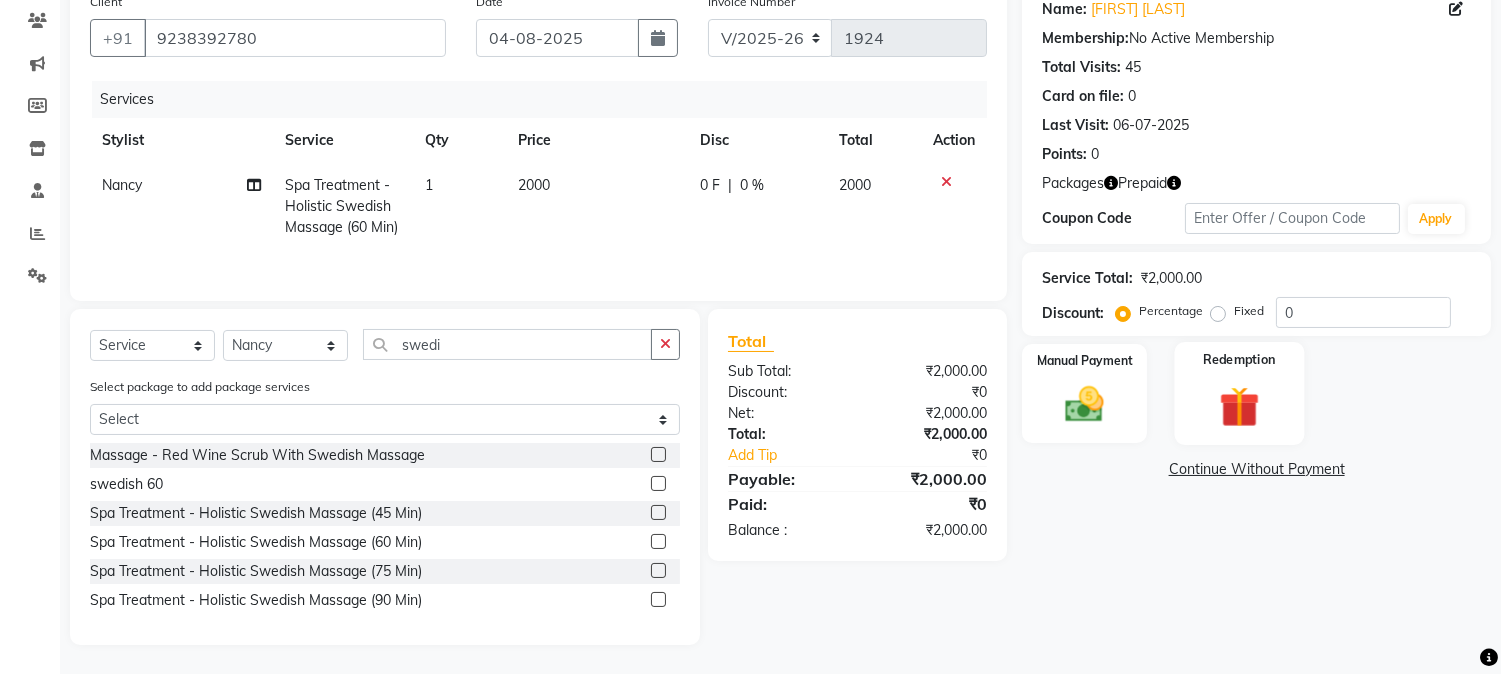 click 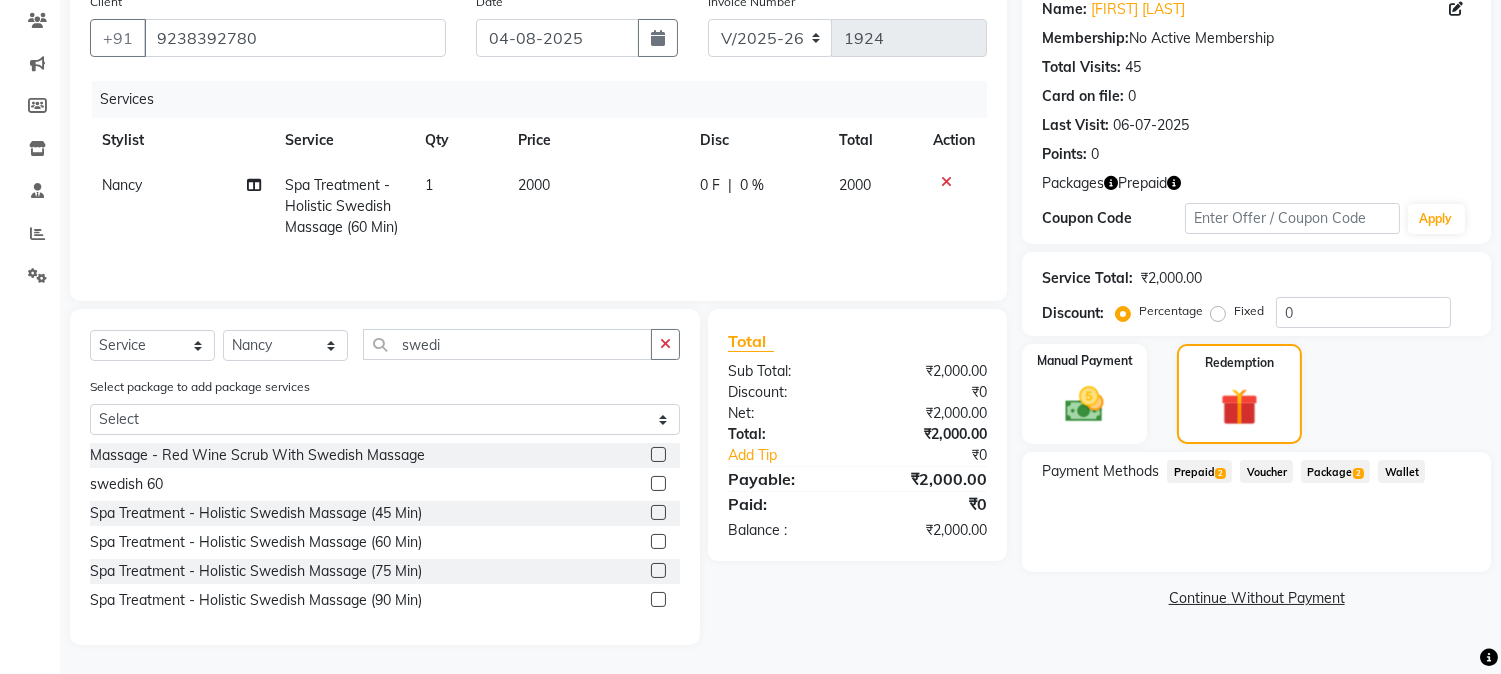 click on "Payment Methods  Prepaid  2  Voucher   Package  2  Wallet" 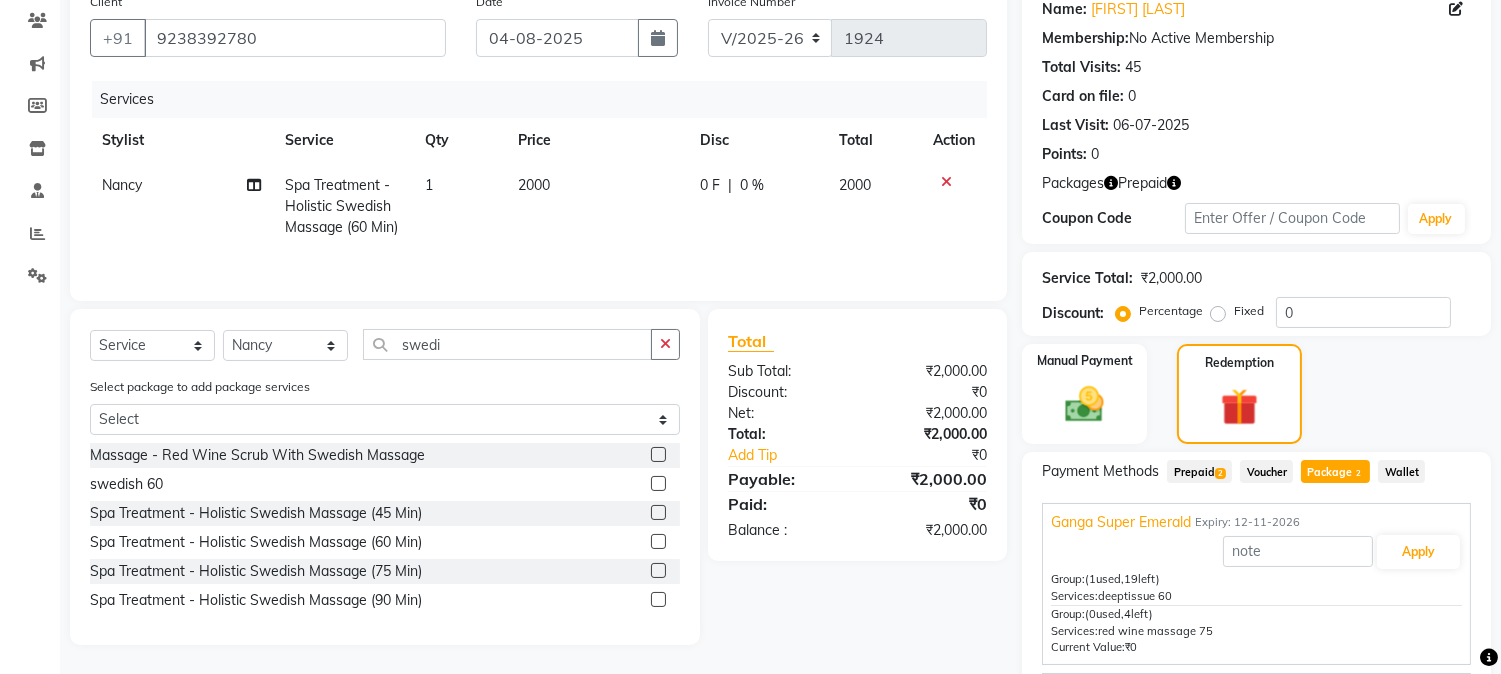 scroll, scrollTop: 283, scrollLeft: 0, axis: vertical 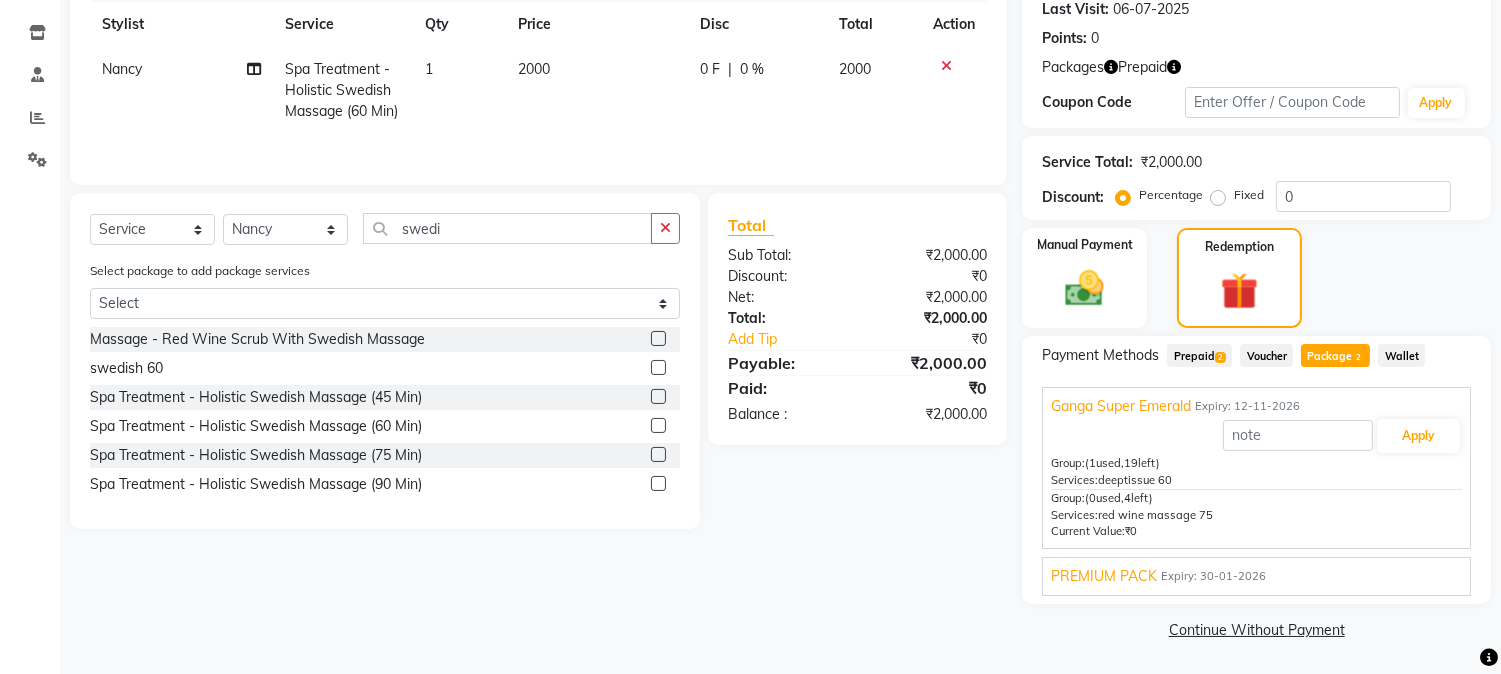 click on "PREMIUM PACK Expiry: 30-01-2026 Apply Group:   (2  used,  0  left)  Services:   Spa Treatment - Hamam   Group:   (1  used,  0  left)  Services:   Massage - Coffee Massage (80 Min)   Group:   (2  used,  0  left)  Services:   Massage - Red Wine Scrub With Swedish Massage   Group:   (8  used,  0  left)  Services:   Spa Treatment - Deep Tissue Massage (60 Min)   Group:   (1  used,  1  left)  Services:   Spa Treatment - Holistic Swedish Massage (60 Min)   Group:   (2  used,  0  left)  Services:   Spa Treatment - Balm Oil Massage ( 60 Min)   Current Value:  ₹0" at bounding box center [1256, 576] 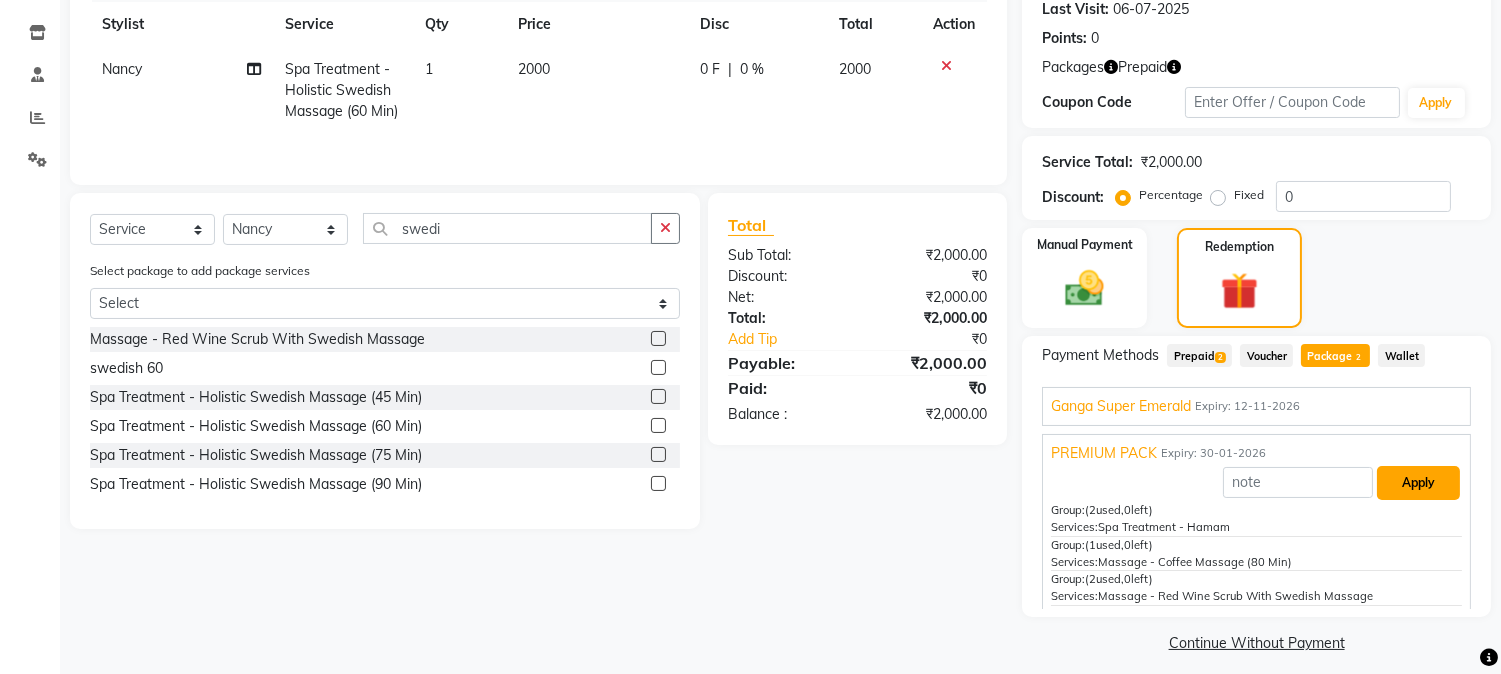 click on "Apply" at bounding box center (1418, 483) 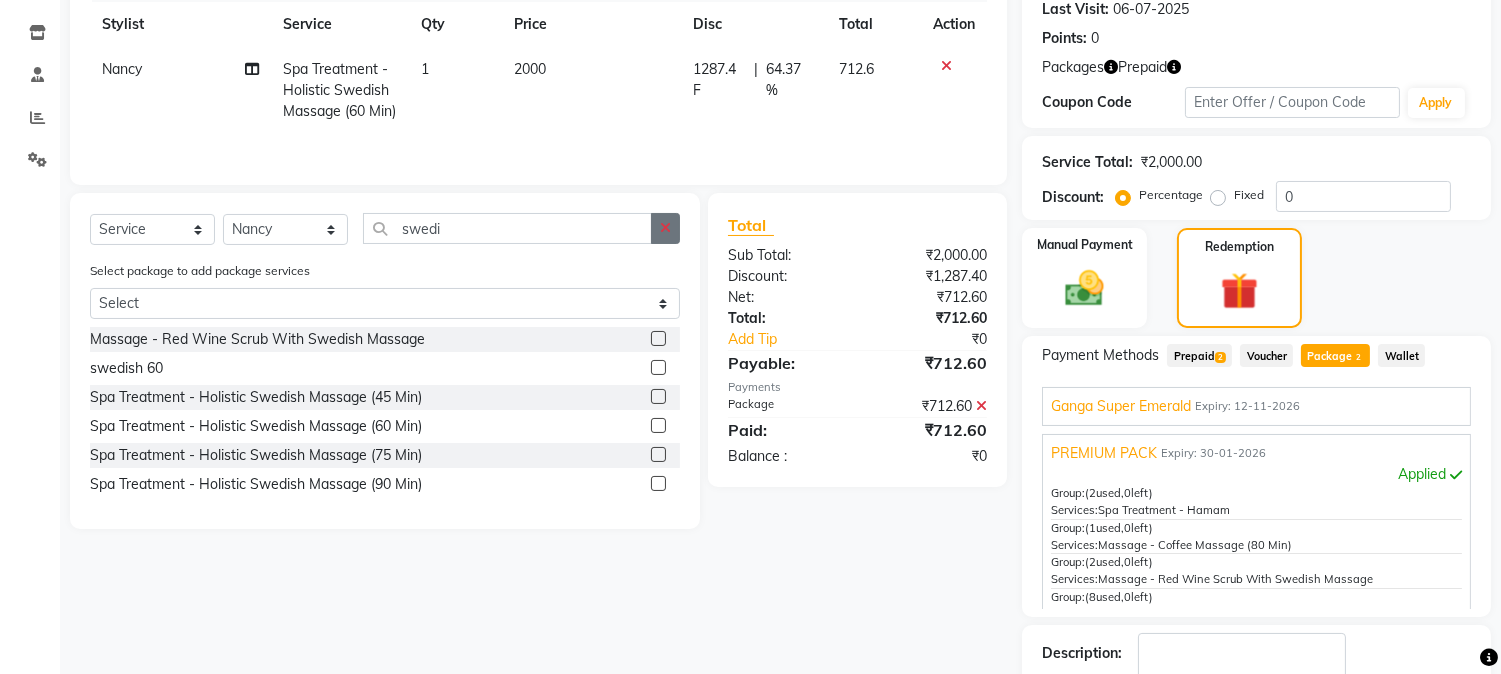 click 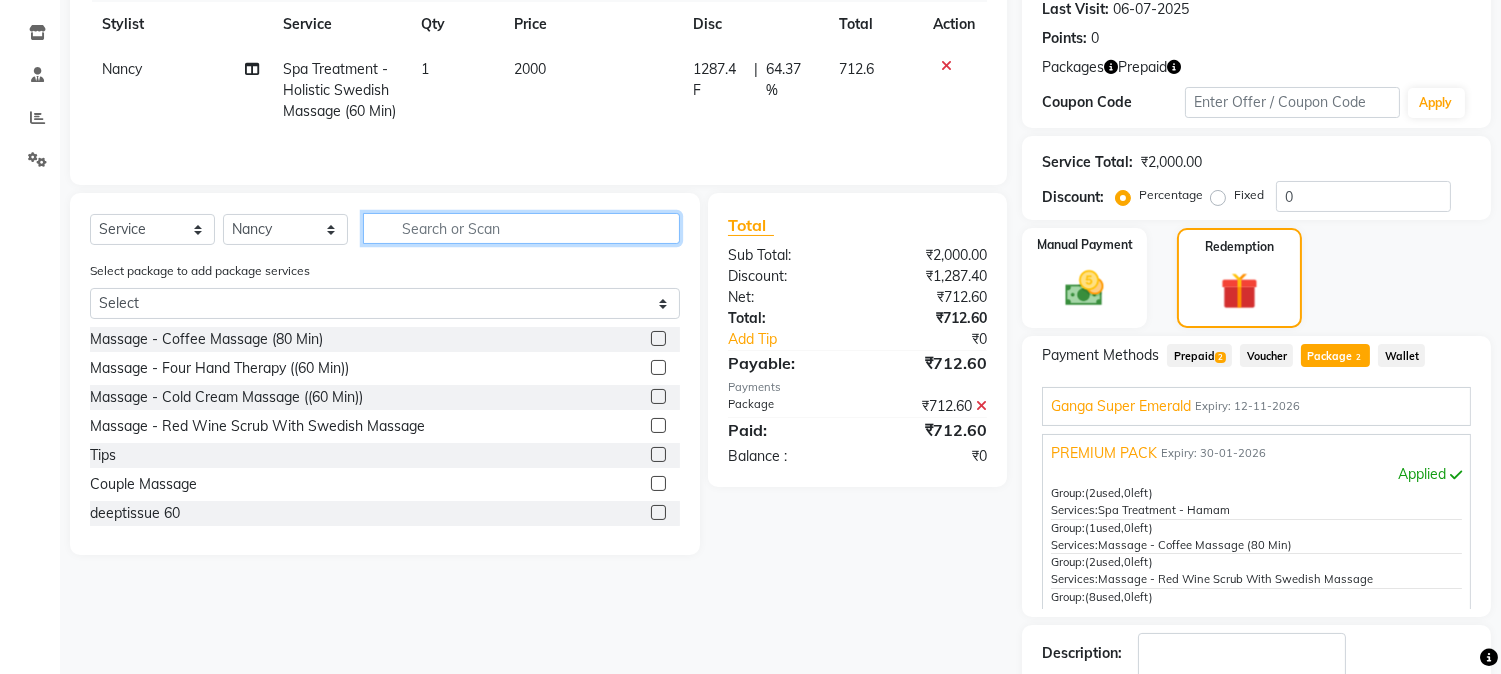click 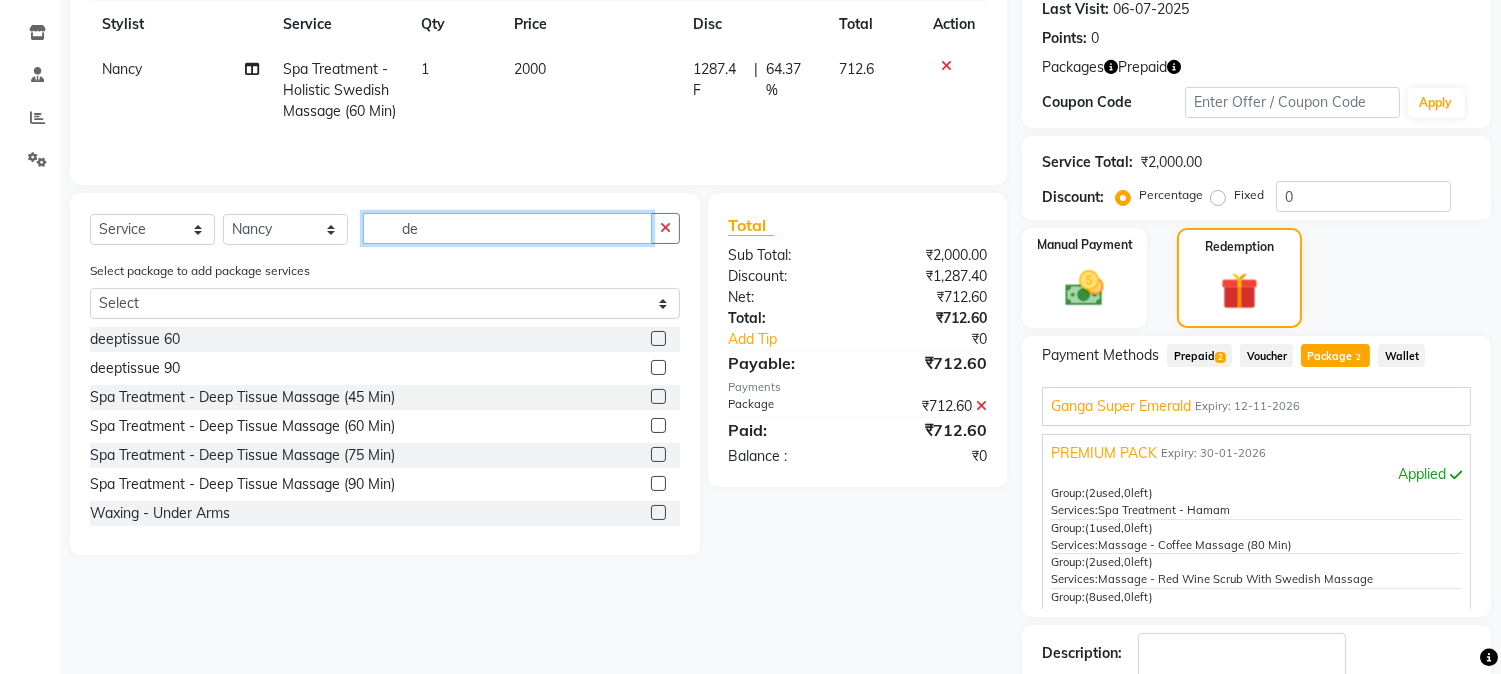 scroll, scrollTop: 408, scrollLeft: 0, axis: vertical 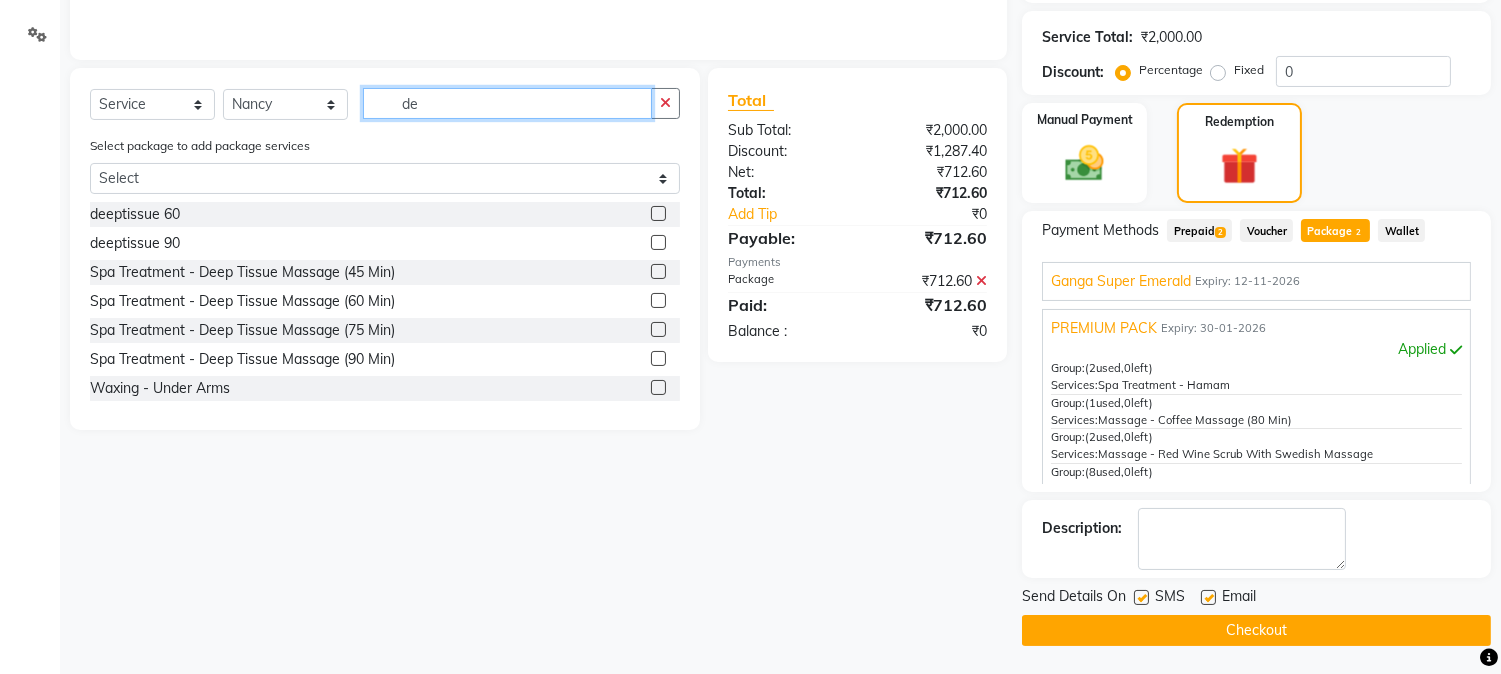type on "de" 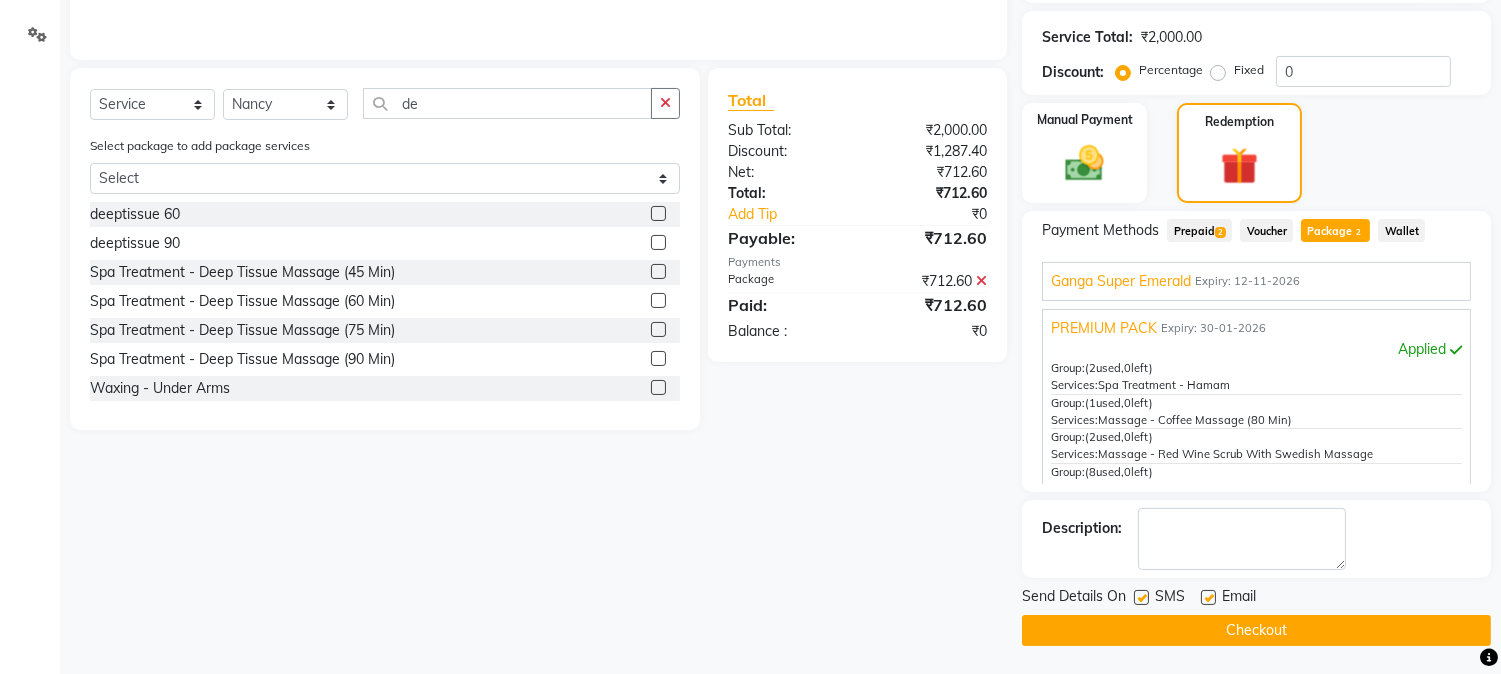 click 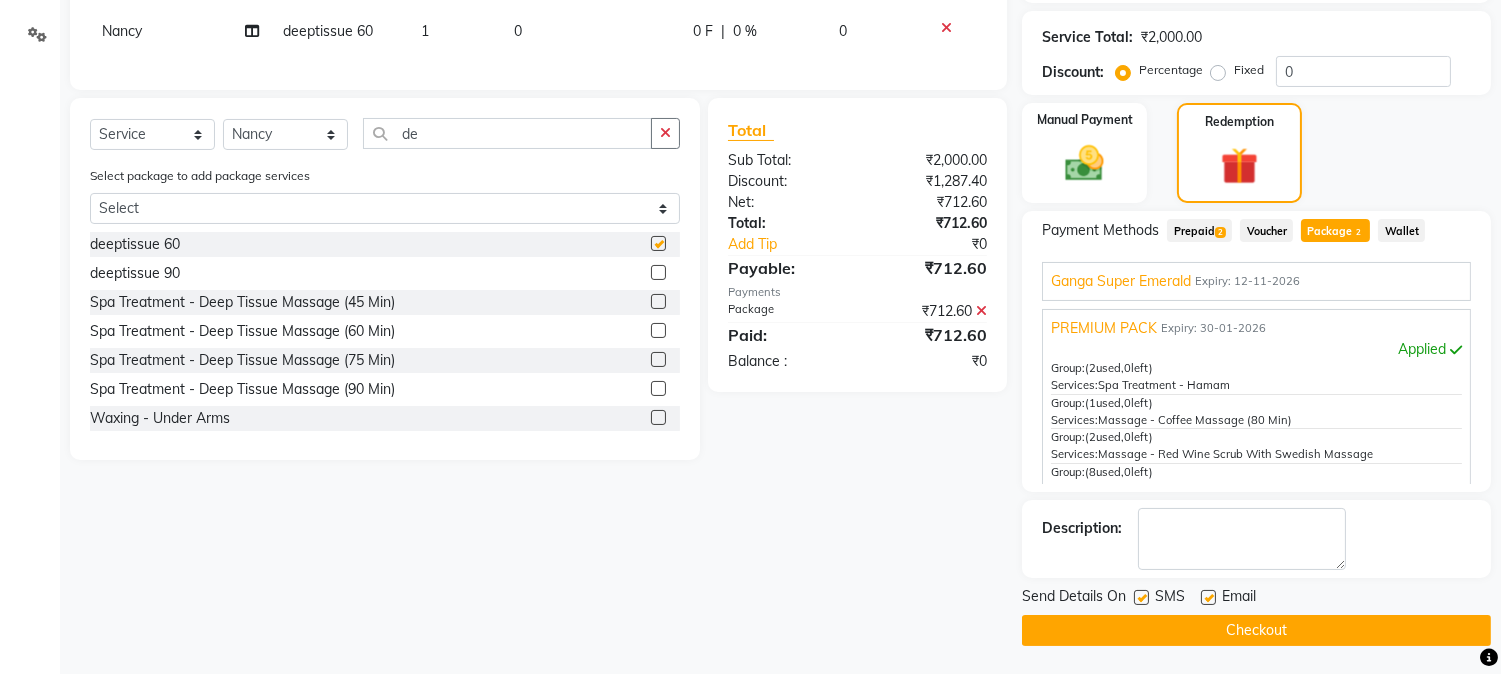 checkbox on "false" 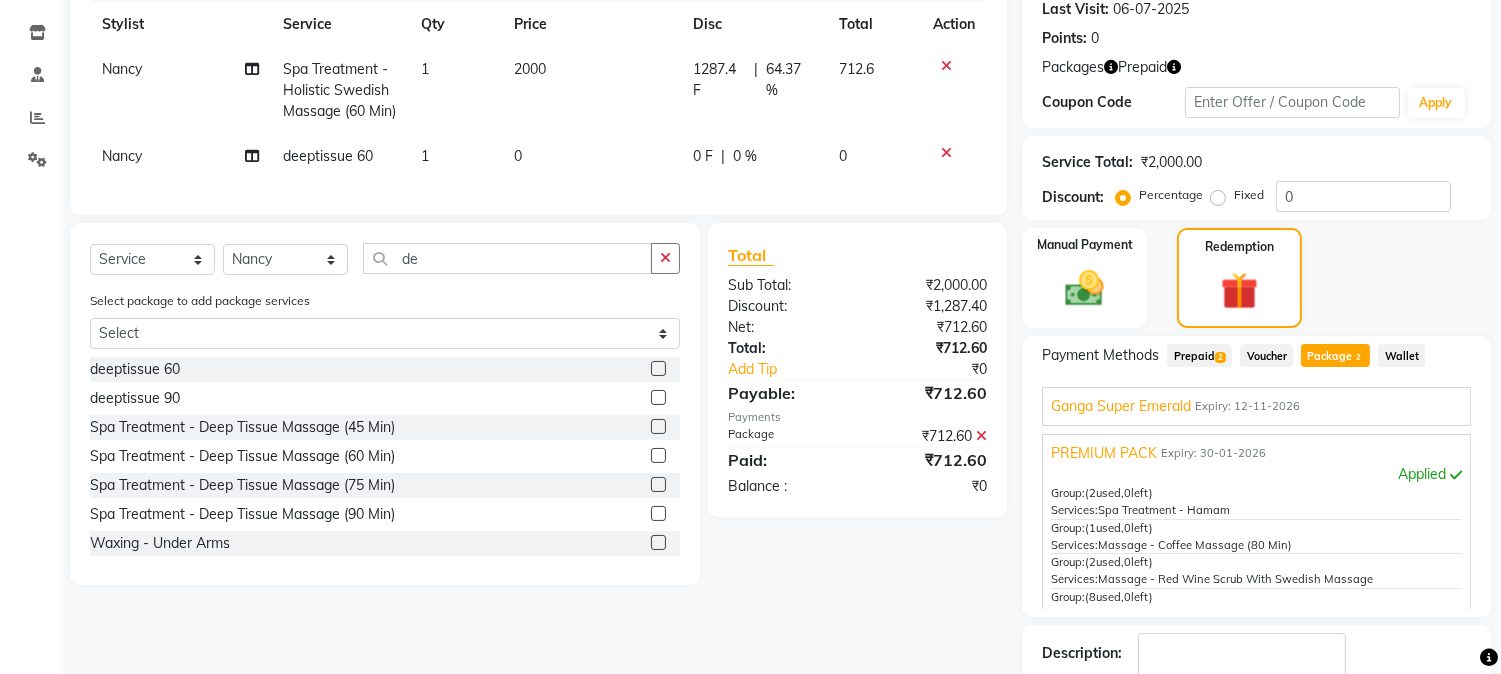 scroll, scrollTop: 408, scrollLeft: 0, axis: vertical 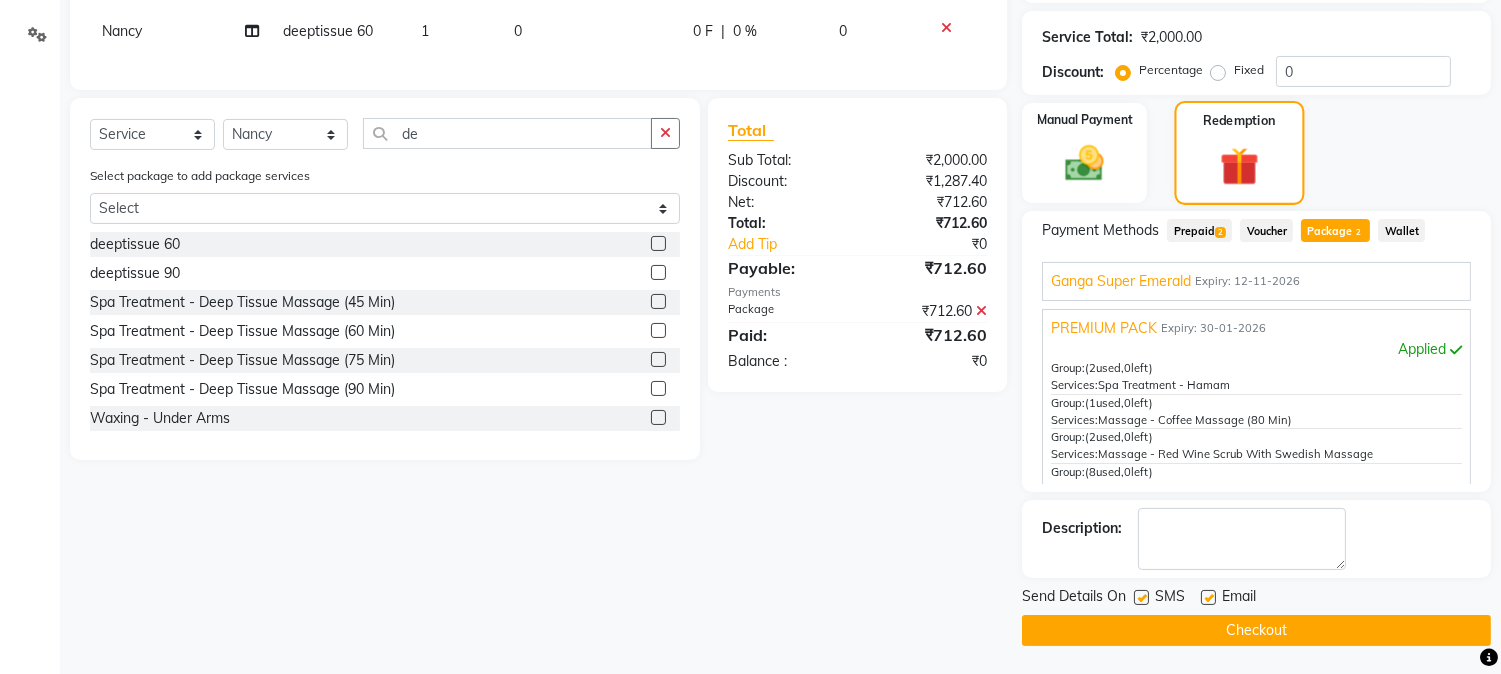 click 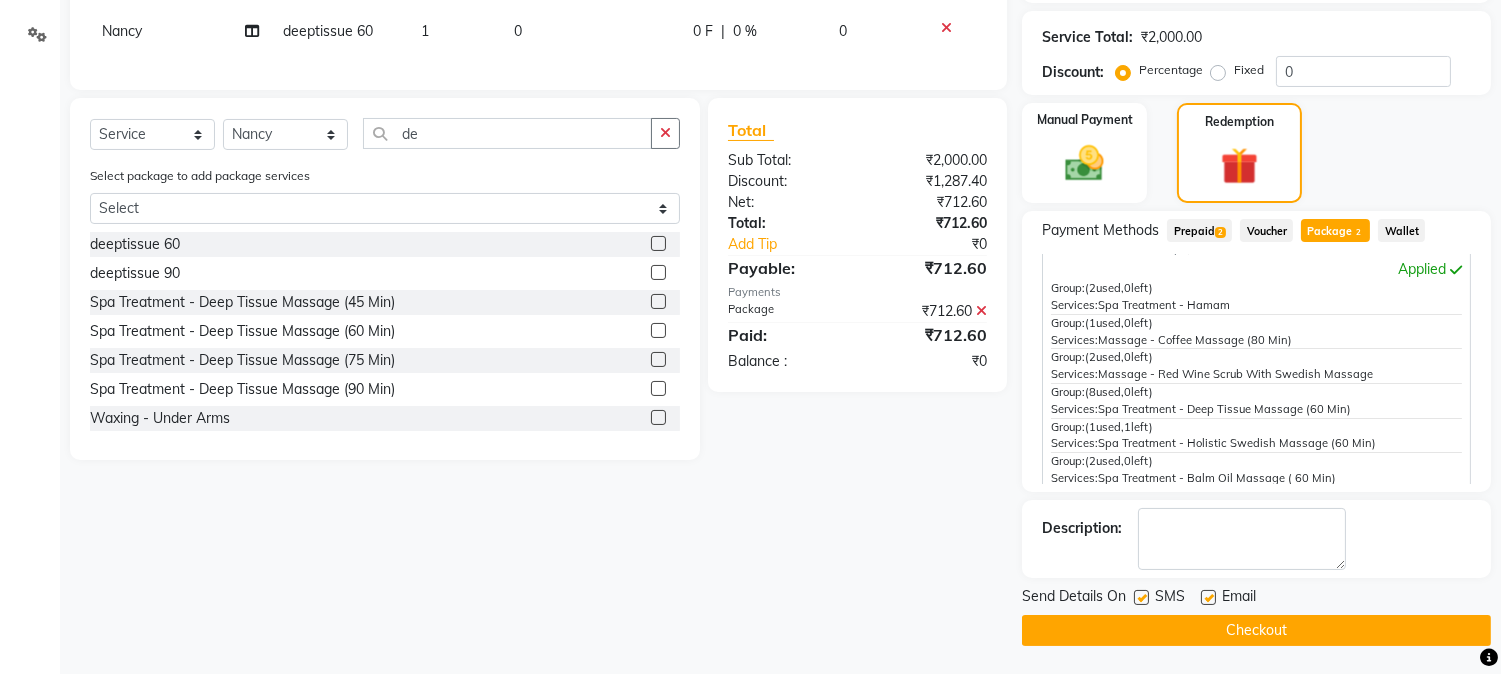 scroll, scrollTop: 0, scrollLeft: 0, axis: both 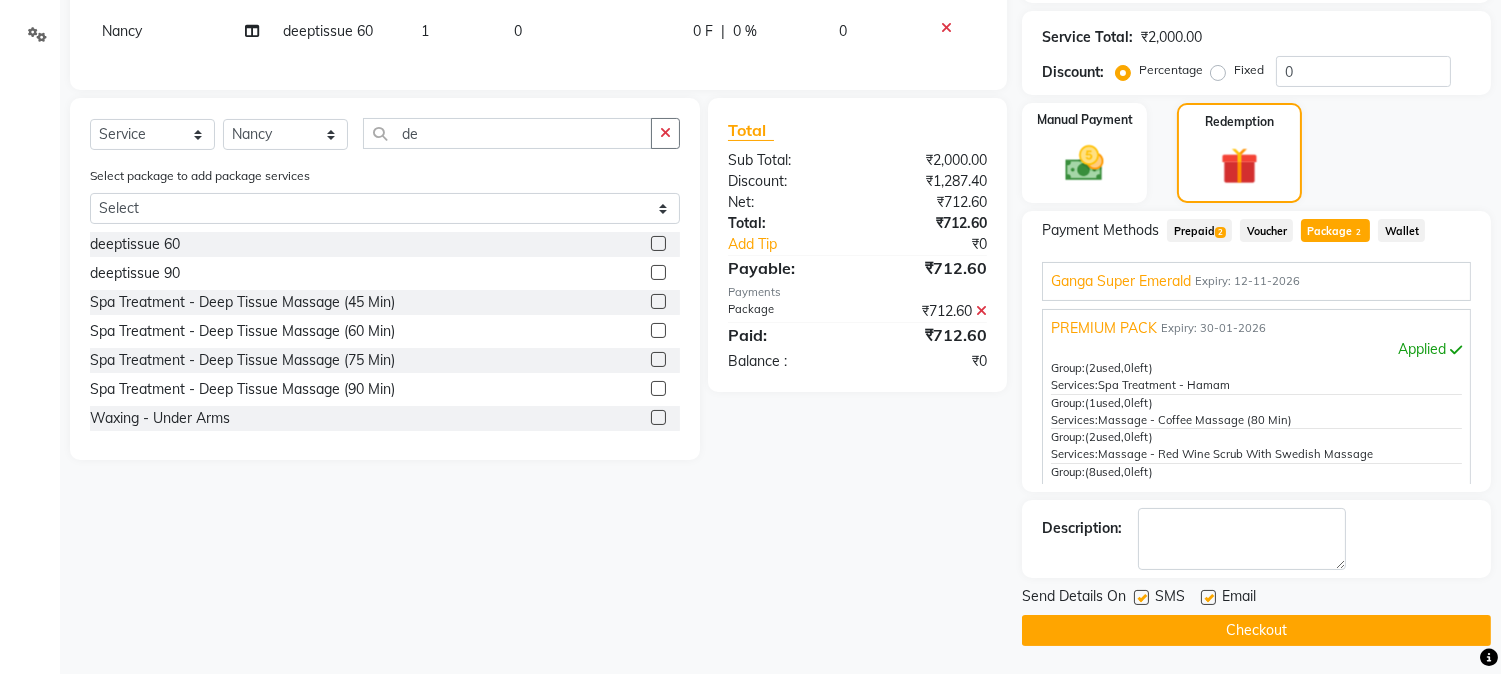 click on "Ganga Super Emerald Expiry: 12-11-2026" at bounding box center (1256, 281) 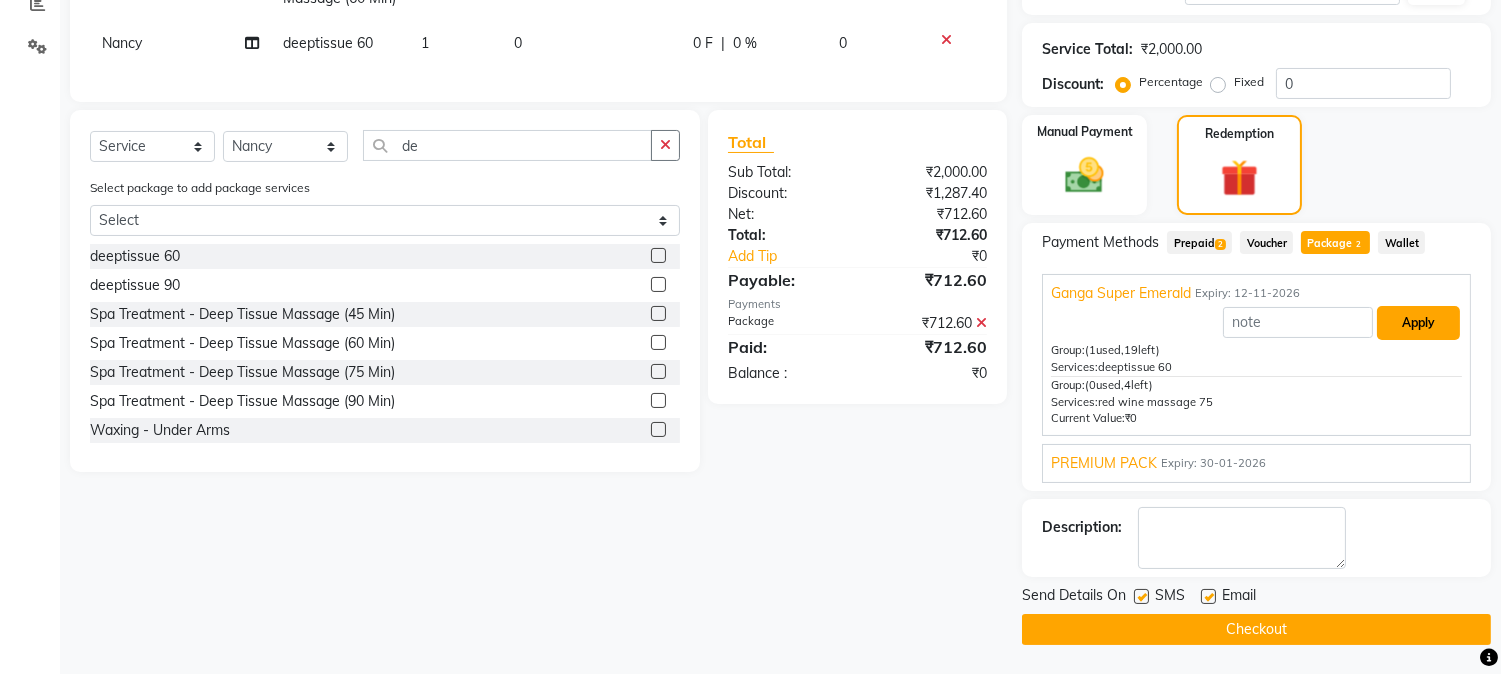click on "Apply" at bounding box center (1418, 323) 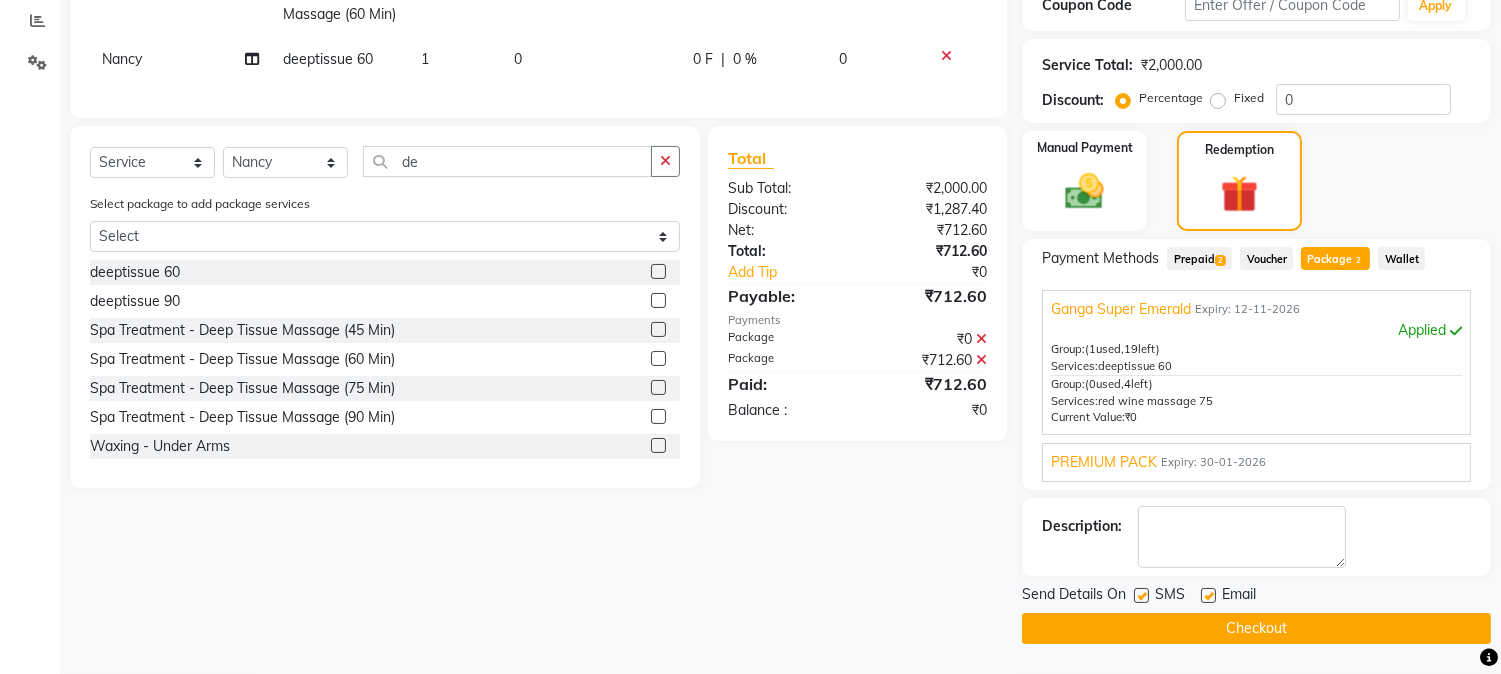scroll, scrollTop: 380, scrollLeft: 0, axis: vertical 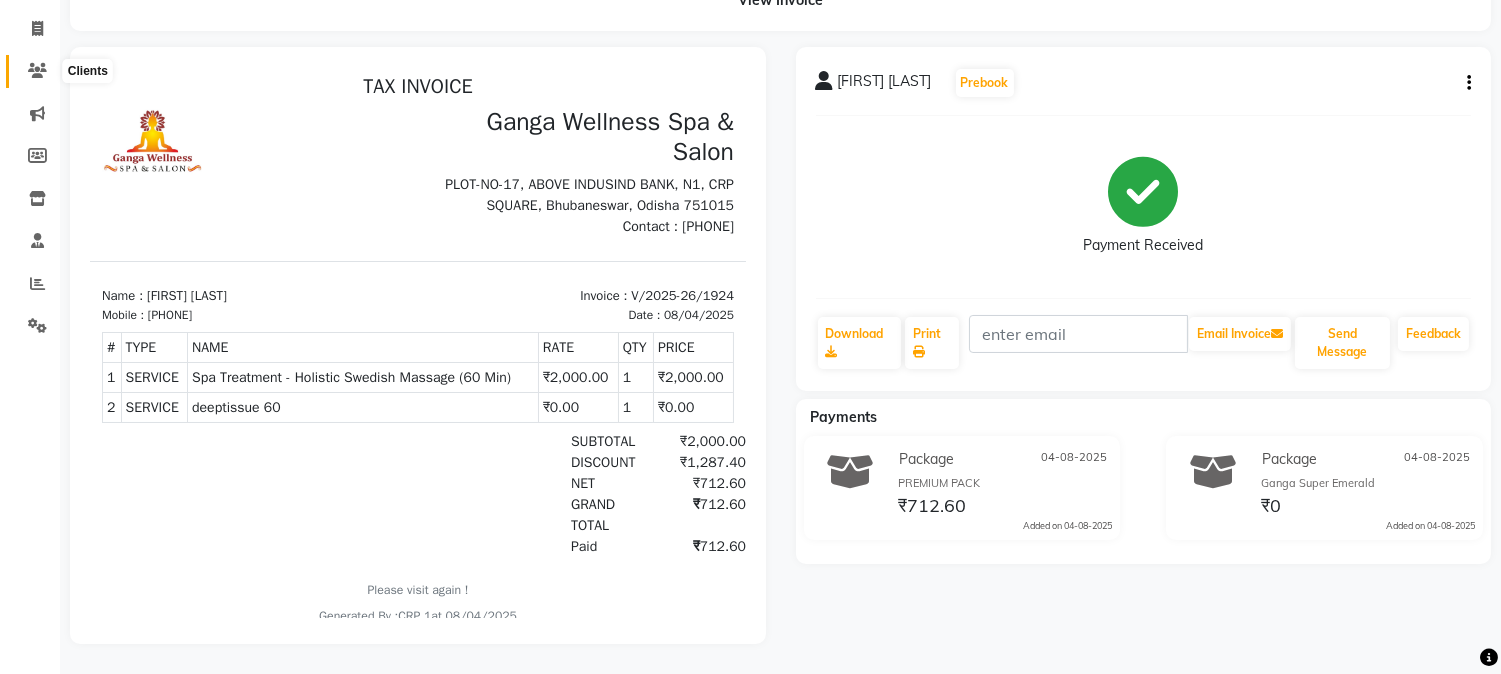 click 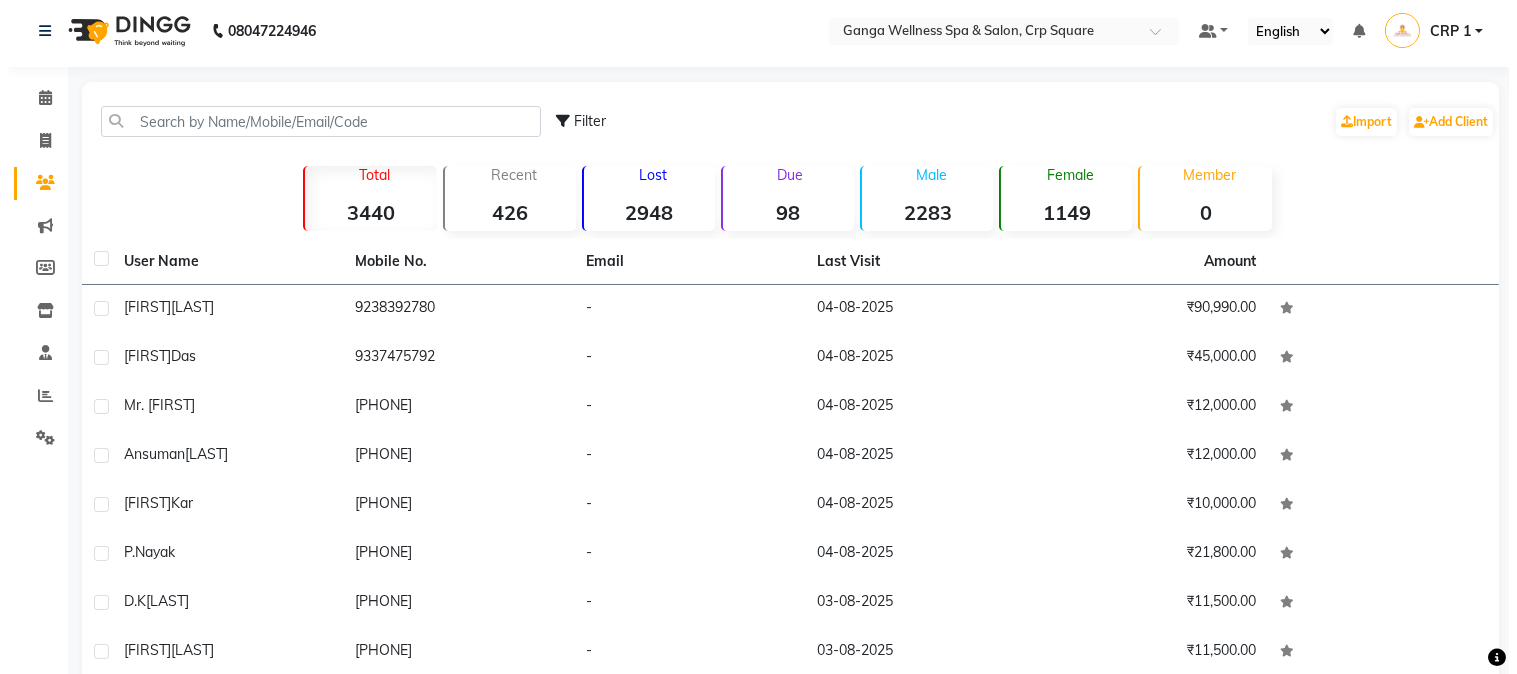 scroll, scrollTop: 0, scrollLeft: 0, axis: both 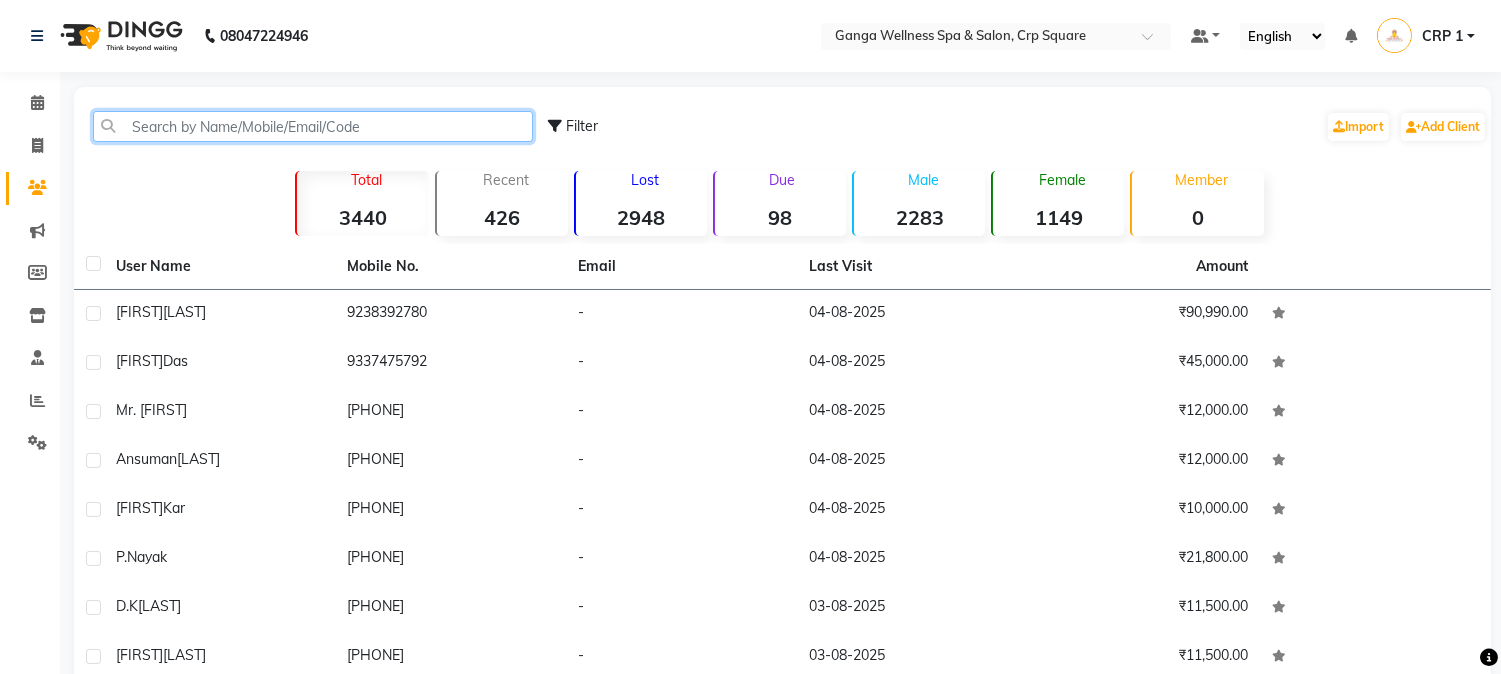 click 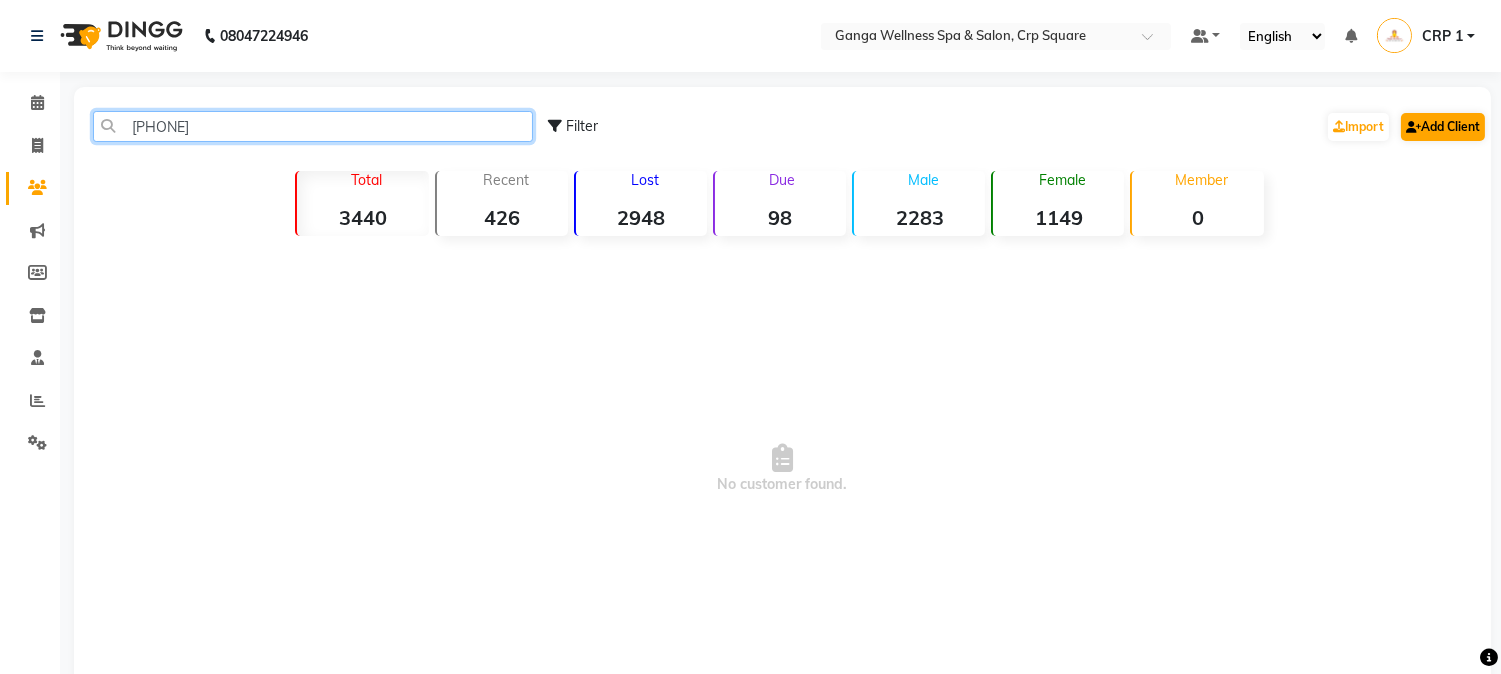 type on "[PHONE]" 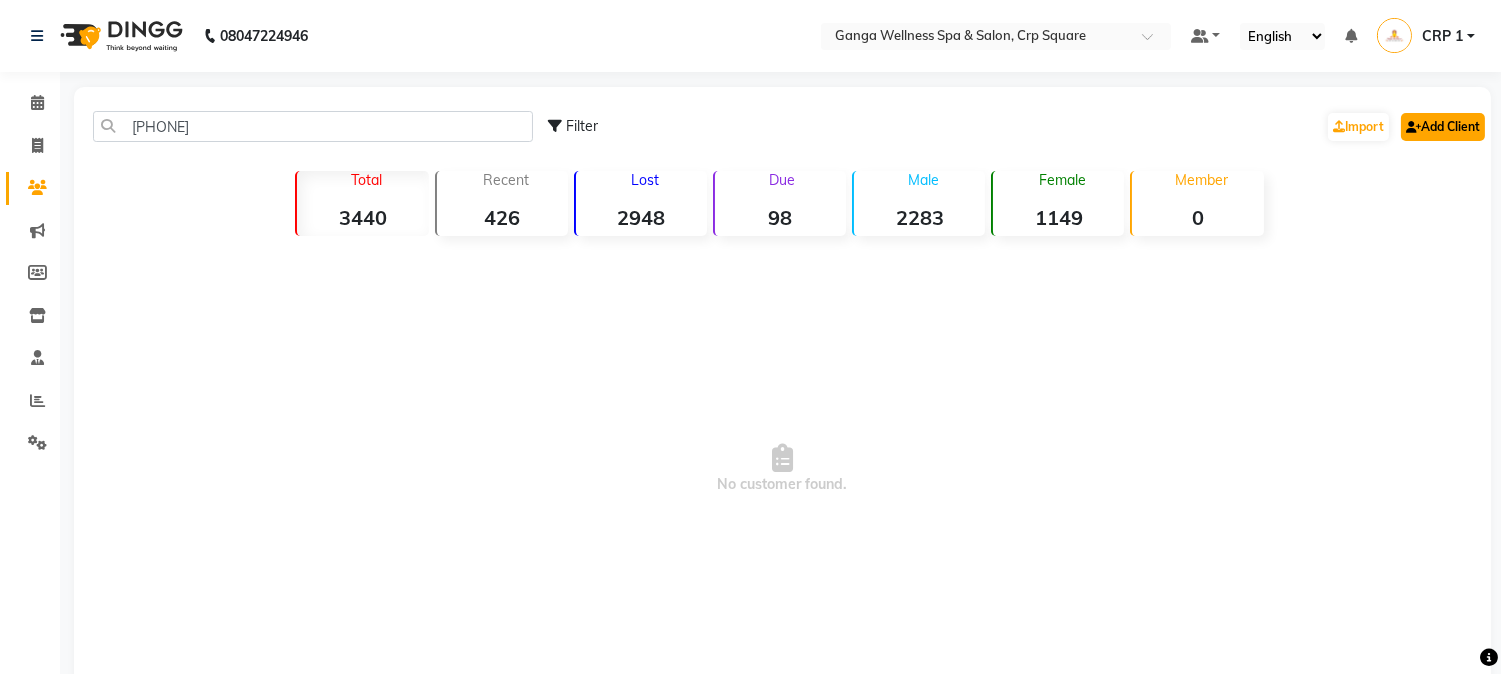 click on "Add Client" 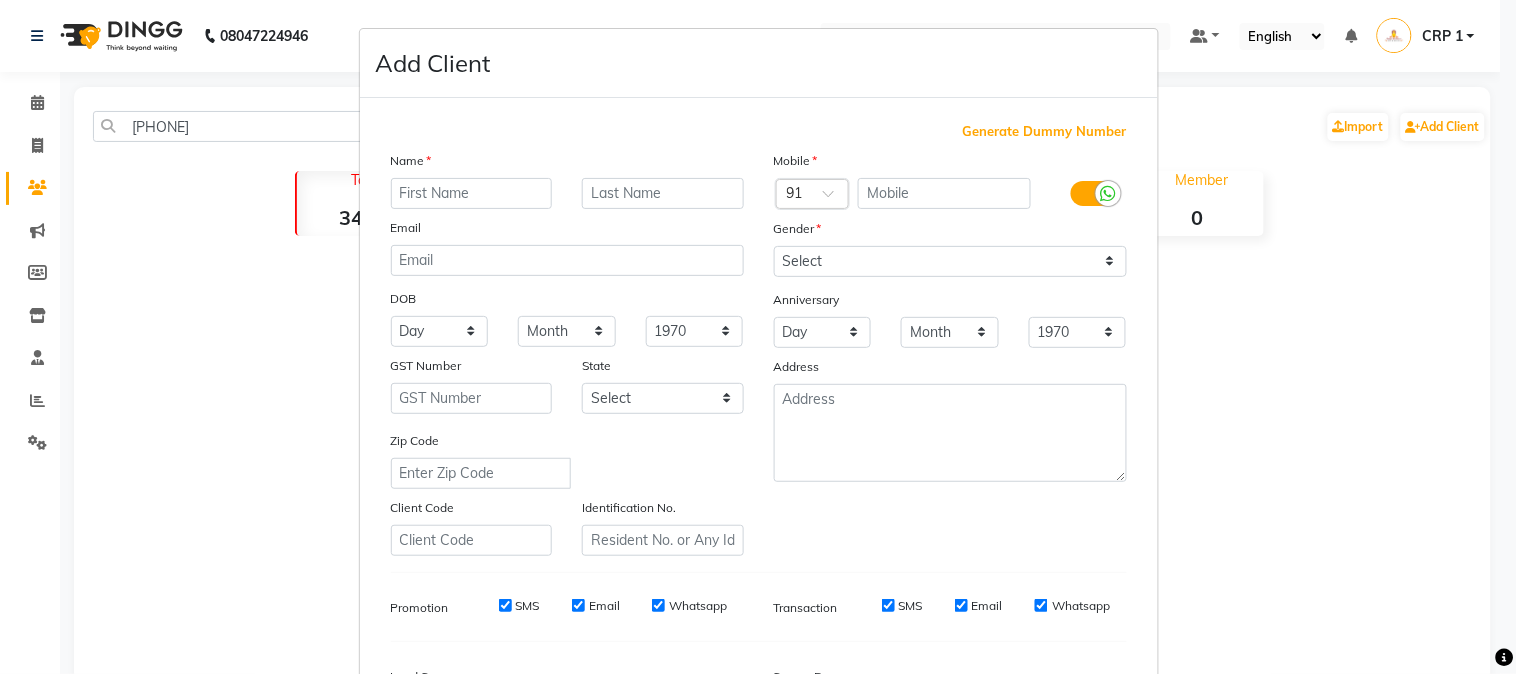 click at bounding box center (472, 193) 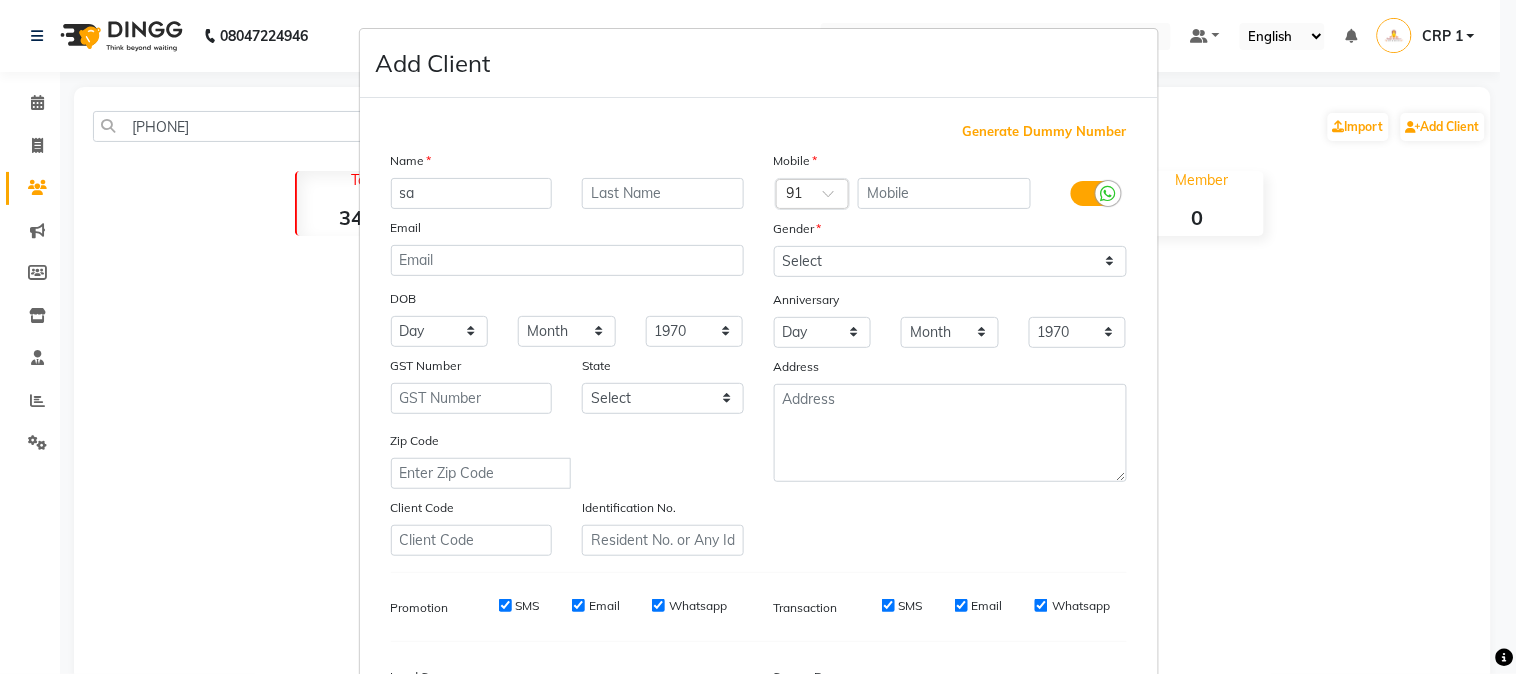 type on "s" 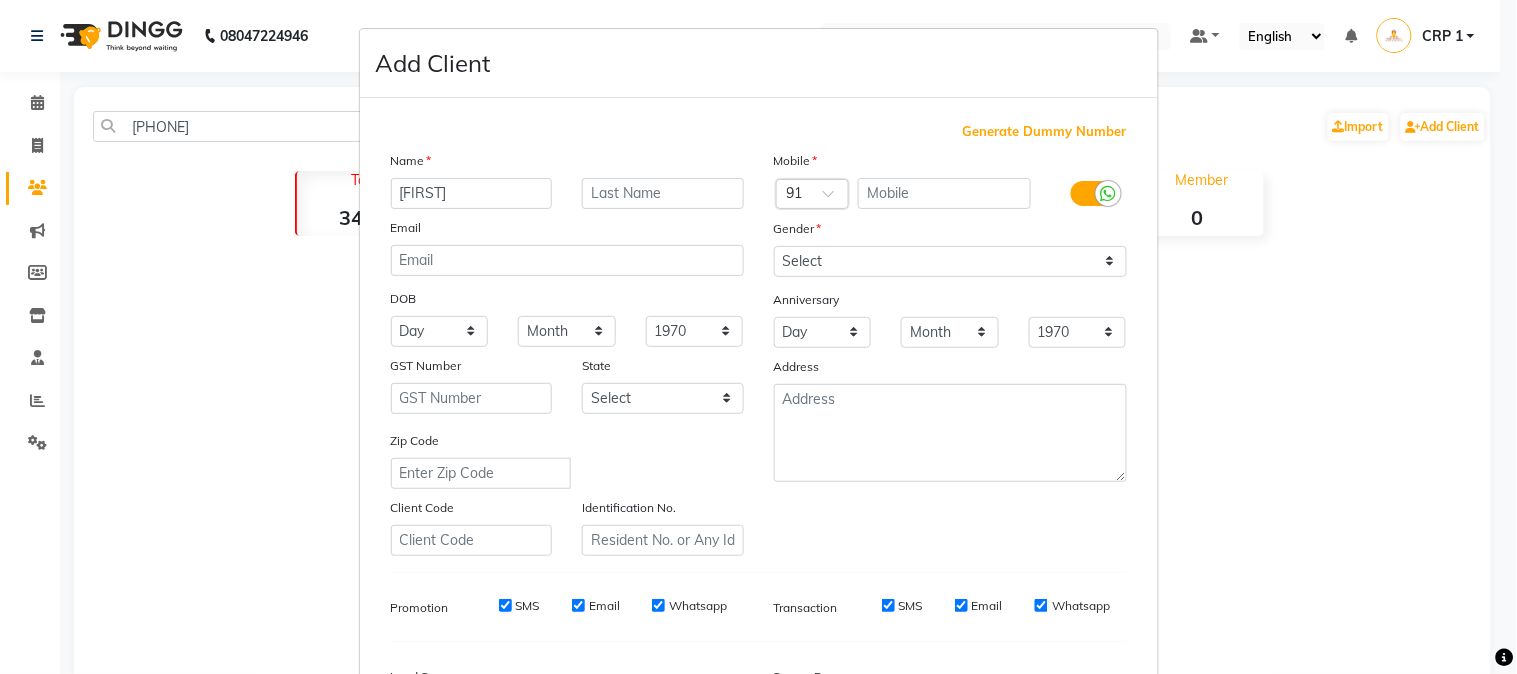 type on "[FIRST]" 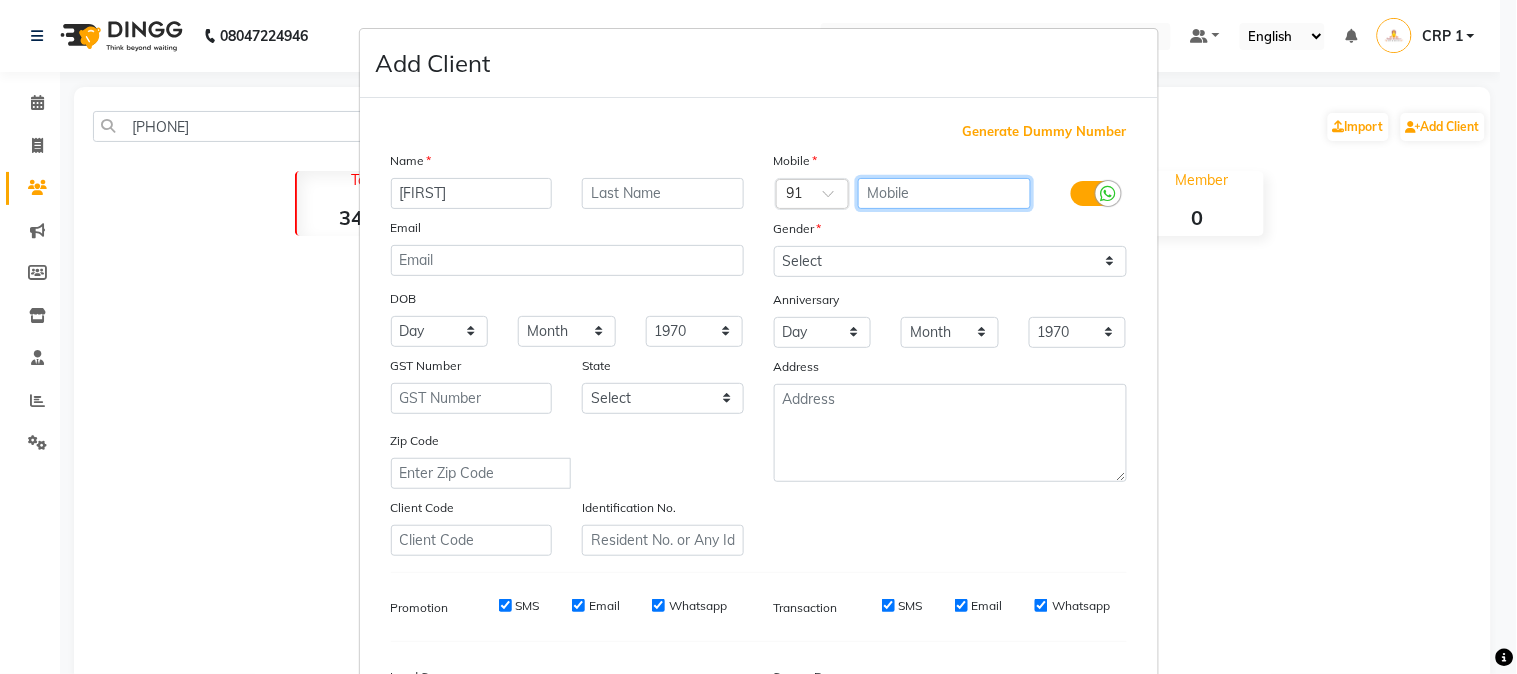 click at bounding box center (944, 193) 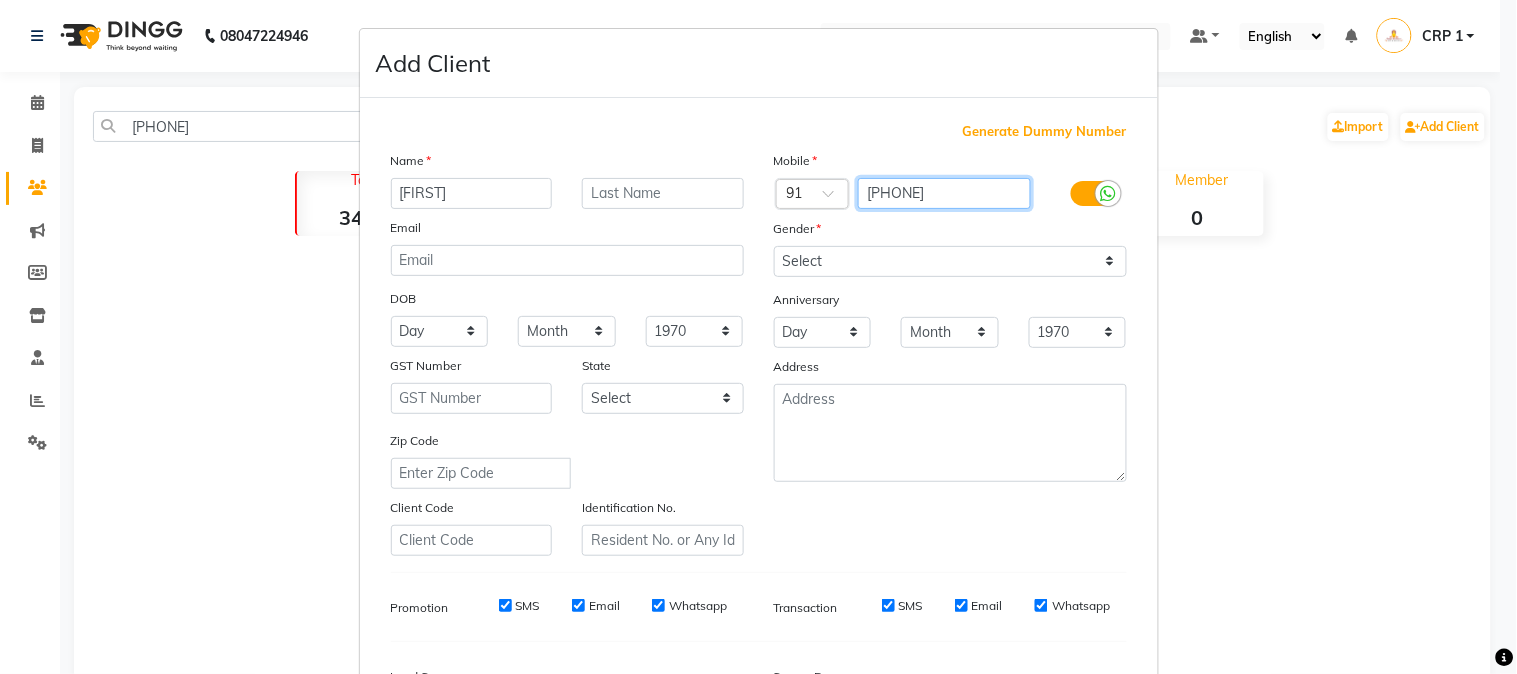 type on "[PHONE]" 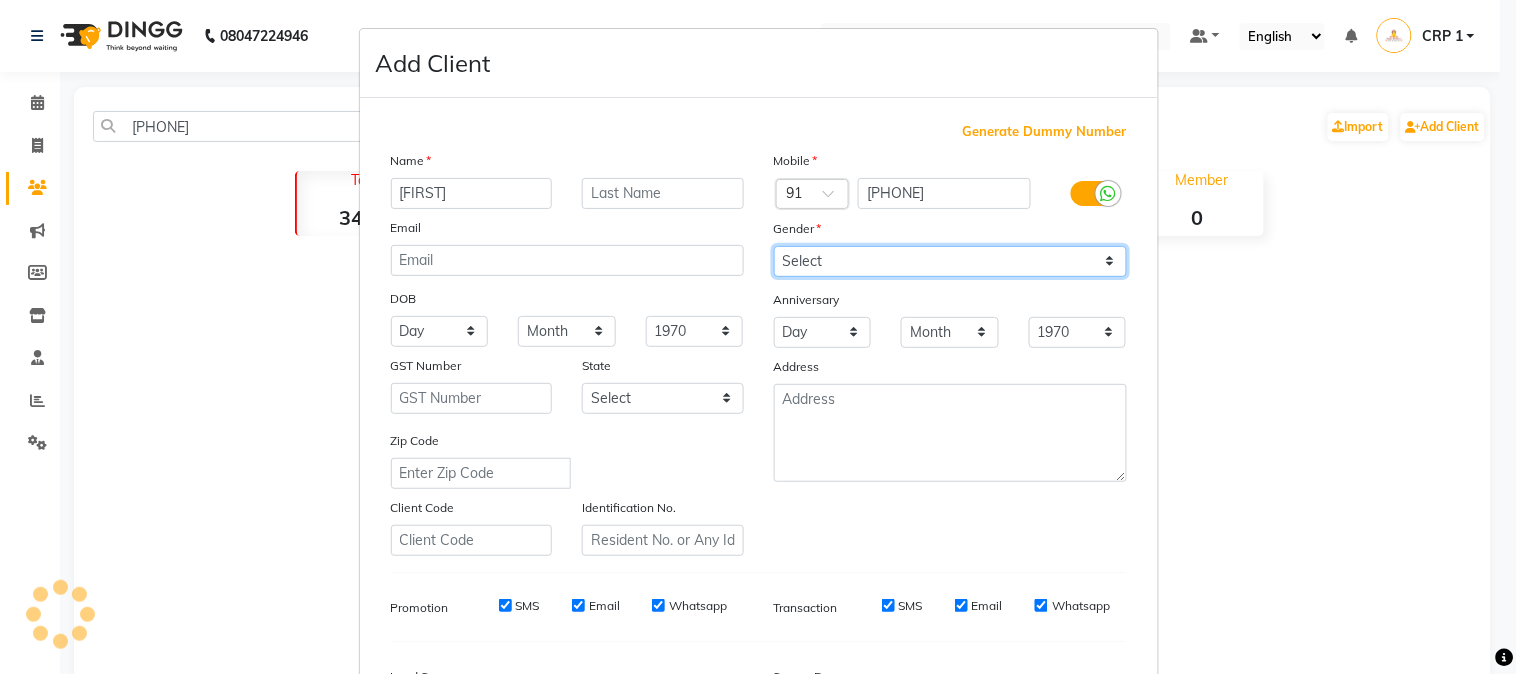 click on "Select Male Female Other Prefer Not To Say" at bounding box center [950, 261] 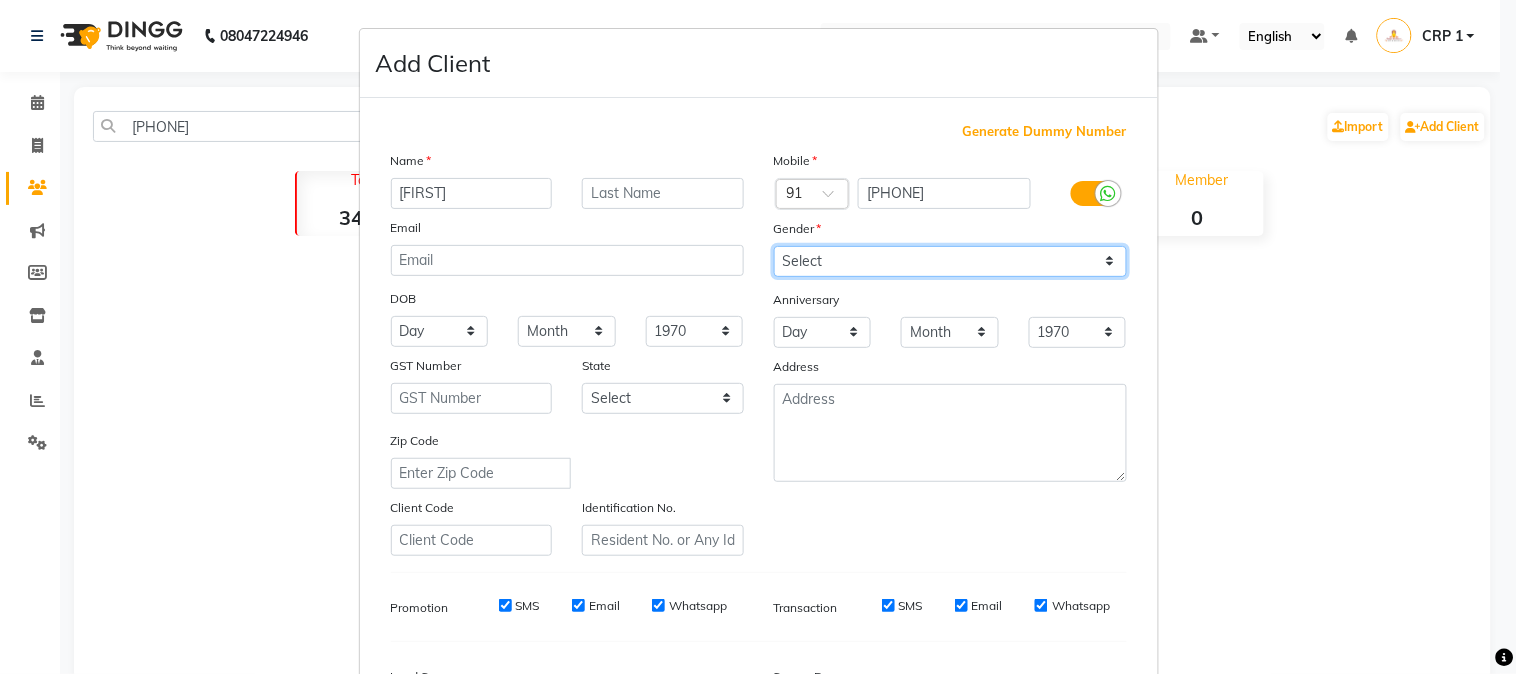 select on "male" 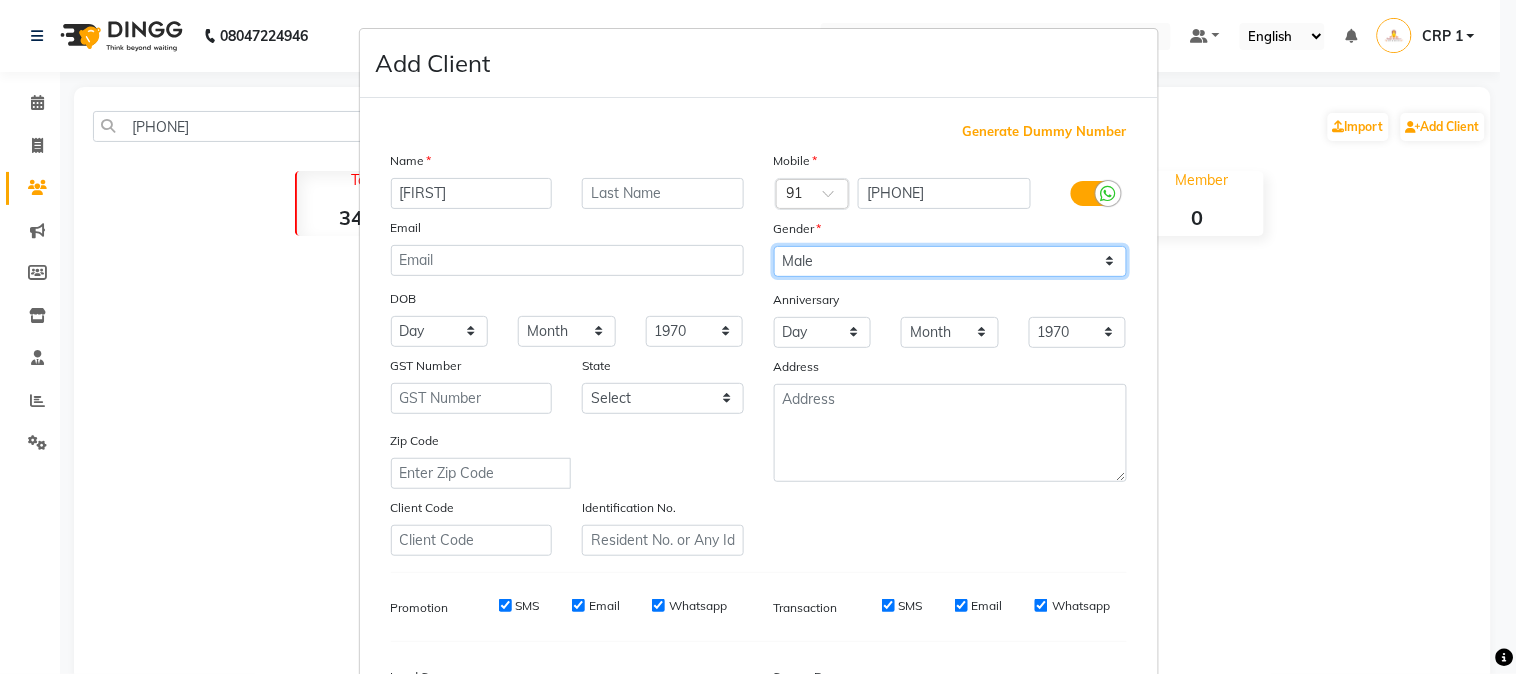click on "Select Male Female Other Prefer Not To Say" at bounding box center [950, 261] 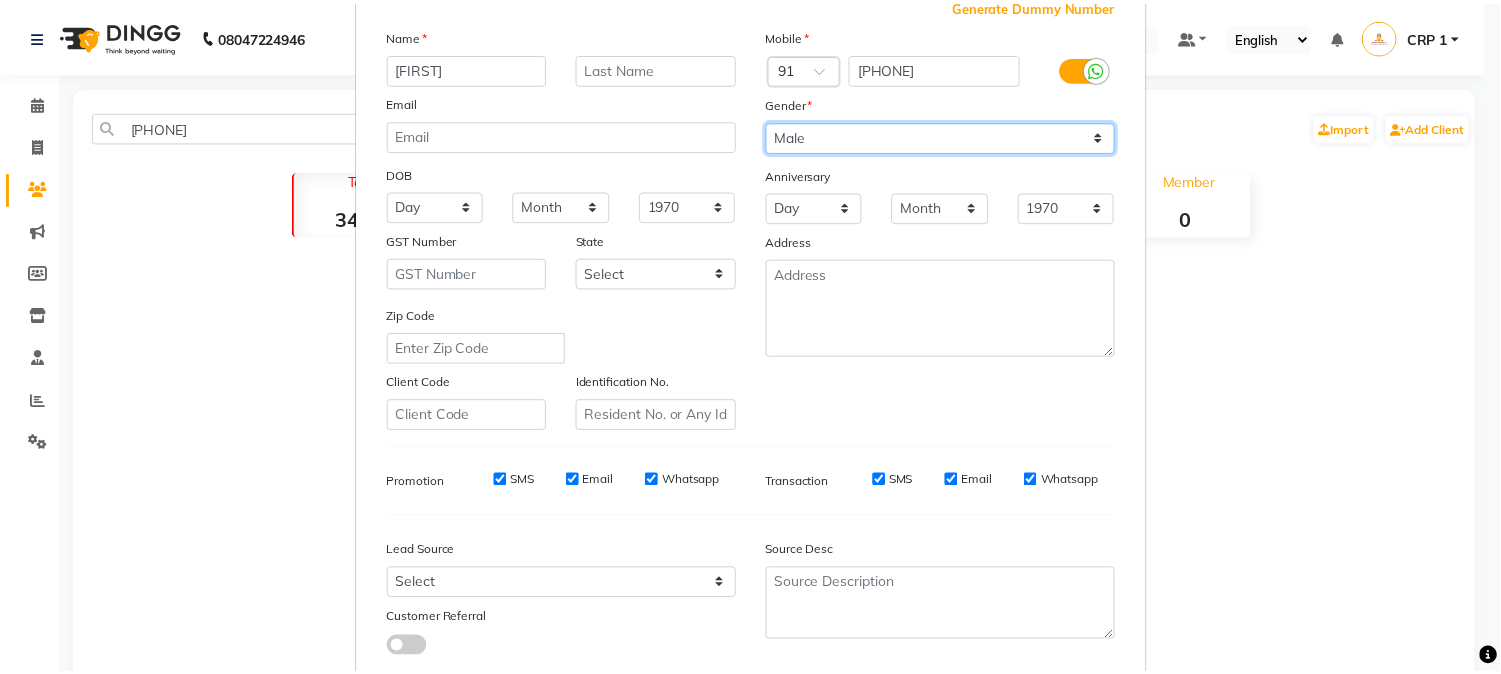 scroll, scrollTop: 250, scrollLeft: 0, axis: vertical 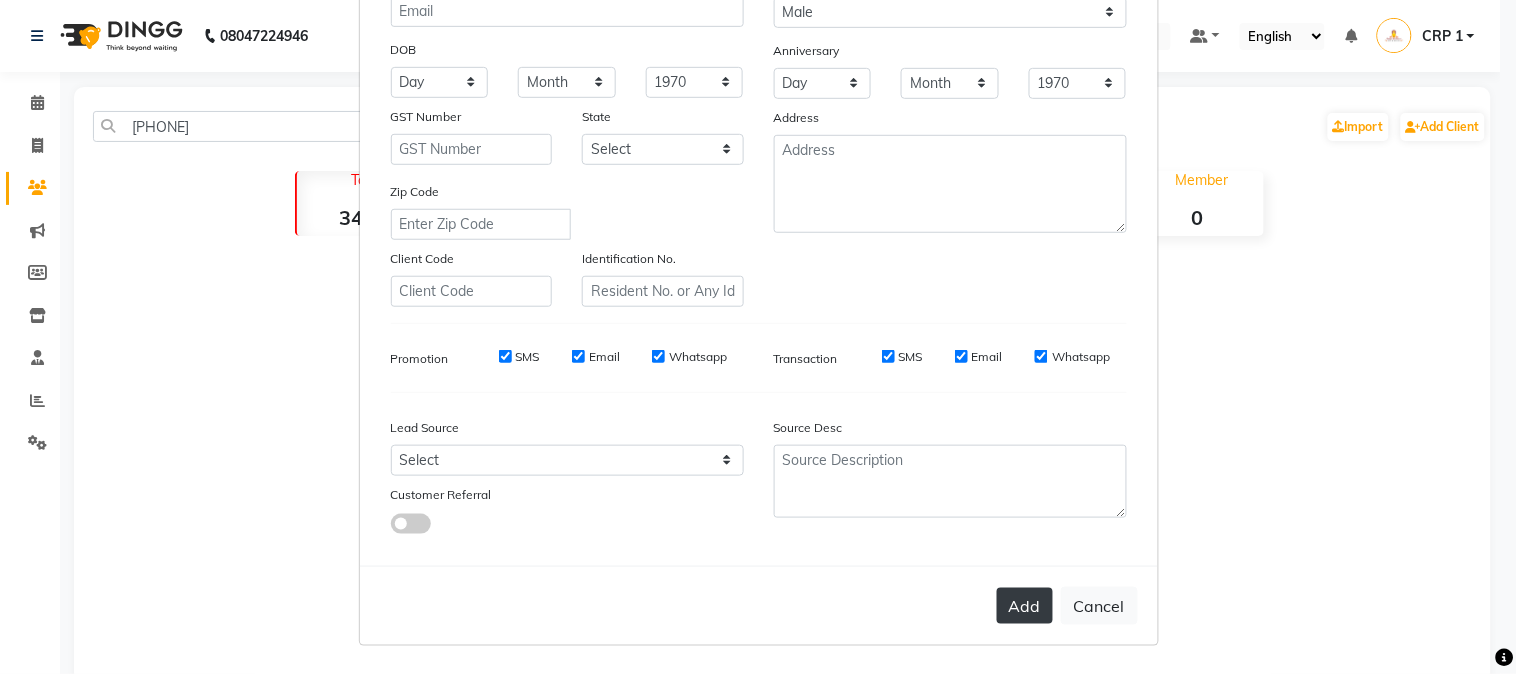 click on "Add" at bounding box center [1025, 606] 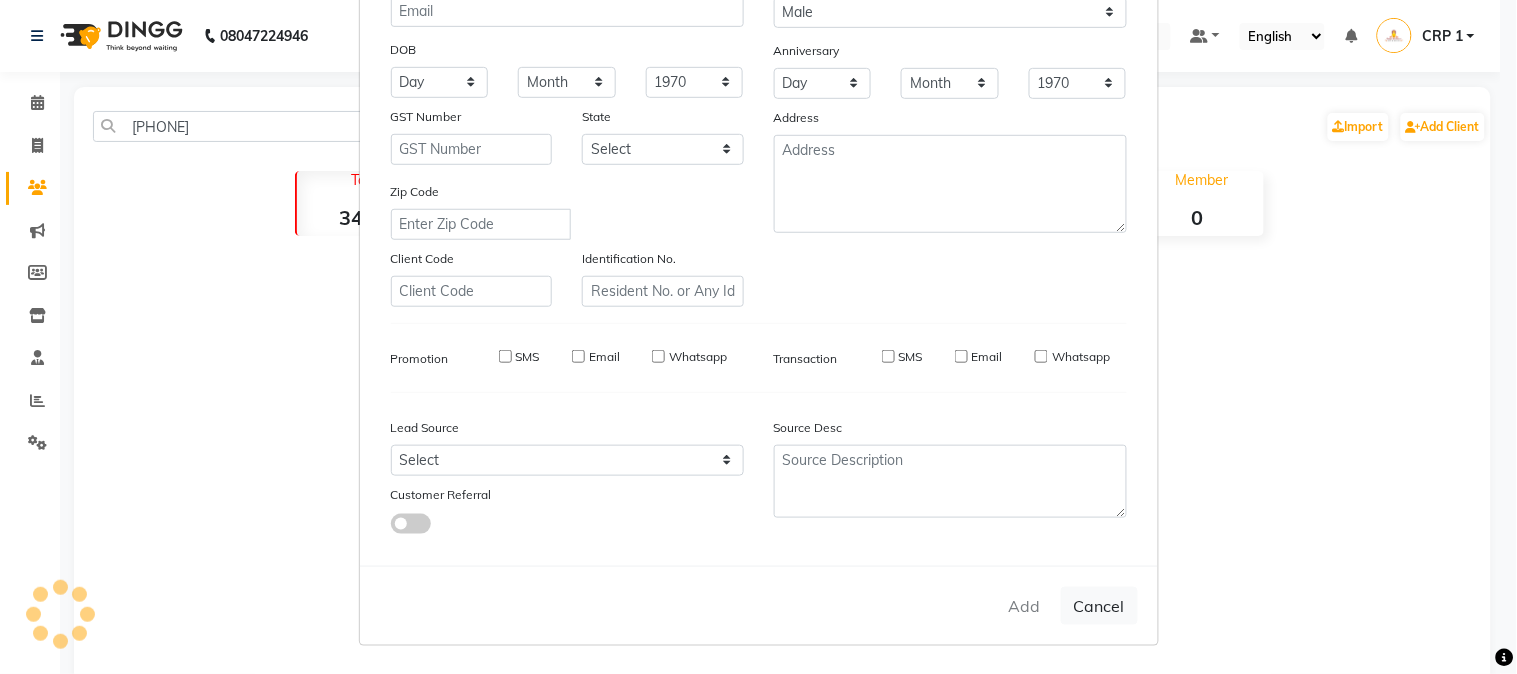 type 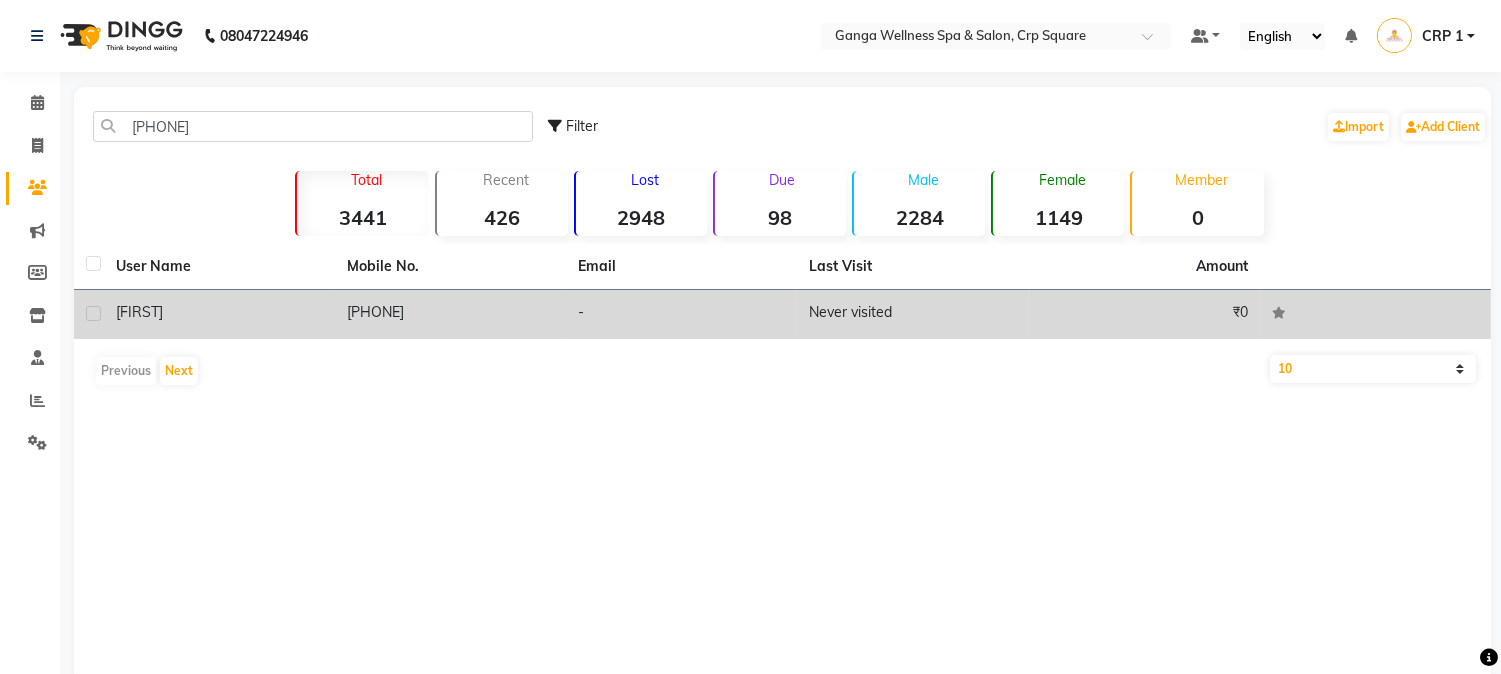 click on "[FIRST]" 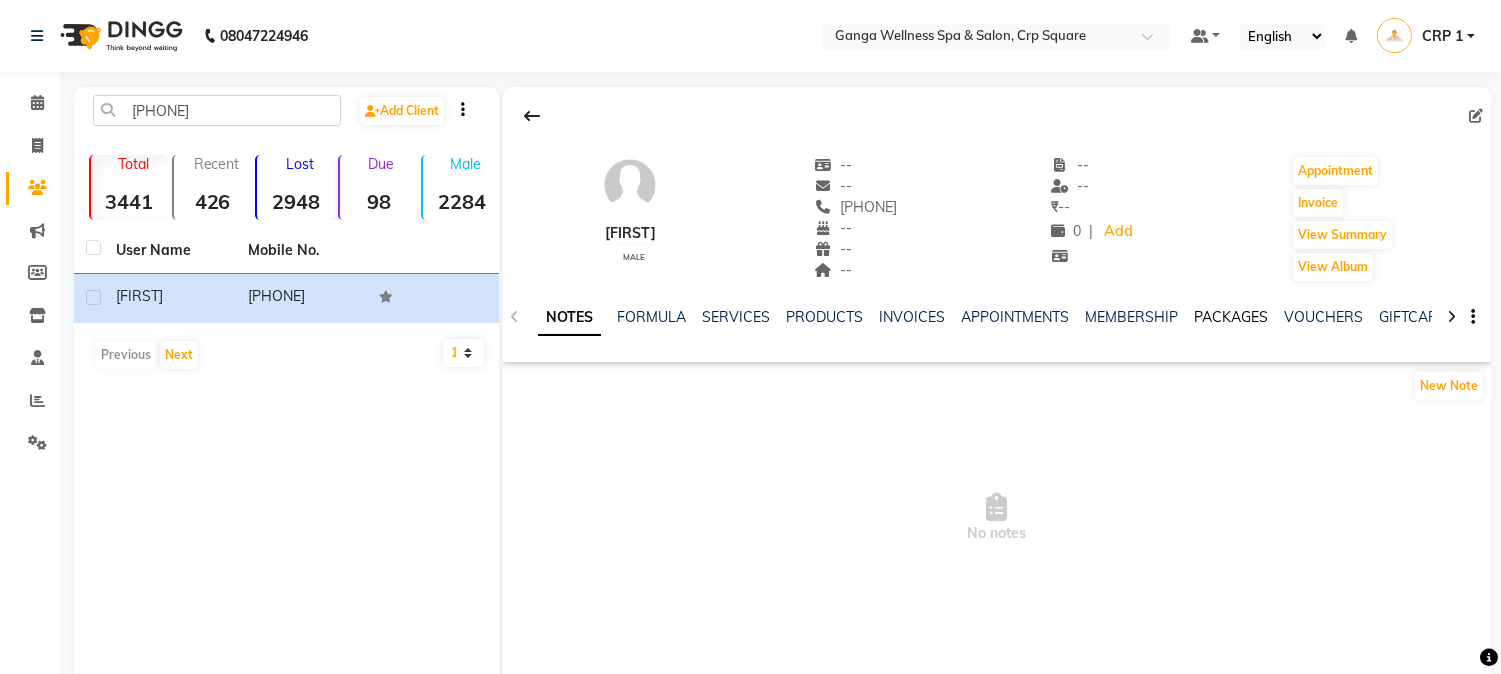 click on "PACKAGES" 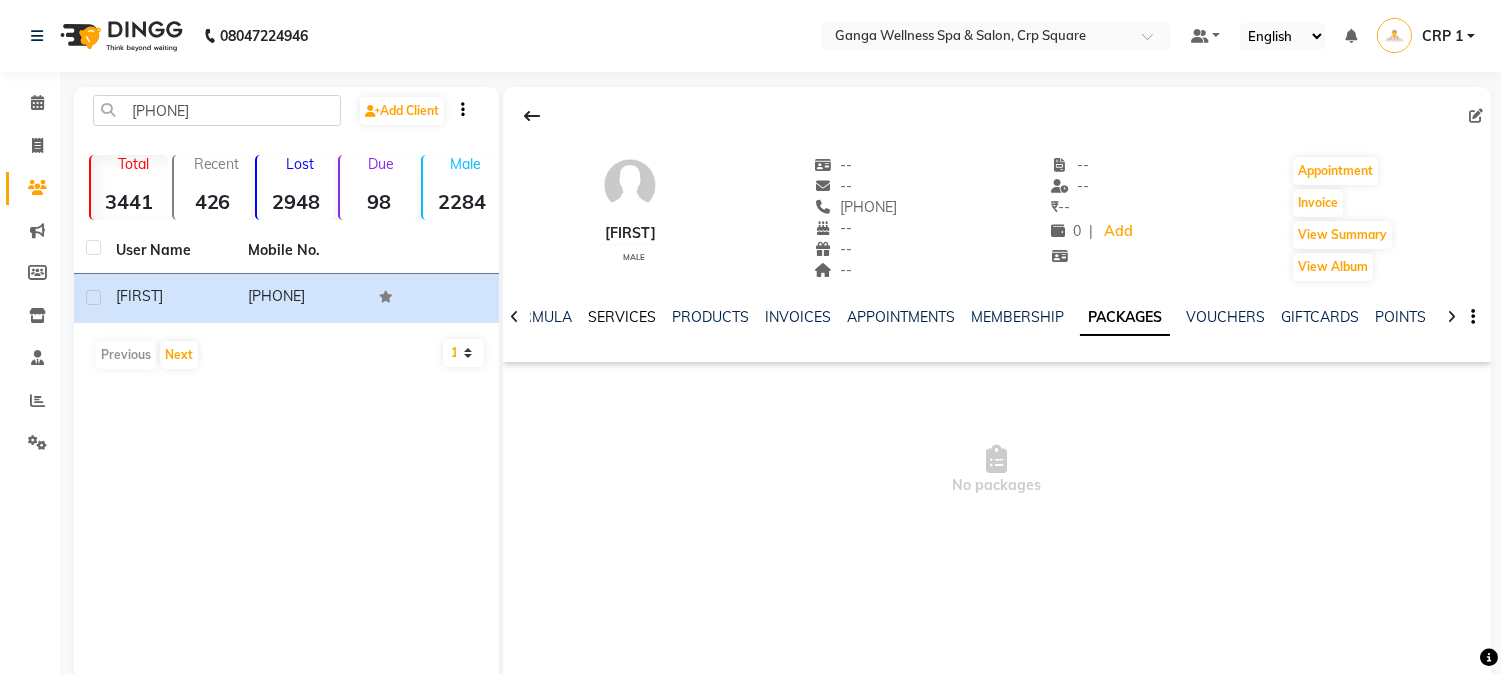 click on "SERVICES" 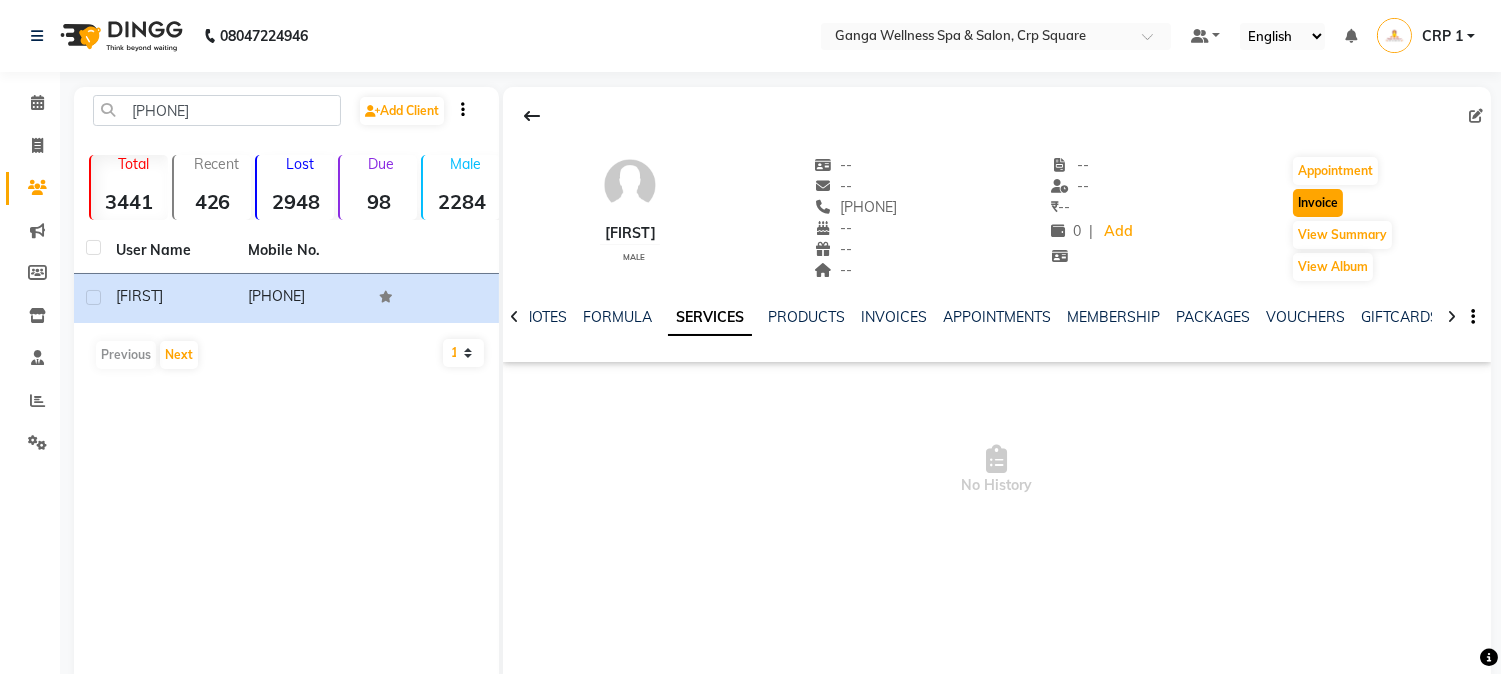 click on "Invoice" 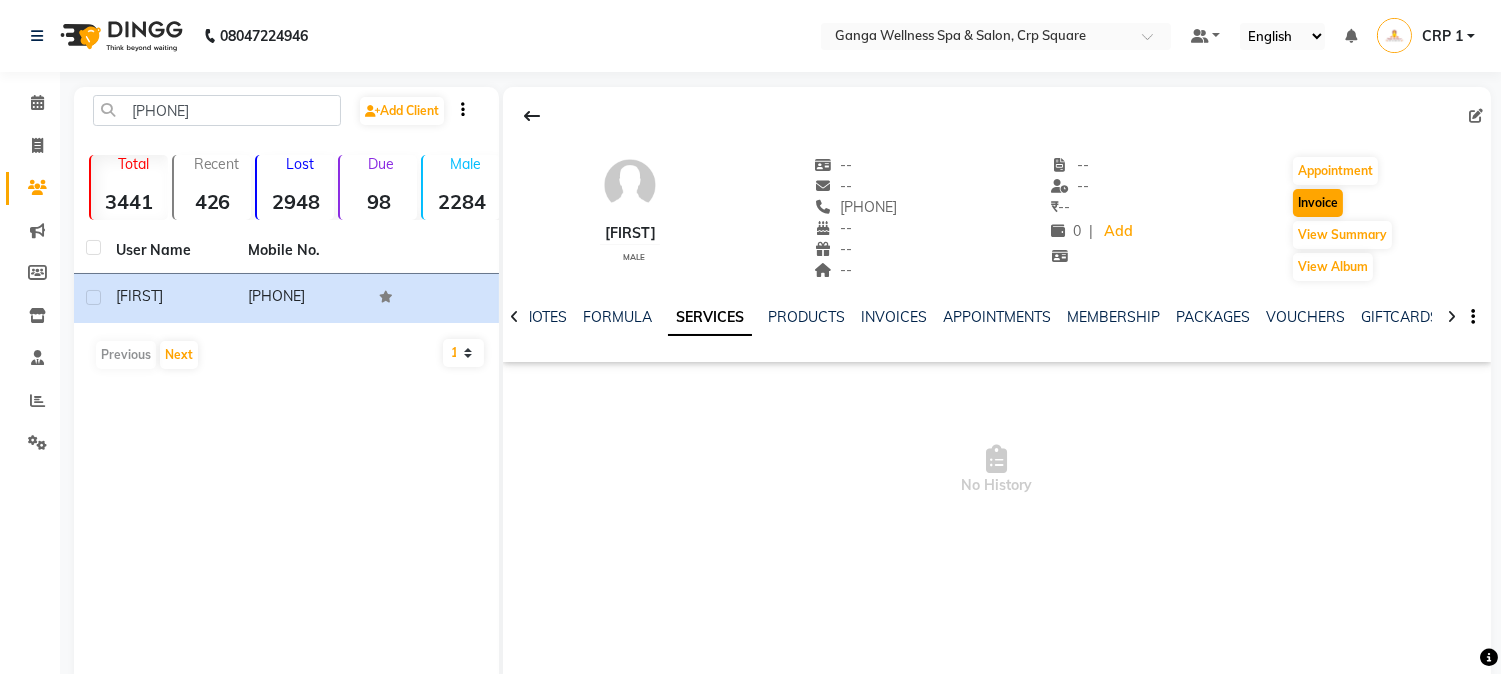 select on "service" 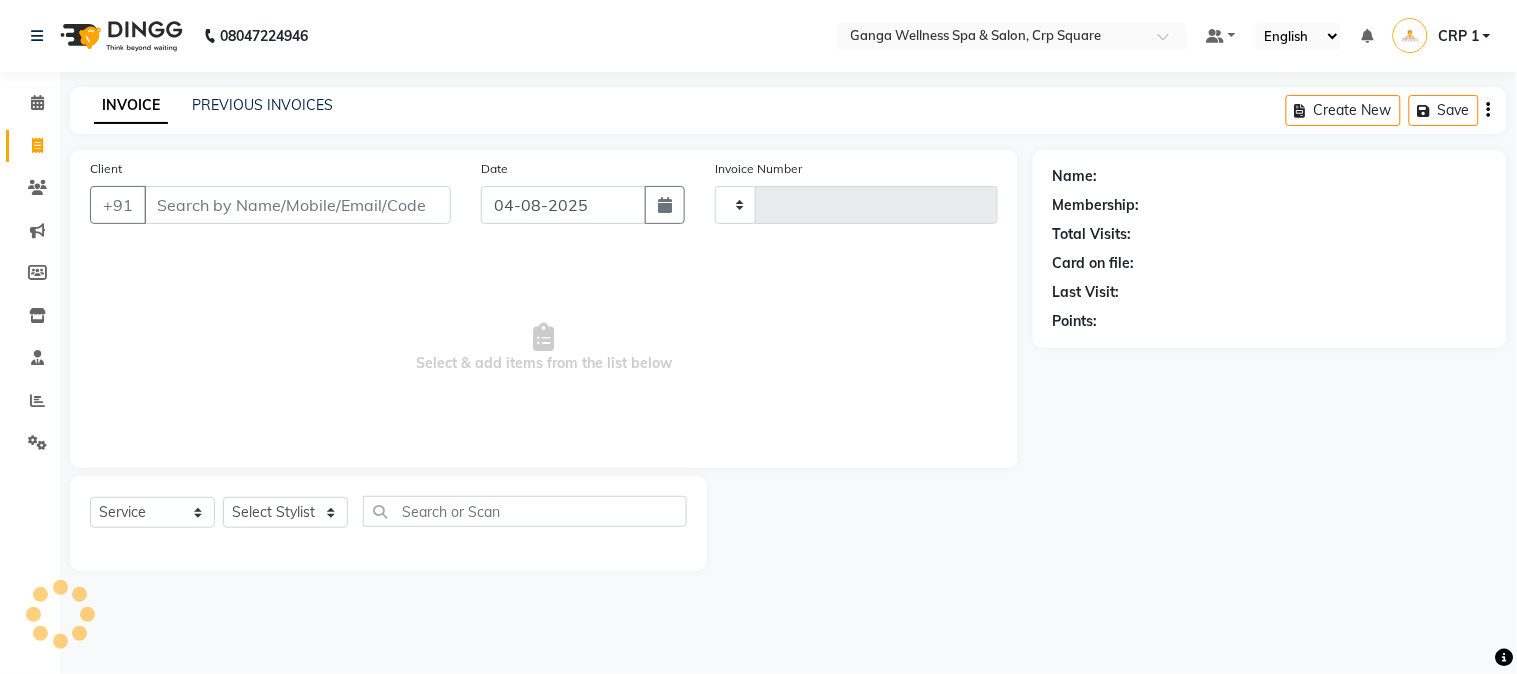 type on "1925" 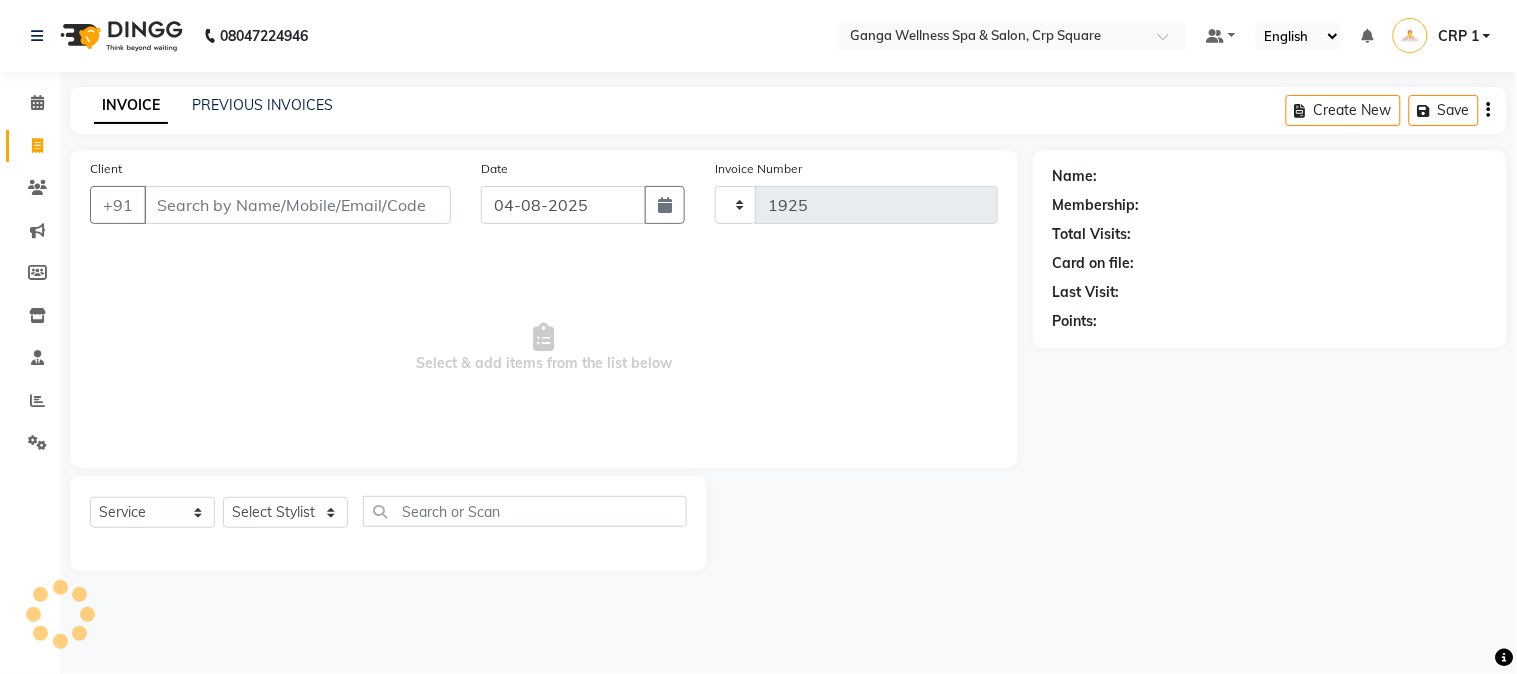 select on "715" 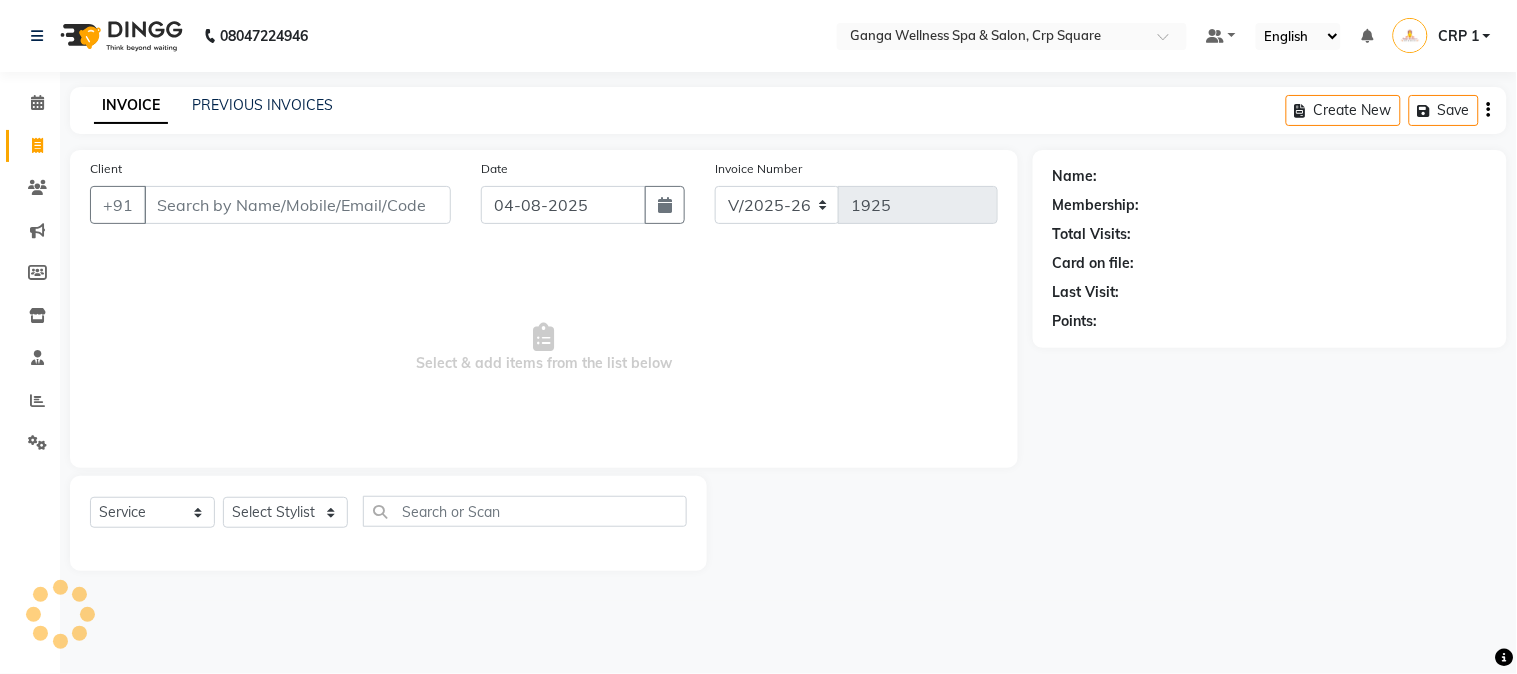 type on "[PHONE]" 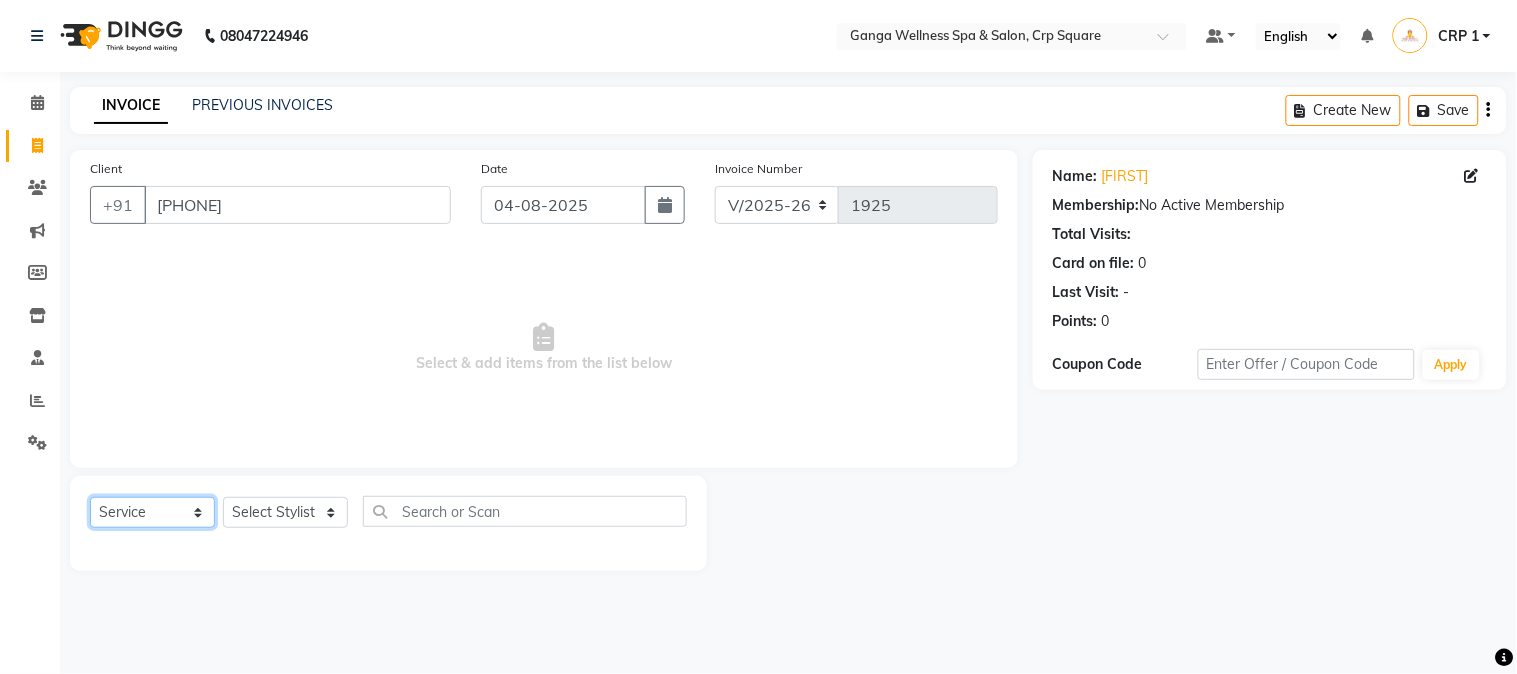 click on "Select  Service  Product  Membership  Package Voucher Prepaid Gift Card" 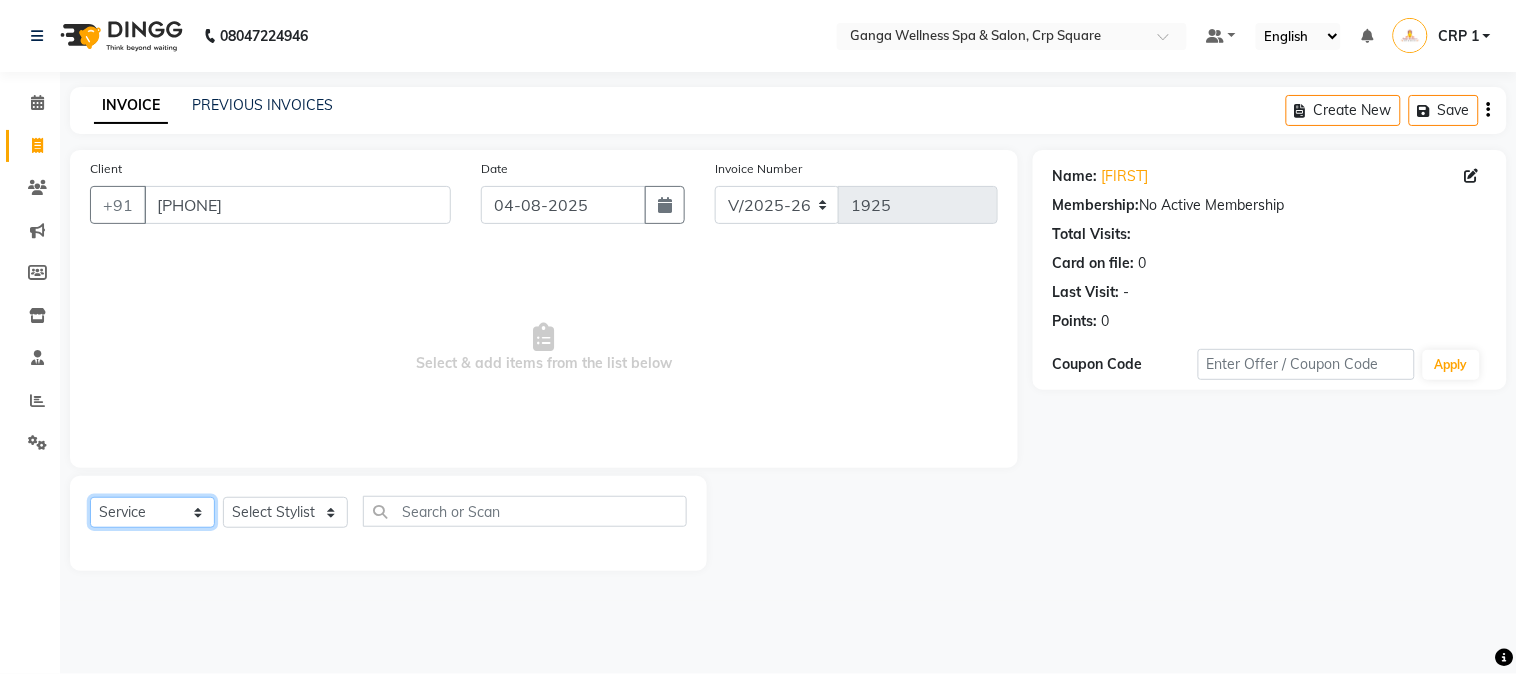 select on "package" 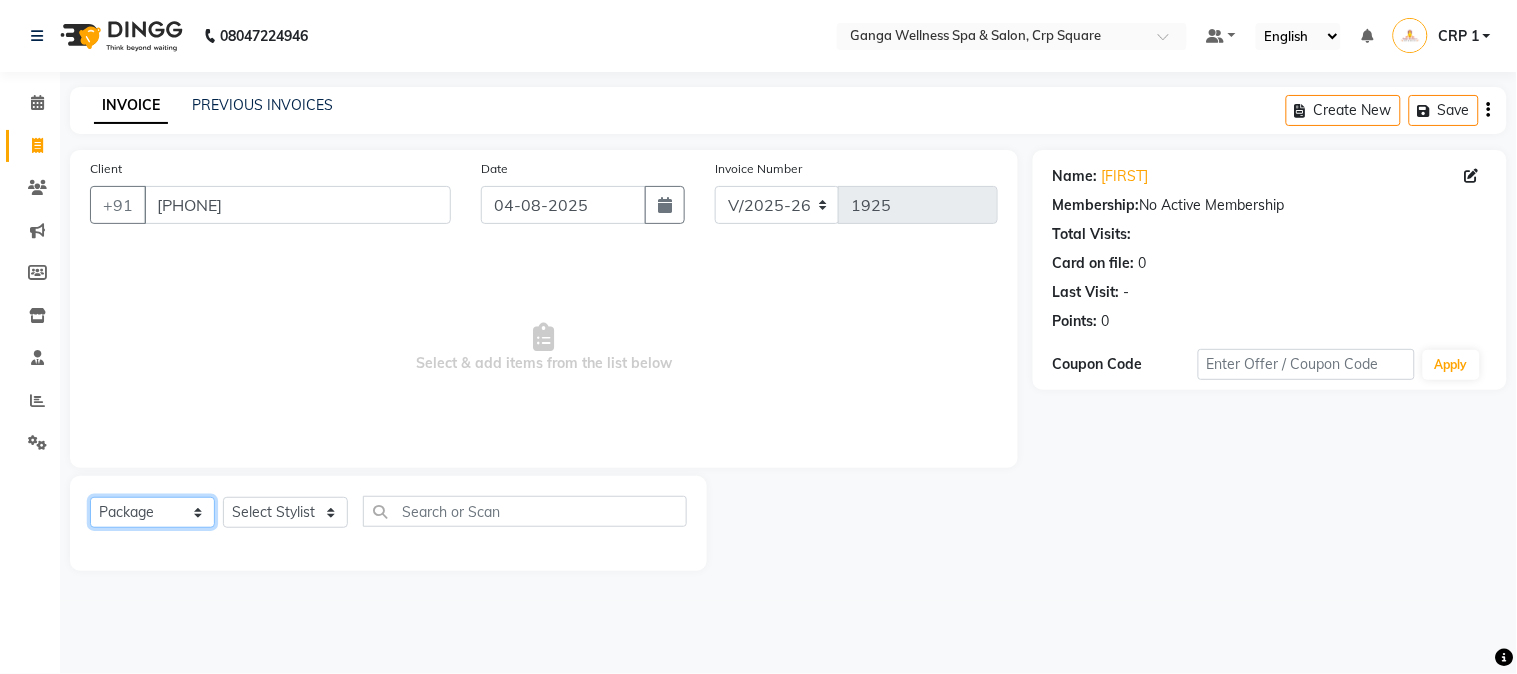 click on "Select  Service  Product  Membership  Package Voucher Prepaid Gift Card" 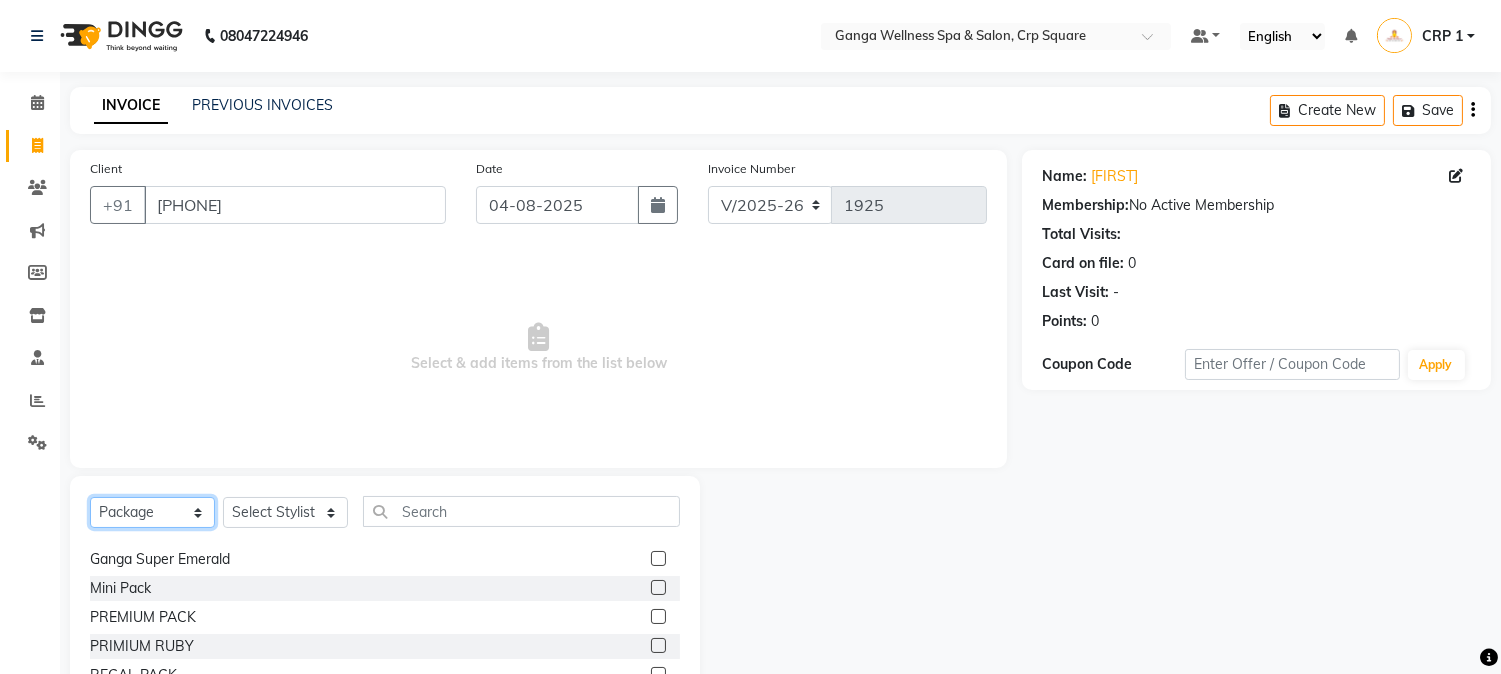 scroll, scrollTop: 32, scrollLeft: 0, axis: vertical 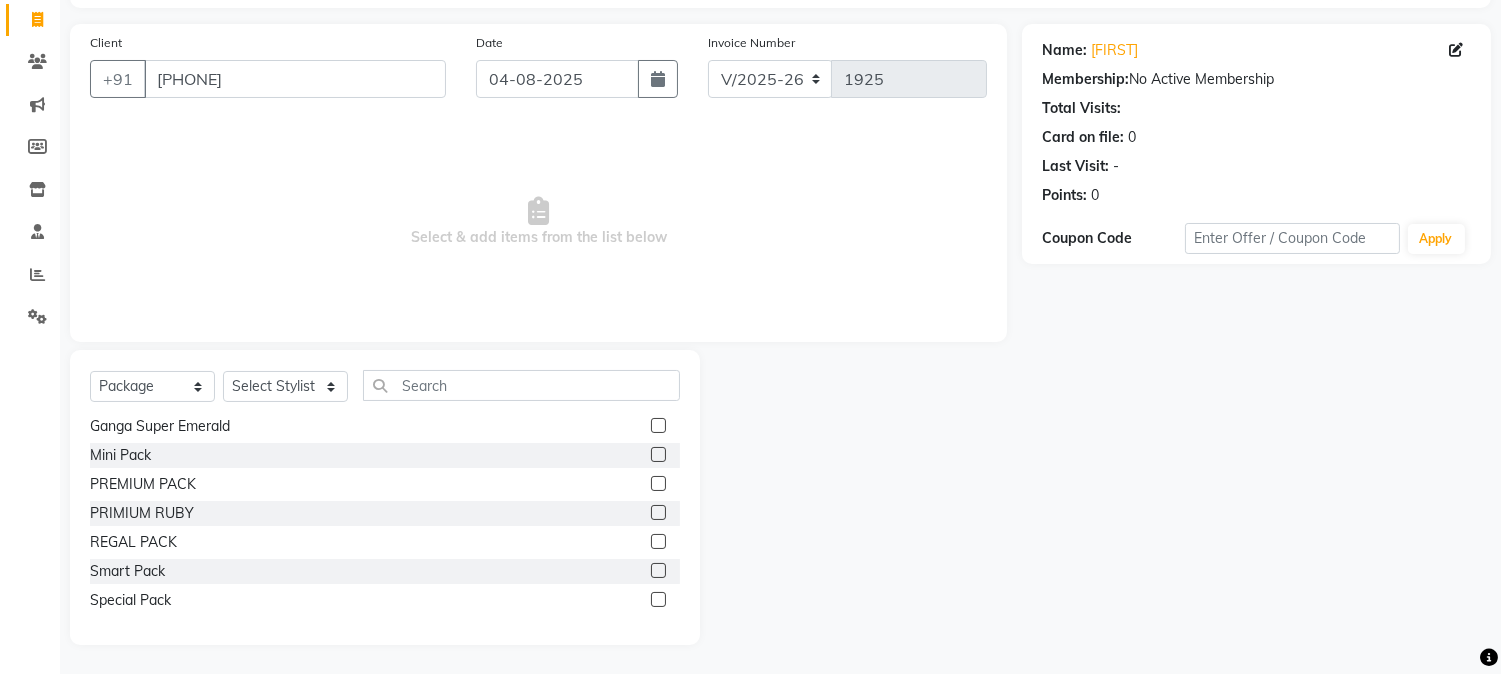 click 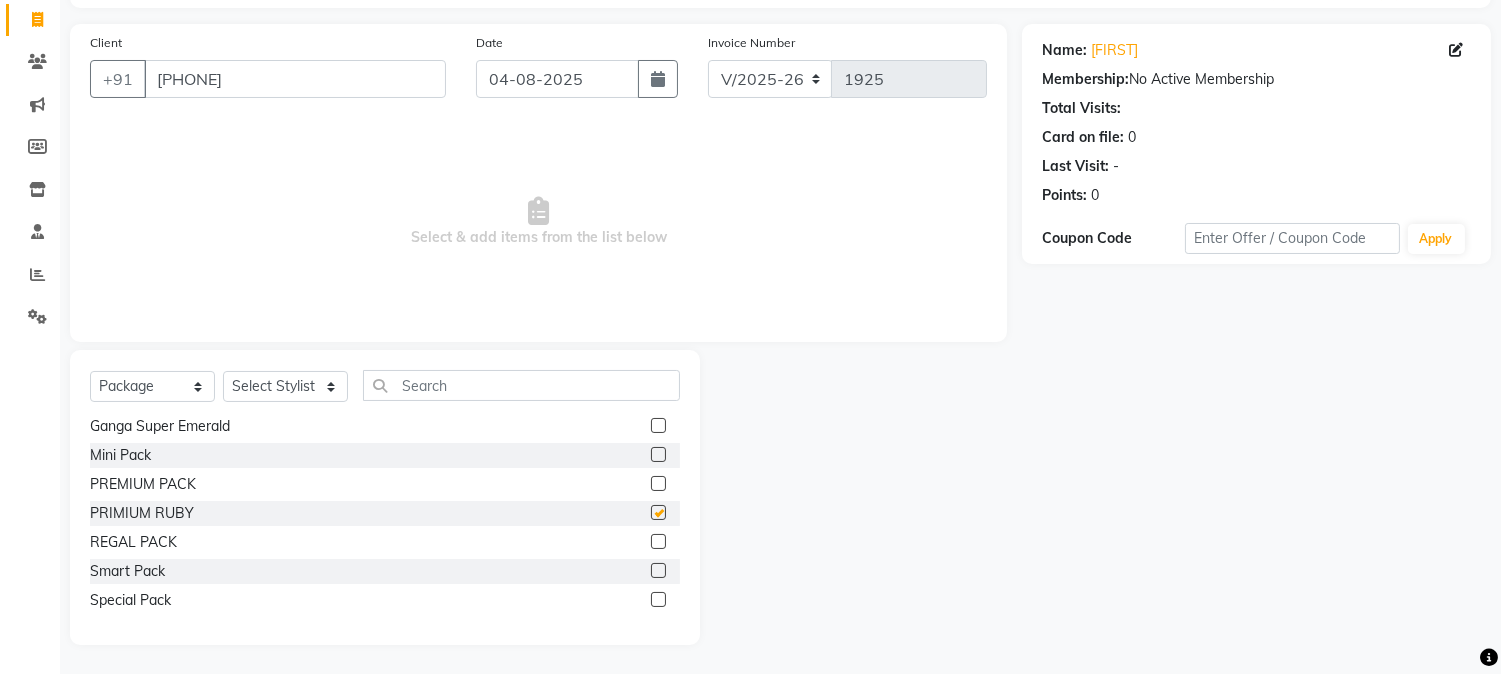 checkbox on "false" 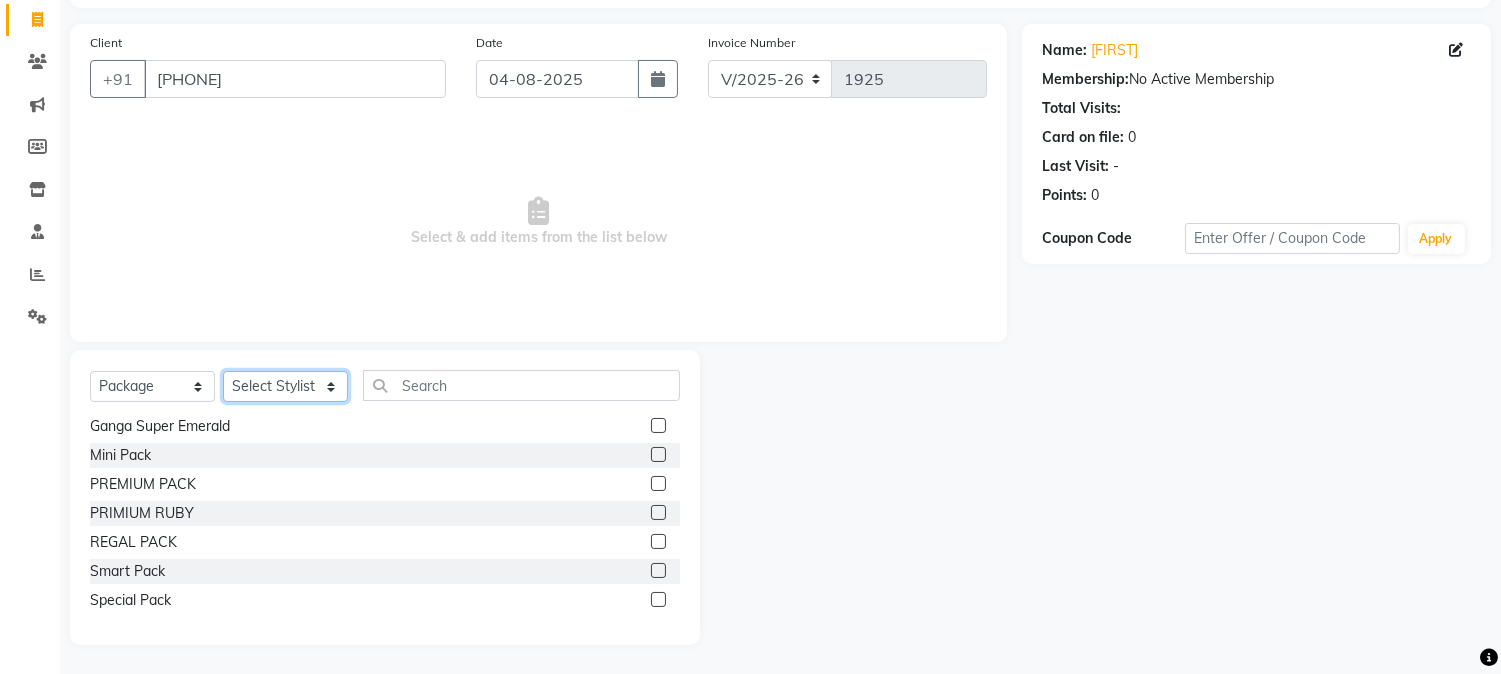 click on "Select Stylist Aarovi Abhin Alisha Ammi Ania Annei Api Ayen Bikash Bina CRP 1 CRP 2 Dipti Elina G1 G1 Salon General Manager  Helen Jasmine Jayashree JC Jenny kavi Krishna Manoj Mathu  Monika Moon Nancy Nirupama Pabitra Papu Puja Purnima Rajashree Raju Rashmi Rasmi  Remi Rinky Riya Rose Sanjiv Saraswati Saroj Sir  Shrabani Sofia Steffy Sukanya Surren Mahapatra Sushree Swopna Umpi Zuali" 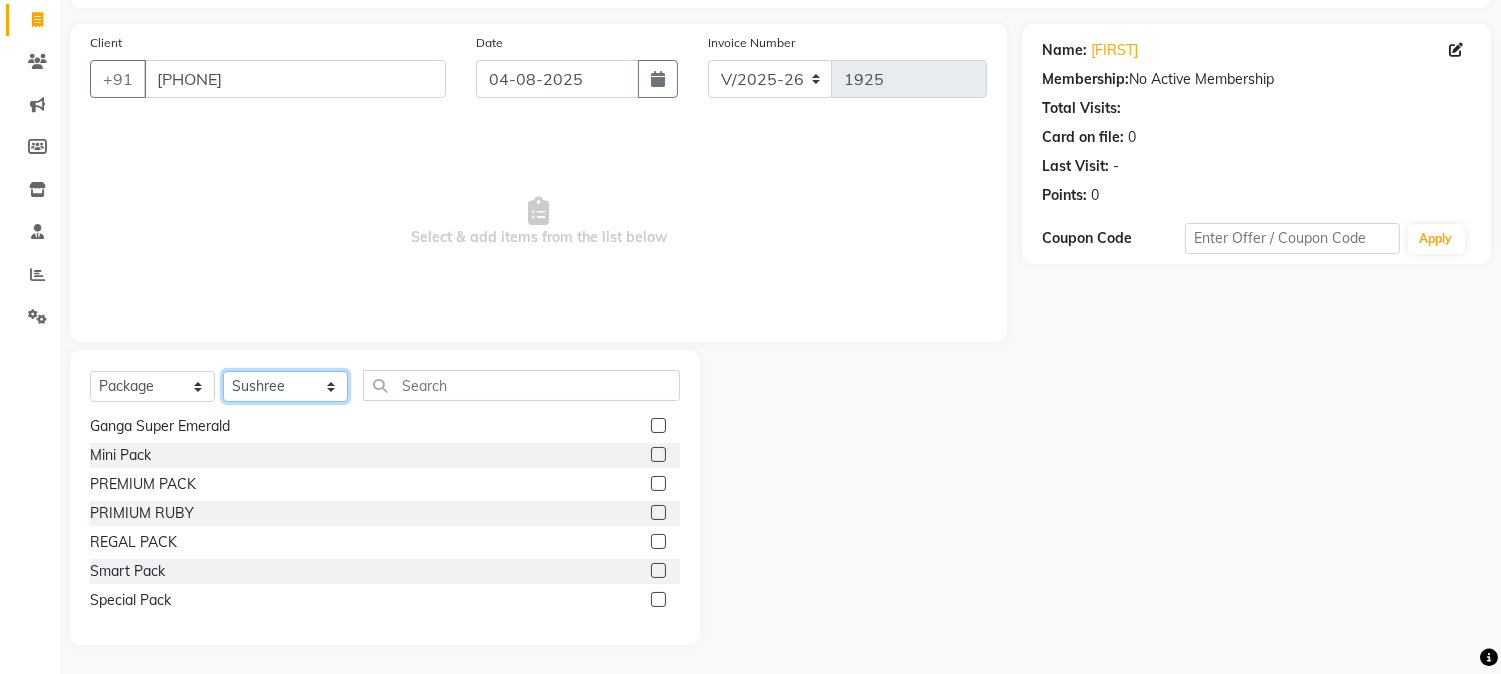 click on "Select Stylist Aarovi Abhin Alisha Ammi Ania Annei Api Ayen Bikash Bina CRP 1 CRP 2 Dipti Elina G1 G1 Salon General Manager  Helen Jasmine Jayashree JC Jenny kavi Krishna Manoj Mathu  Monika Moon Nancy Nirupama Pabitra Papu Puja Purnima Rajashree Raju Rashmi Rasmi  Remi Rinky Riya Rose Sanjiv Saraswati Saroj Sir  Shrabani Sofia Steffy Sukanya Surren Mahapatra Sushree Swopna Umpi Zuali" 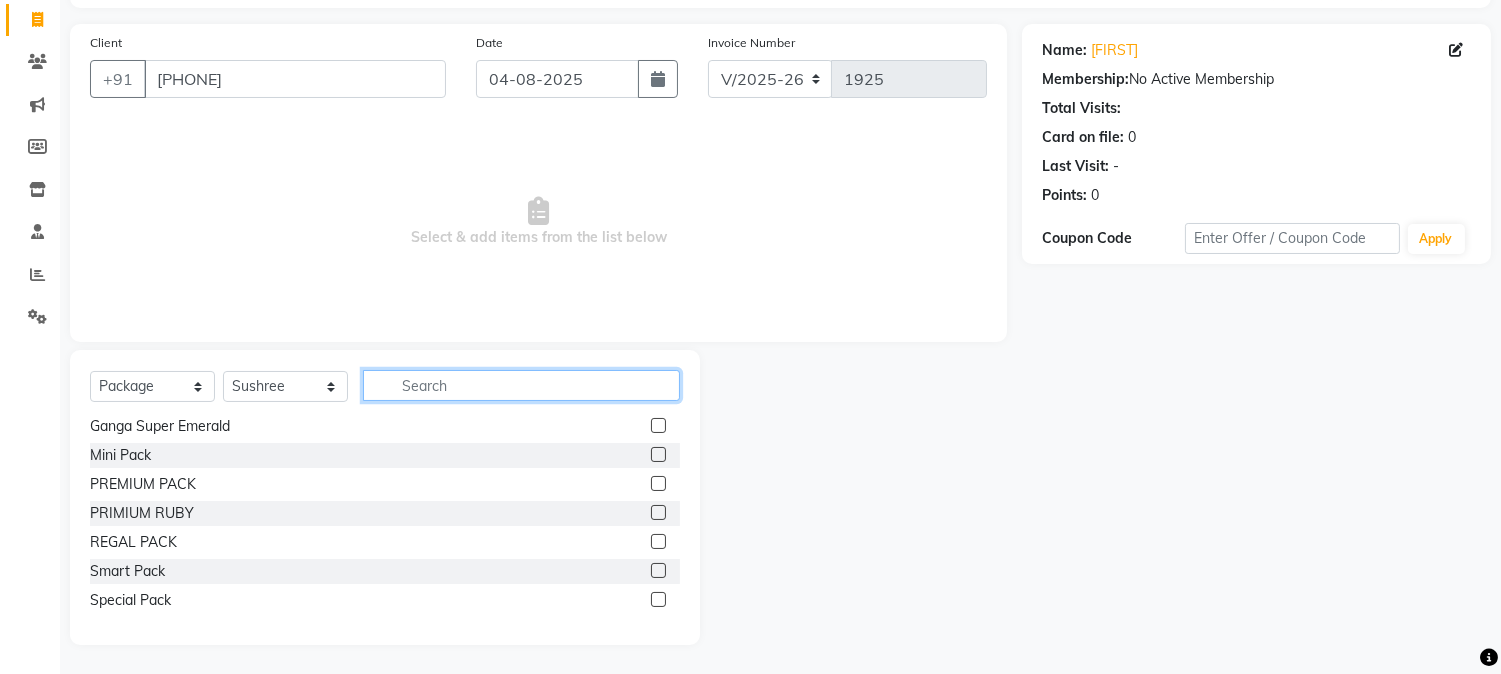 click 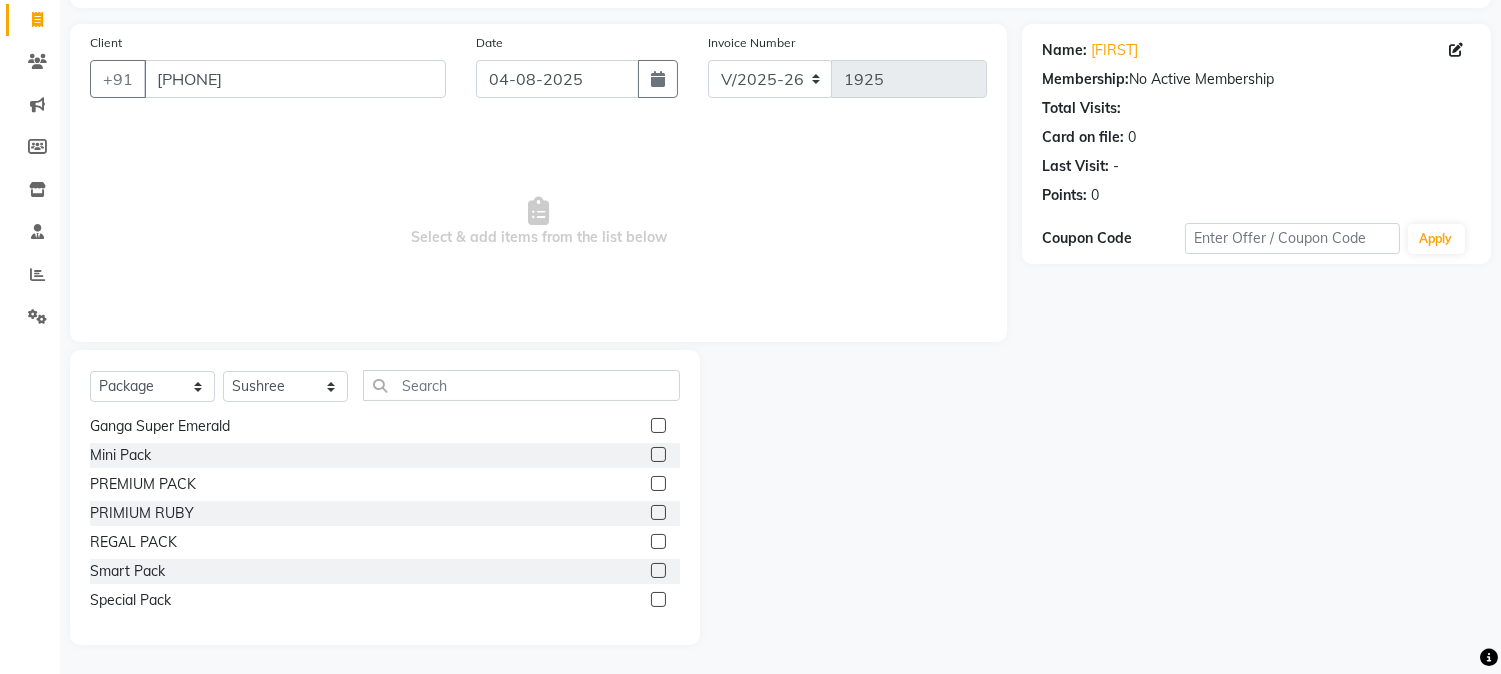 click 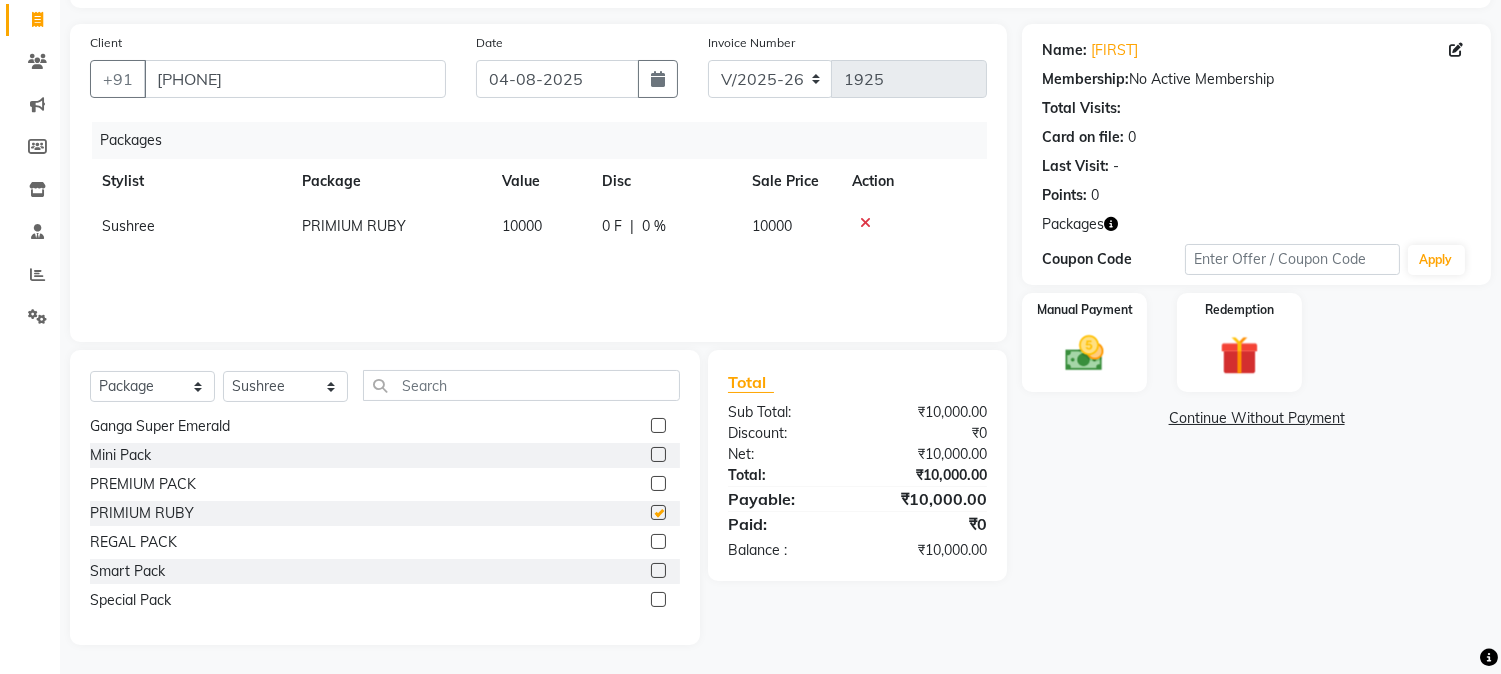 checkbox on "false" 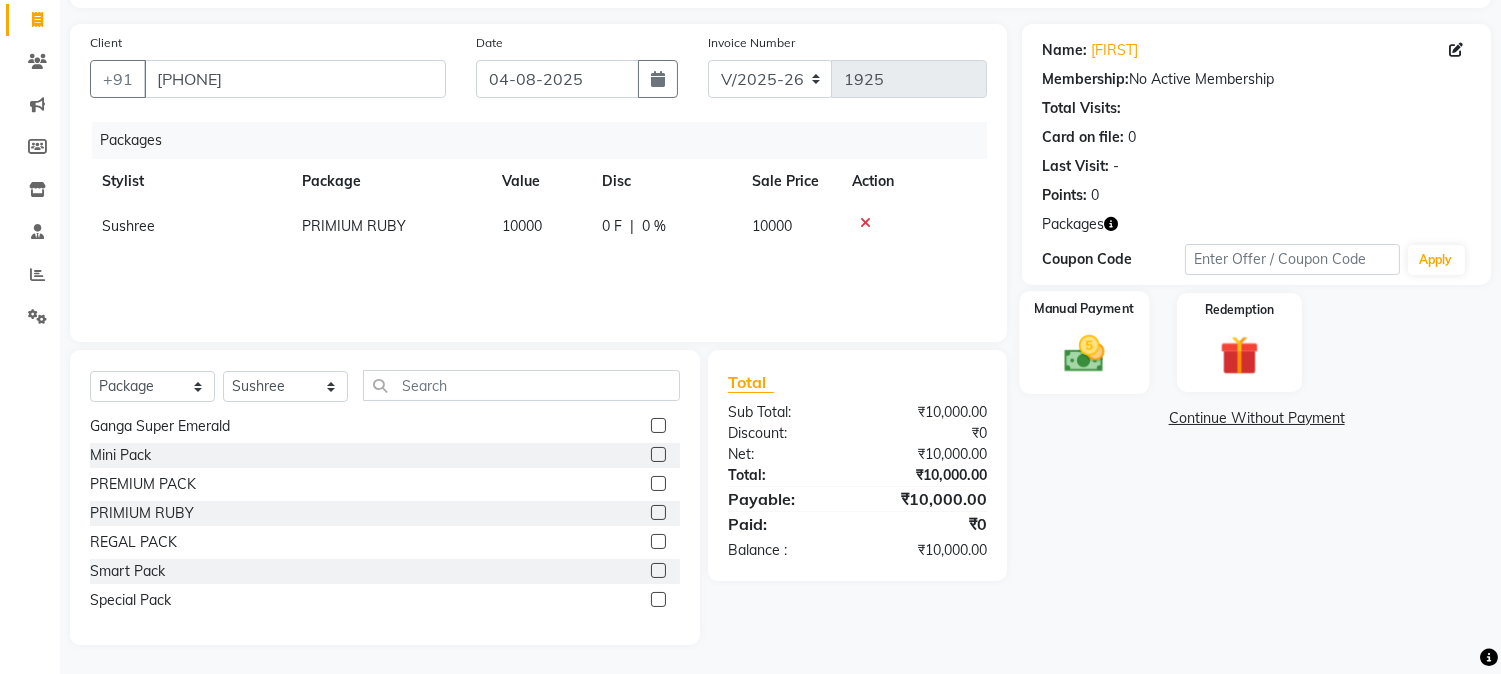 click 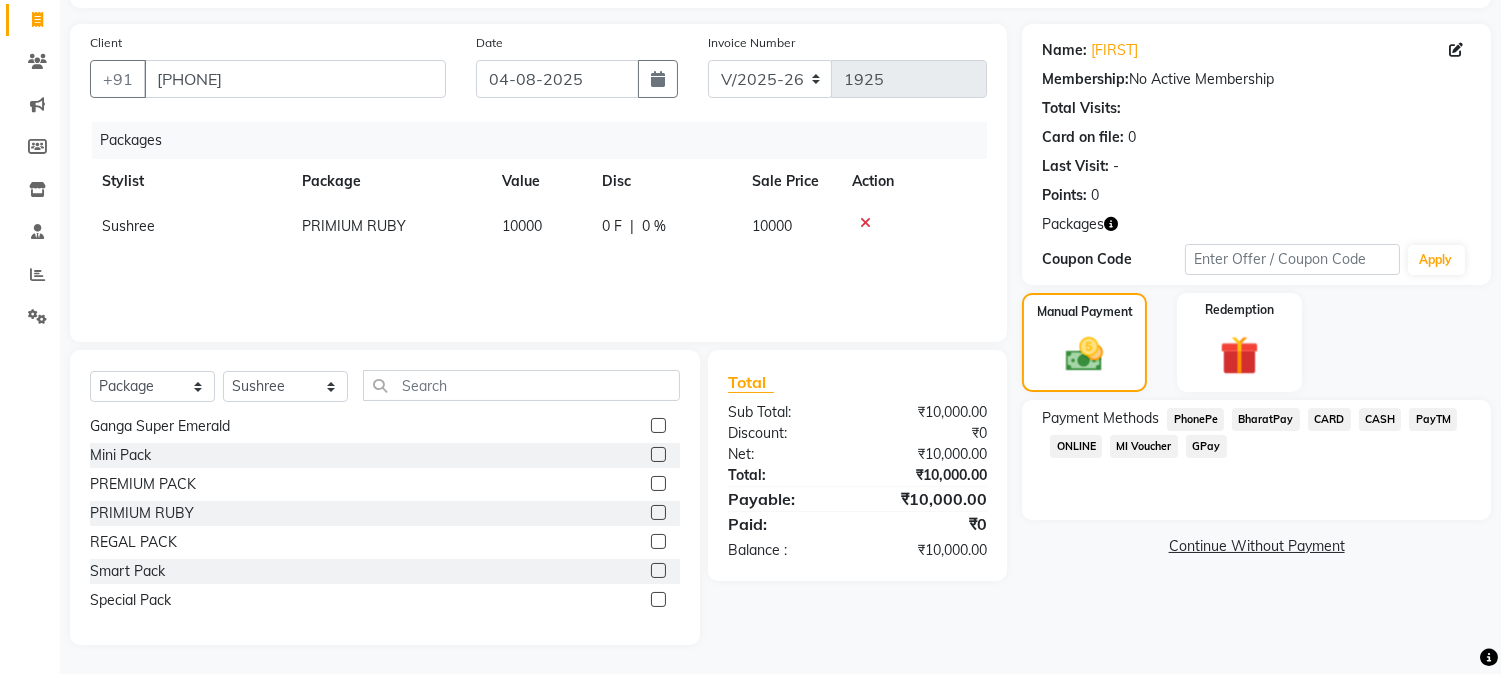 click on "PhonePe" 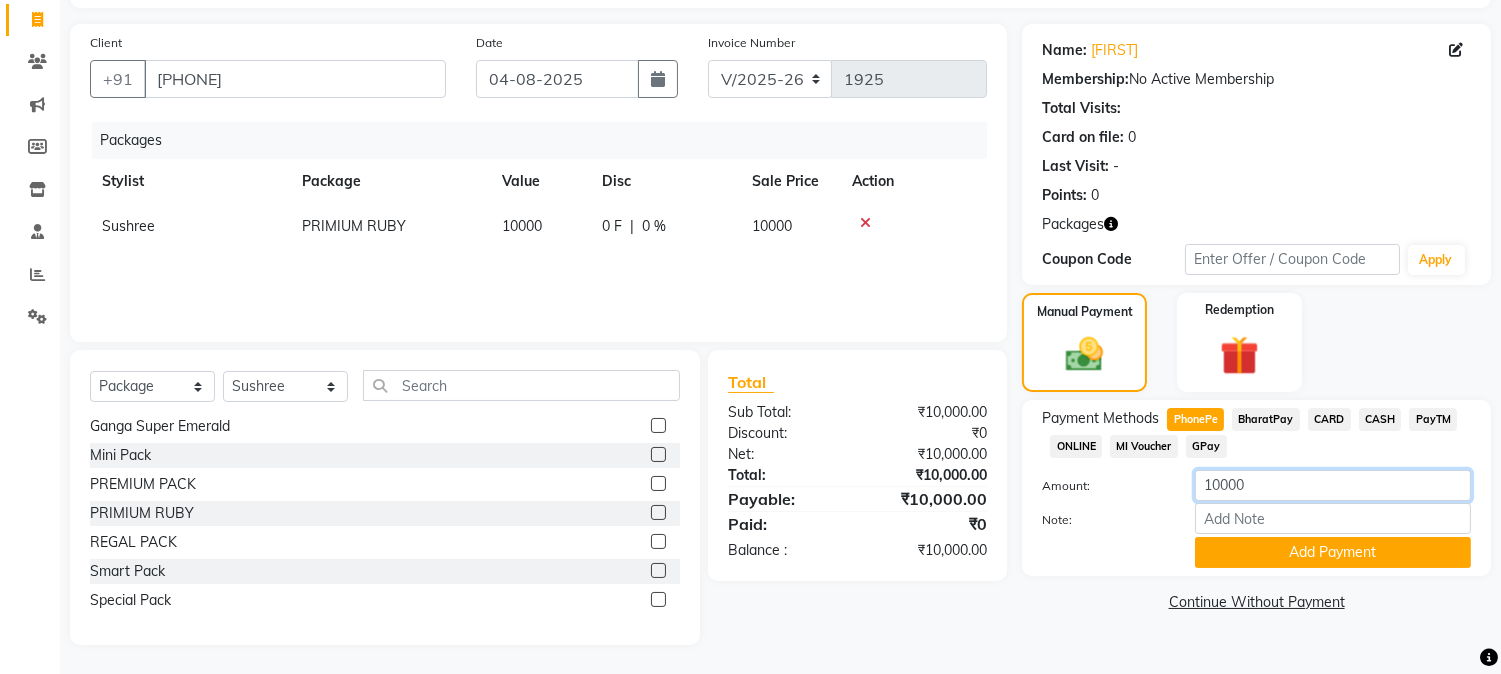 click on "10000" 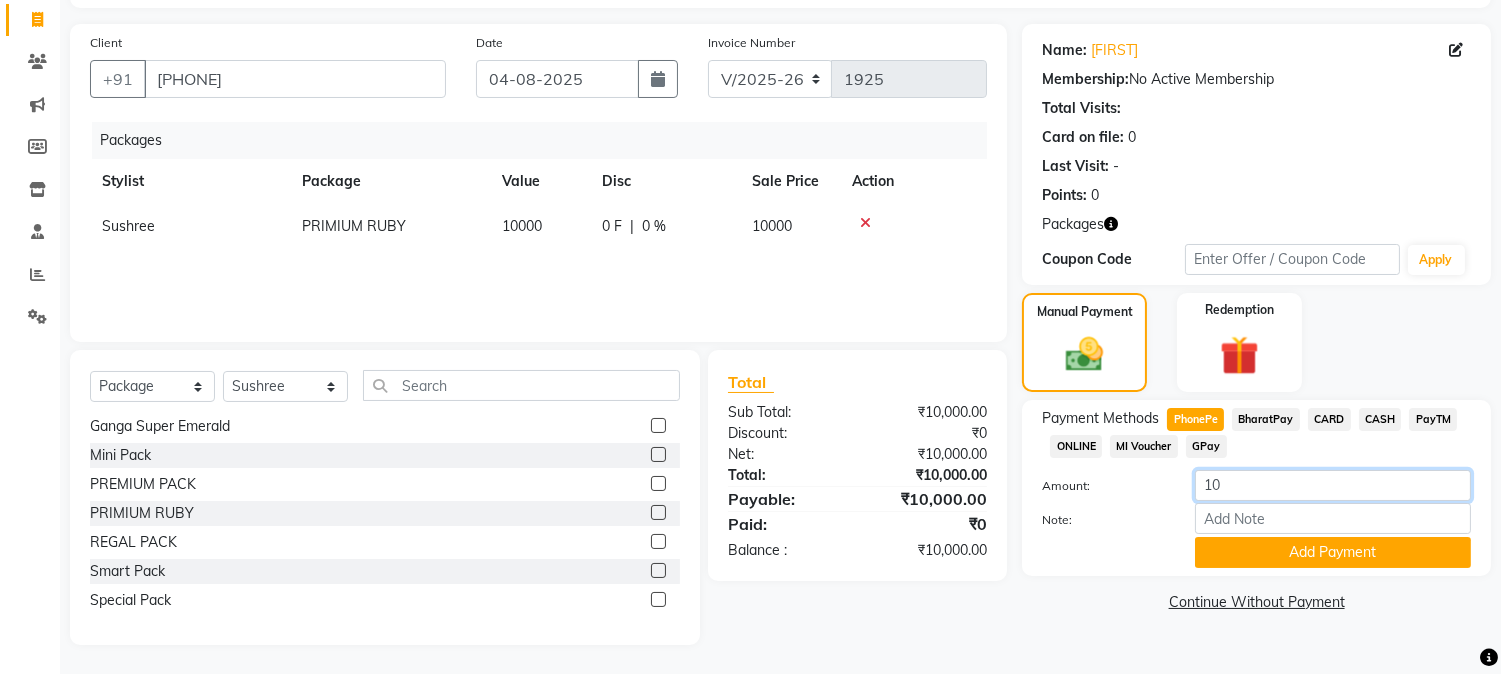 type on "1" 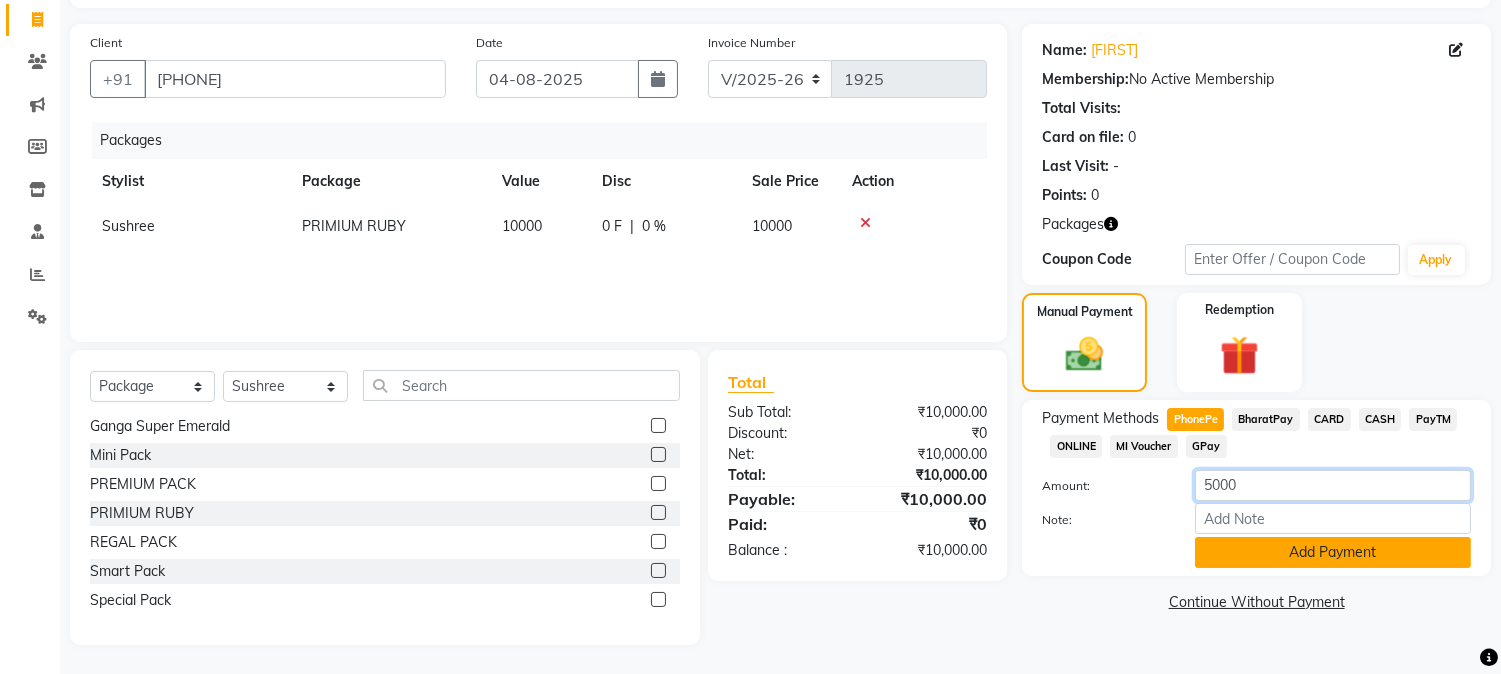 type on "5000" 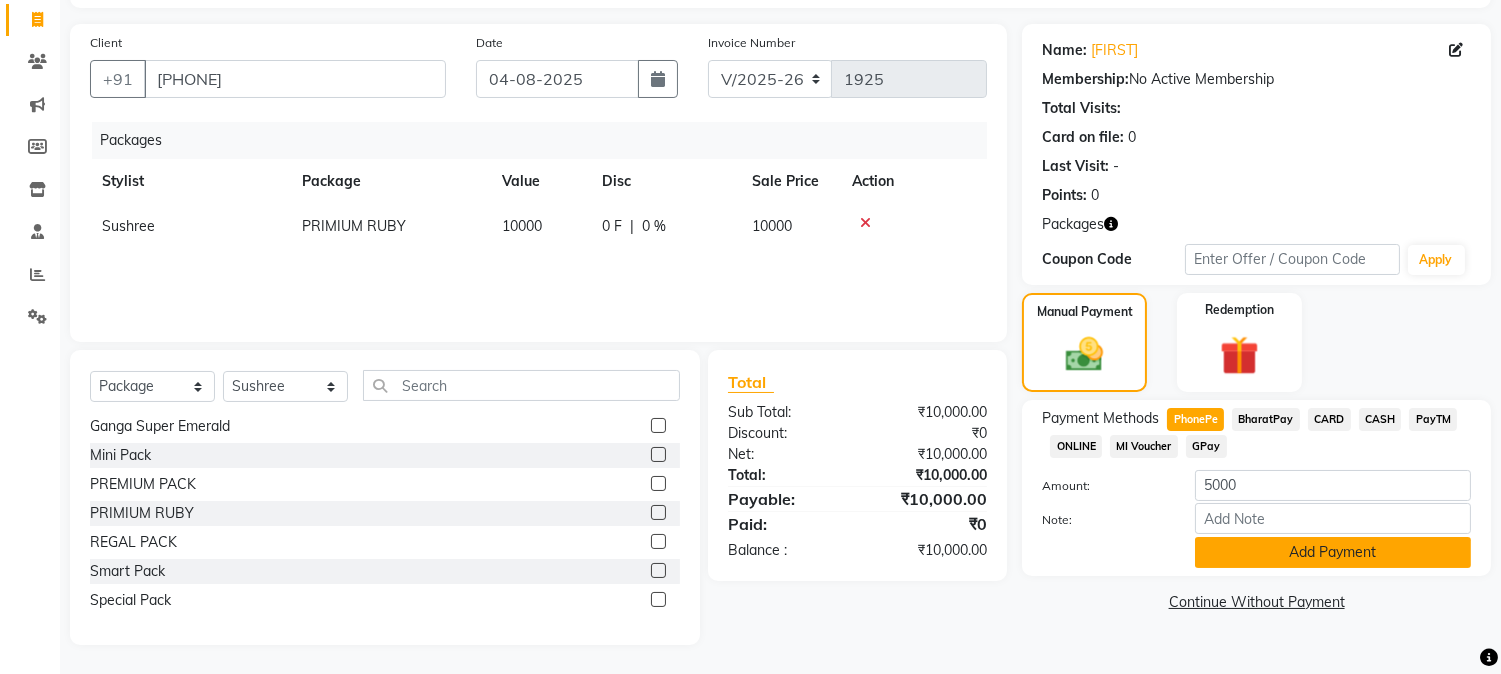 click on "Add Payment" 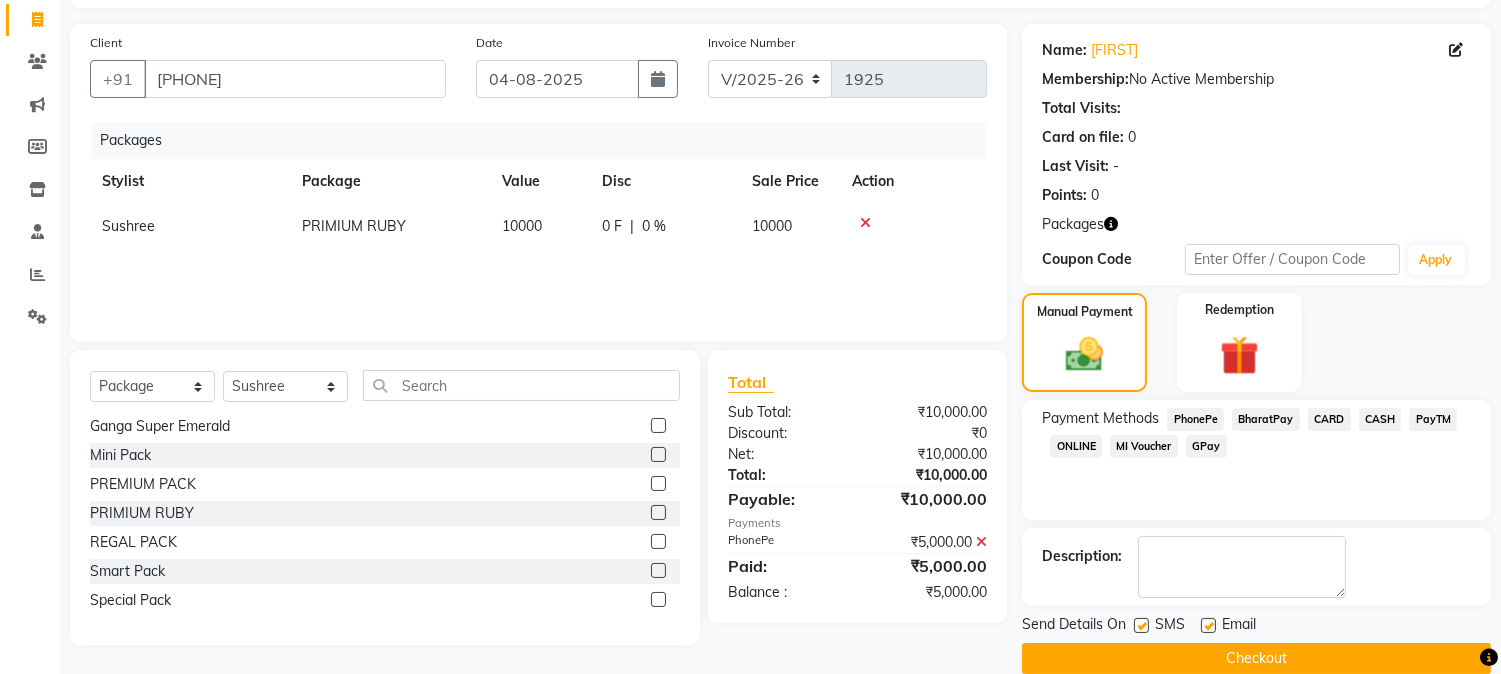 scroll, scrollTop: 155, scrollLeft: 0, axis: vertical 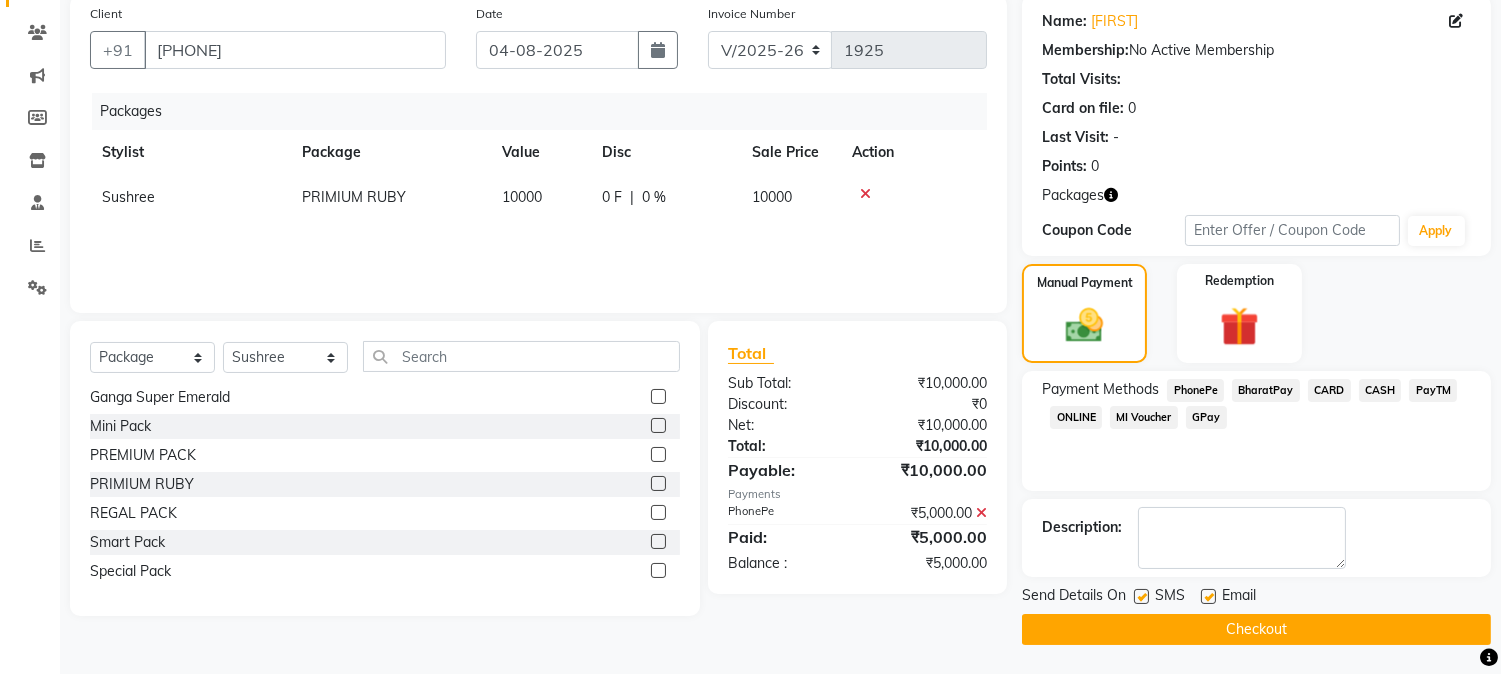click on "Checkout" 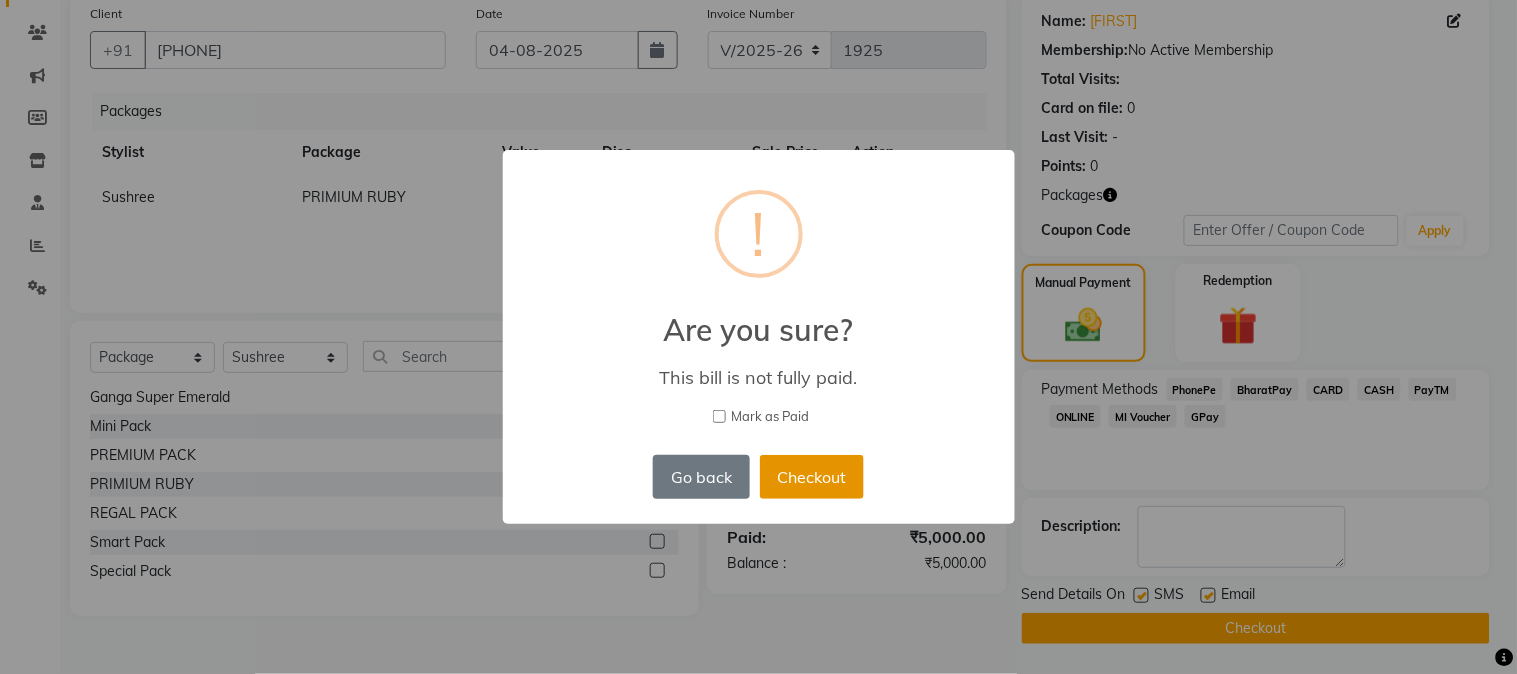 click on "Checkout" at bounding box center (812, 477) 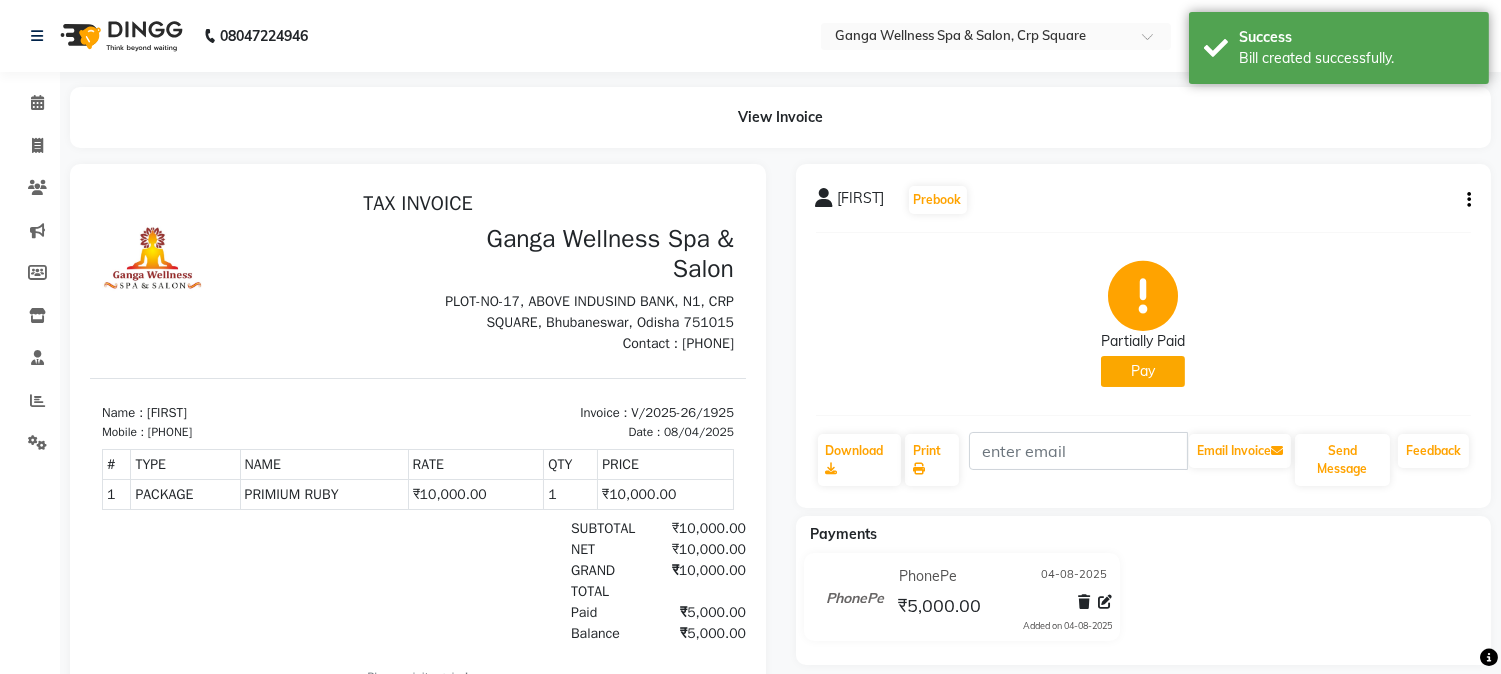 scroll, scrollTop: 0, scrollLeft: 0, axis: both 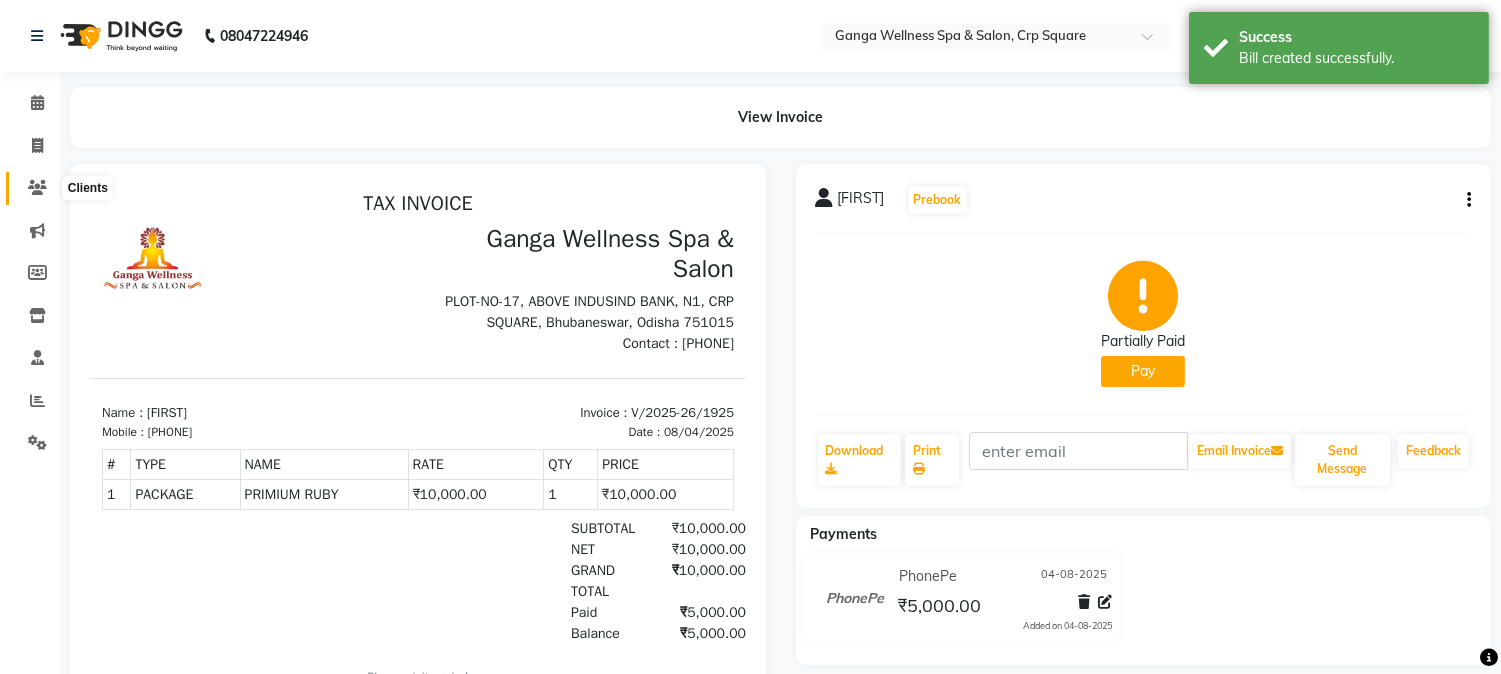 click 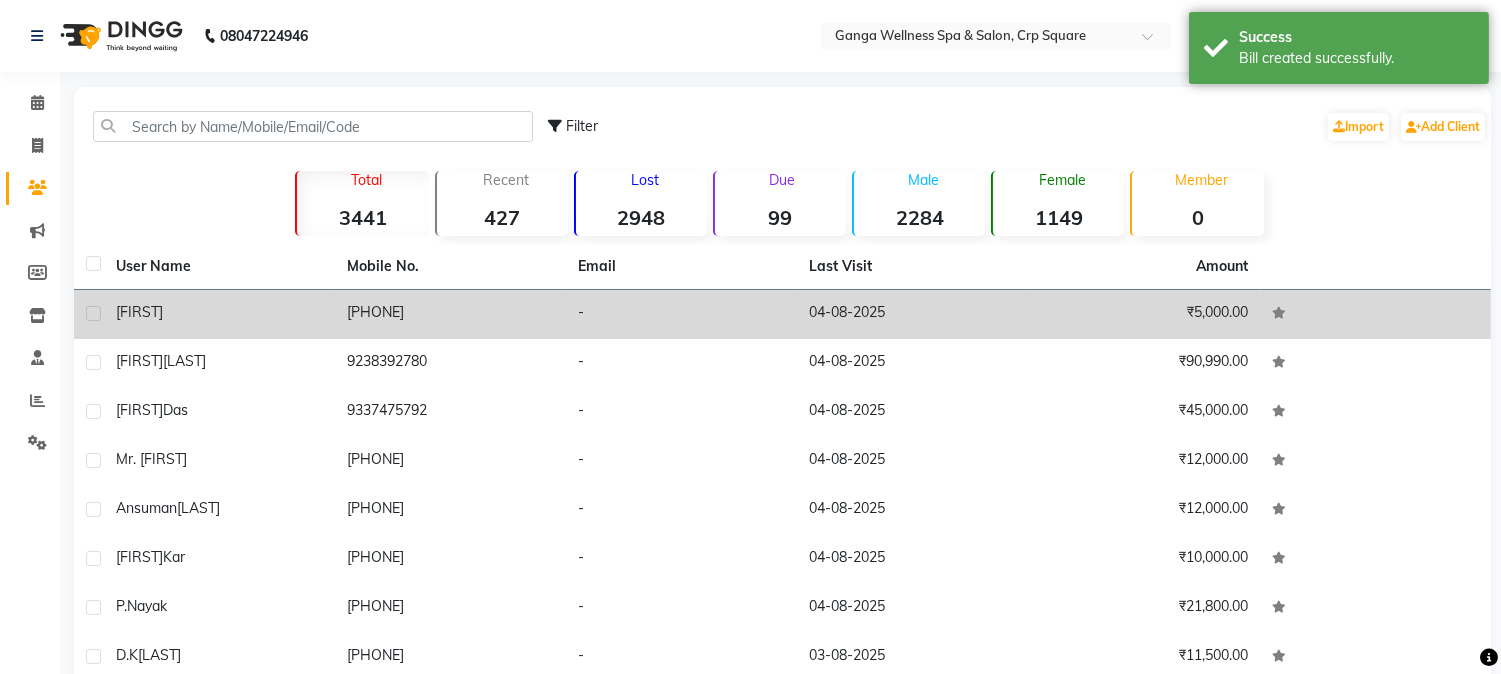 click on "[FIRST]" 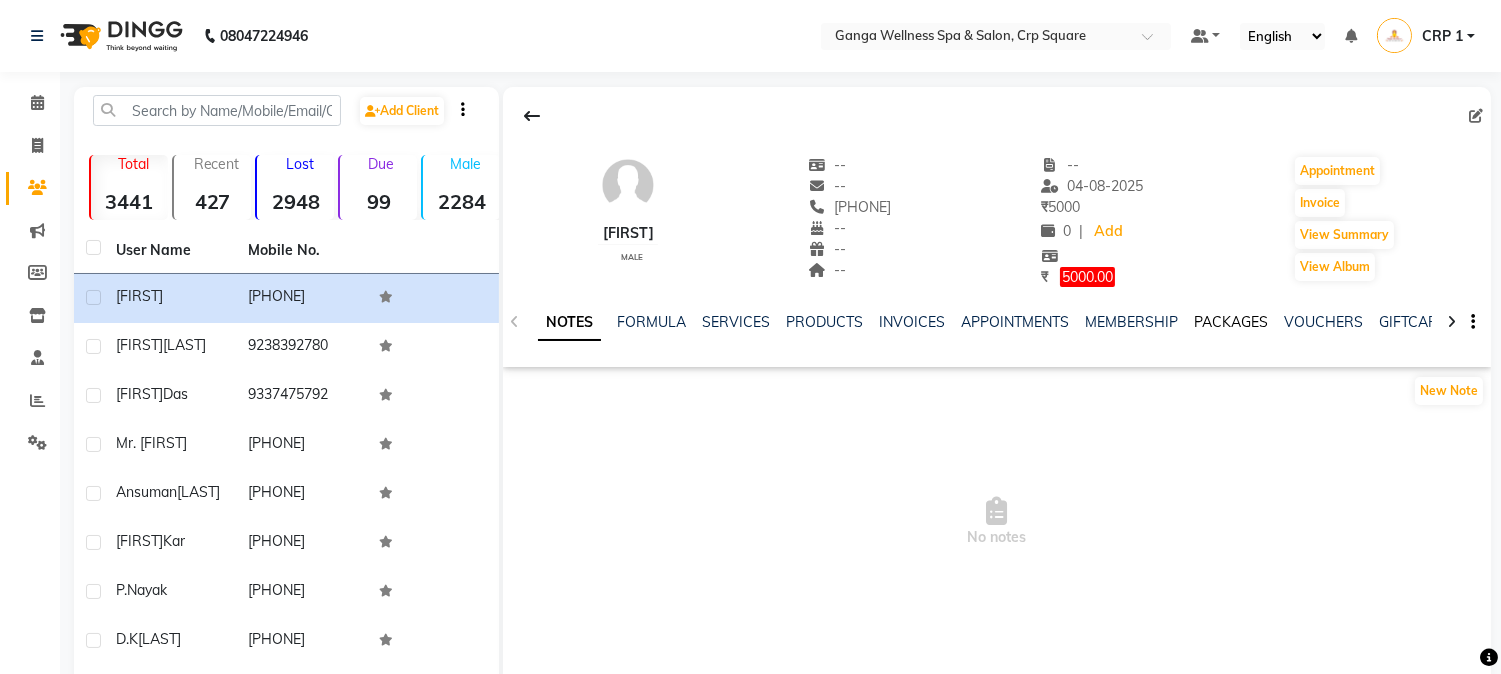 click on "PACKAGES" 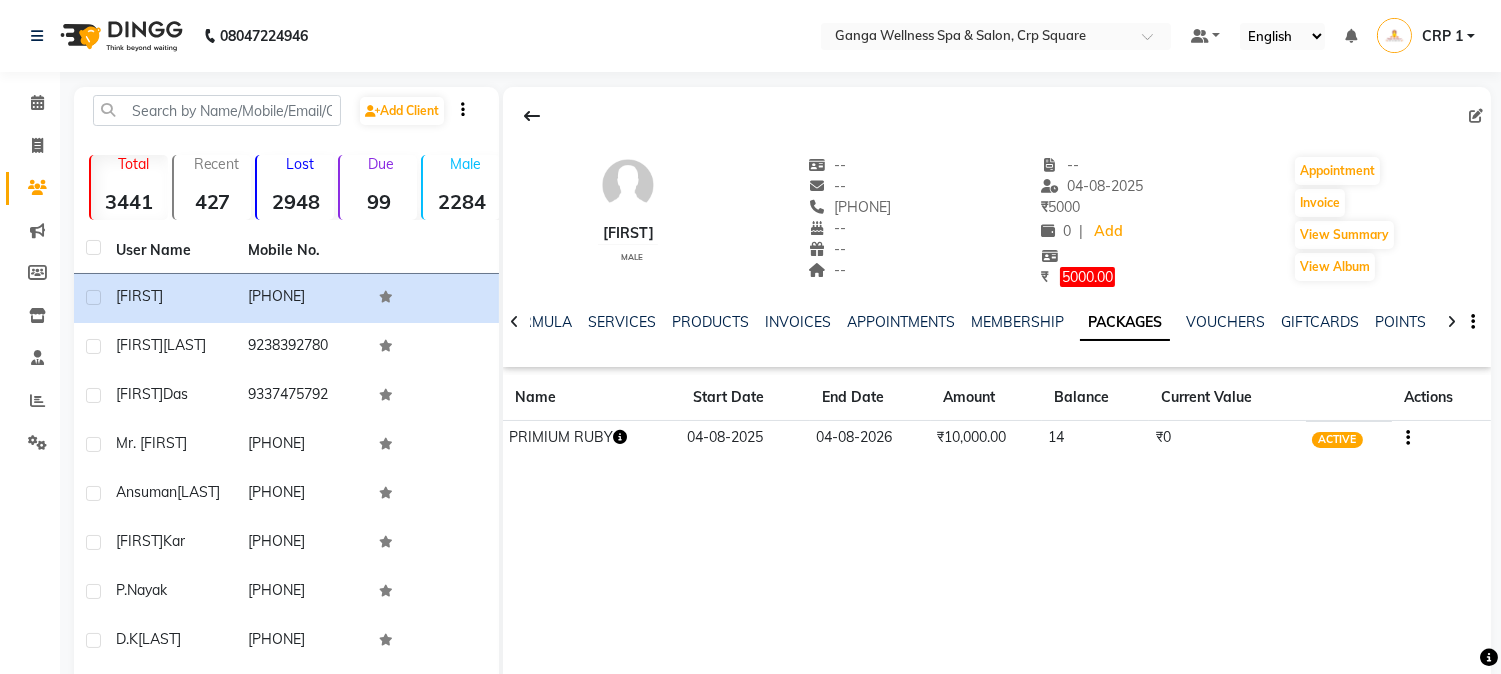 click 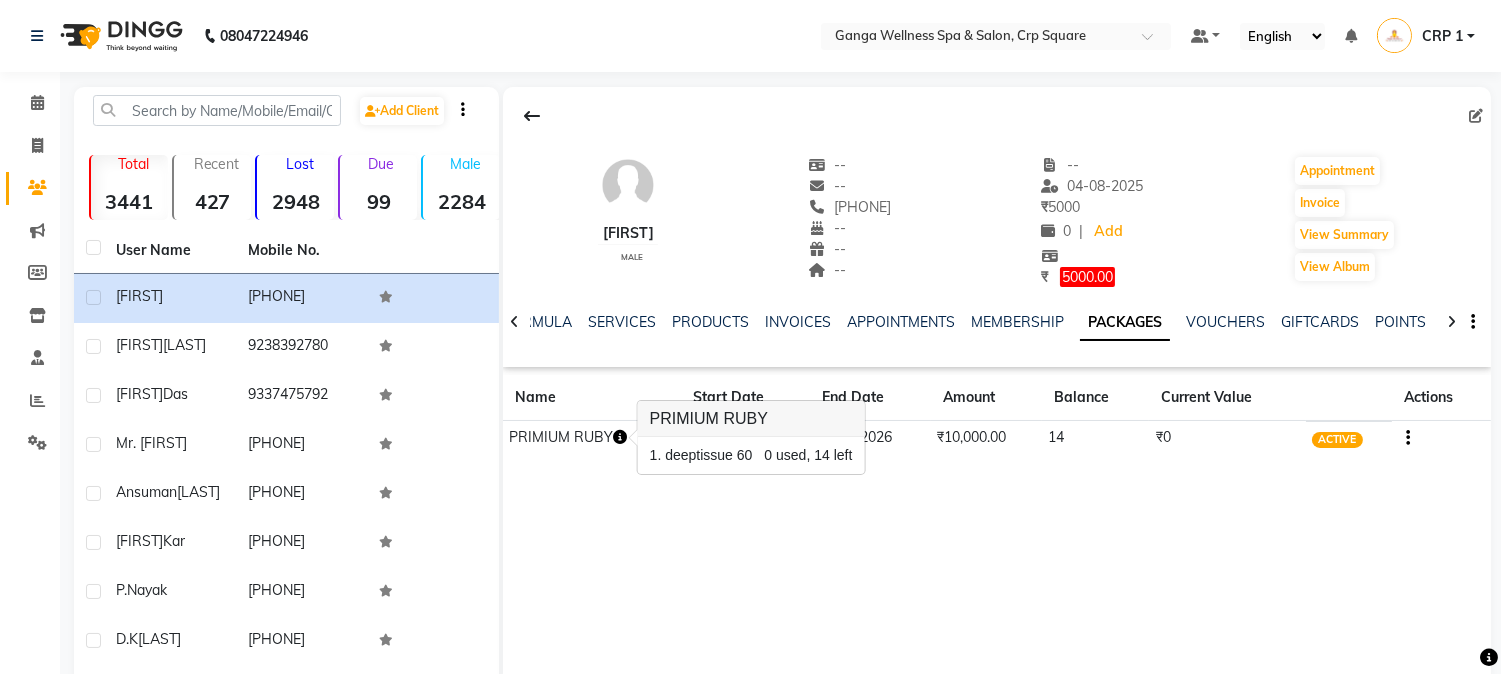 click on "Sachikant    male  --   --   7978142398  --  --  --  -- 04-08-2025 ₹    5000 0 |  Add  ₹     5000.00  Appointment   Invoice  View Summary  View Album  NOTES FORMULA SERVICES PRODUCTS INVOICES APPOINTMENTS MEMBERSHIP PACKAGES VOUCHERS GIFTCARDS POINTS FORMS FAMILY CARDS WALLET Name Start Date End Date Amount Balance Current Value Actions  PRIMIUM RUBY  04-08-2025 04-08-2026  ₹10,000.00   14  ₹0 ACTIVE" 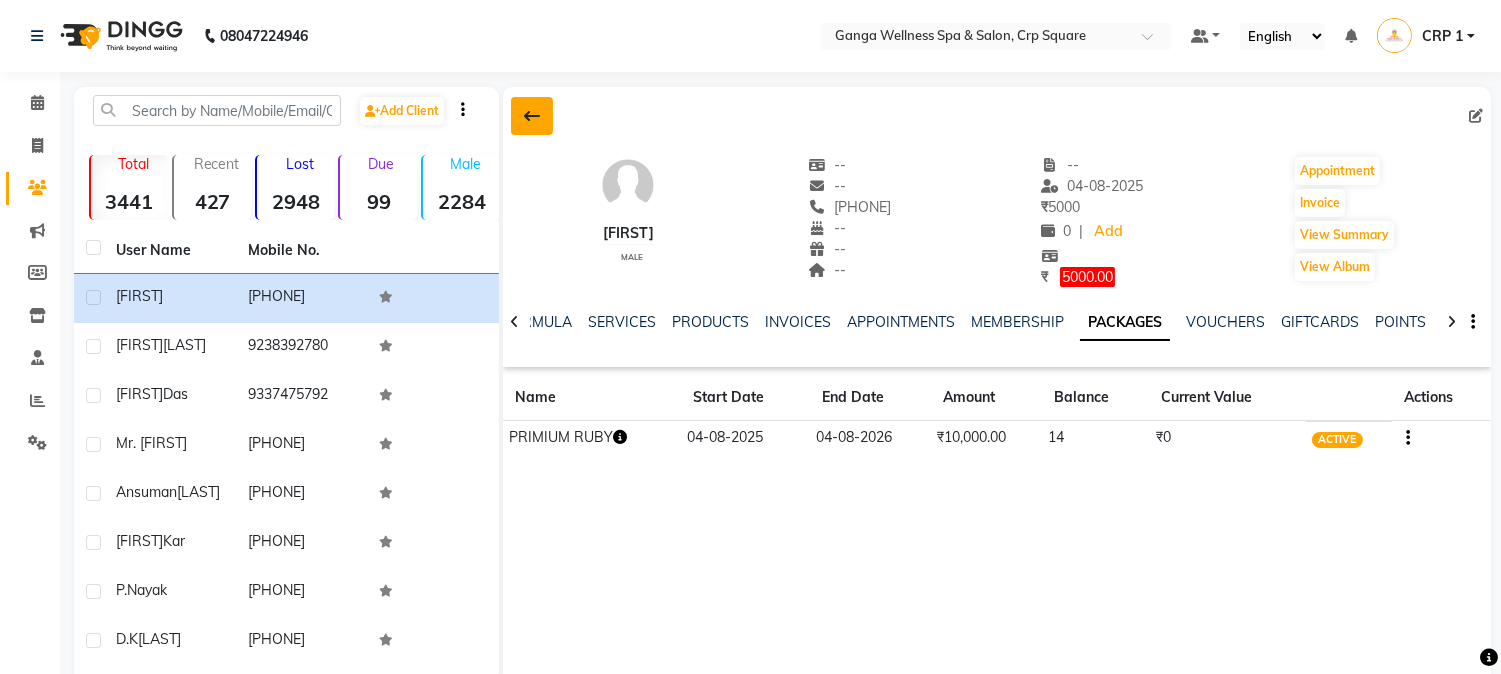 click 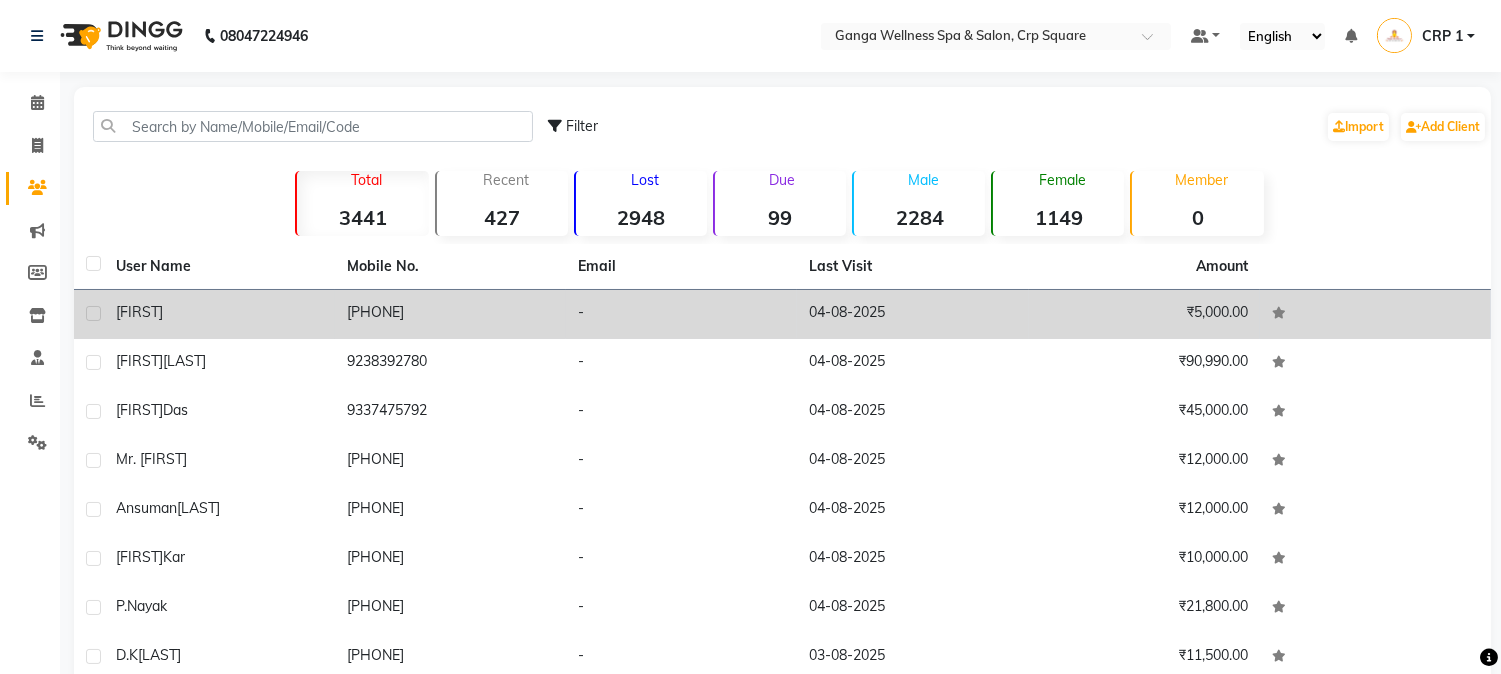 click on "[FIRST]" 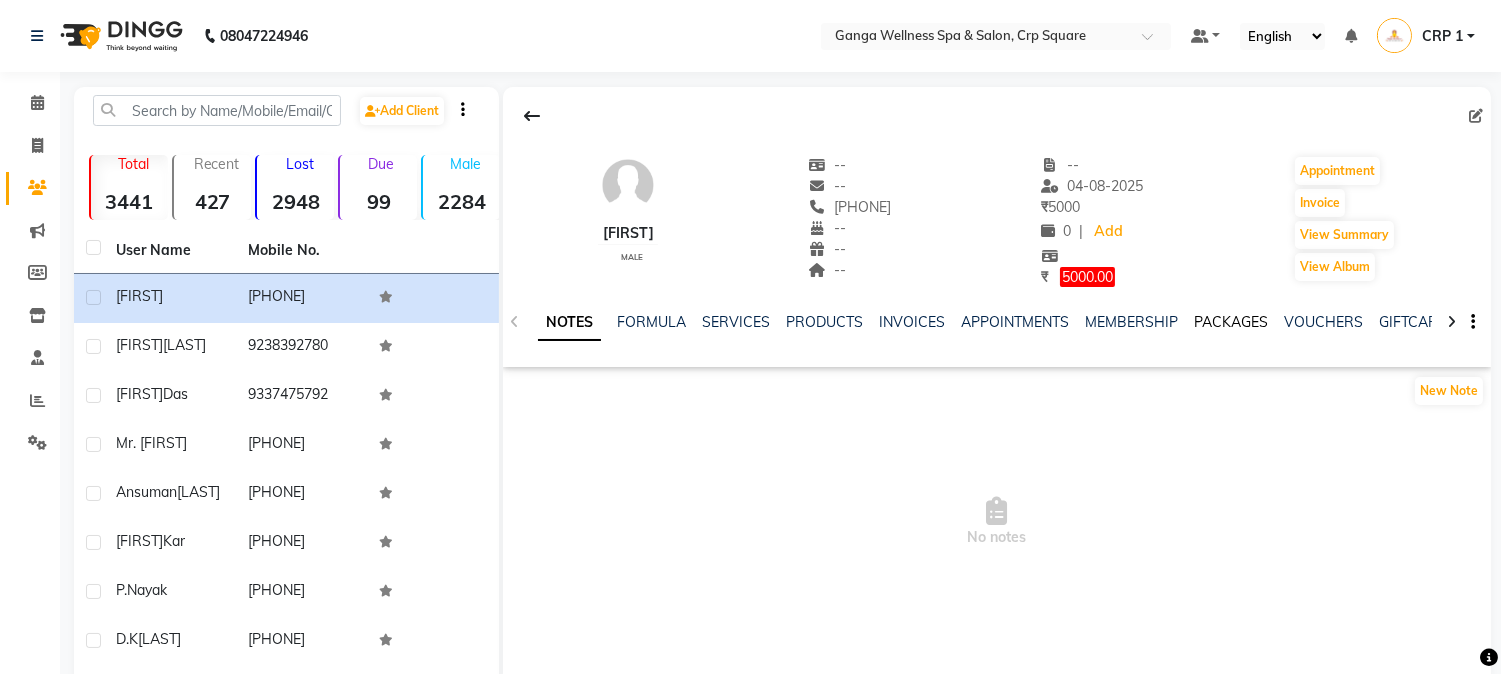 click on "PACKAGES" 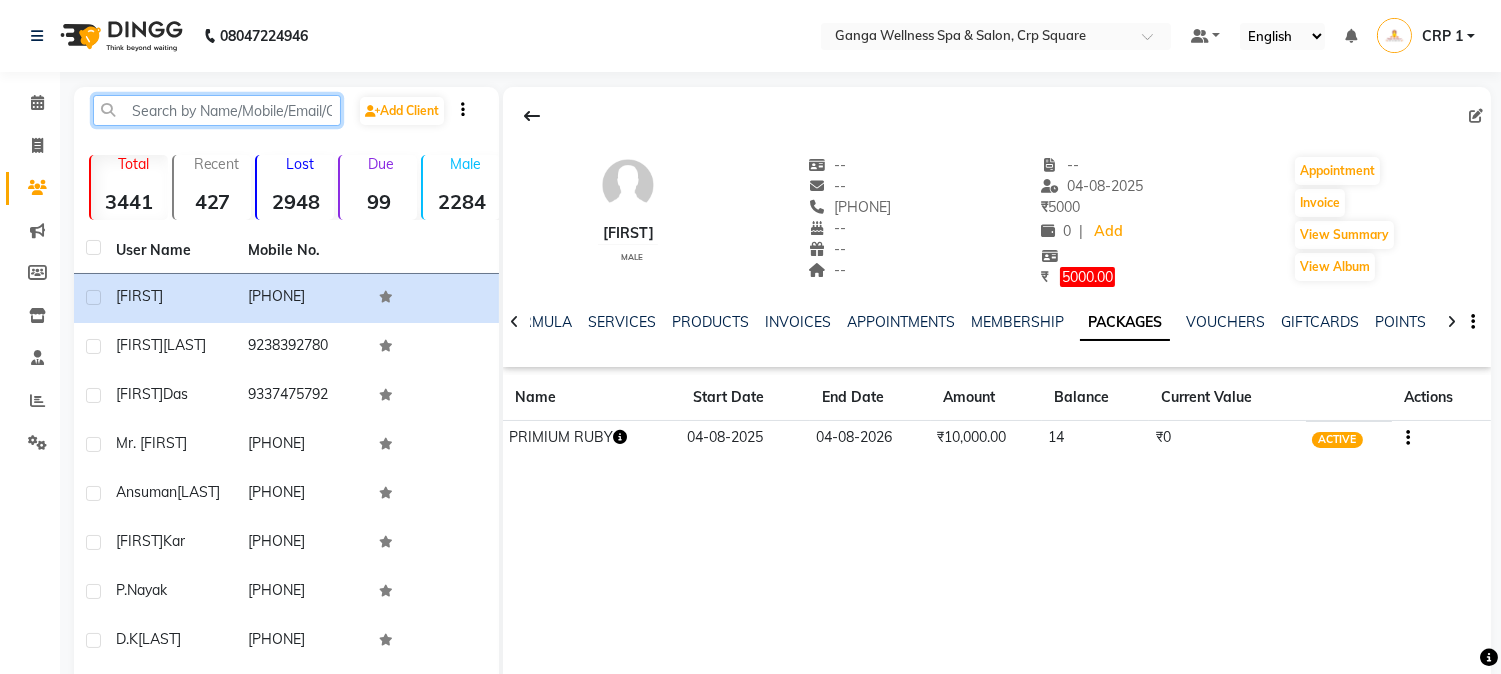 click 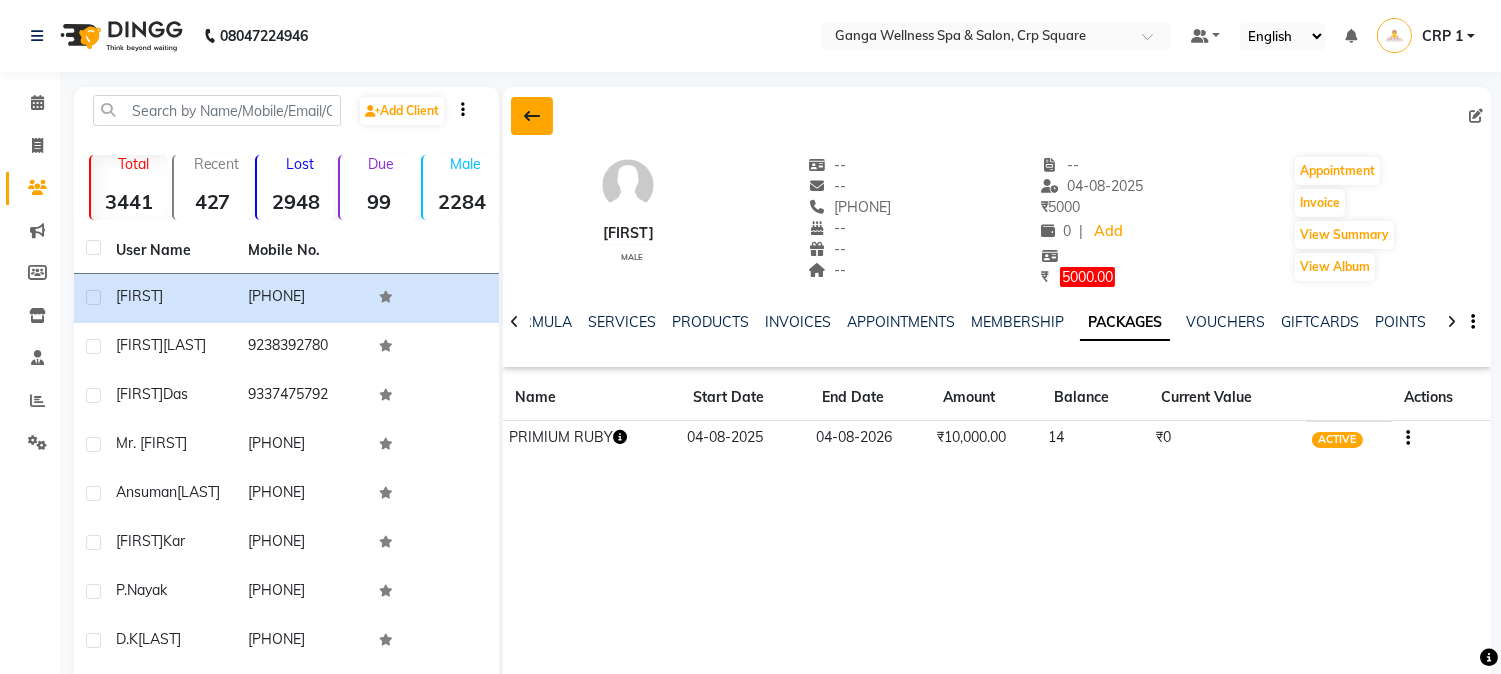 click 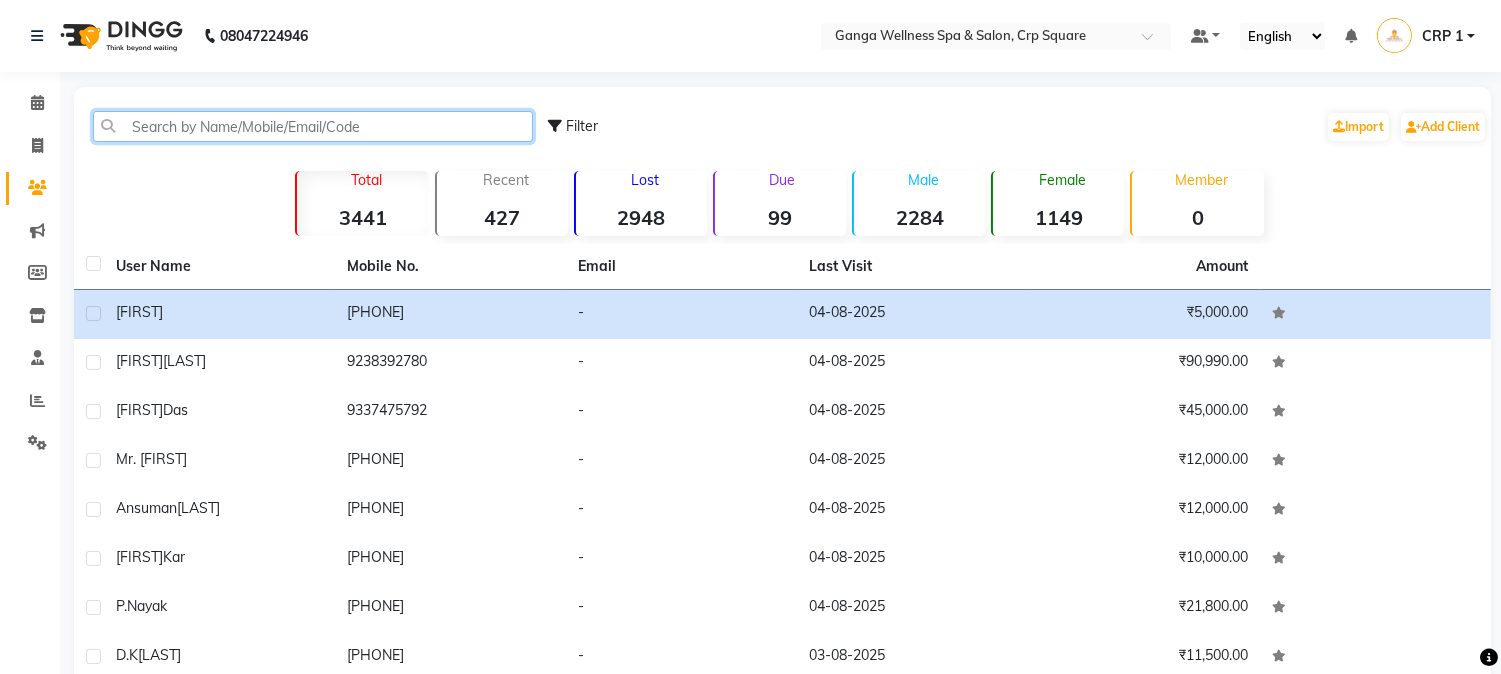 click 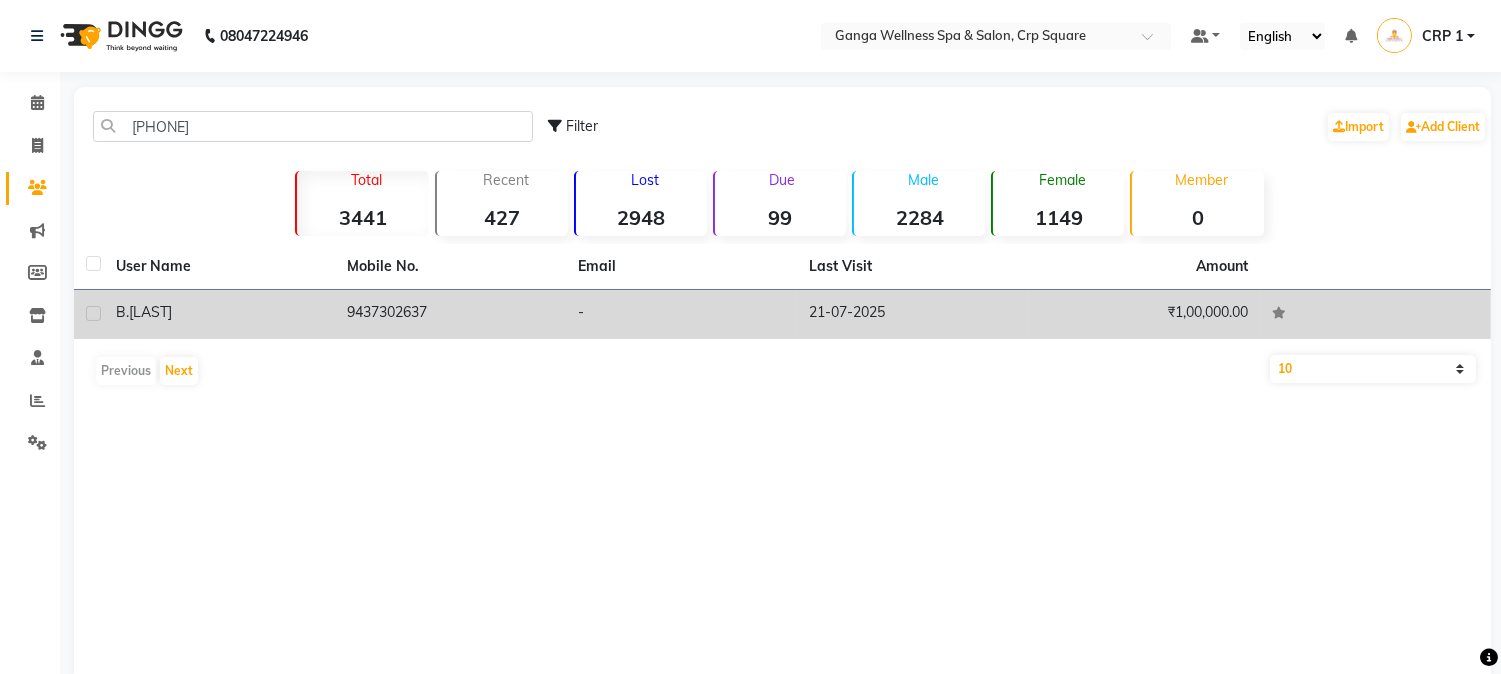 click on "B.  Bahinipati" 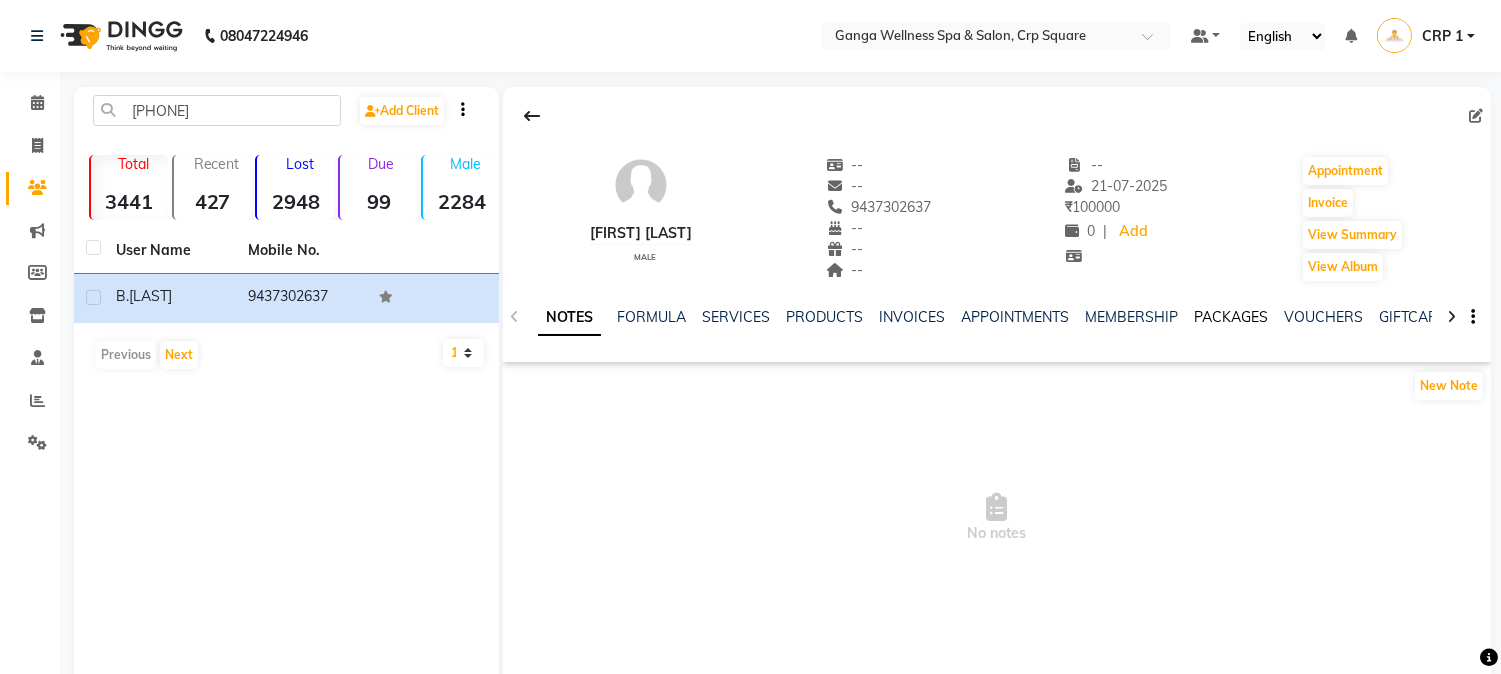 click on "PACKAGES" 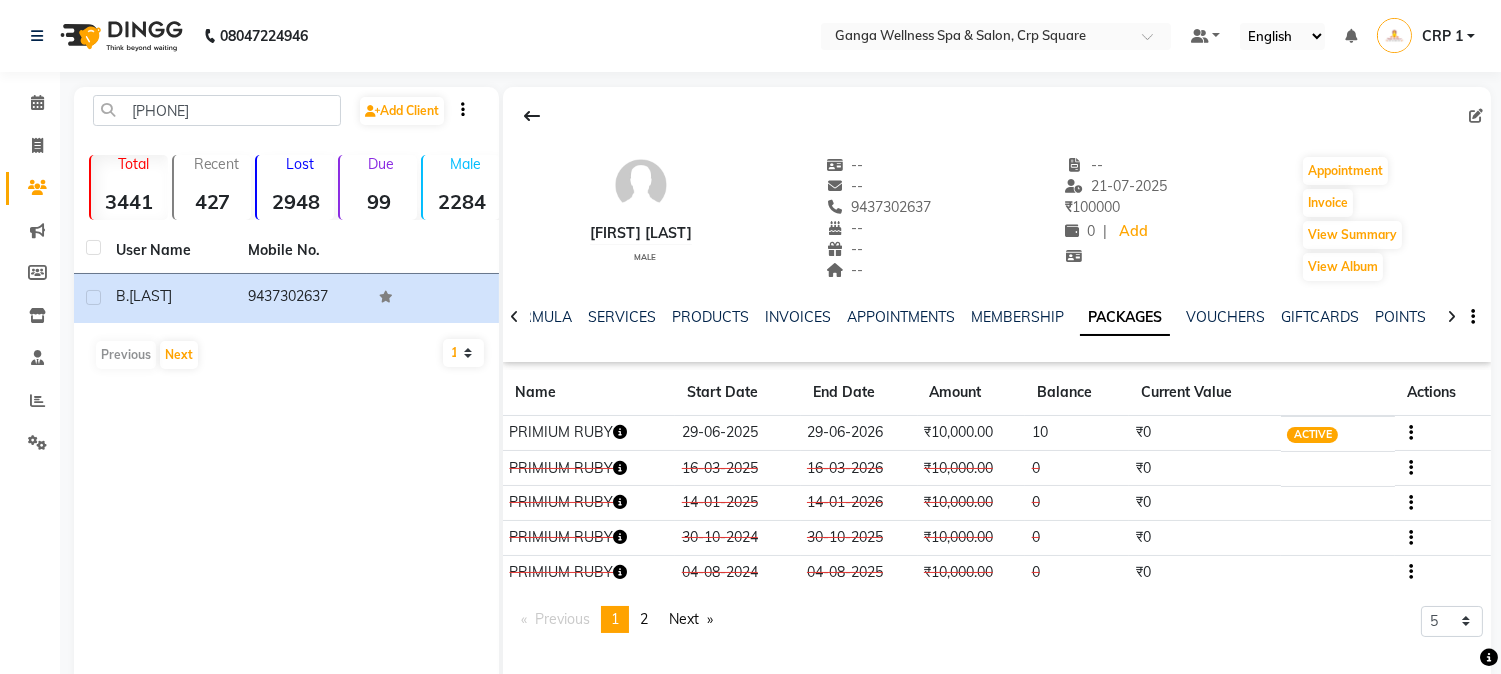 click 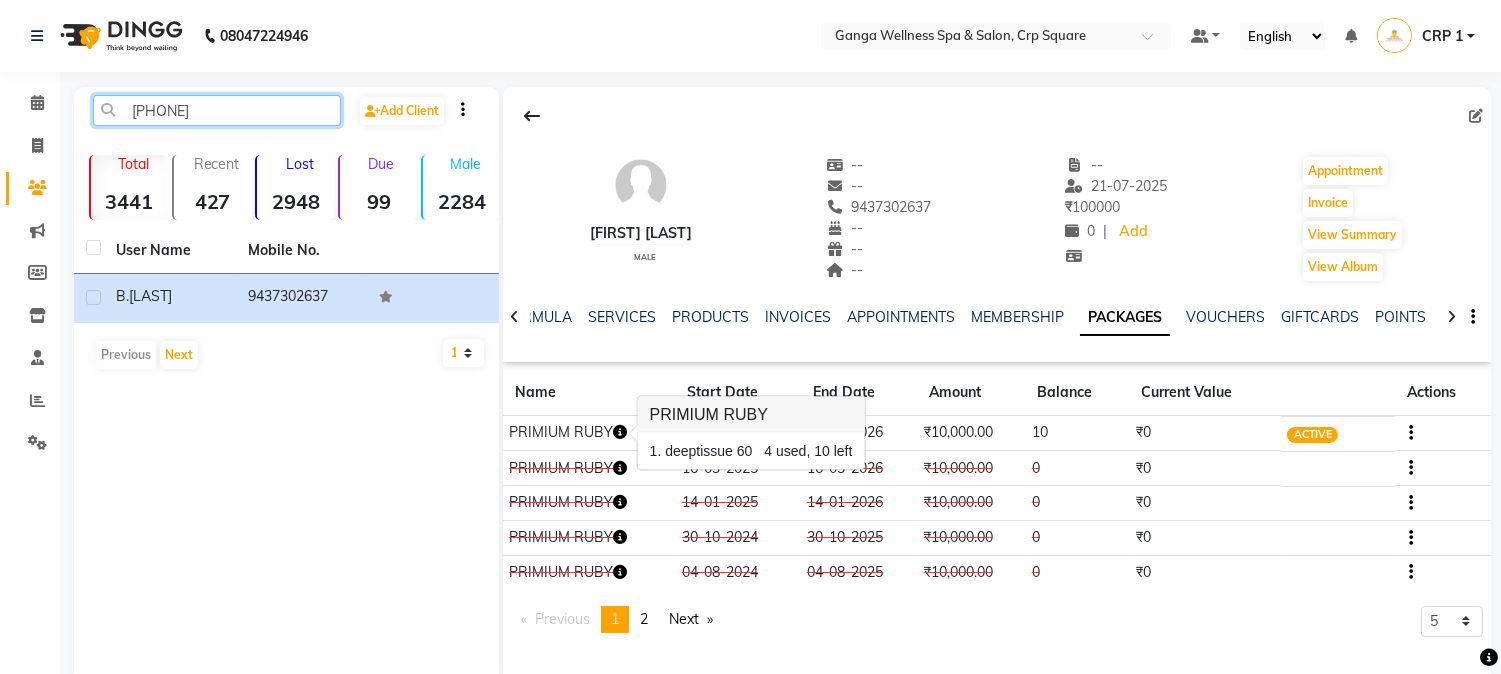 click on "9437302" 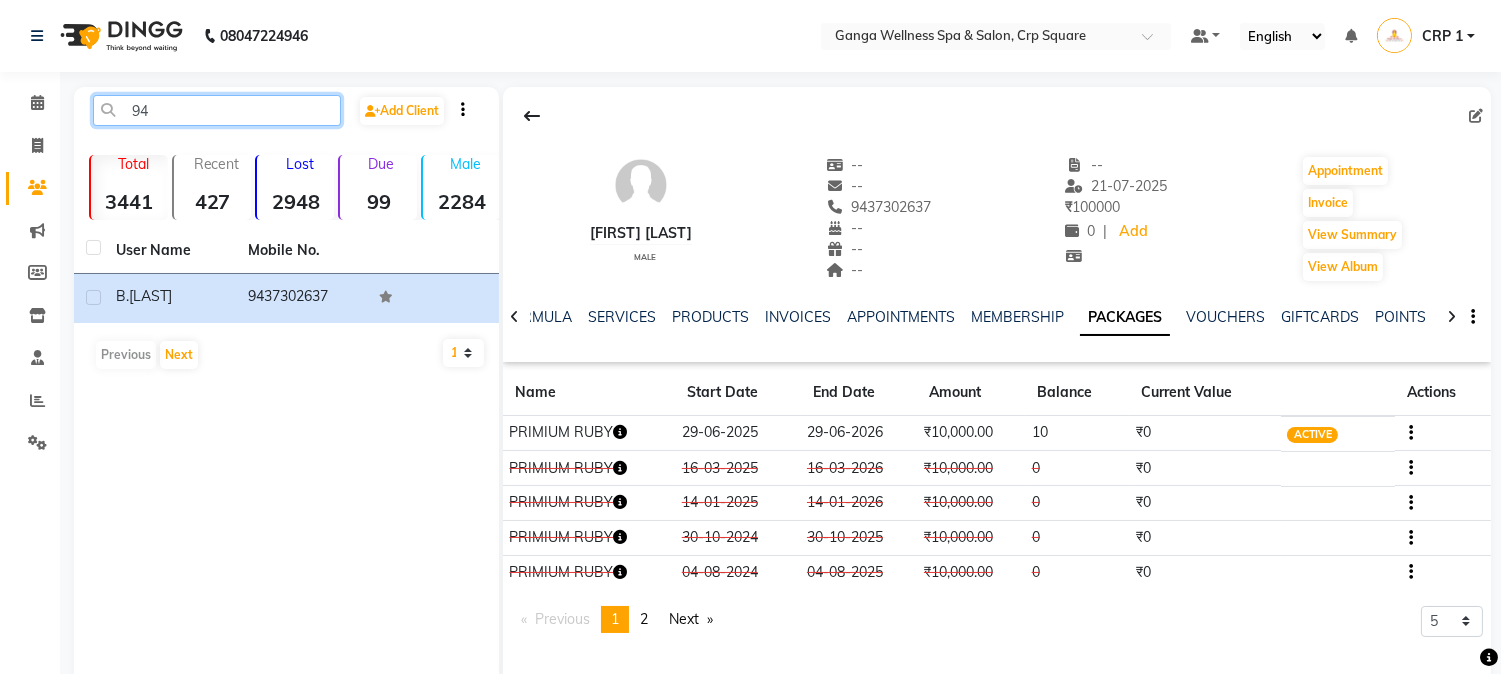 type on "9" 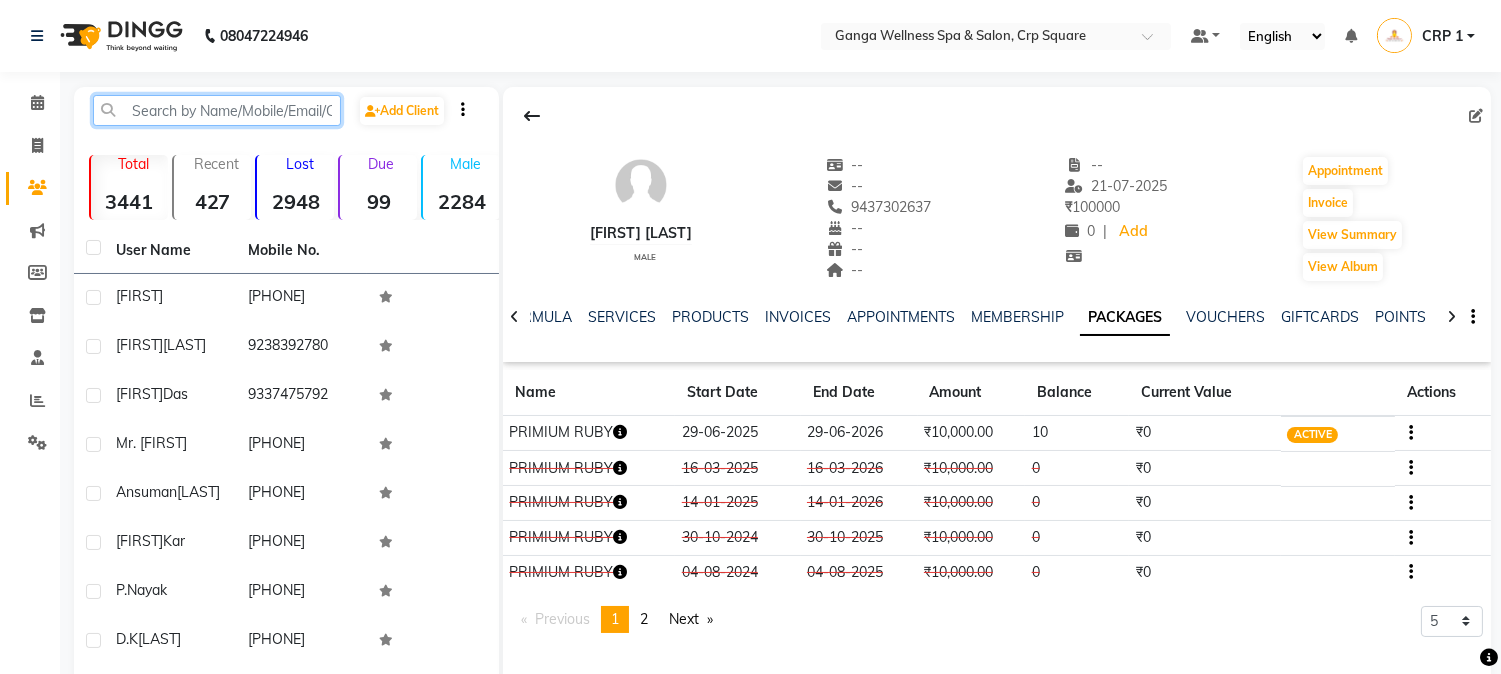 type on "b" 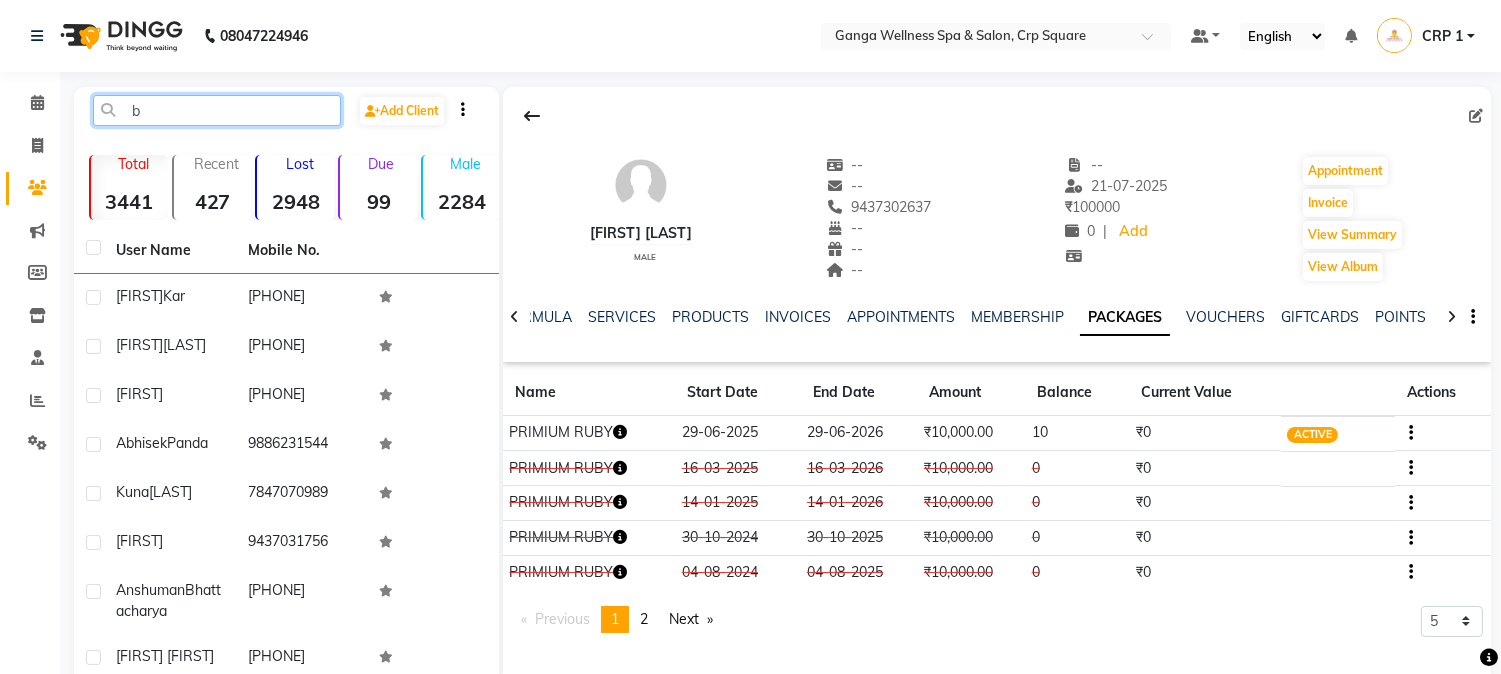 click on "b" 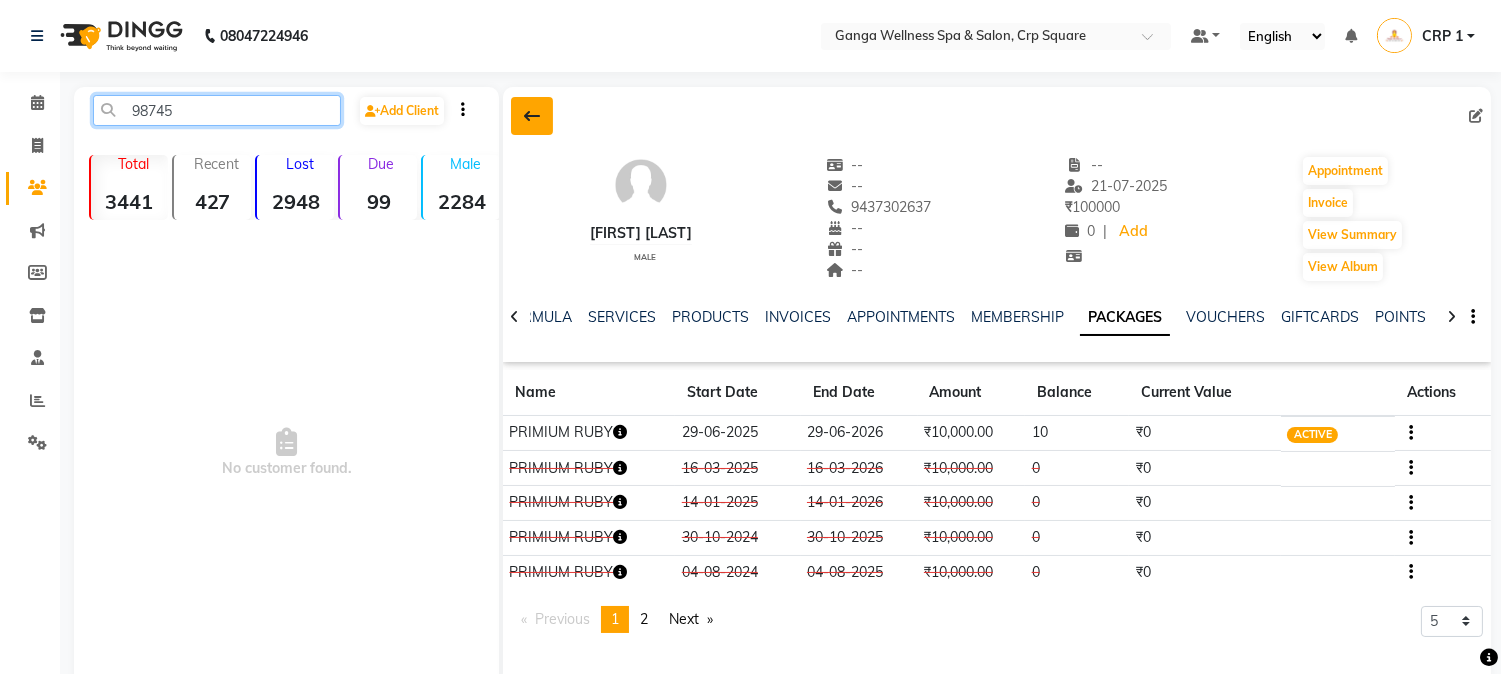 type on "98745" 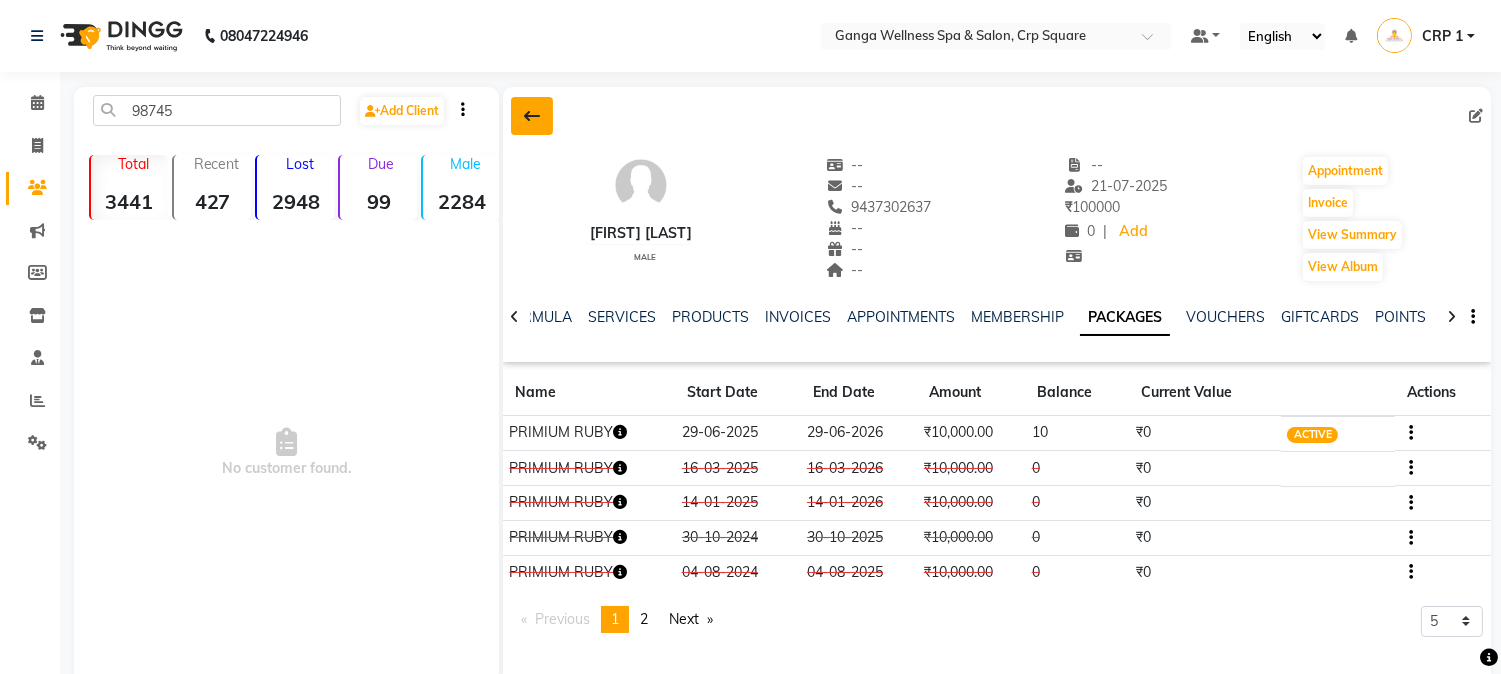 click 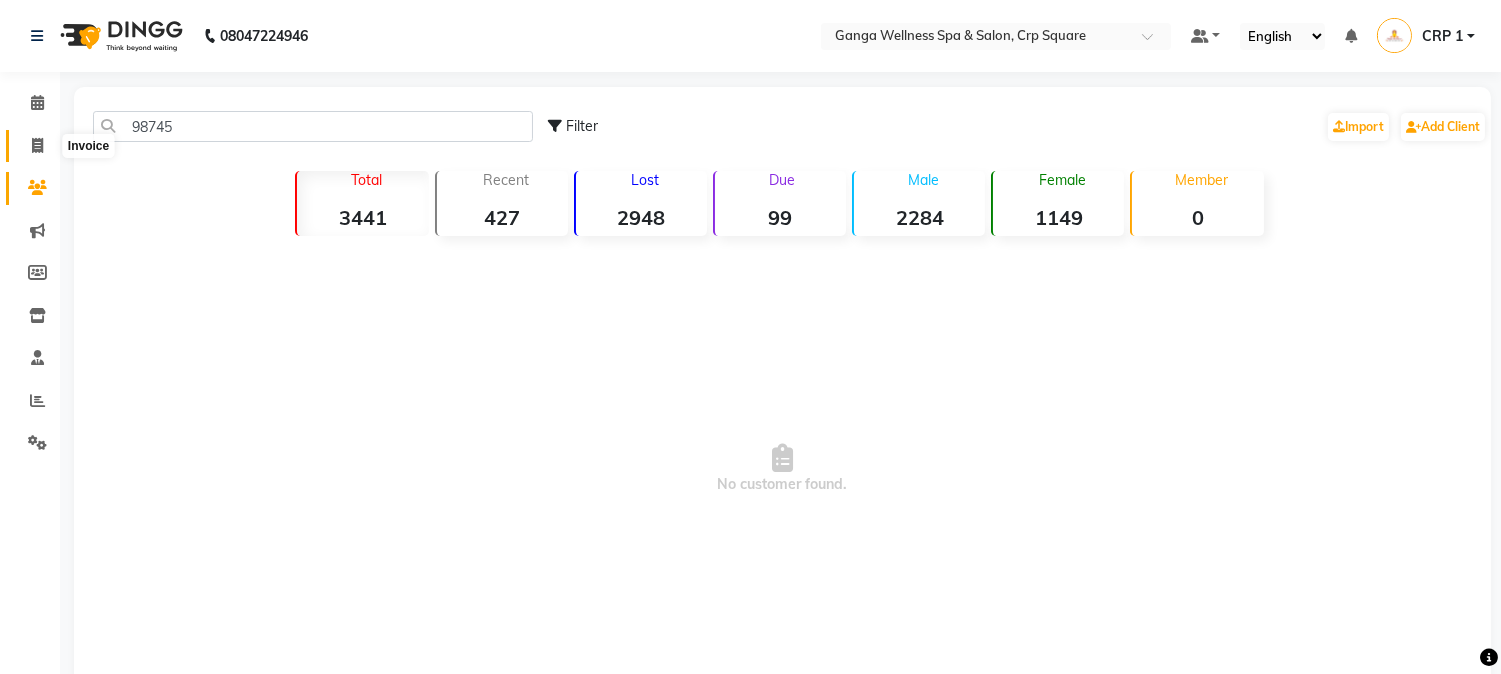 drag, startPoint x: 23, startPoint y: 147, endPoint x: 51, endPoint y: 134, distance: 30.870699 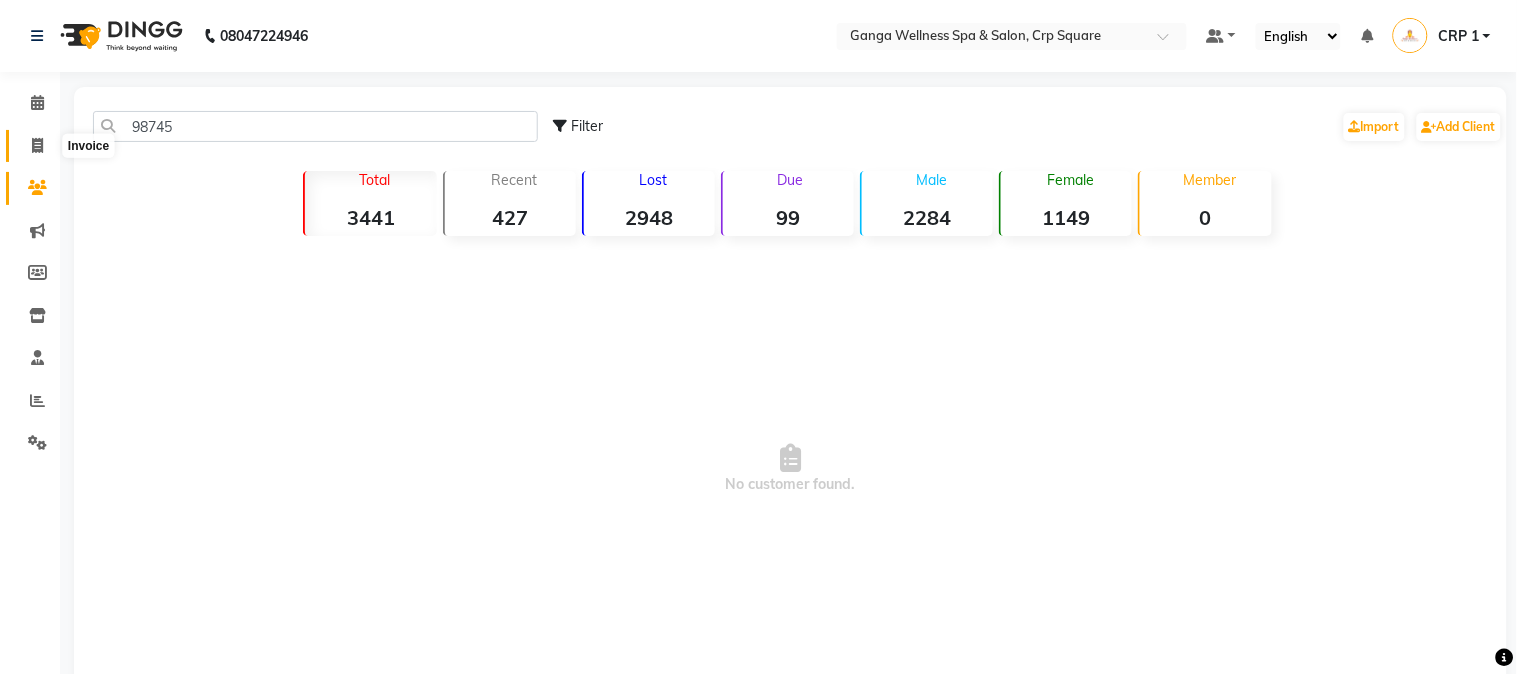 select on "715" 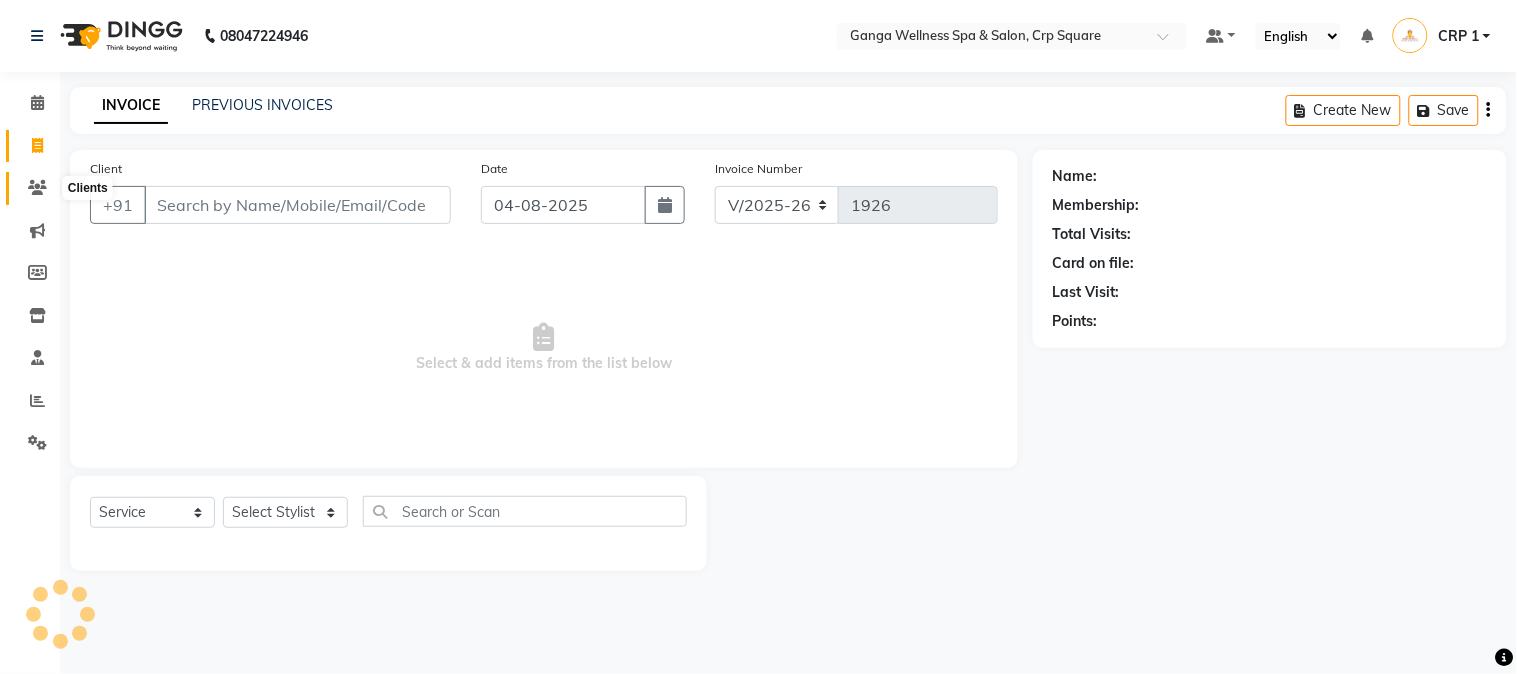 click 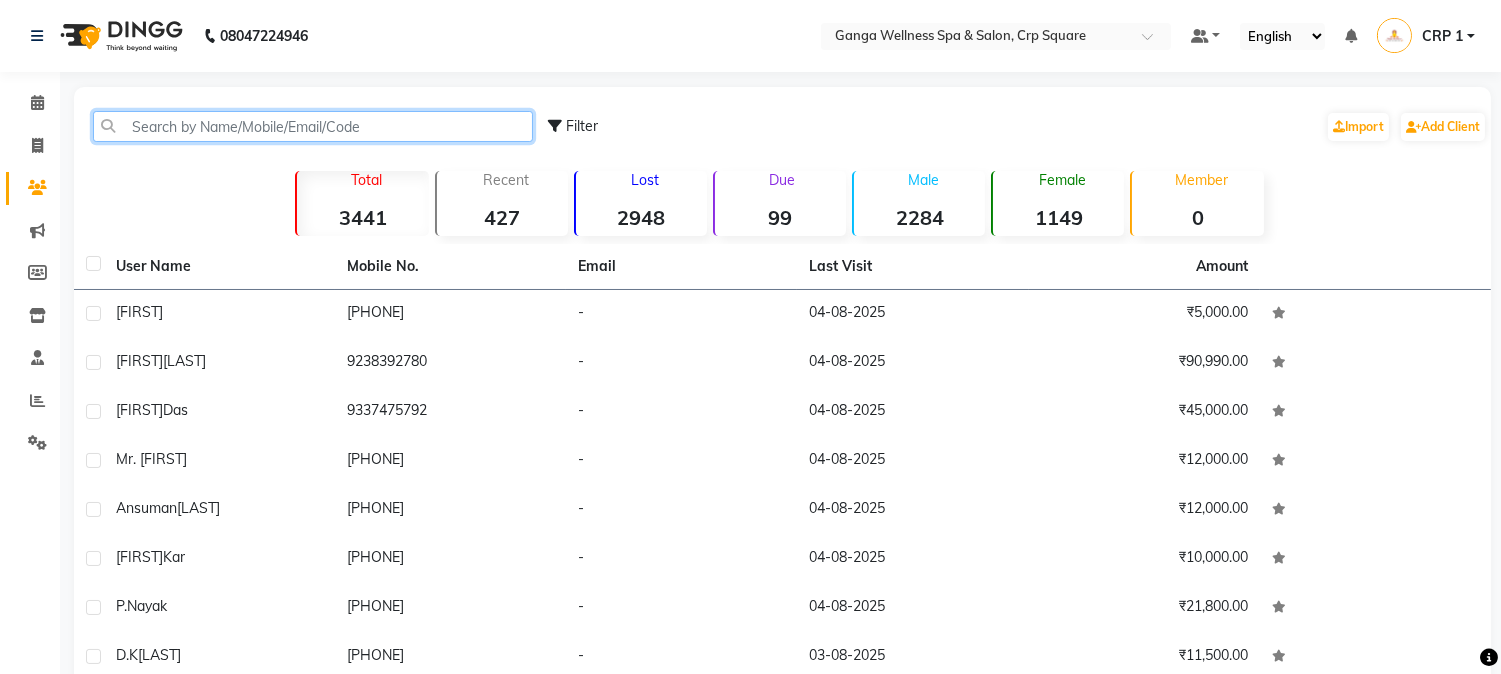 click 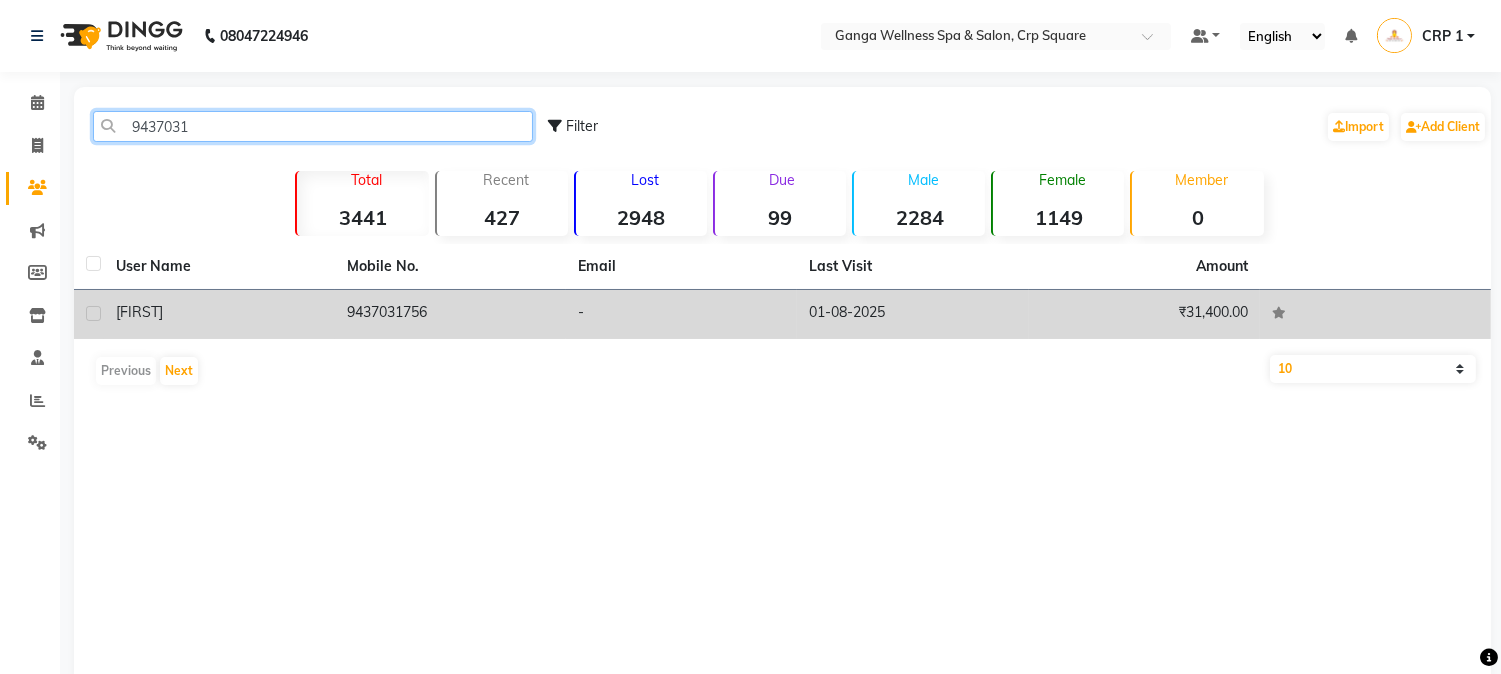 type on "9437031" 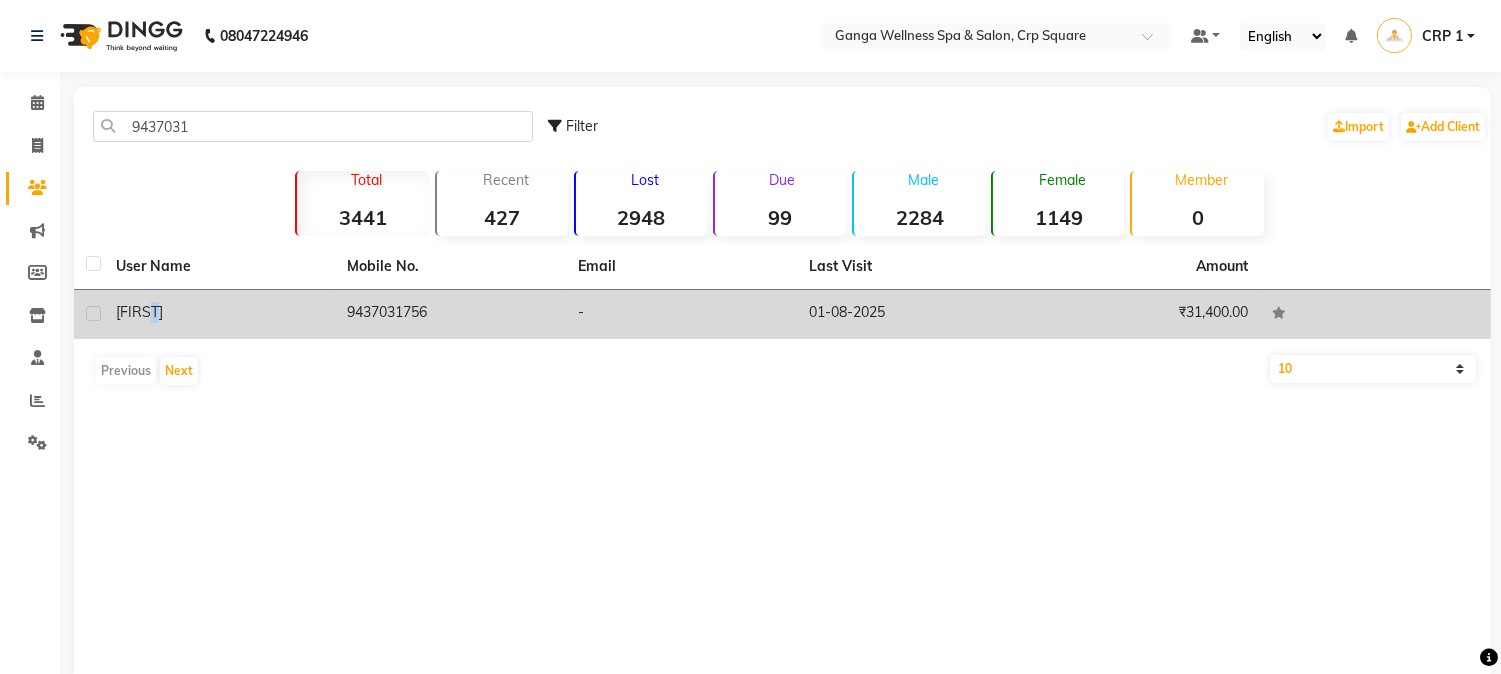 click on "[FIRST]" 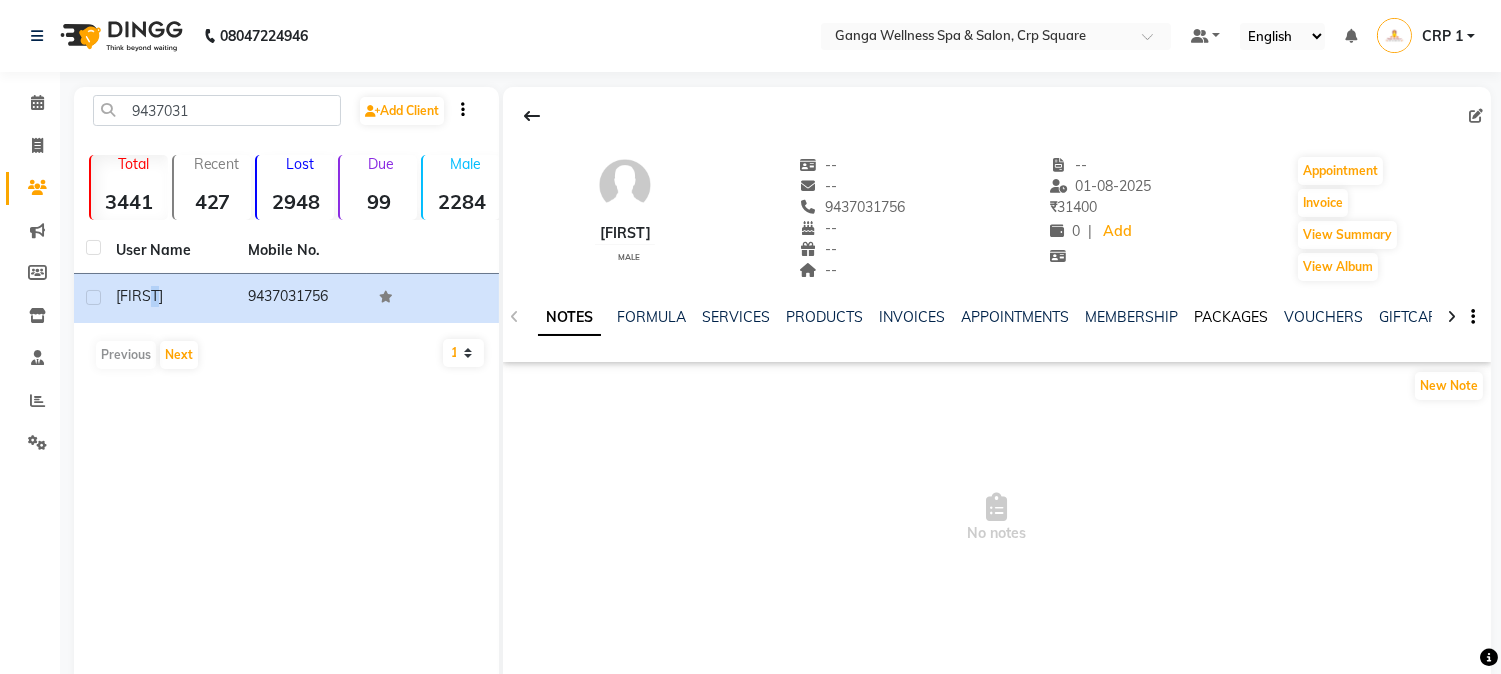 click on "PACKAGES" 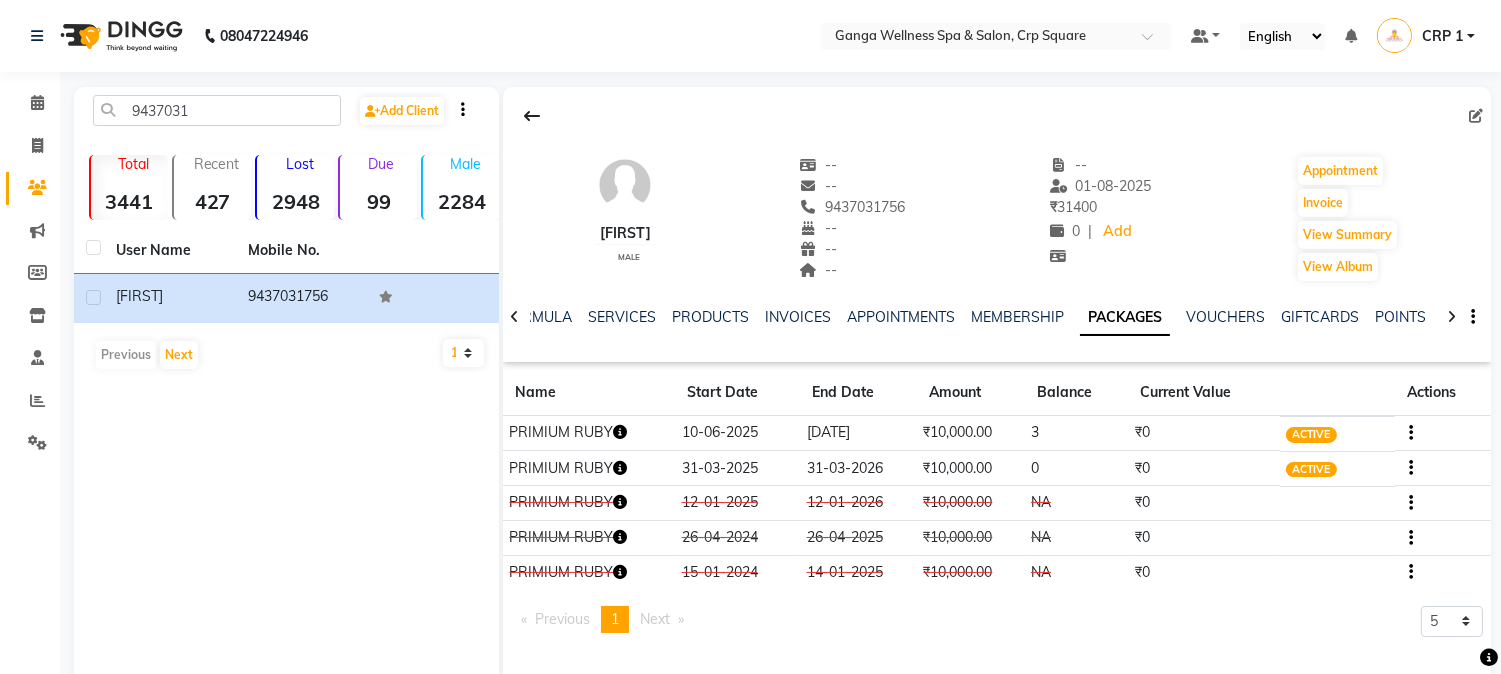 click on "PRIMIUM RUBY" 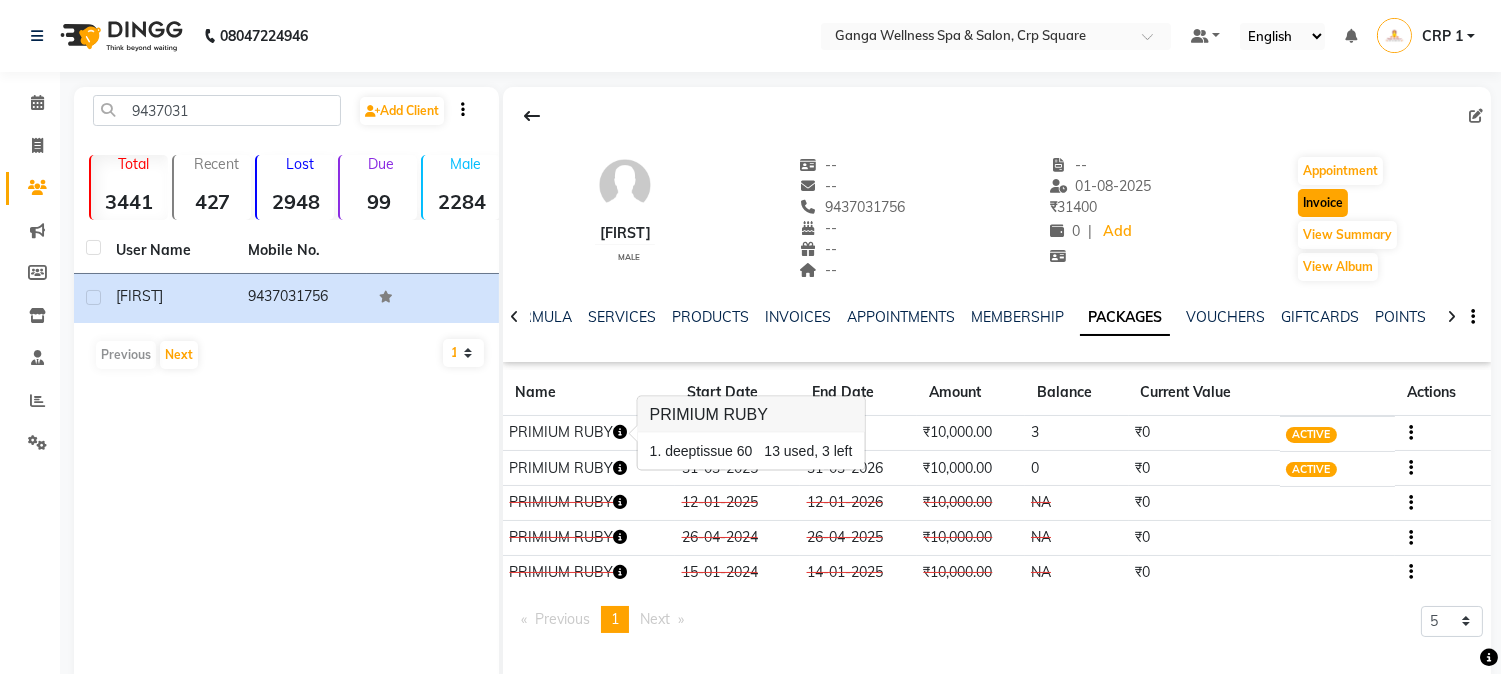 click on "Invoice" 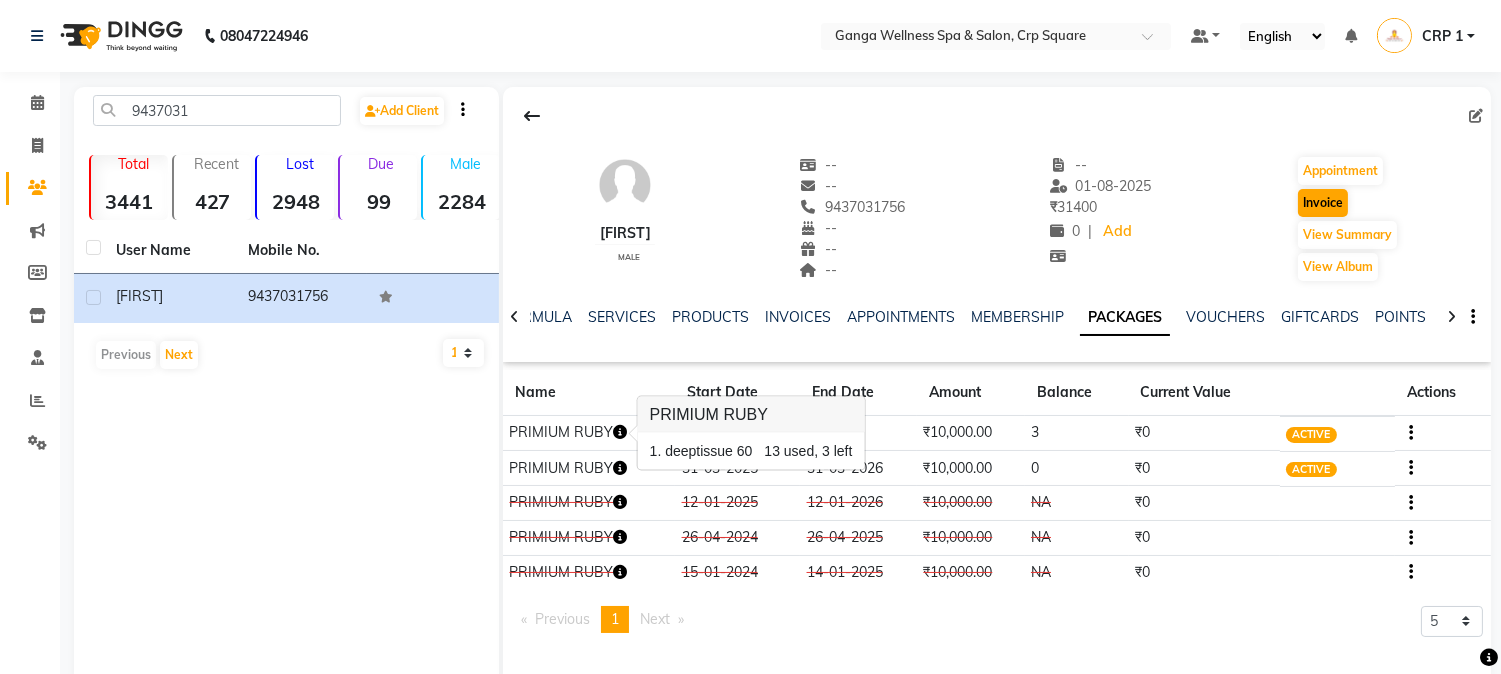 select on "service" 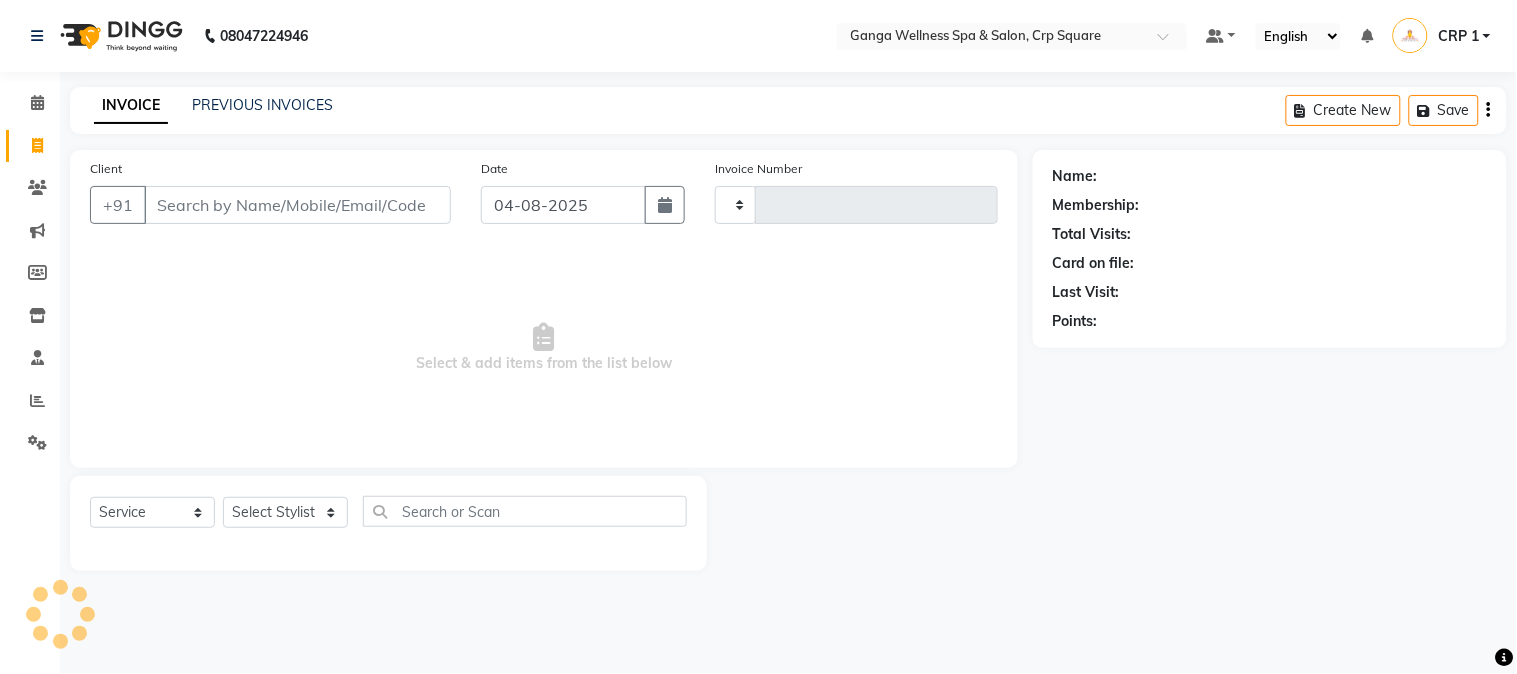 type on "1926" 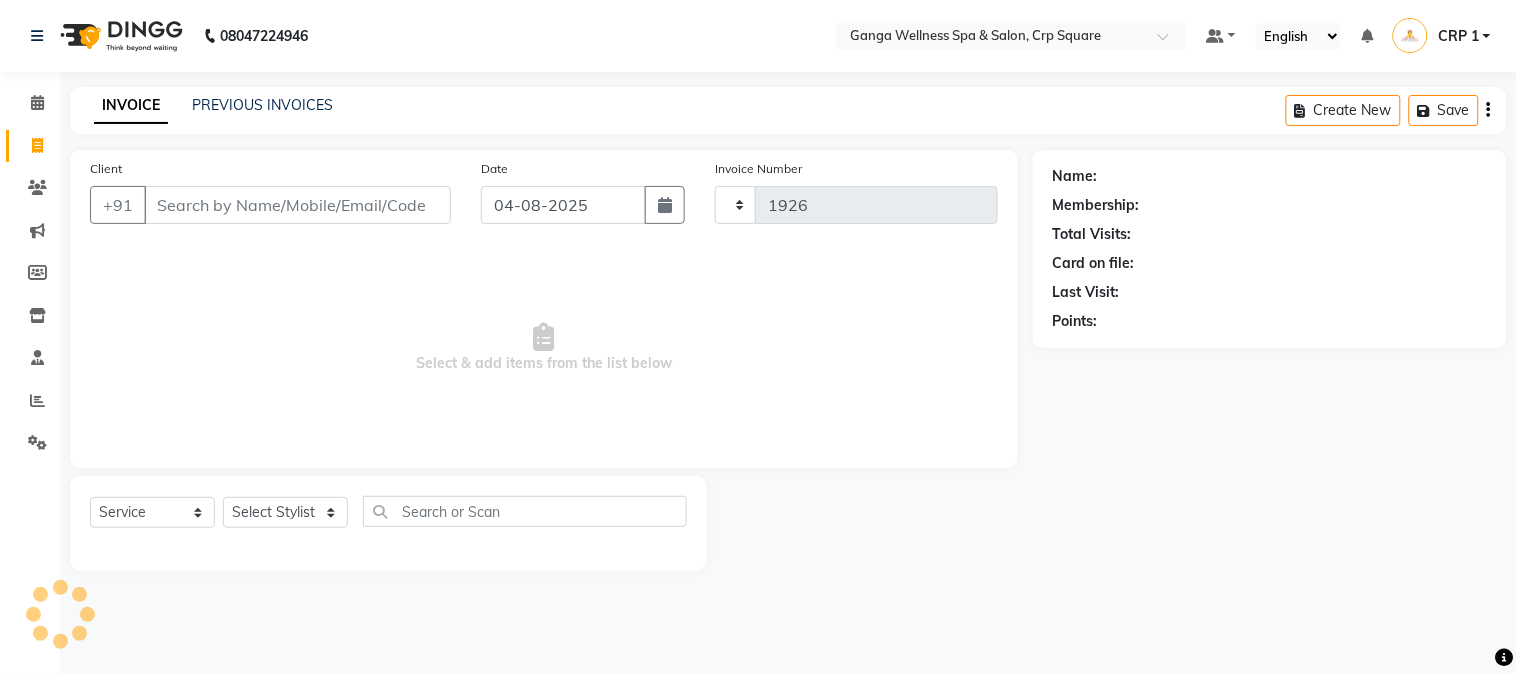 select on "715" 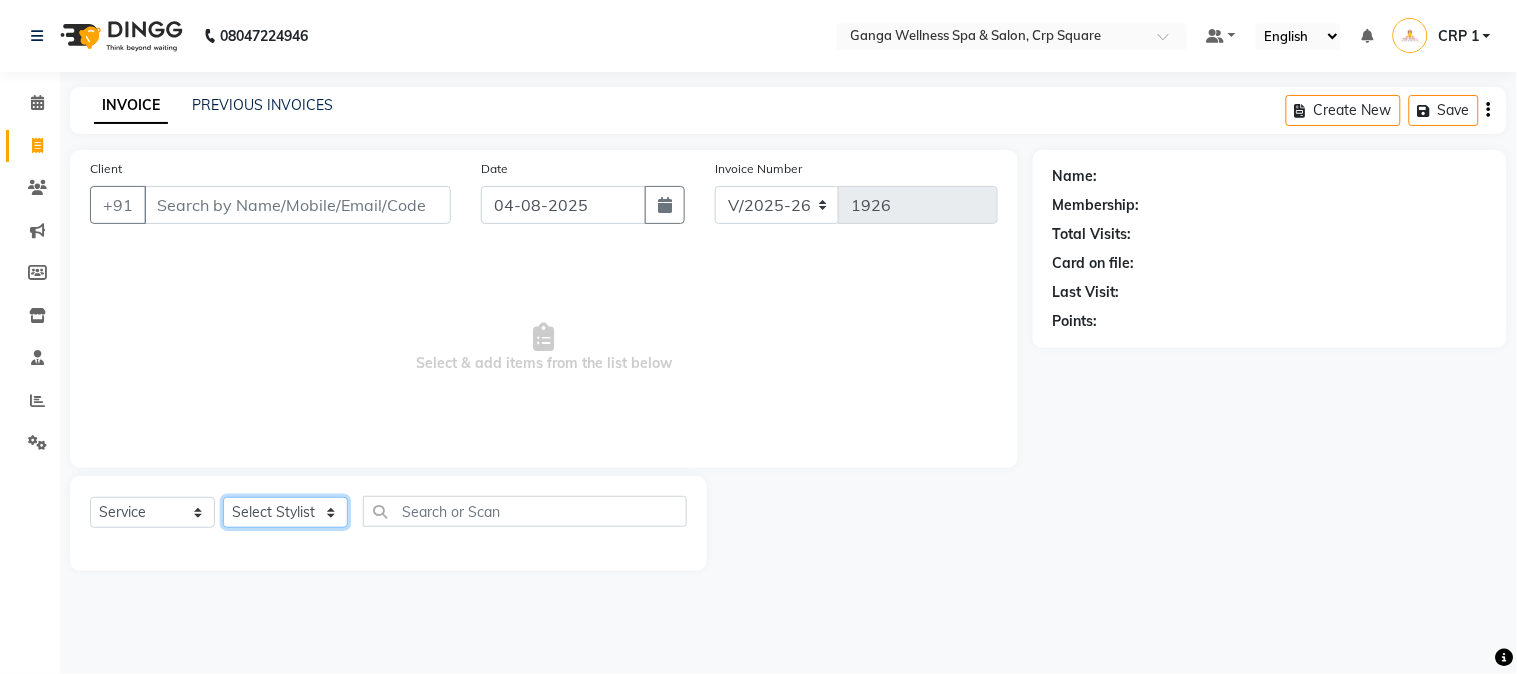 type on "9437031756" 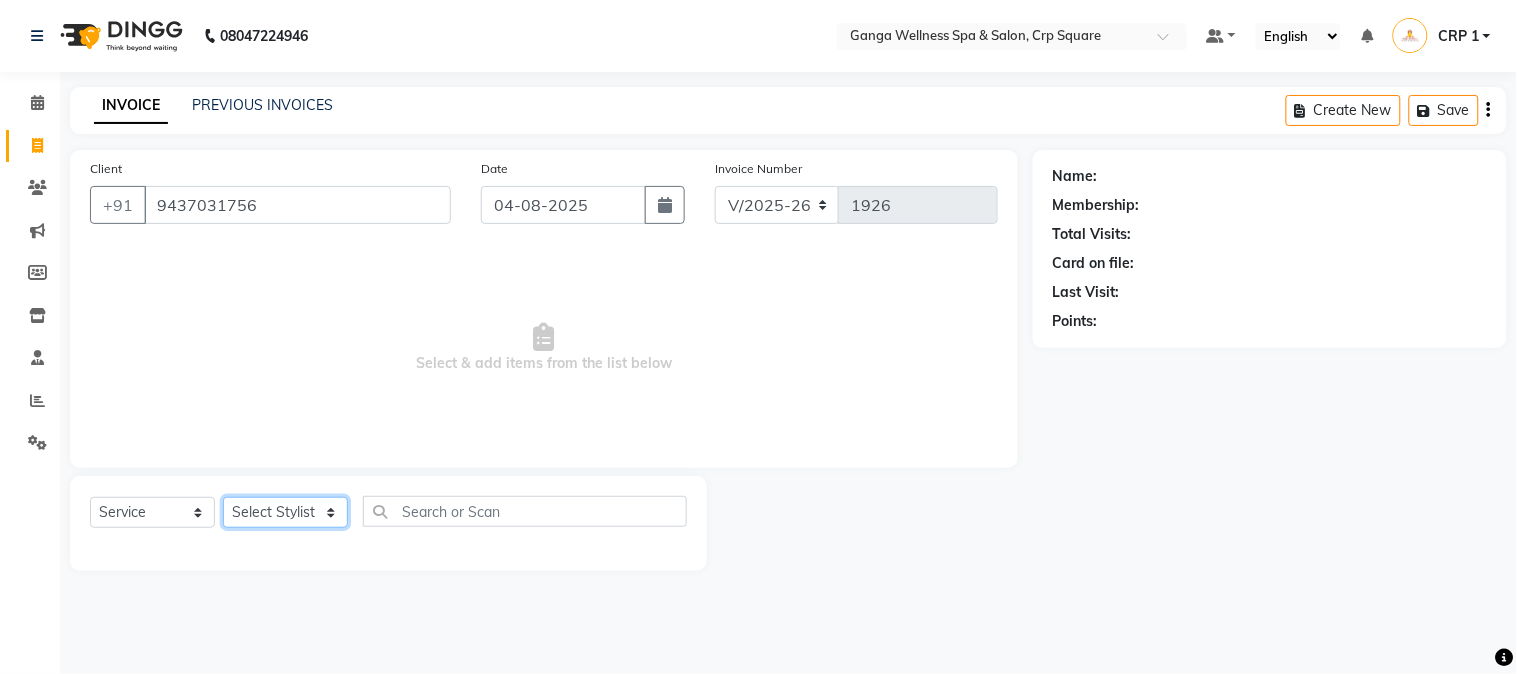 click on "Select Stylist" 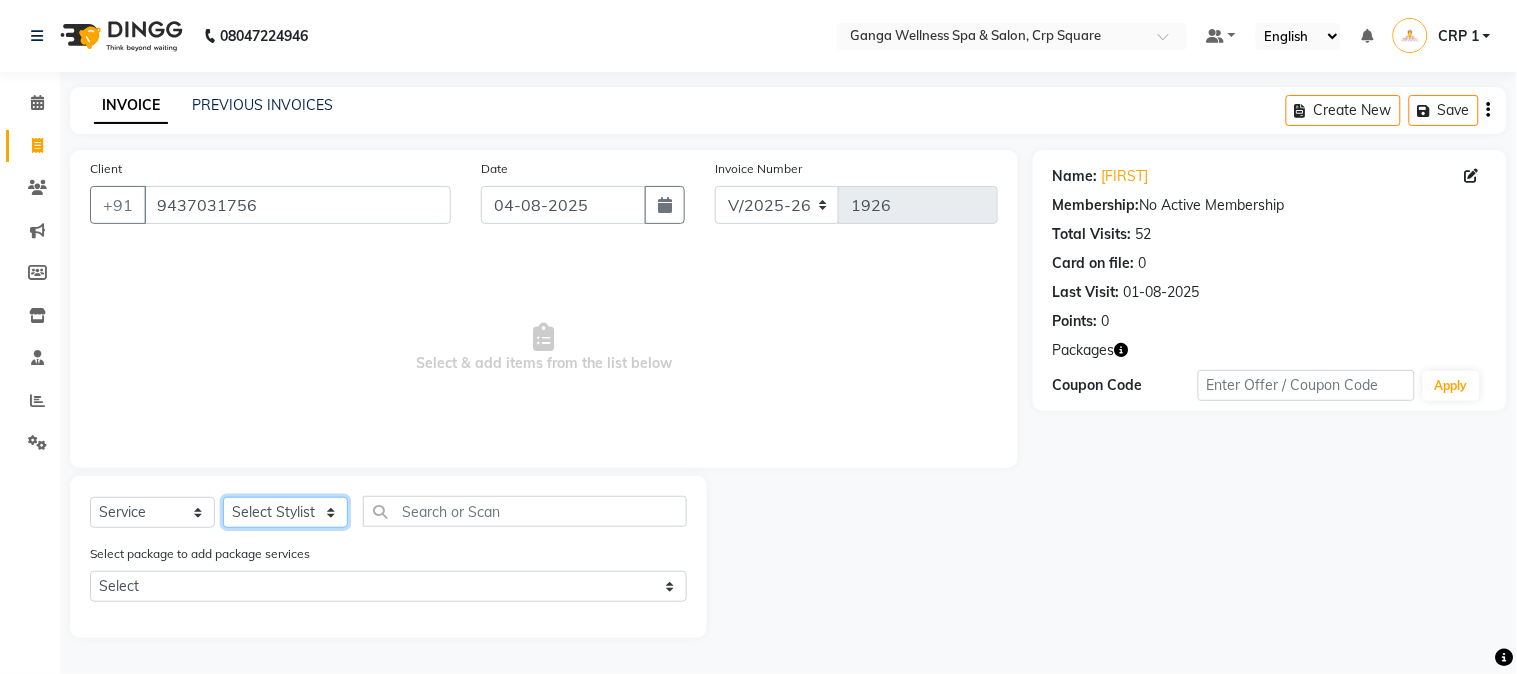 select on "83729" 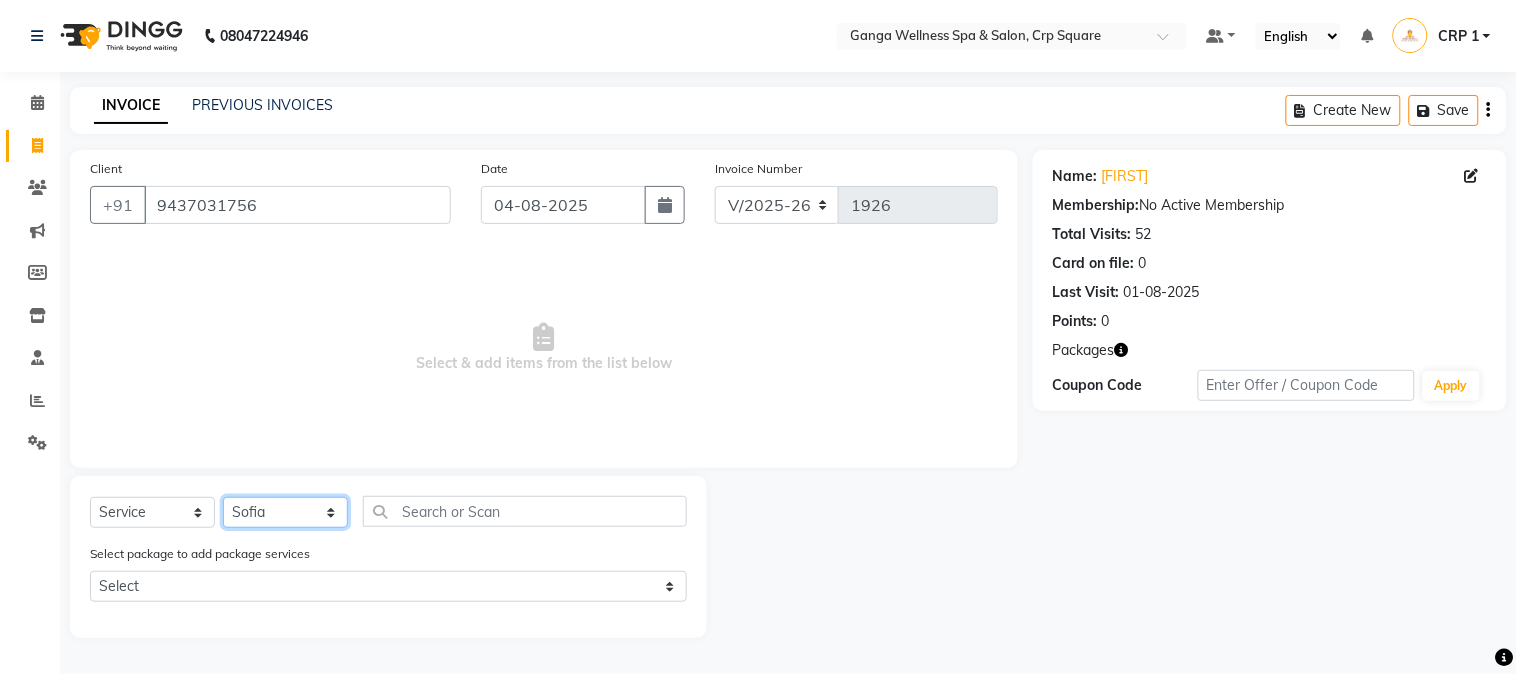 click on "Select Stylist Aarovi Abhin Alisha Ammi Ania Annei Api Ayen Bikash Bina CRP 1 CRP 2 Dipti Elina G1 G1 Salon General Manager  Helen Jasmine Jayashree JC Jenny kavi Krishna Manoj Mathu  Monika Moon Nancy Nirupama Pabitra Papu Puja Purnima Rajashree Raju Rashmi Rasmi  Remi Rinky Riya Rose Sanjiv Saraswati Saroj Sir  Shrabani Sofia Steffy Sukanya Surren Mahapatra Sushree Swopna Umpi Zuali" 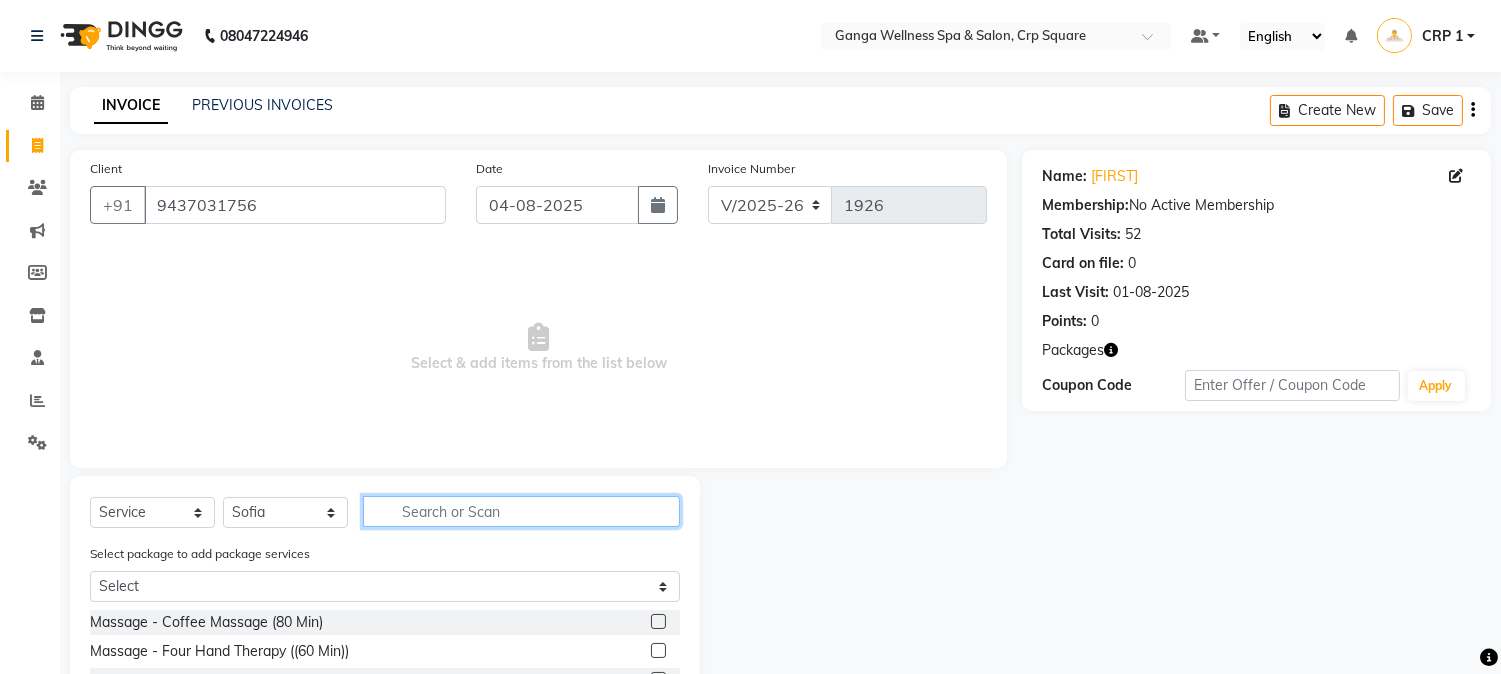 click 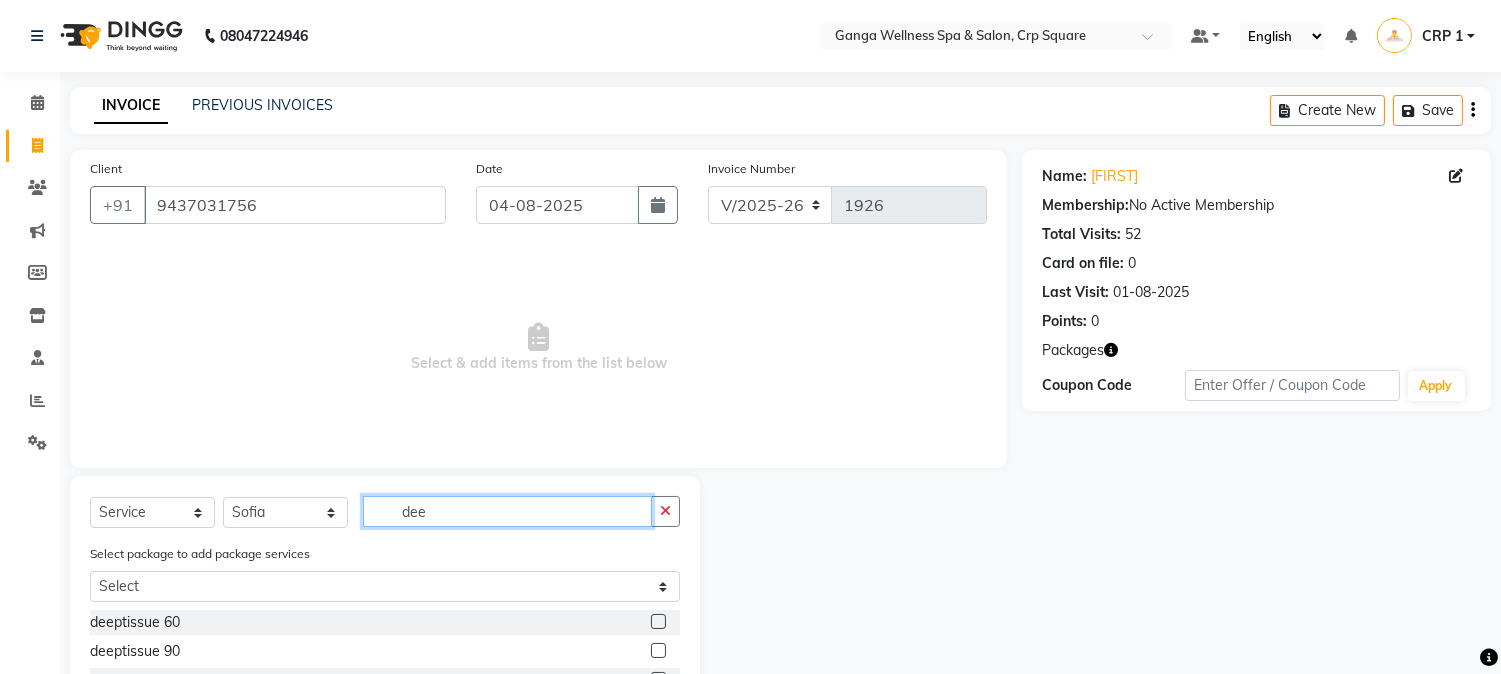 type on "dee" 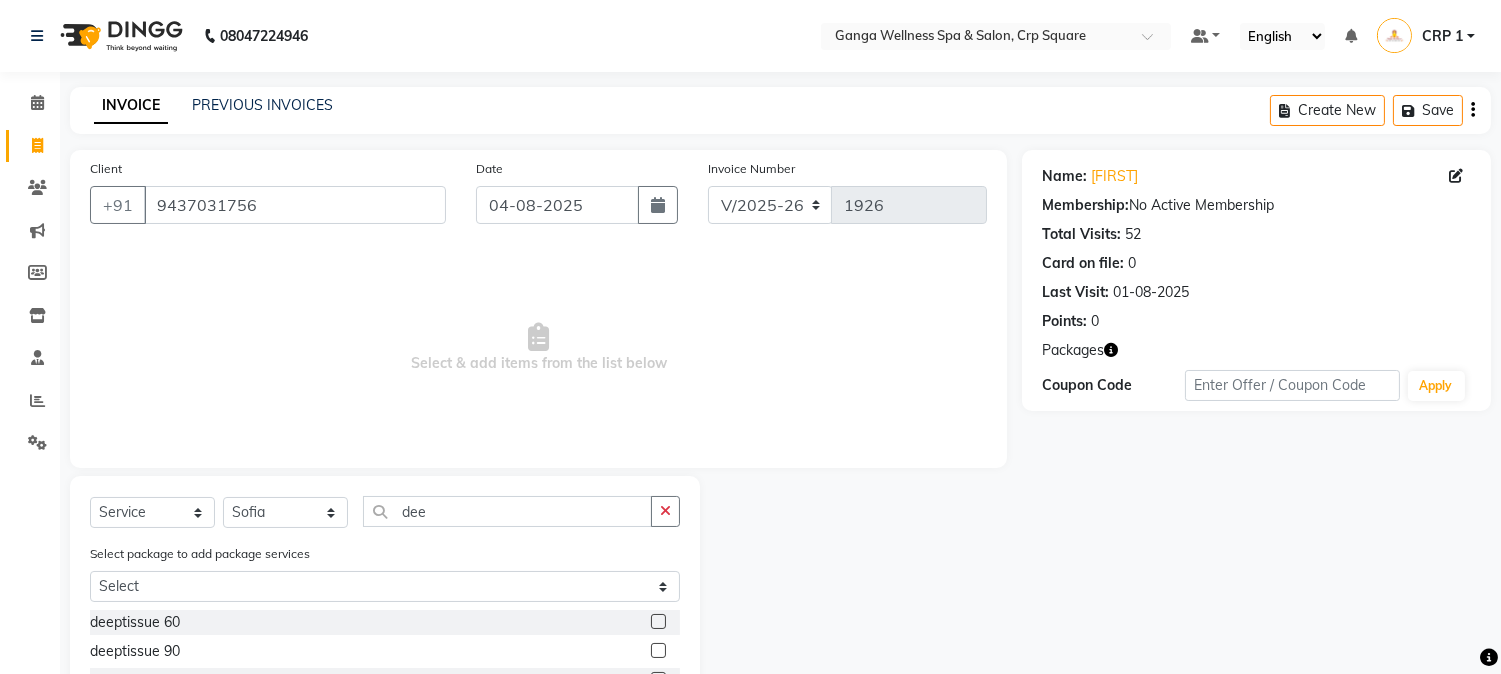click 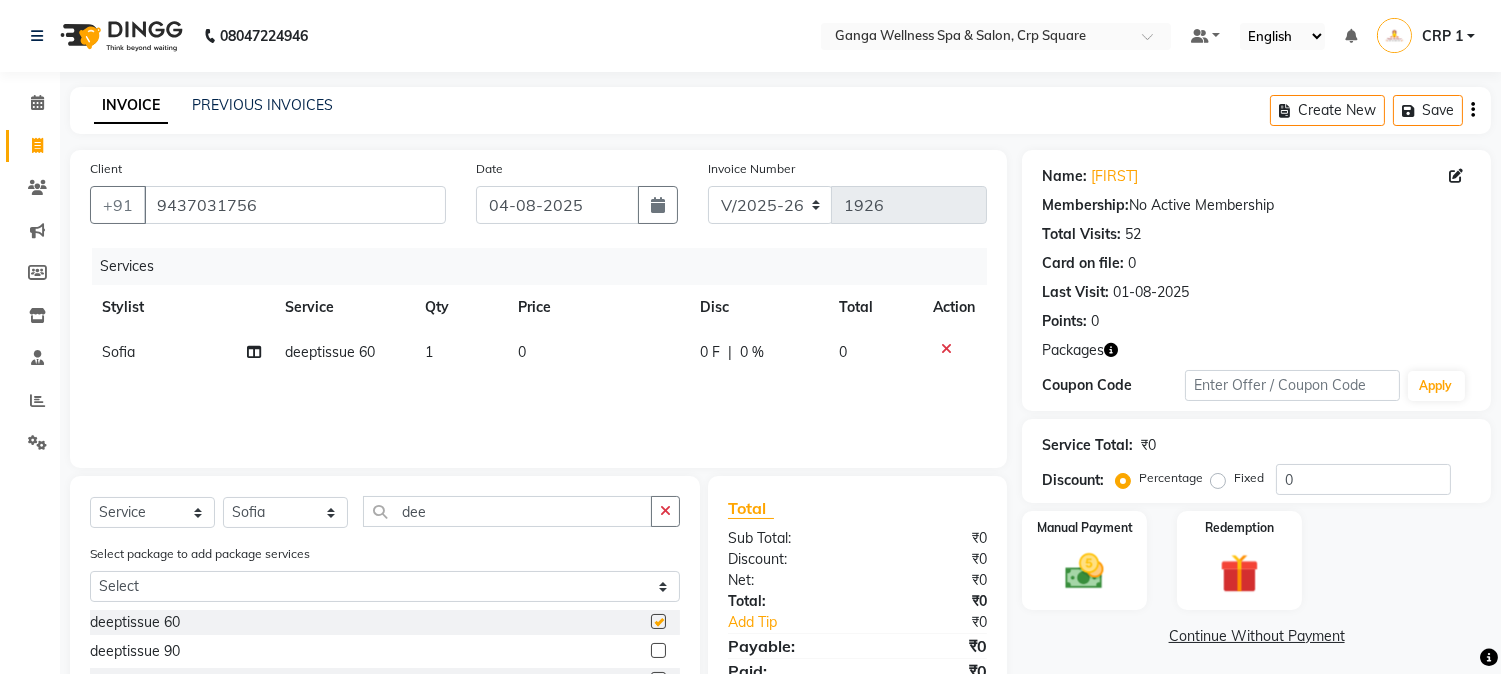 checkbox on "false" 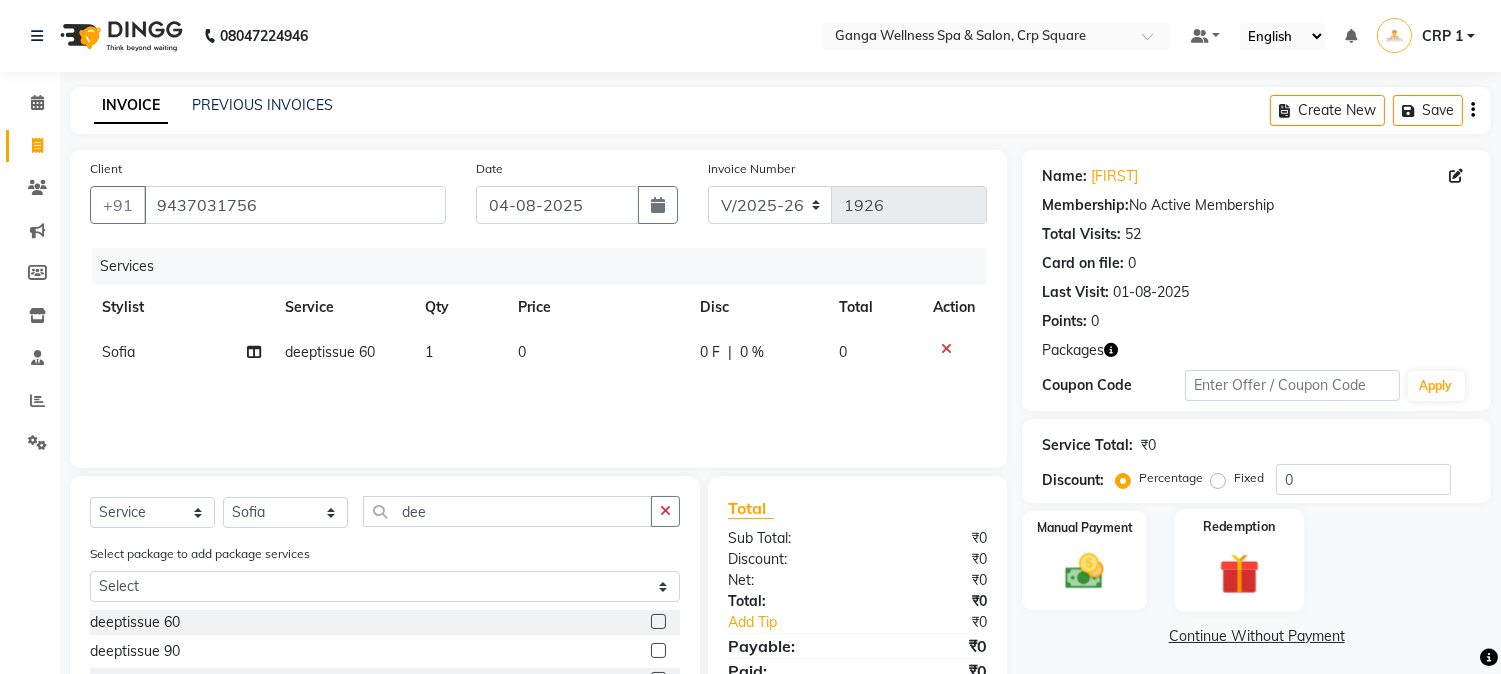 click 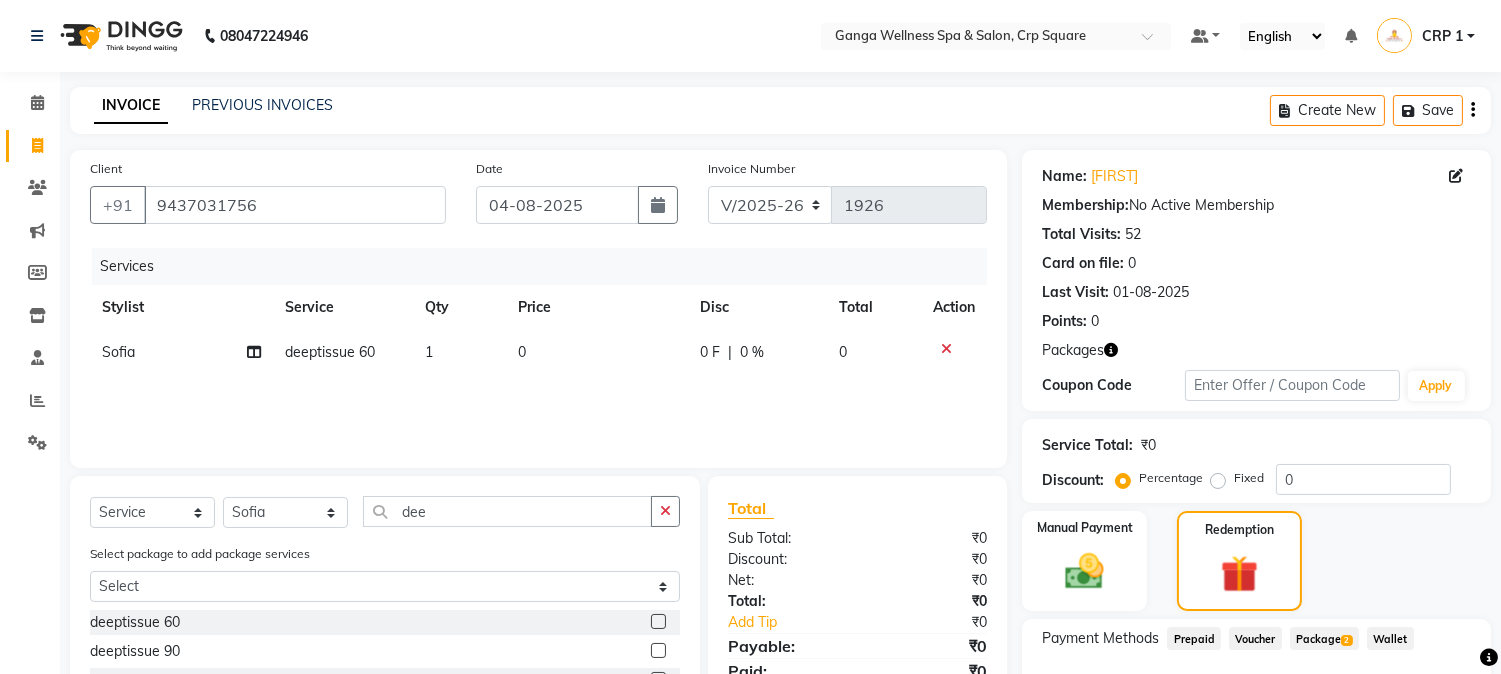 drag, startPoint x: 1305, startPoint y: 643, endPoint x: 1242, endPoint y: 621, distance: 66.730804 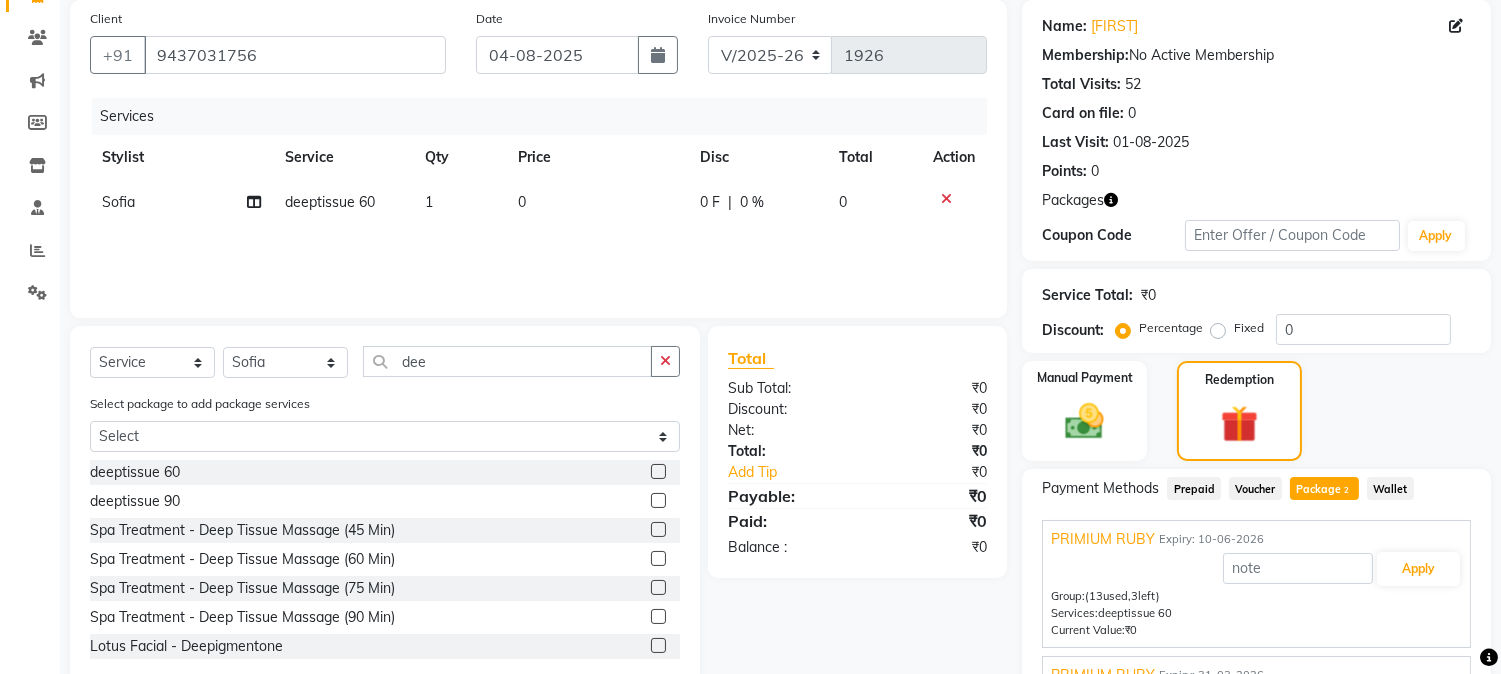 scroll, scrollTop: 222, scrollLeft: 0, axis: vertical 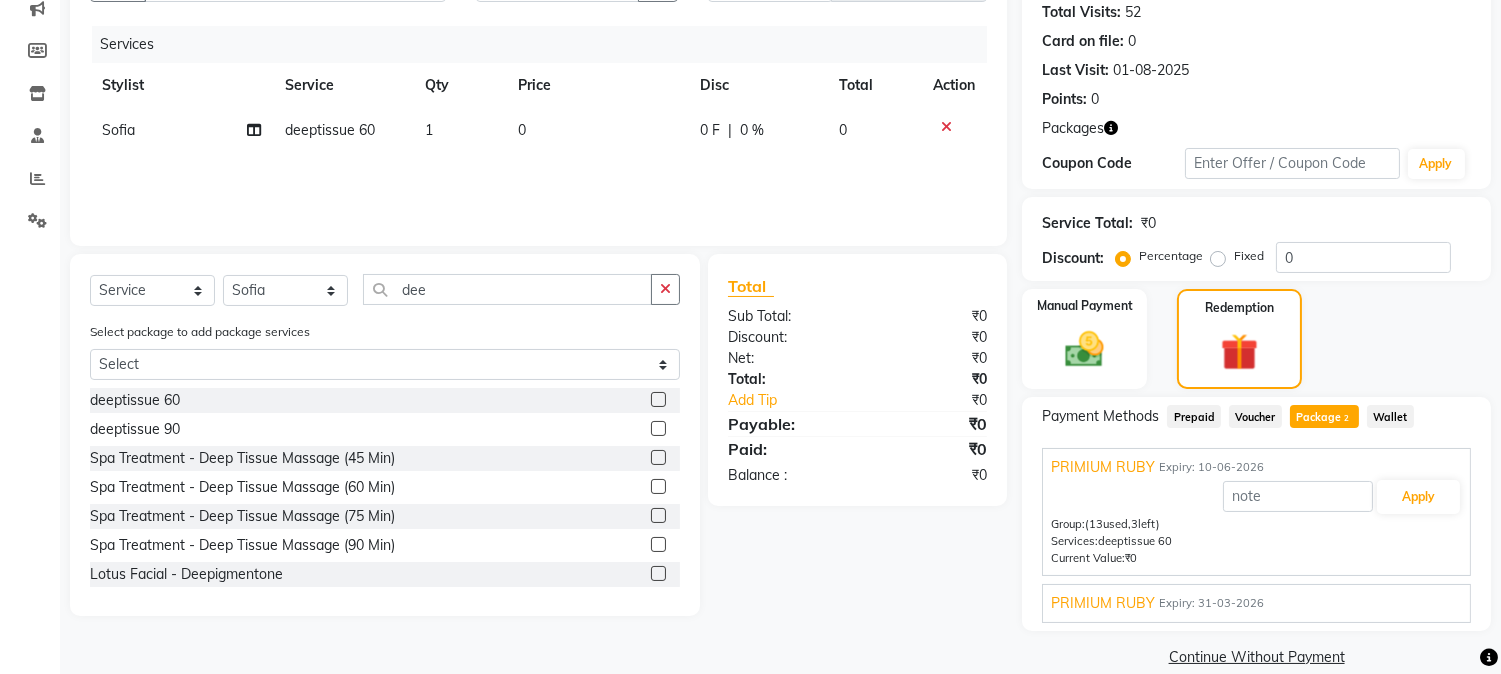 click on "Package  2" 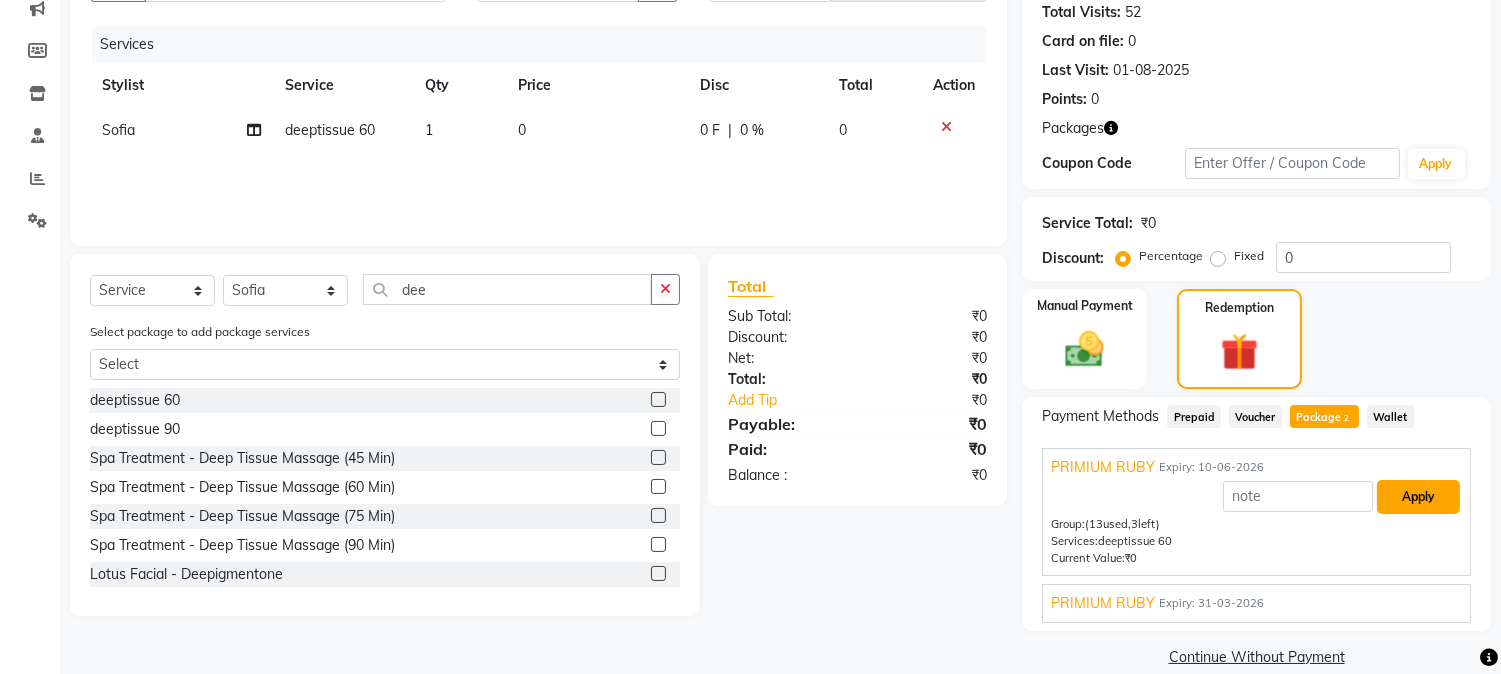 click on "Apply" at bounding box center [1418, 497] 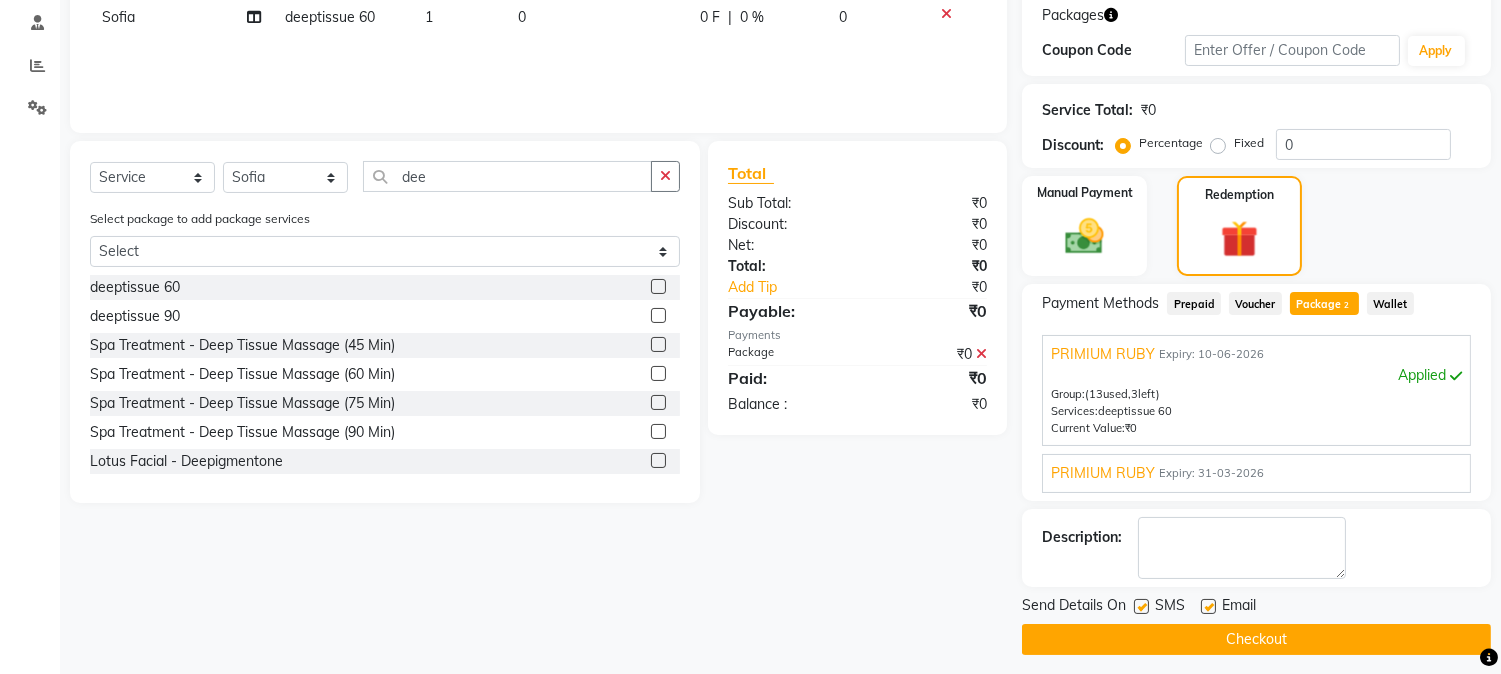 scroll, scrollTop: 344, scrollLeft: 0, axis: vertical 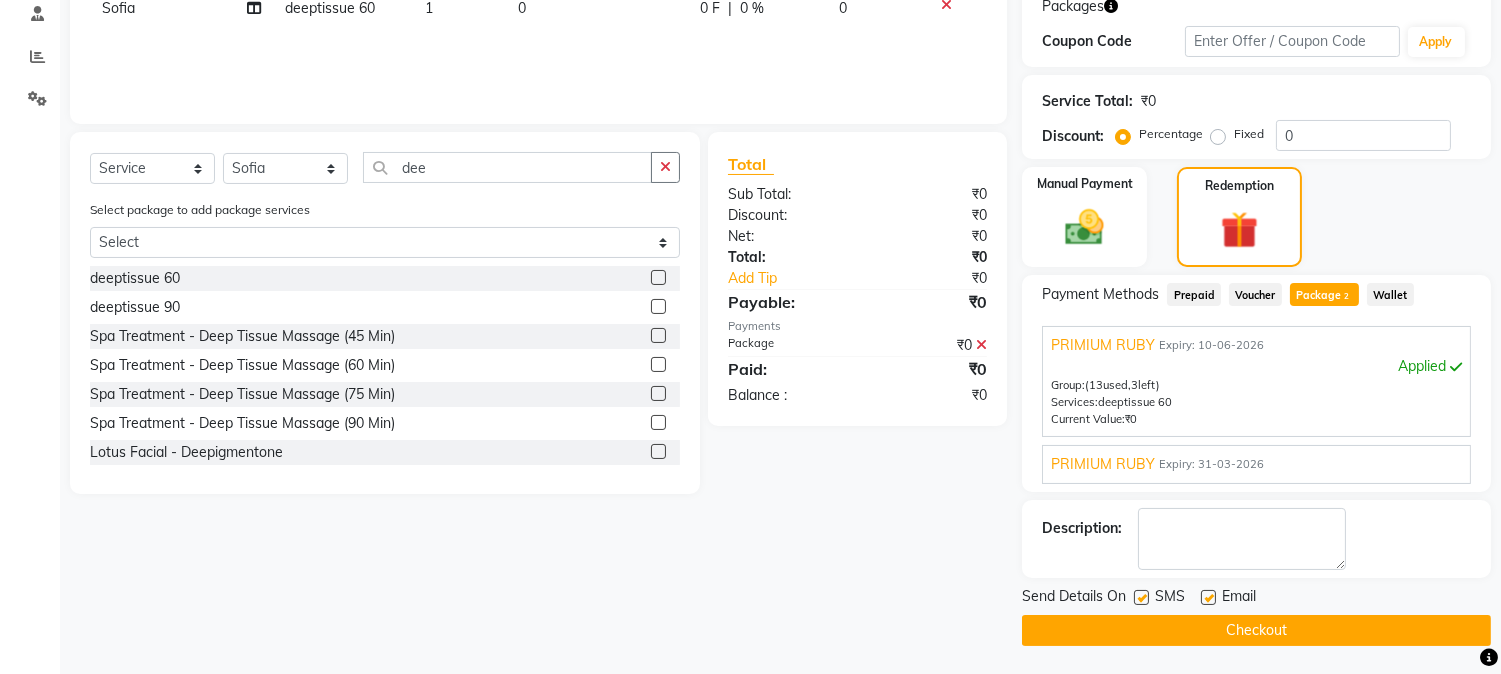 click on "Checkout" 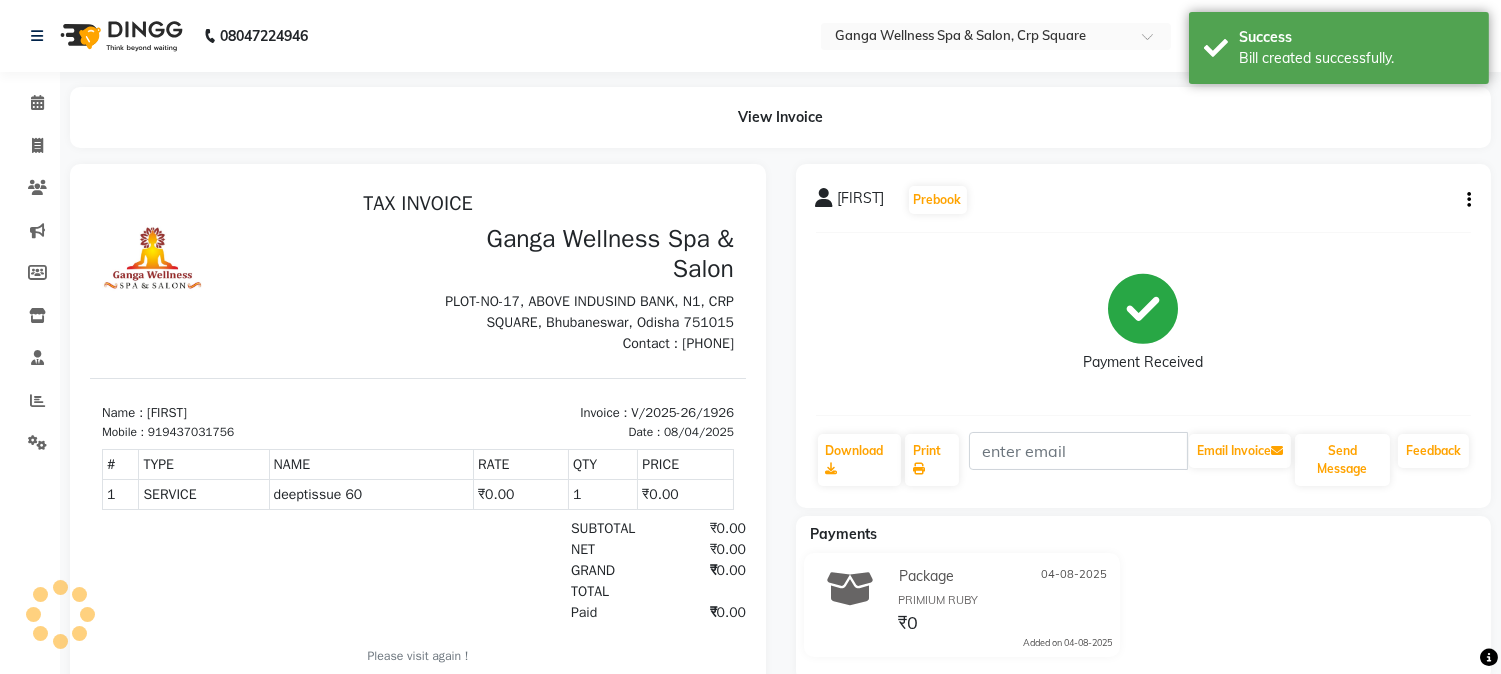 scroll, scrollTop: 0, scrollLeft: 0, axis: both 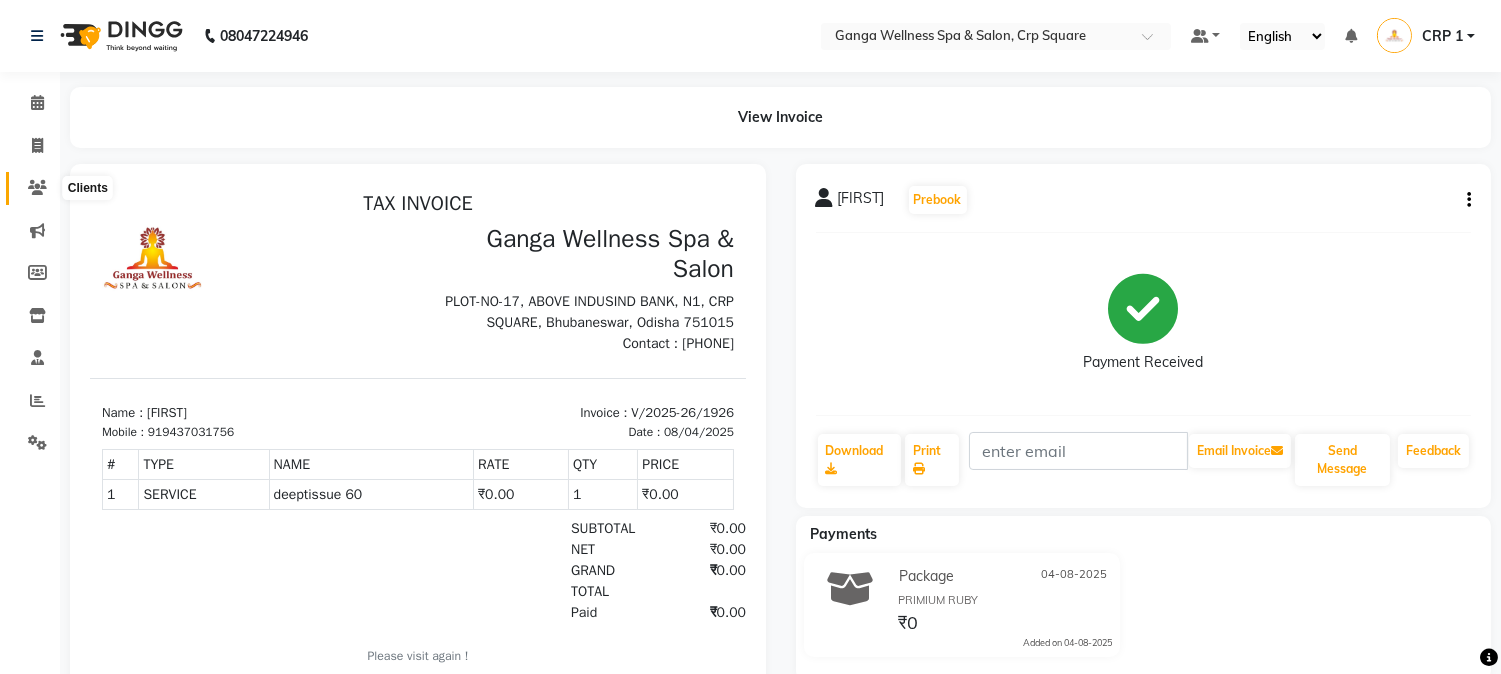 click 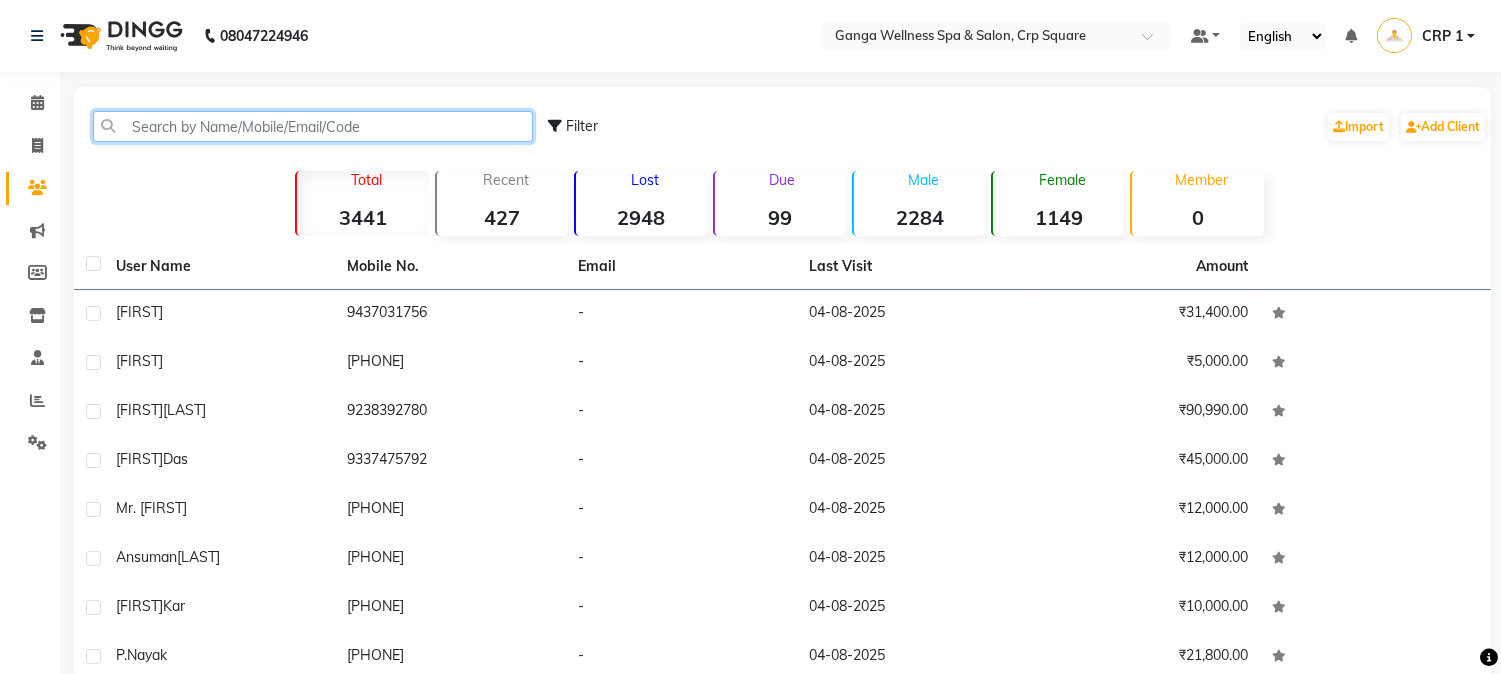 click 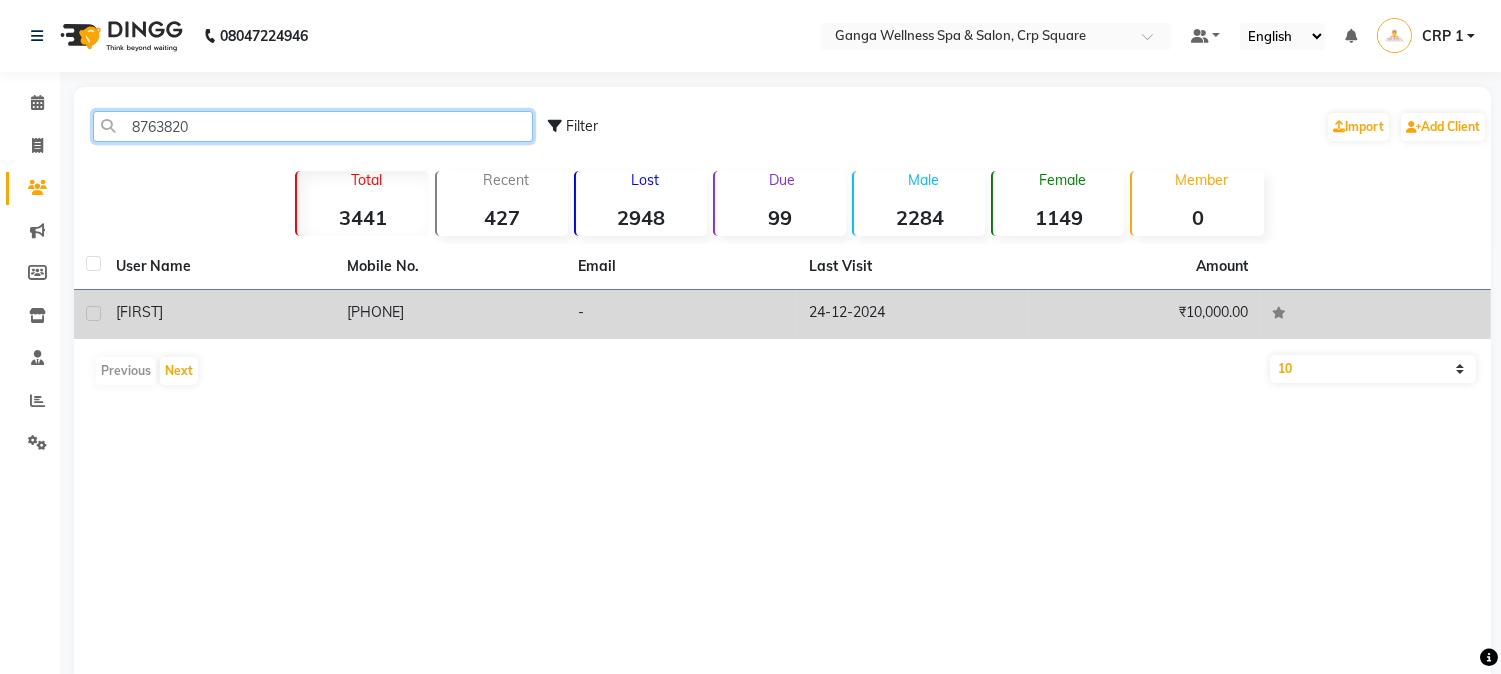 type on "8763820" 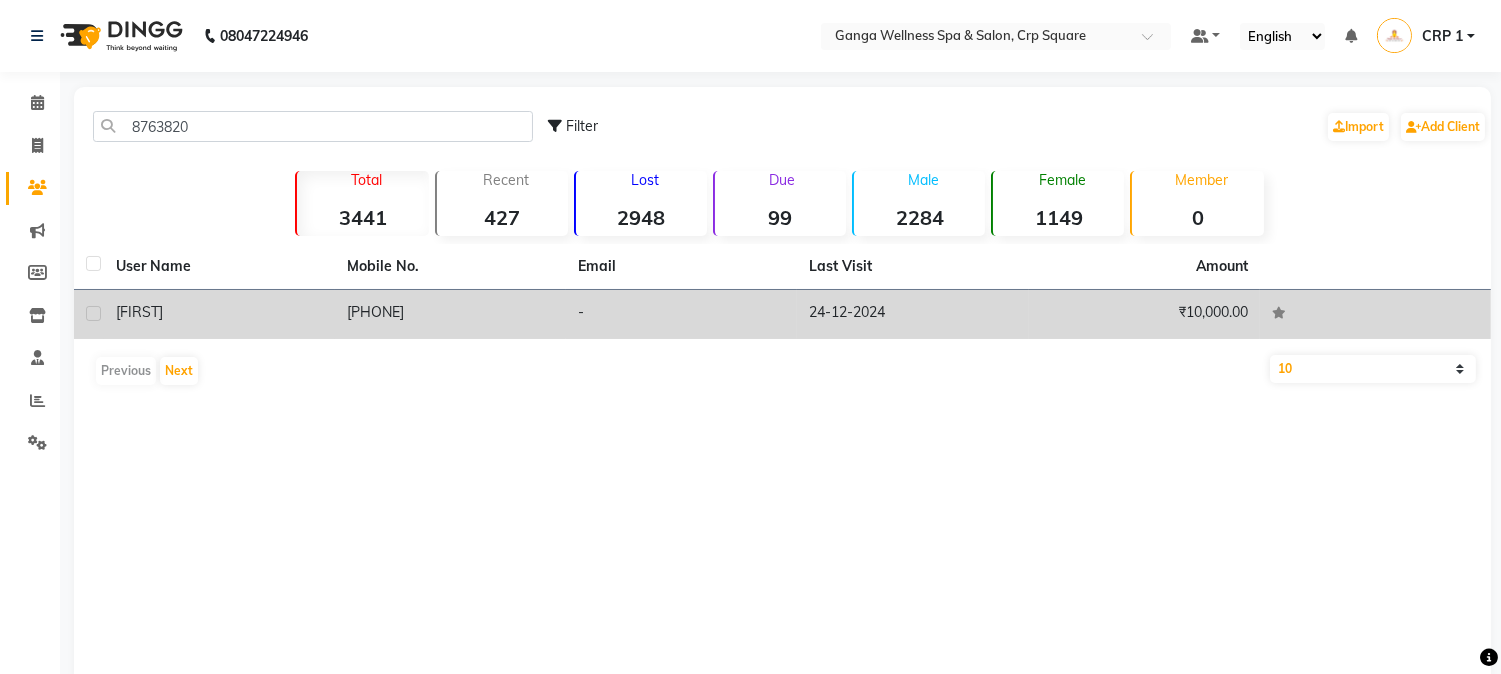 click on "[FIRST]" 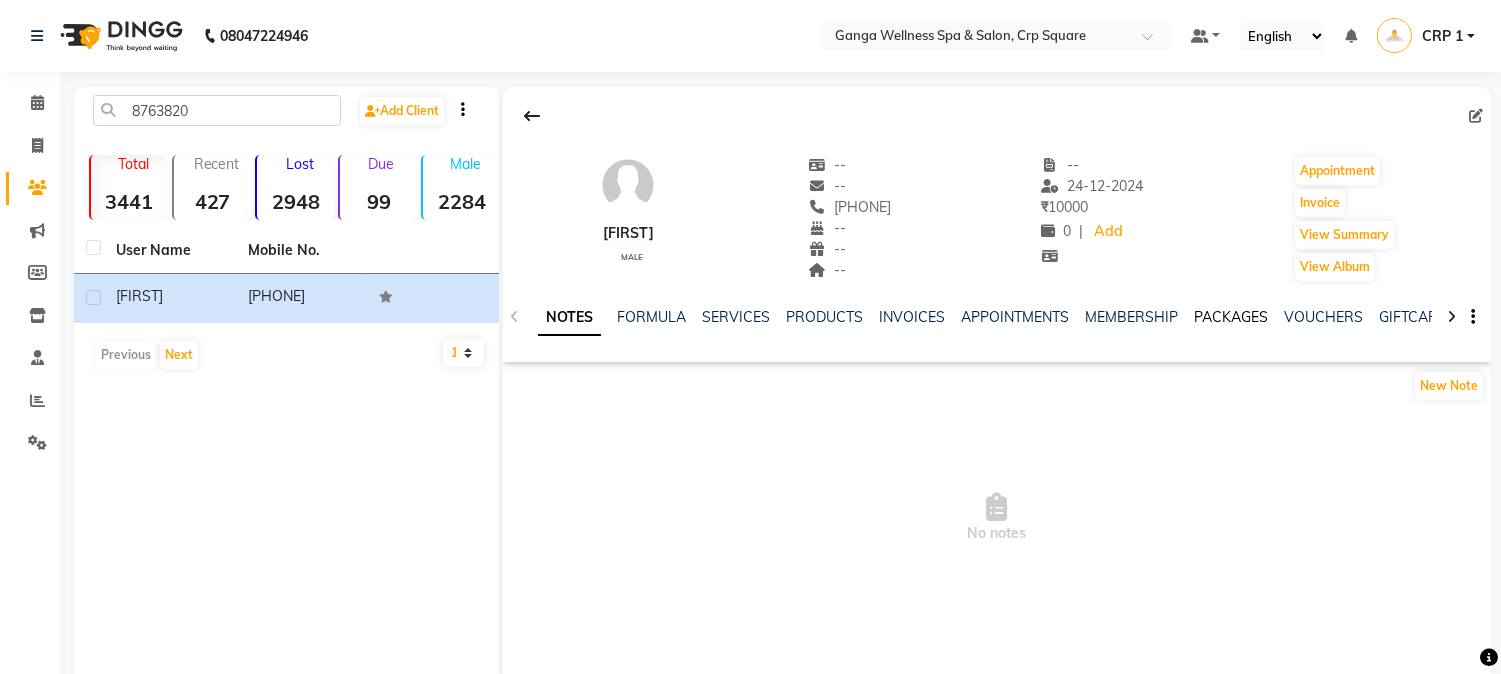 click on "PACKAGES" 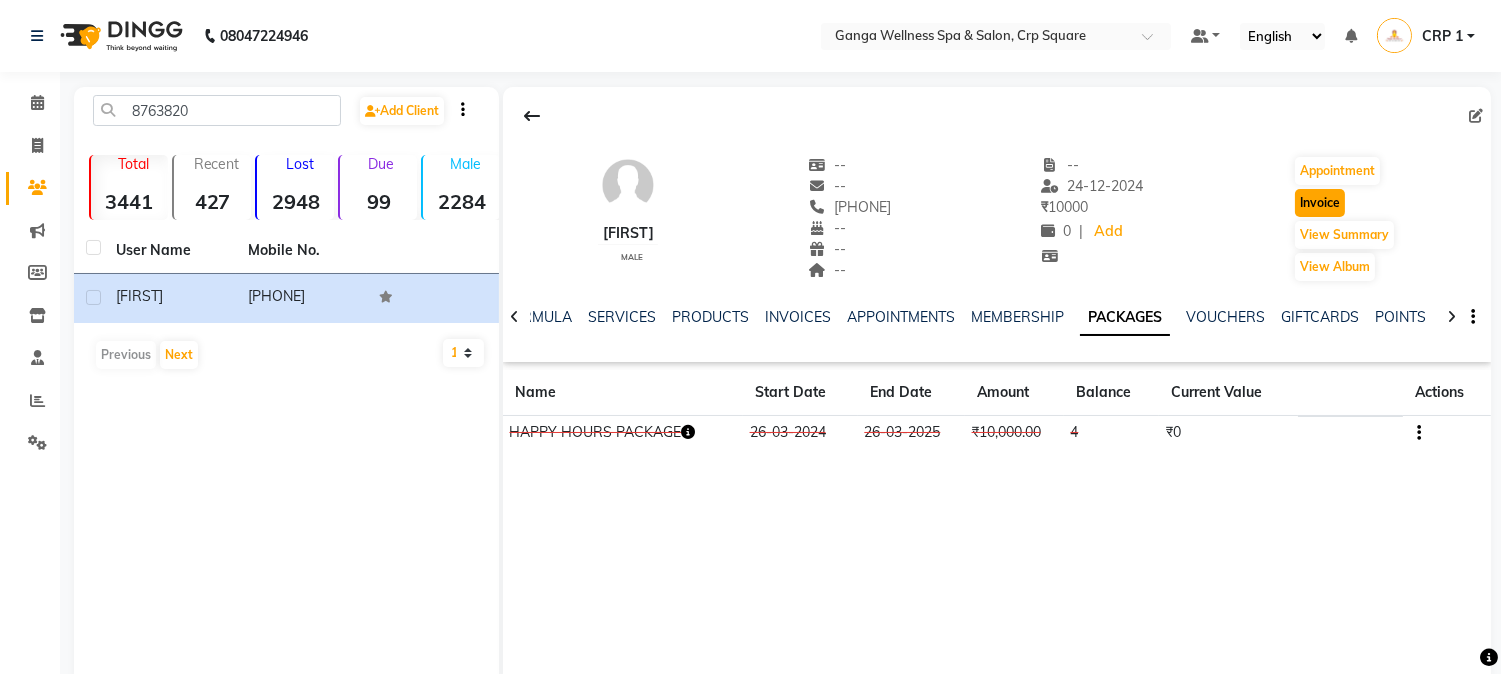 click on "Invoice" 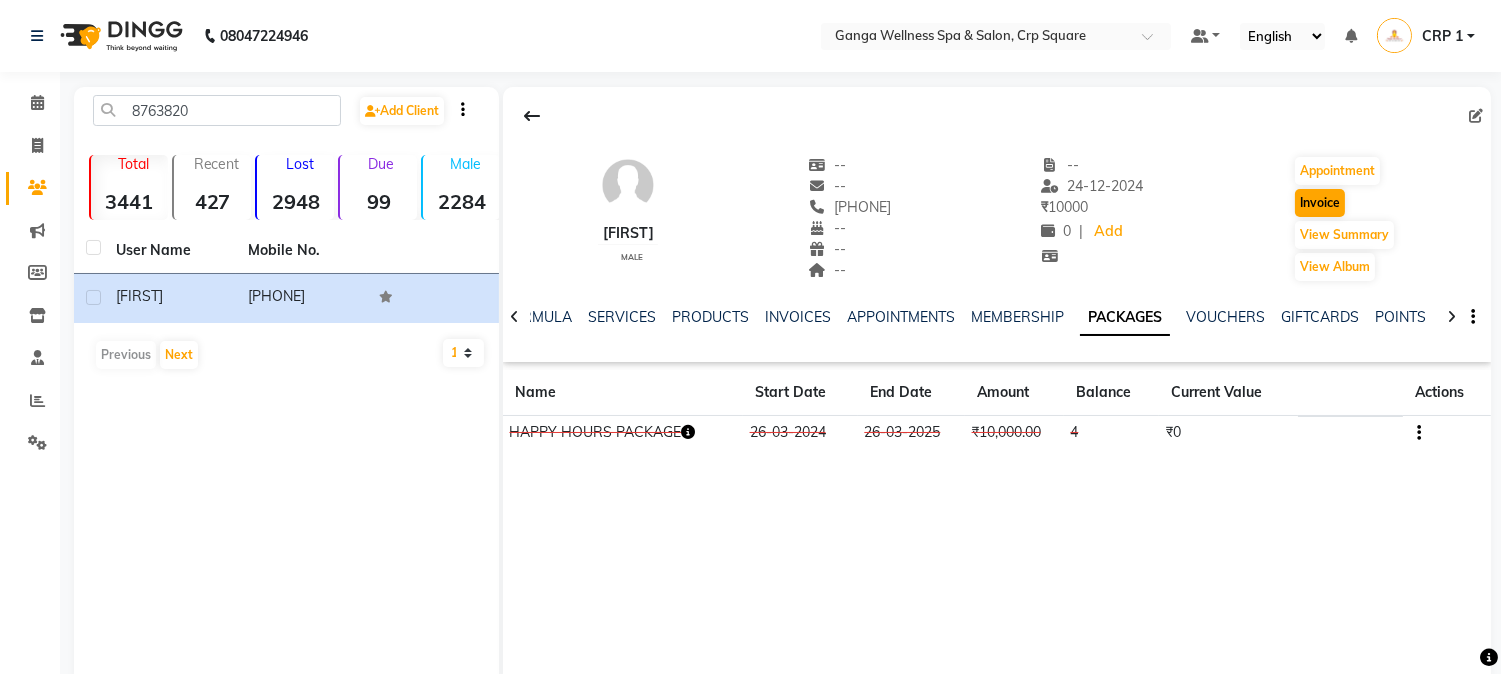 select on "service" 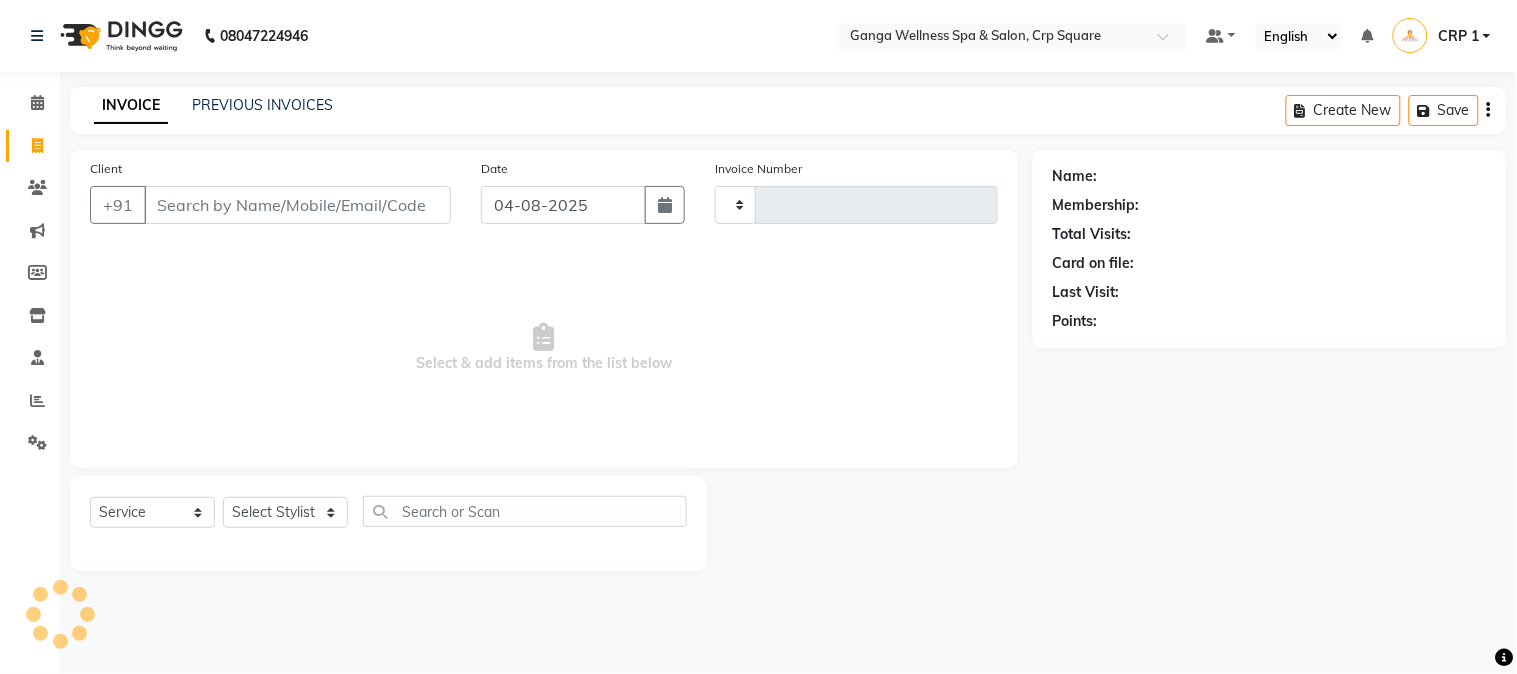 type on "1927" 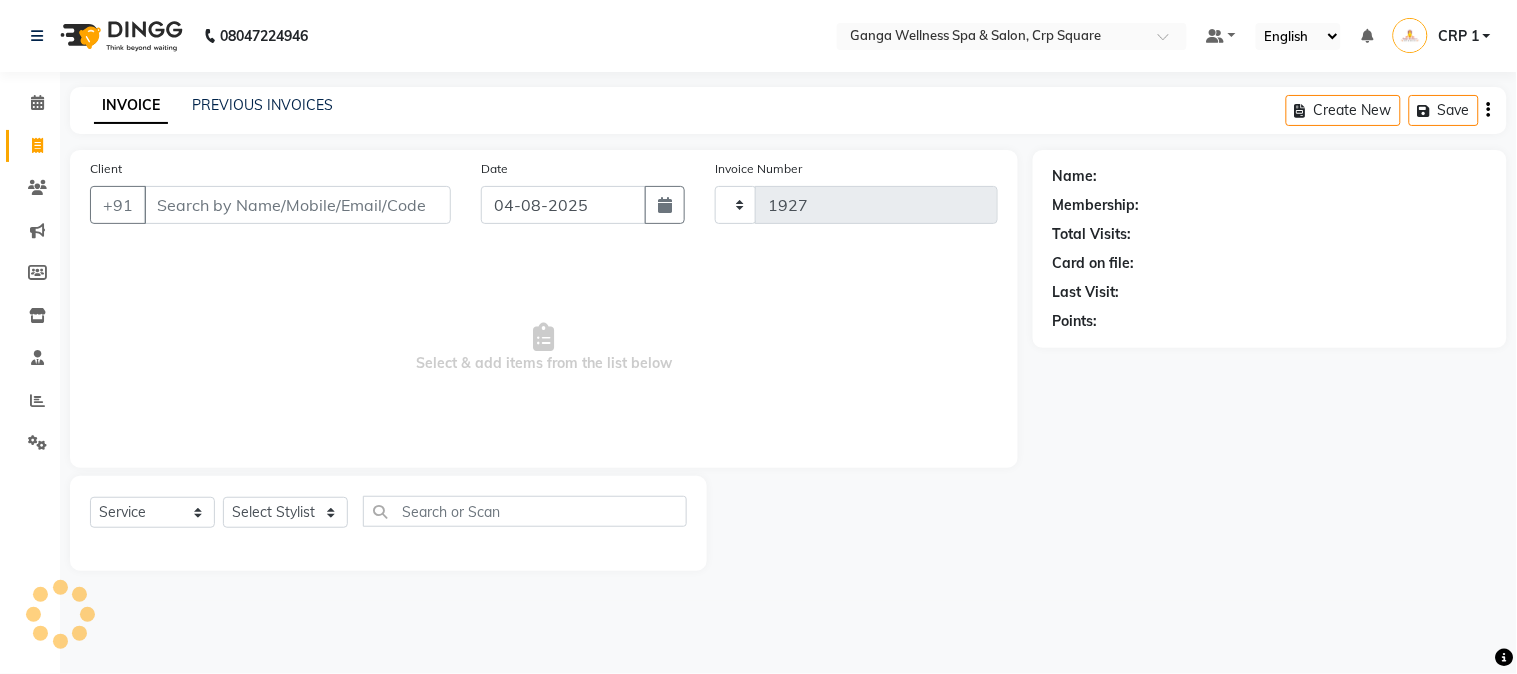 select on "715" 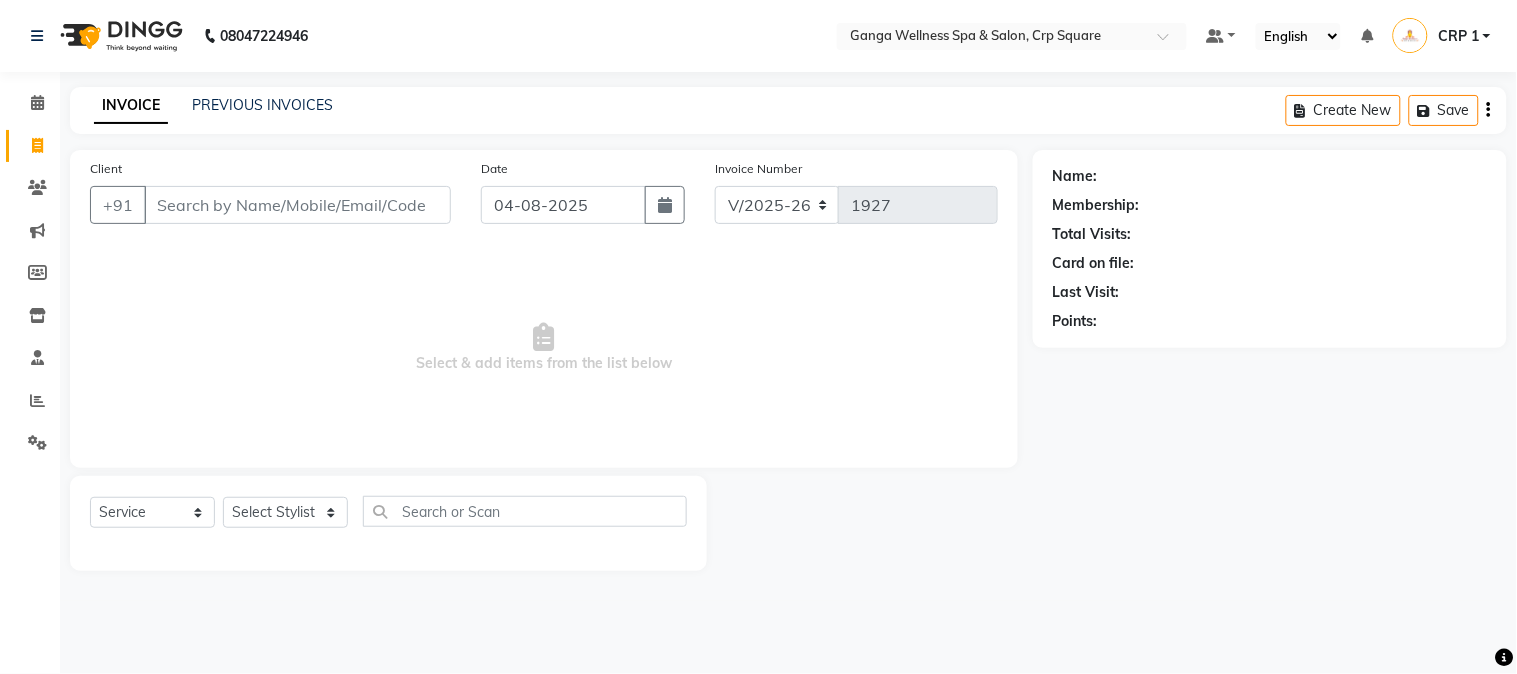 type on "[PHONE]" 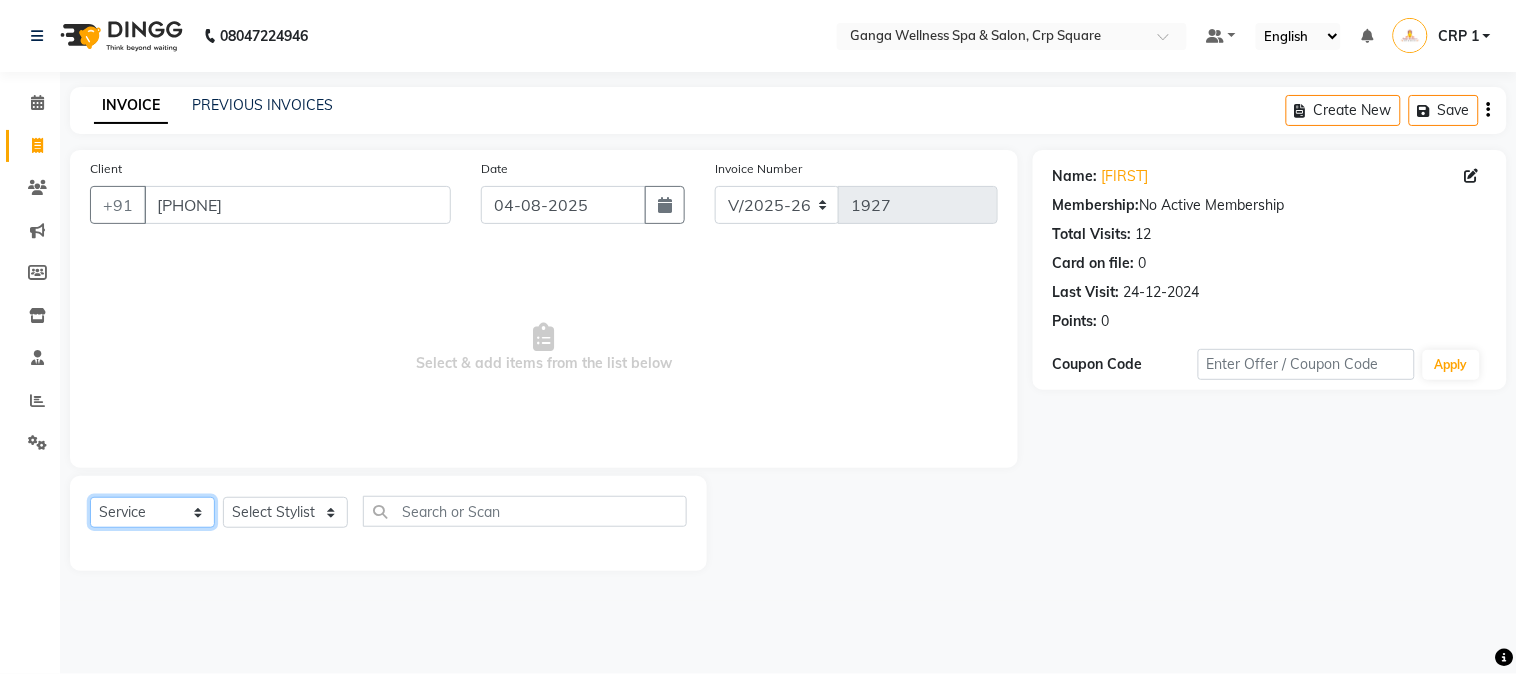 click on "Select  Service  Product  Membership  Package Voucher Prepaid Gift Card" 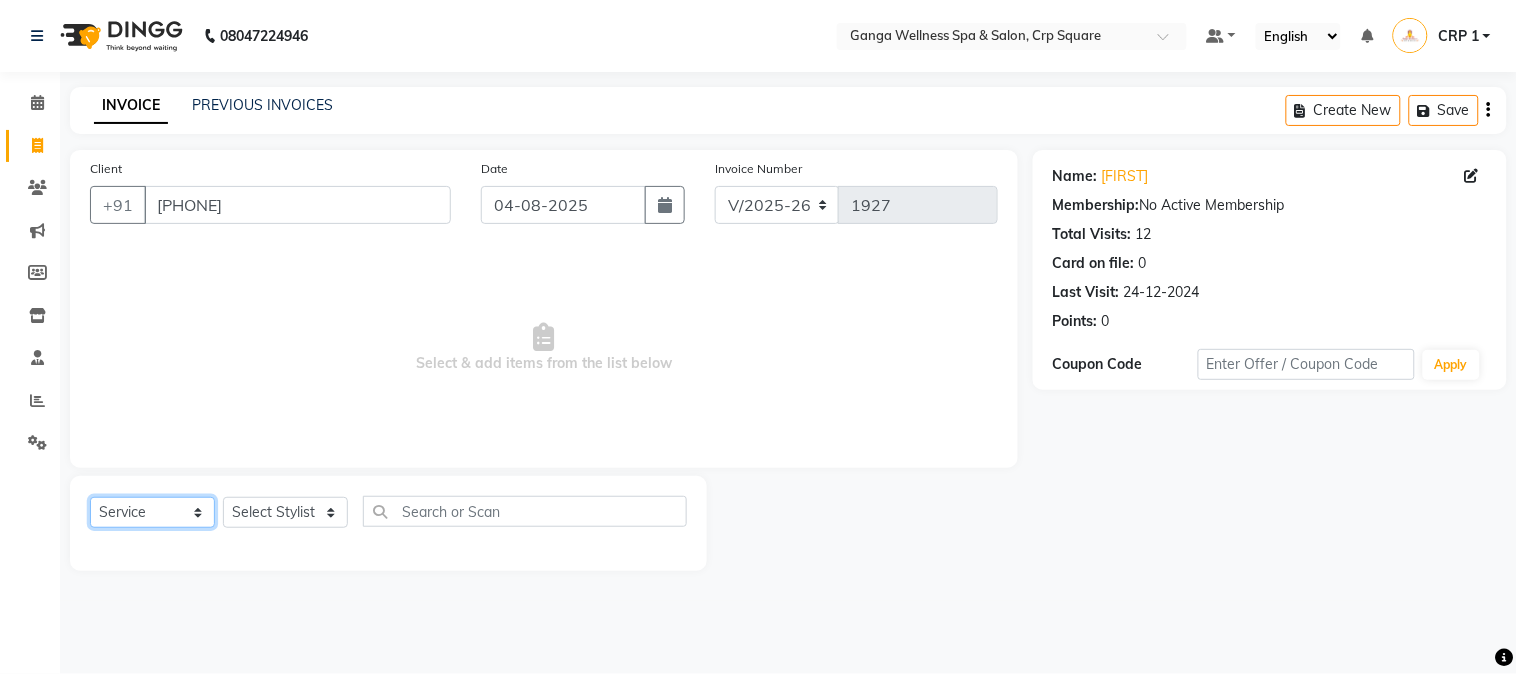 select on "package" 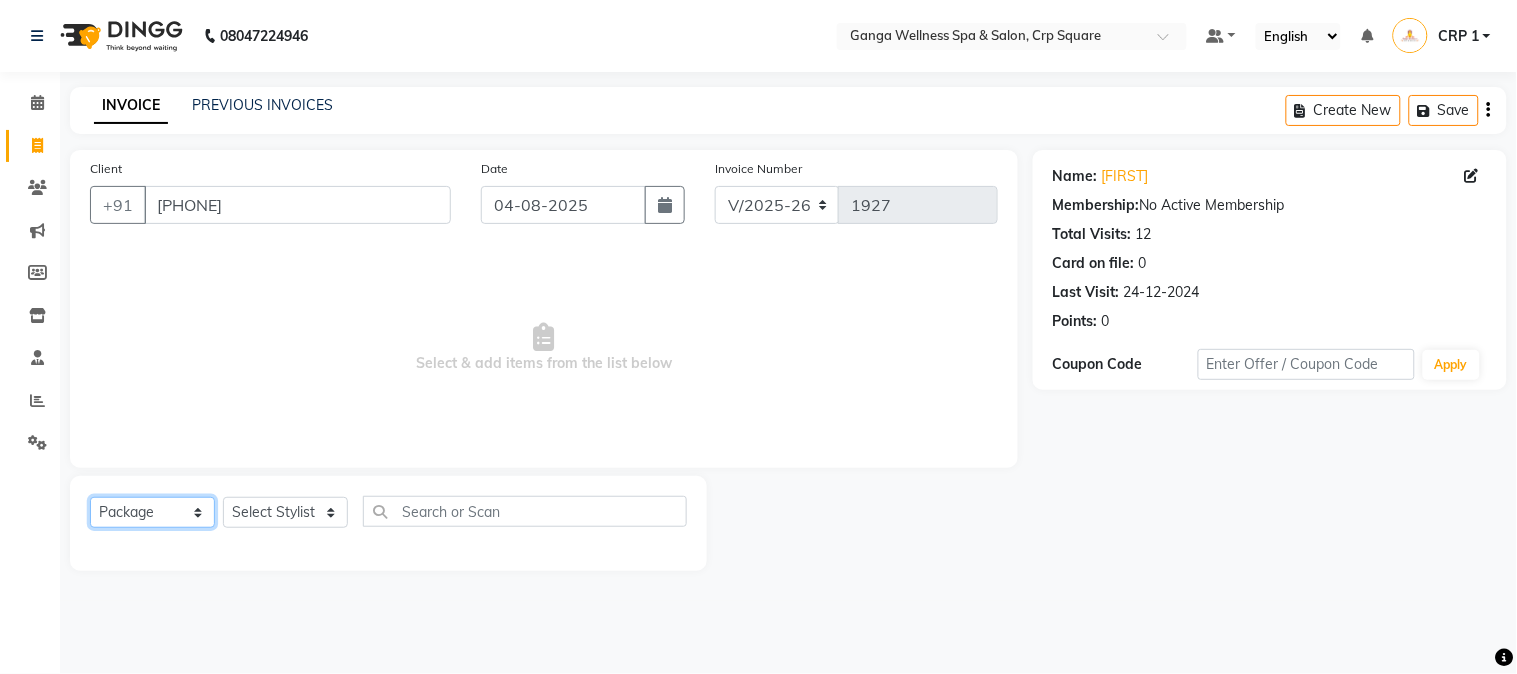 click on "Select  Service  Product  Membership  Package Voucher Prepaid Gift Card" 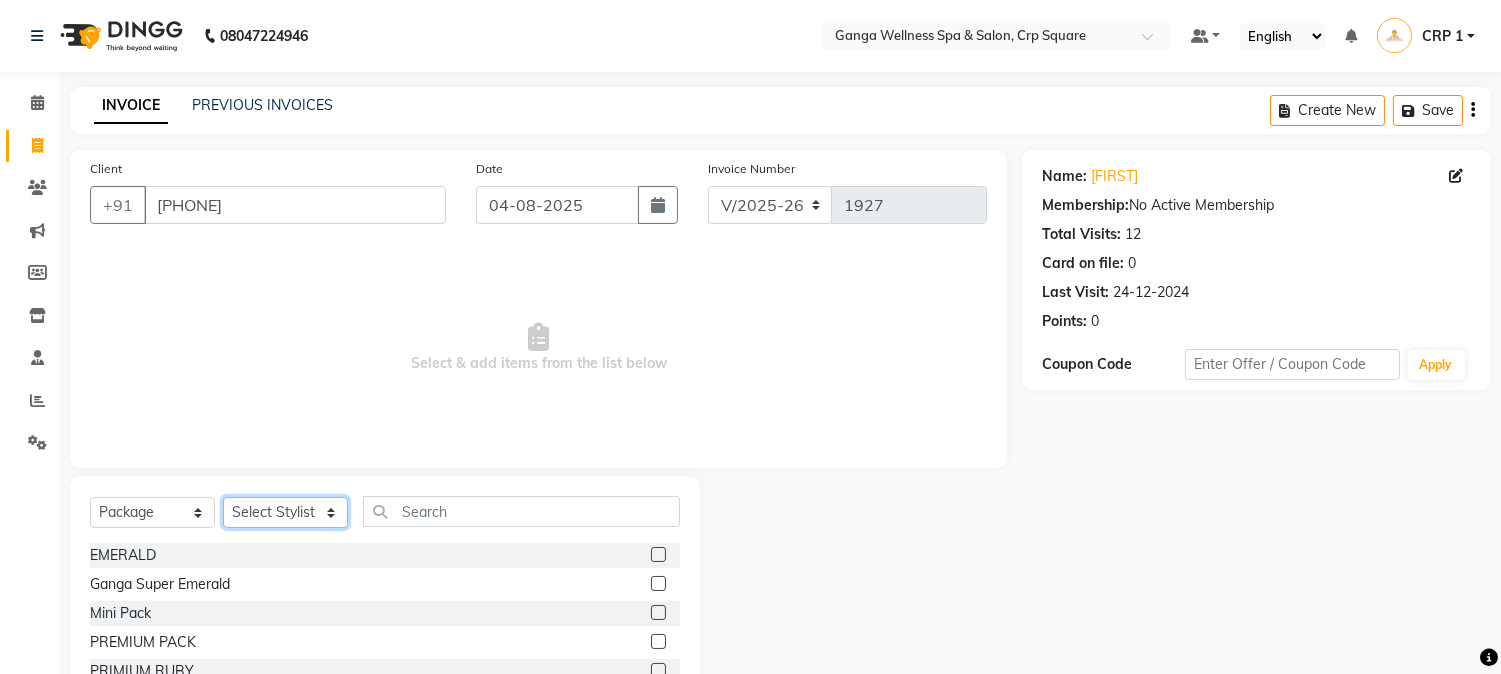 click on "Select Stylist Aarovi Abhin Alisha Ammi Ania Annei Api Ayen Bikash Bina CRP 1 CRP 2 Dipti Elina G1 G1 Salon General Manager  Helen Jasmine Jayashree JC Jenny kavi Krishna Manoj Mathu  Monika Moon Nancy Nirupama Pabitra Papu Puja Purnima Rajashree Raju Rashmi Rasmi  Remi Rinky Riya Rose Sanjiv Saraswati Saroj Sir  Shrabani Sofia Steffy Sukanya Surren Mahapatra Sushree Swopna Umpi Zuali" 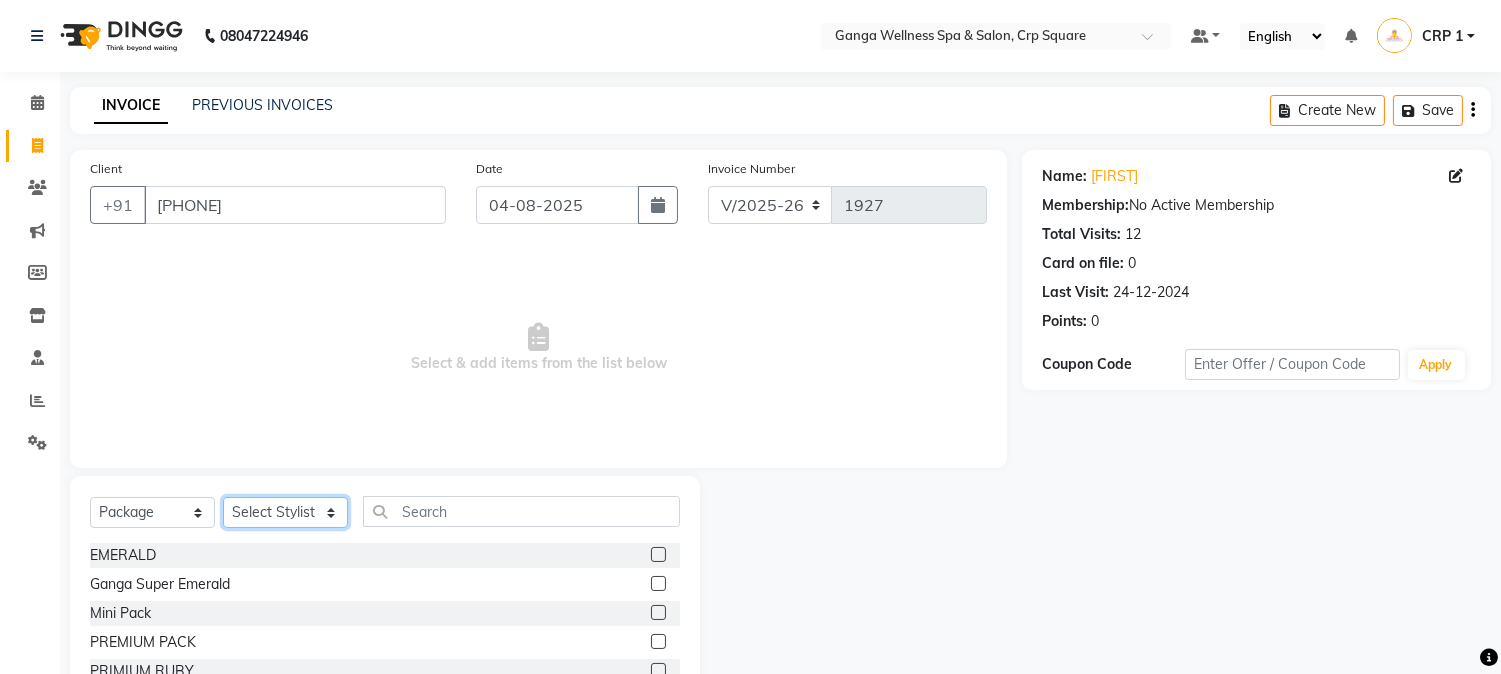 select on "66812" 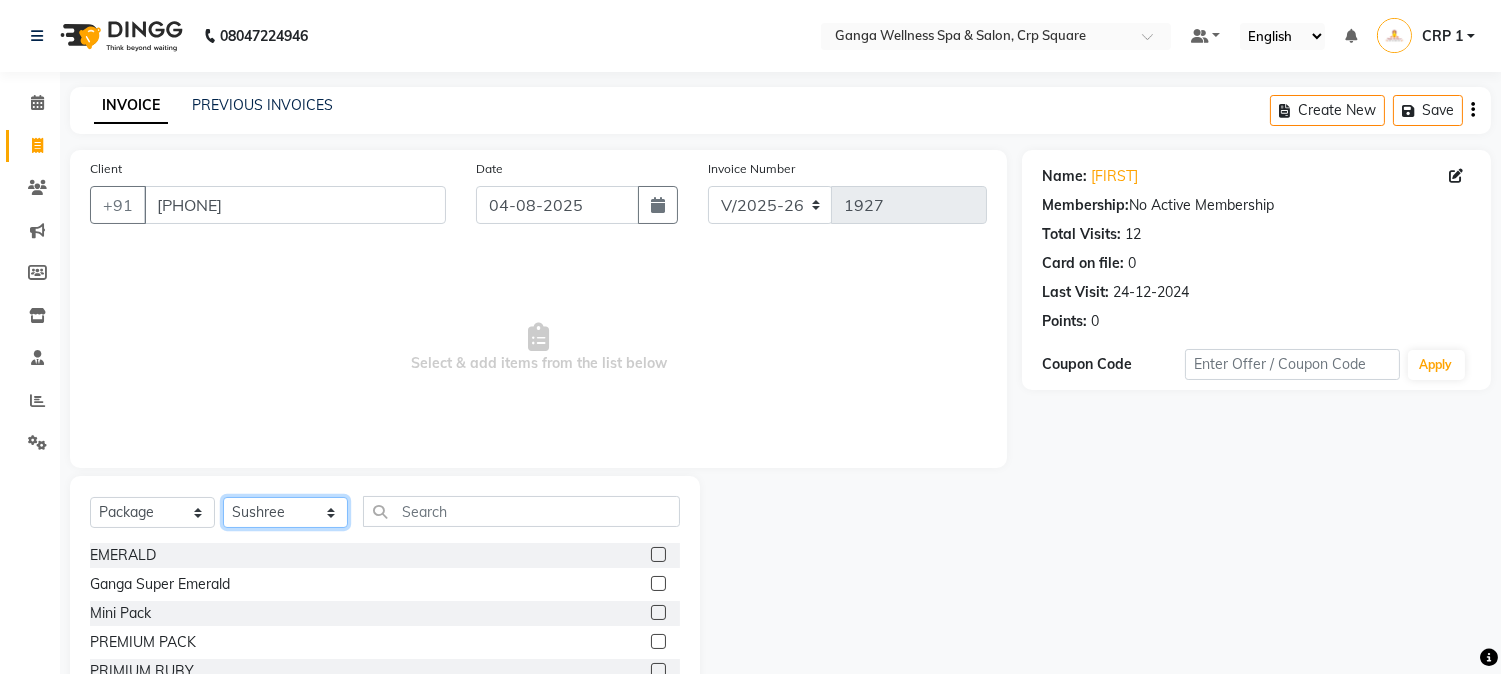 click on "Select Stylist Aarovi Abhin Alisha Ammi Ania Annei Api Ayen Bikash Bina CRP 1 CRP 2 Dipti Elina G1 G1 Salon General Manager  Helen Jasmine Jayashree JC Jenny kavi Krishna Manoj Mathu  Monika Moon Nancy Nirupama Pabitra Papu Puja Purnima Rajashree Raju Rashmi Rasmi  Remi Rinky Riya Rose Sanjiv Saraswati Saroj Sir  Shrabani Sofia Steffy Sukanya Surren Mahapatra Sushree Swopna Umpi Zuali" 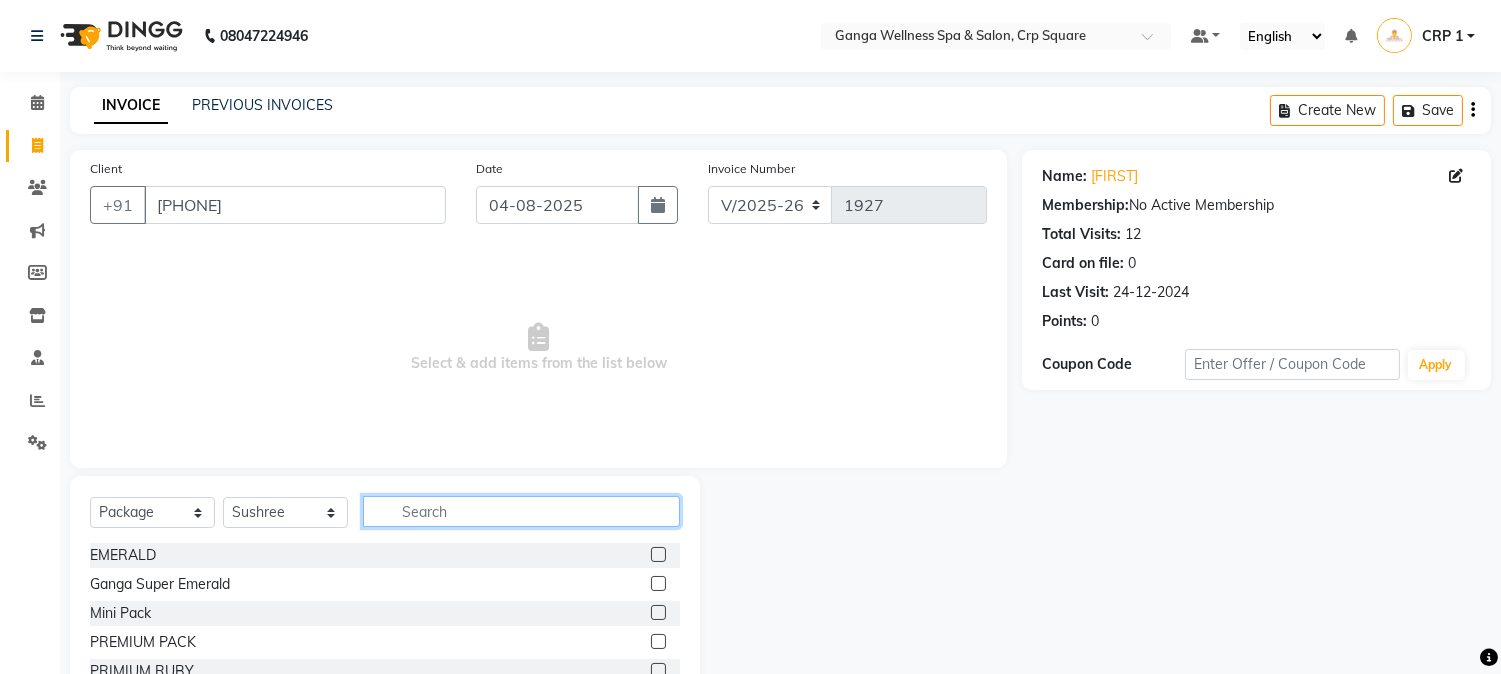 click 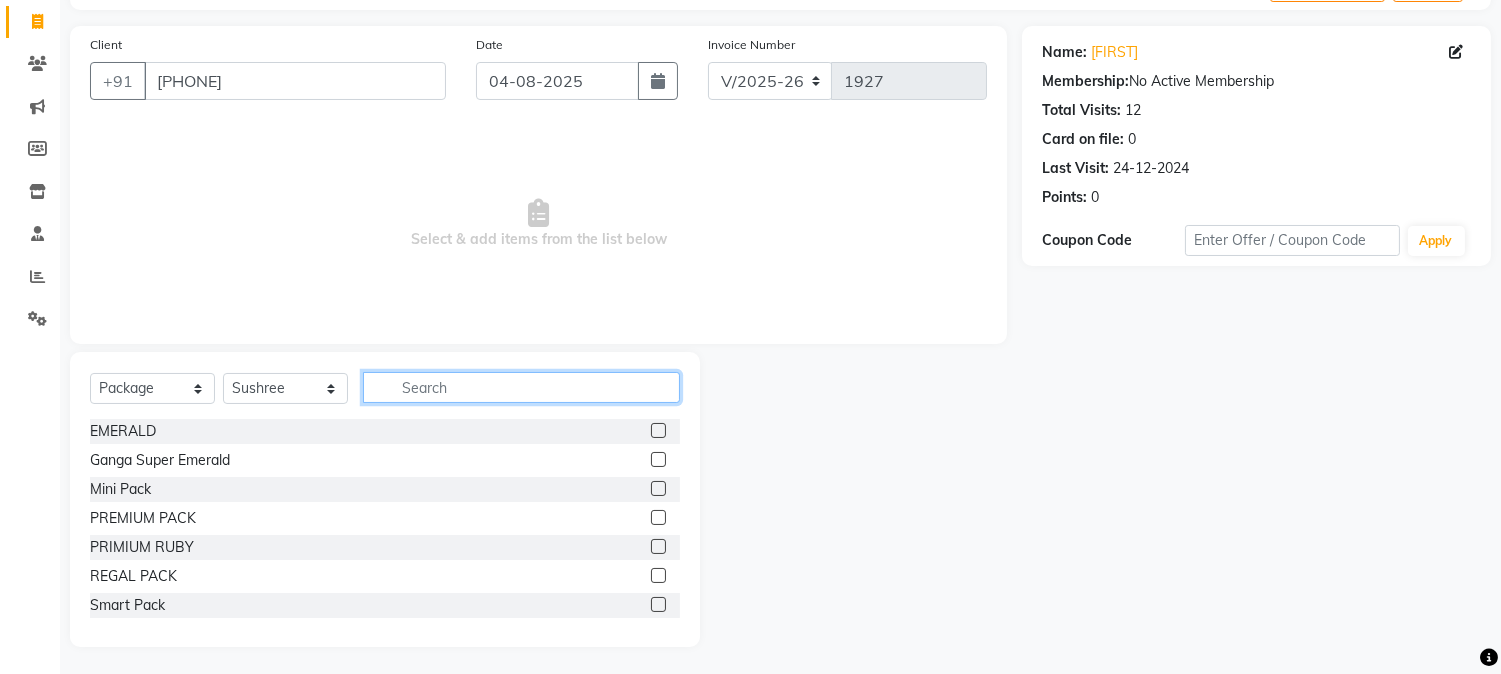 scroll, scrollTop: 126, scrollLeft: 0, axis: vertical 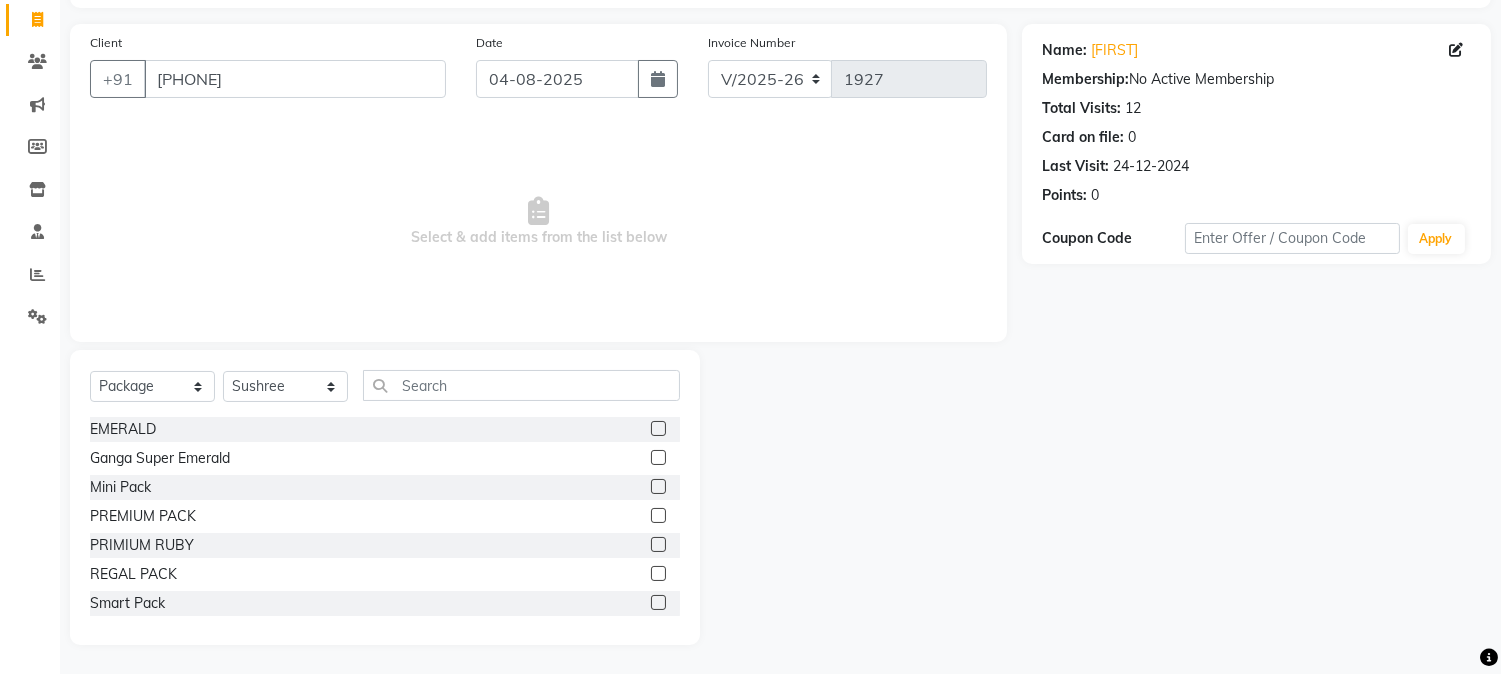 click 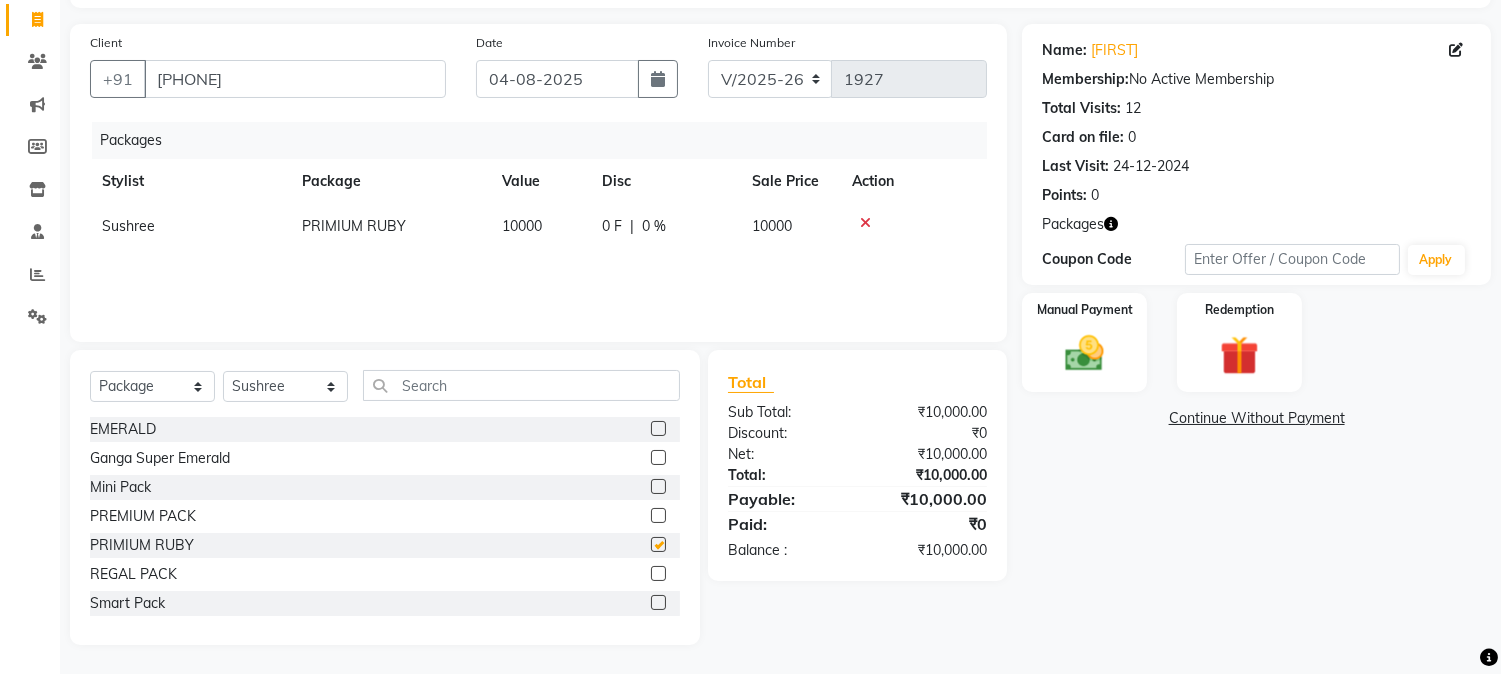 checkbox on "false" 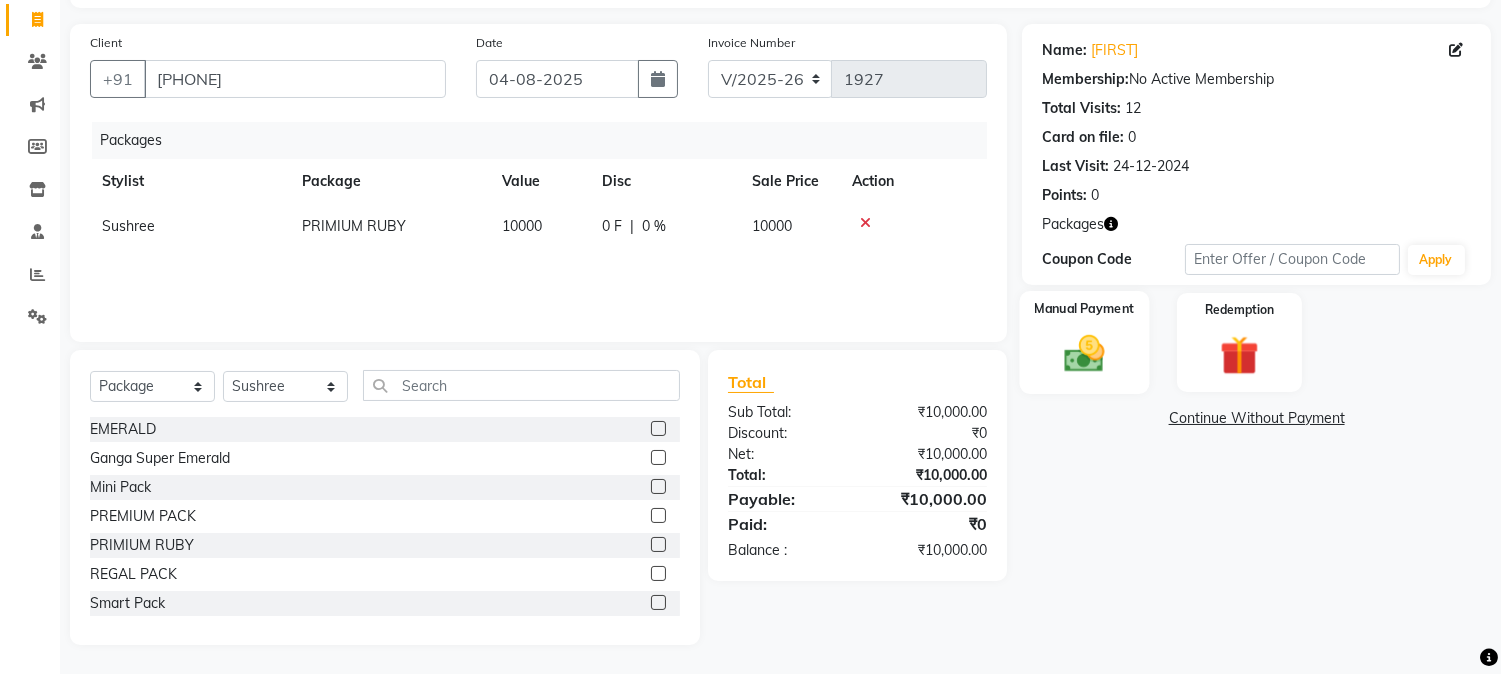 click 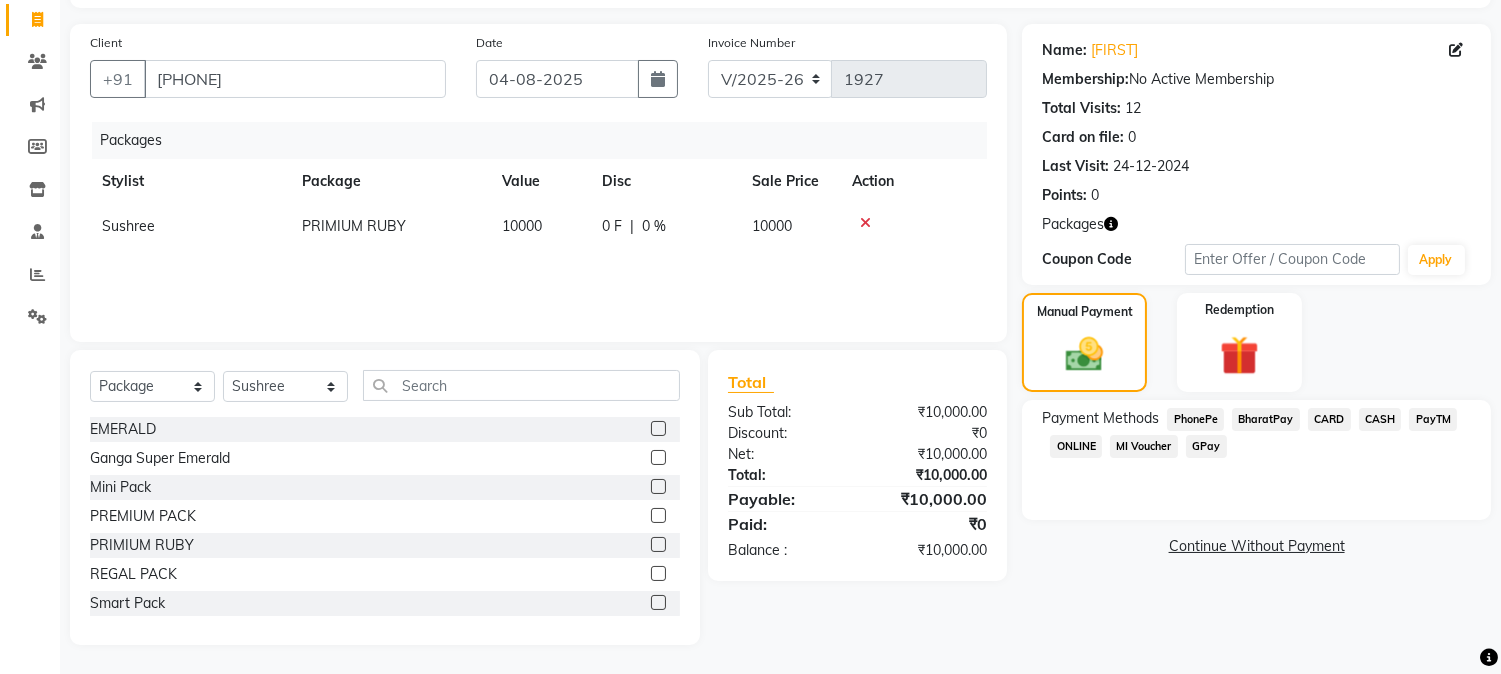click on "CARD" 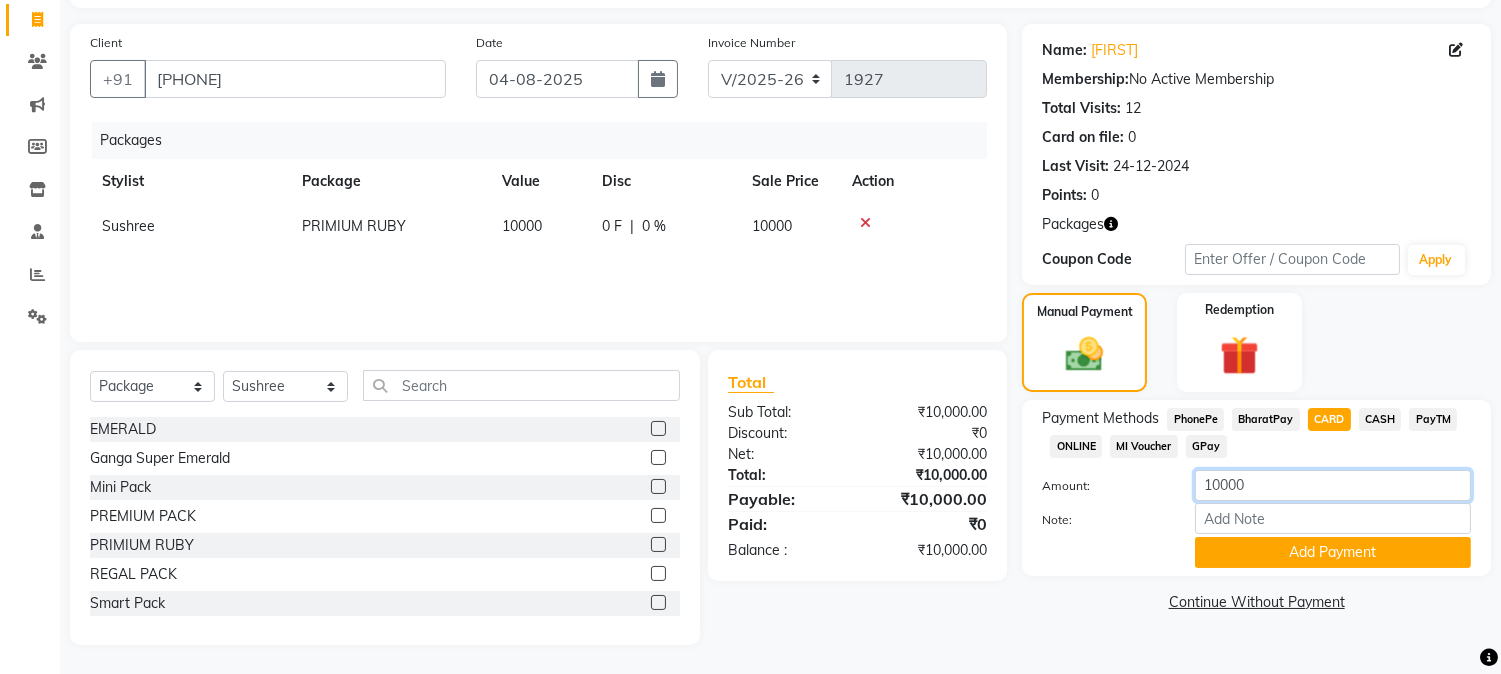 click on "10000" 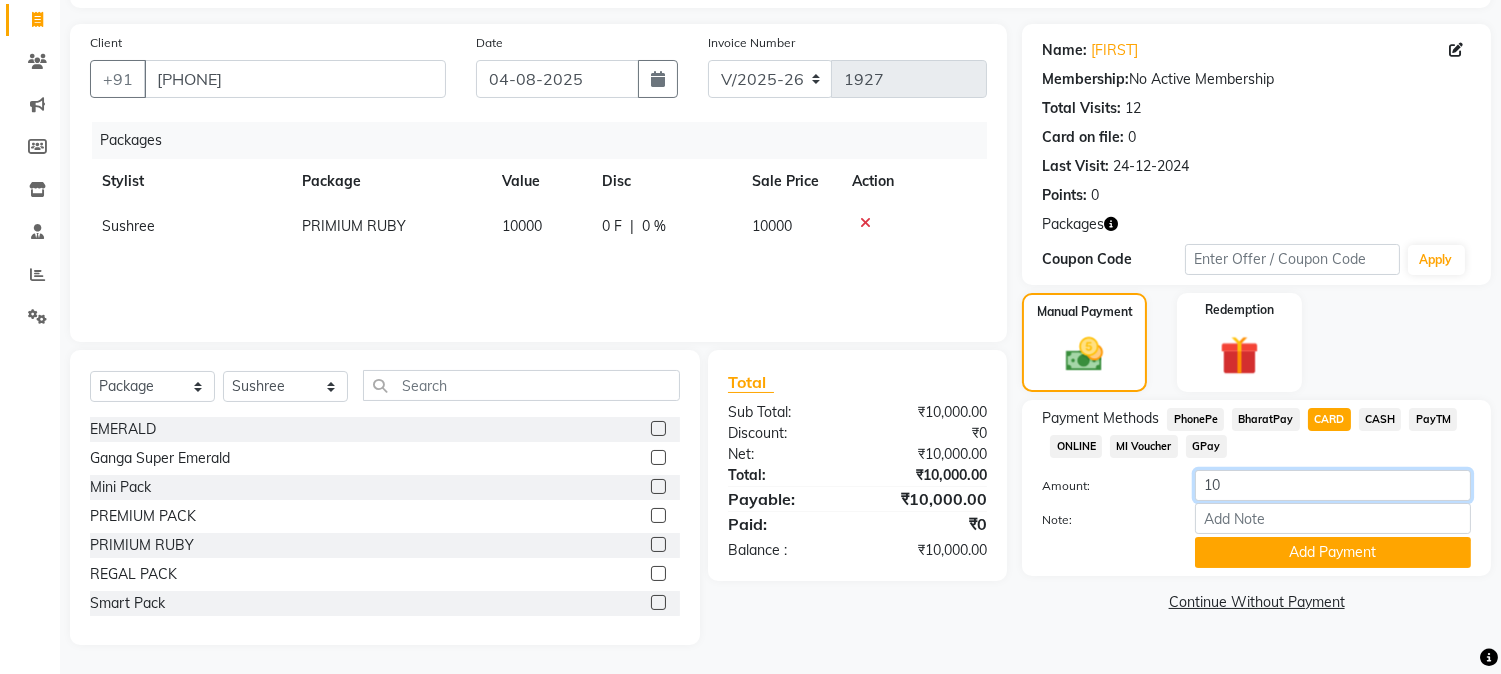 type on "1" 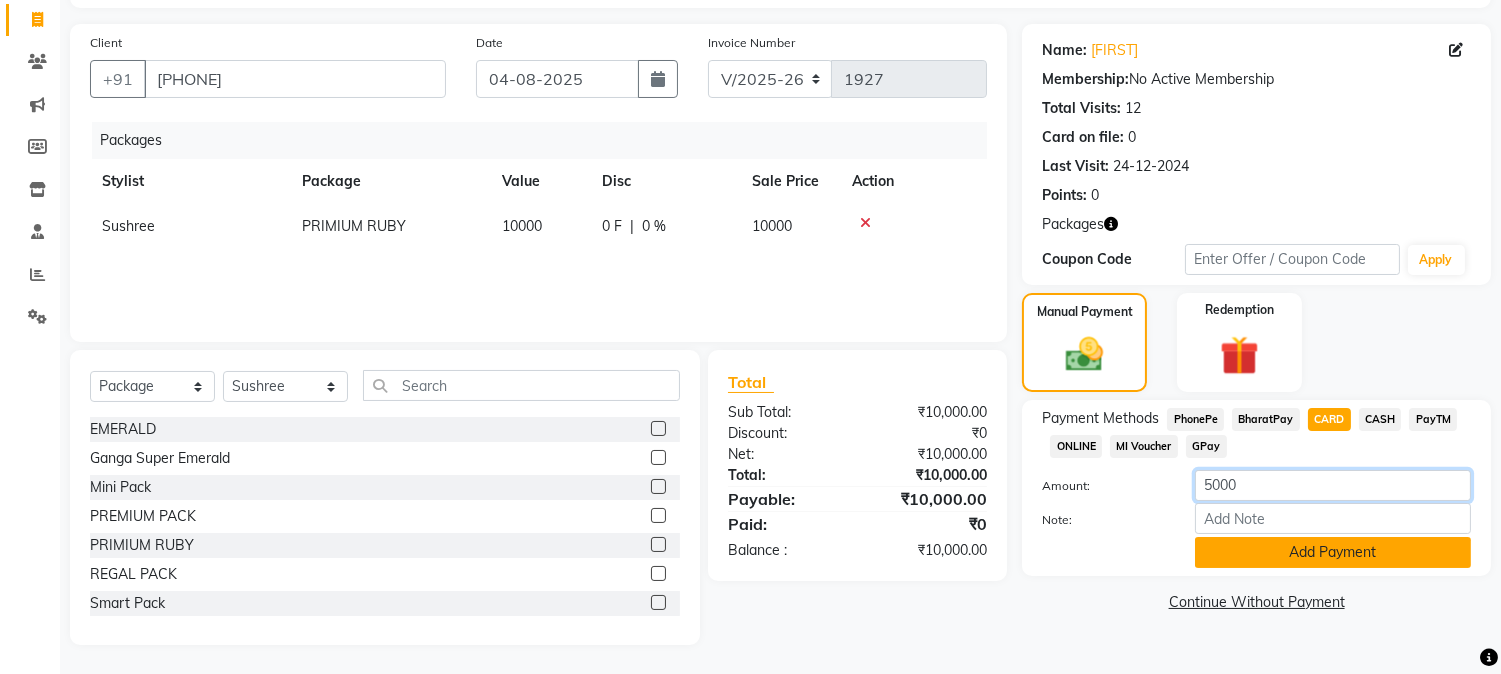 type on "5000" 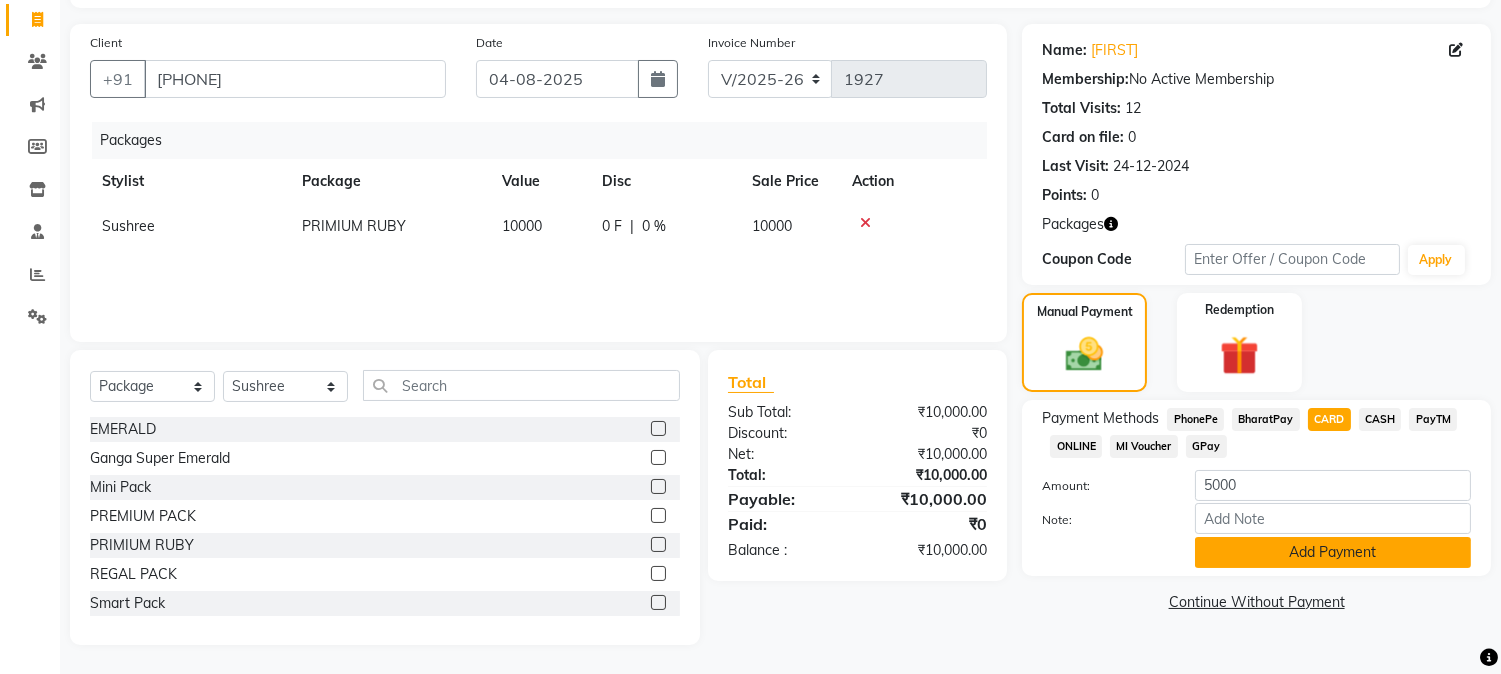 click on "Add Payment" 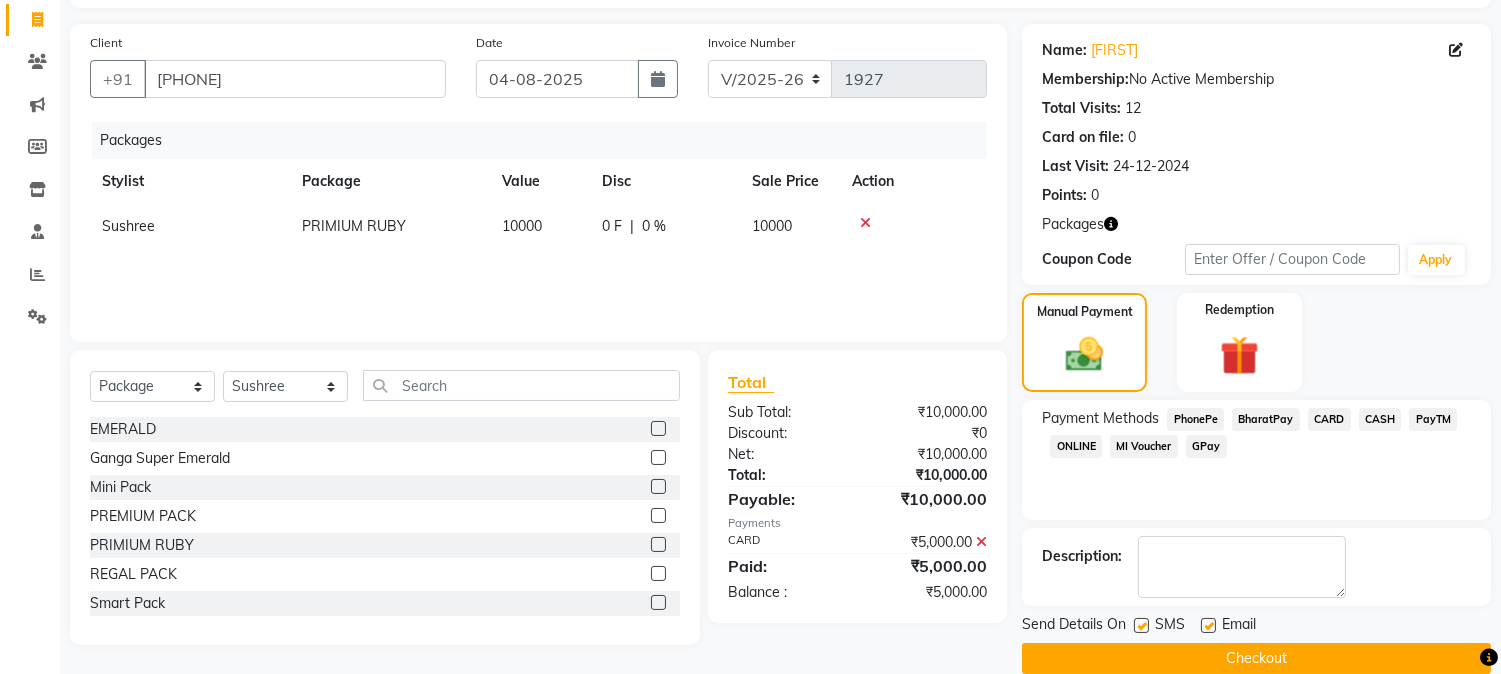 click on "Checkout" 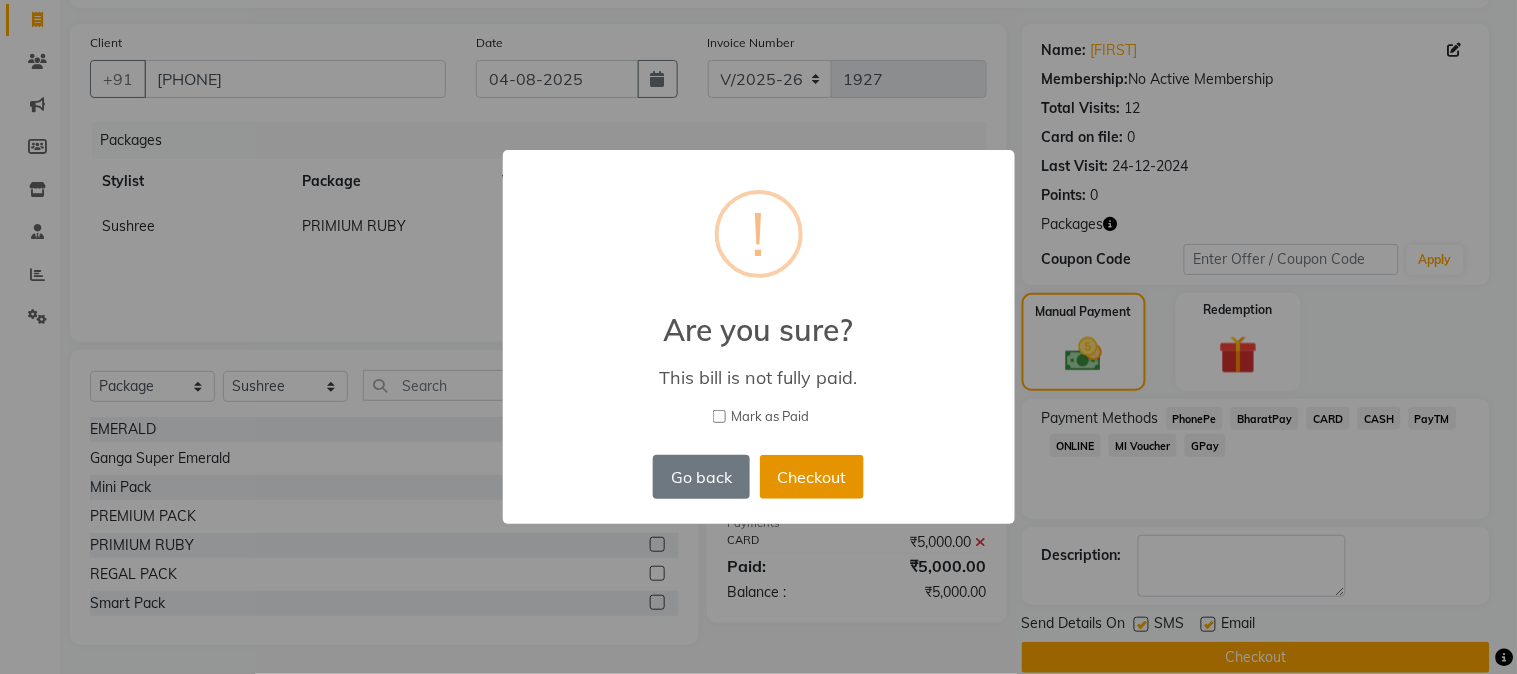 click on "Checkout" at bounding box center (812, 477) 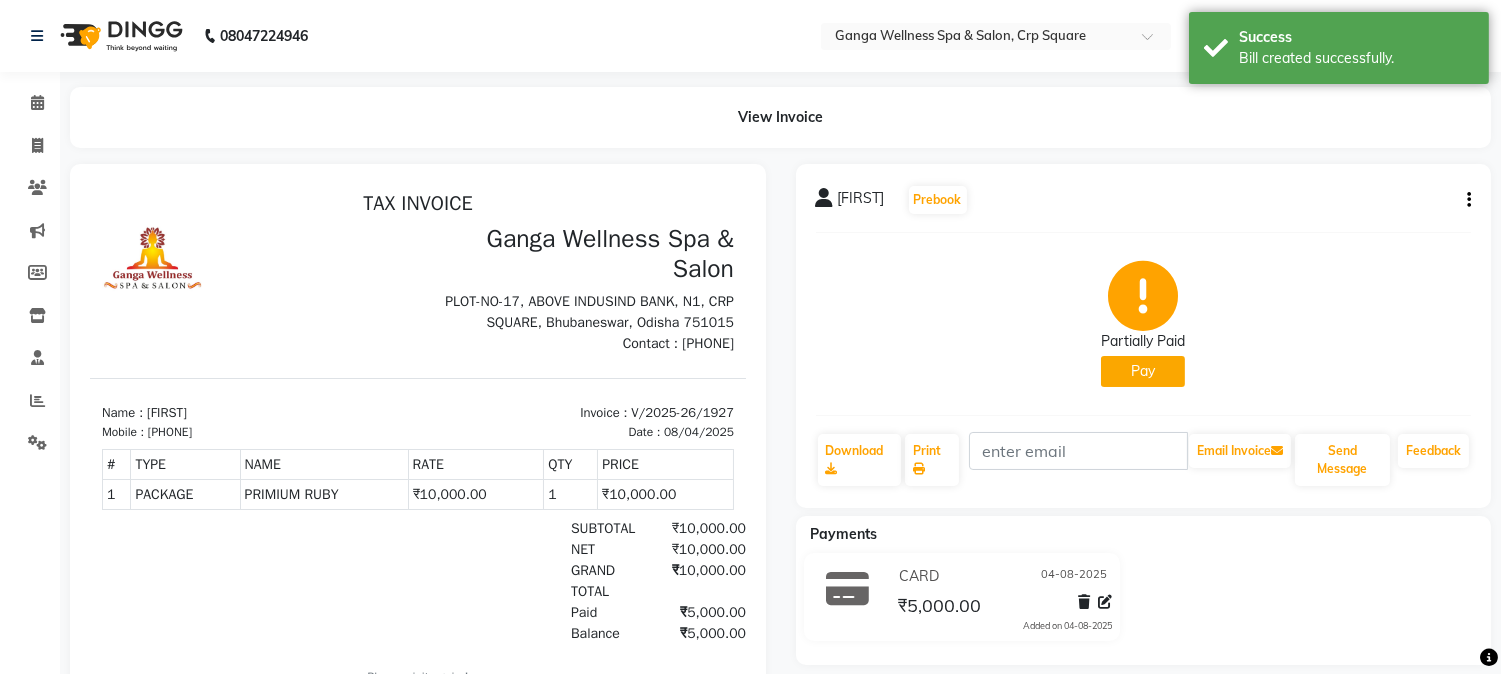 scroll, scrollTop: 0, scrollLeft: 0, axis: both 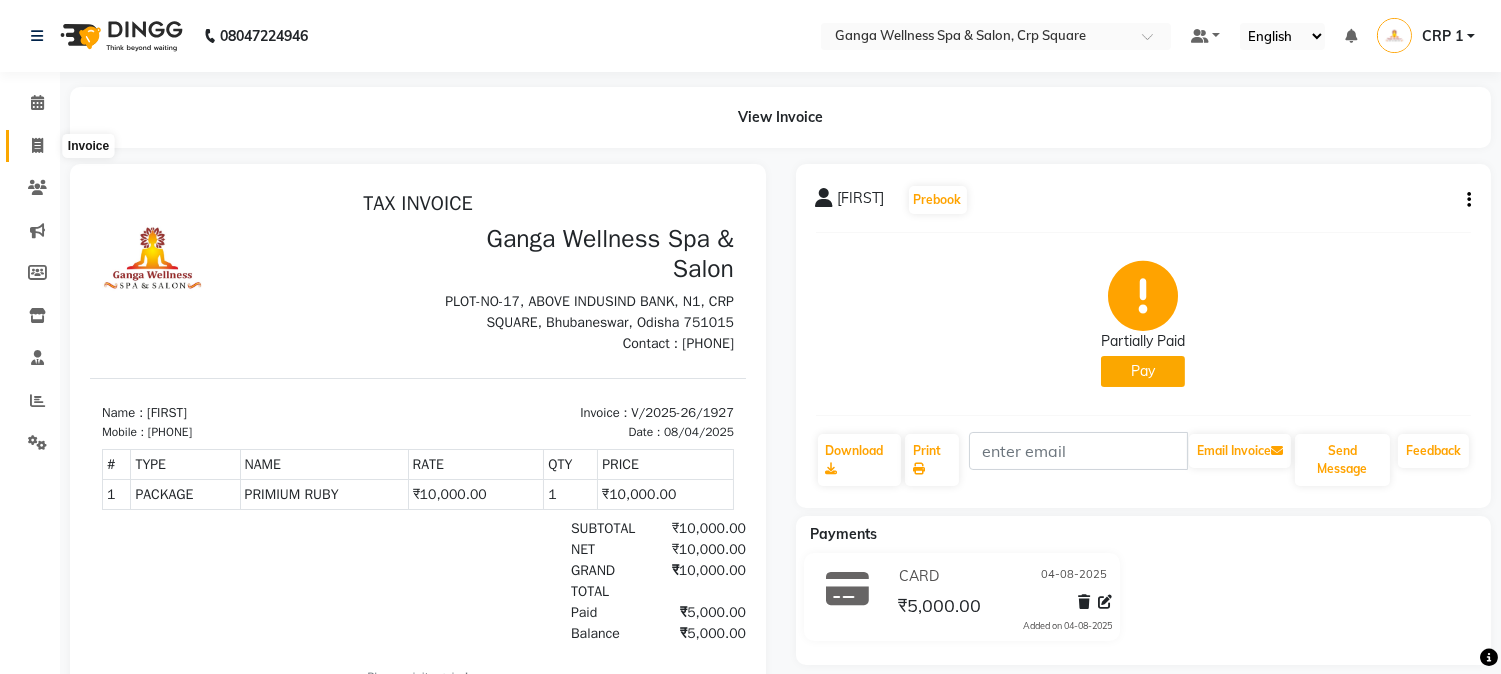 click 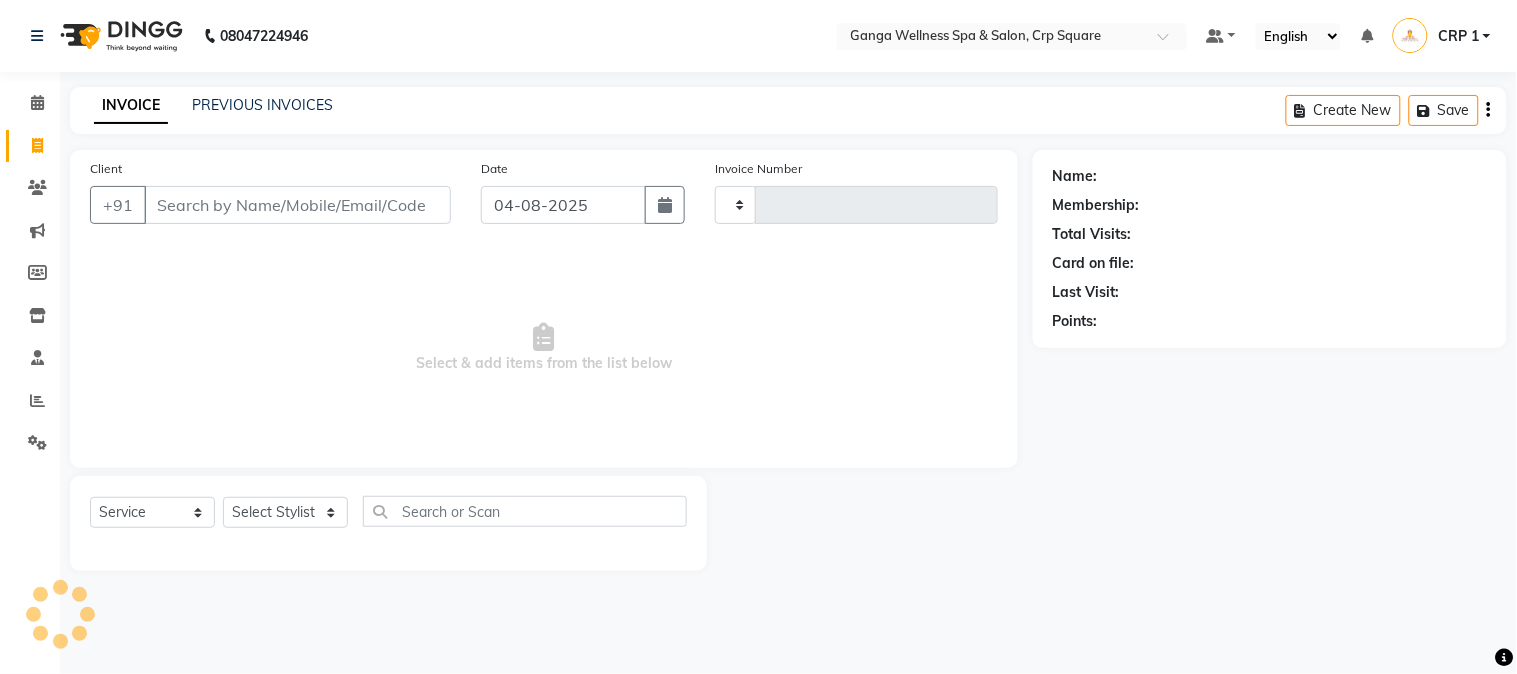 type on "1928" 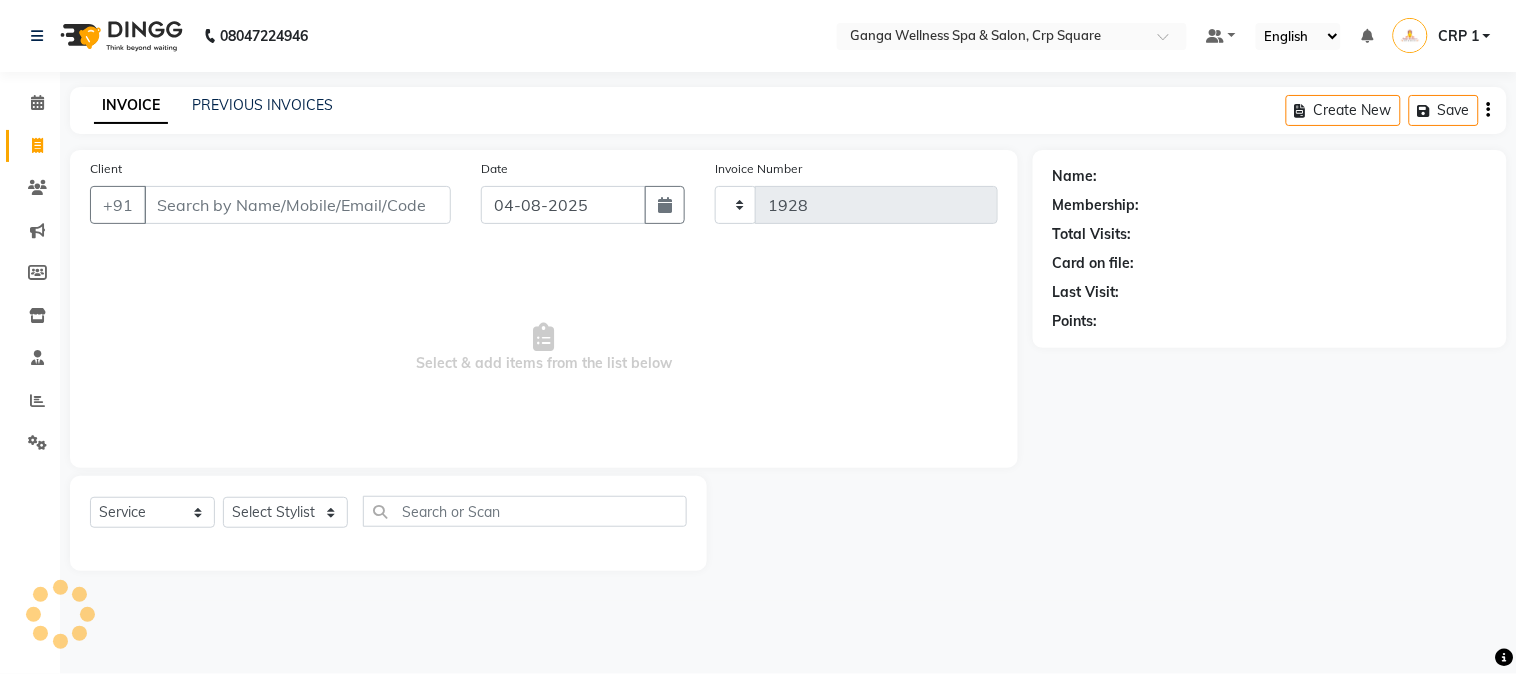 select on "715" 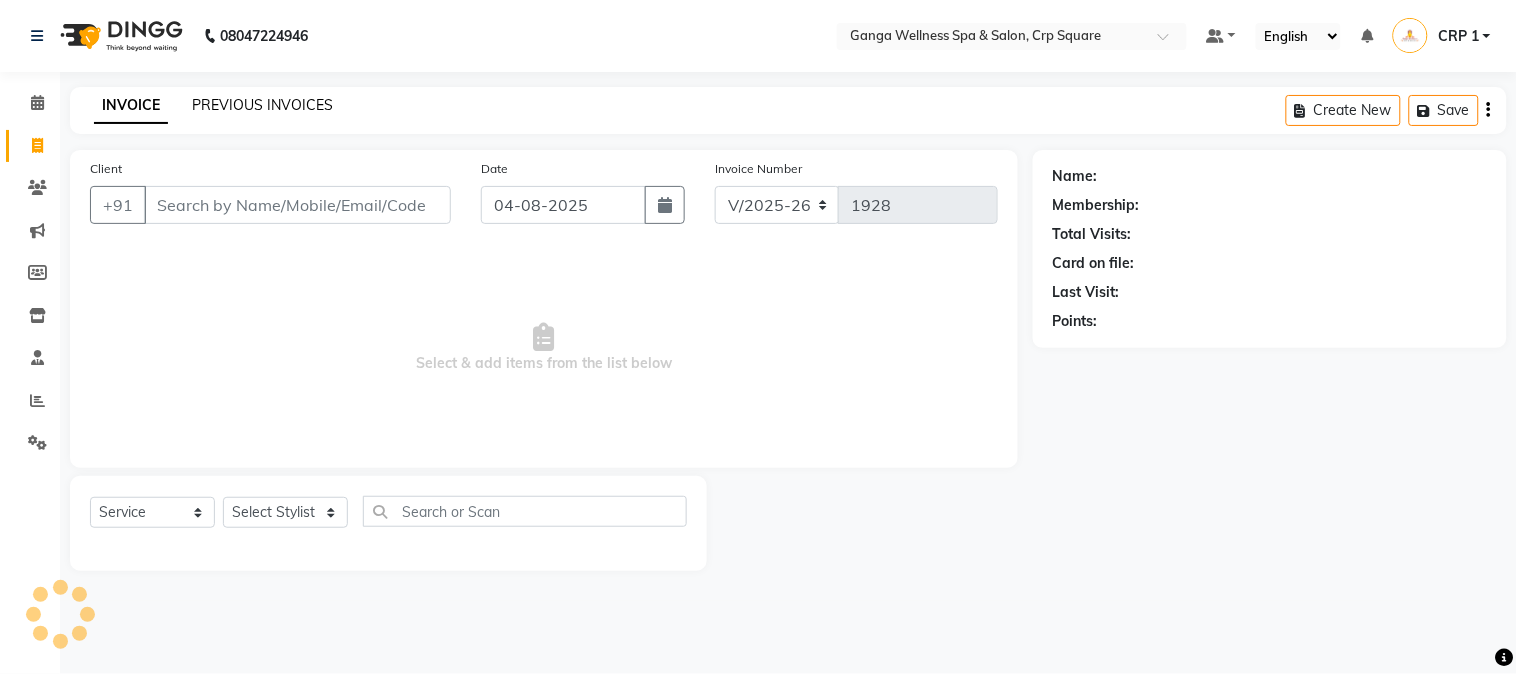 click on "PREVIOUS INVOICES" 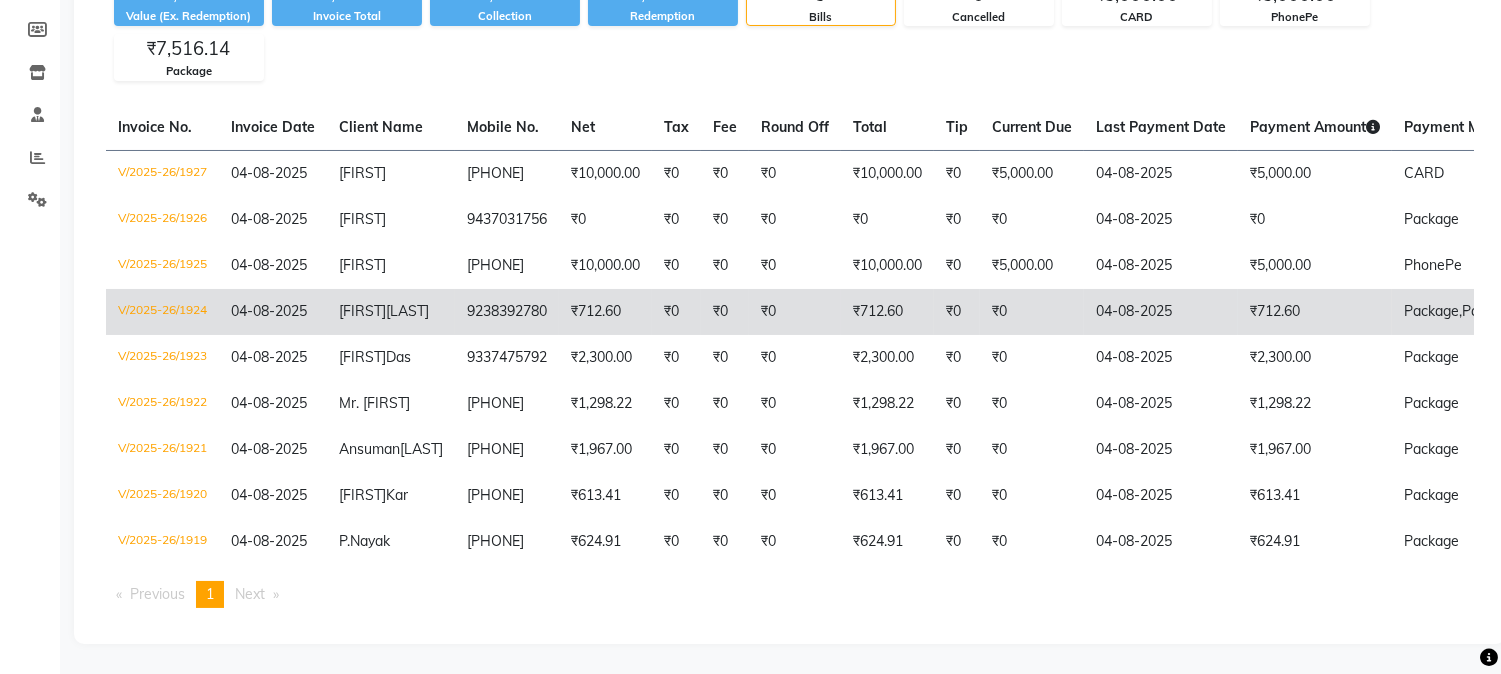 scroll, scrollTop: 317, scrollLeft: 0, axis: vertical 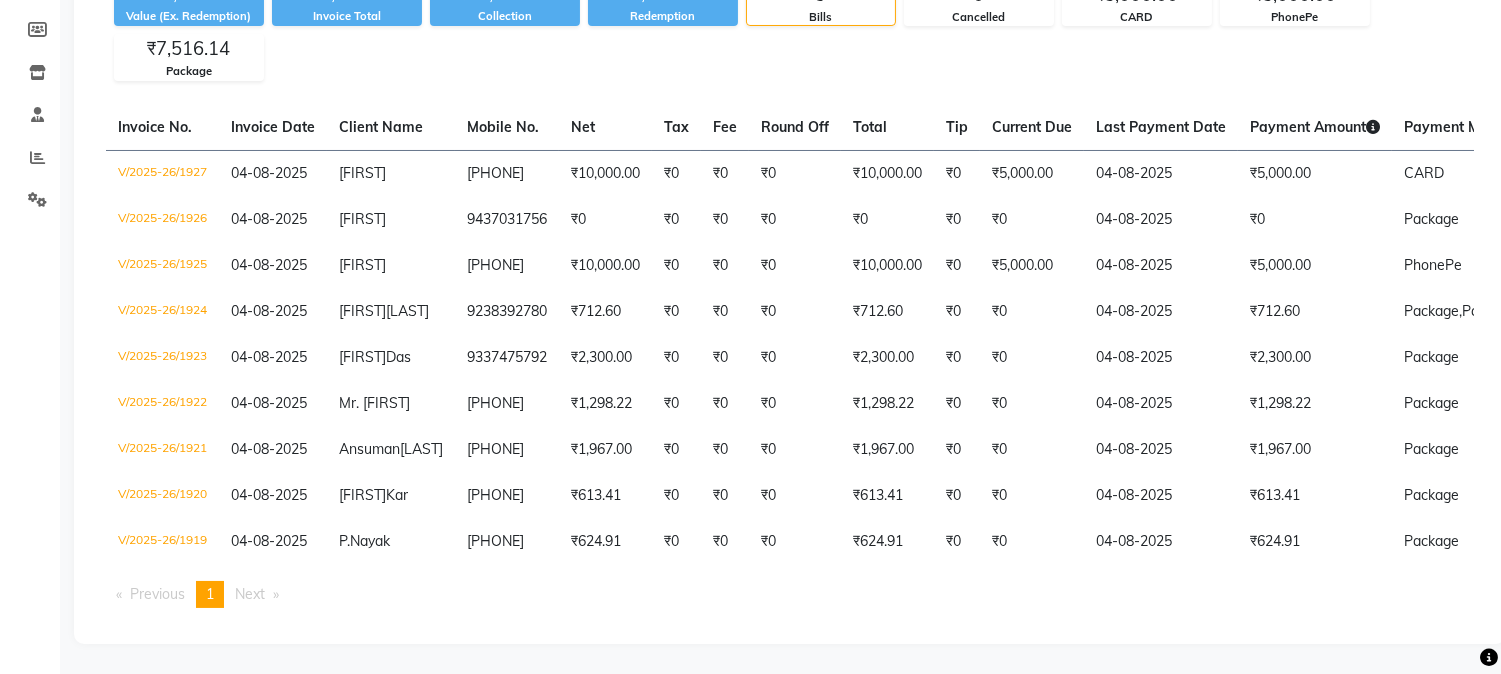 click on "Calendar  Invoice  Clients  Marketing  Members  Inventory  Staff  Reports  Settings Completed InProgress Upcoming Dropped Tentative Check-In Confirm Bookings Generate Report Segments Page Builder" 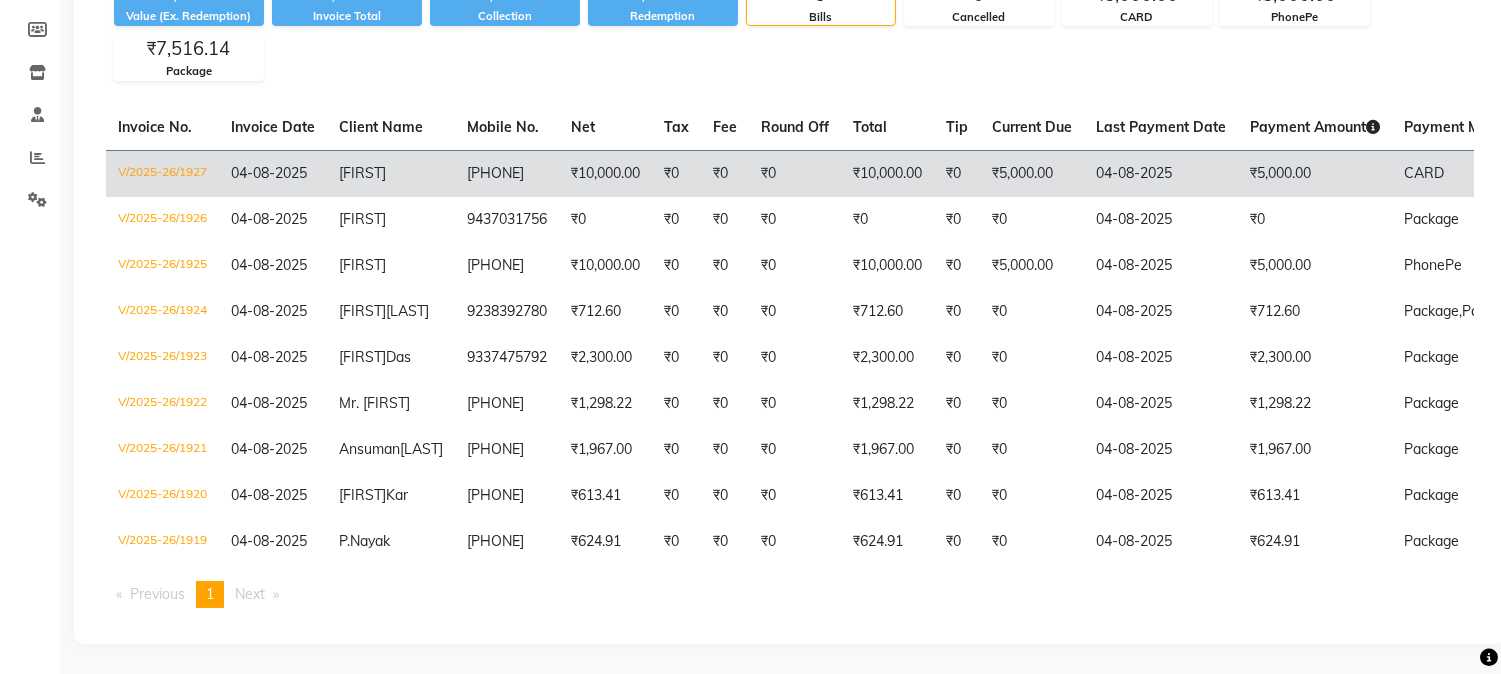 click on "04-08-2025" 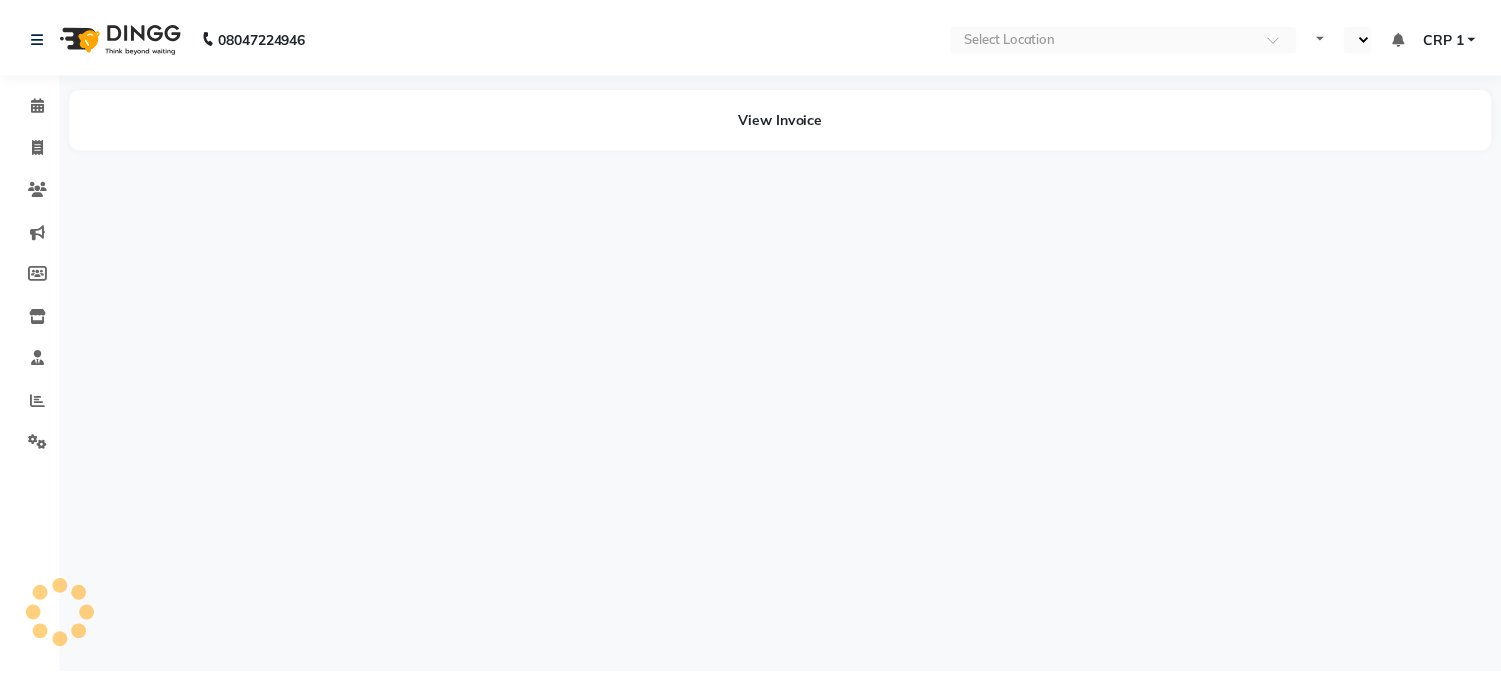 scroll, scrollTop: 0, scrollLeft: 0, axis: both 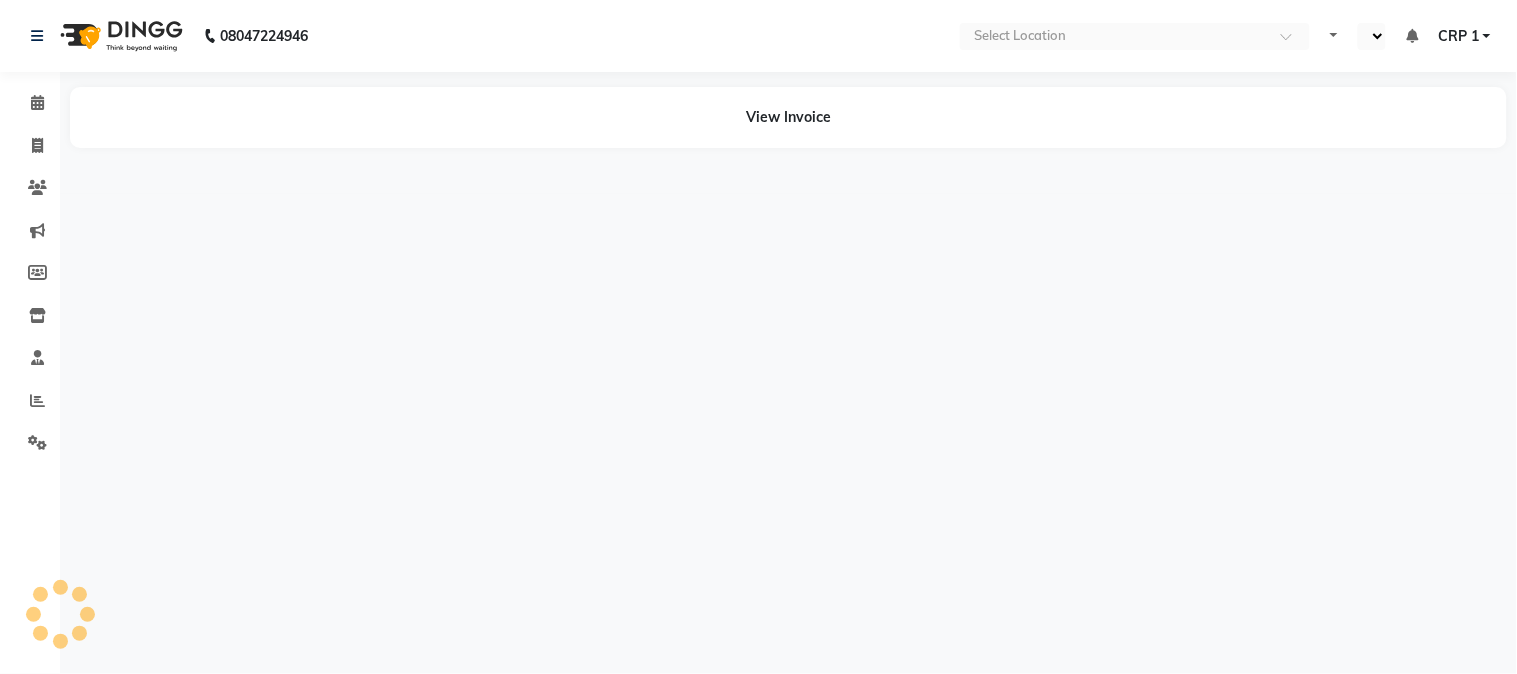 select on "en" 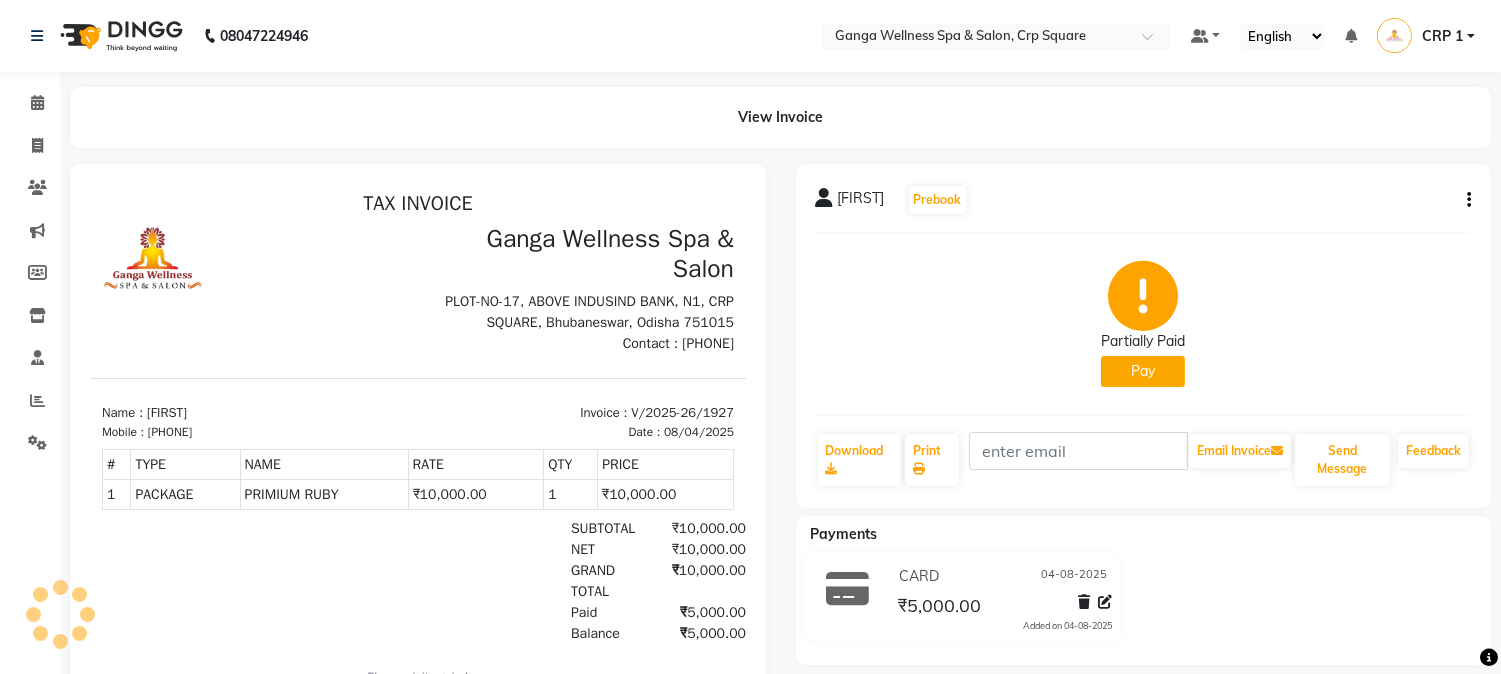 scroll, scrollTop: 0, scrollLeft: 0, axis: both 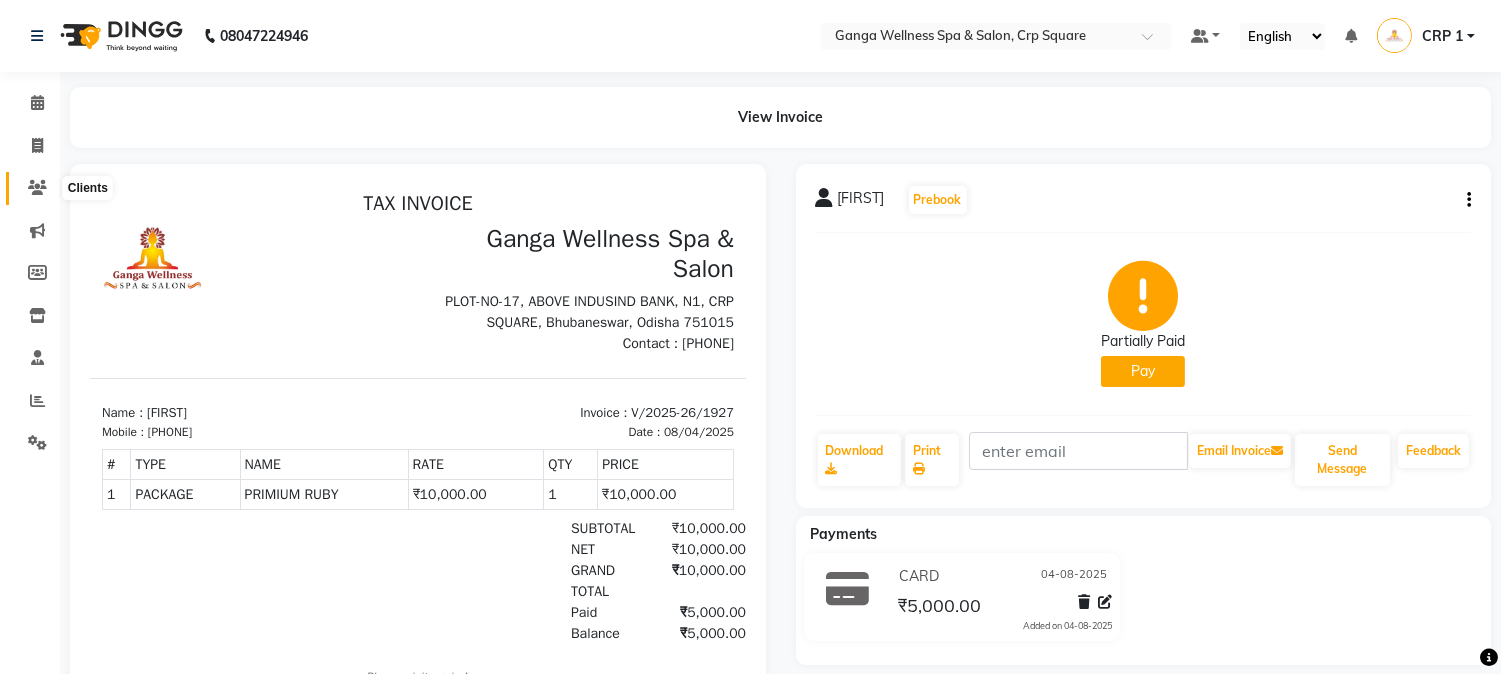 click 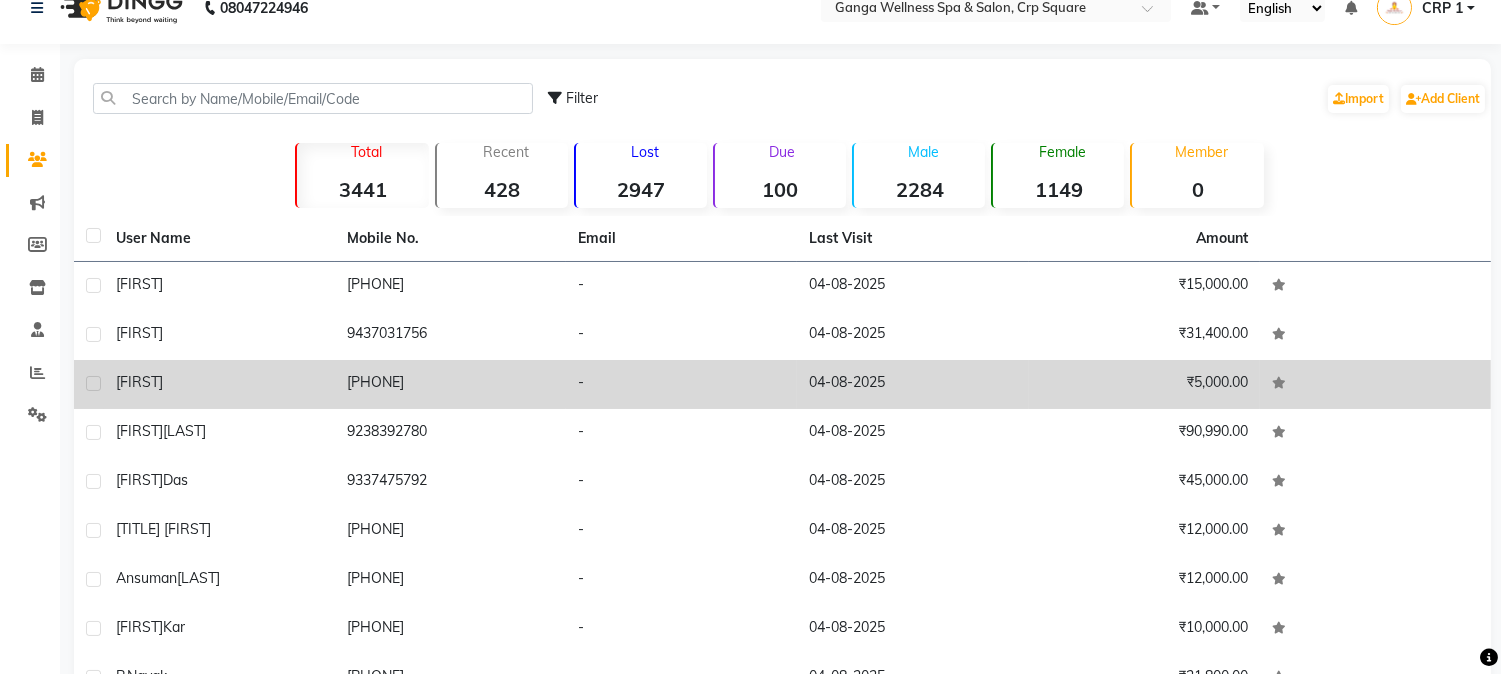 scroll, scrollTop: 0, scrollLeft: 0, axis: both 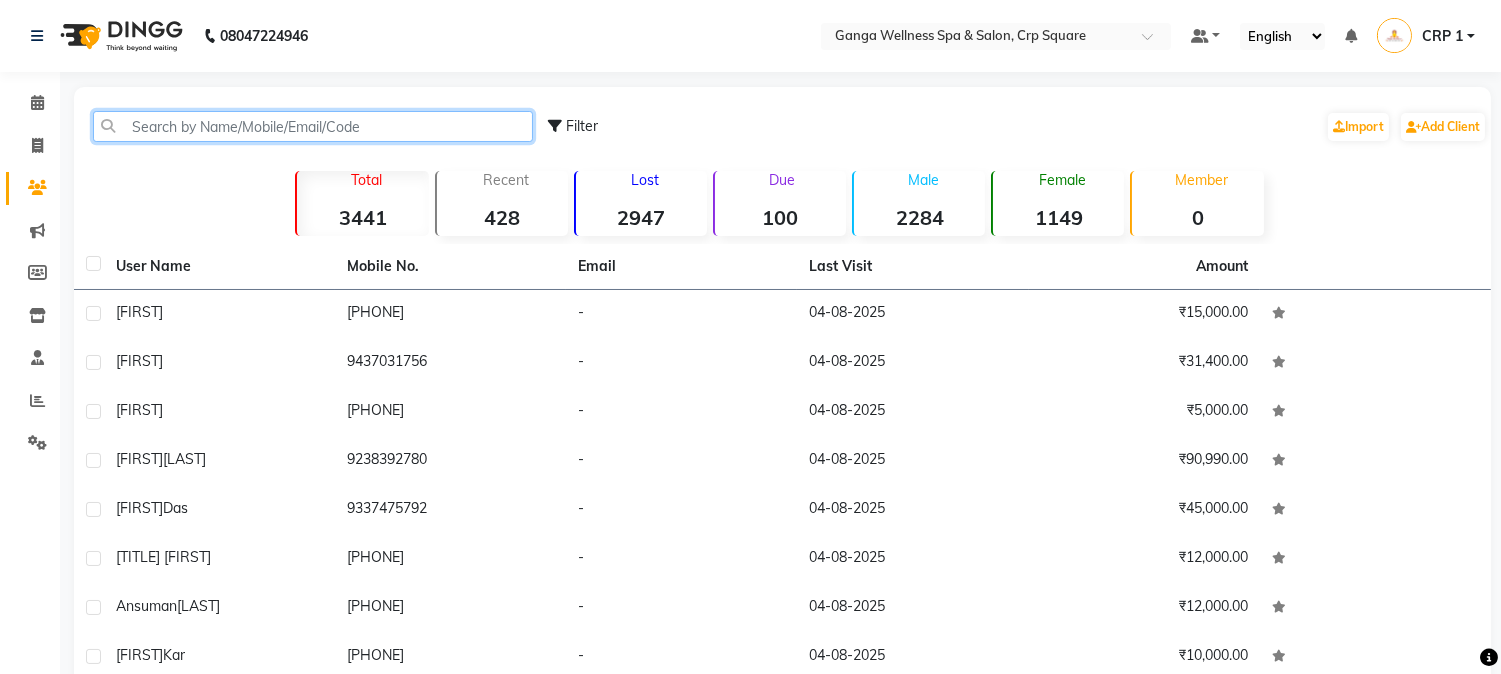 click 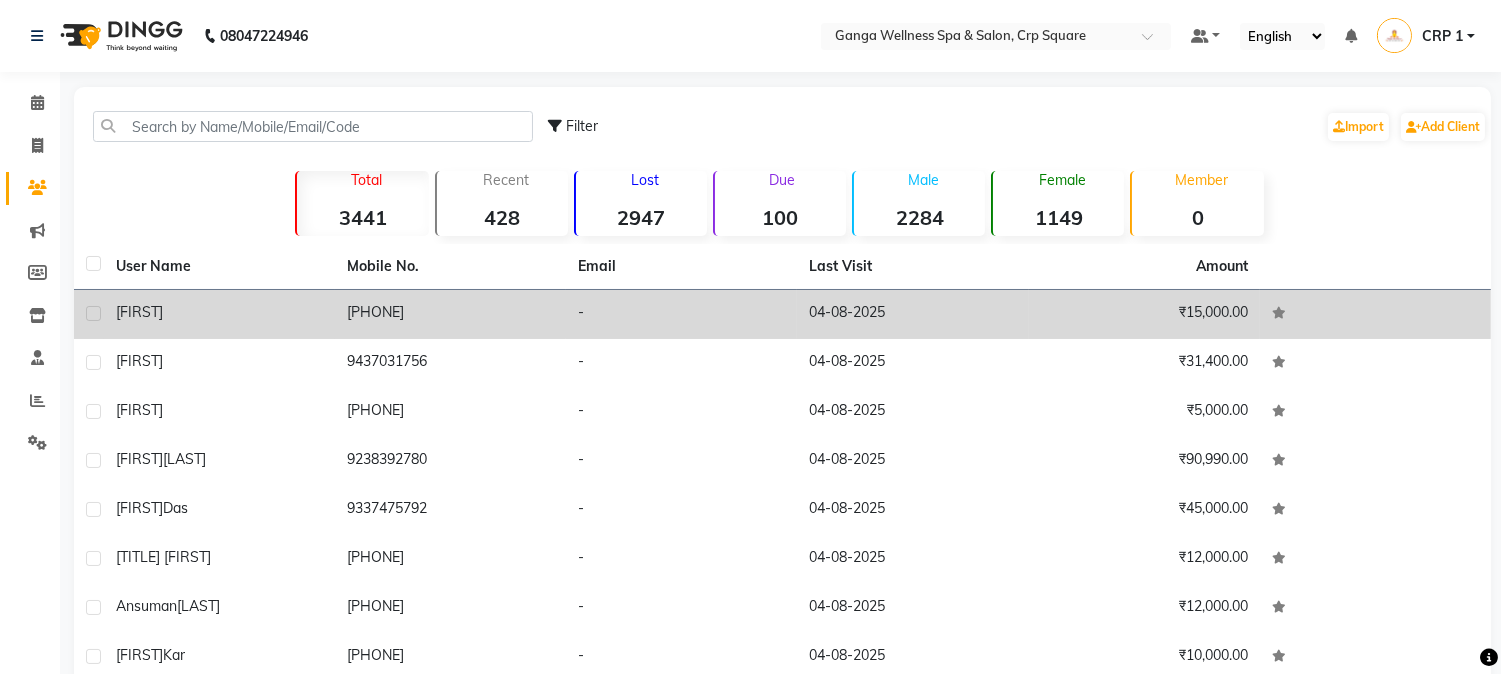 click on "[FIRST]" 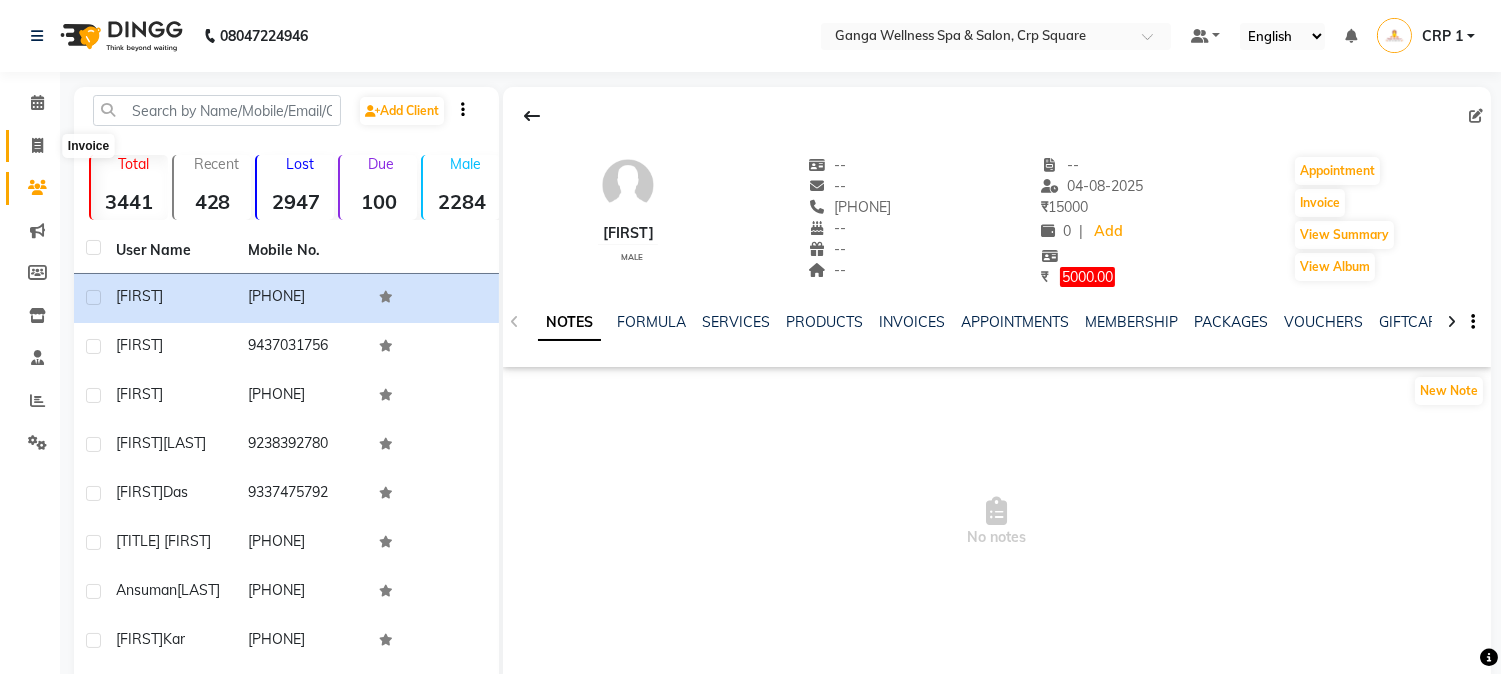 click 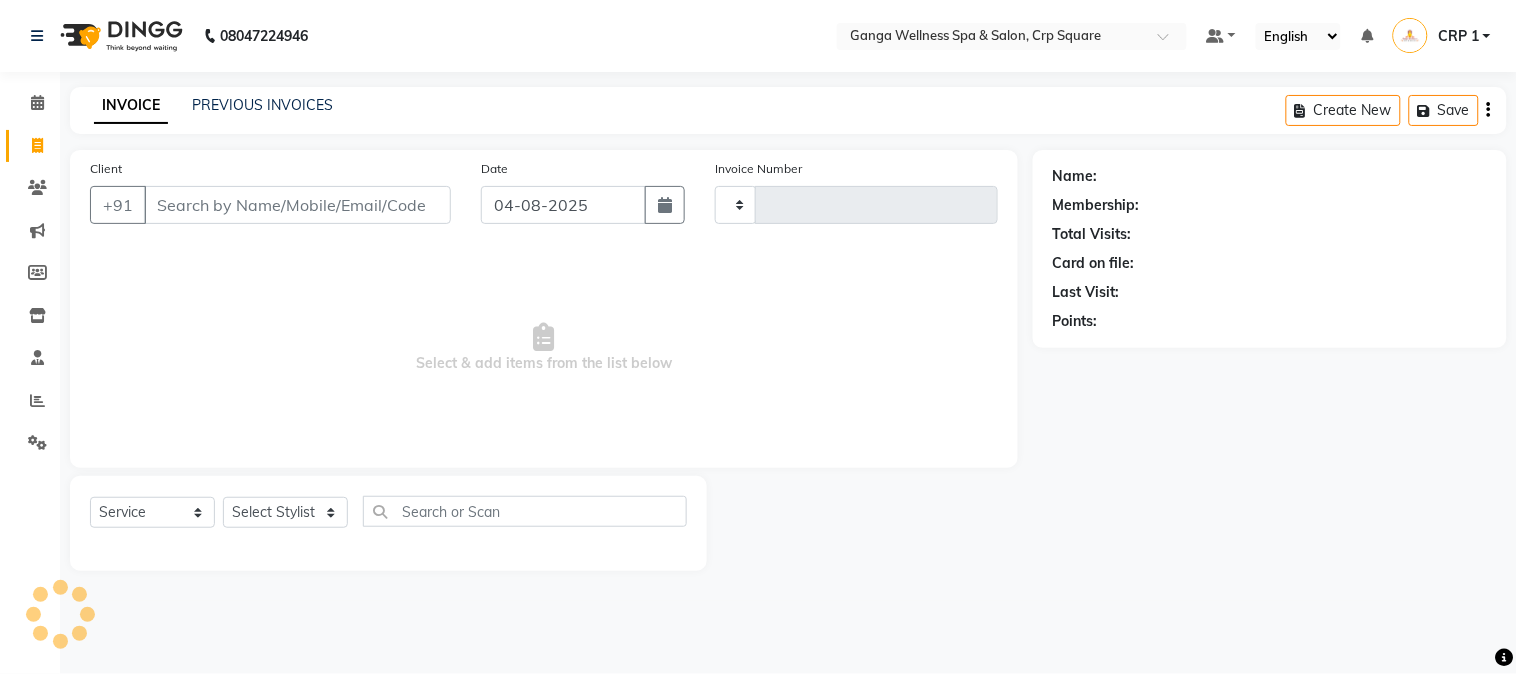 type on "1928" 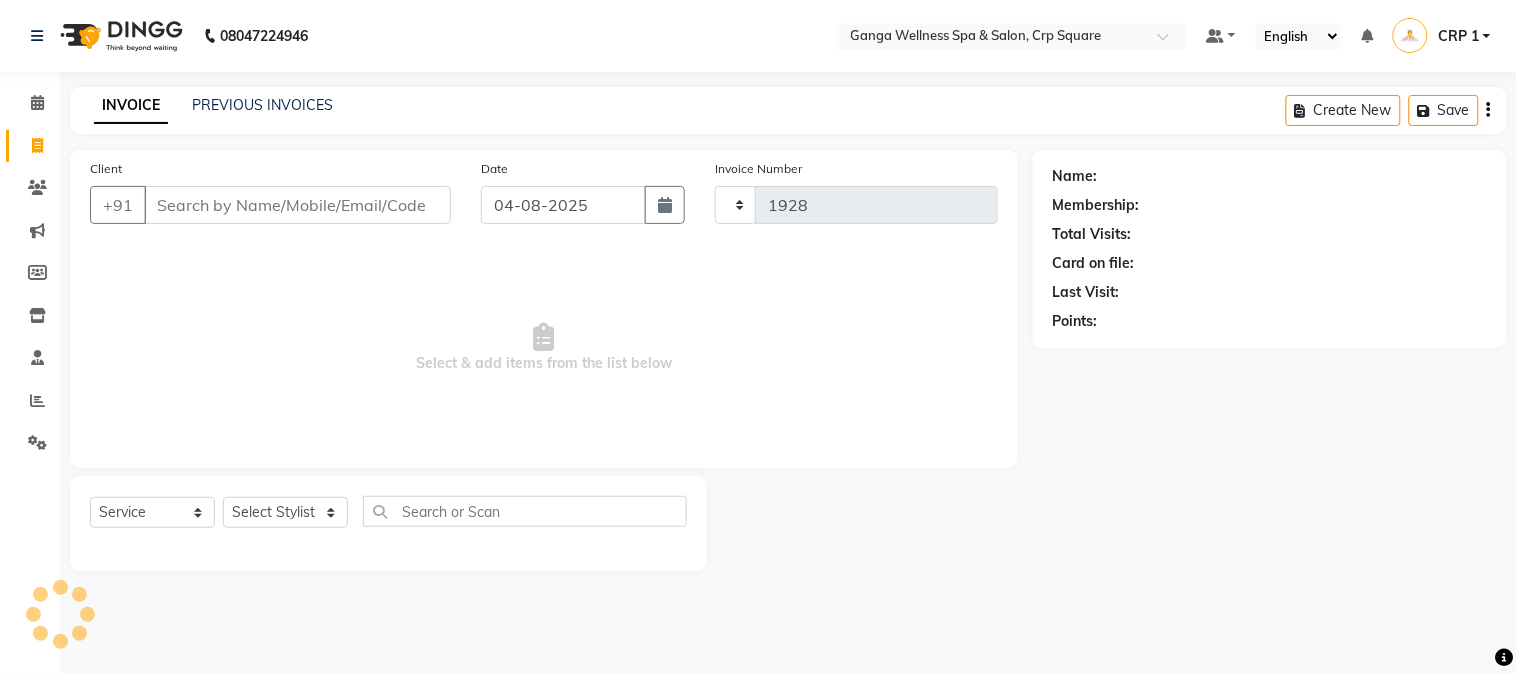 select on "715" 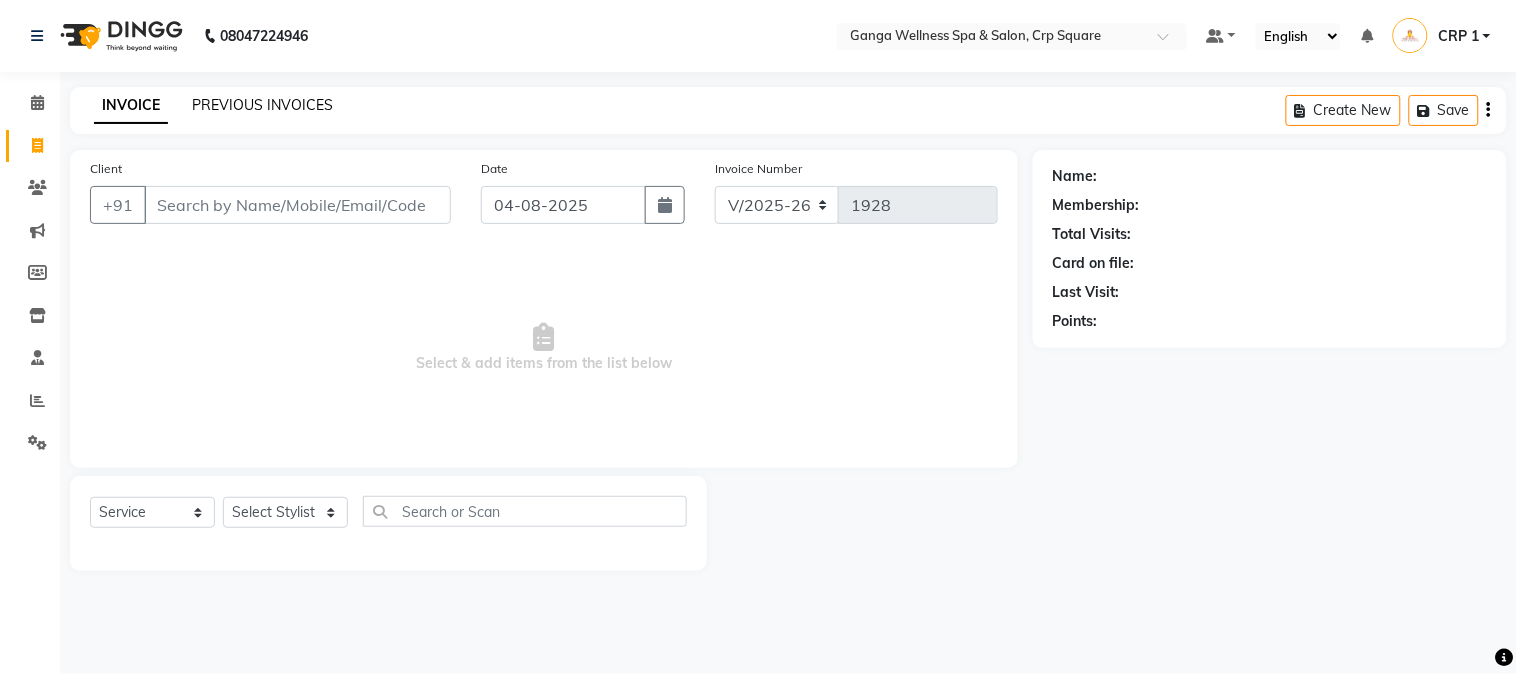 click on "PREVIOUS INVOICES" 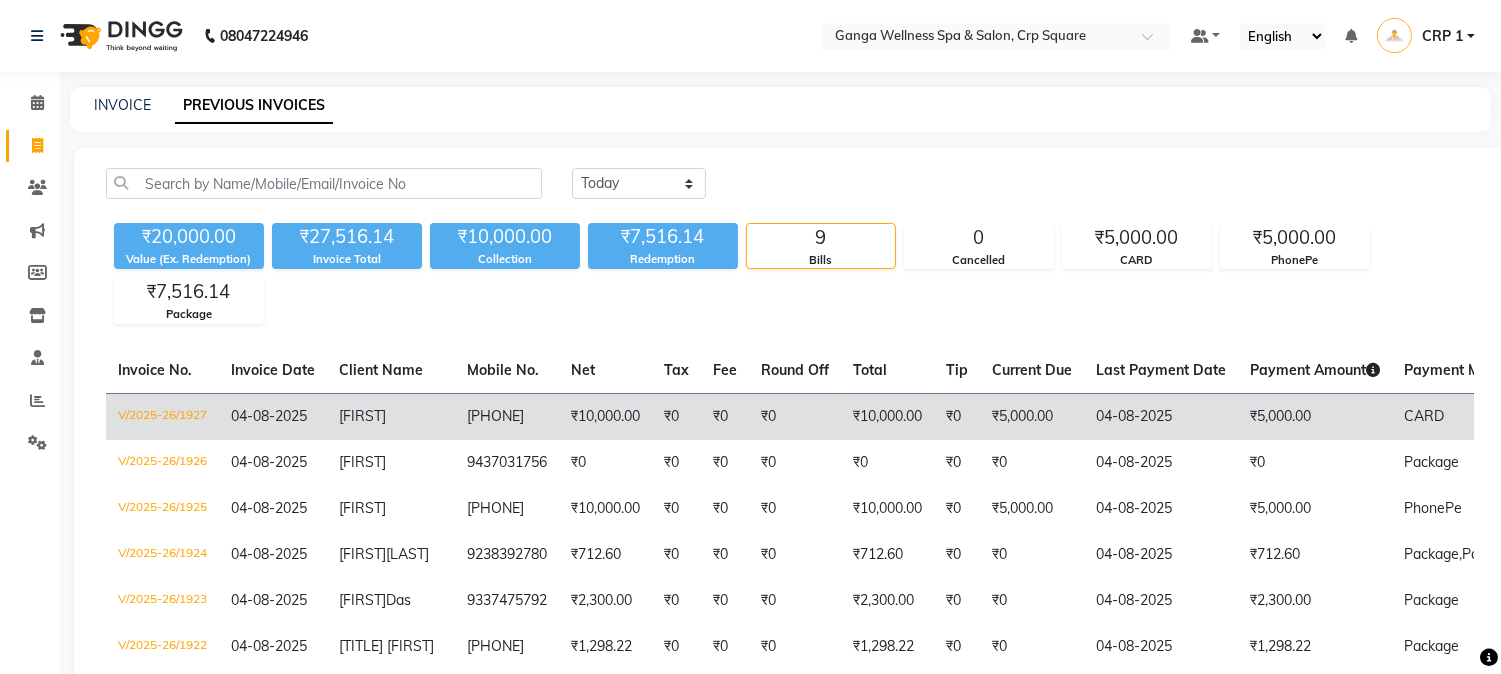 click on "[FIRST]" 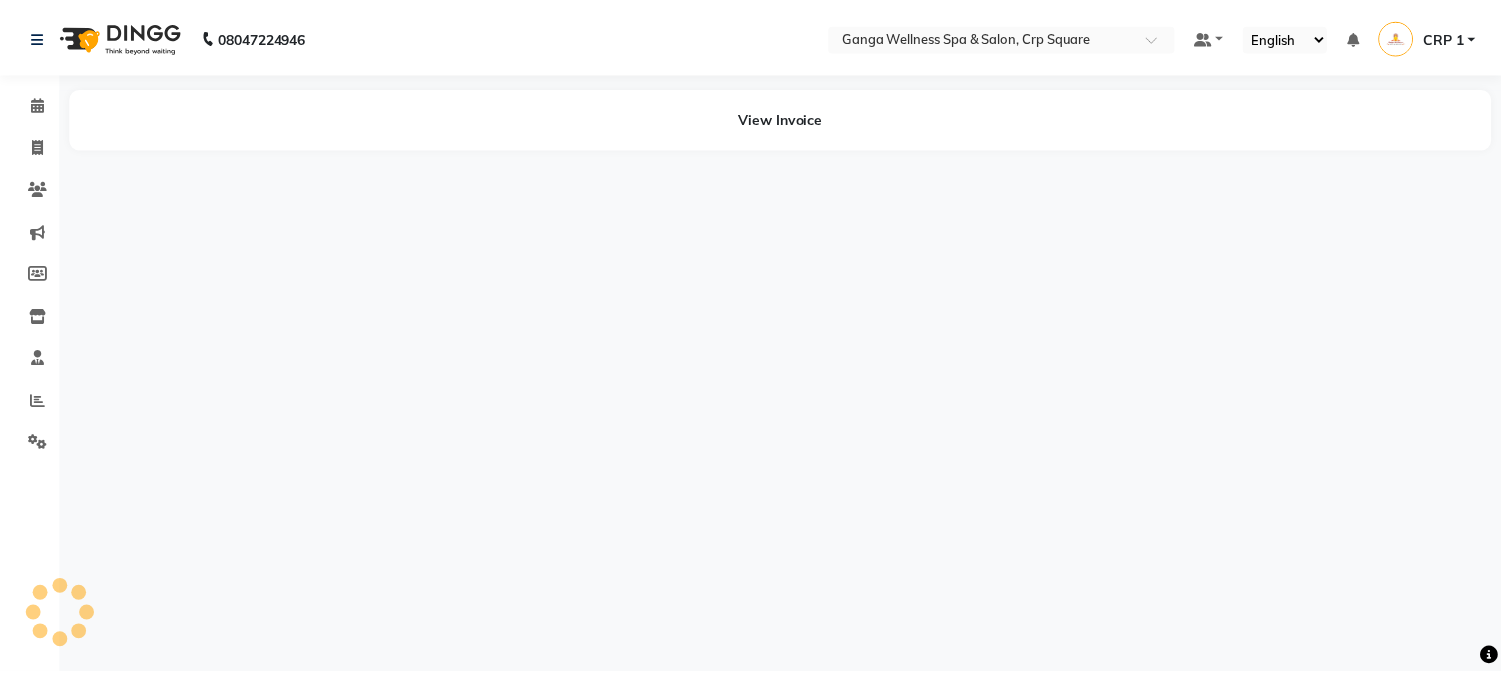 scroll, scrollTop: 0, scrollLeft: 0, axis: both 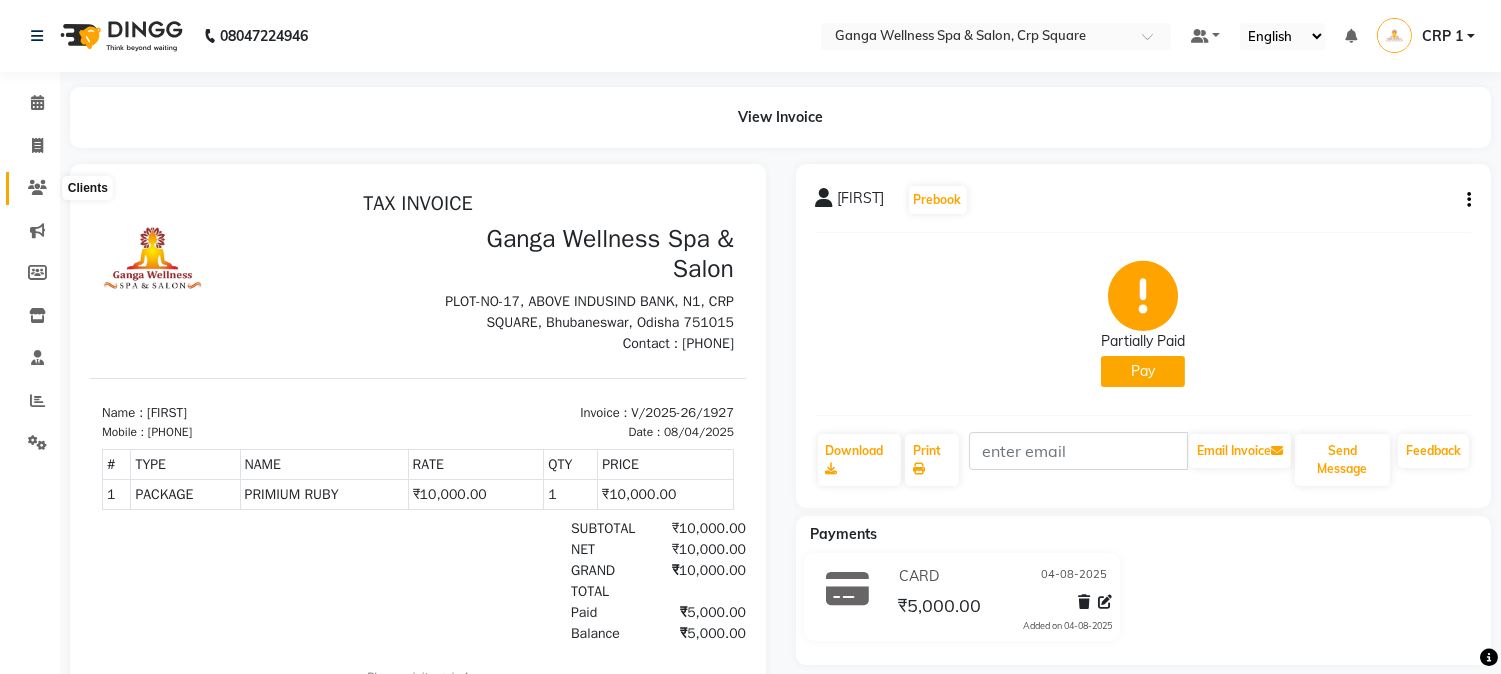 click 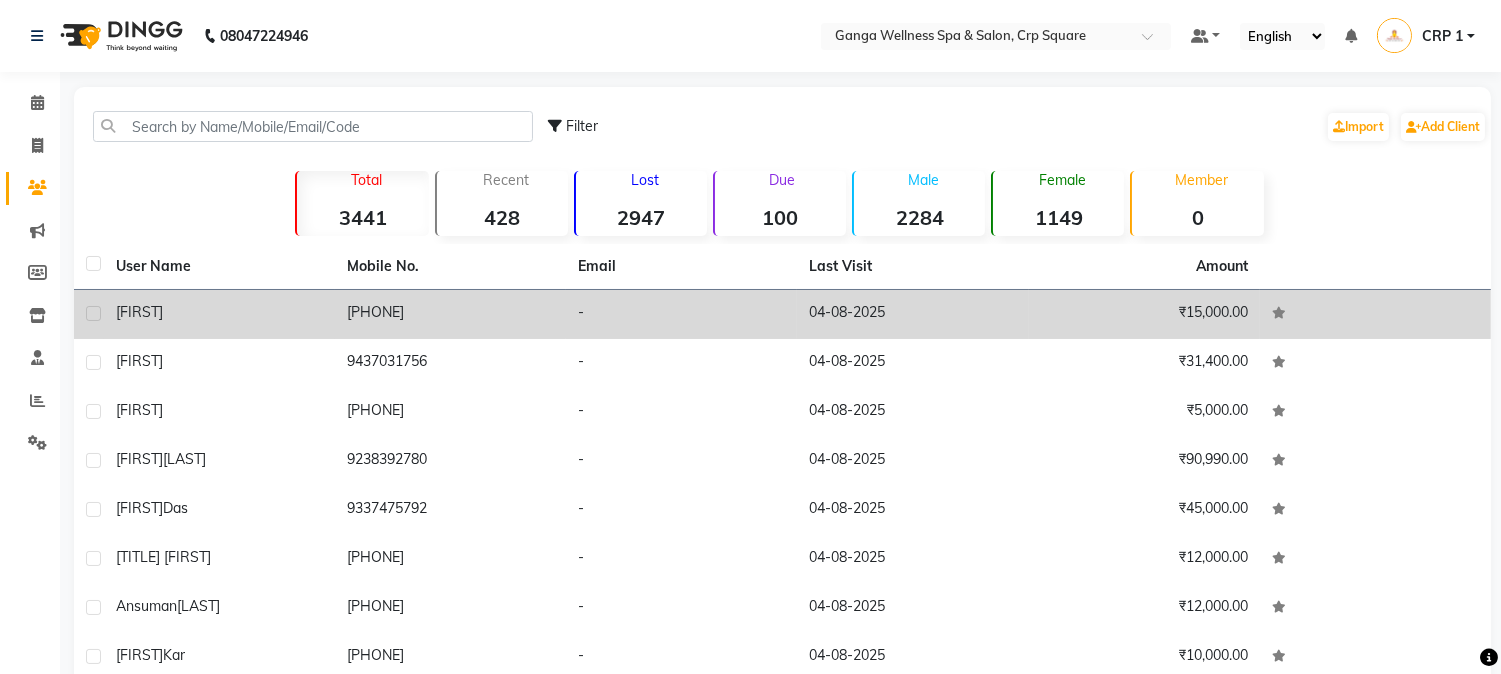 click on "[FIRST]" 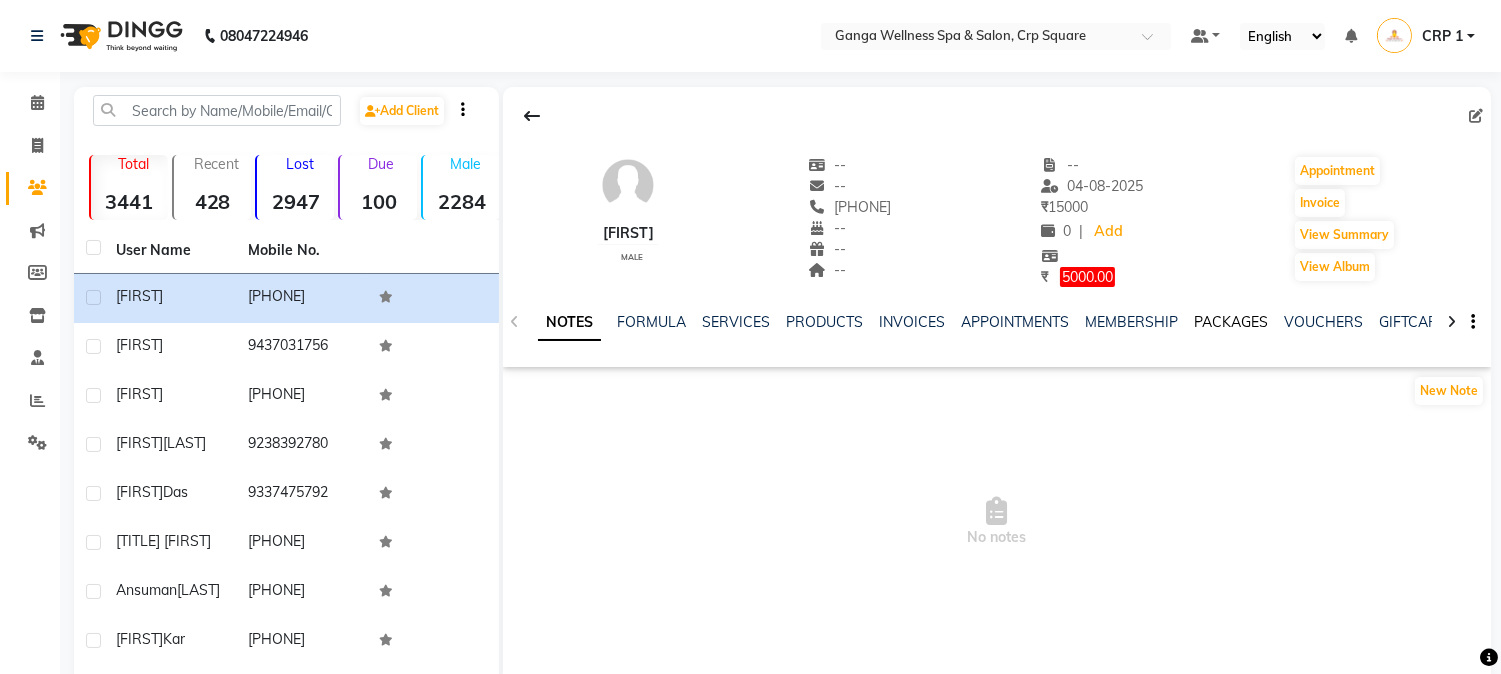 click on "PACKAGES" 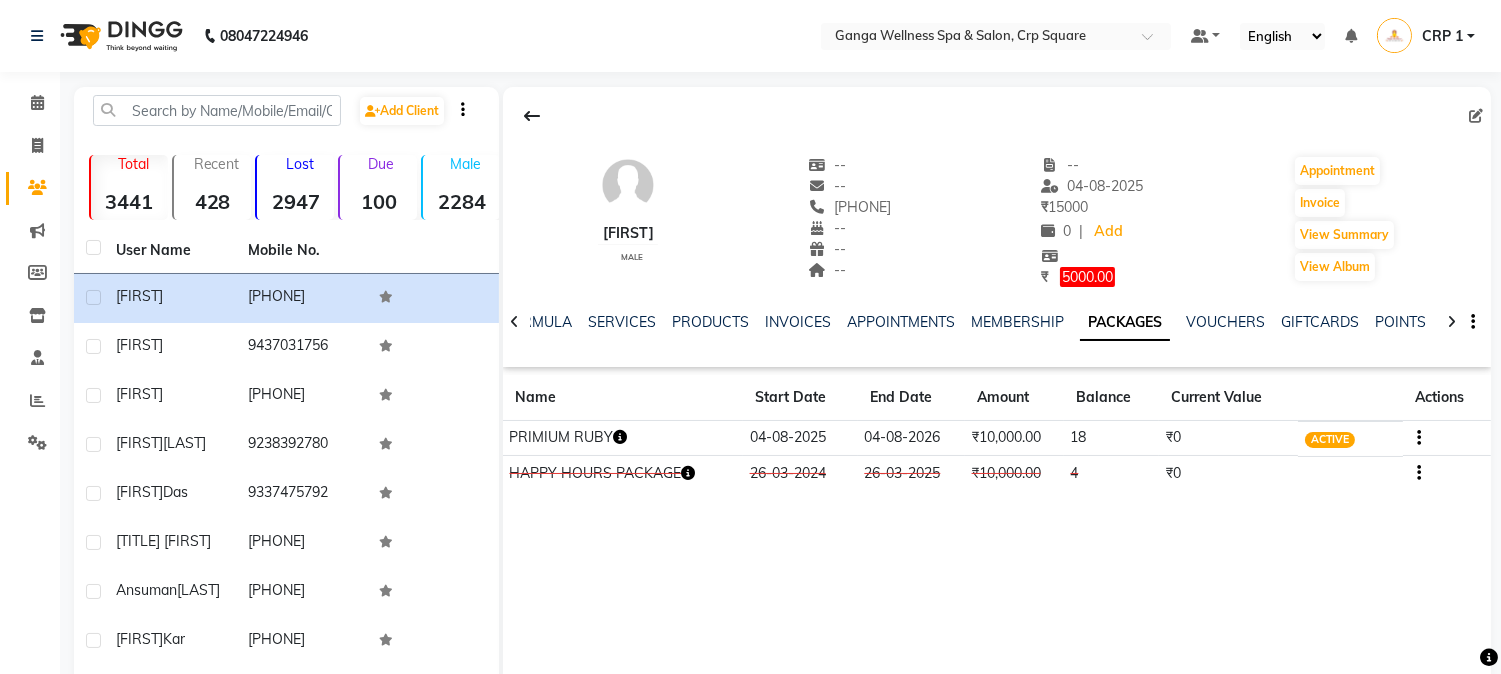 click 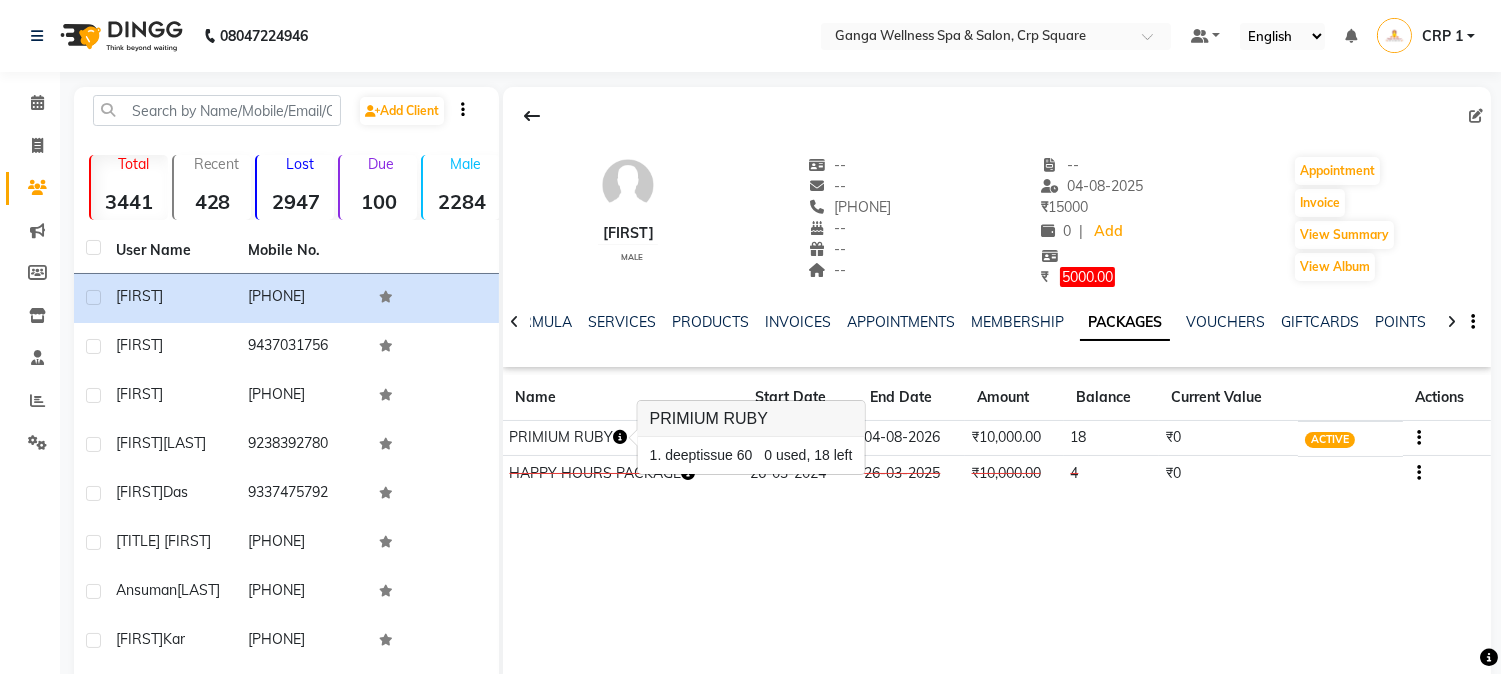 click on "Diptiranjan    male  --   --   8763820190  --  --  --  -- 04-08-2025 ₹    15000 0 |  Add  ₹     5000.00  Appointment   Invoice  View Summary  View Album  NOTES FORMULA SERVICES PRODUCTS INVOICES APPOINTMENTS MEMBERSHIP PACKAGES VOUCHERS GIFTCARDS POINTS FORMS FAMILY CARDS WALLET Name Start Date End Date Amount Balance Current Value Actions  PRIMIUM RUBY  04-08-2025 04-08-2026  ₹10,000.00   18  ₹0 ACTIVE  HAPPY HOURS PACKAGE  26-03-2024 26-03-2025  ₹10,000.00   4  ₹0 CONSUMED" 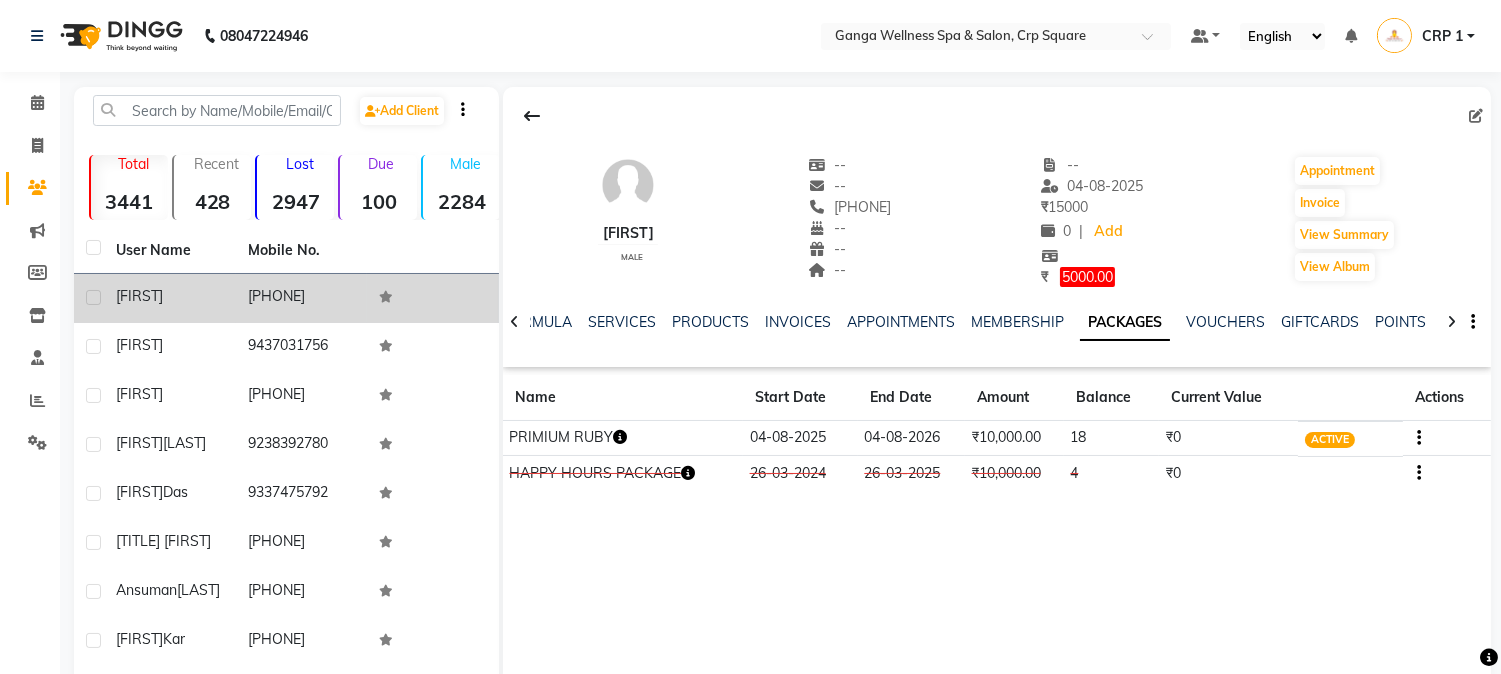 click on "[FIRST]" 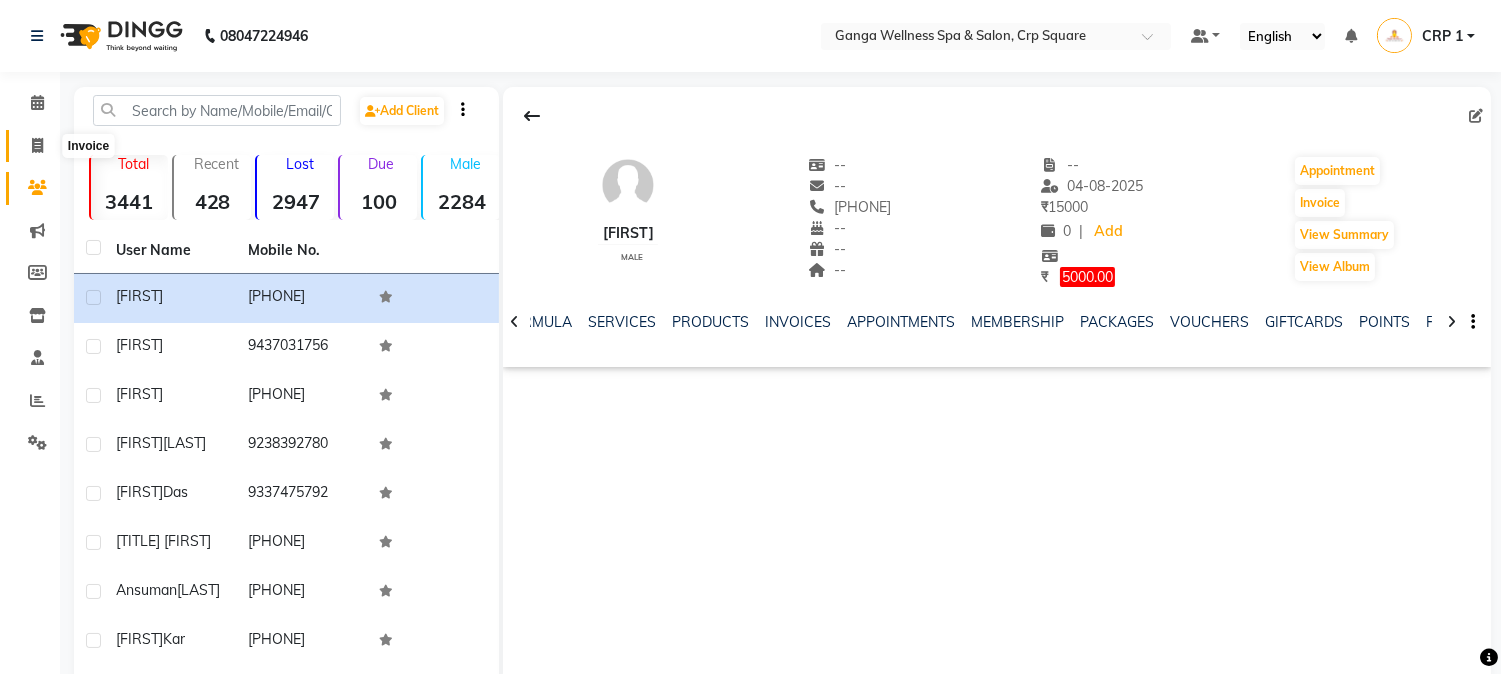 click 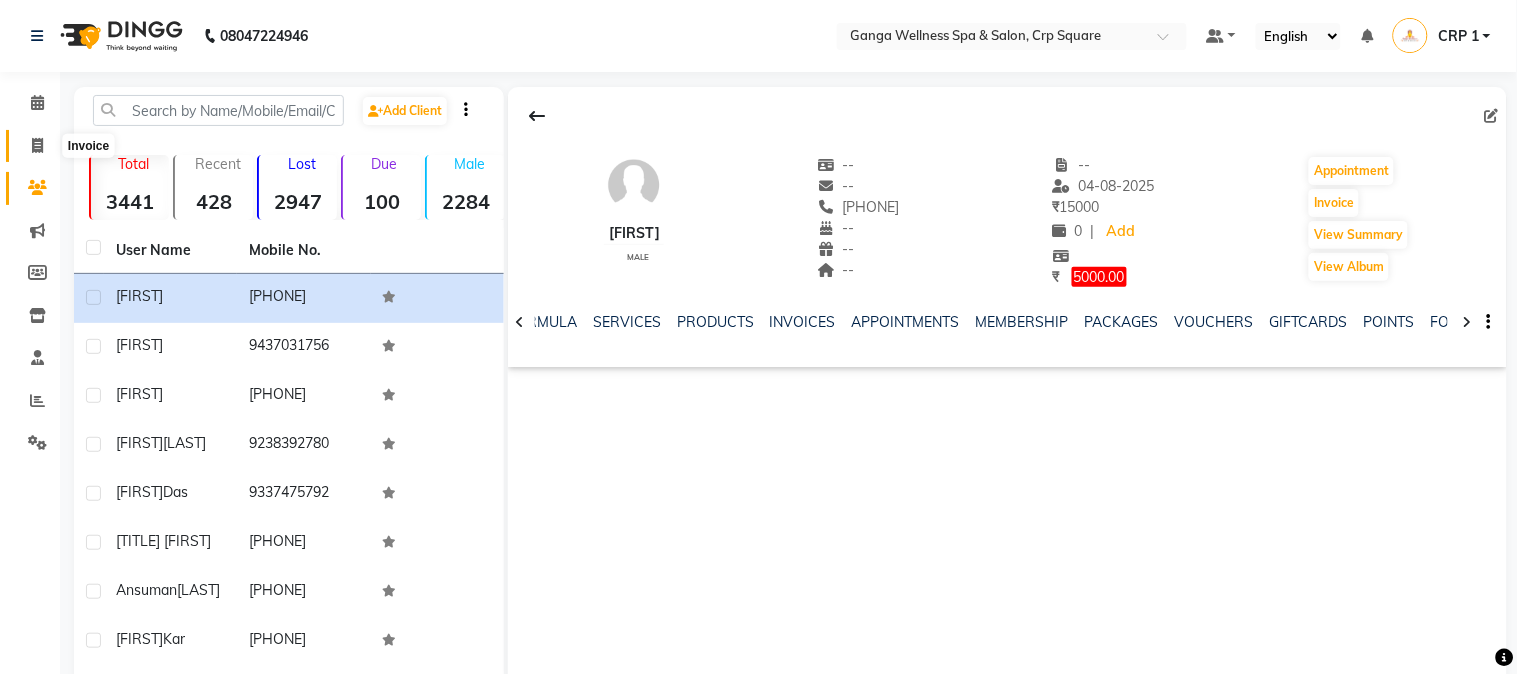 select on "service" 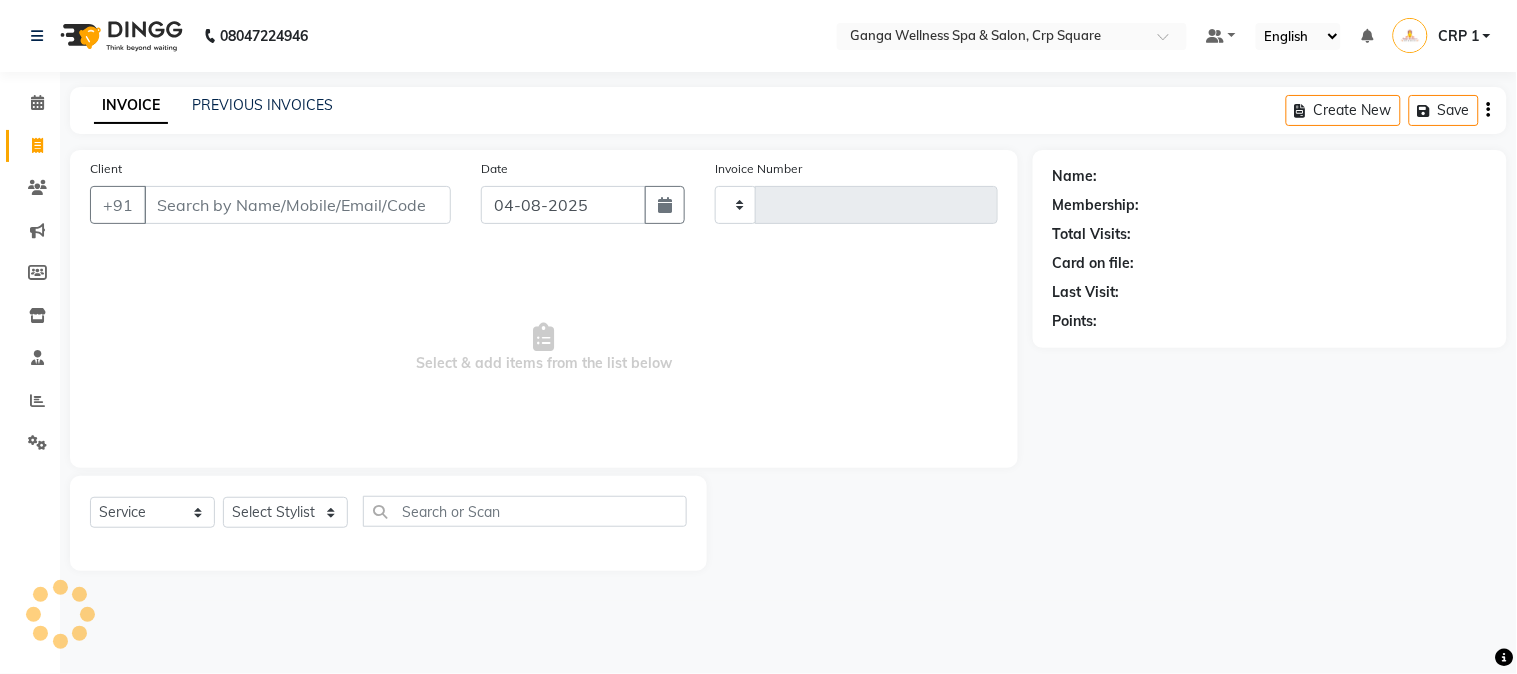 type on "1928" 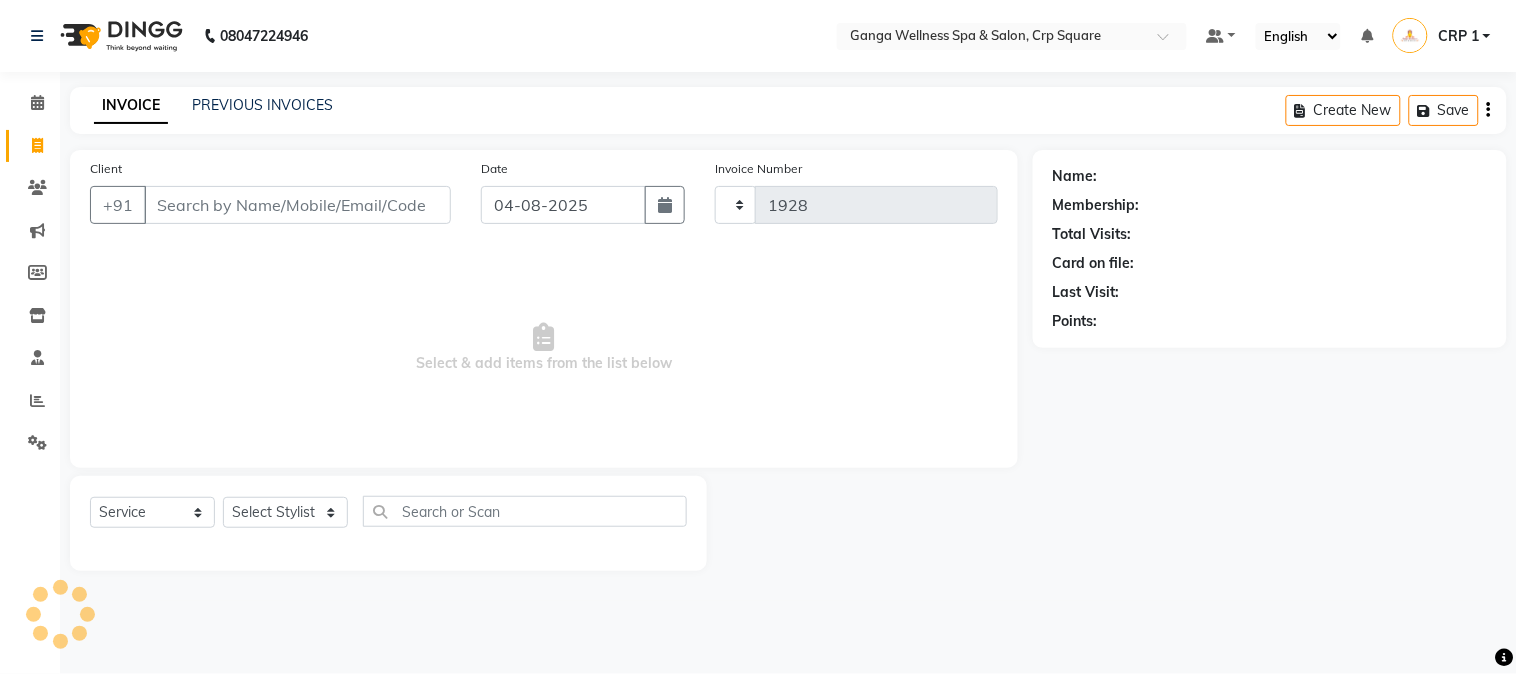 select on "715" 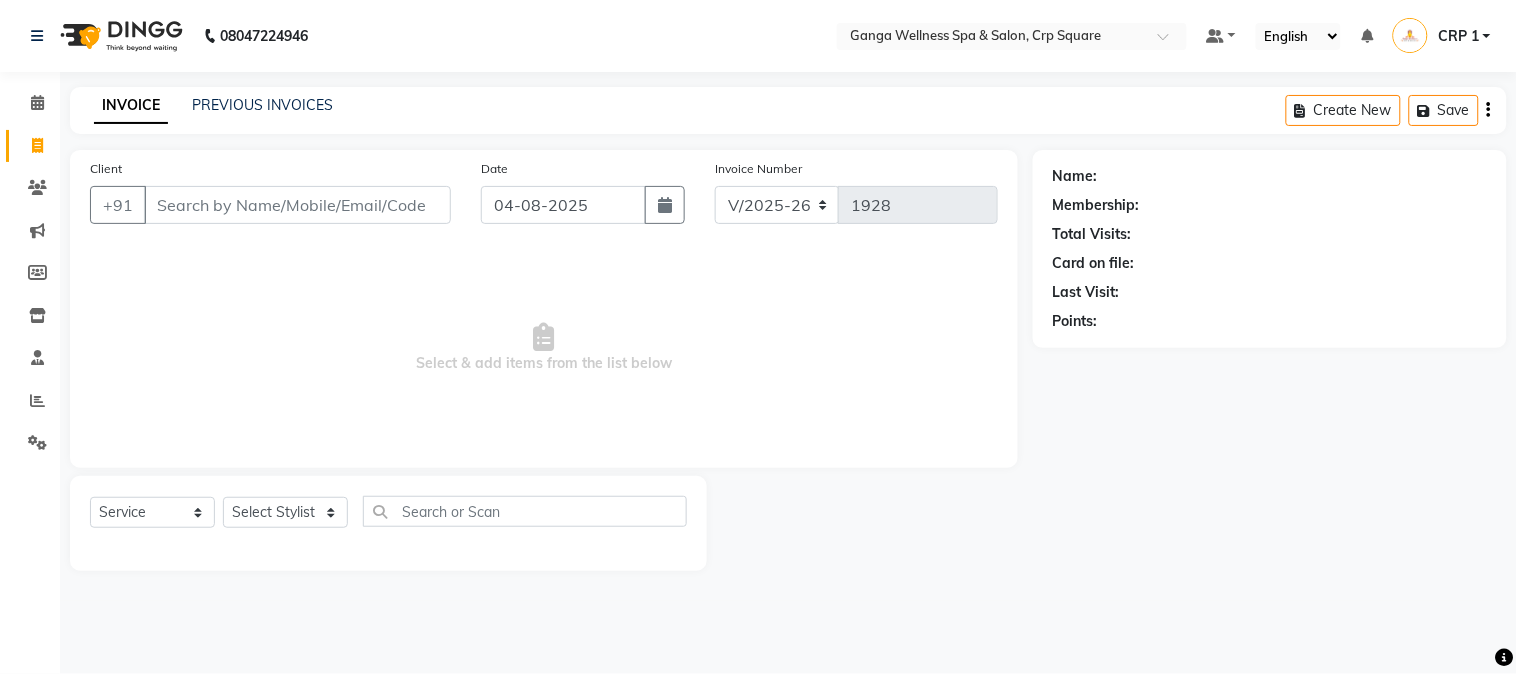 click on "08047224946 Select Location × Ganga Wellness Spa & Salon, Crp Square Default Panel My Panel English ENGLISH Español العربية मराठी हिंदी ગુજરાતી தமிழ் 中文 Notifications nothing to show CRP 1 Manage Profile Change Password Sign out  Version:3.16.0  ☀ Ganga Wellness Spa & Salon, CRP SQUARE  Calendar  Invoice  Clients  Marketing  Members  Inventory  Staff  Reports  Settings Completed InProgress Upcoming Dropped Tentative Check-In Confirm Bookings Generate Report Segments Page Builder INVOICE PREVIOUS INVOICES Create New   Save  Client +91 Date 04-08-2025 Invoice Number V/2025 V/2025-26 1928  Select & add items from the list below  Select  Service  Product  Membership  Package Voucher Prepaid Gift Card  Select Stylist Aarovi Abhin Alisha Ammi Ania Annei Api Ayen Bikash Bina CRP 1 CRP 2 Dipti Elina G1 G1 Salon General Manager  Helen Jasmine Jayashree JC Jenny kavi Krishna Manoj Mathu  Monika Moon Nancy Nirupama Pabitra Papu Puja Purnima Rajashree Raju" at bounding box center [758, 337] 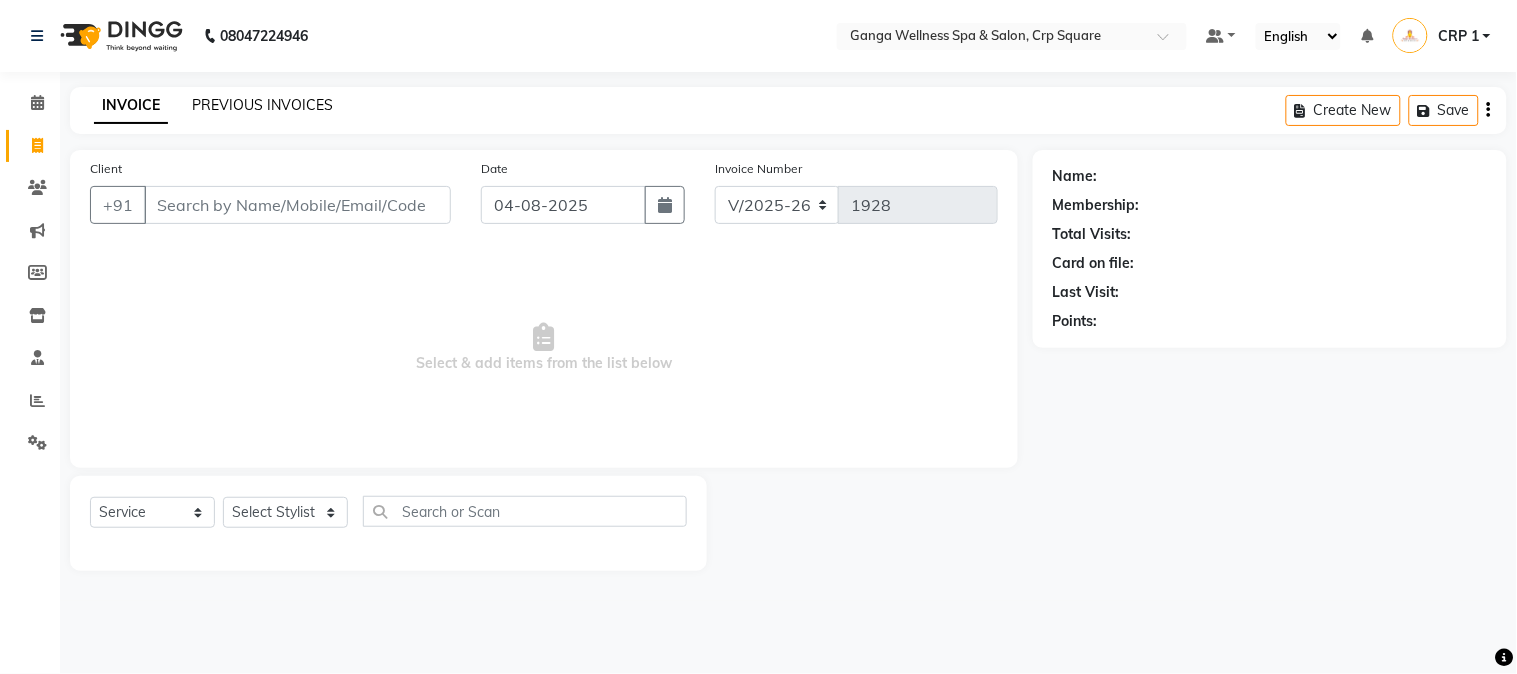 click on "PREVIOUS INVOICES" 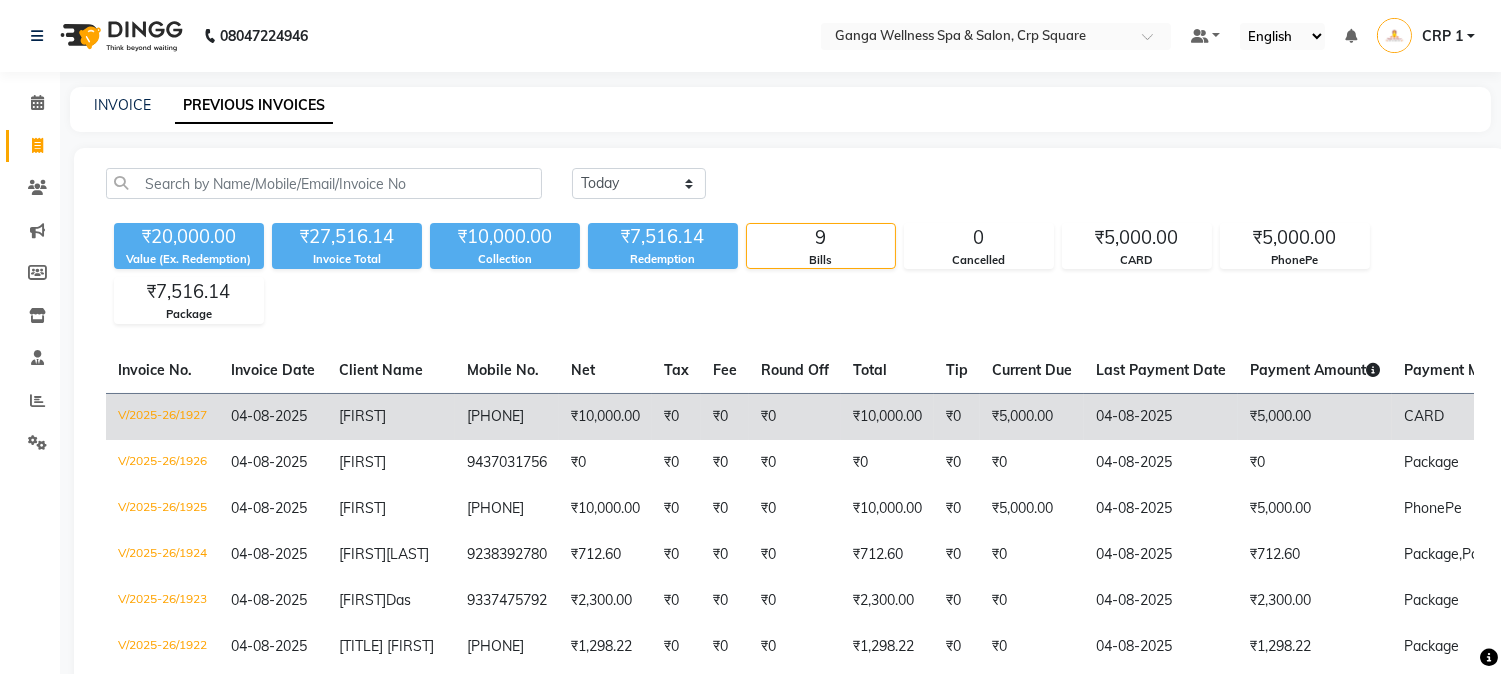 click on "[FIRST]" 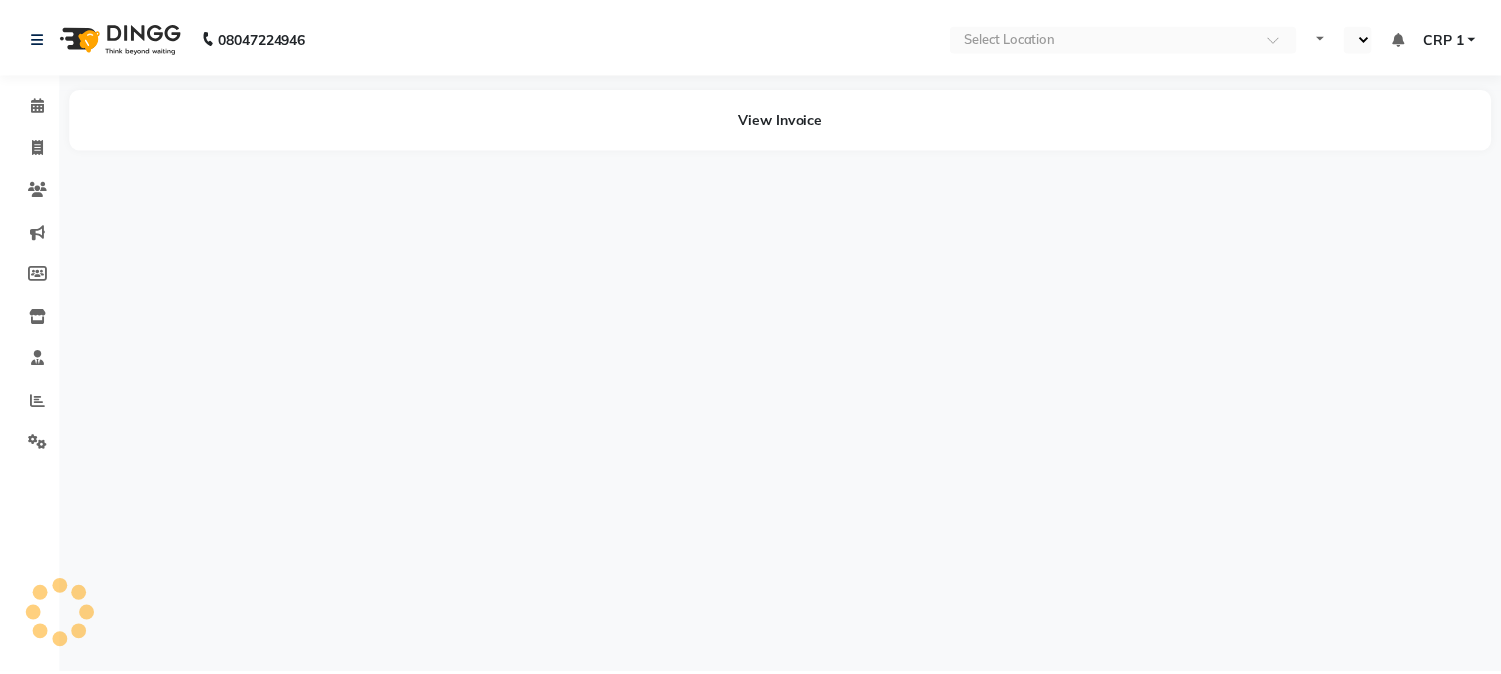 scroll, scrollTop: 0, scrollLeft: 0, axis: both 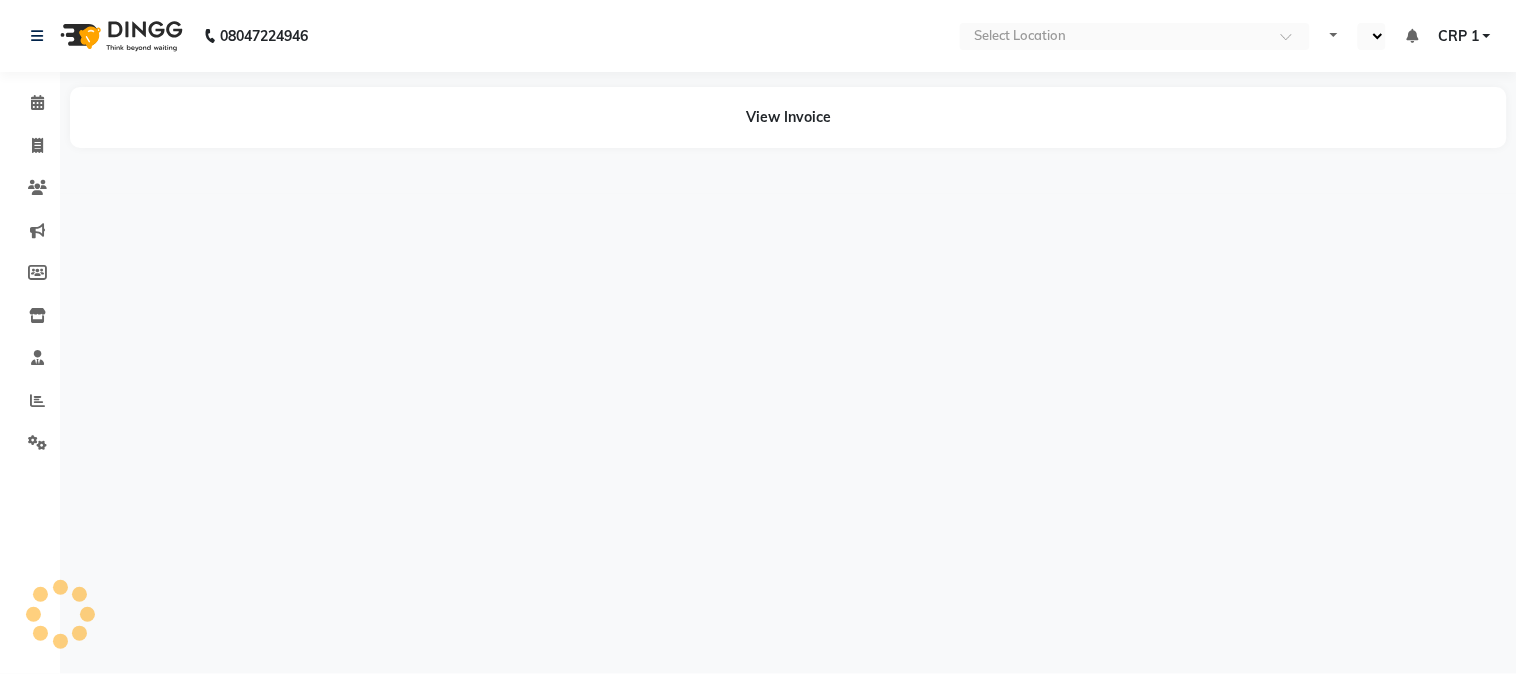 select on "en" 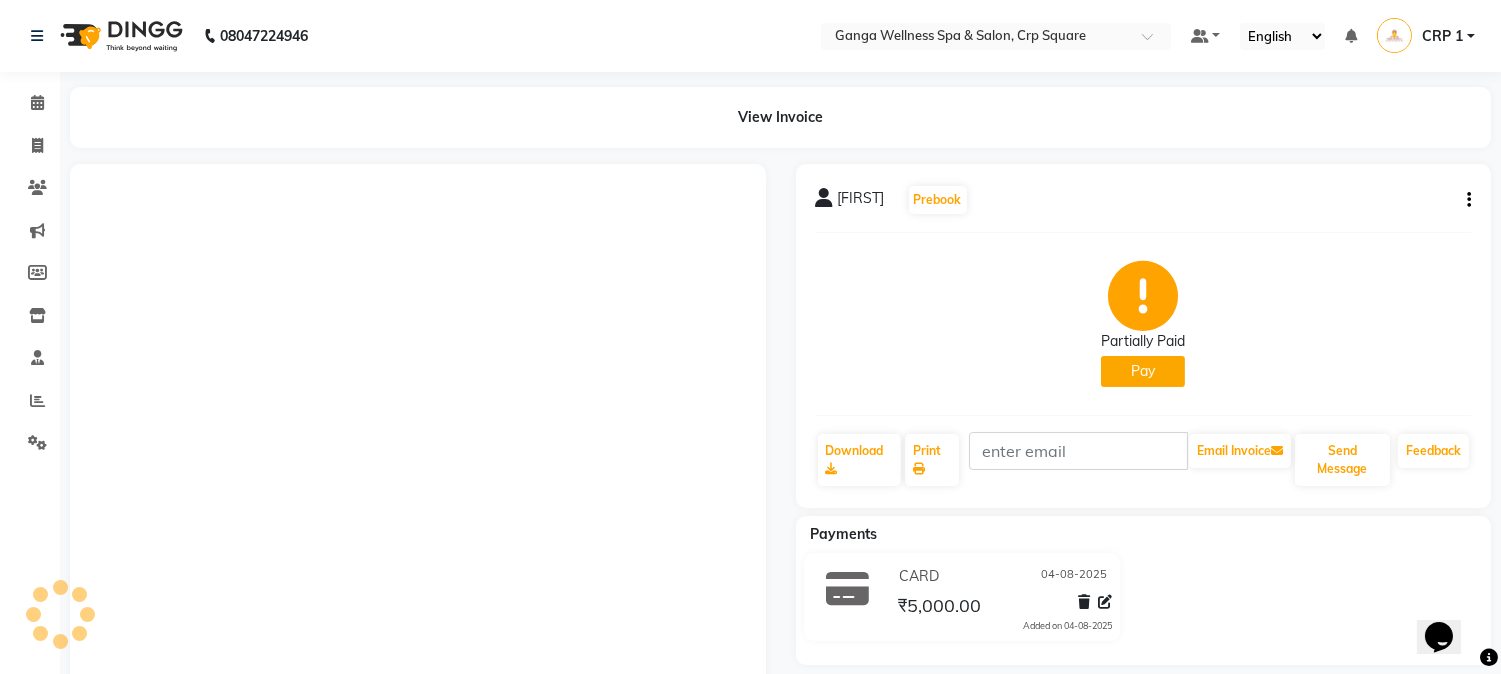 scroll, scrollTop: 0, scrollLeft: 0, axis: both 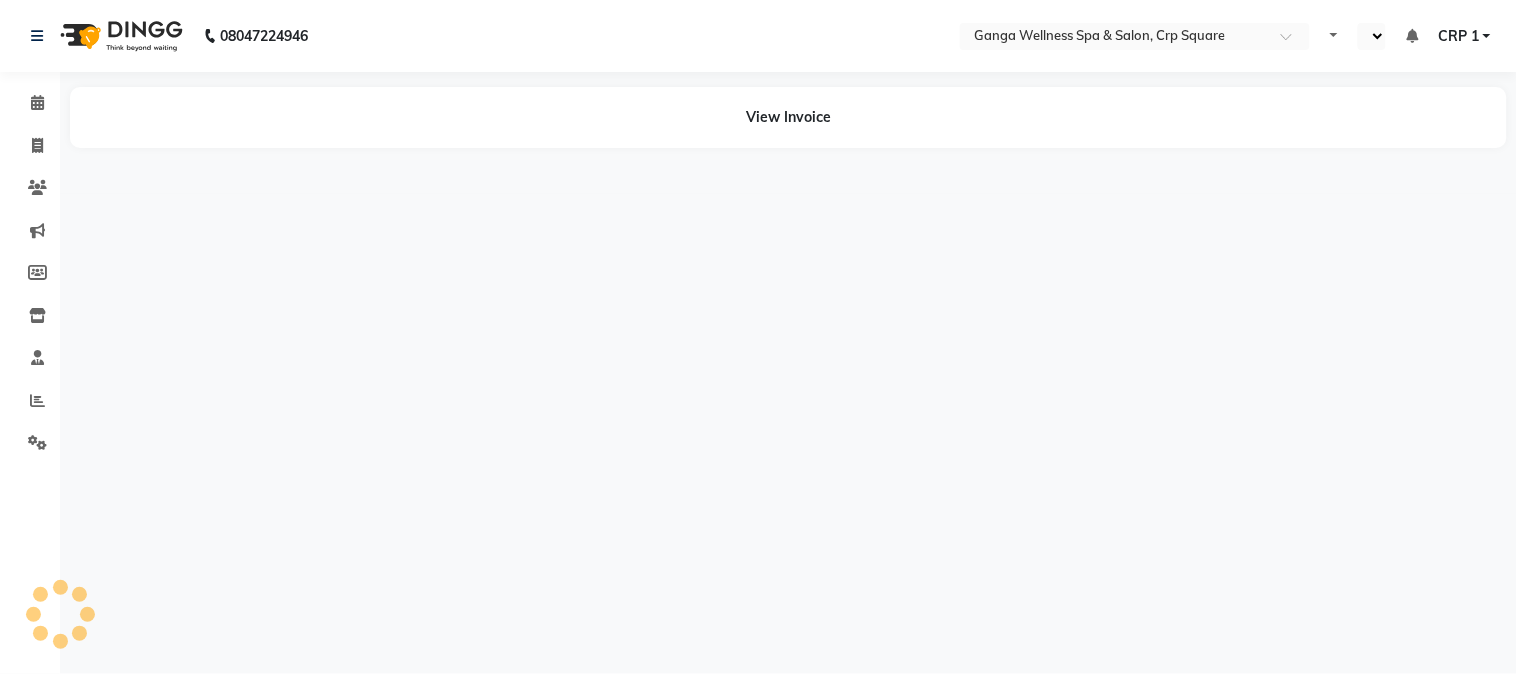 select on "en" 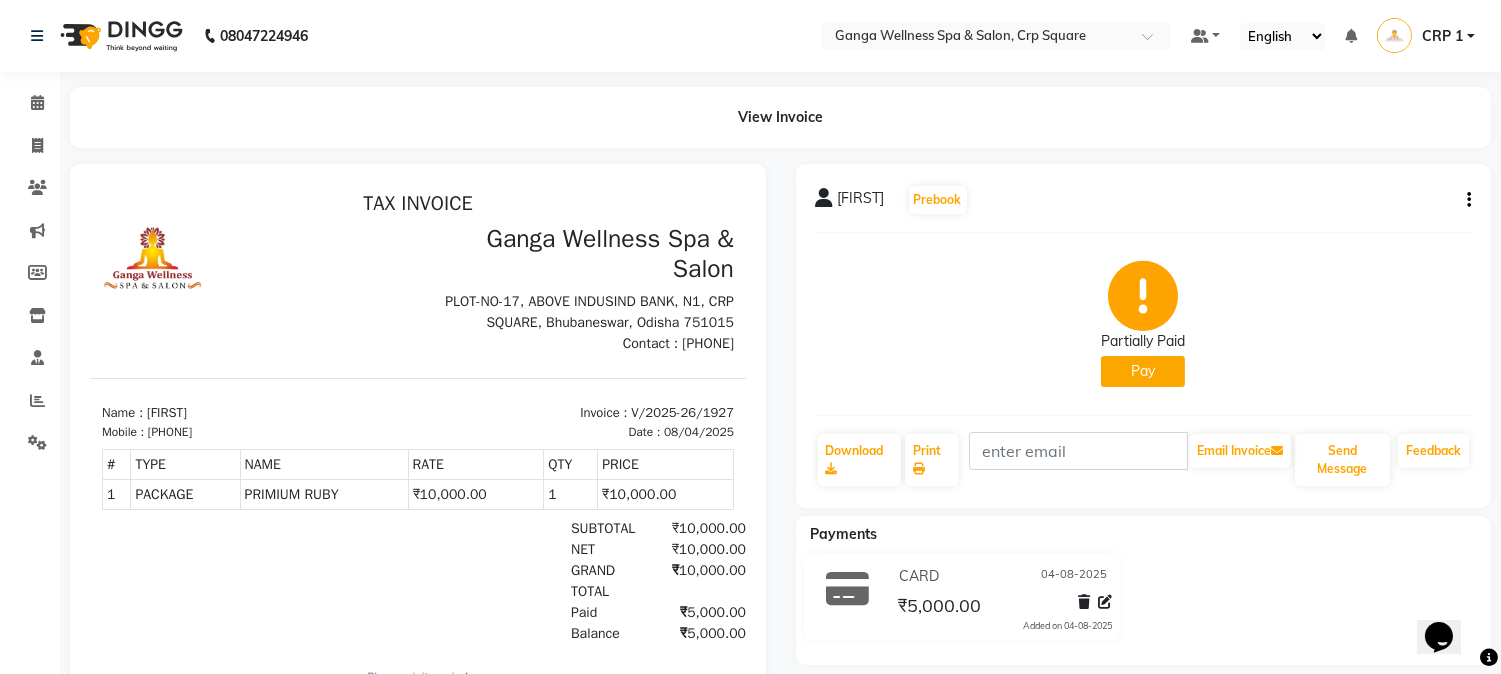 scroll, scrollTop: 0, scrollLeft: 0, axis: both 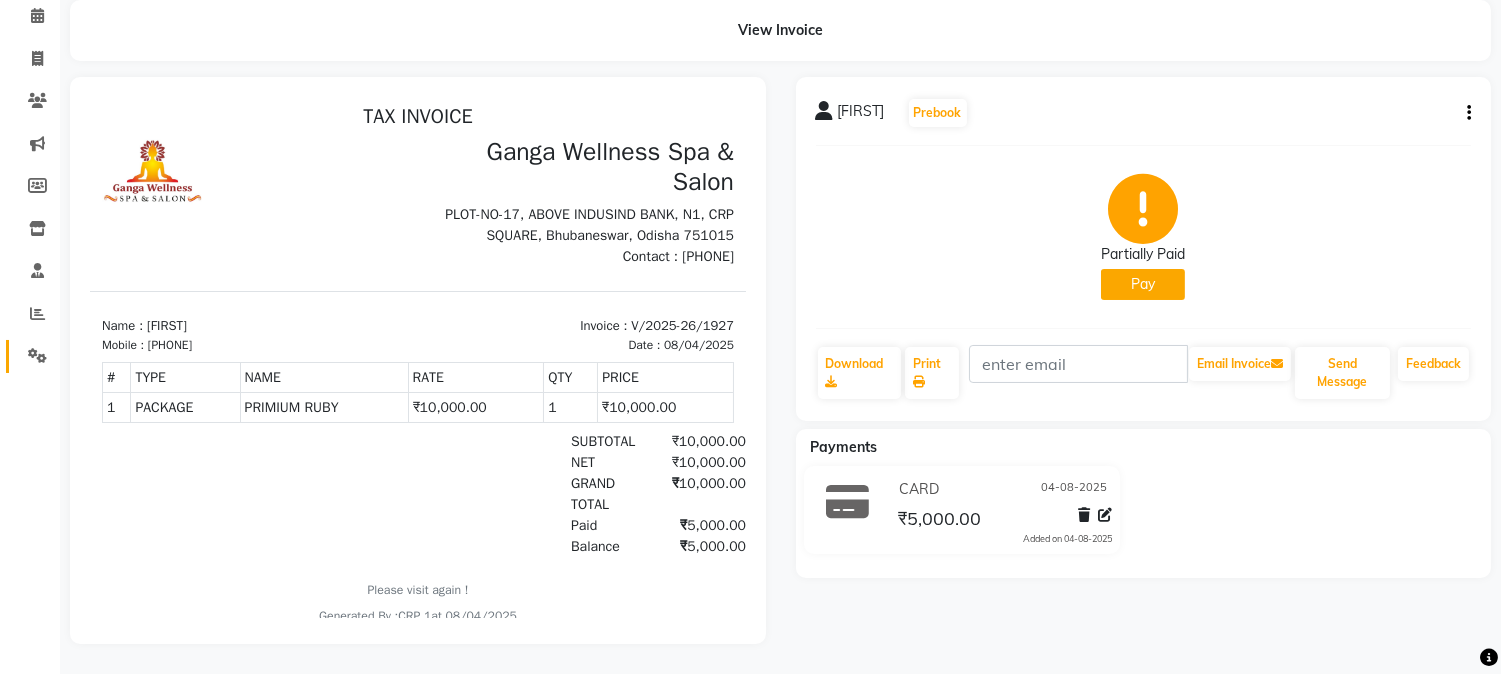 drag, startPoint x: 33, startPoint y: 340, endPoint x: 31, endPoint y: 328, distance: 12.165525 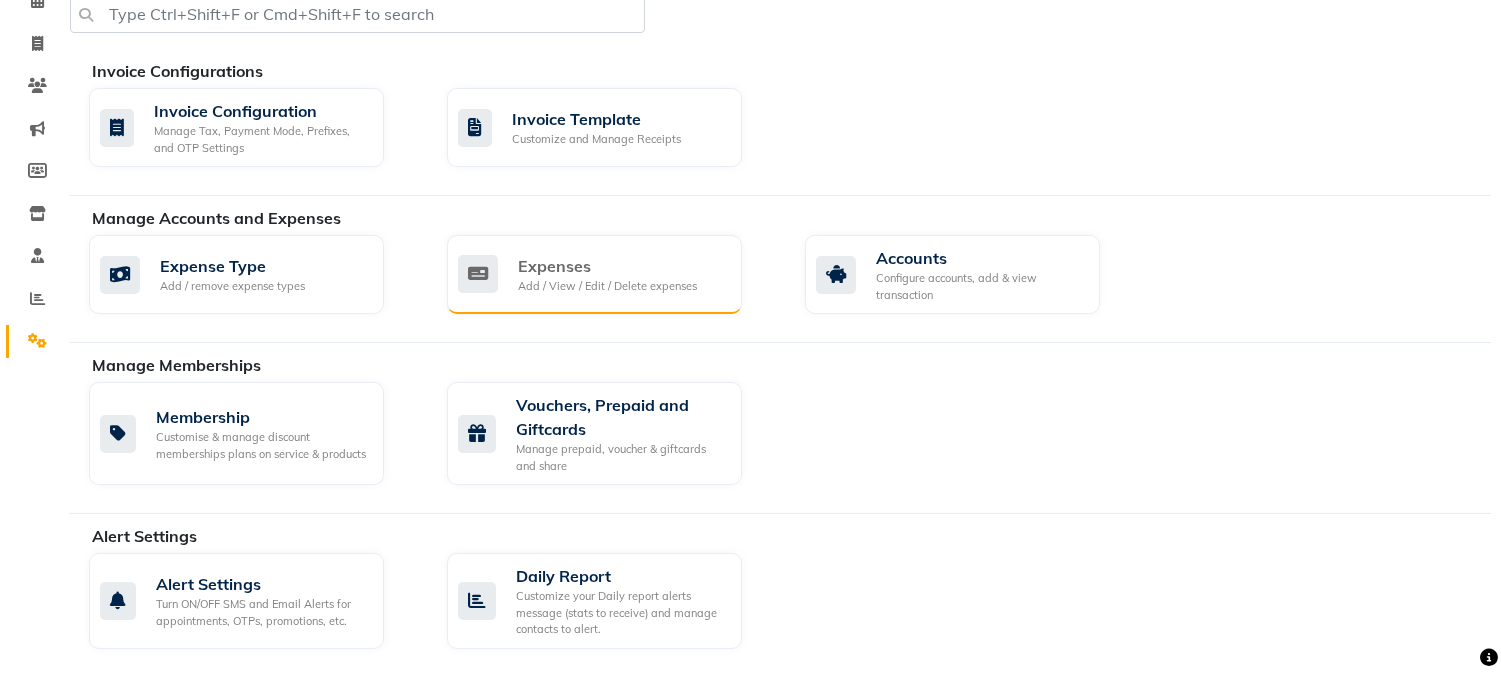 click on "Expenses" 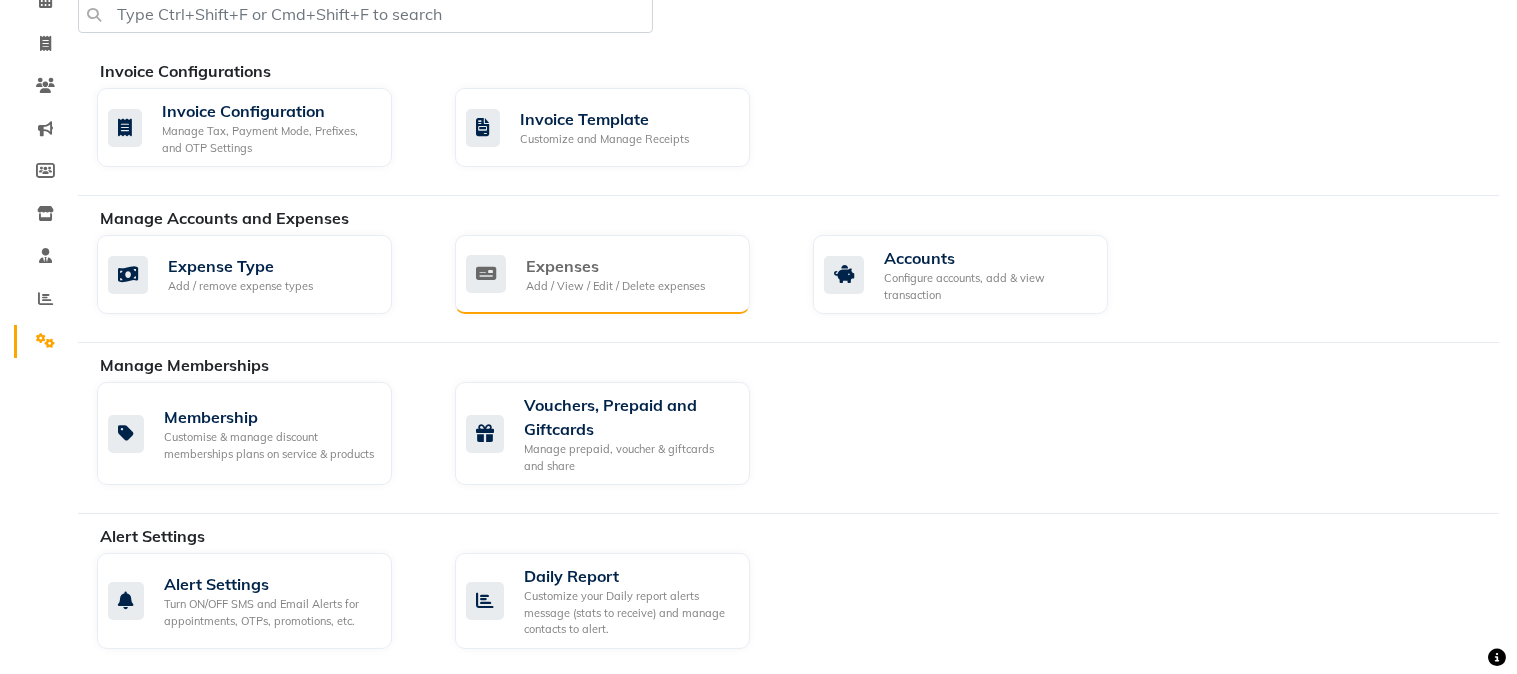 scroll, scrollTop: 0, scrollLeft: 0, axis: both 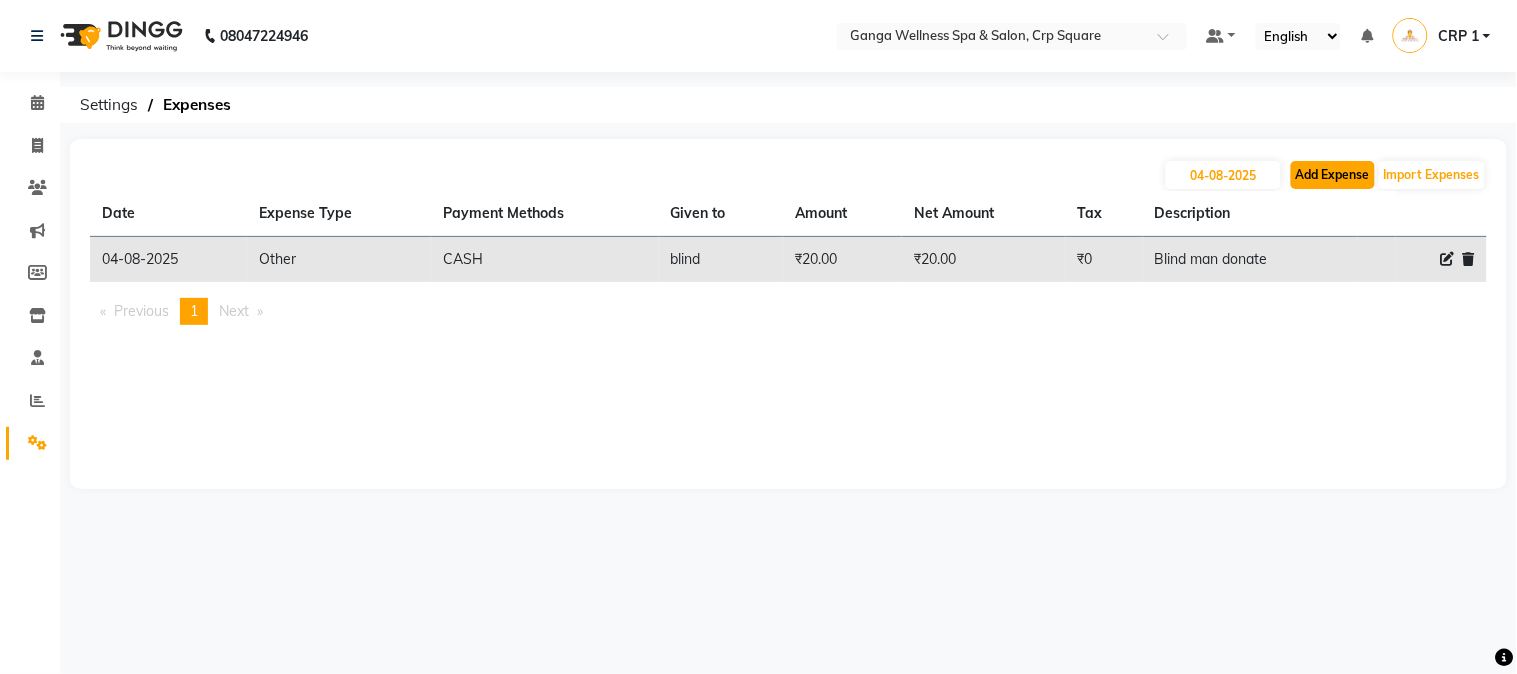 click on "Add Expense" 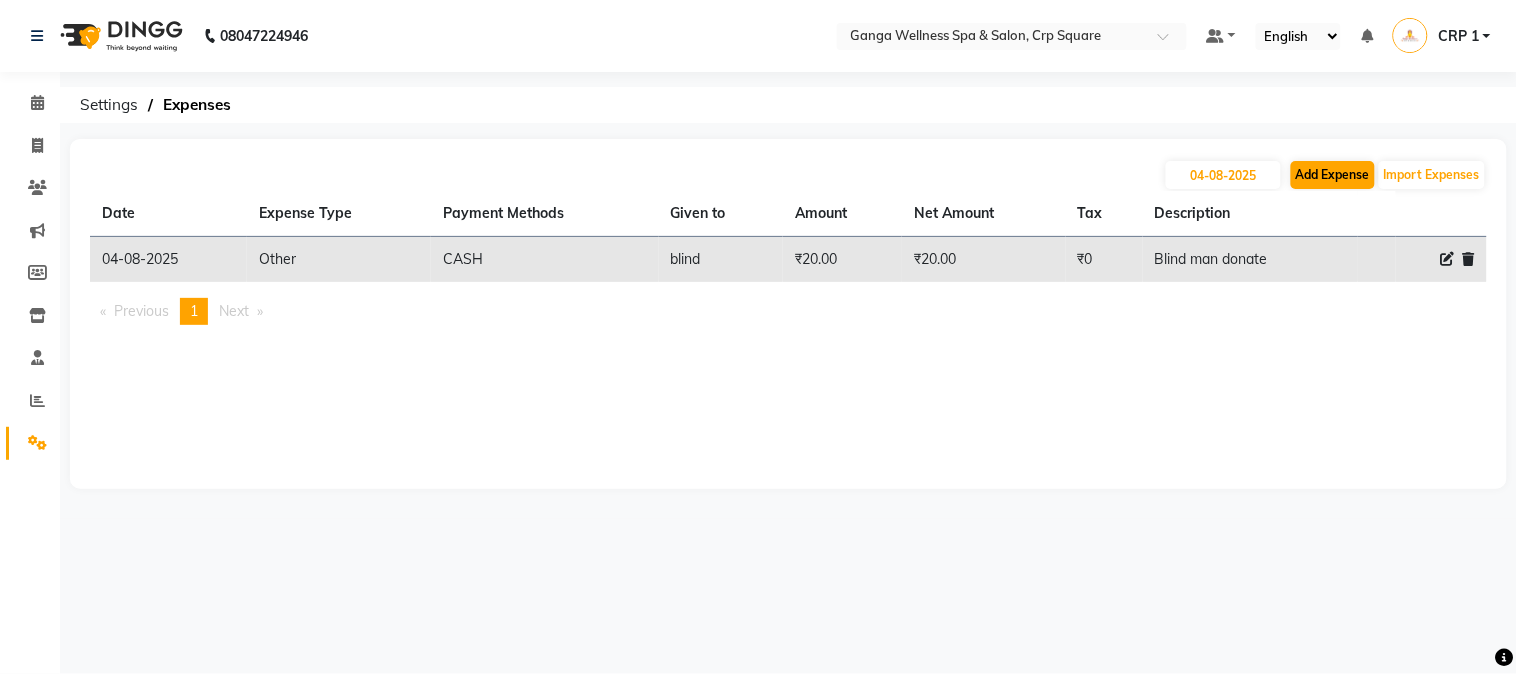 select on "1" 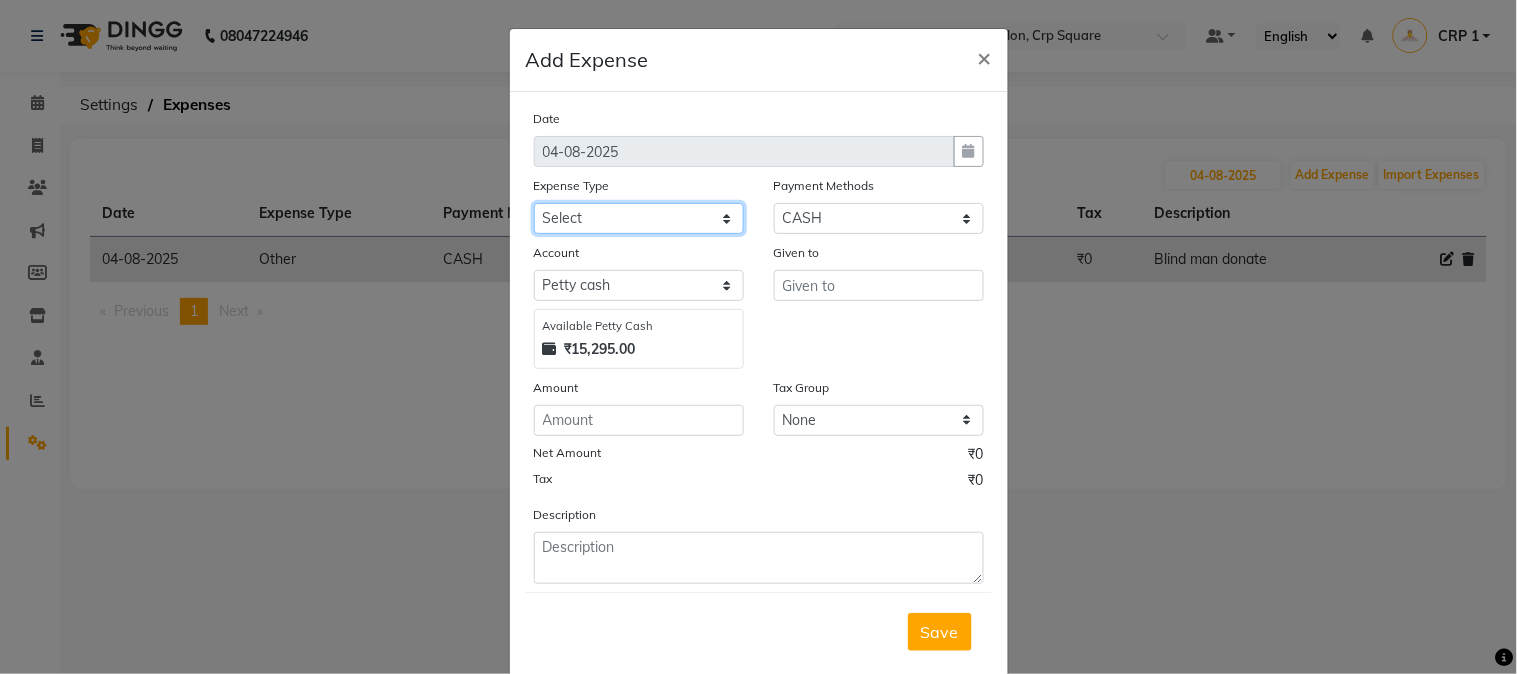 click on "Select Advance Salary Bank charges Car maintenance  Cash transfer to bank Cash transfer to hub Client Snacks Clinical charges Equipment Fuel Govt fee Incentive Insurance International purchase Loan Repayment Maintenance Marketing Miscellaneous MRA Other Pantry Product Rent Salary Staff Snacks Tax Tea & Refreshment Utilities" 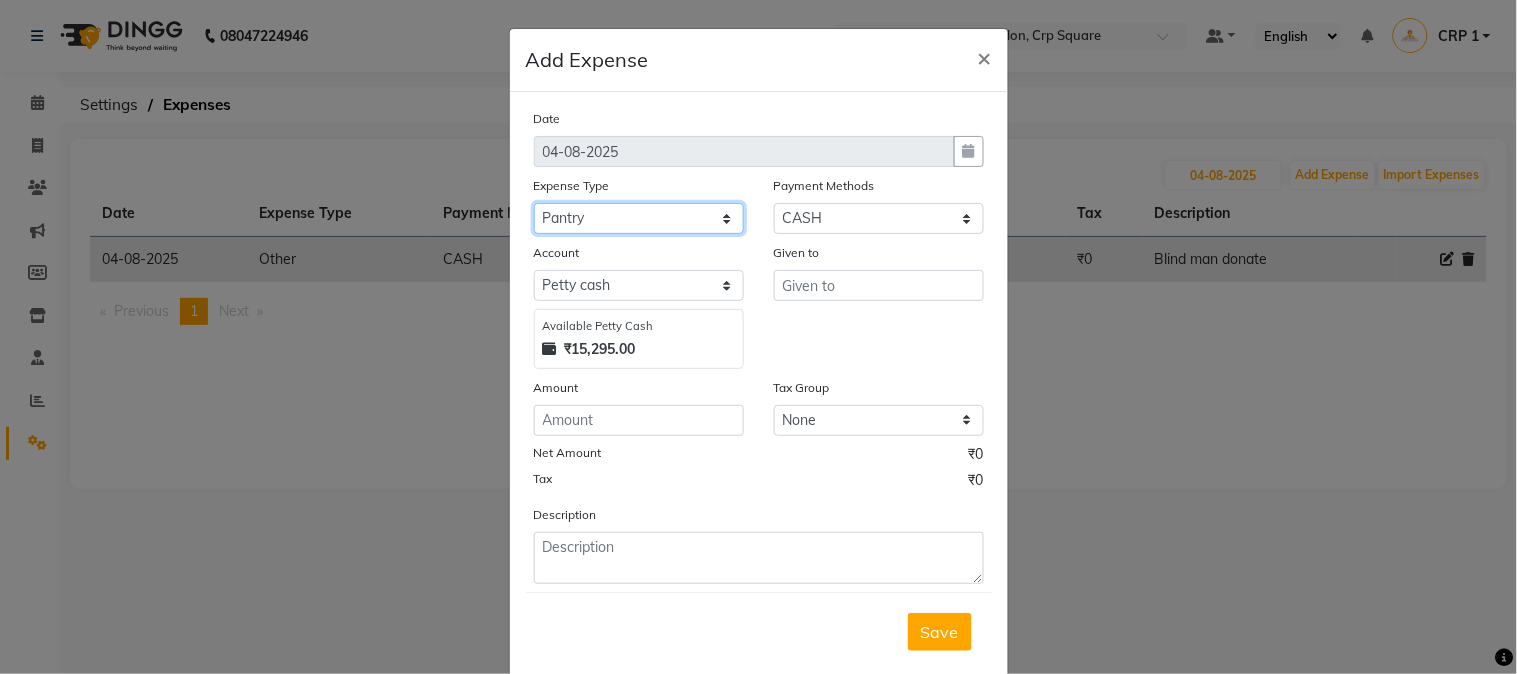 click on "Select Advance Salary Bank charges Car maintenance  Cash transfer to bank Cash transfer to hub Client Snacks Clinical charges Equipment Fuel Govt fee Incentive Insurance International purchase Loan Repayment Maintenance Marketing Miscellaneous MRA Other Pantry Product Rent Salary Staff Snacks Tax Tea & Refreshment Utilities" 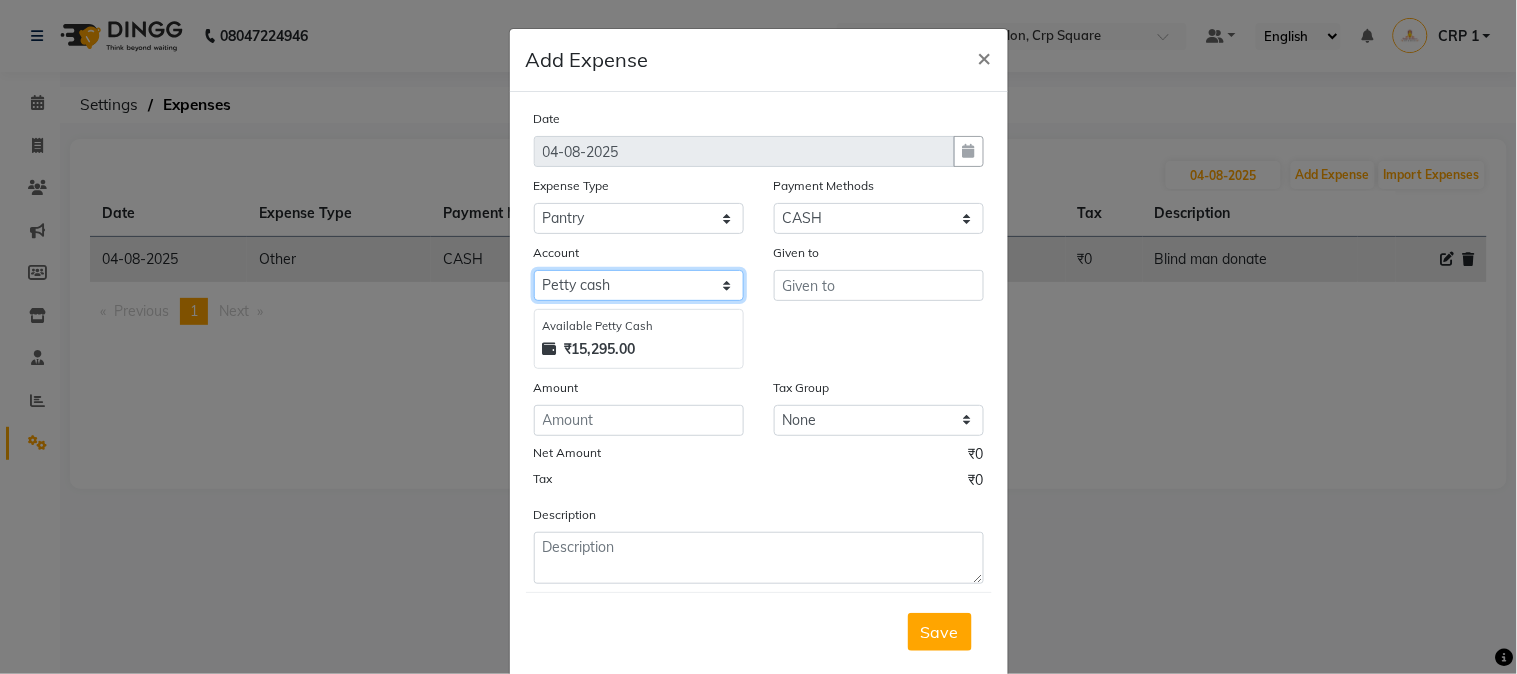 click on "Select Default account Petty cash" 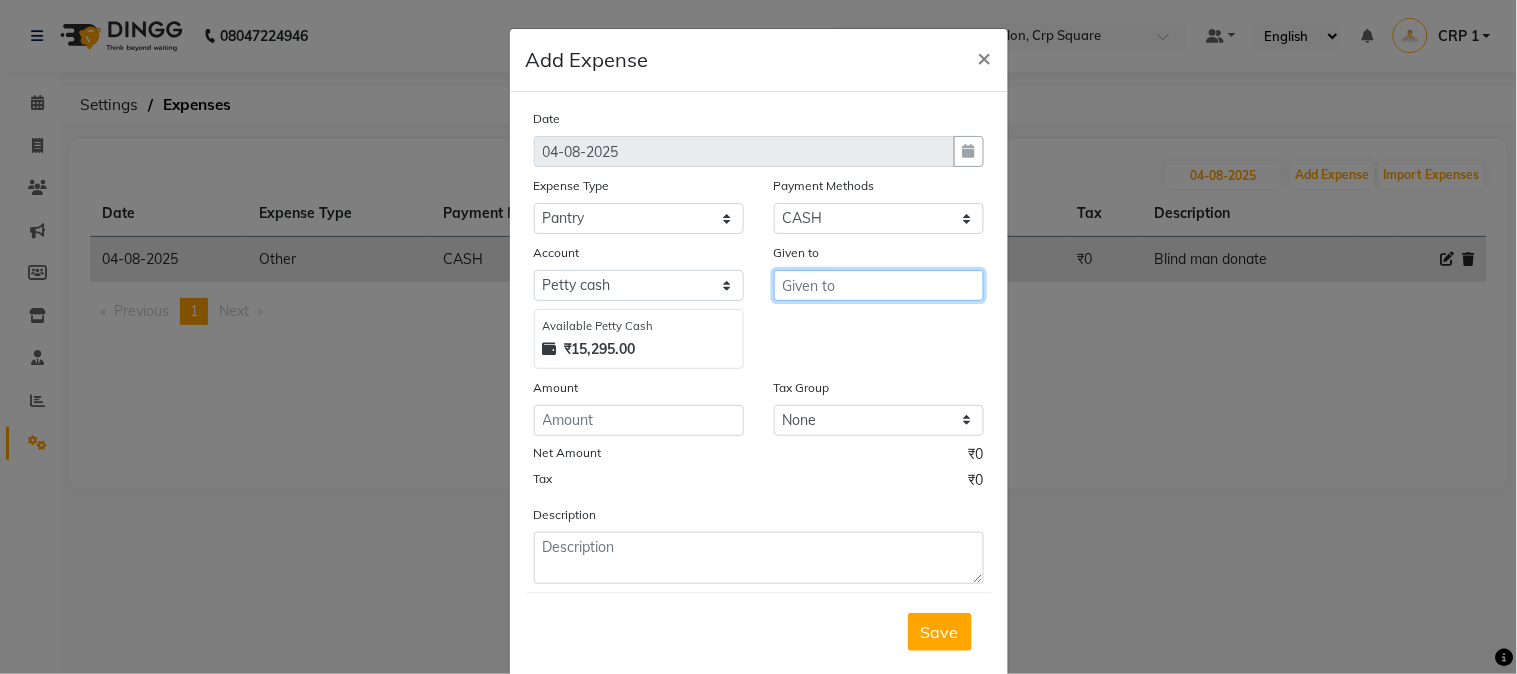 click at bounding box center (879, 285) 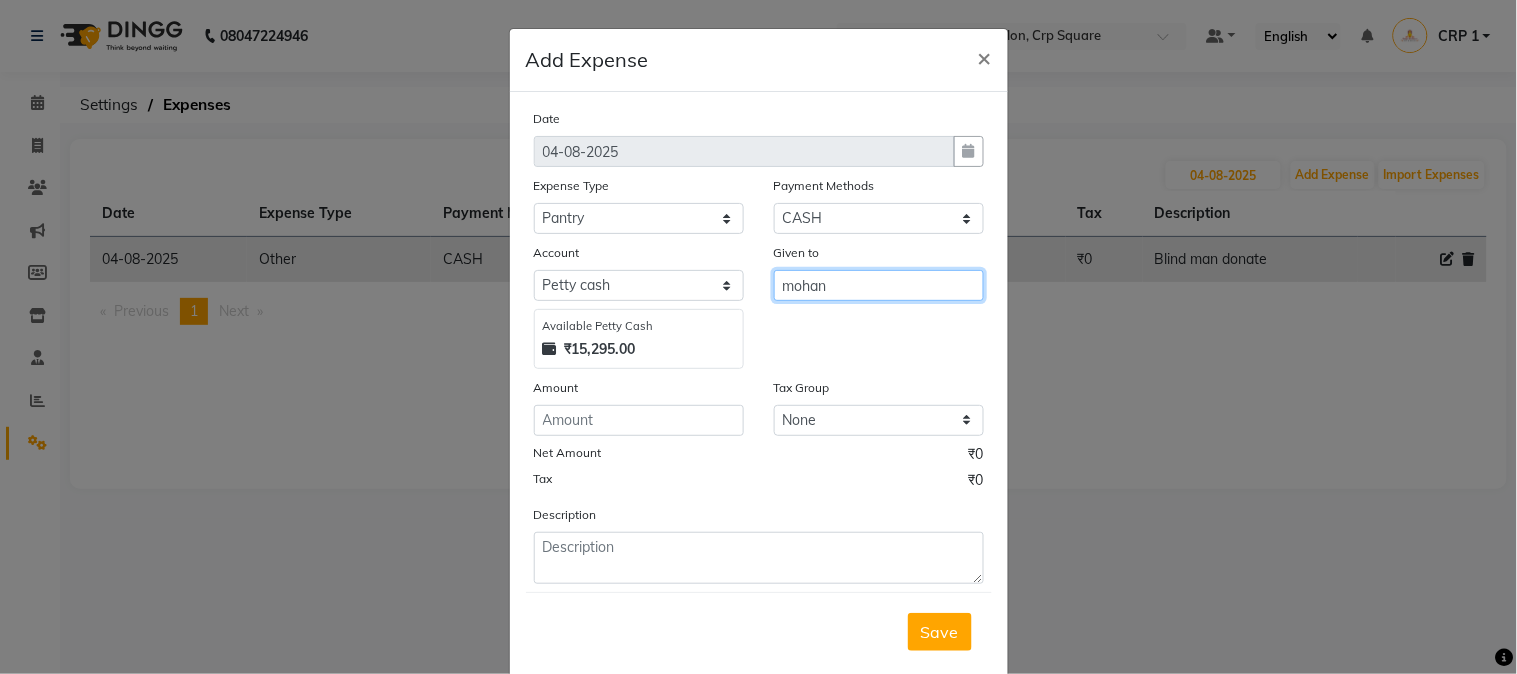 type on "mohan" 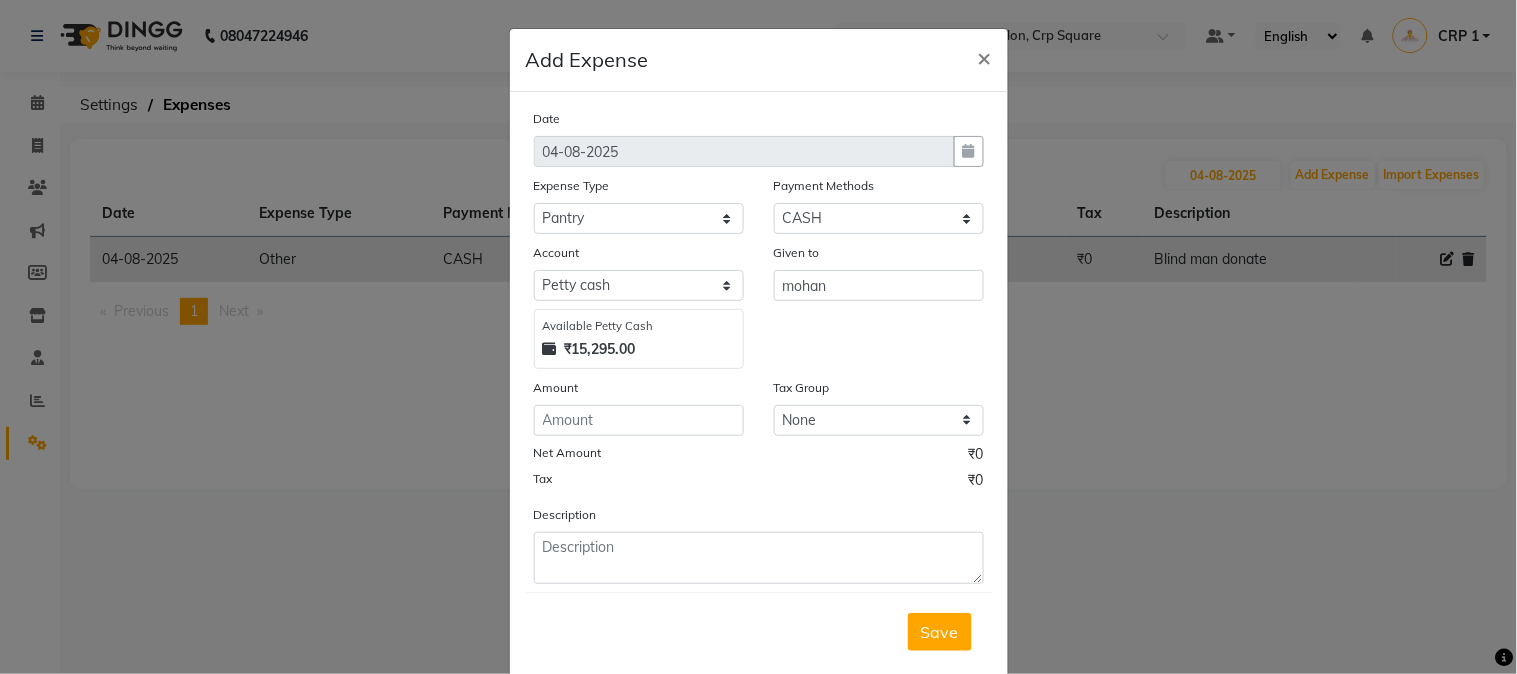 click on "Amount" 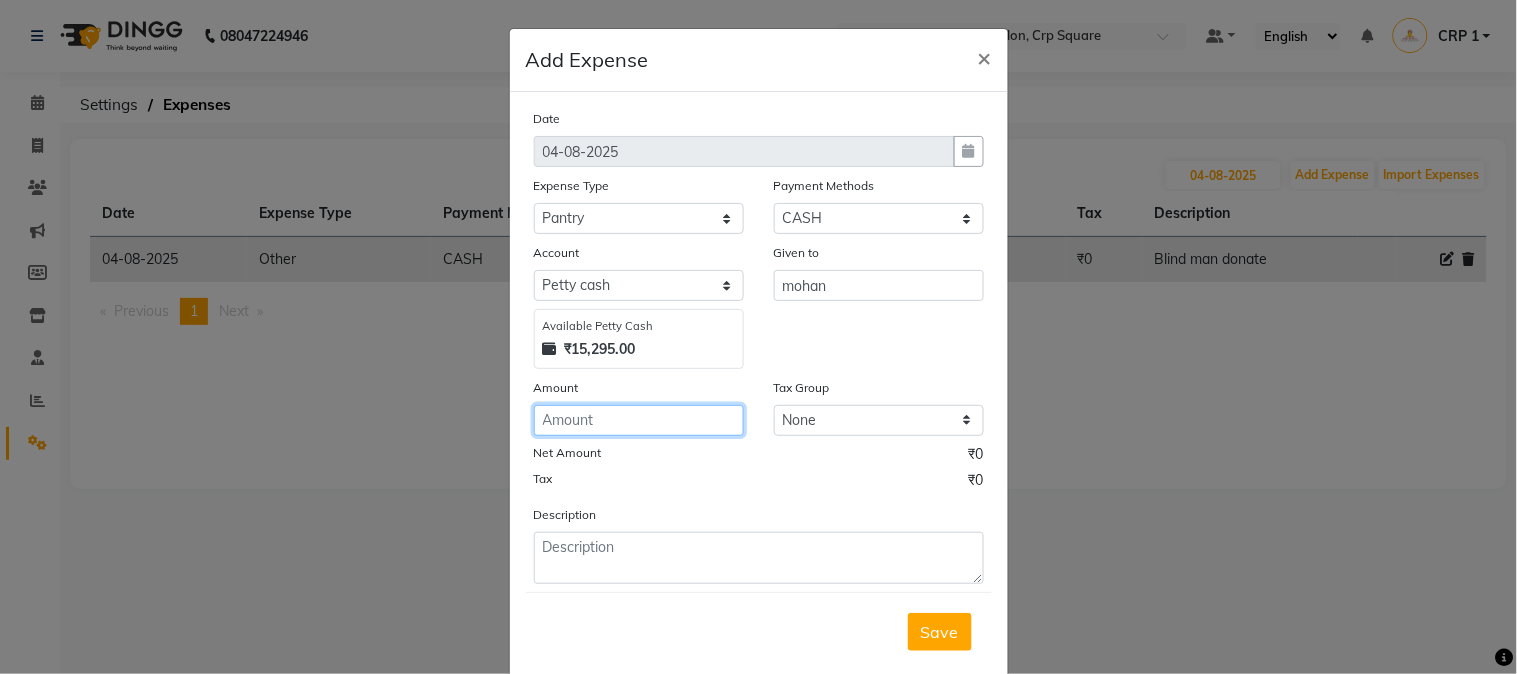 click 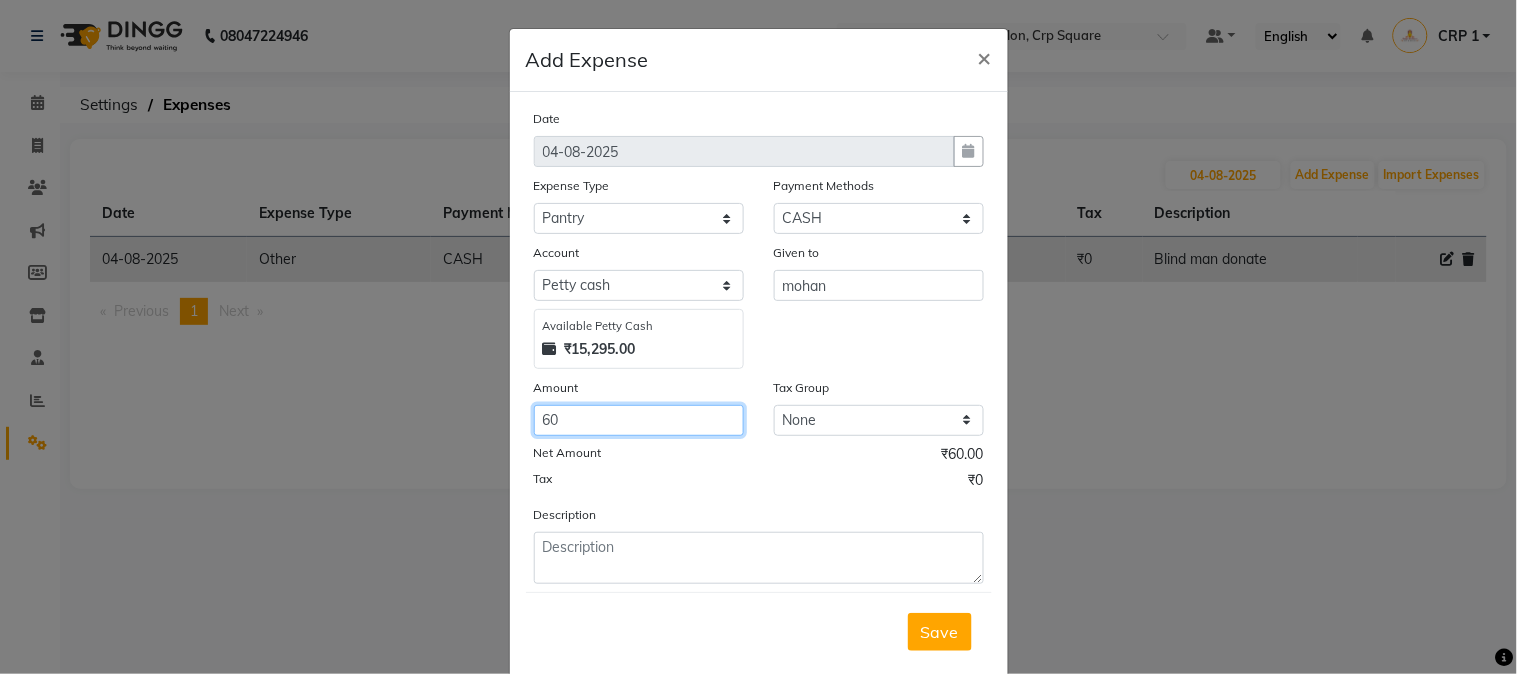 type on "60" 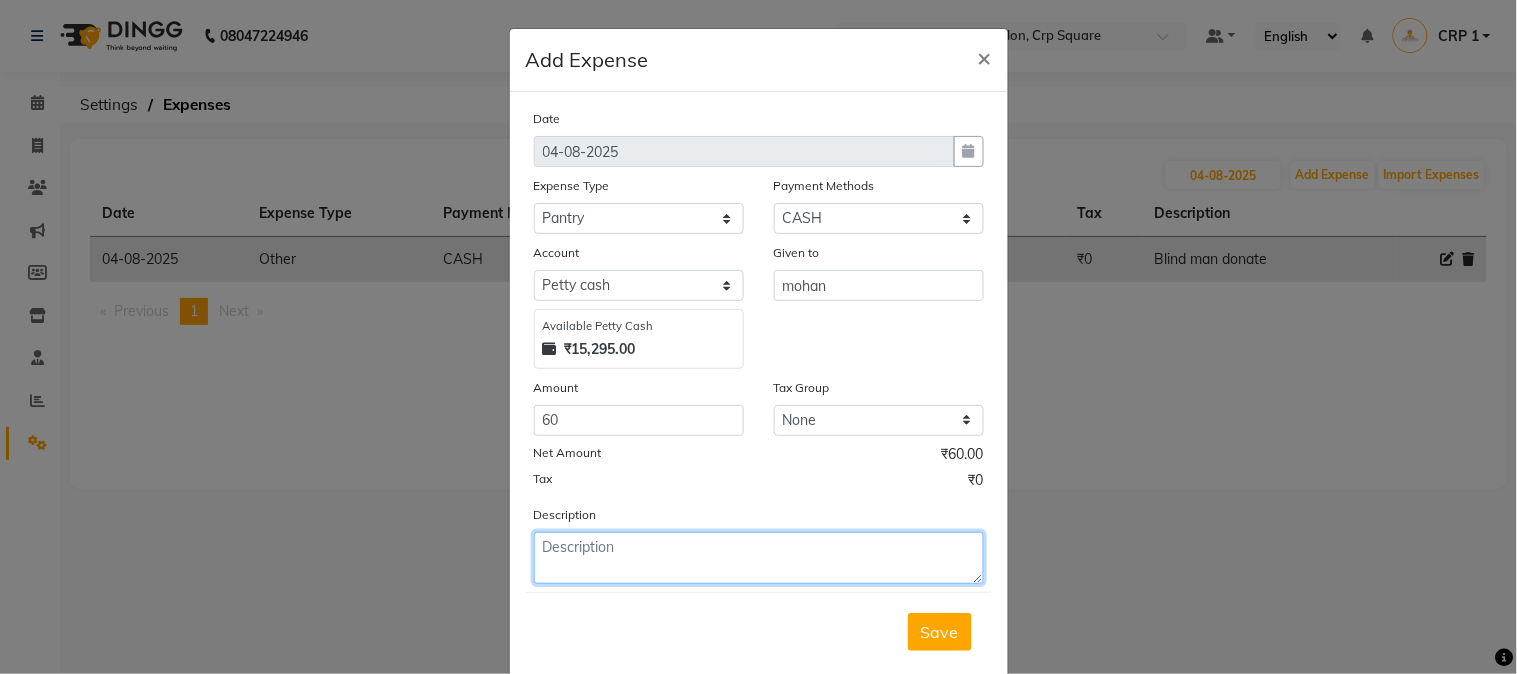 click 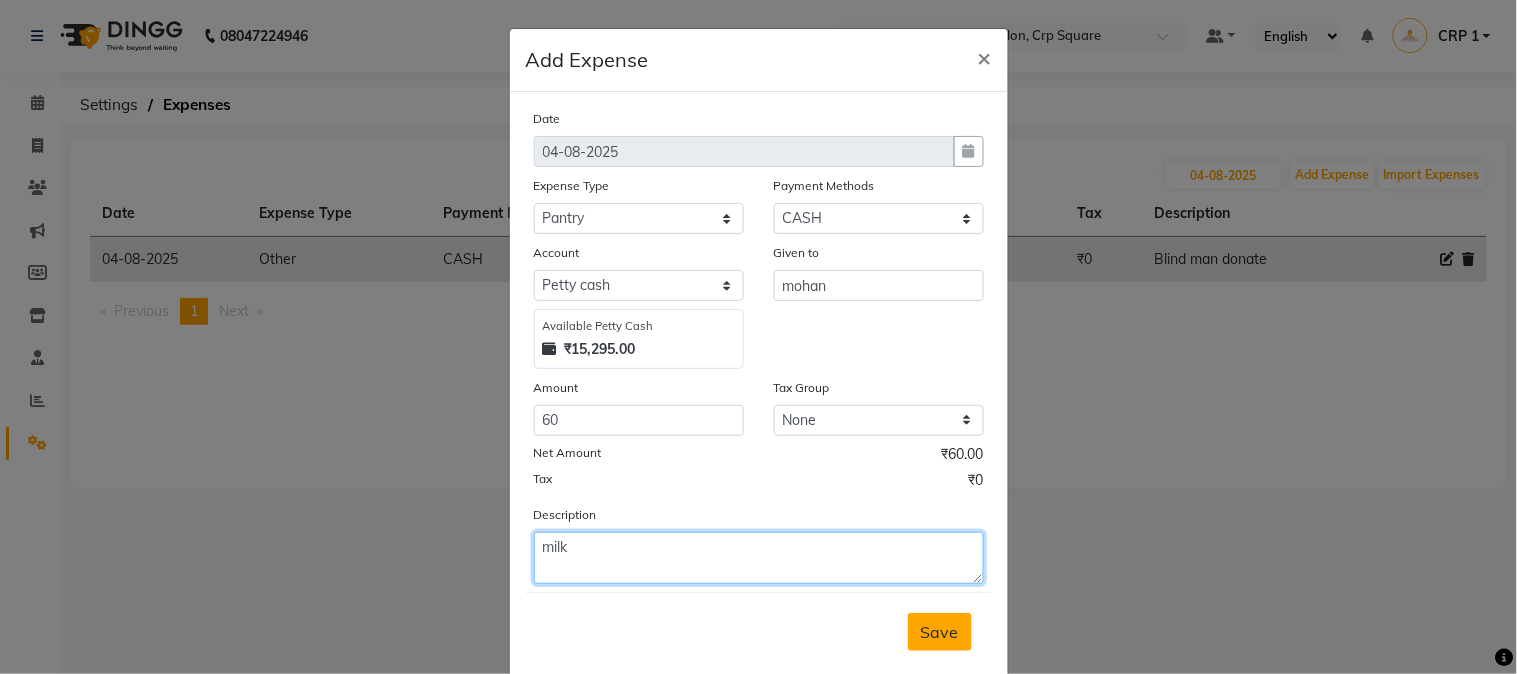 type on "milk" 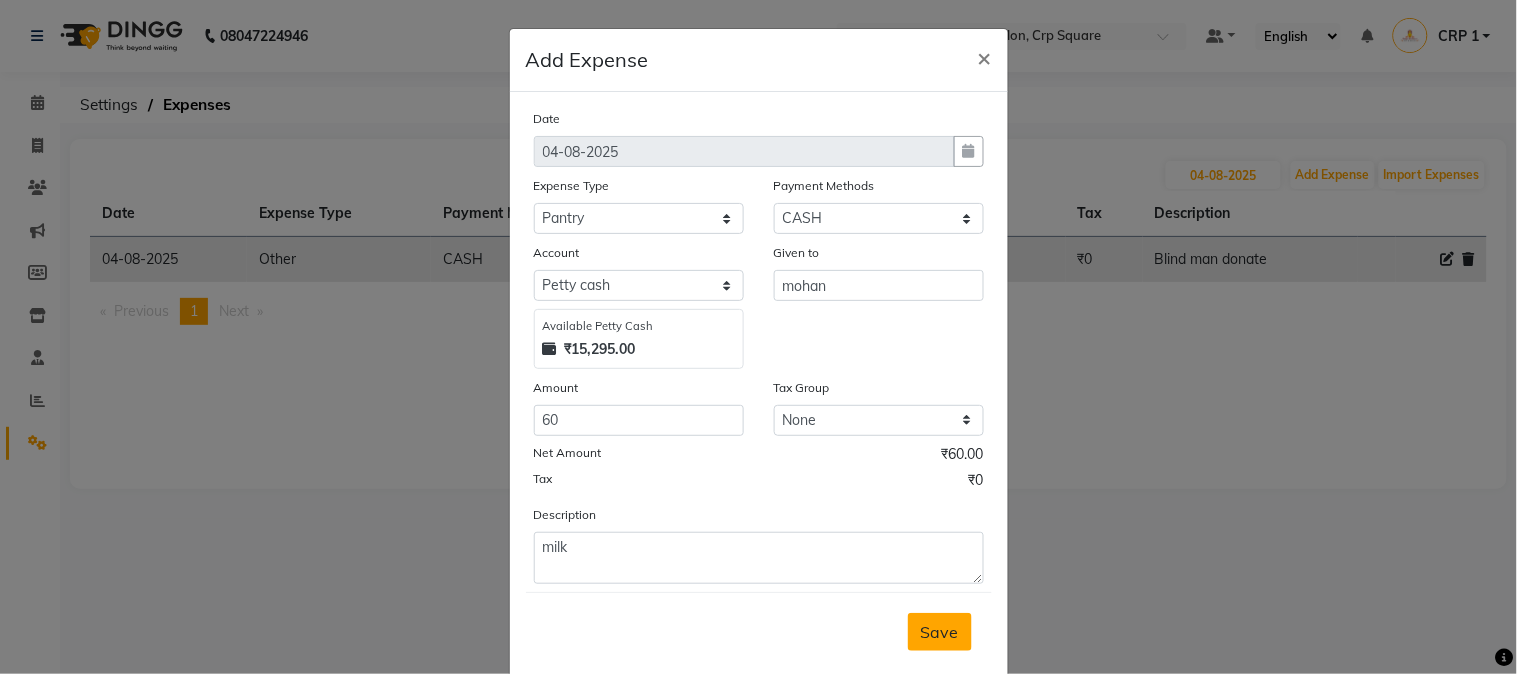 click on "Save" at bounding box center [940, 632] 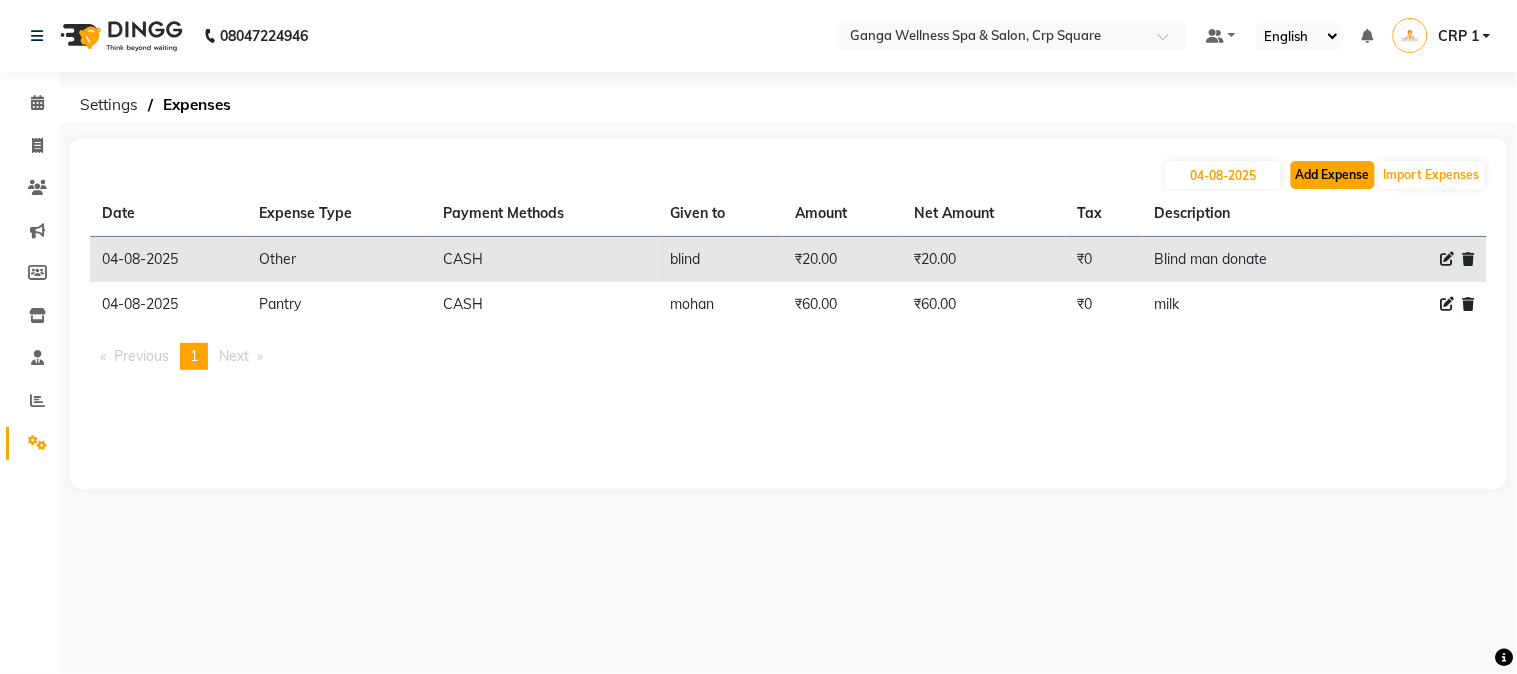 click on "Add Expense" 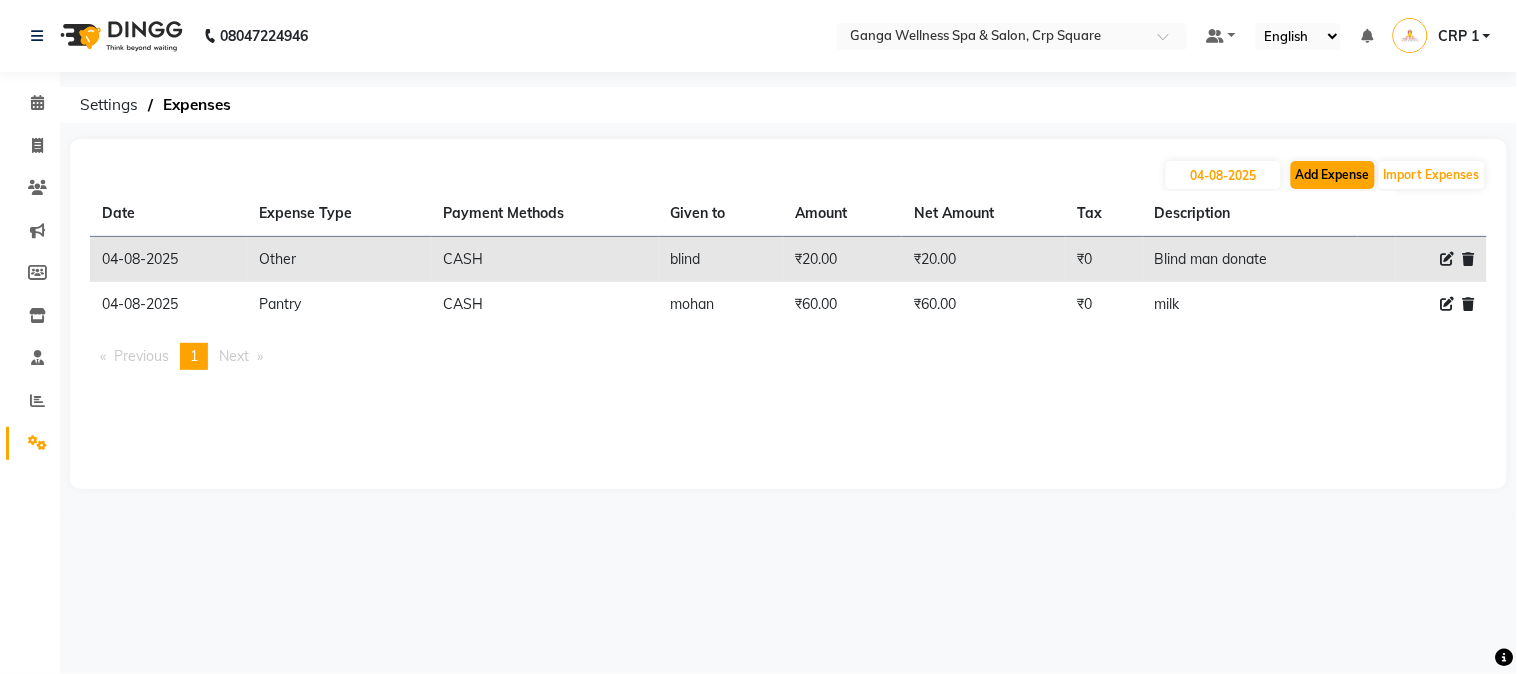 select on "1" 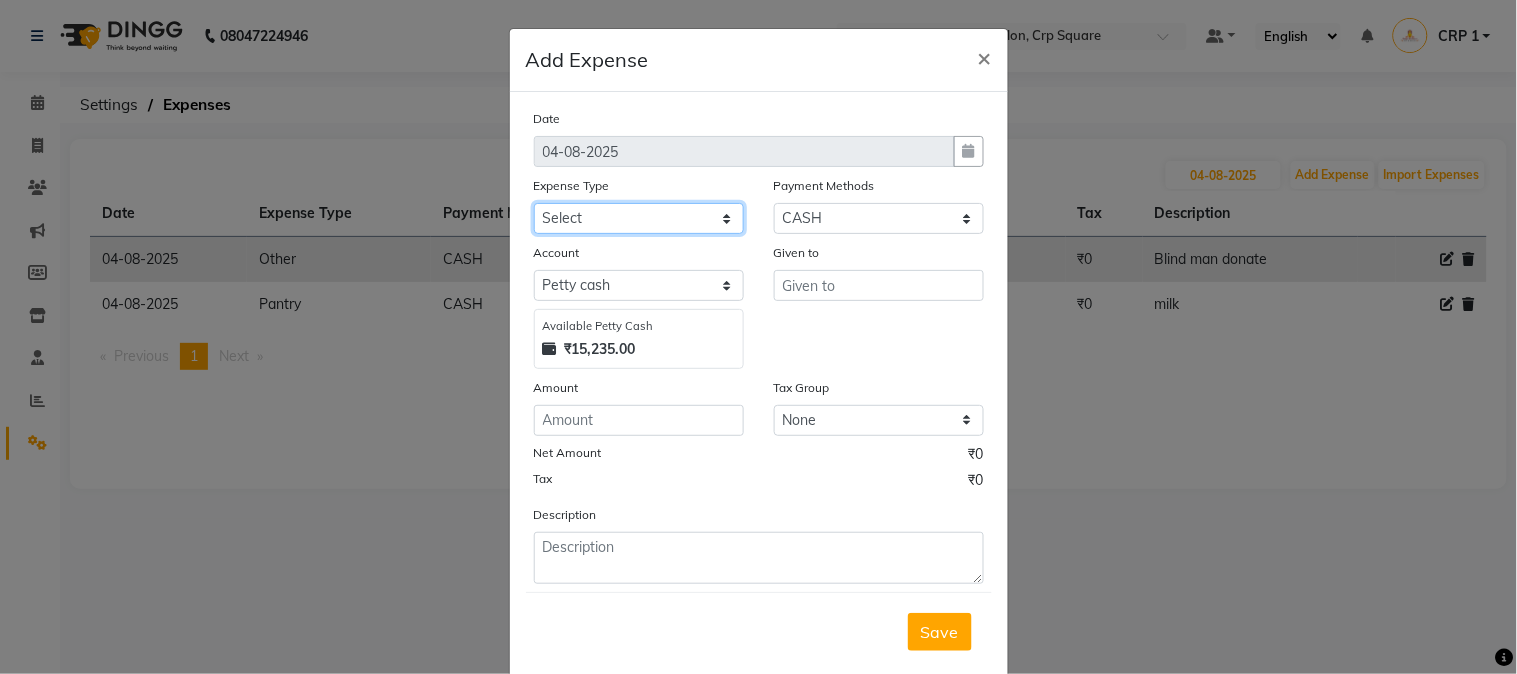 click on "Select Advance Salary Bank charges Car maintenance  Cash transfer to bank Cash transfer to hub Client Snacks Clinical charges Equipment Fuel Govt fee Incentive Insurance International purchase Loan Repayment Maintenance Marketing Miscellaneous MRA Other Pantry Product Rent Salary Staff Snacks Tax Tea & Refreshment Utilities" 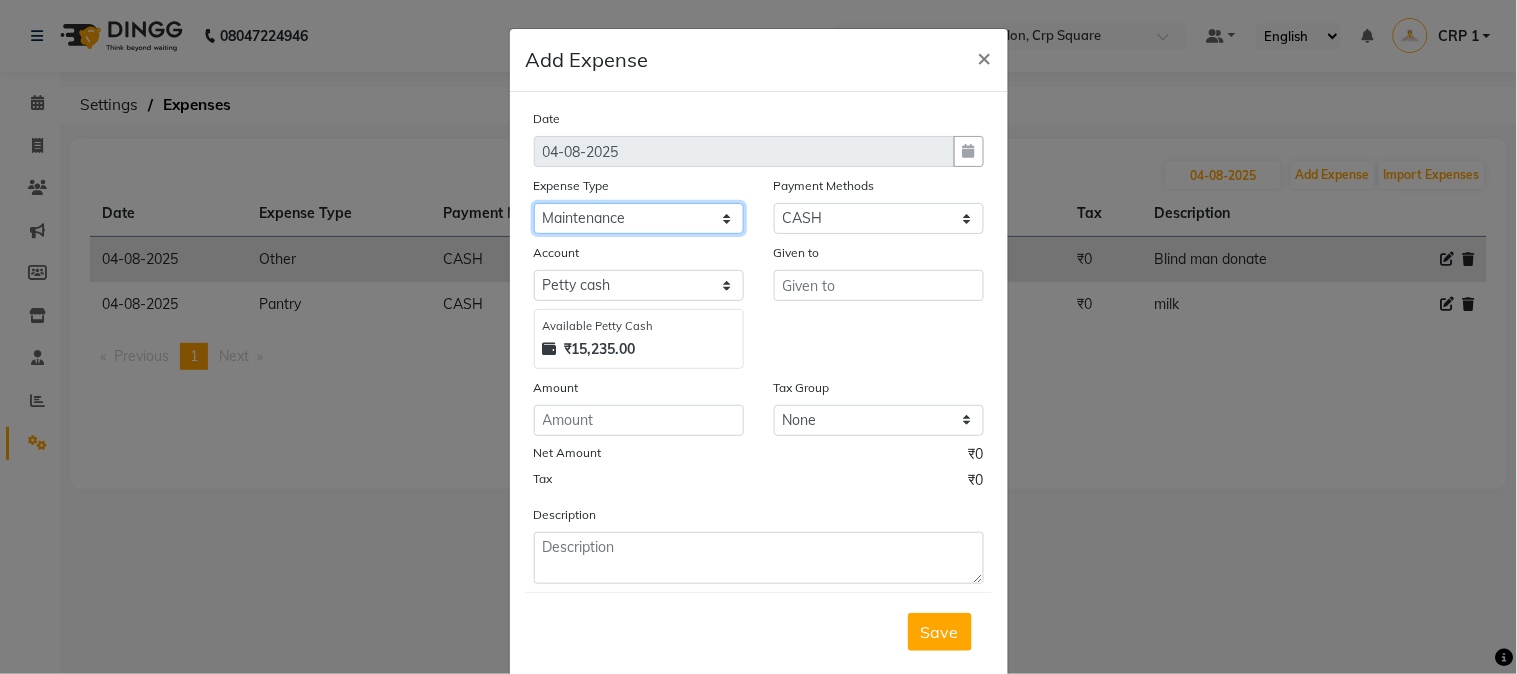 click on "Select Advance Salary Bank charges Car maintenance  Cash transfer to bank Cash transfer to hub Client Snacks Clinical charges Equipment Fuel Govt fee Incentive Insurance International purchase Loan Repayment Maintenance Marketing Miscellaneous MRA Other Pantry Product Rent Salary Staff Snacks Tax Tea & Refreshment Utilities" 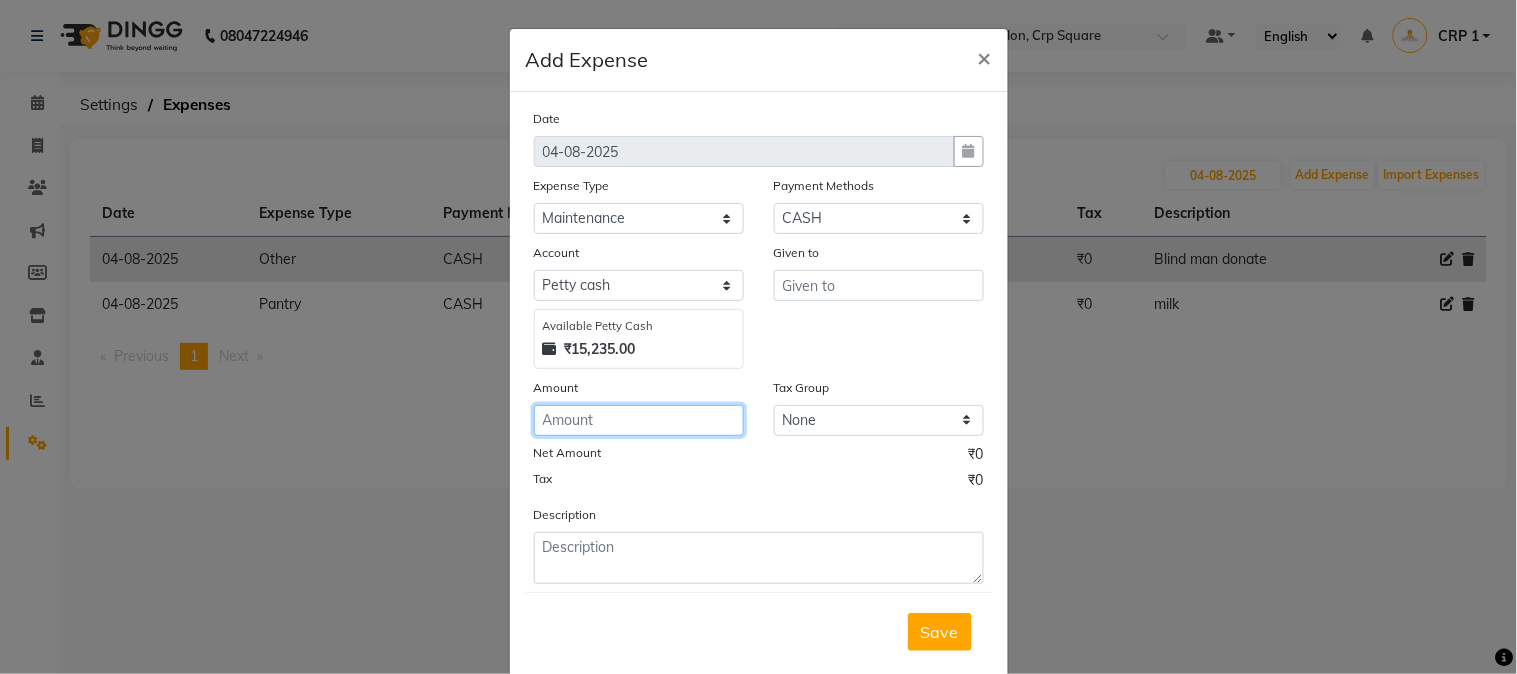 click 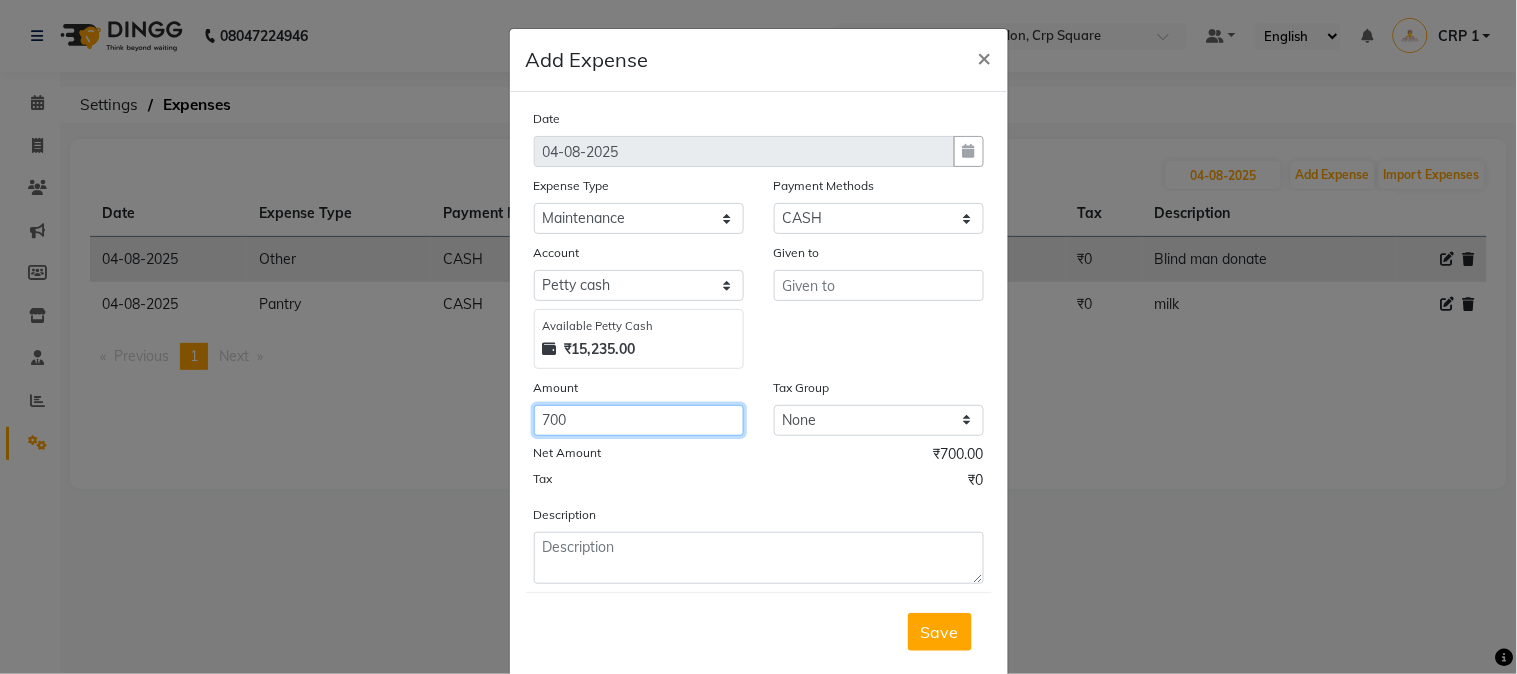 type on "700" 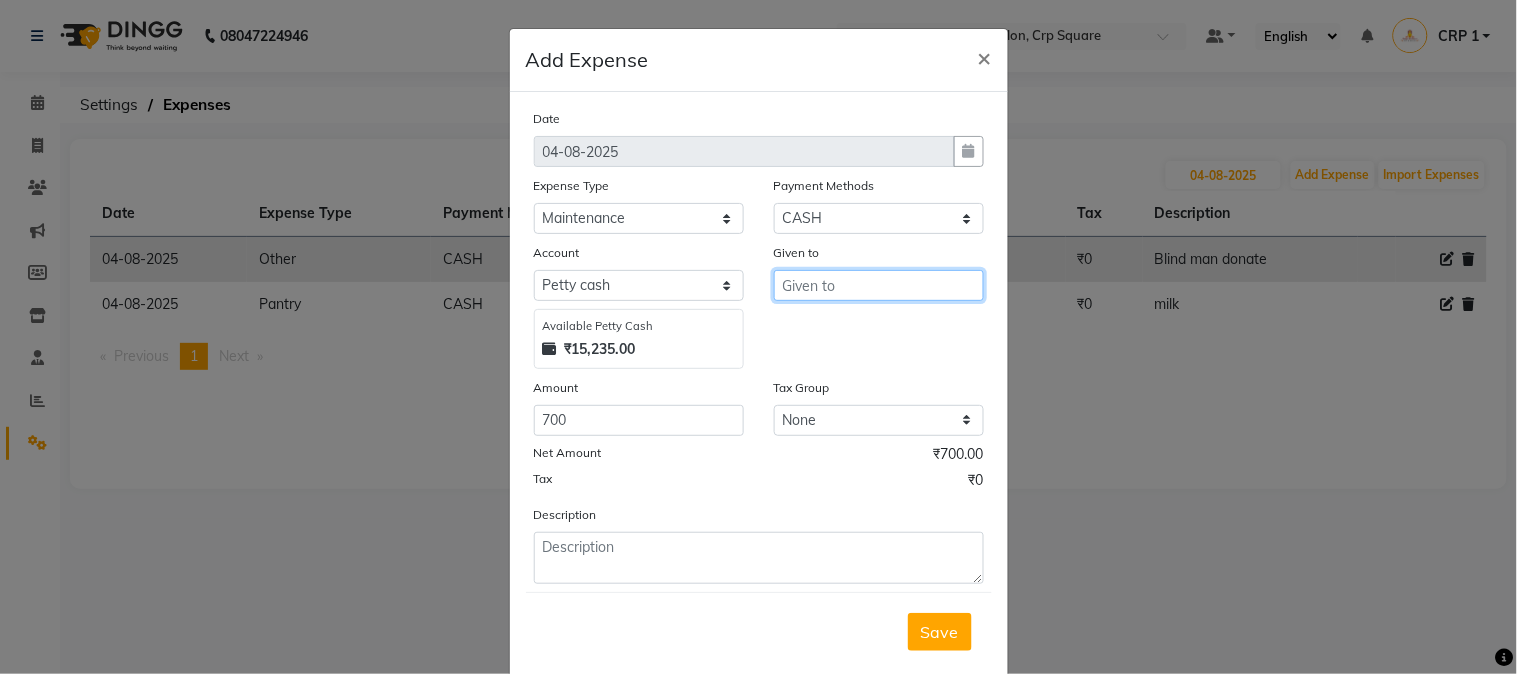 click at bounding box center [879, 285] 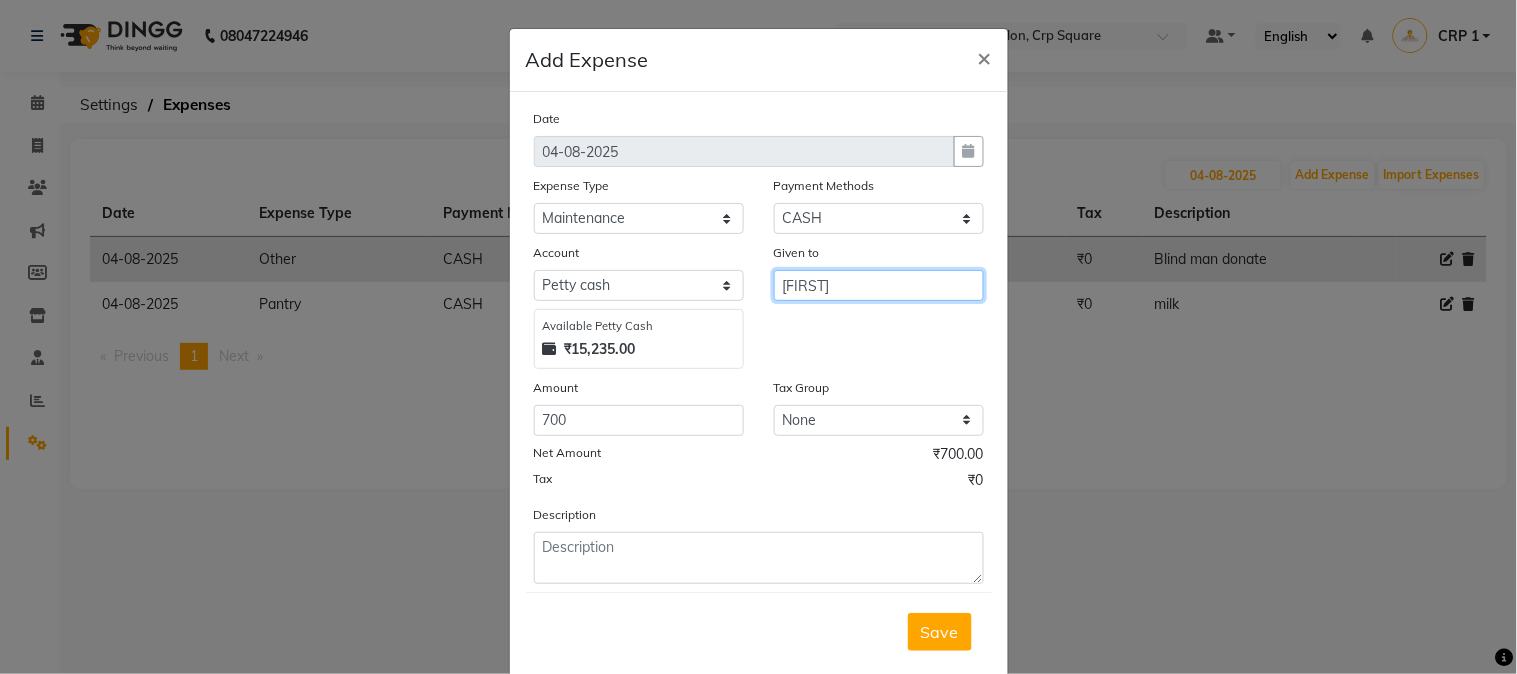 type on "muna" 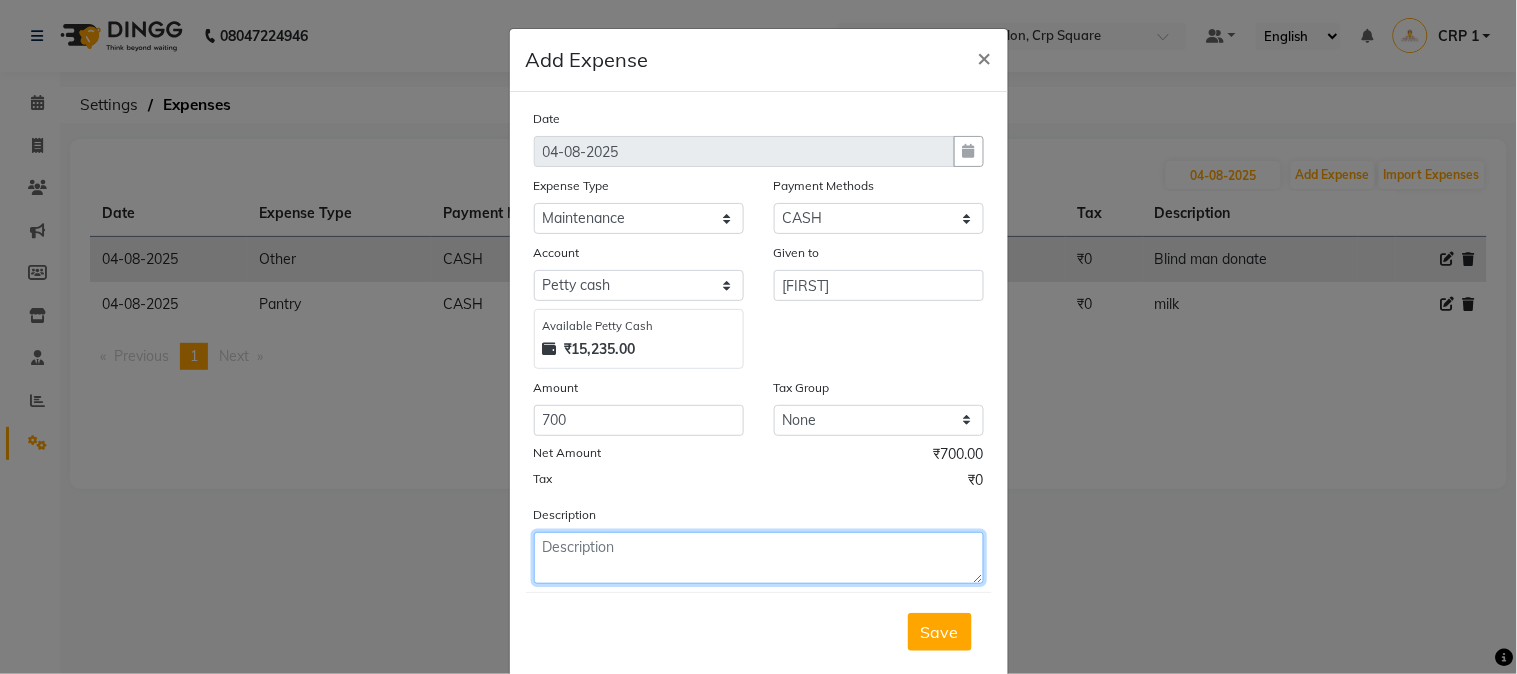 click 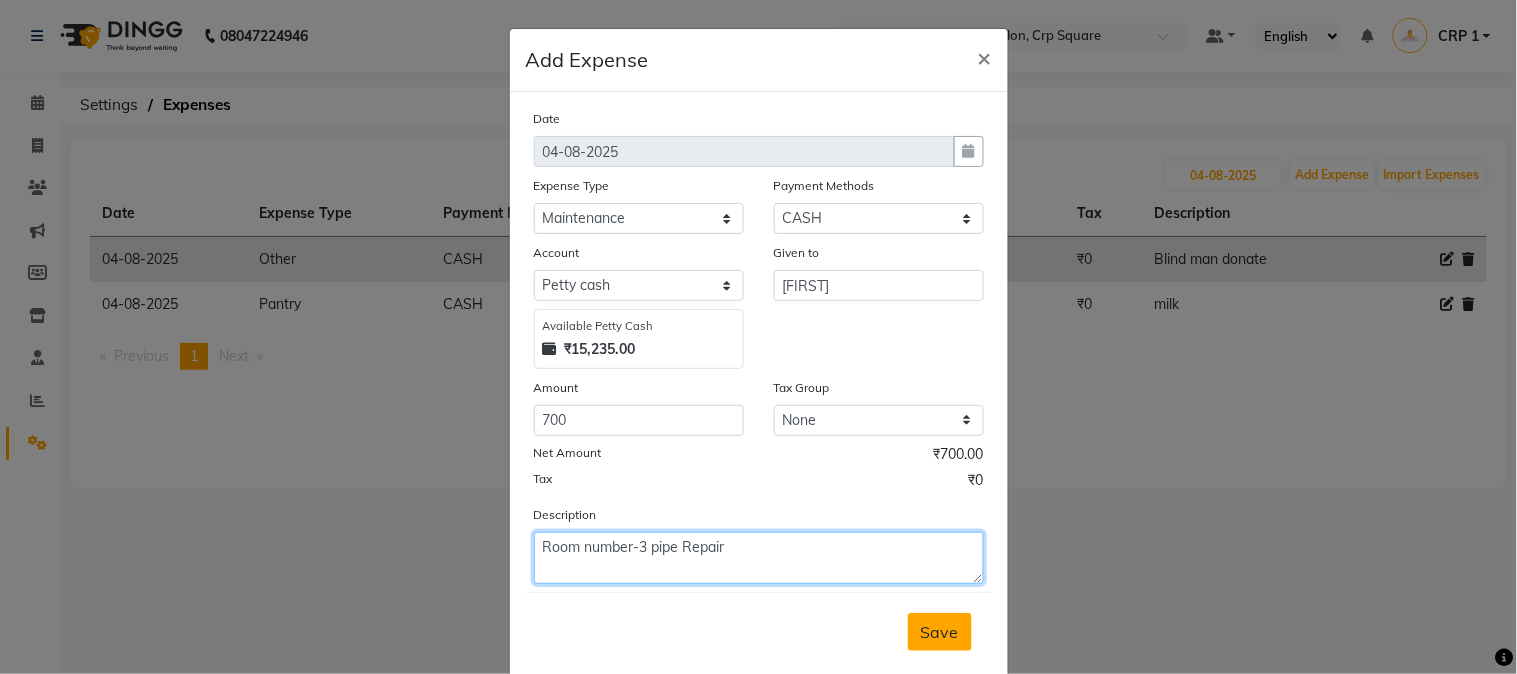 type on "Room number-3 pipe Repair" 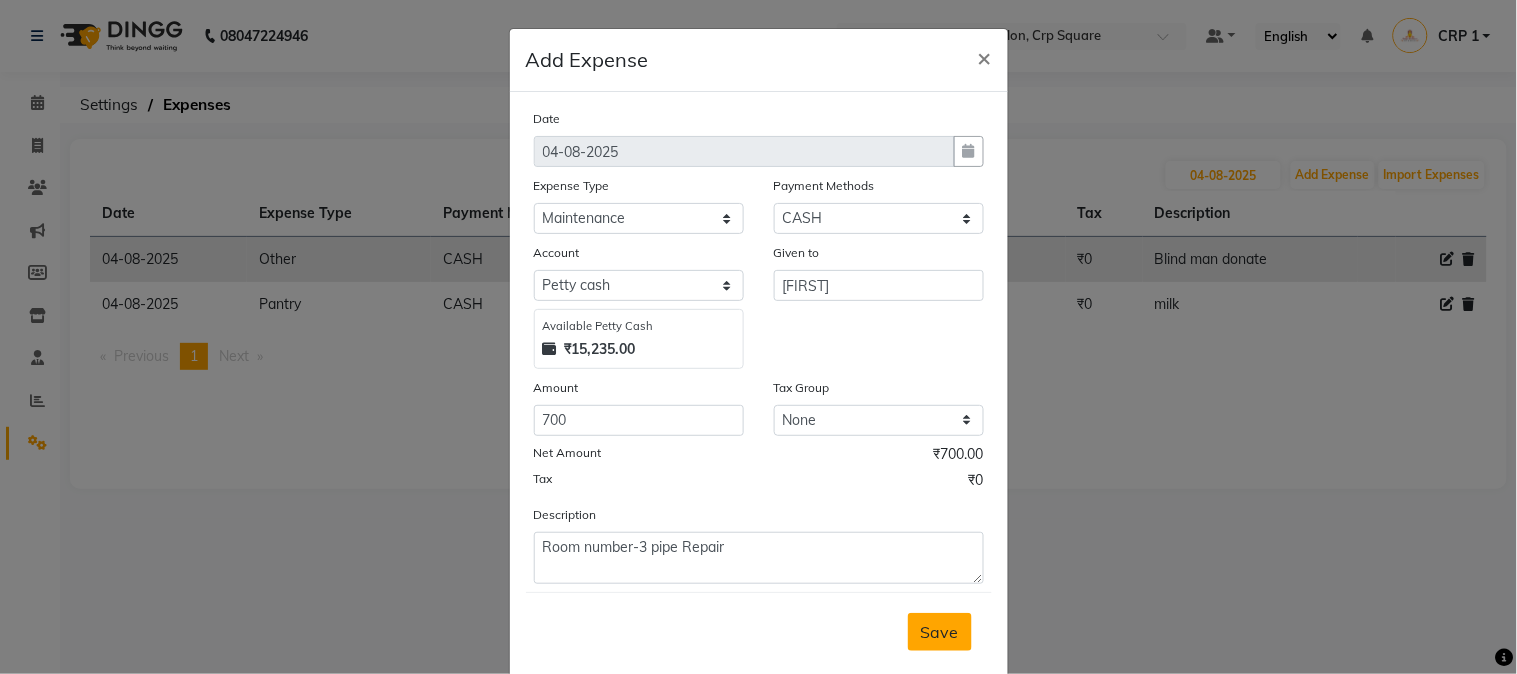 click on "Save" at bounding box center (940, 632) 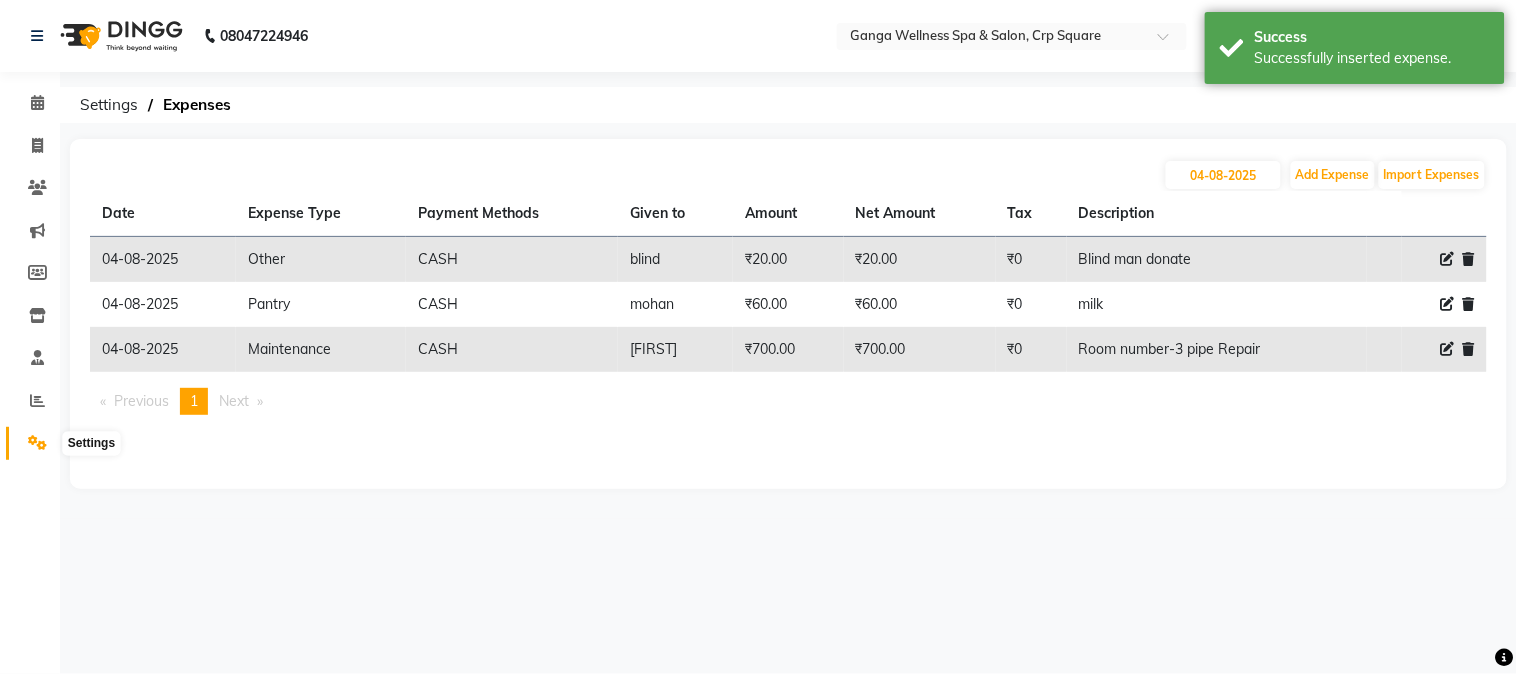 click 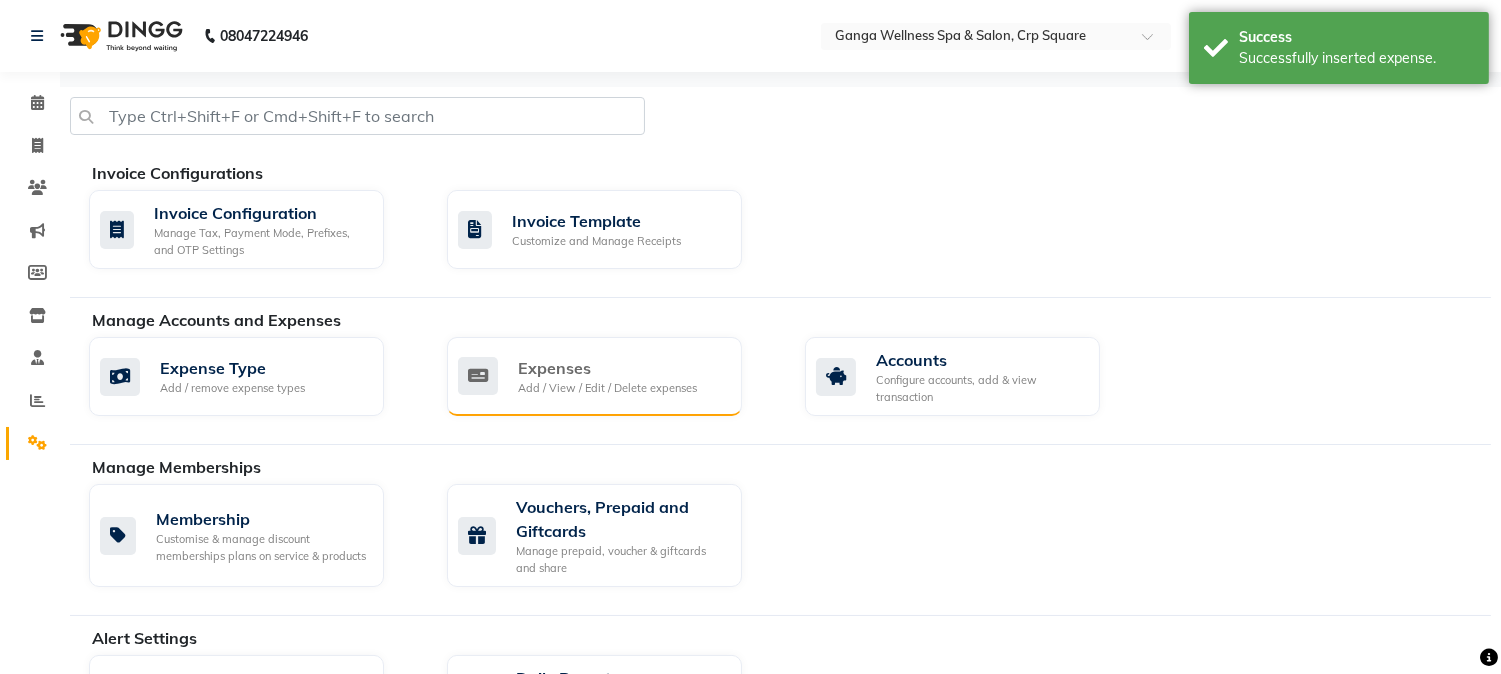click on "Expenses" 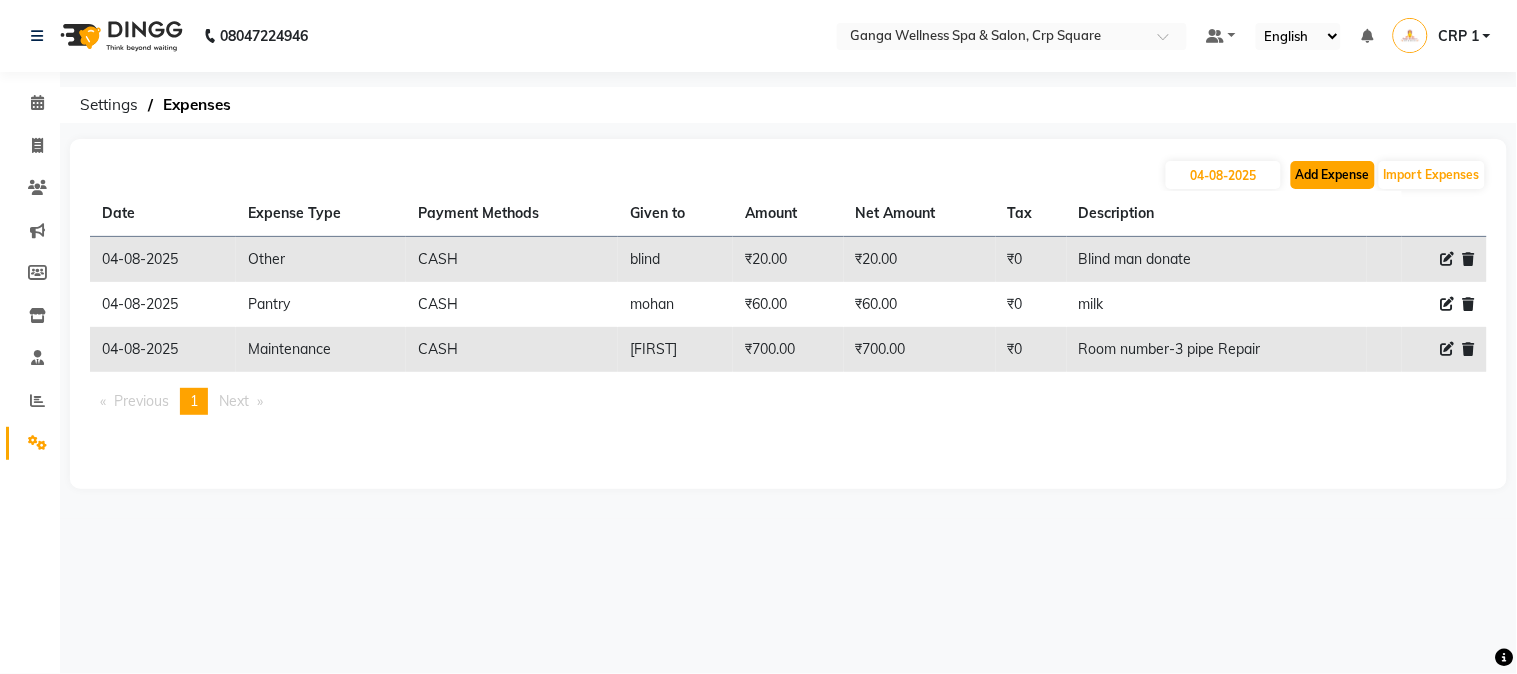 click on "Add Expense" 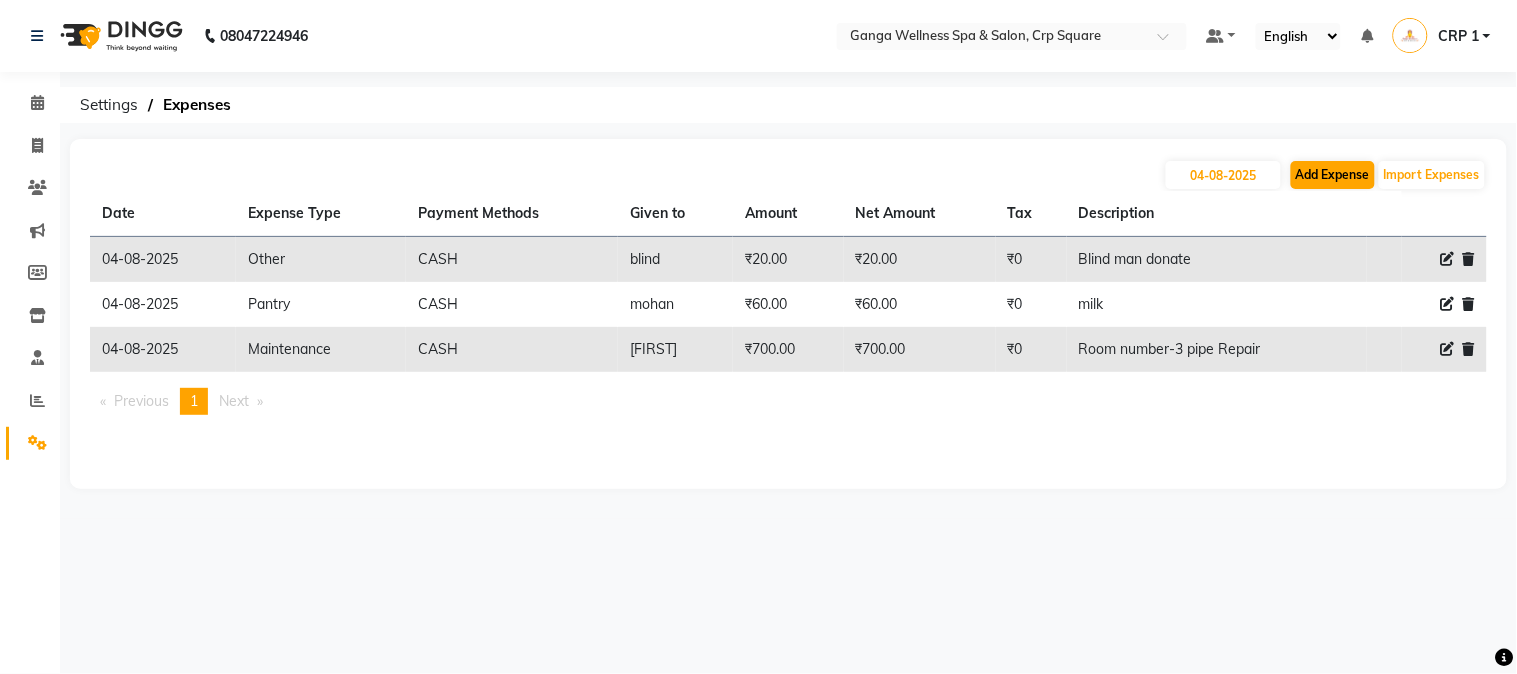 select on "1" 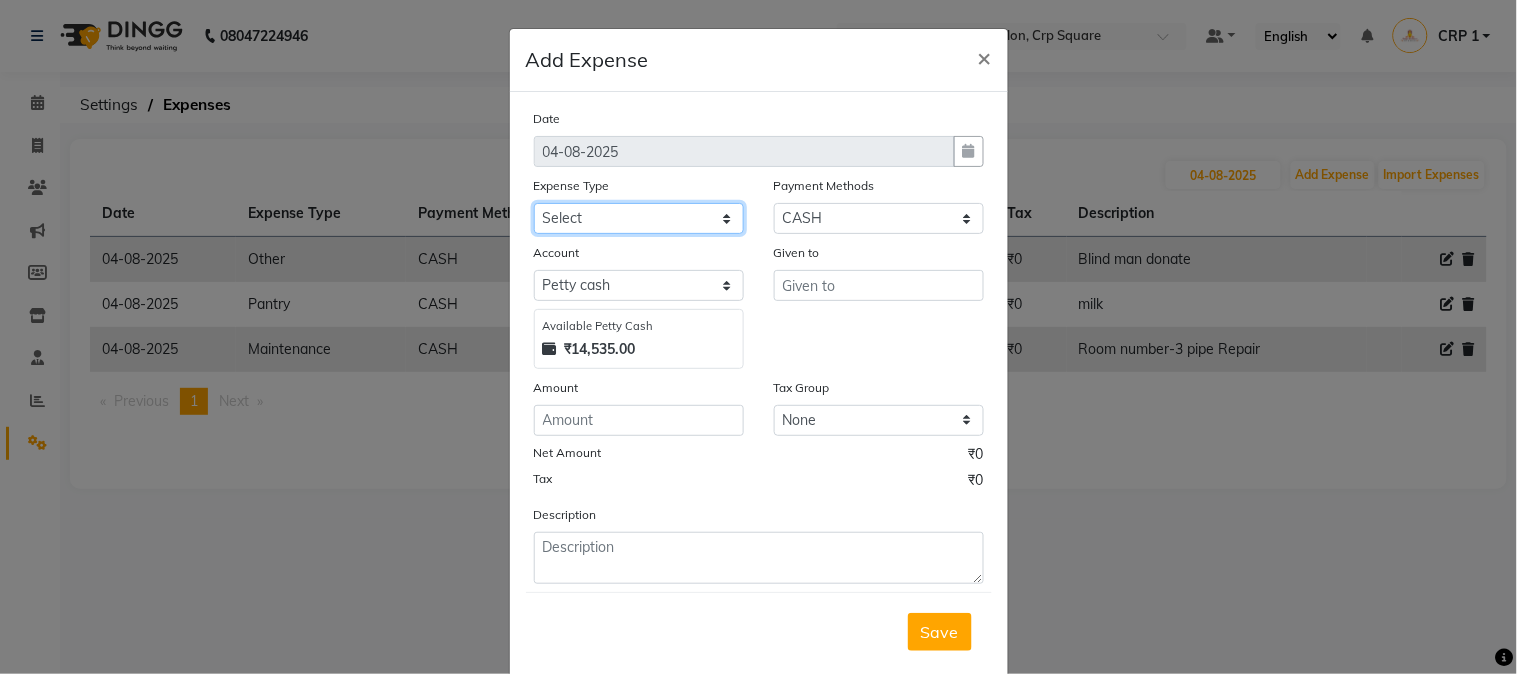 click on "Select Advance Salary Bank charges Car maintenance  Cash transfer to bank Cash transfer to hub Client Snacks Clinical charges Equipment Fuel Govt fee Incentive Insurance International purchase Loan Repayment Maintenance Marketing Miscellaneous MRA Other Pantry Product Rent Salary Staff Snacks Tax Tea & Refreshment Utilities" 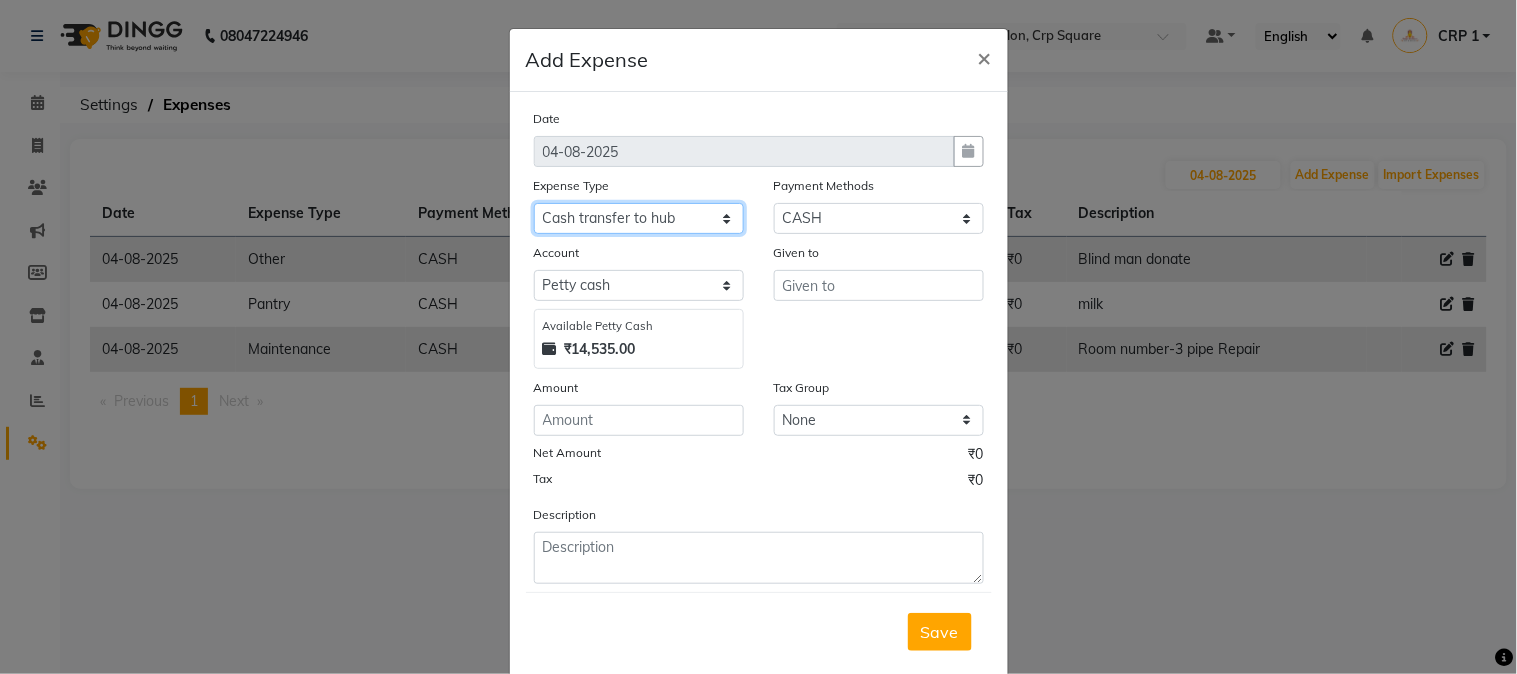 click on "Select Advance Salary Bank charges Car maintenance  Cash transfer to bank Cash transfer to hub Client Snacks Clinical charges Equipment Fuel Govt fee Incentive Insurance International purchase Loan Repayment Maintenance Marketing Miscellaneous MRA Other Pantry Product Rent Salary Staff Snacks Tax Tea & Refreshment Utilities" 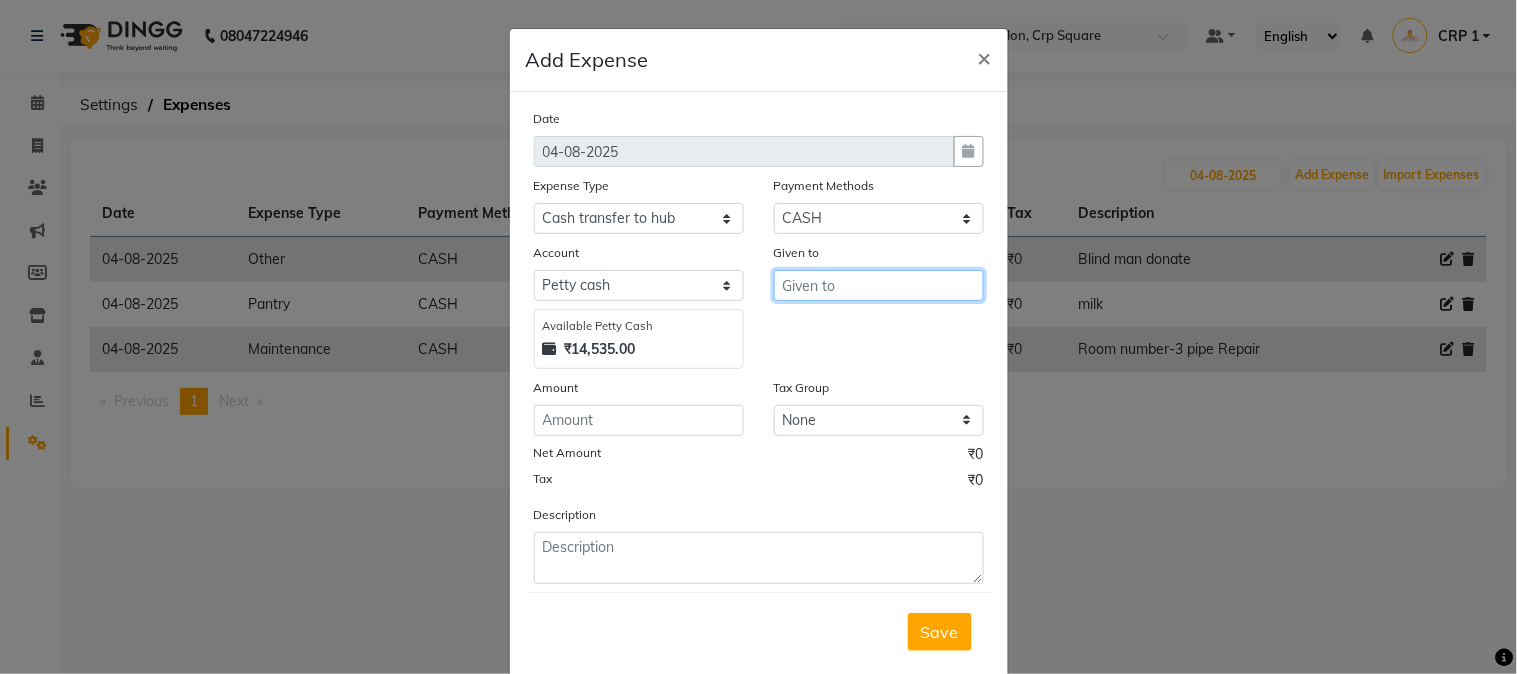 click at bounding box center (879, 285) 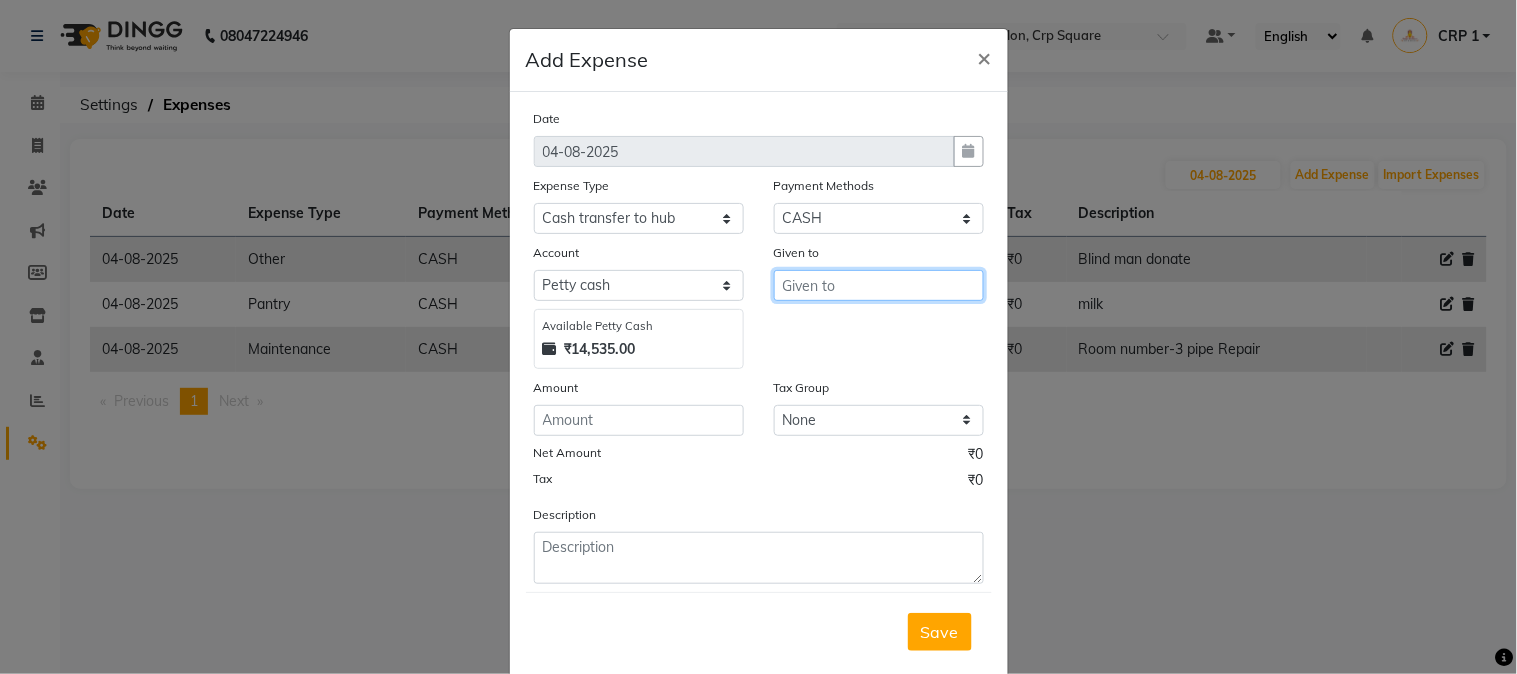 type on "c" 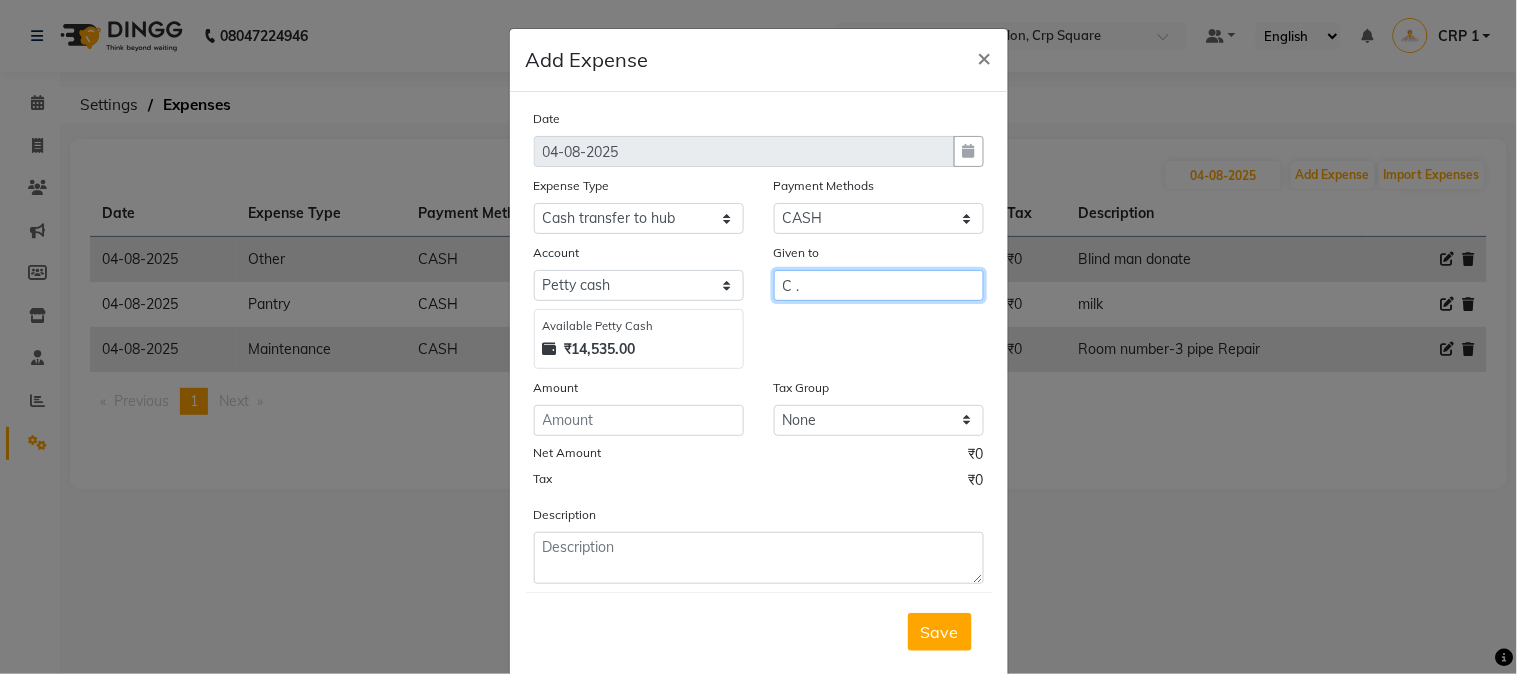 click on "C ." at bounding box center (879, 285) 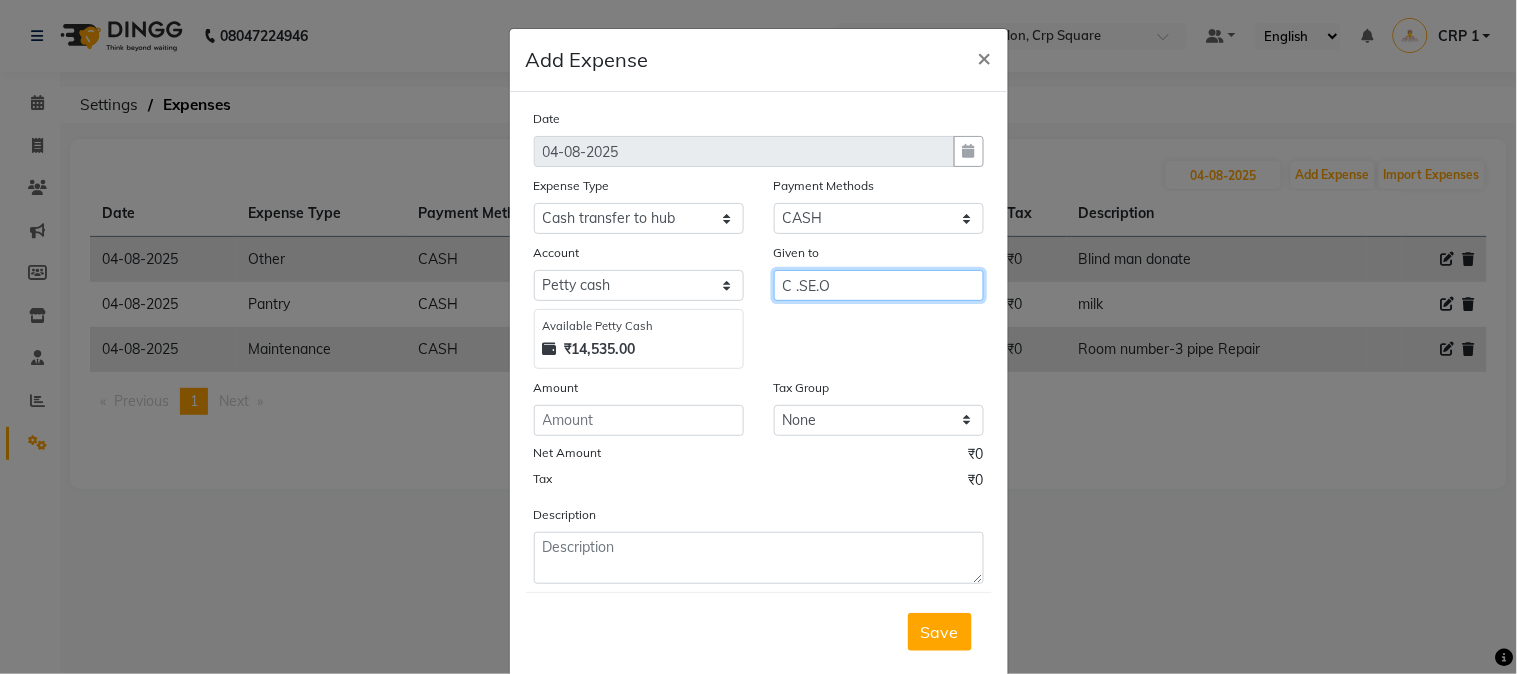 click on "C .SE.O" at bounding box center (879, 285) 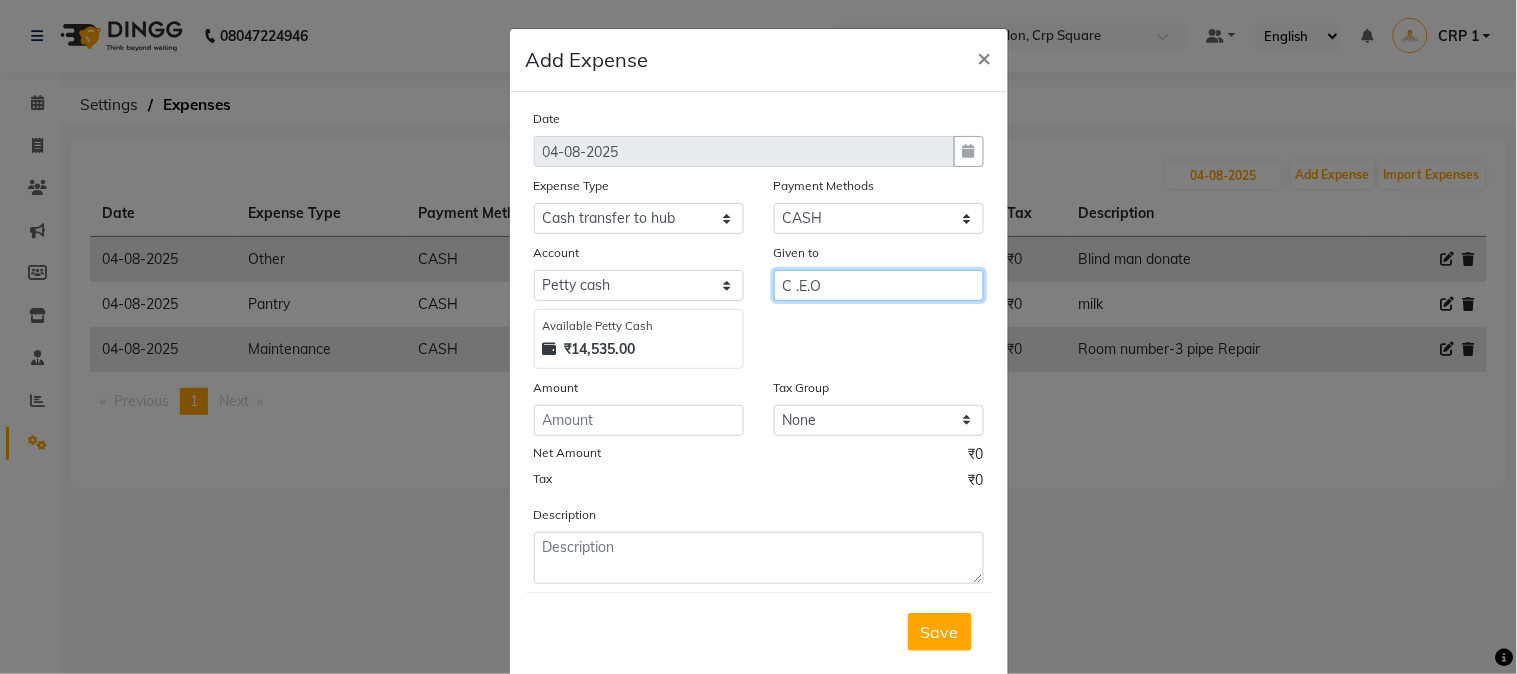 click on "C .E.O" at bounding box center [879, 285] 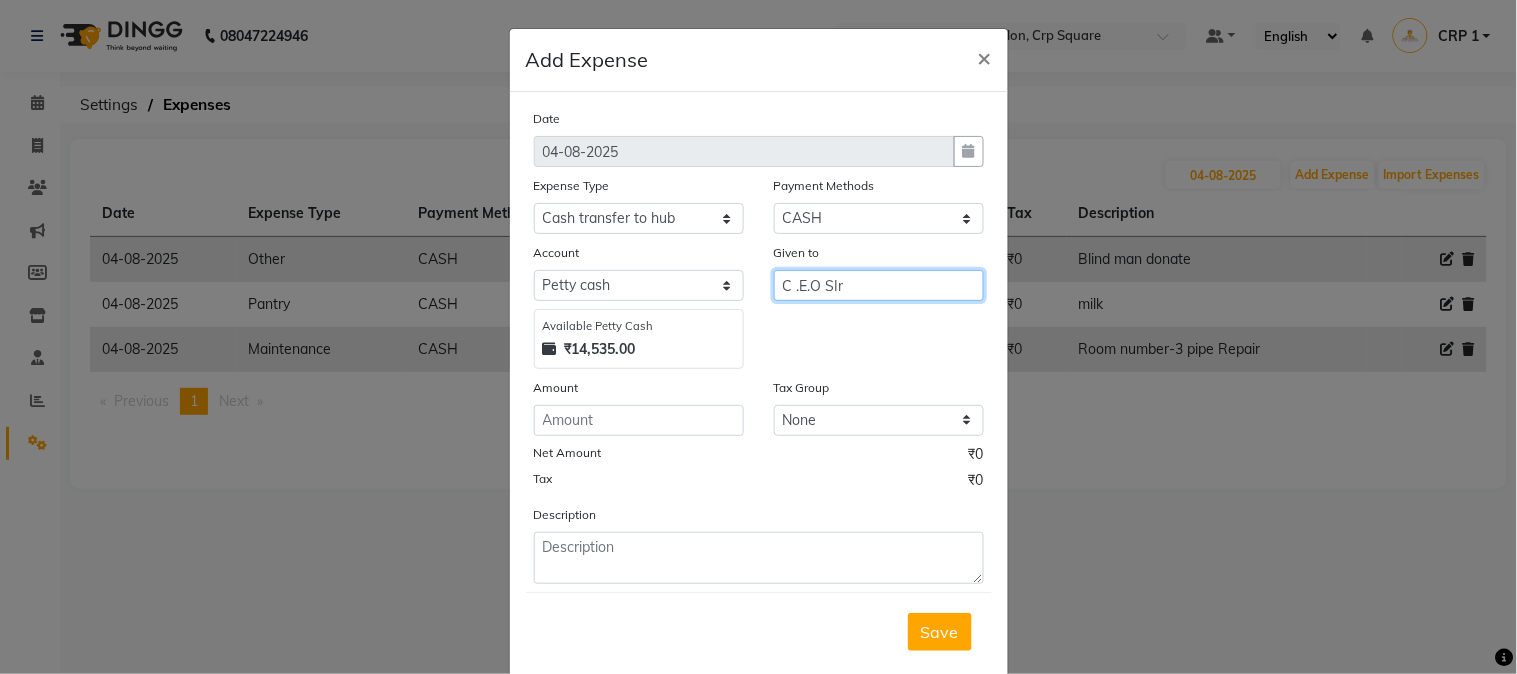click on "C .E.O SIr" at bounding box center [879, 285] 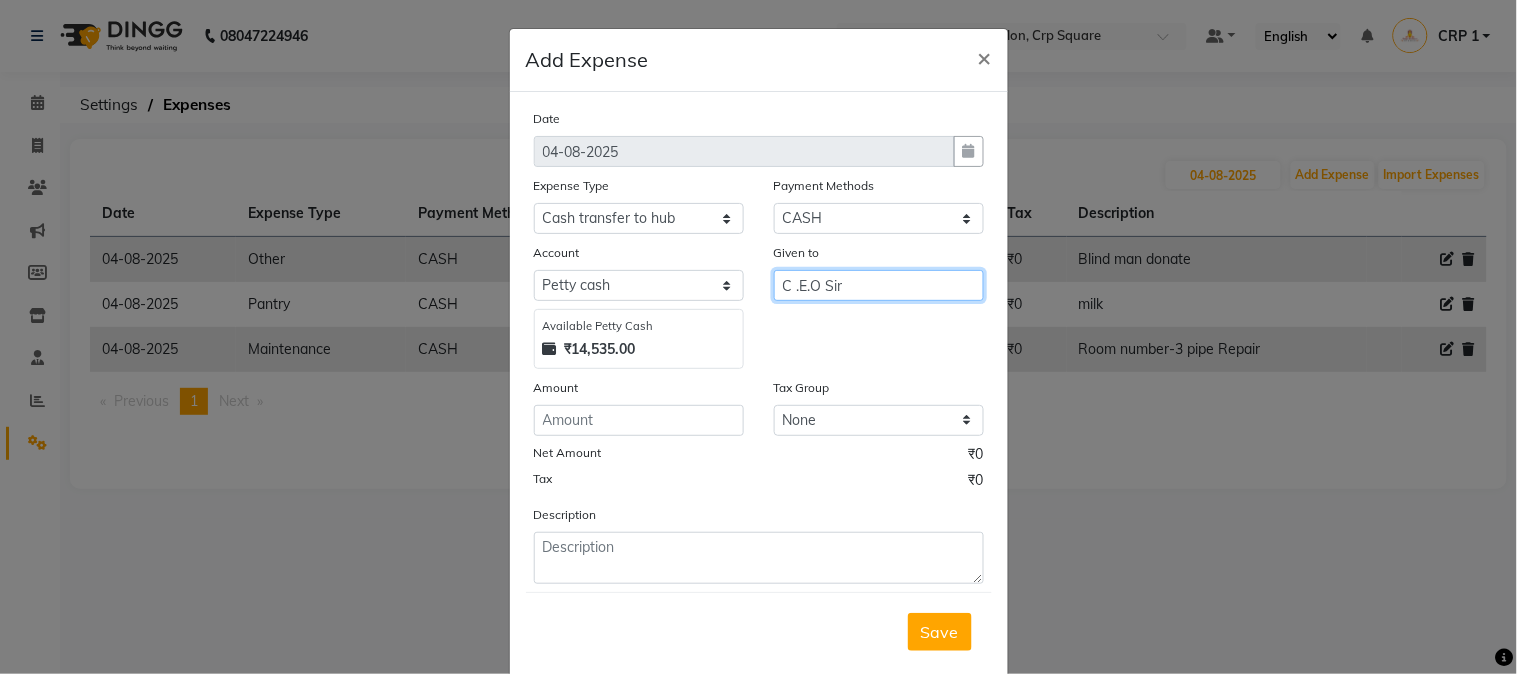 type on "C .E.O Sir" 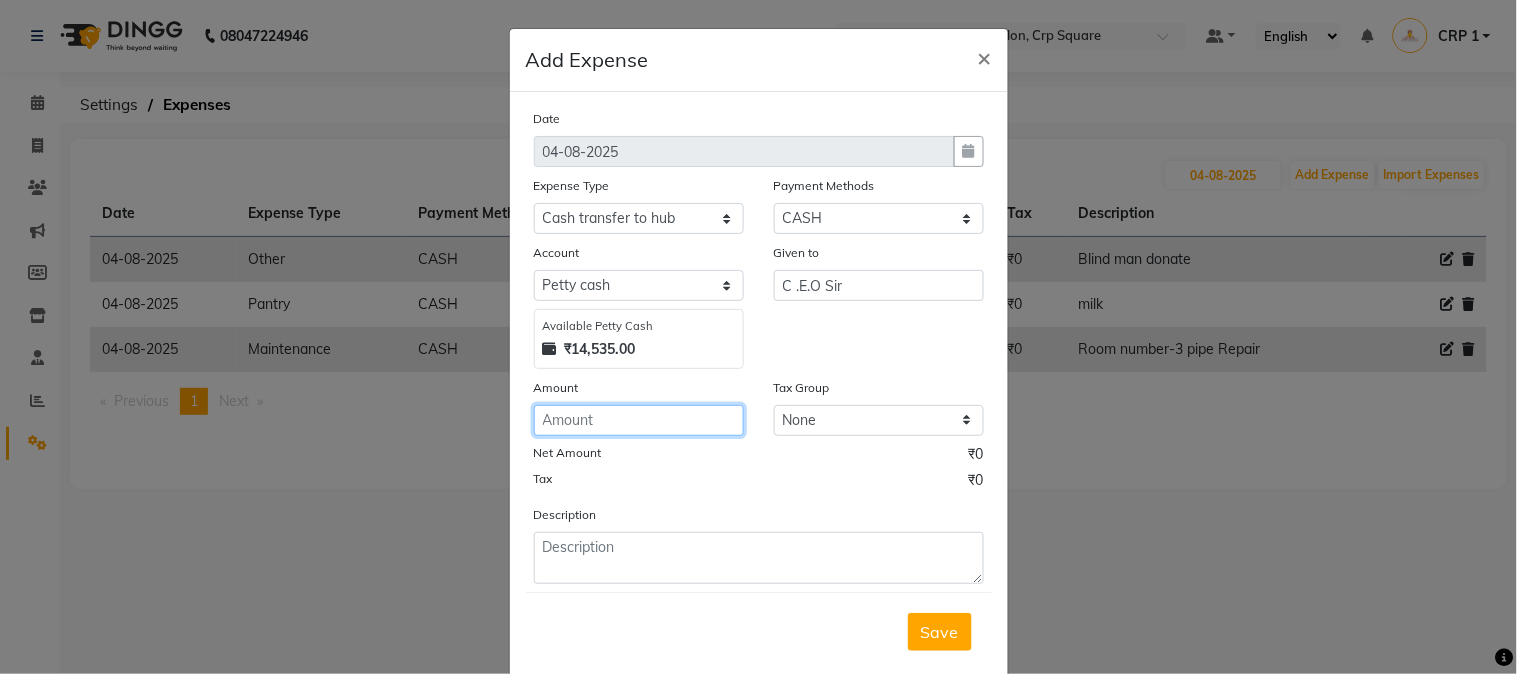 click 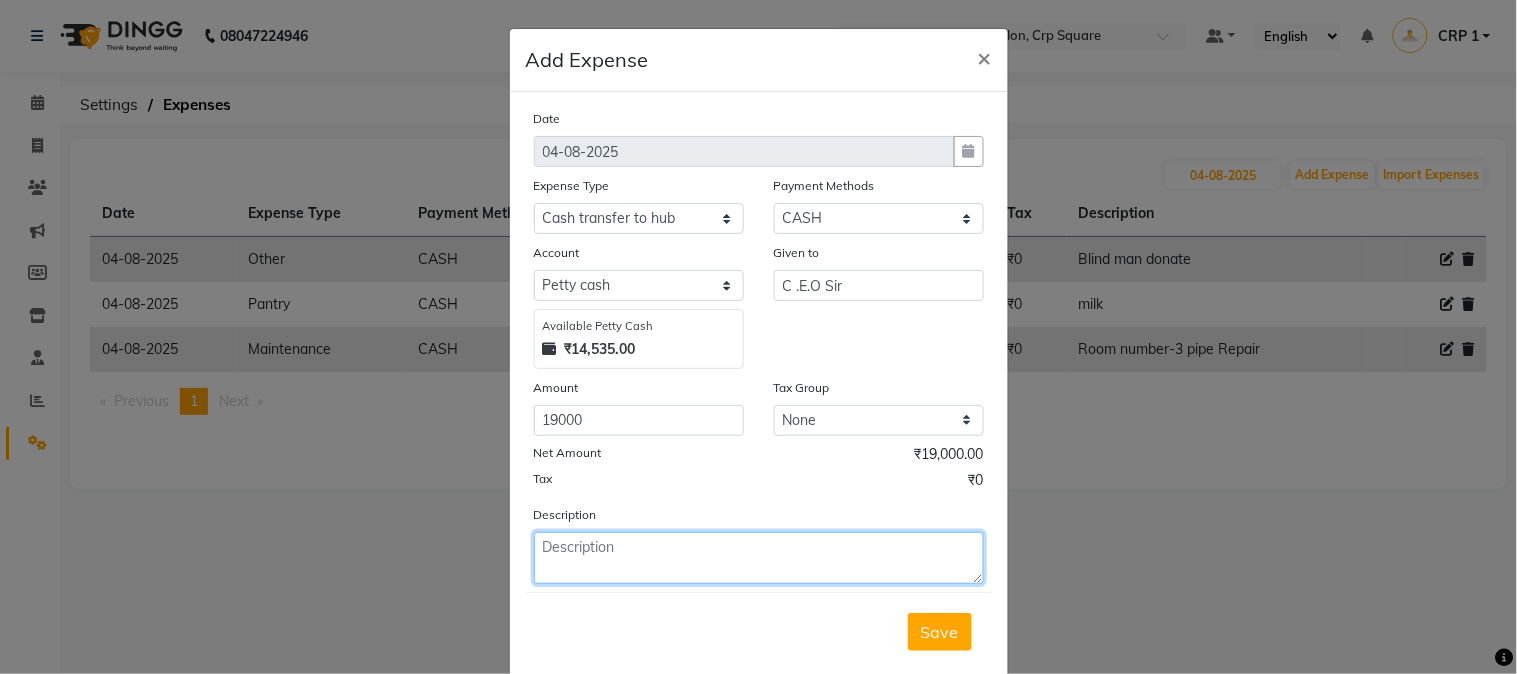 click 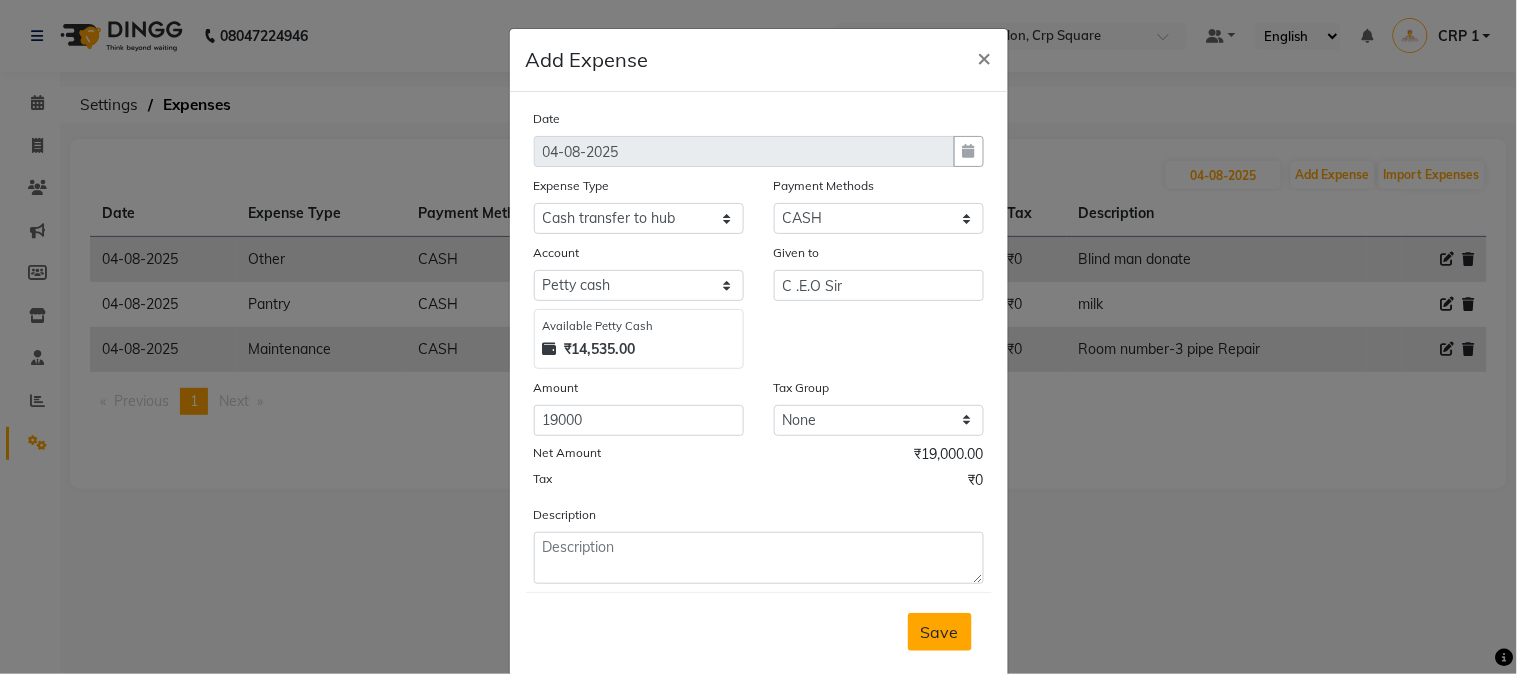 click on "Save" at bounding box center (940, 632) 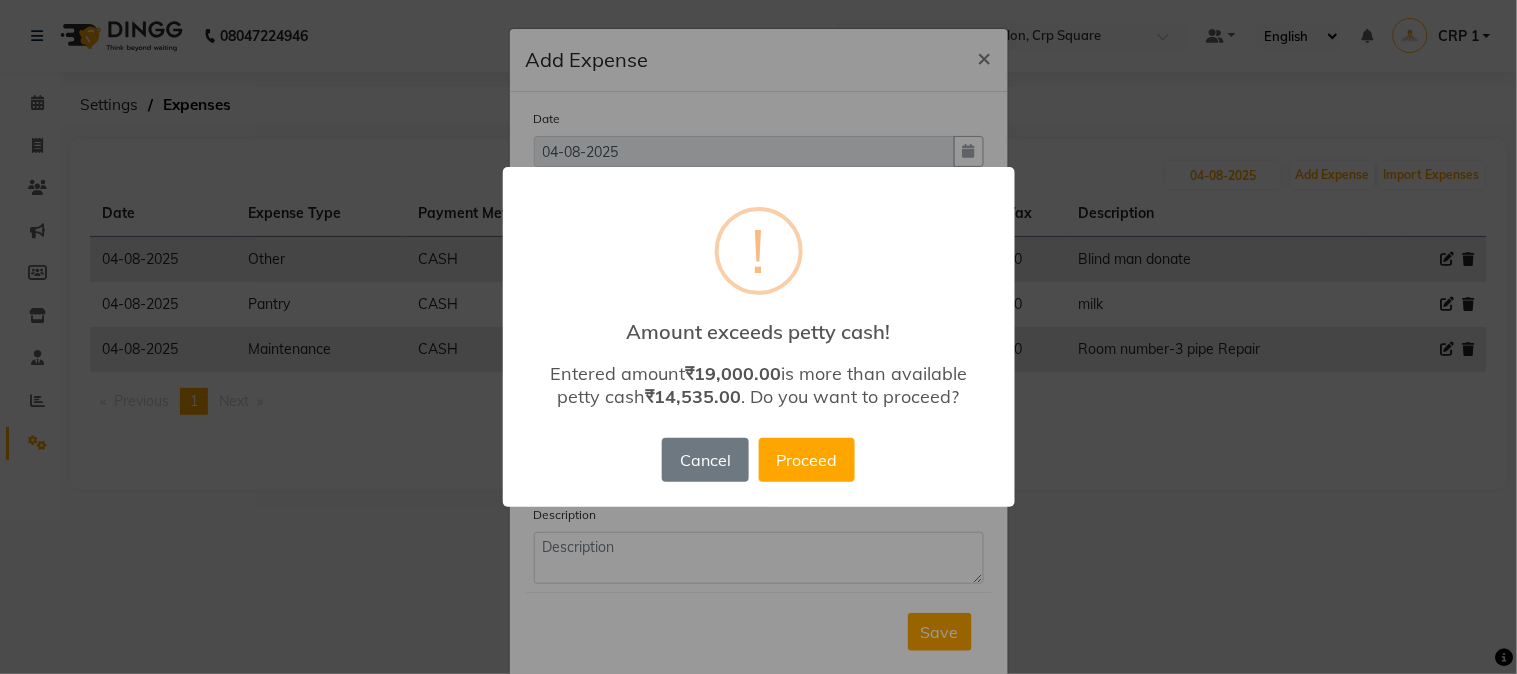 click on "× ! Amount exceeds petty cash! Entered amount  ₹19,000.00  is more than available petty cash  ₹14,535.00 . Do you want to proceed? Cancel No Proceed" at bounding box center (758, 337) 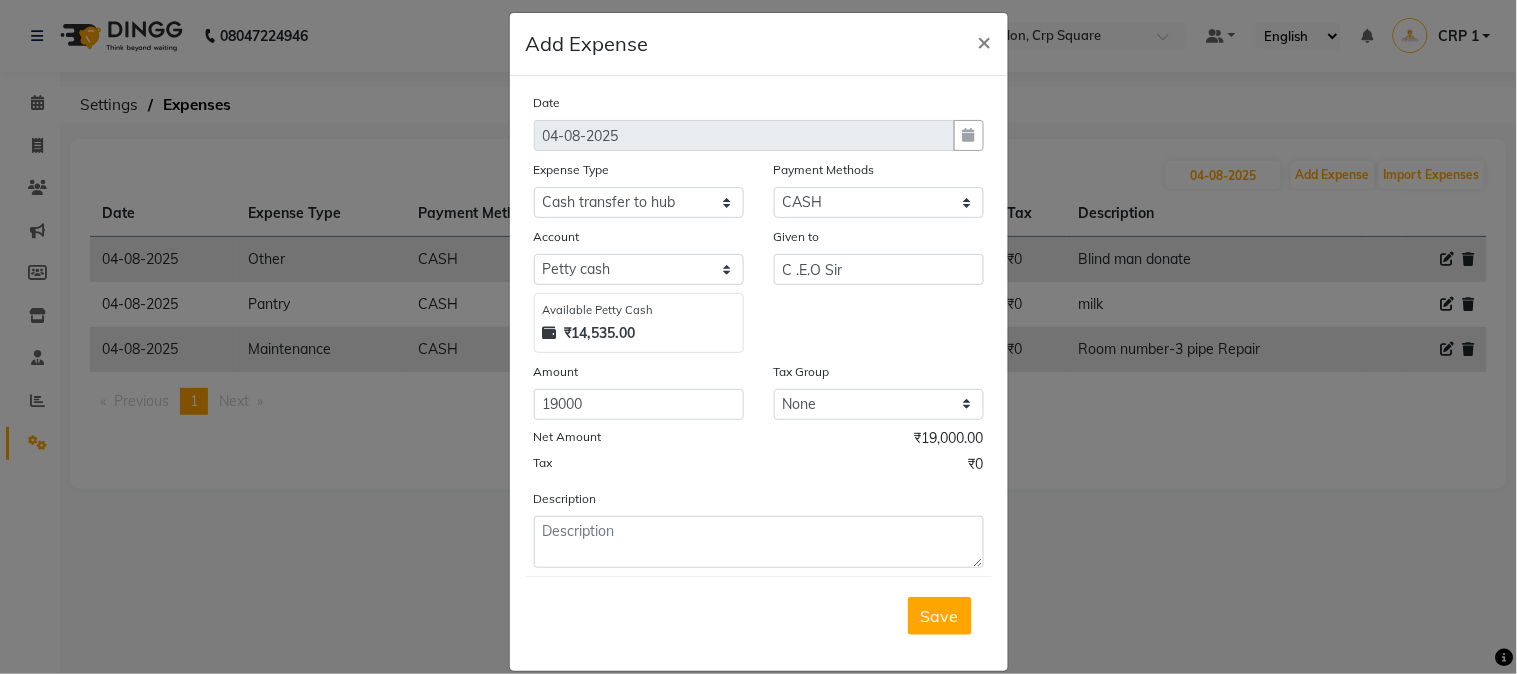 scroll, scrollTop: 43, scrollLeft: 0, axis: vertical 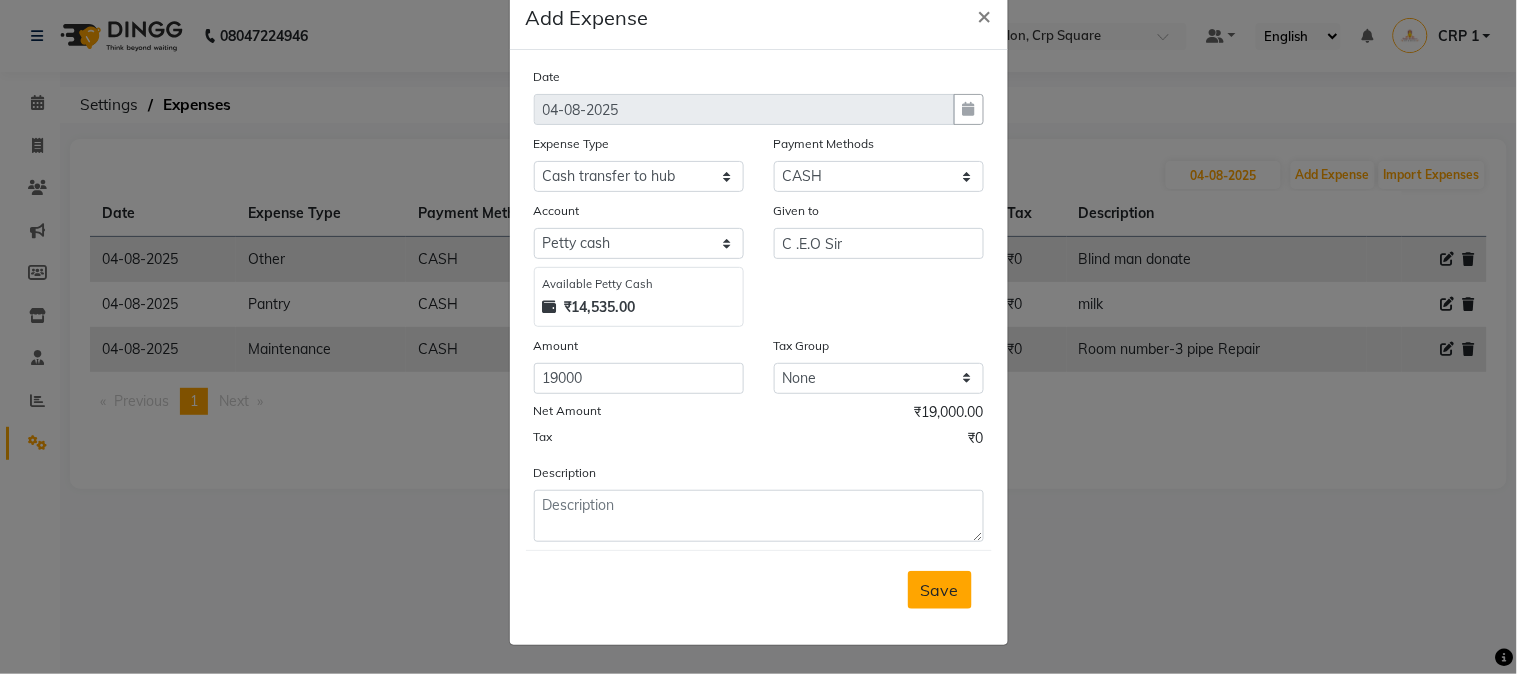 click on "Save" at bounding box center (940, 590) 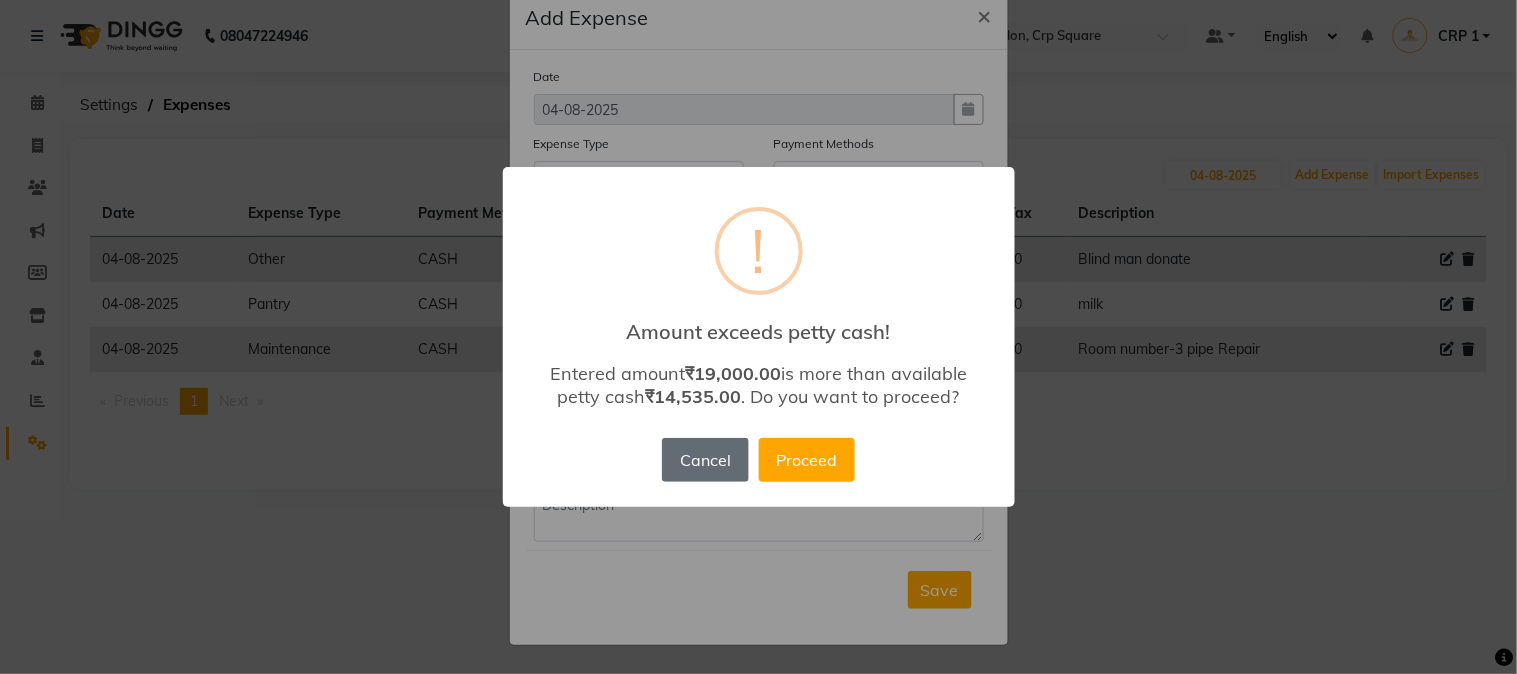 click on "Cancel" at bounding box center (705, 460) 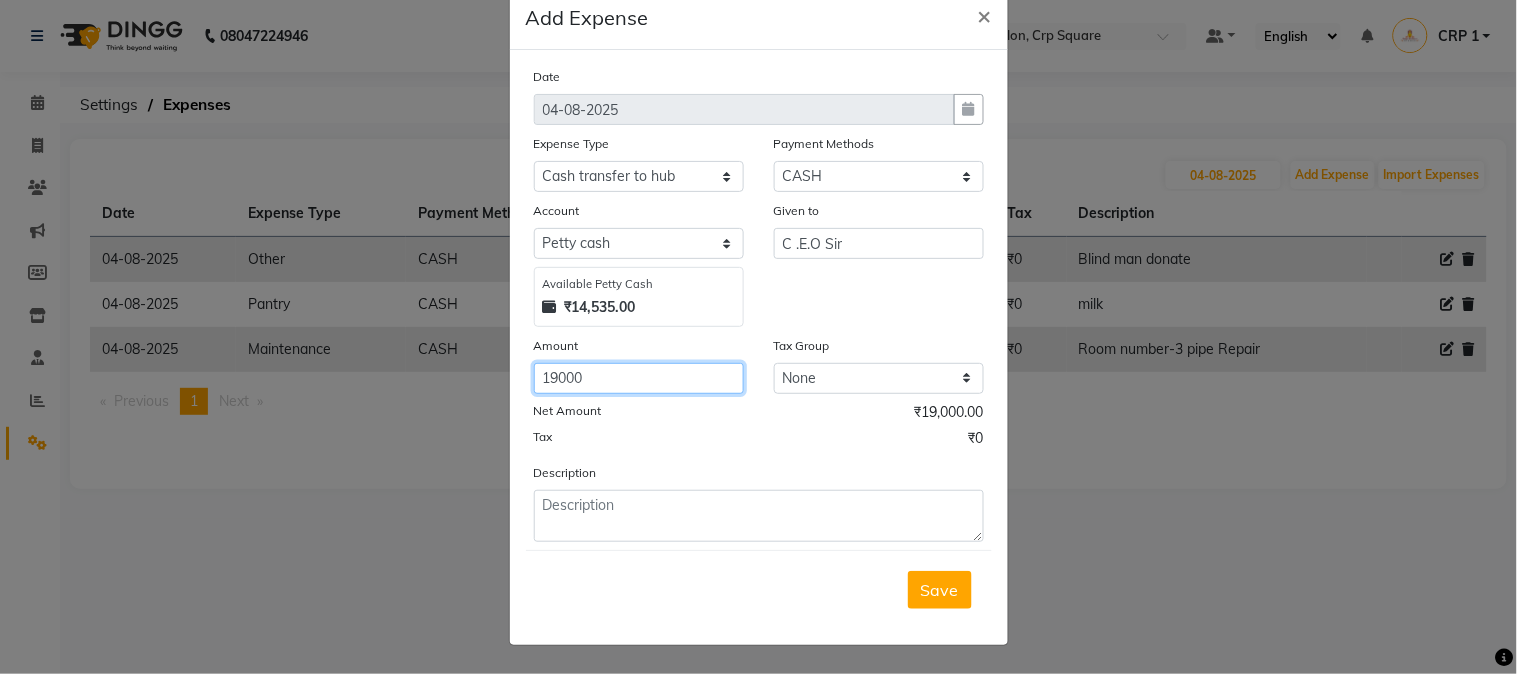 click on "19000" 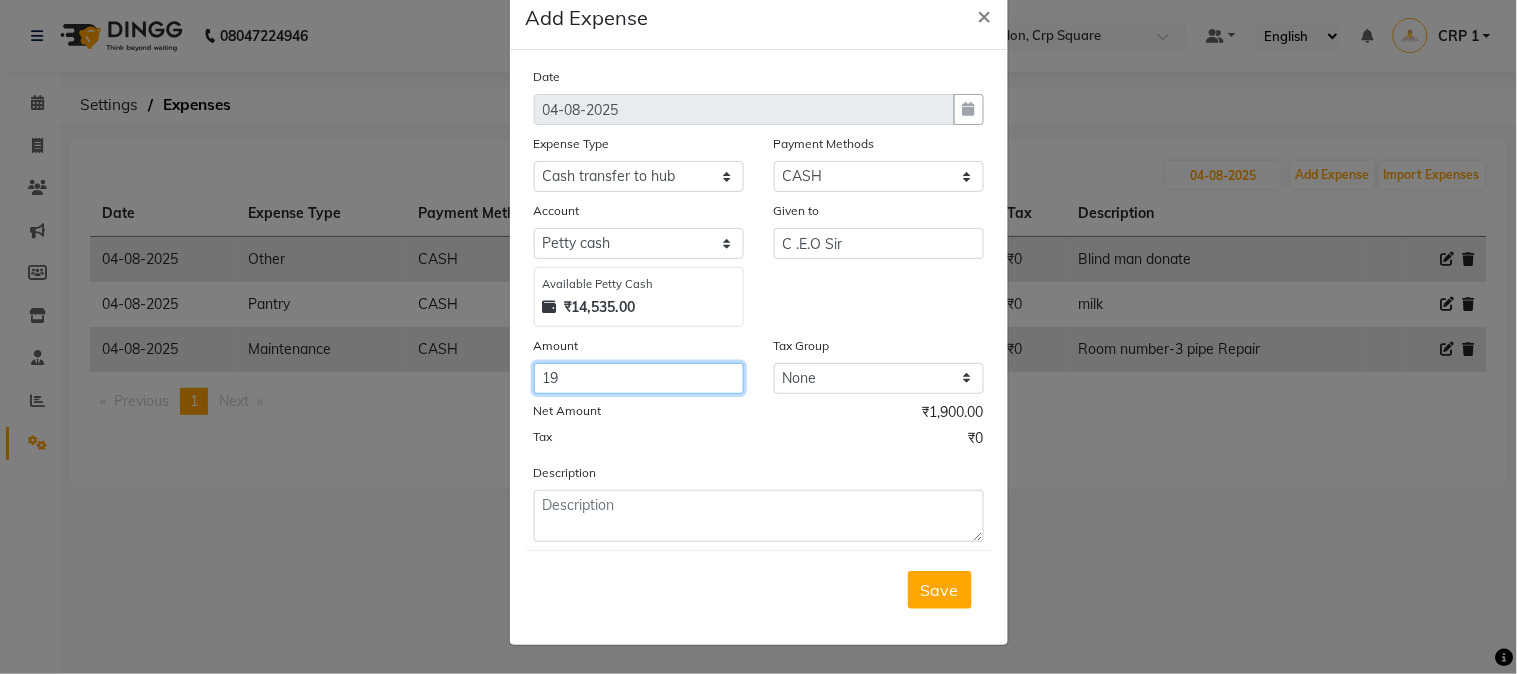 type on "1" 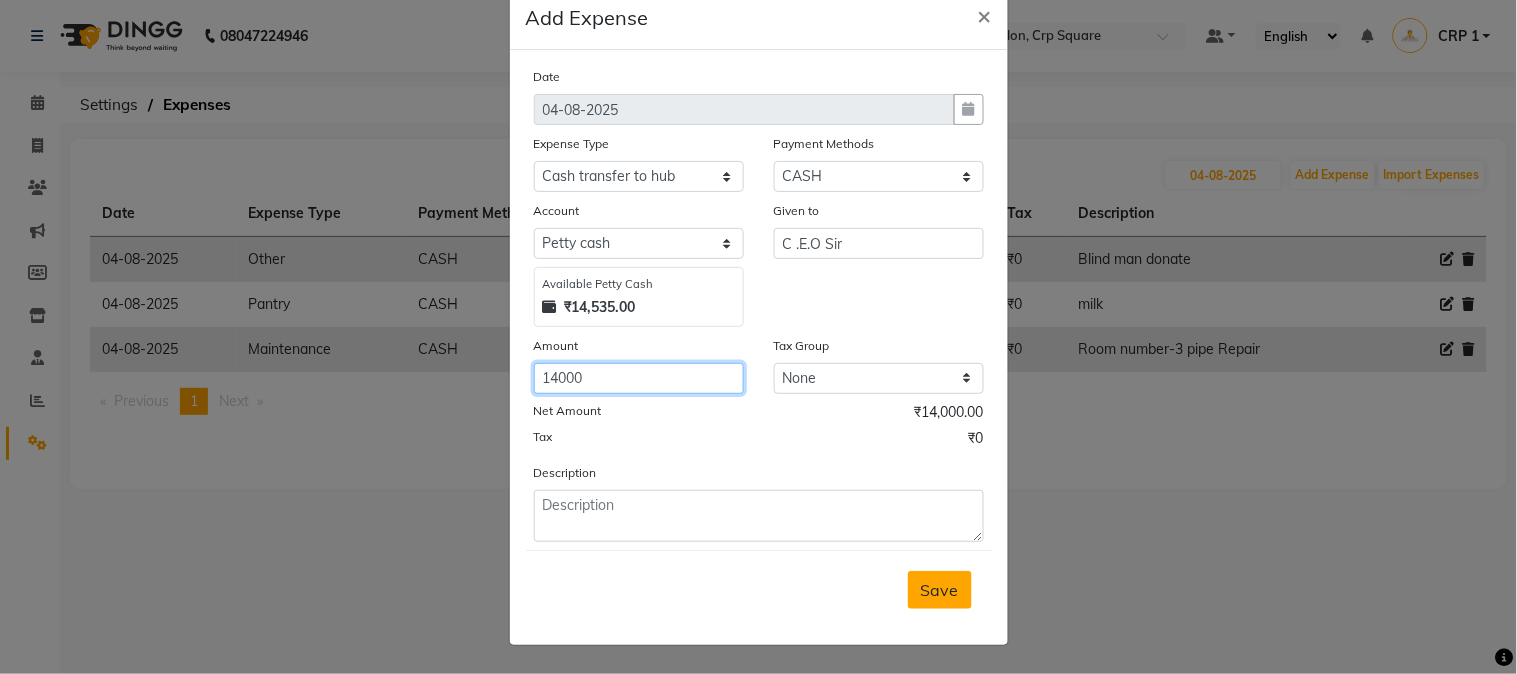 type on "14000" 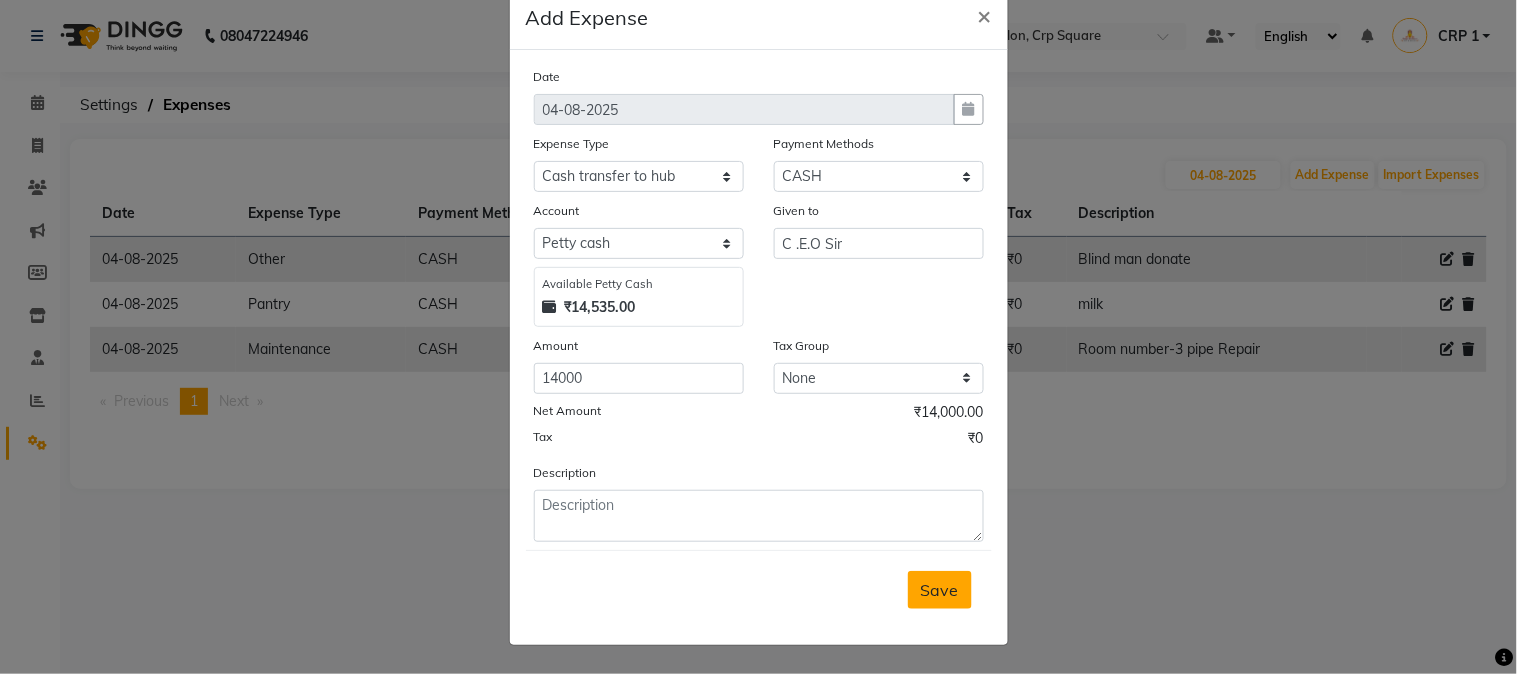 click on "Save" at bounding box center (940, 590) 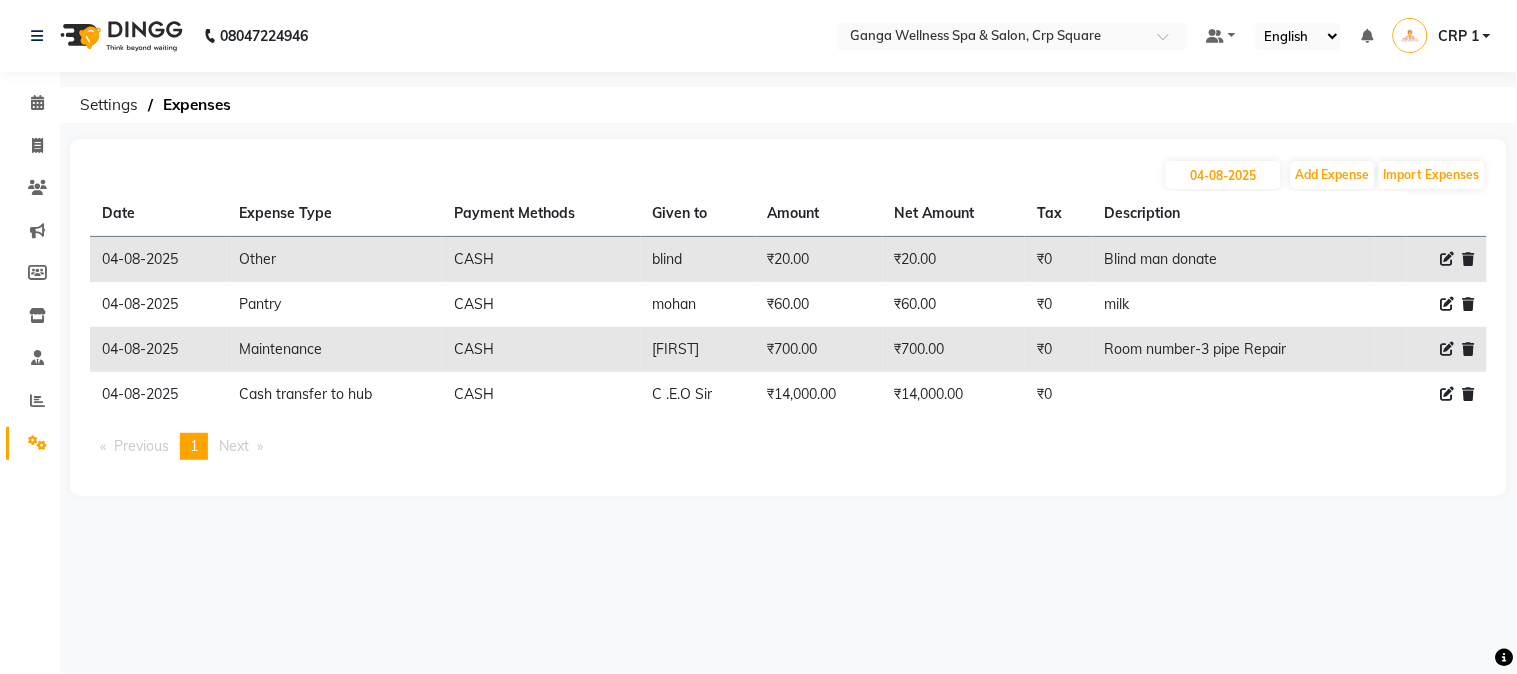 click 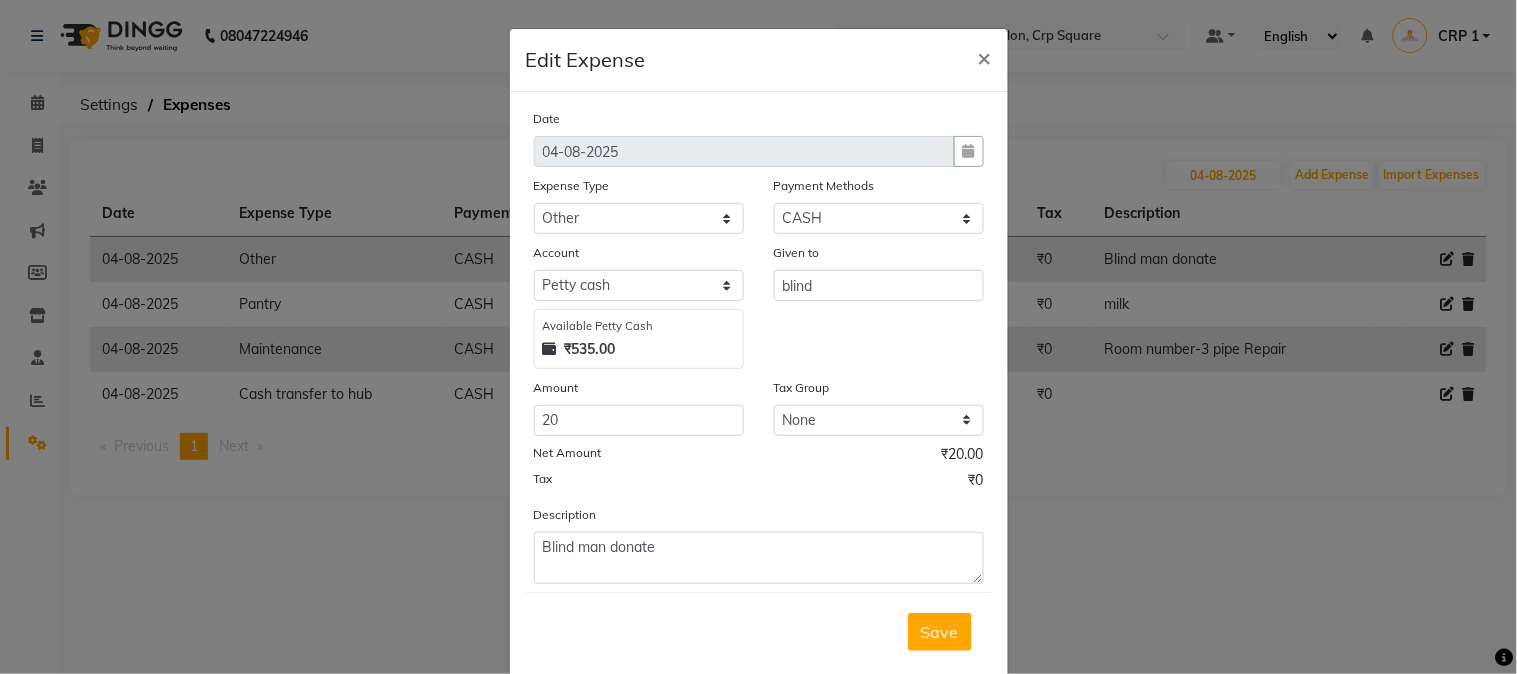 click on "Edit Expense  × Date 04-08-2025 Expense Type Select Advance Salary Bank charges Car maintenance  Cash transfer to bank Cash transfer to hub Client Snacks Clinical charges Equipment Fuel Govt fee Incentive Insurance International purchase Loan Repayment Maintenance Marketing Miscellaneous MRA Other Pantry Product Rent Salary Staff Snacks Tax Tea & Refreshment Utilities Payment Methods Select PhonePe BharatPay CARD Prepaid CASH PayTM ONLINE Voucher MI Voucher GPay Package Wallet Account Select Default account Petty cash Available Petty Cash ₹535.00 Given to blind Amount 20 Tax Group None GST Net Amount ₹20.00 Tax ₹0 Description Blind man donate  Save" 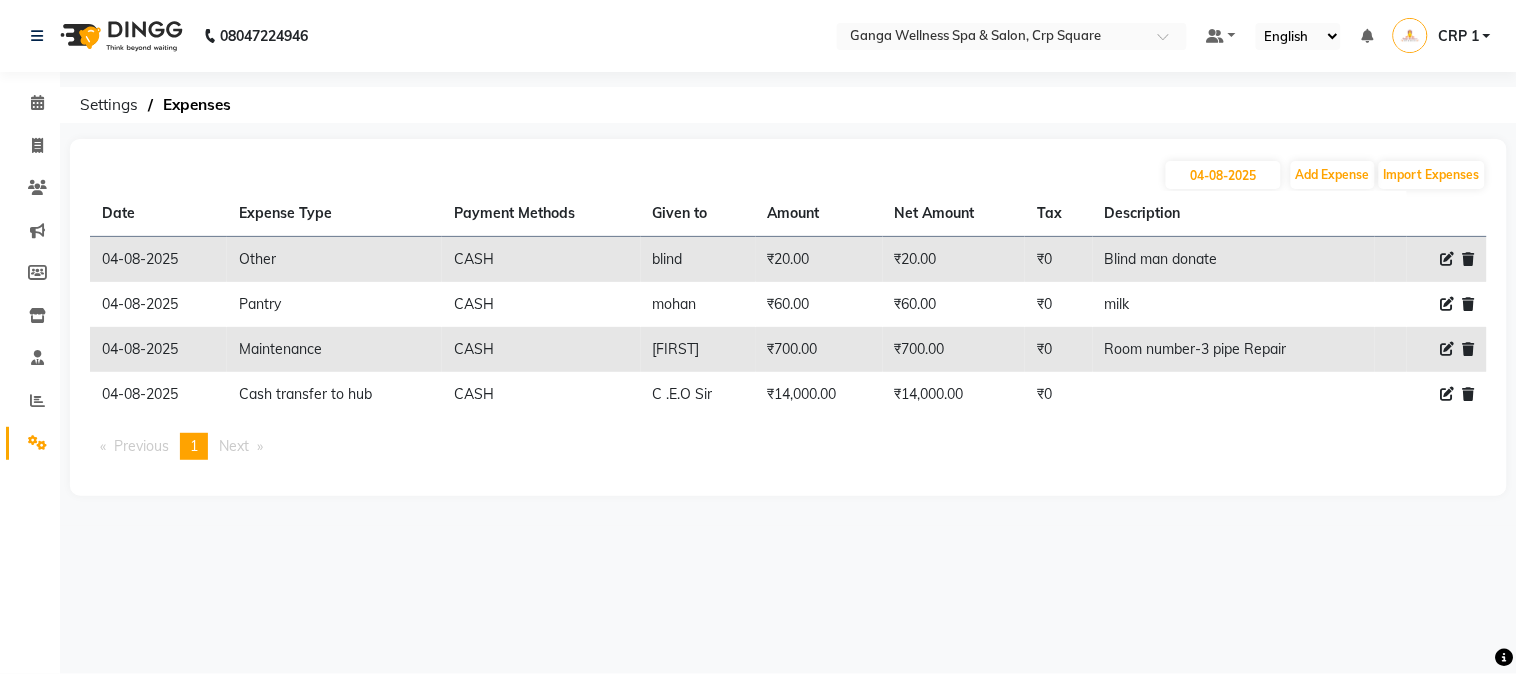 click 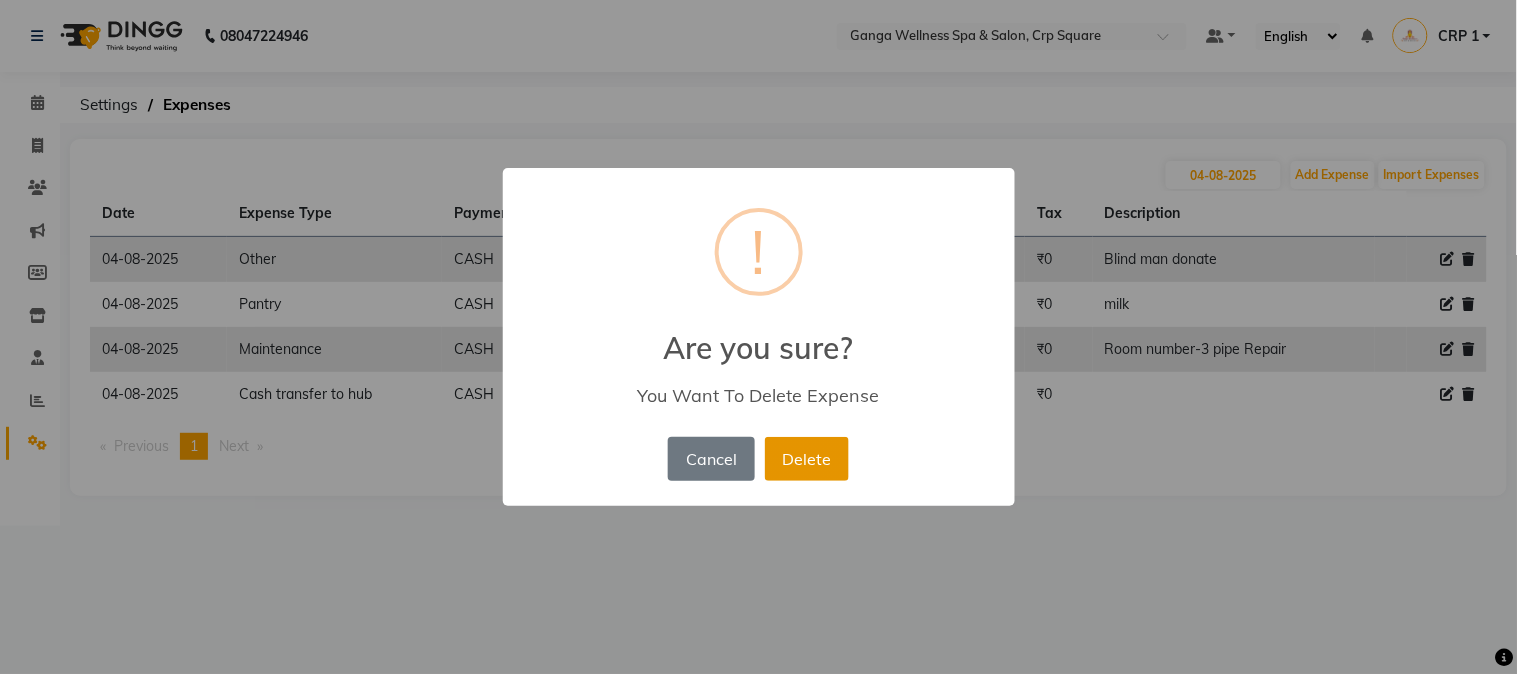 click on "Delete" at bounding box center (807, 459) 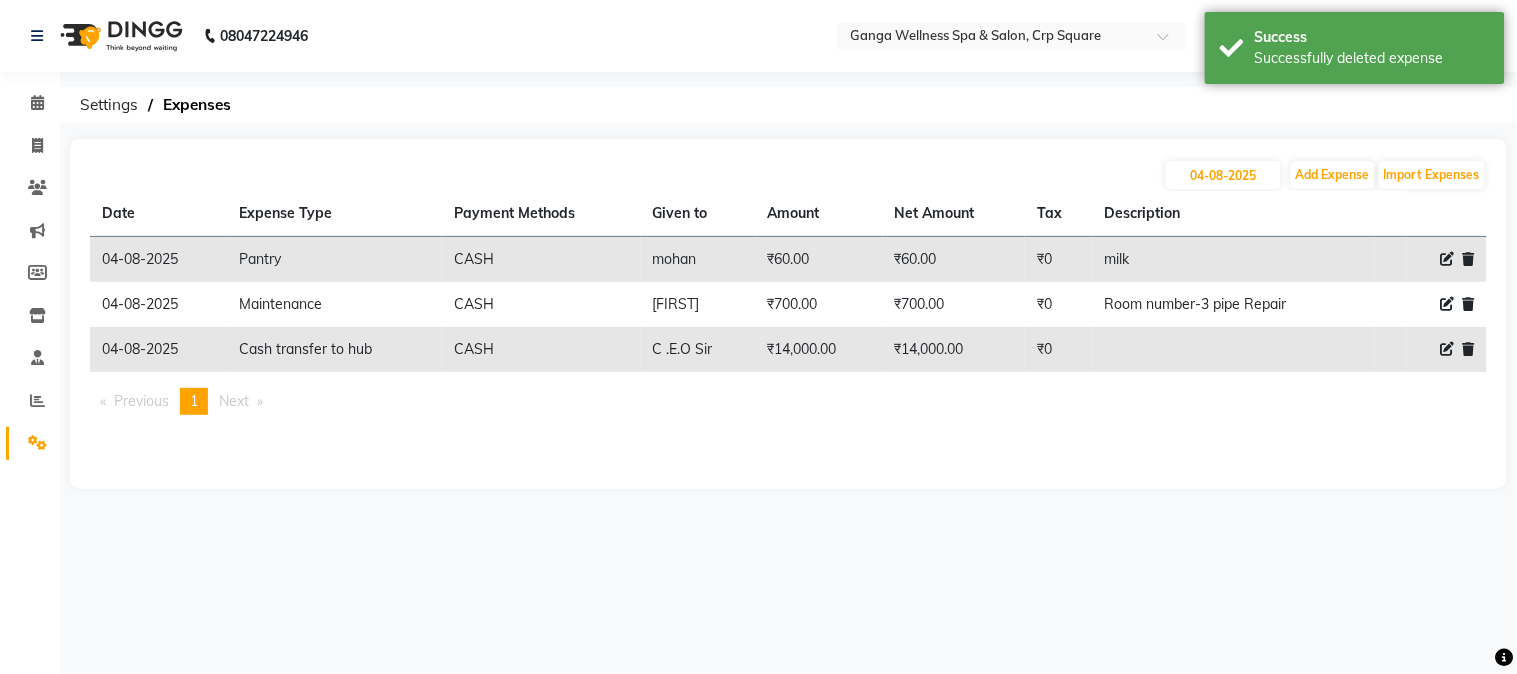 click 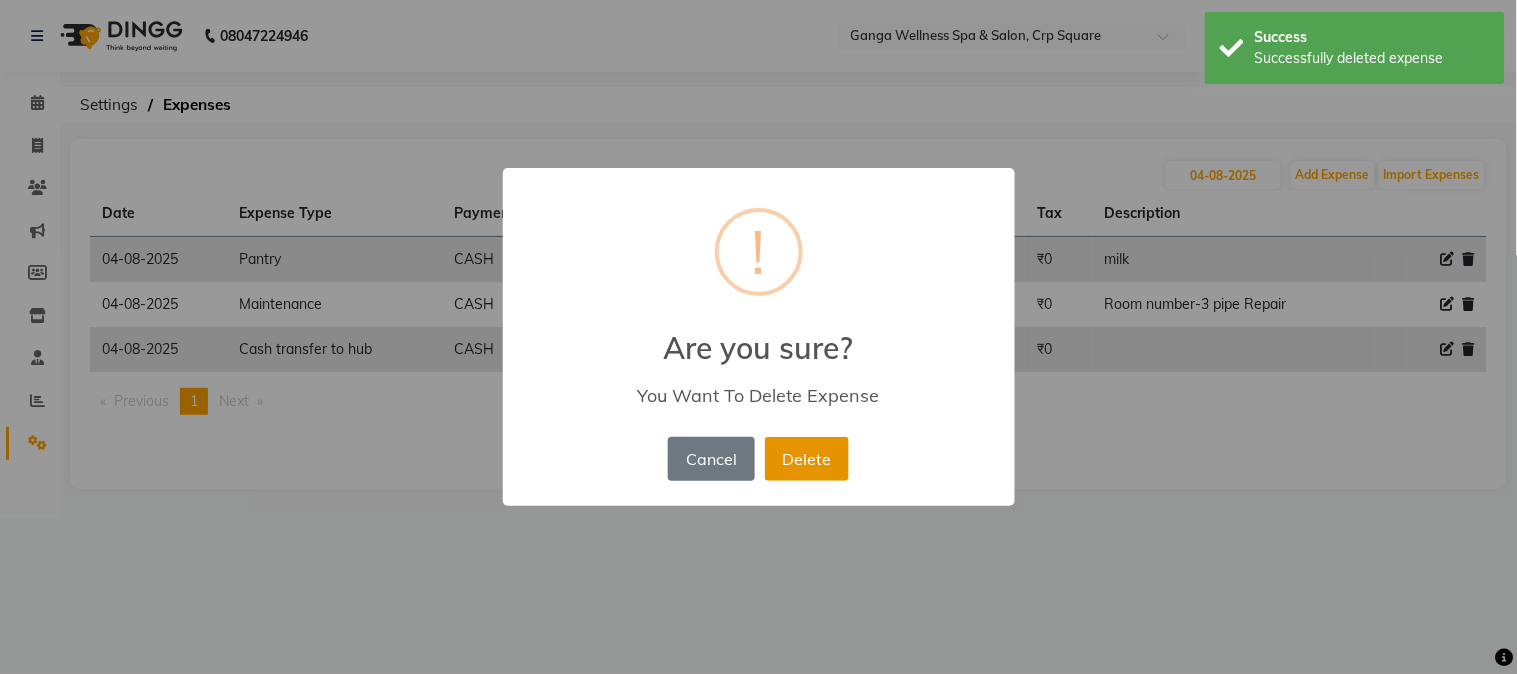 click on "Delete" at bounding box center [807, 459] 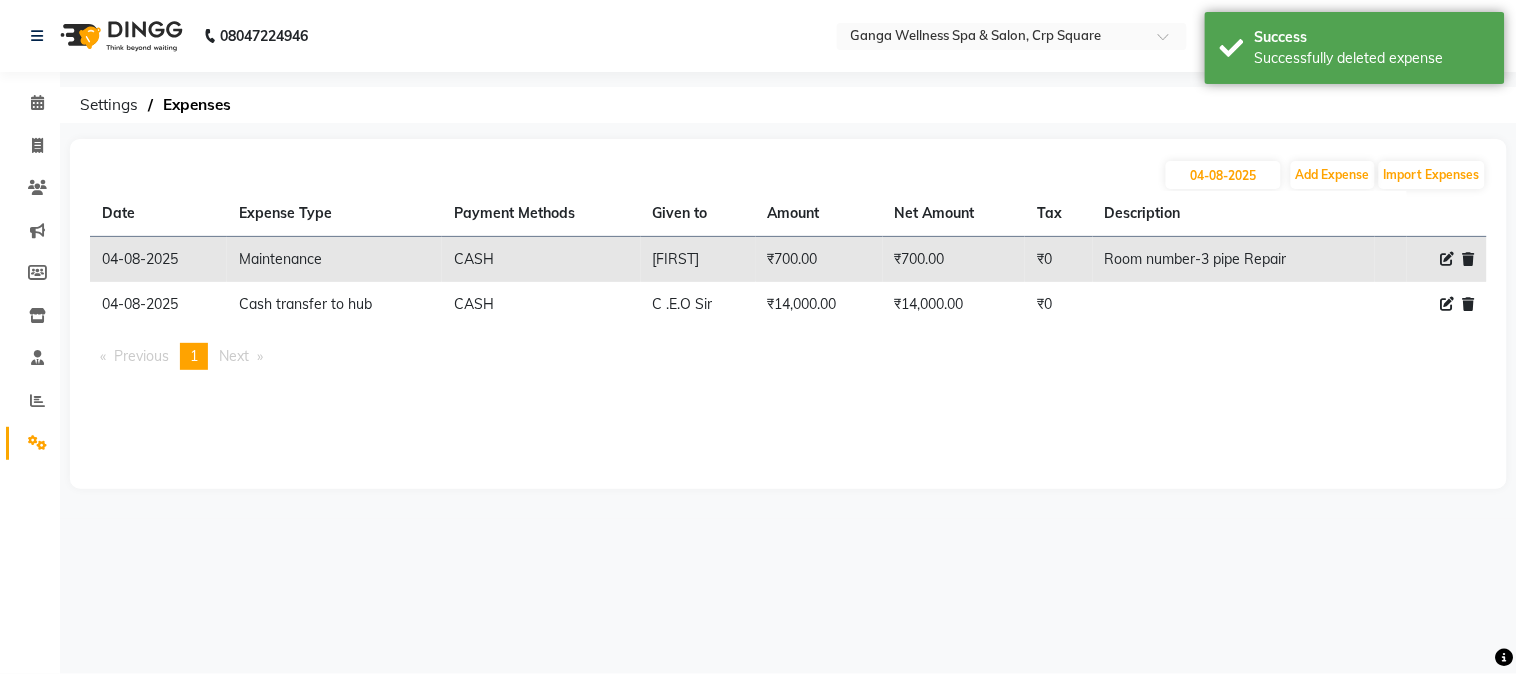 click 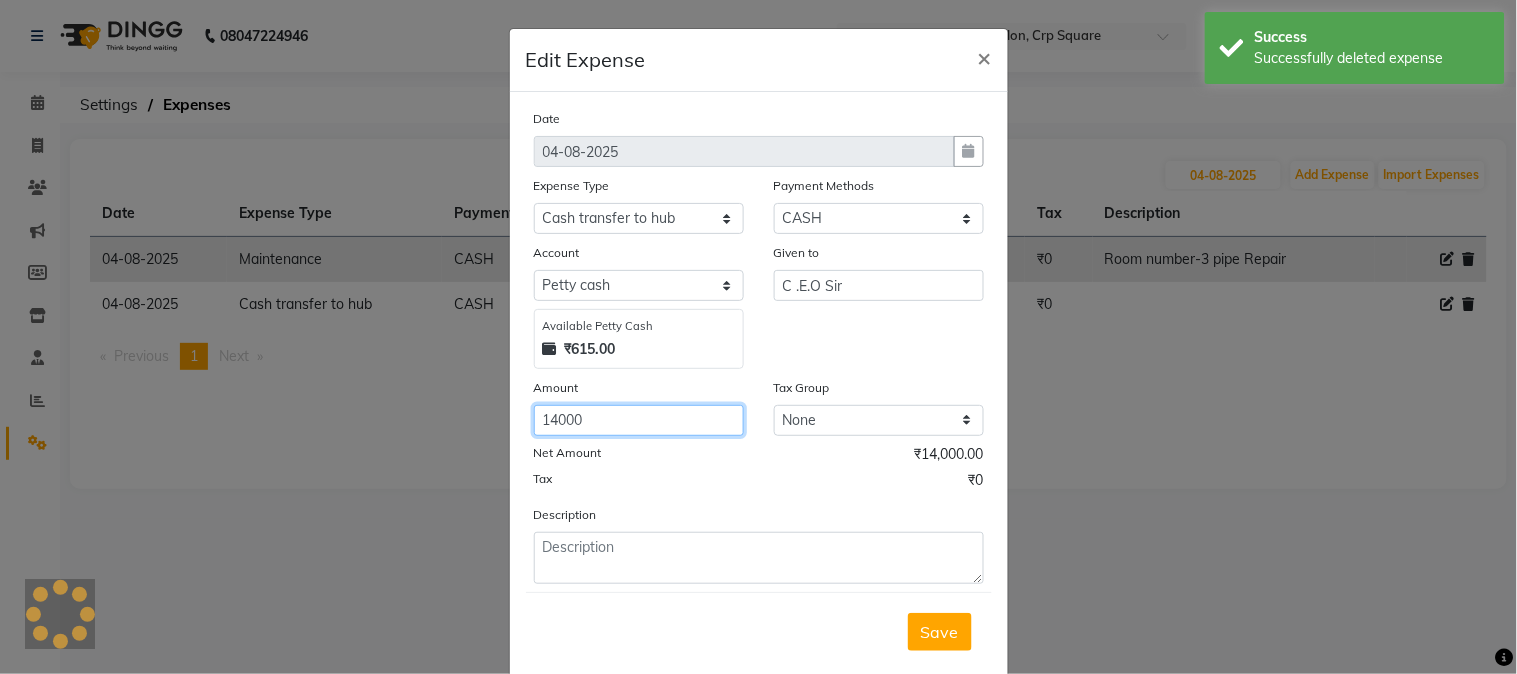 click on "14000" 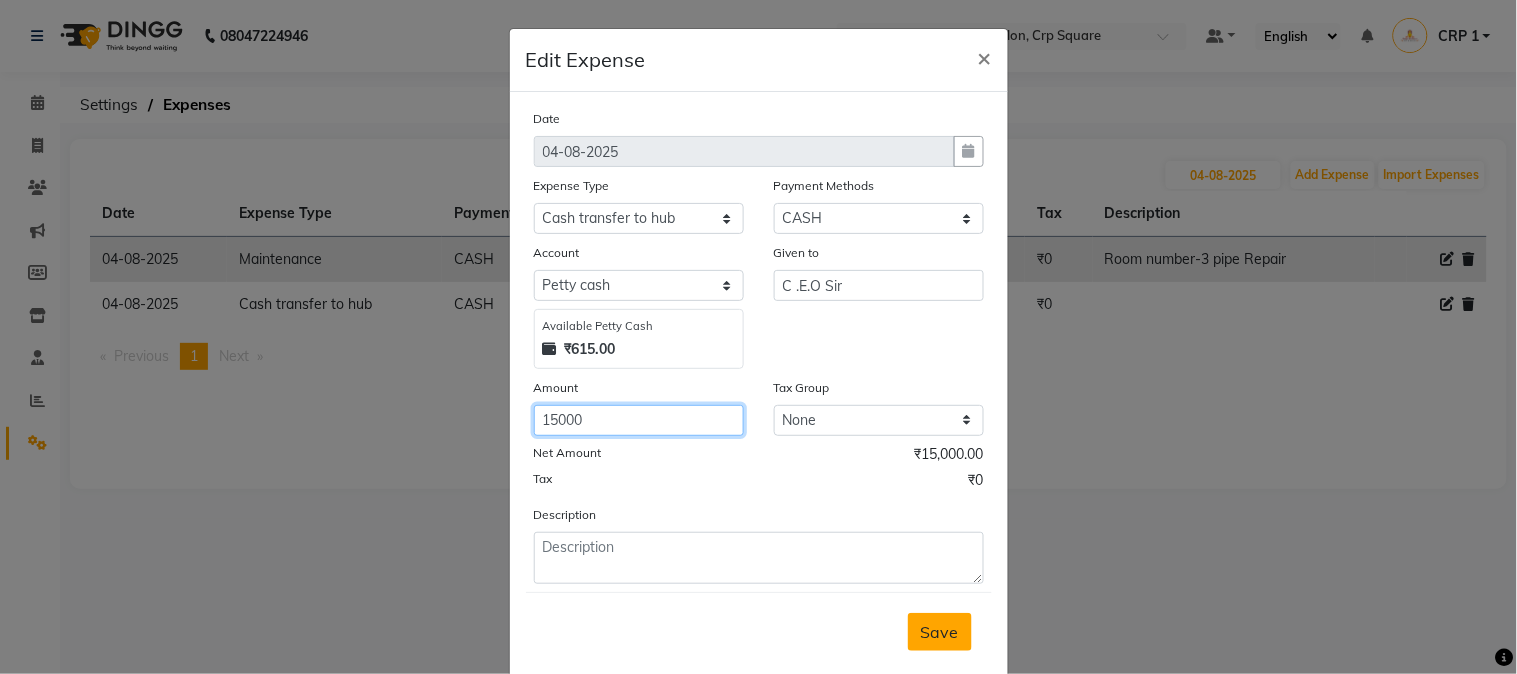 type on "15000" 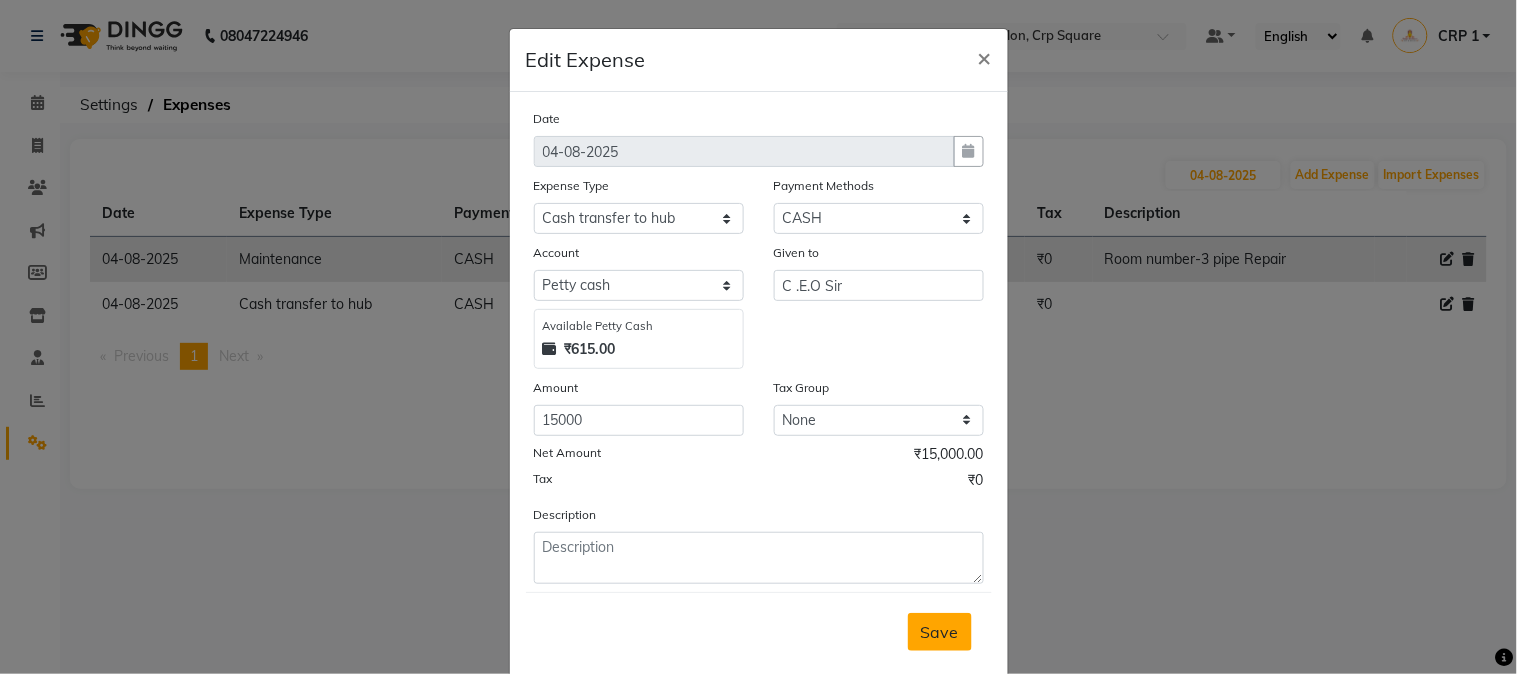 click on "Save" at bounding box center (940, 632) 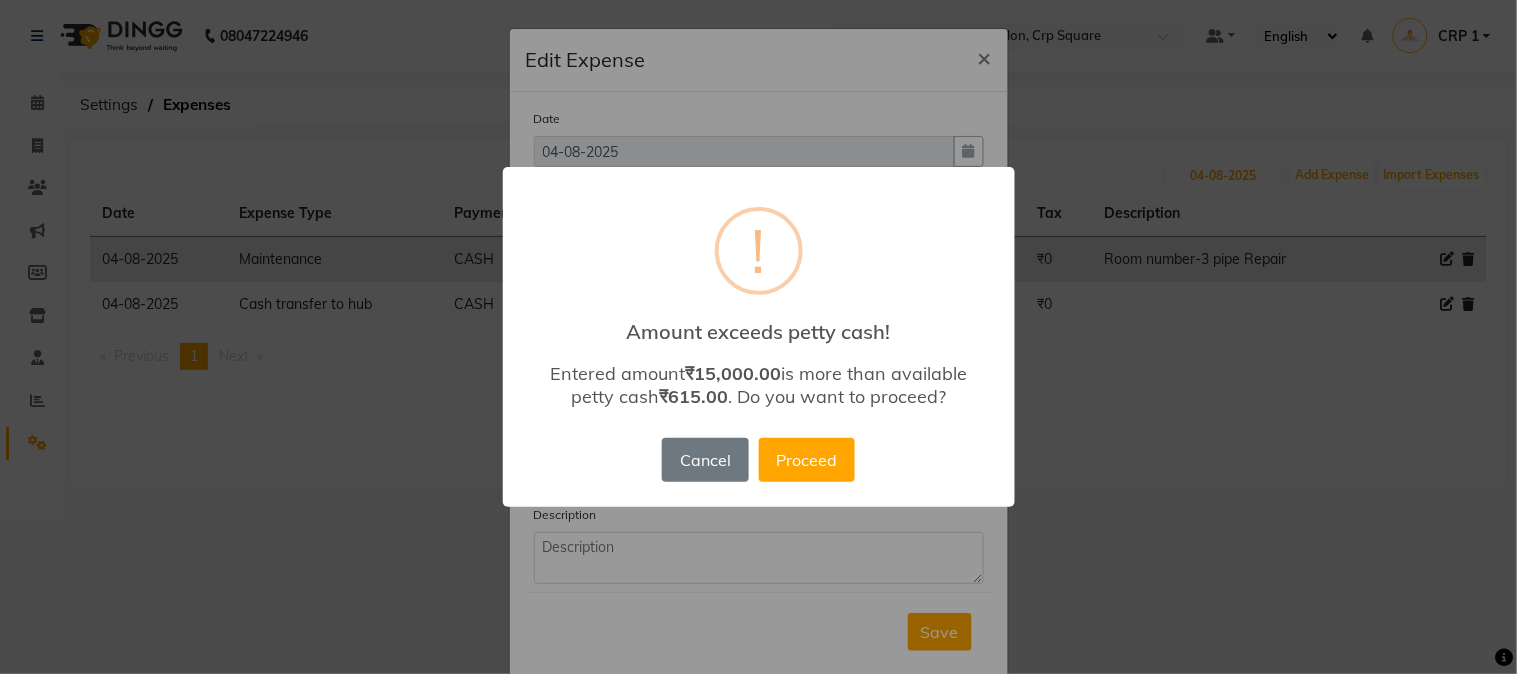 click on "× ! Amount exceeds petty cash! Entered amount  ₹15,000.00  is more than available petty cash  ₹615.00 . Do you want to proceed? Cancel No Proceed" at bounding box center (758, 337) 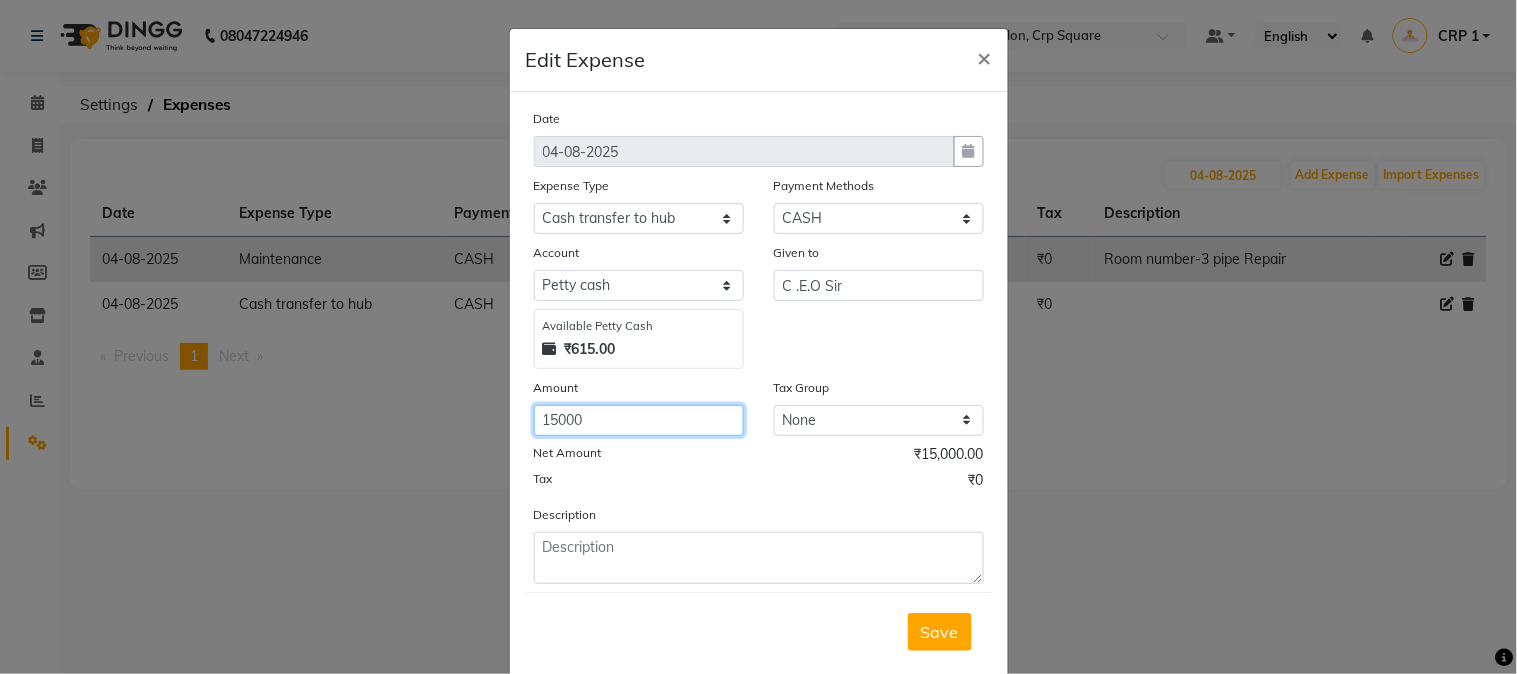 click on "15000" 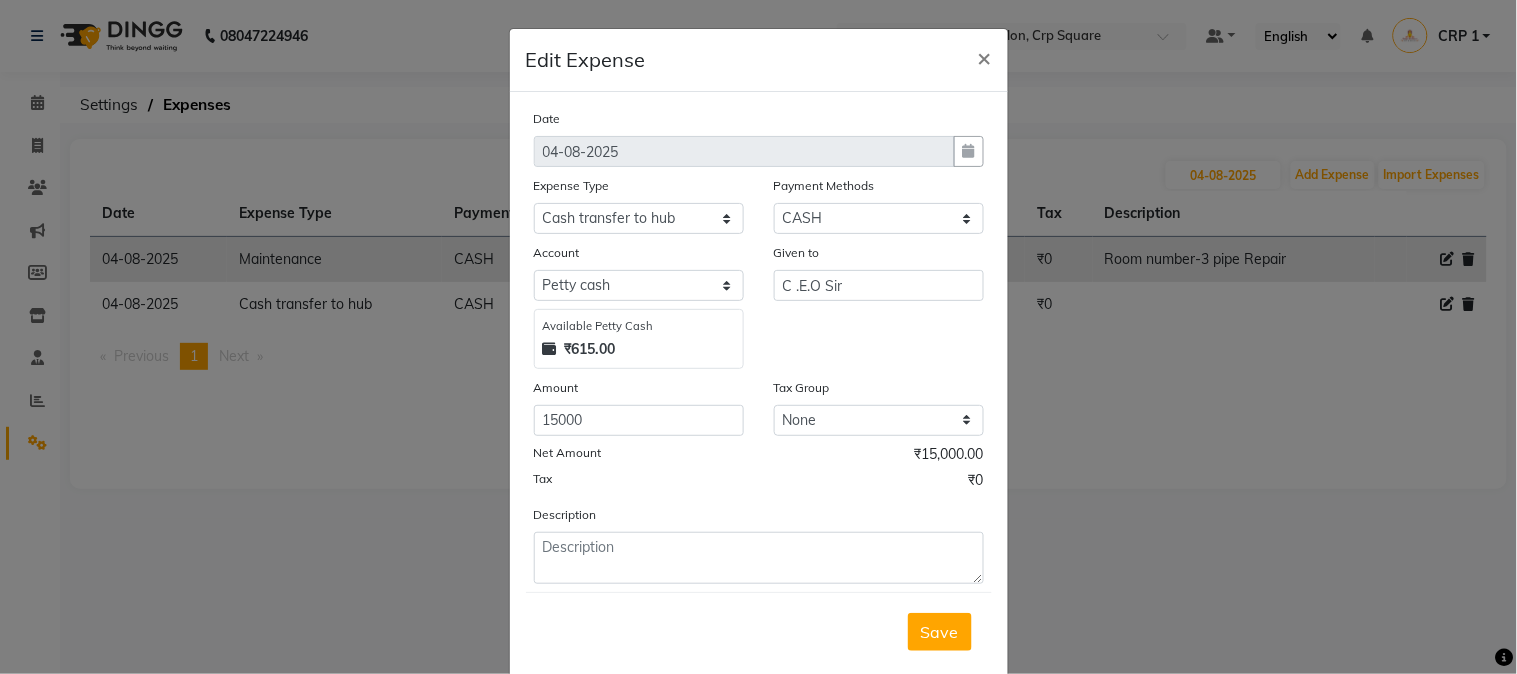 click on "Edit Expense  × Date 04-08-2025 Expense Type Select Advance Salary Bank charges Car maintenance  Cash transfer to bank Cash transfer to hub Client Snacks Clinical charges Equipment Fuel Govt fee Incentive Insurance International purchase Loan Repayment Maintenance Marketing Miscellaneous MRA Other Pantry Product Rent Salary Staff Snacks Tax Tea & Refreshment Utilities Payment Methods Select PhonePe BharatPay CARD Prepaid CASH PayTM ONLINE Voucher MI Voucher GPay Package Wallet Account Select Default account Petty cash Available Petty Cash ₹615.00 Given to C .E.O Sir Amount 15000 Tax Group None GST Net Amount ₹15,000.00 Tax ₹0 Description  Save" 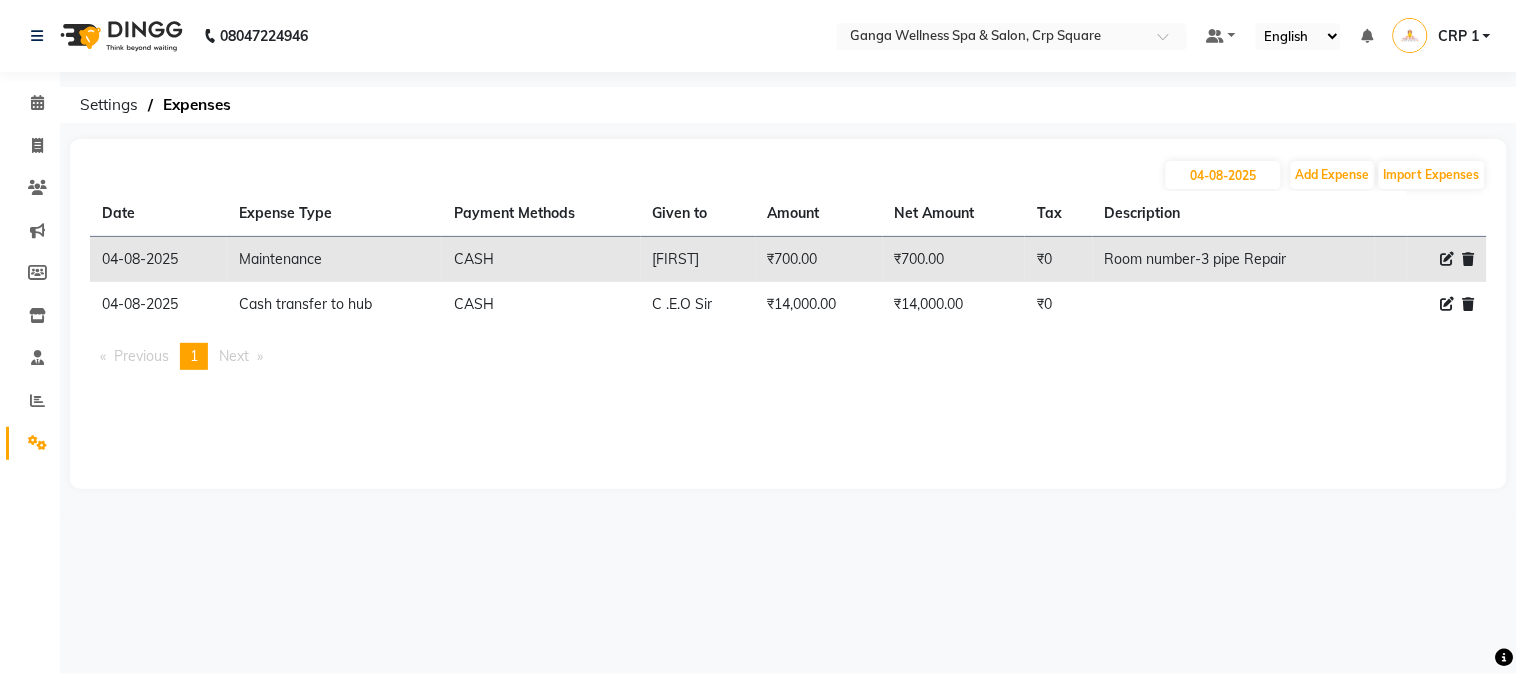 click 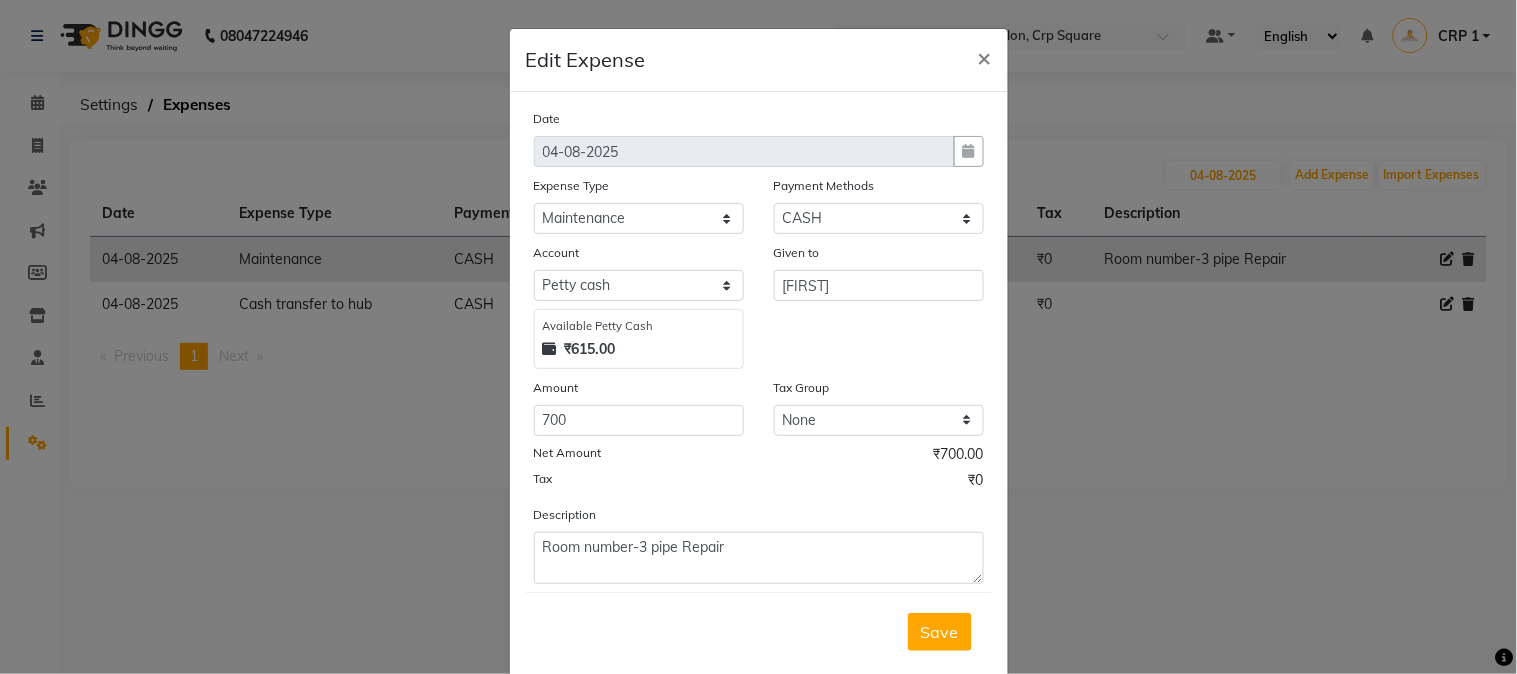 click on "Edit Expense  × Date 04-08-2025 Expense Type Select Advance Salary Bank charges Car maintenance  Cash transfer to bank Cash transfer to hub Client Snacks Clinical charges Equipment Fuel Govt fee Incentive Insurance International purchase Loan Repayment Maintenance Marketing Miscellaneous MRA Other Pantry Product Rent Salary Staff Snacks Tax Tea & Refreshment Utilities Payment Methods Select PhonePe BharatPay CARD Prepaid CASH PayTM ONLINE Voucher MI Voucher GPay Package Wallet Account Select Default account Petty cash Available Petty Cash ₹615.00 Given to muna Amount 700 Tax Group None GST Net Amount ₹700.00 Tax ₹0 Description Room number-3 pipe Repair  Save" 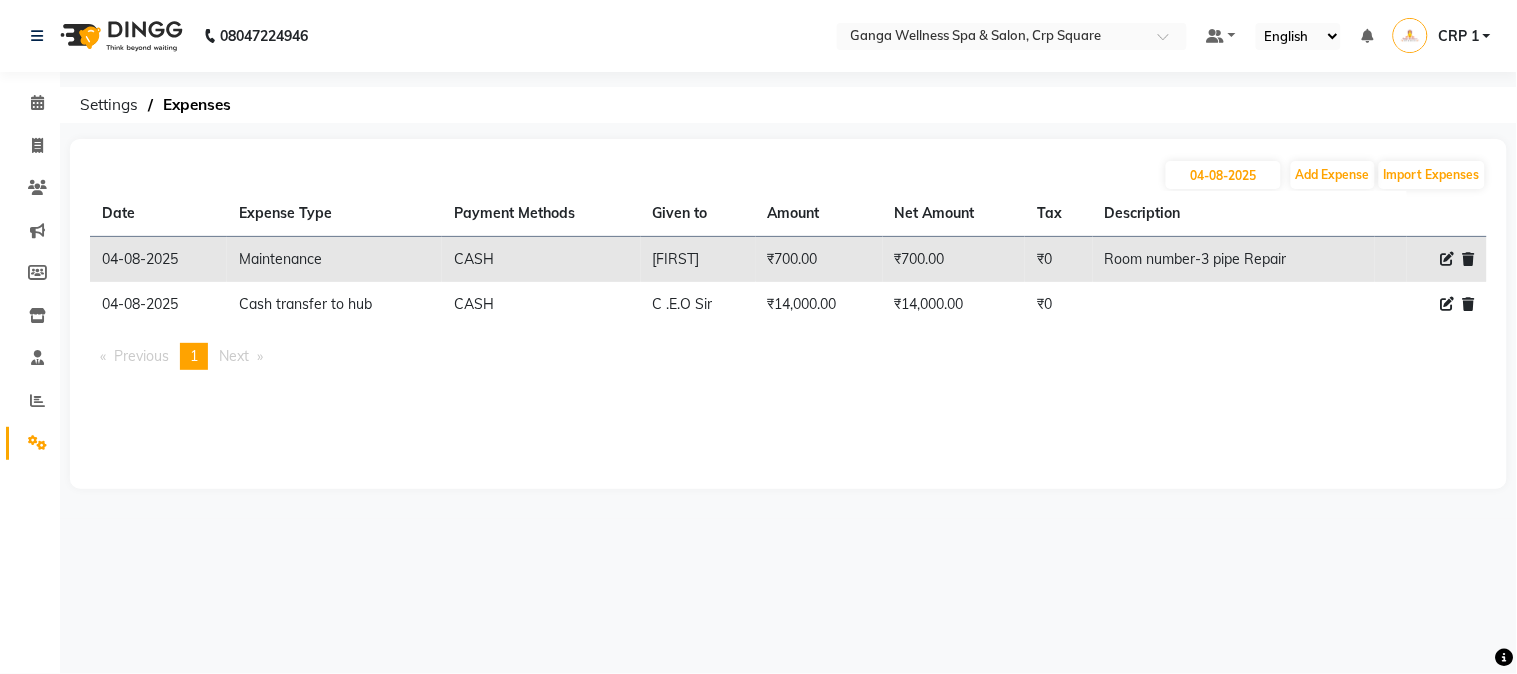 click 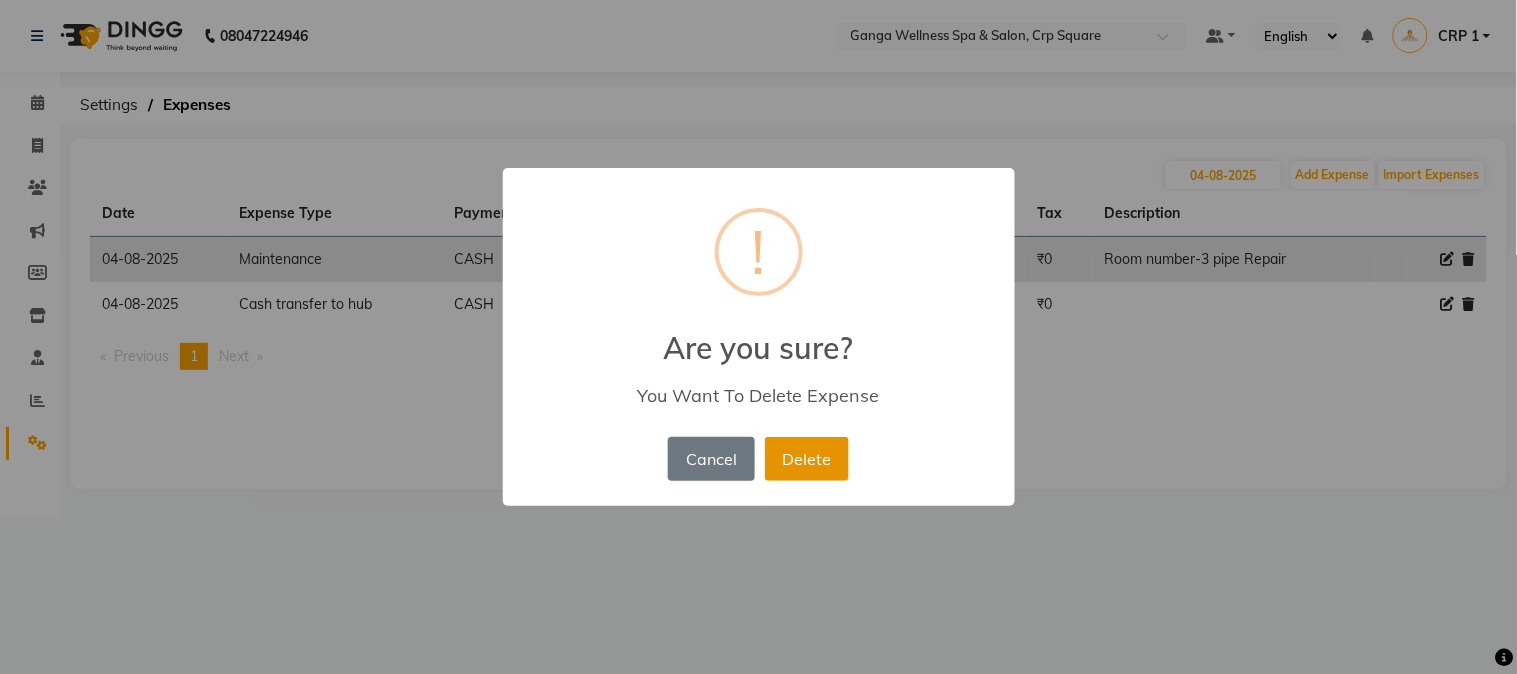 click on "Delete" at bounding box center [807, 459] 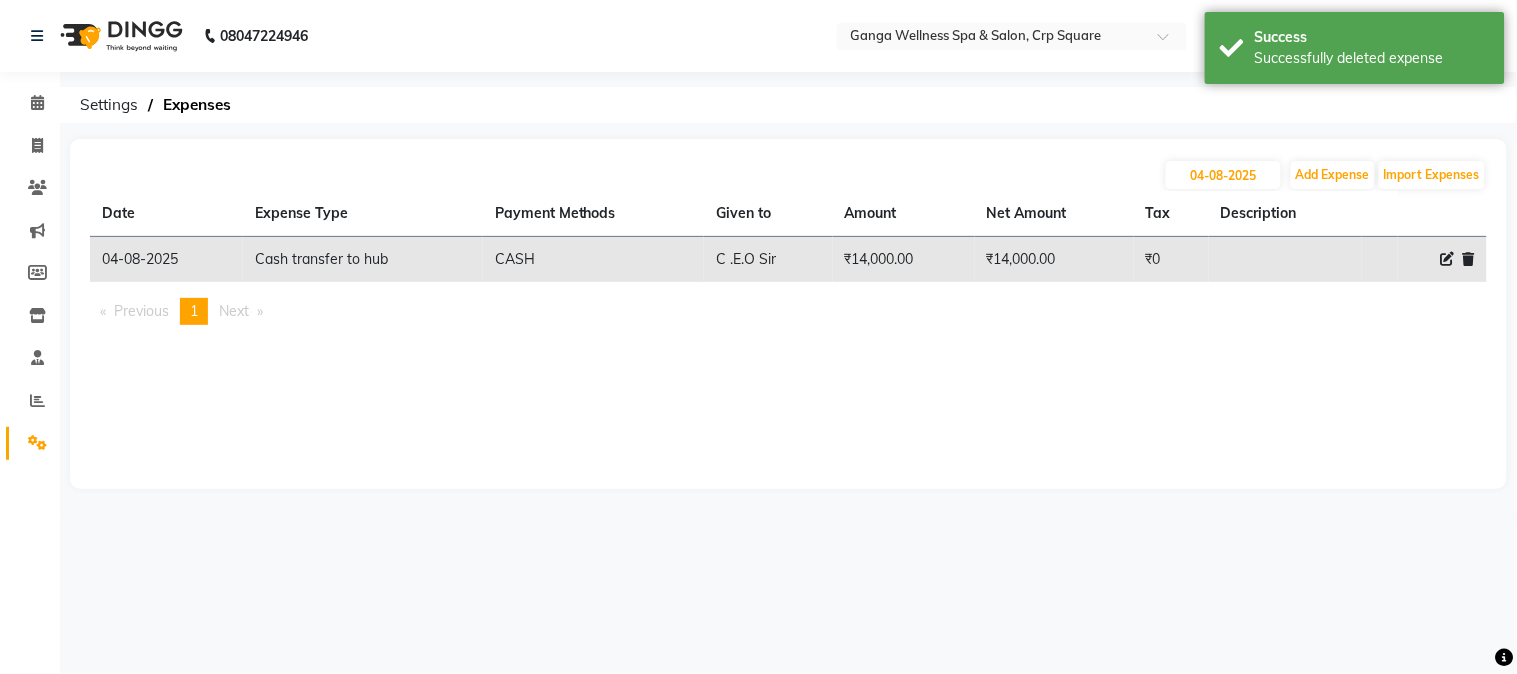 click 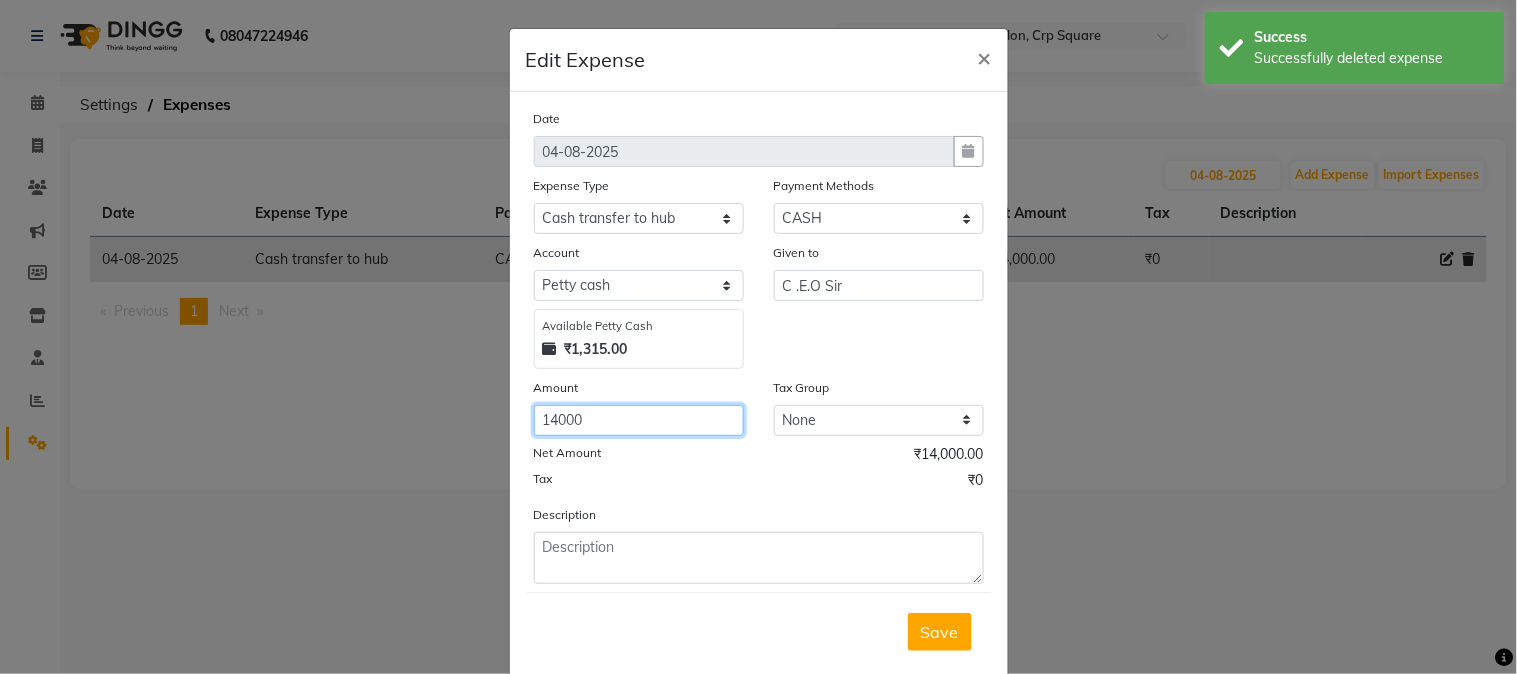 click on "14000" 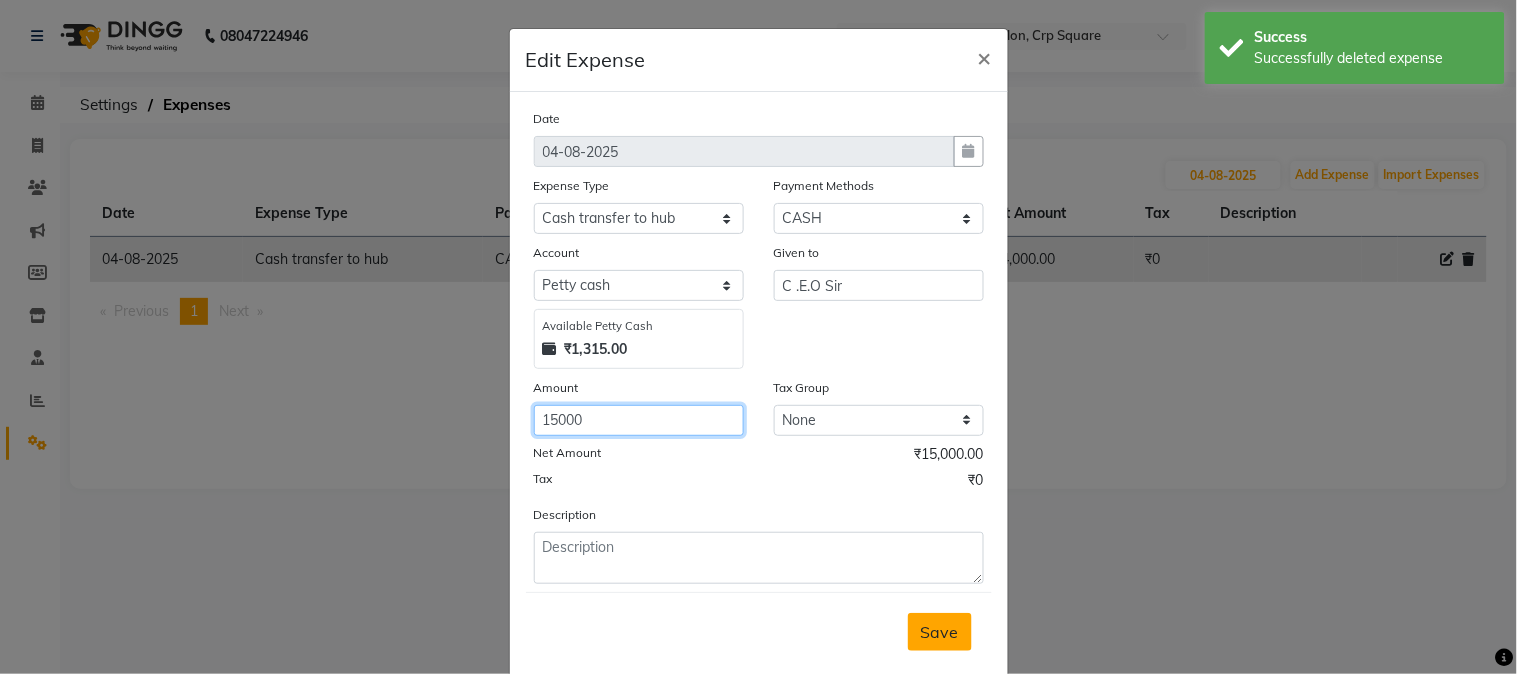 type on "15000" 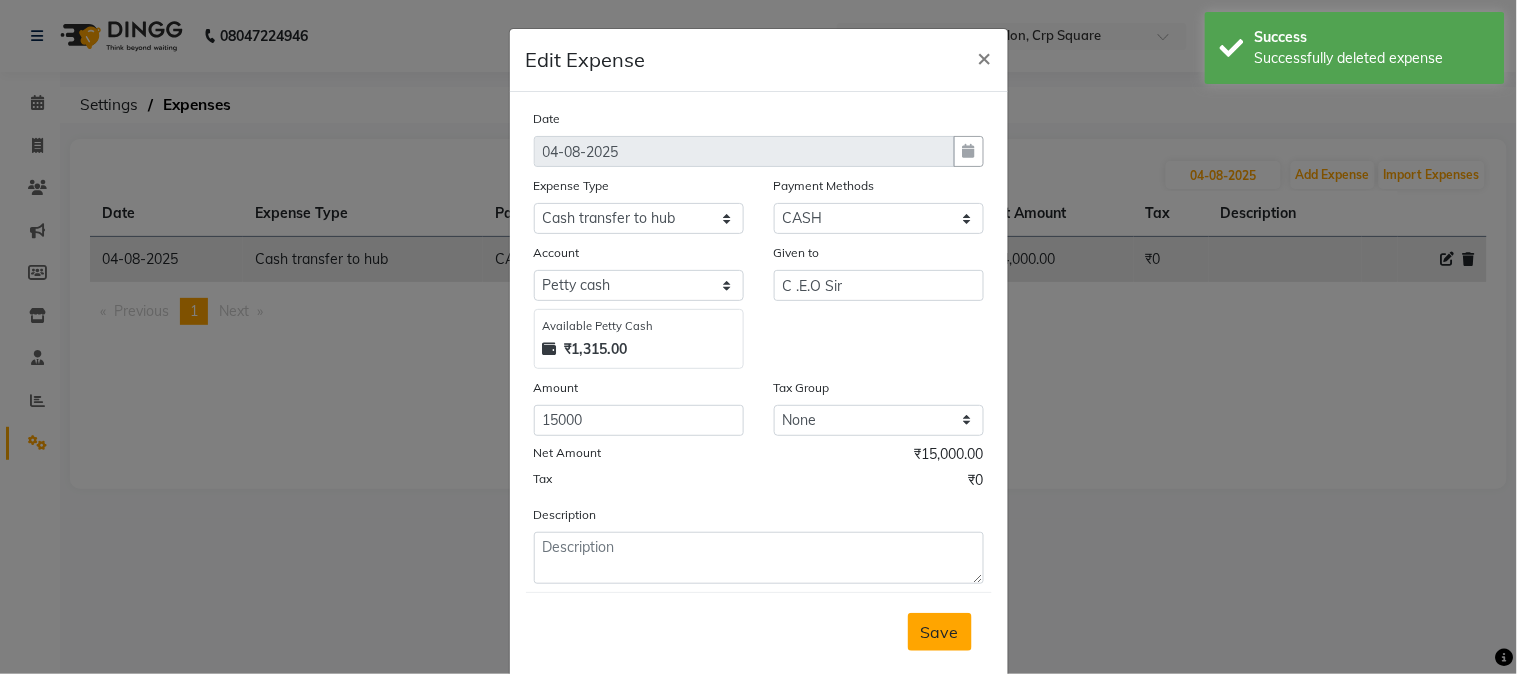 click on "Save" at bounding box center [940, 632] 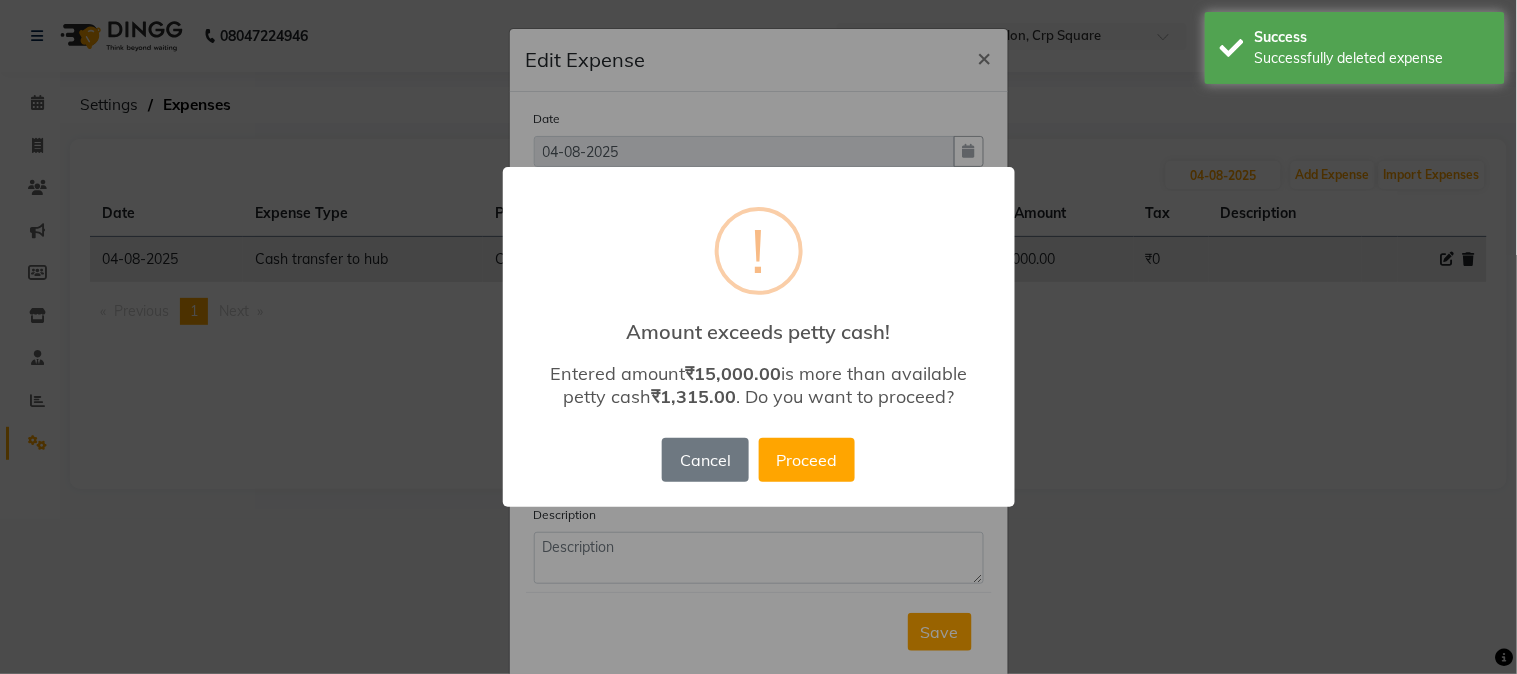 click on "× ! Amount exceeds petty cash! Entered amount  ₹15,000.00  is more than available petty cash  ₹1,315.00 . Do you want to proceed? Cancel No Proceed" at bounding box center (758, 337) 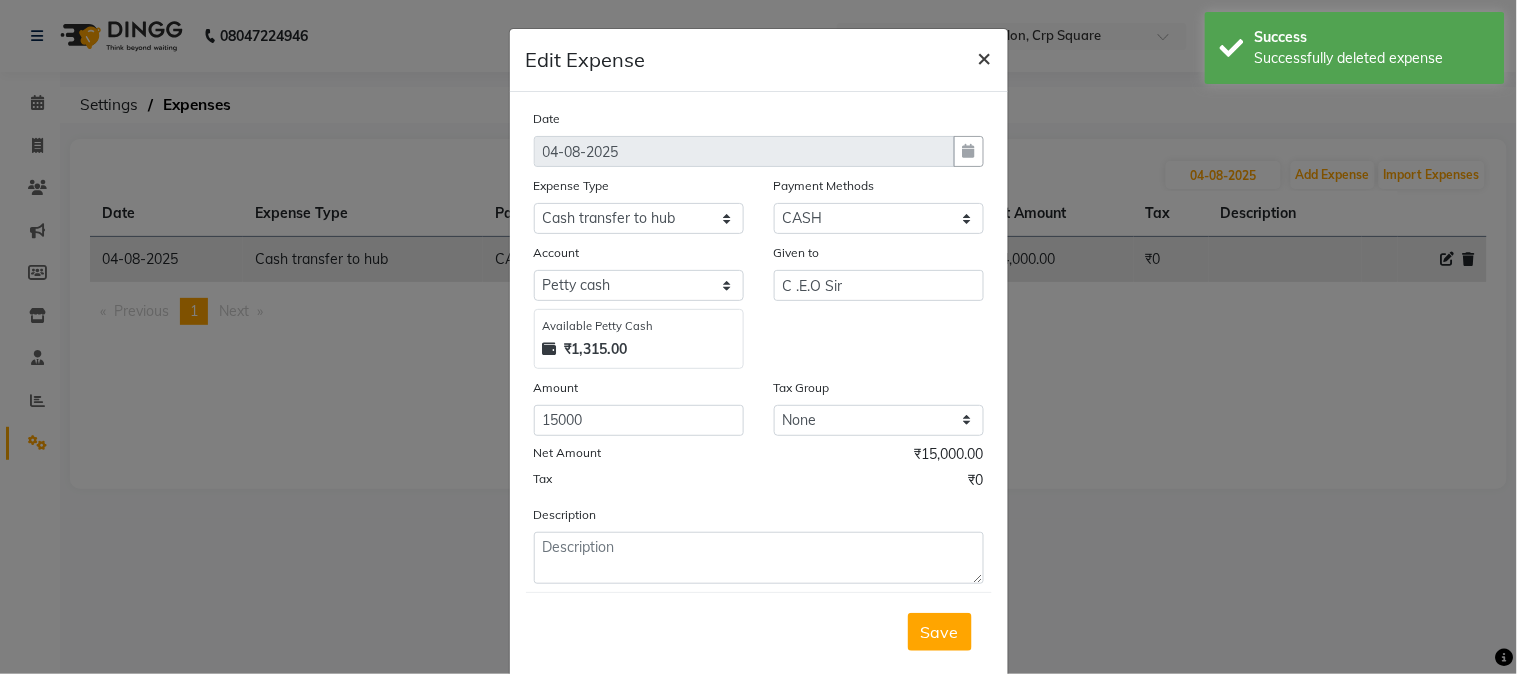 click on "×" 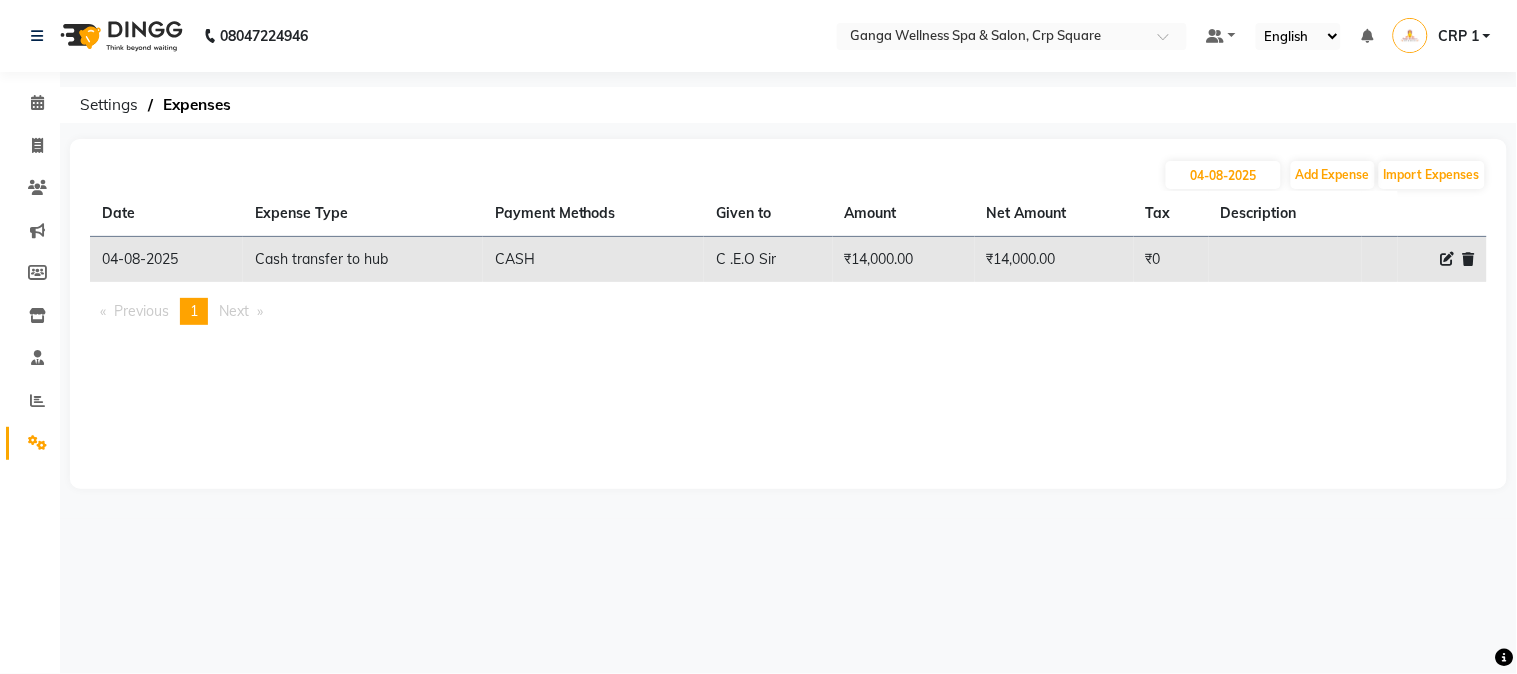 click 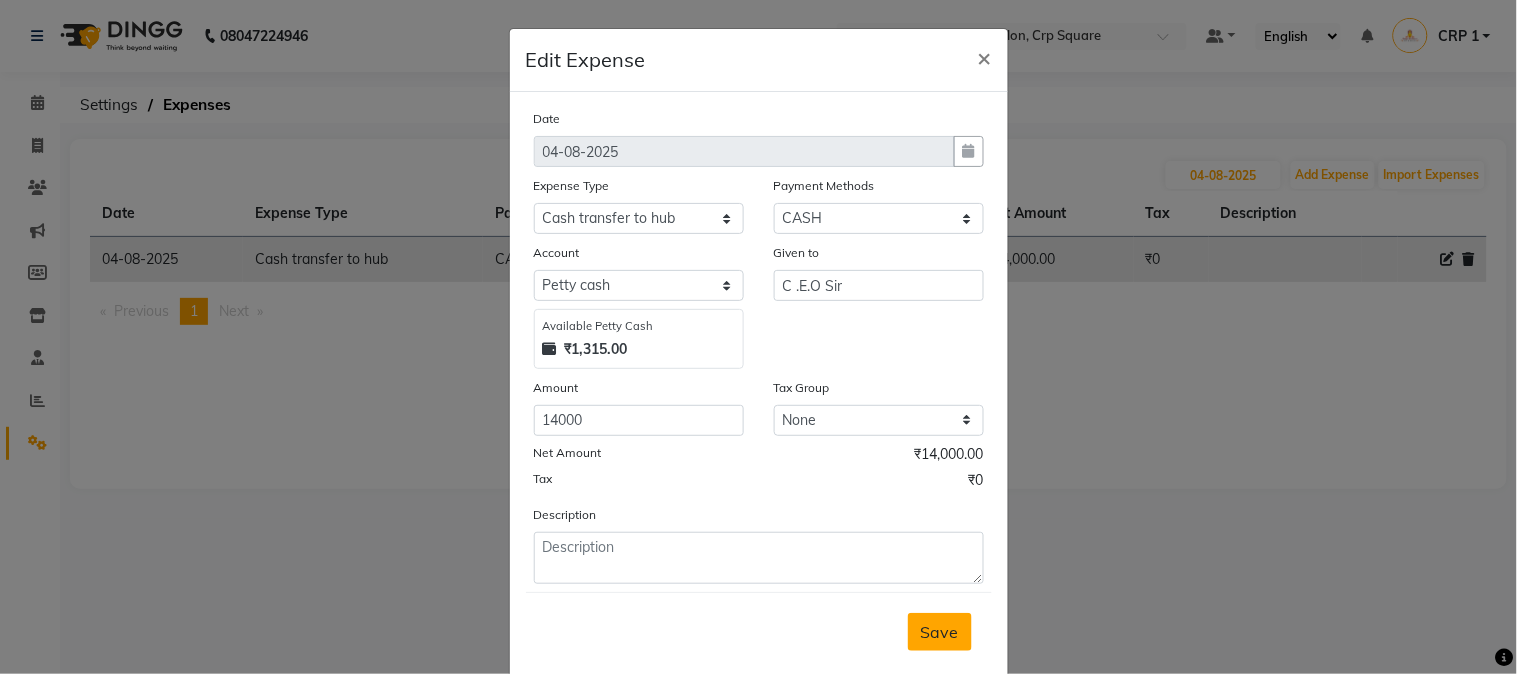 click on "Save" at bounding box center (940, 632) 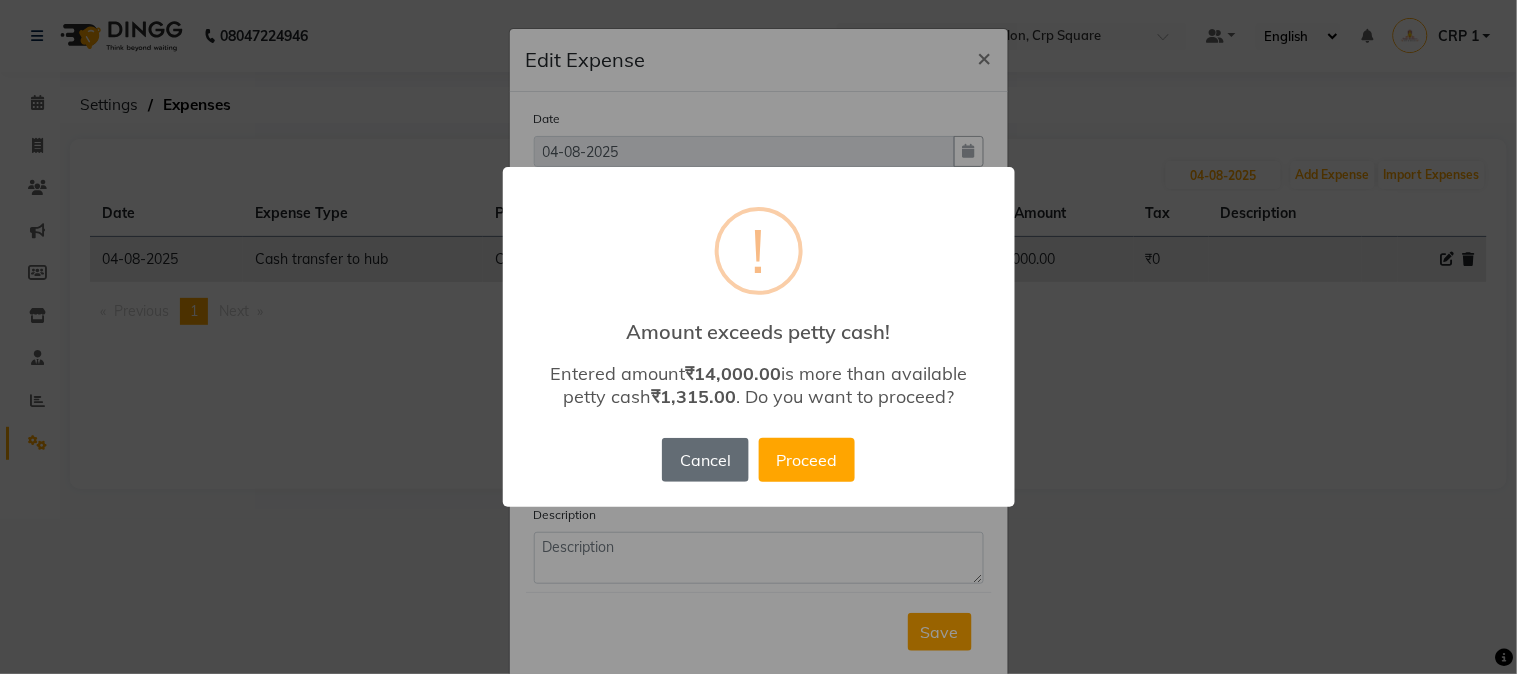 click on "Cancel" at bounding box center (705, 460) 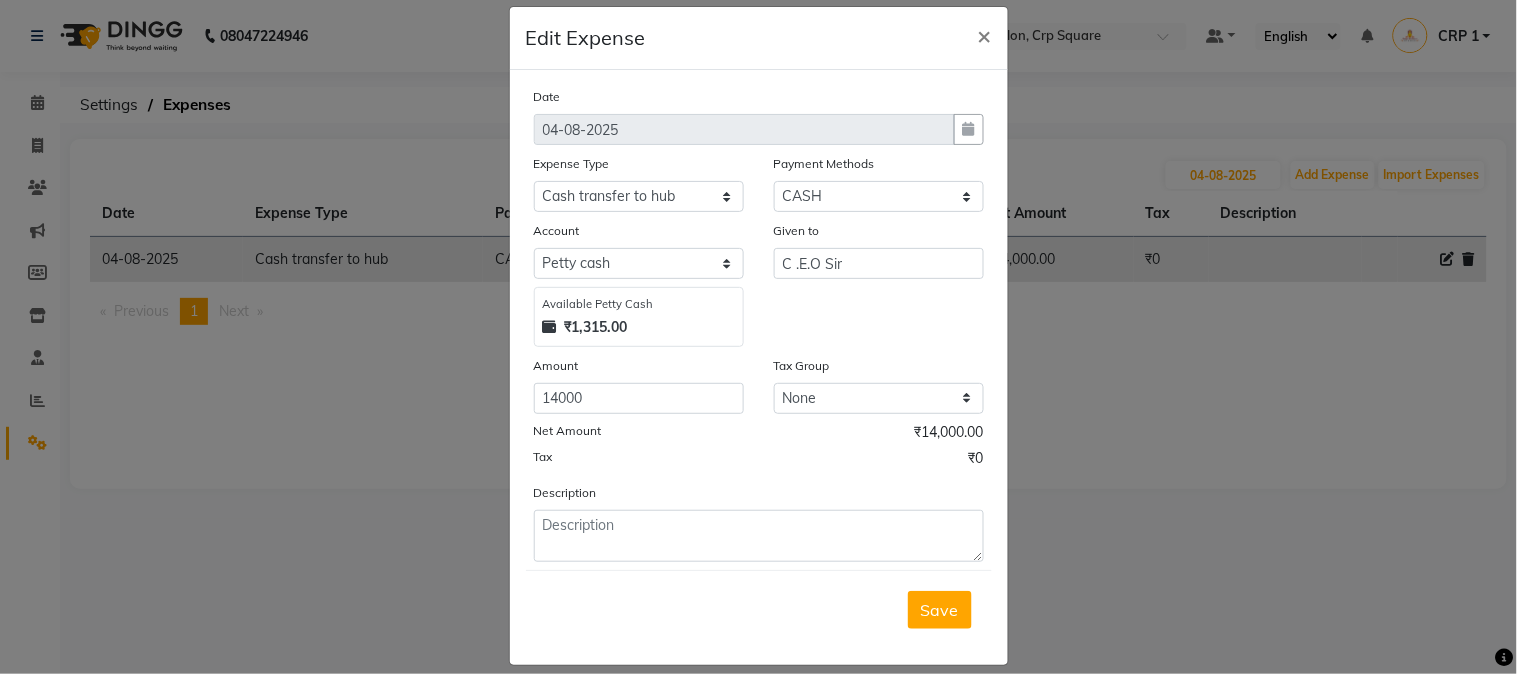 scroll, scrollTop: 43, scrollLeft: 0, axis: vertical 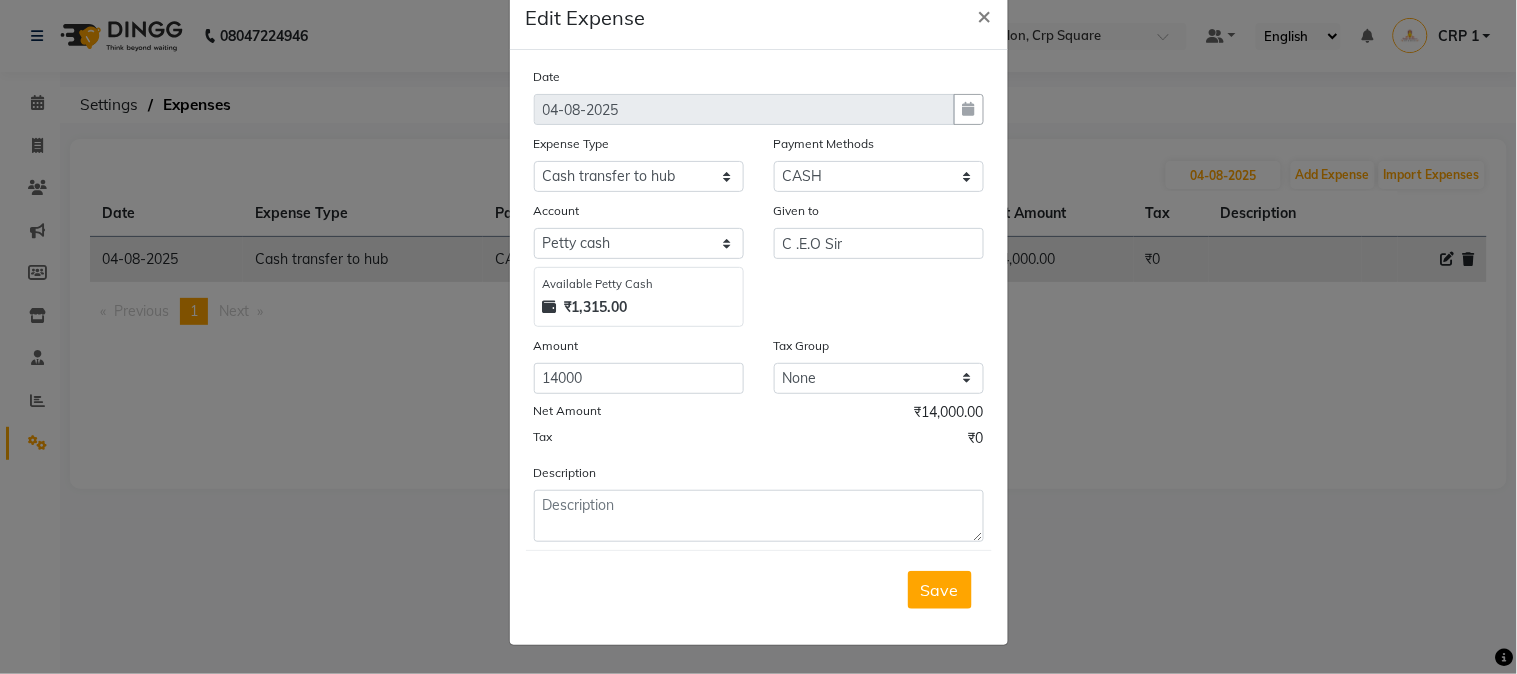 click on "Edit Expense  × Date 04-08-2025 Expense Type Select Advance Salary Bank charges Car maintenance  Cash transfer to bank Cash transfer to hub Client Snacks Clinical charges Equipment Fuel Govt fee Incentive Insurance International purchase Loan Repayment Maintenance Marketing Miscellaneous MRA Other Pantry Product Rent Salary Staff Snacks Tax Tea & Refreshment Utilities Payment Methods Select PhonePe BharatPay CARD Prepaid CASH PayTM ONLINE Voucher MI Voucher GPay Package Wallet Account Select Default account Petty cash Available Petty Cash ₹1,315.00 Given to C .E.O Sir Amount 14000 Tax Group None GST Net Amount ₹14,000.00 Tax ₹0 Description  Save" 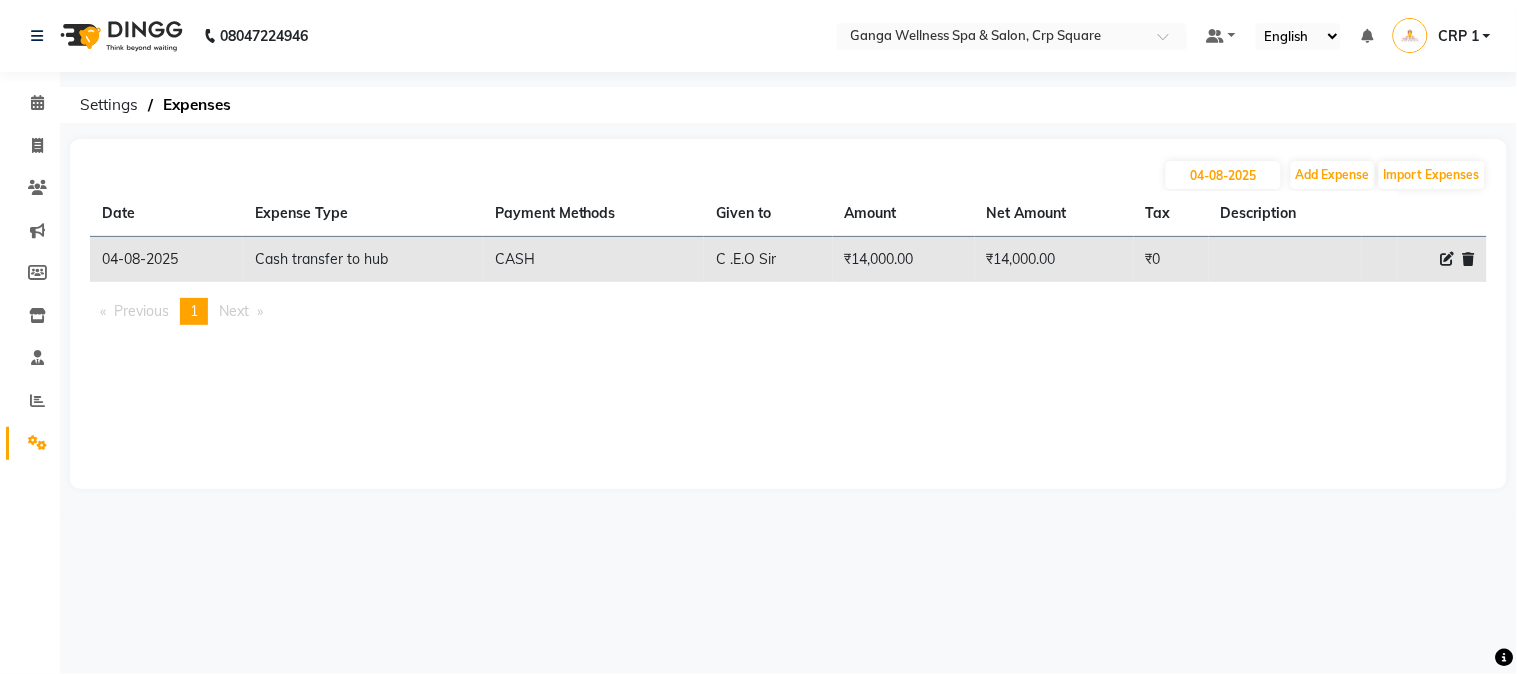 click 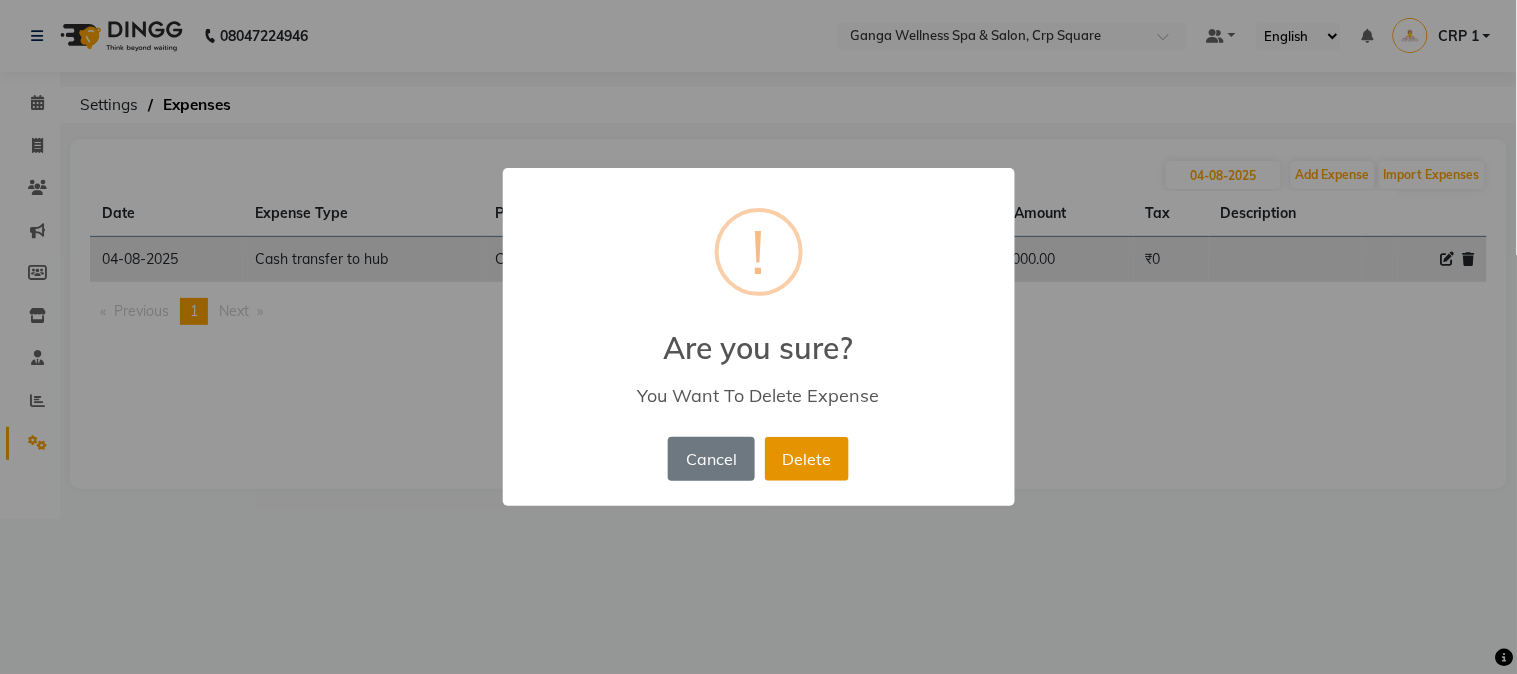 click on "Delete" at bounding box center [807, 459] 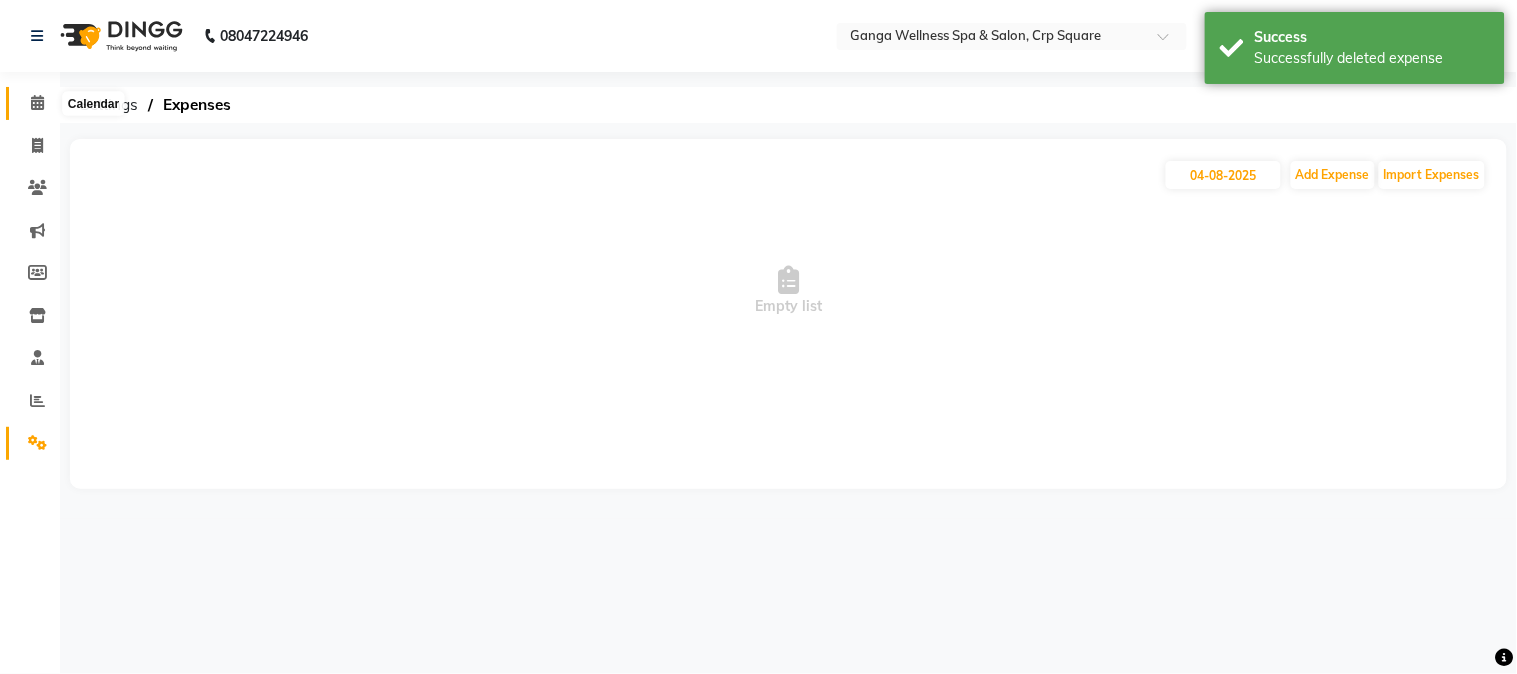 click 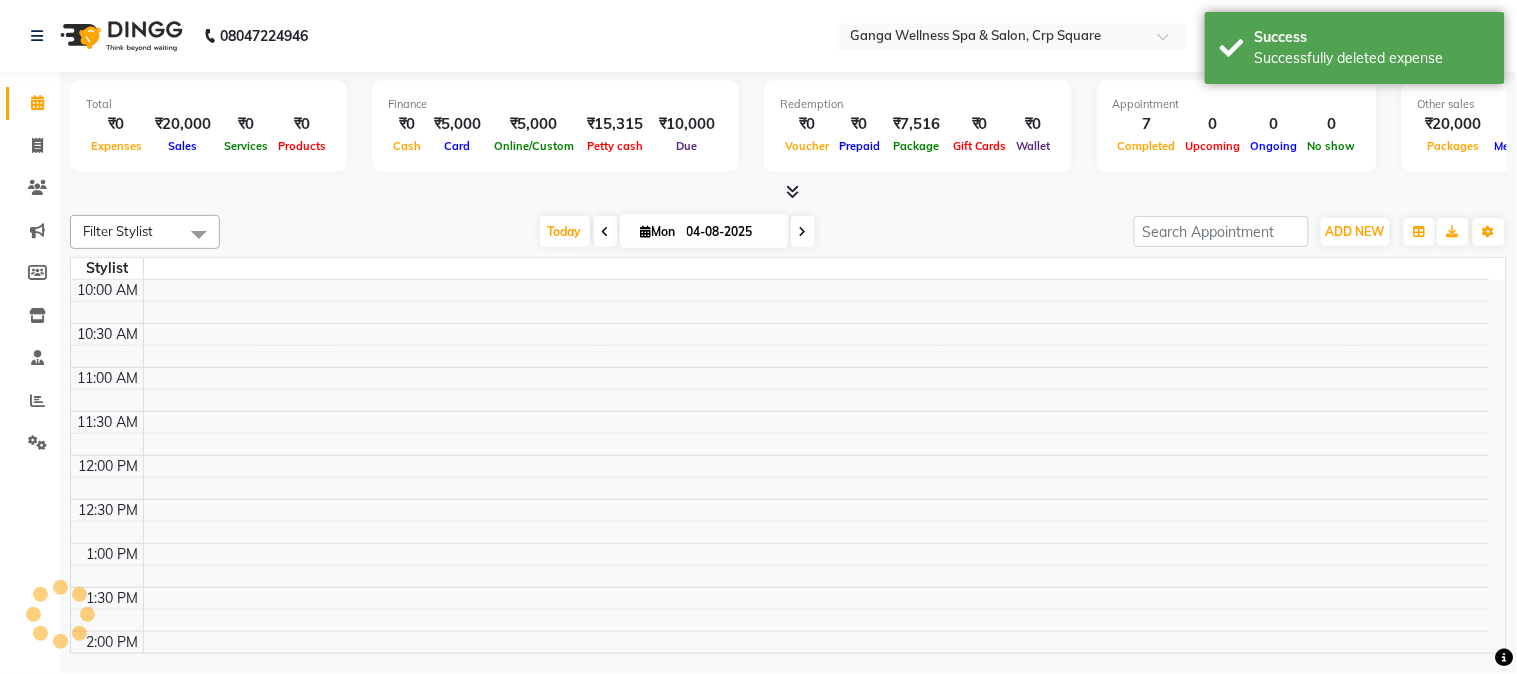 scroll, scrollTop: 0, scrollLeft: 0, axis: both 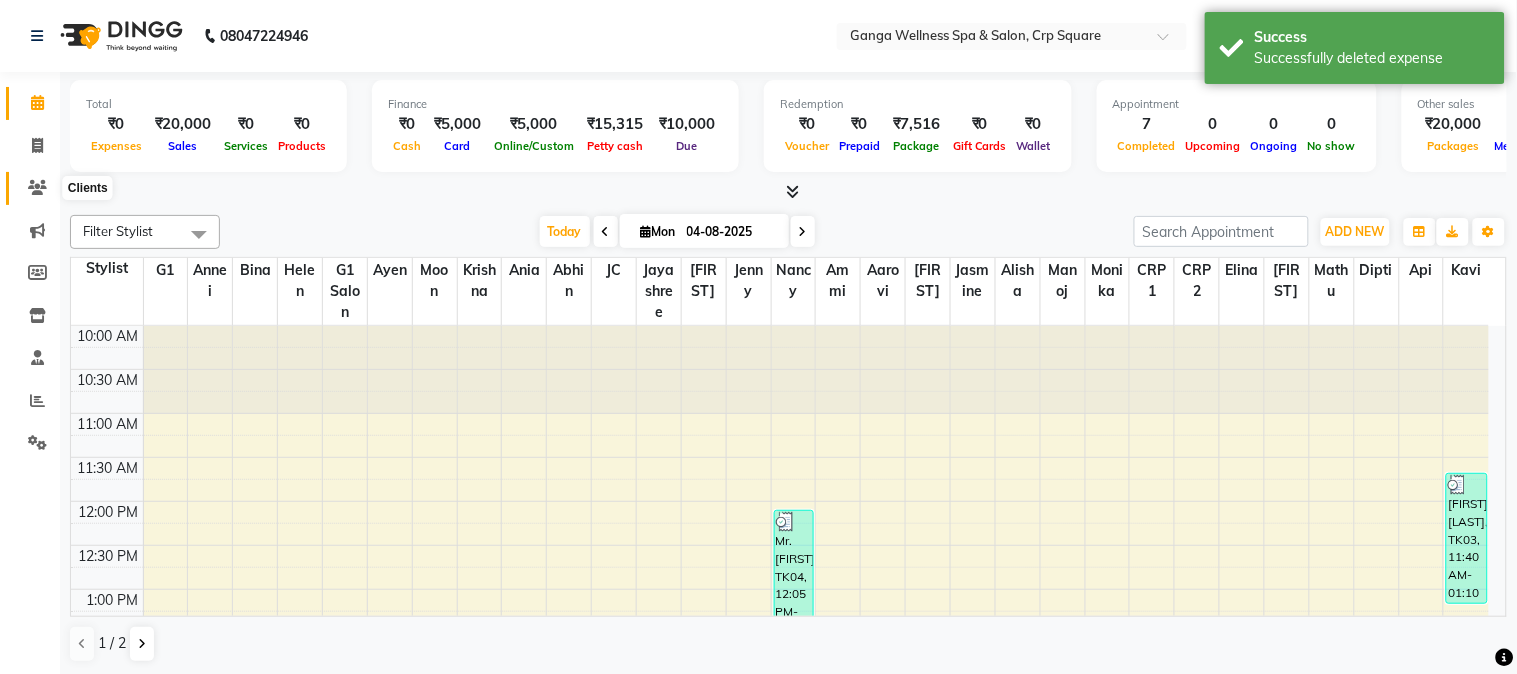 click 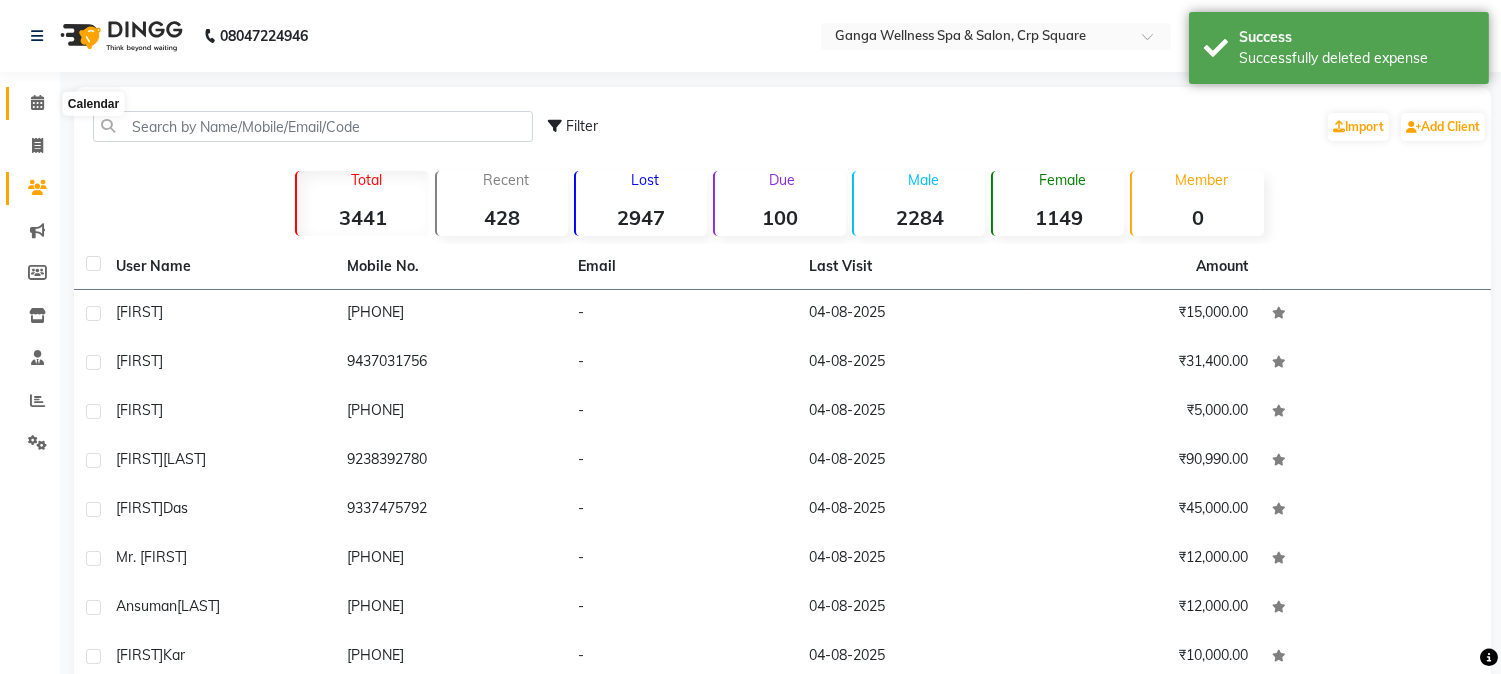 click 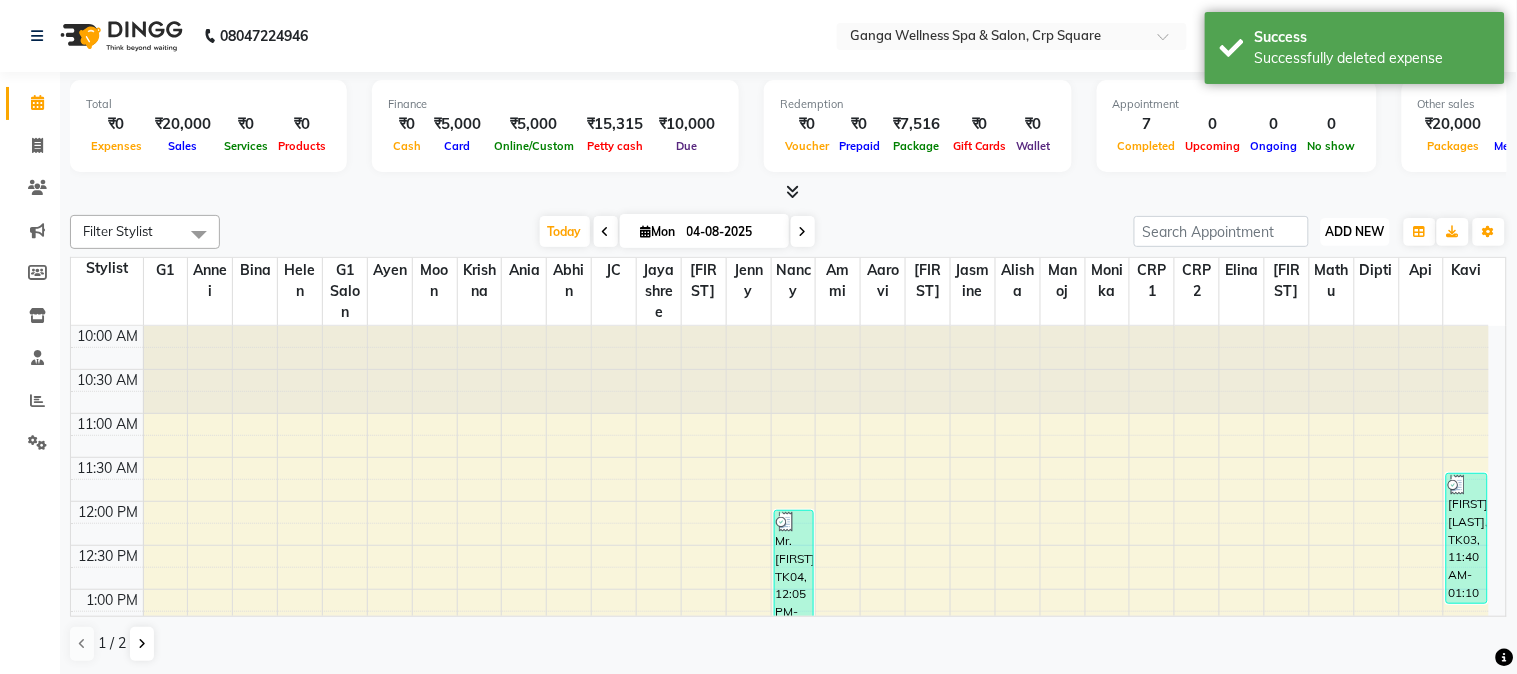 click on "ADD NEW" at bounding box center [1355, 231] 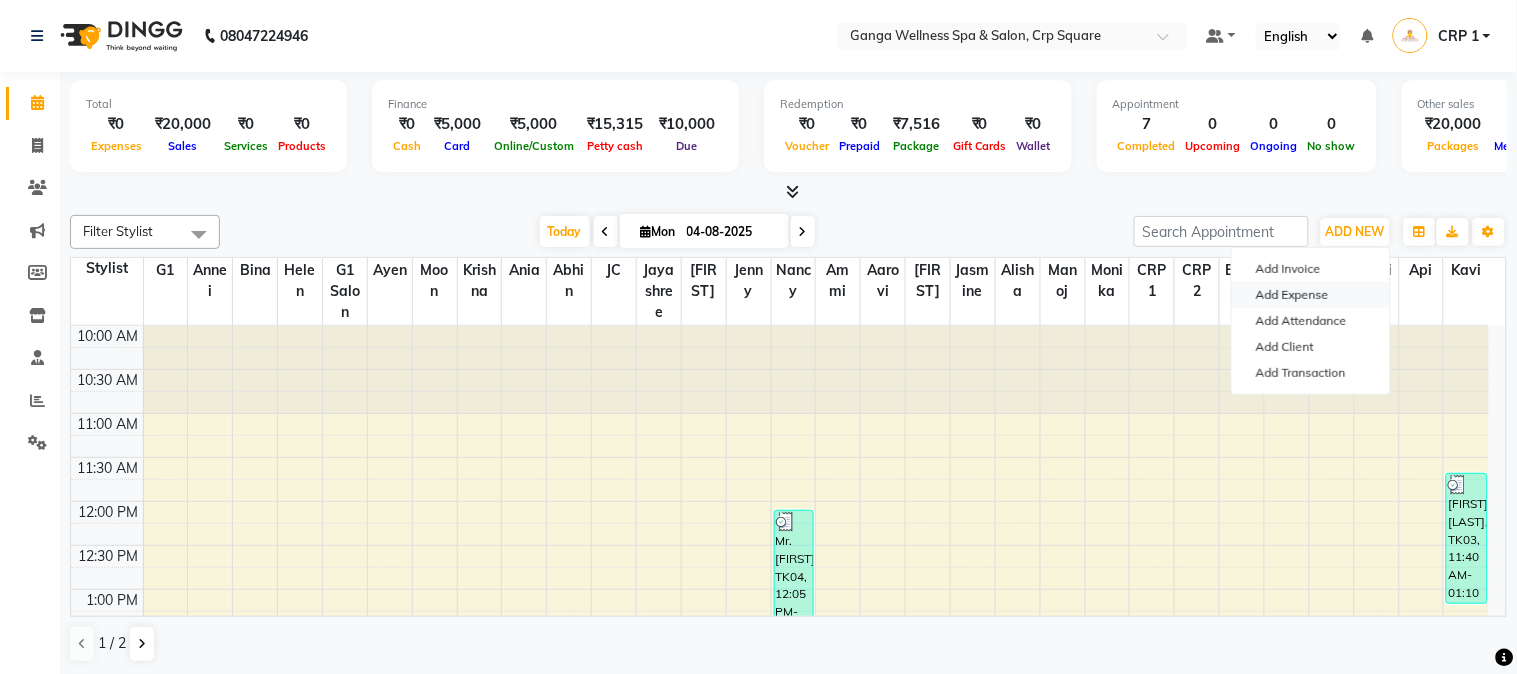 click on "Add Expense" at bounding box center (1311, 295) 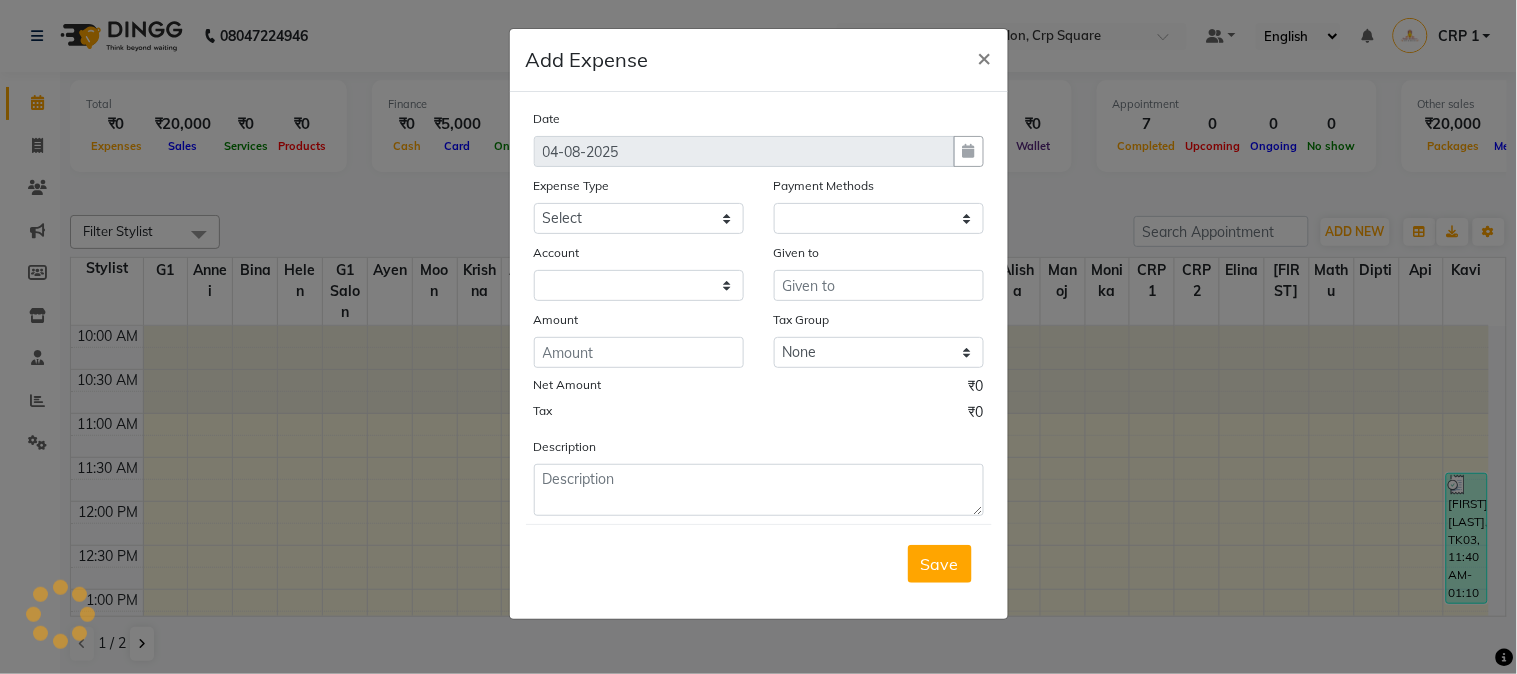 select on "1" 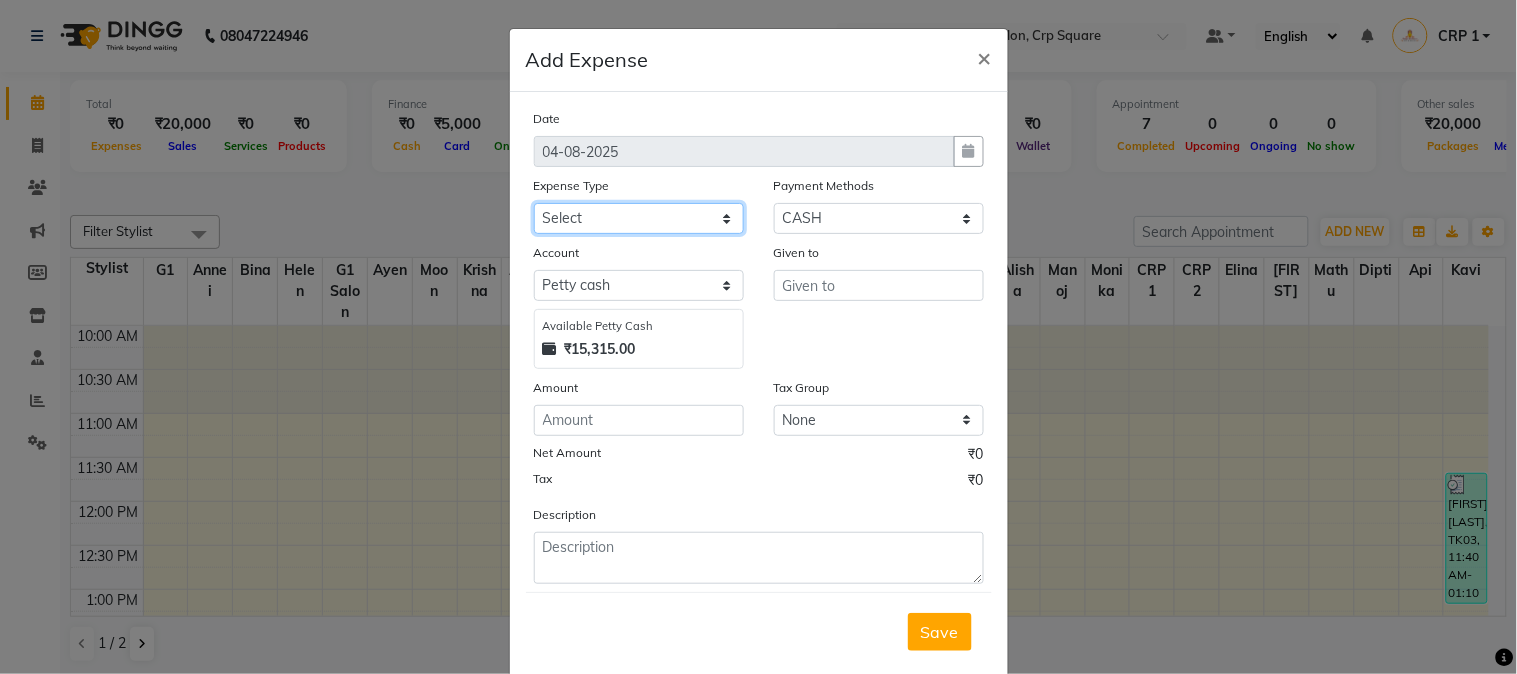 click on "Select Advance Salary Bank charges Car maintenance  Cash transfer to bank Cash transfer to hub Client Snacks Clinical charges Equipment Fuel Govt fee Incentive Insurance International purchase Loan Repayment Maintenance Marketing Miscellaneous MRA Other Pantry Product Rent Salary Staff Snacks Tax Tea & Refreshment Utilities" 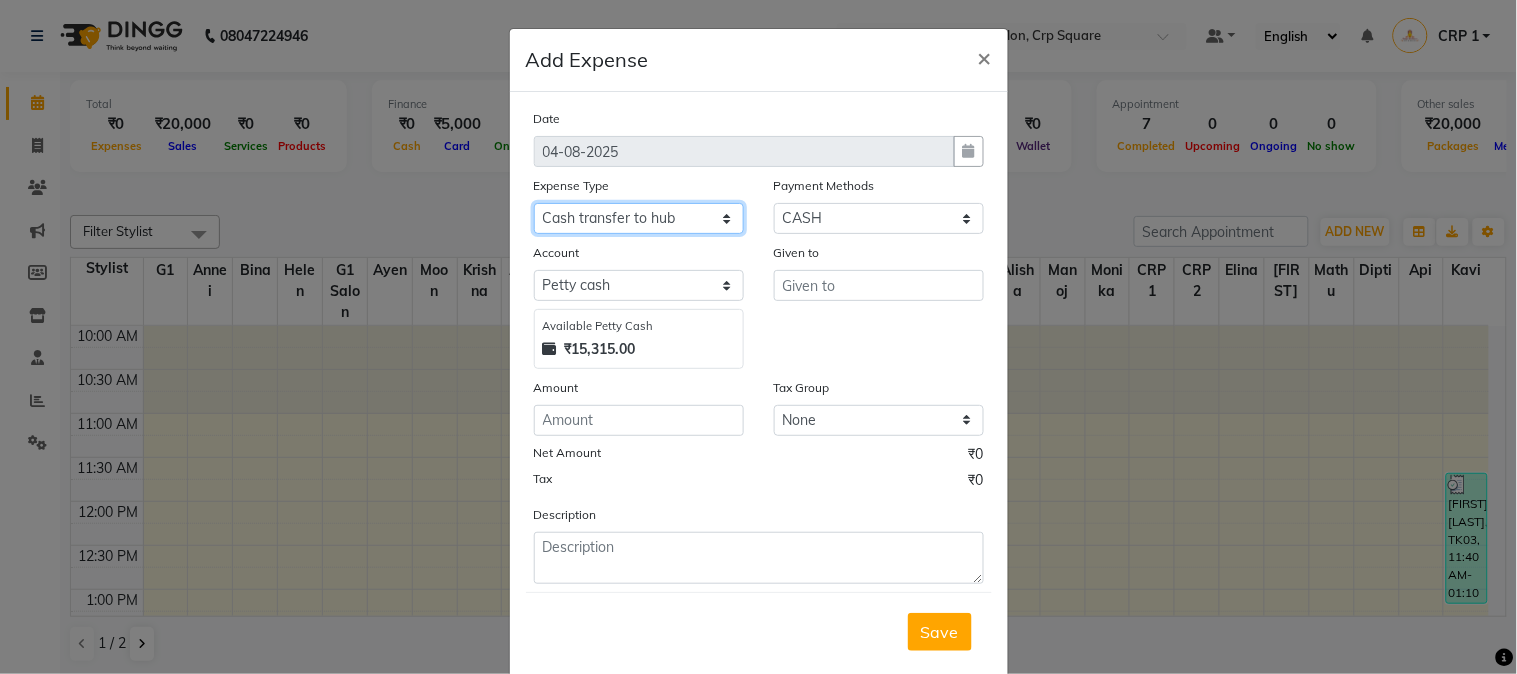 click on "Select Advance Salary Bank charges Car maintenance  Cash transfer to bank Cash transfer to hub Client Snacks Clinical charges Equipment Fuel Govt fee Incentive Insurance International purchase Loan Repayment Maintenance Marketing Miscellaneous MRA Other Pantry Product Rent Salary Staff Snacks Tax Tea & Refreshment Utilities" 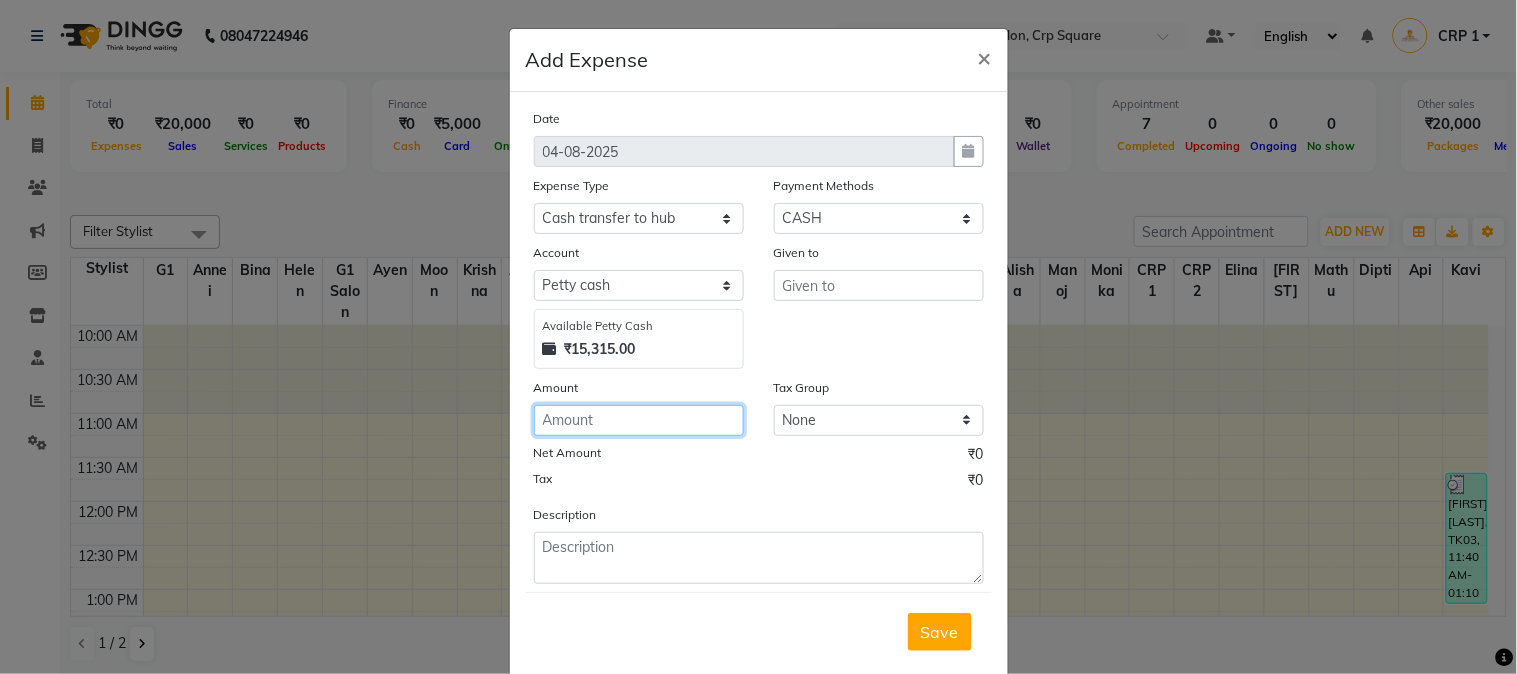 click 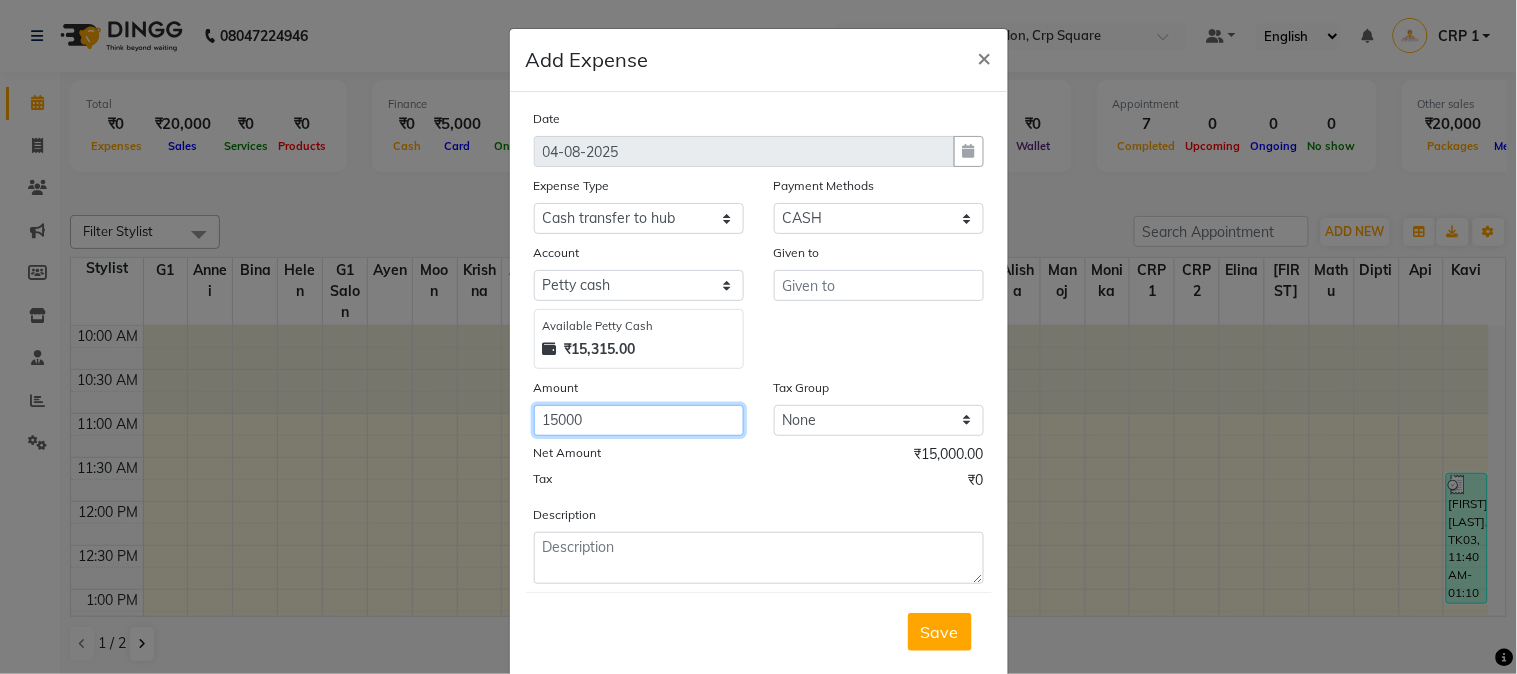 type on "15000" 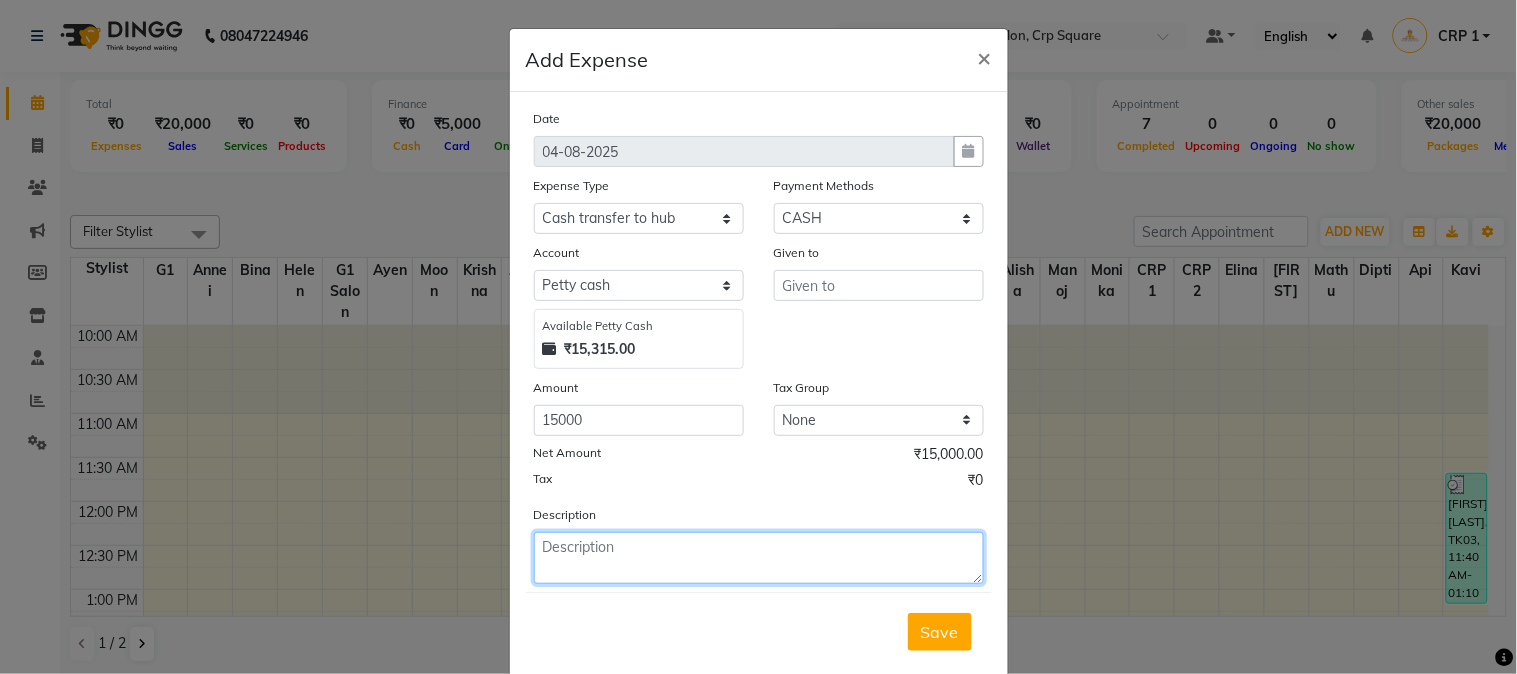 click 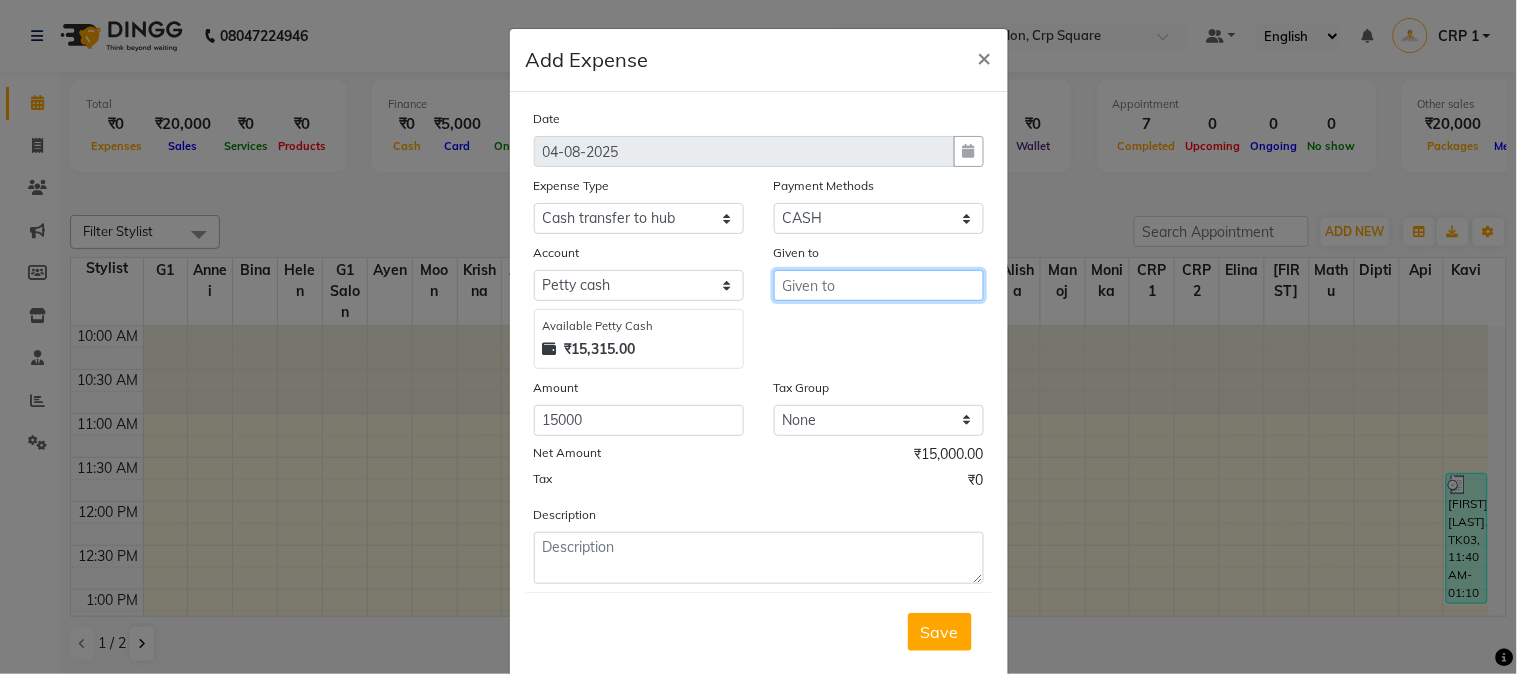 click at bounding box center (879, 285) 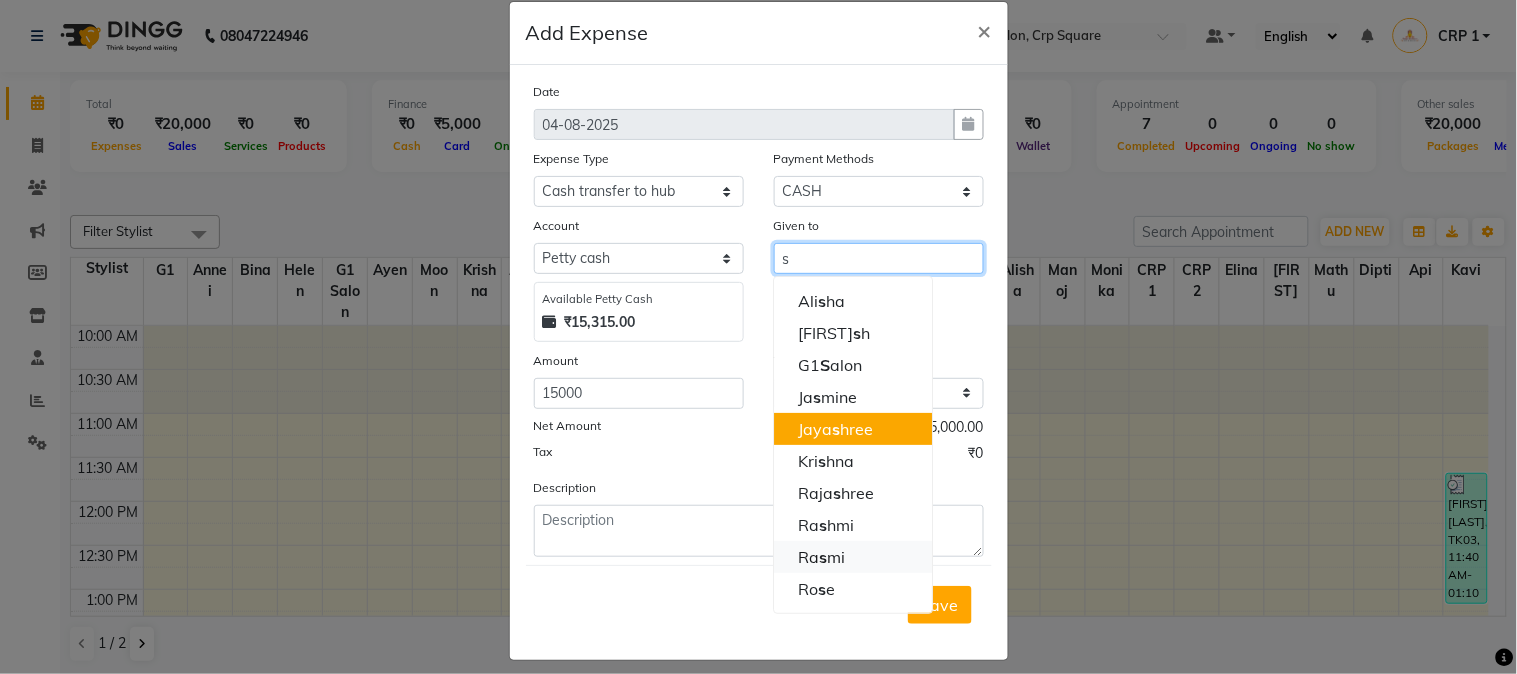 scroll, scrollTop: 43, scrollLeft: 0, axis: vertical 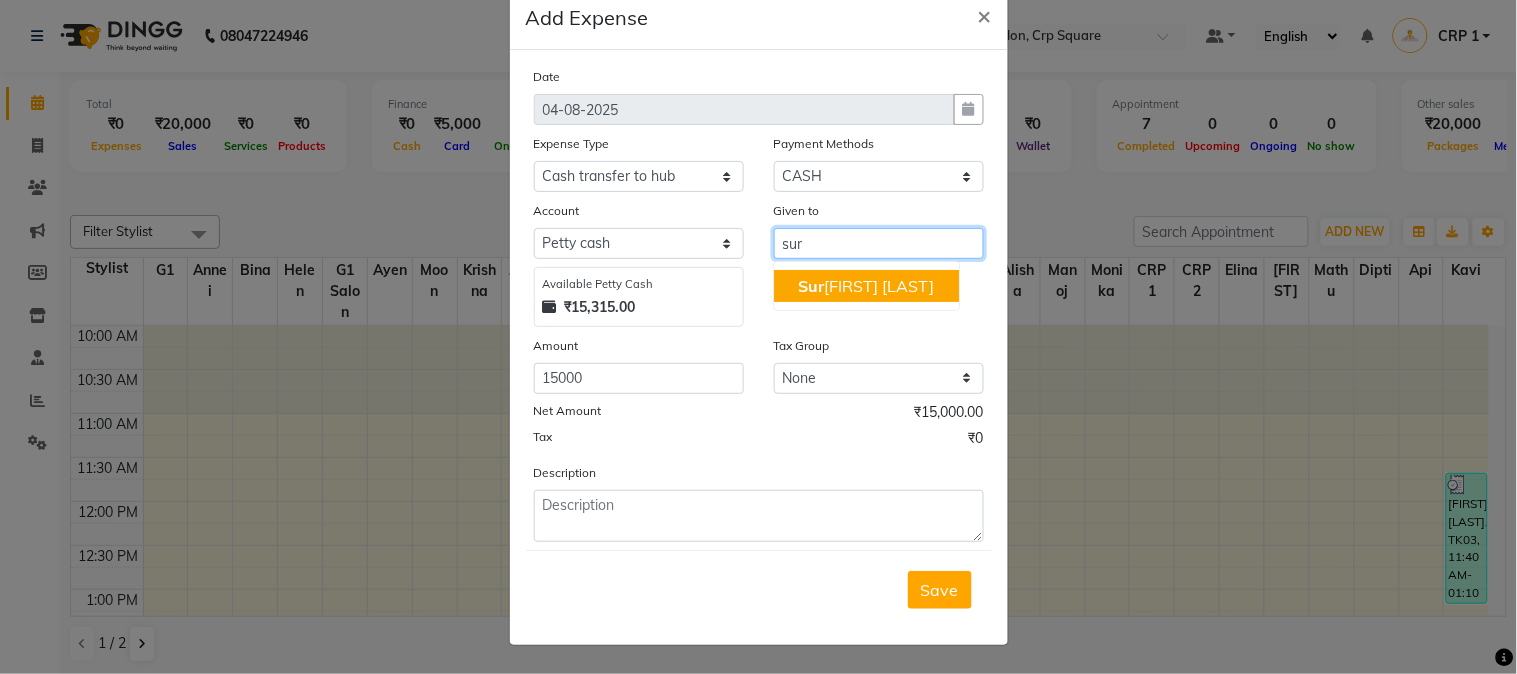 click on "Sur ren Mahapatra" at bounding box center (866, 286) 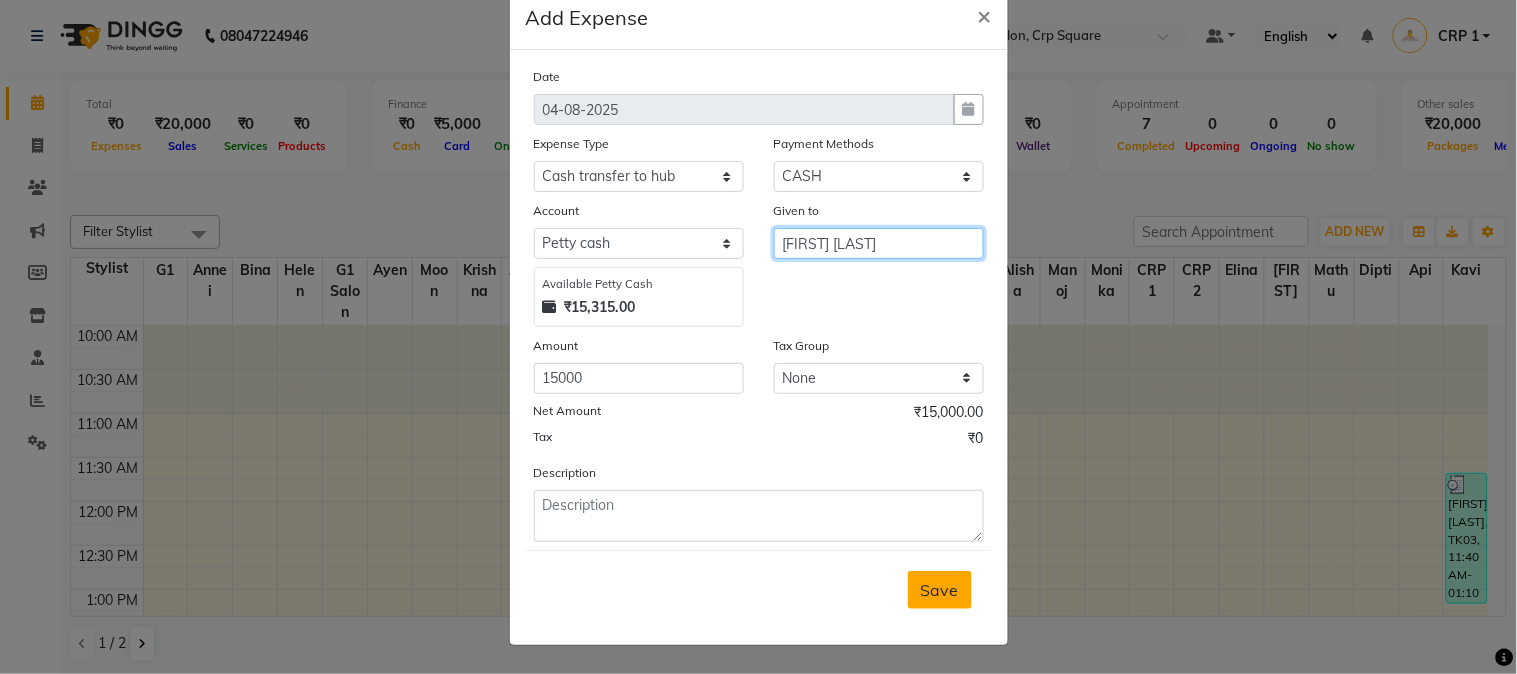 type on "[FIRST] [LAST]" 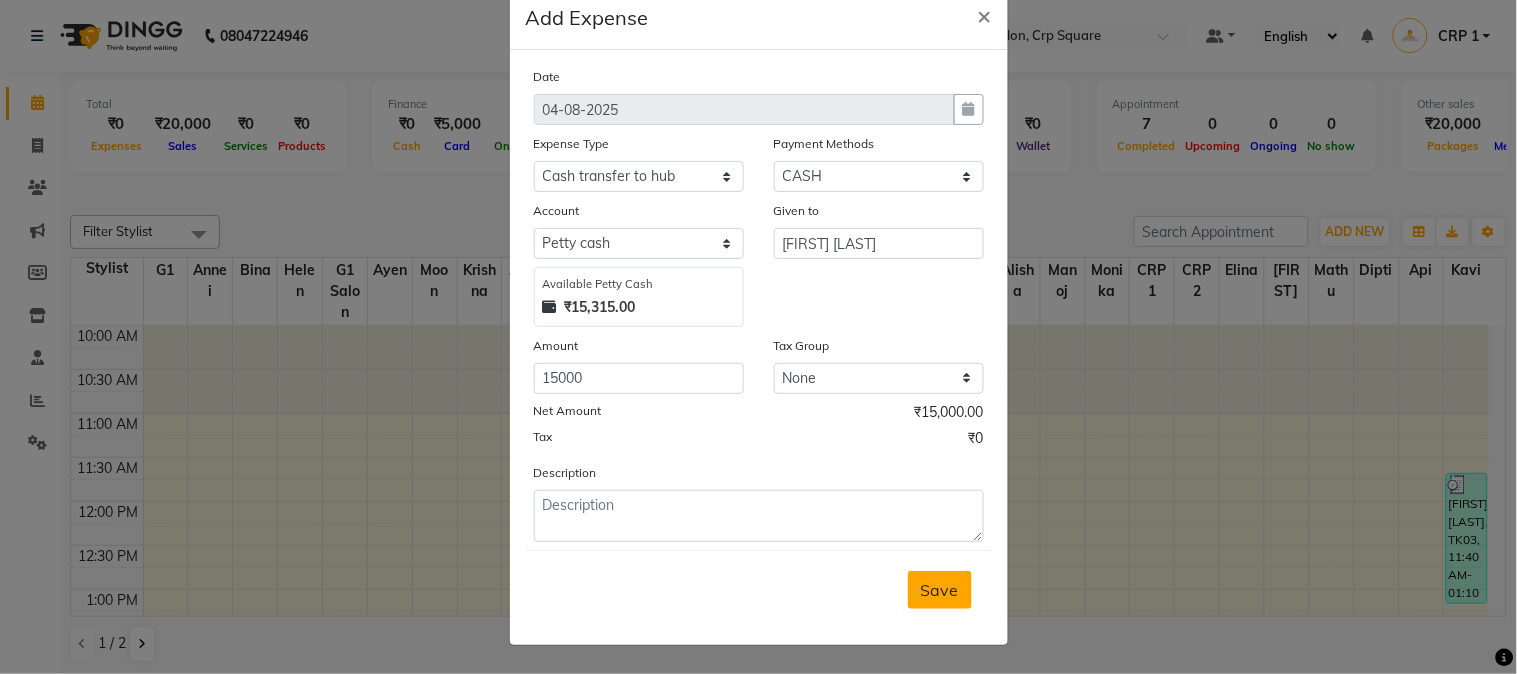 click on "Save" at bounding box center [940, 590] 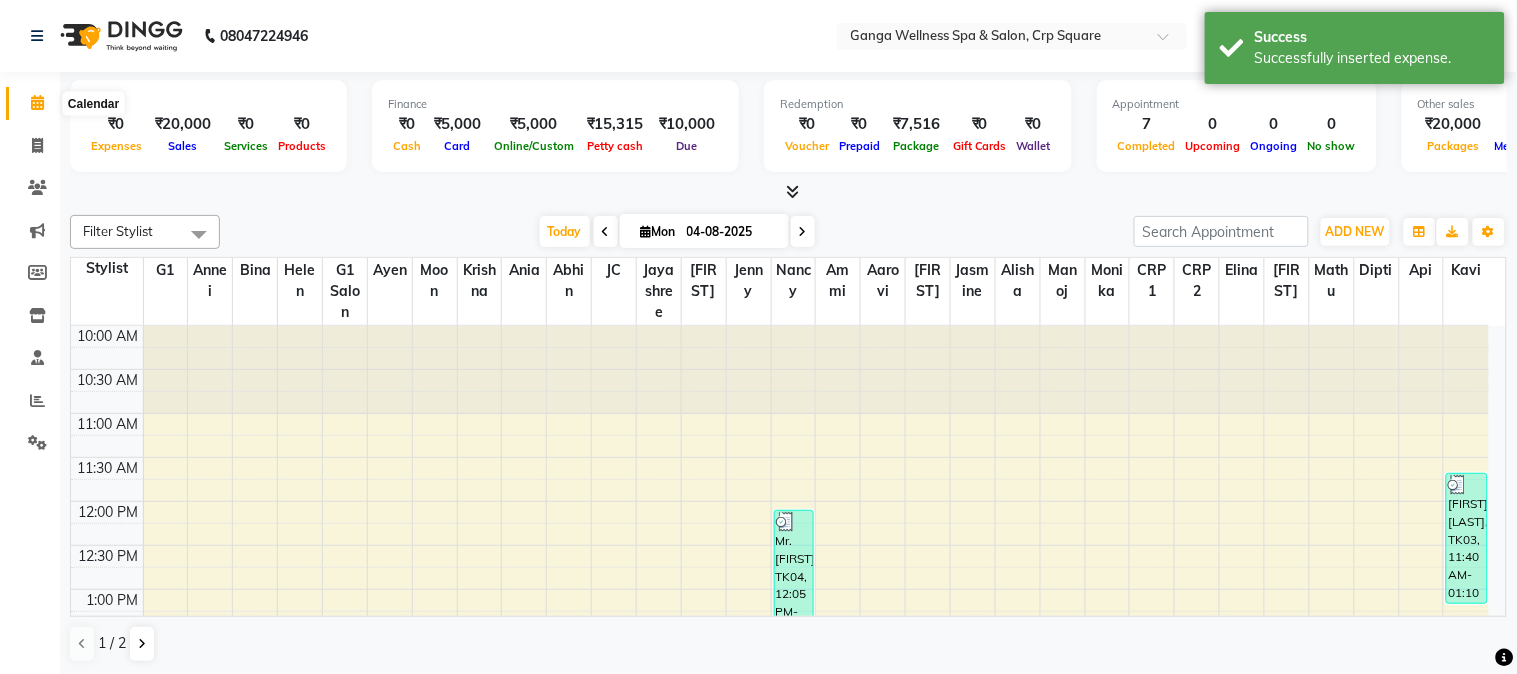click 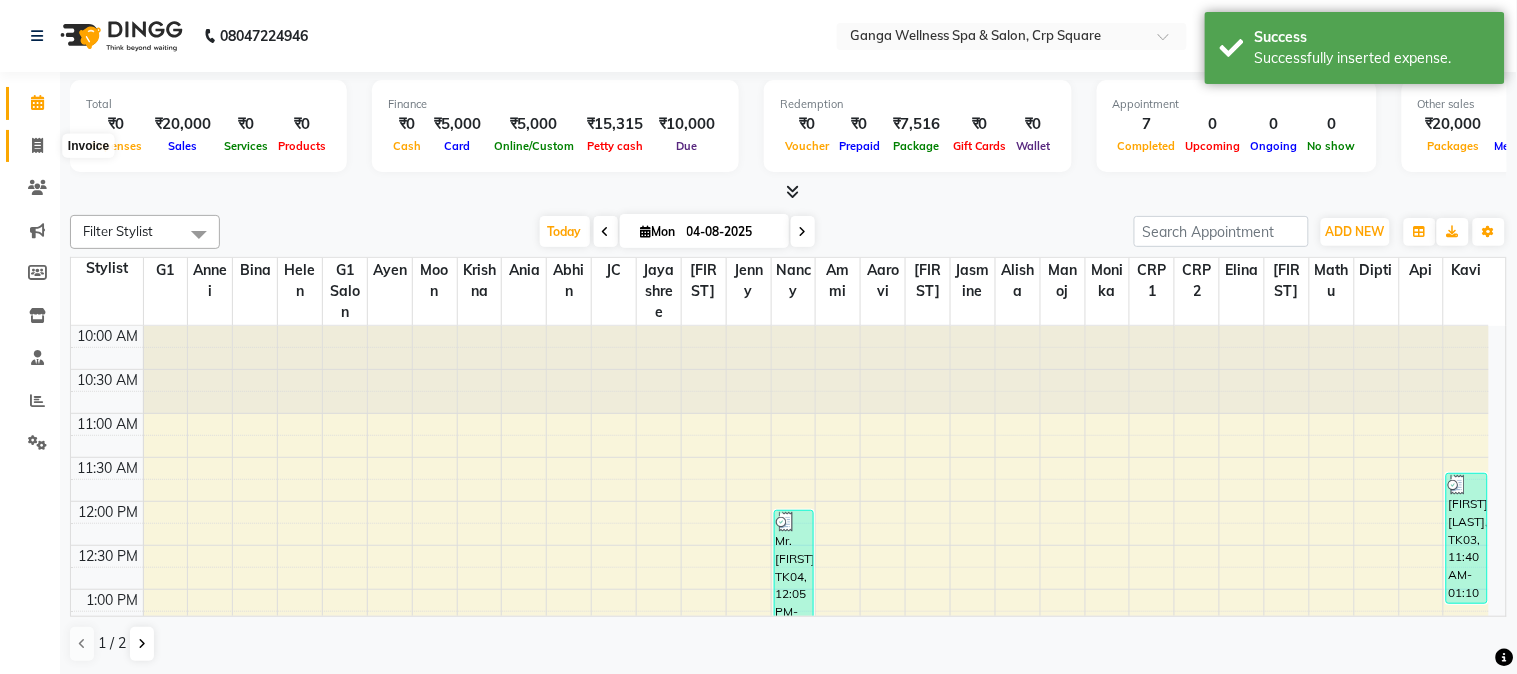 click 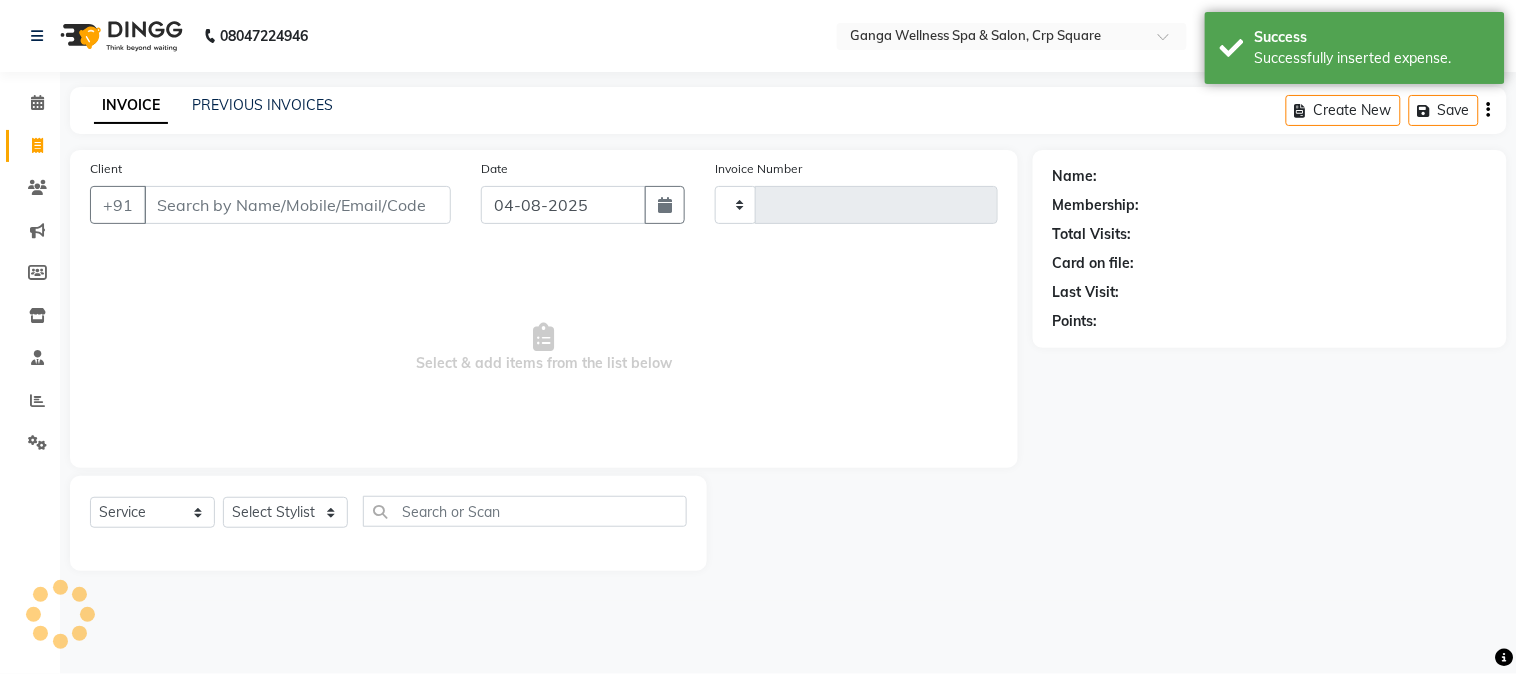 type on "1928" 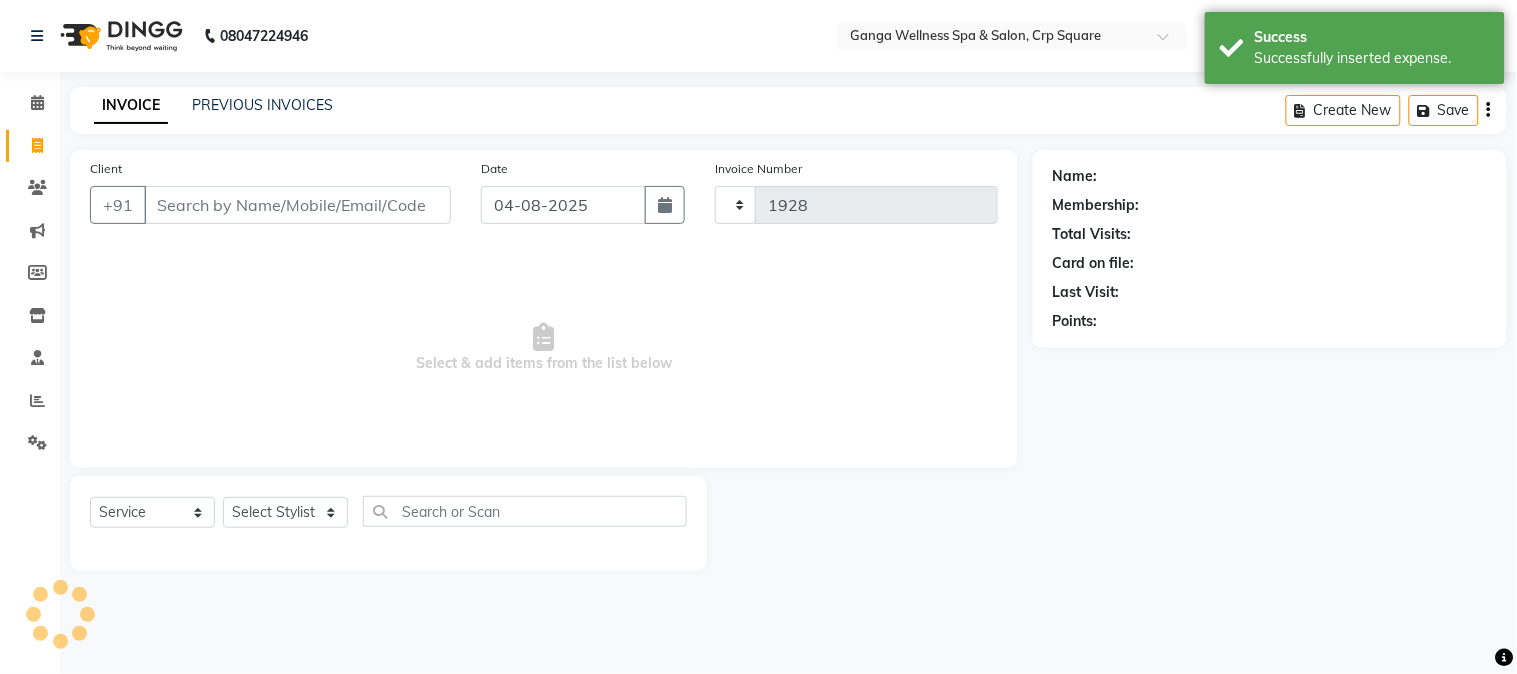 select on "715" 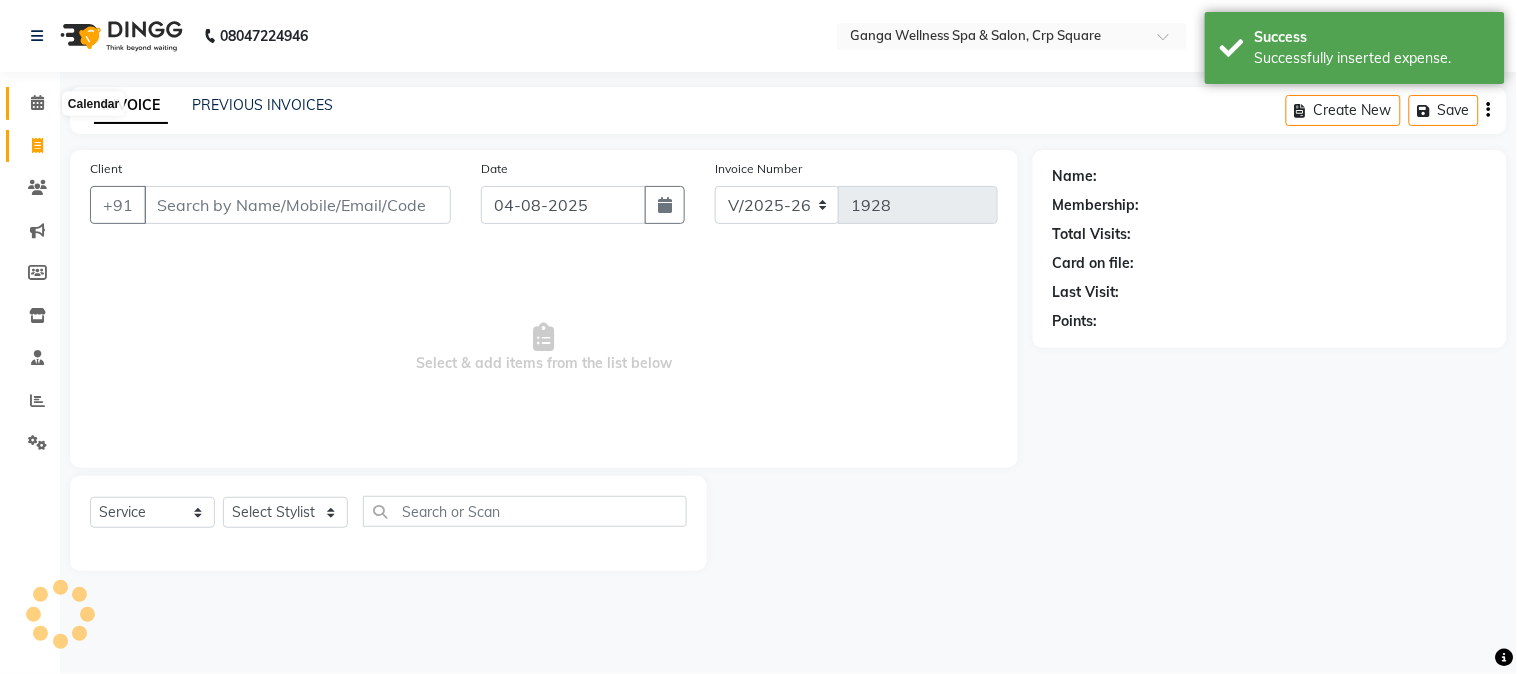 click 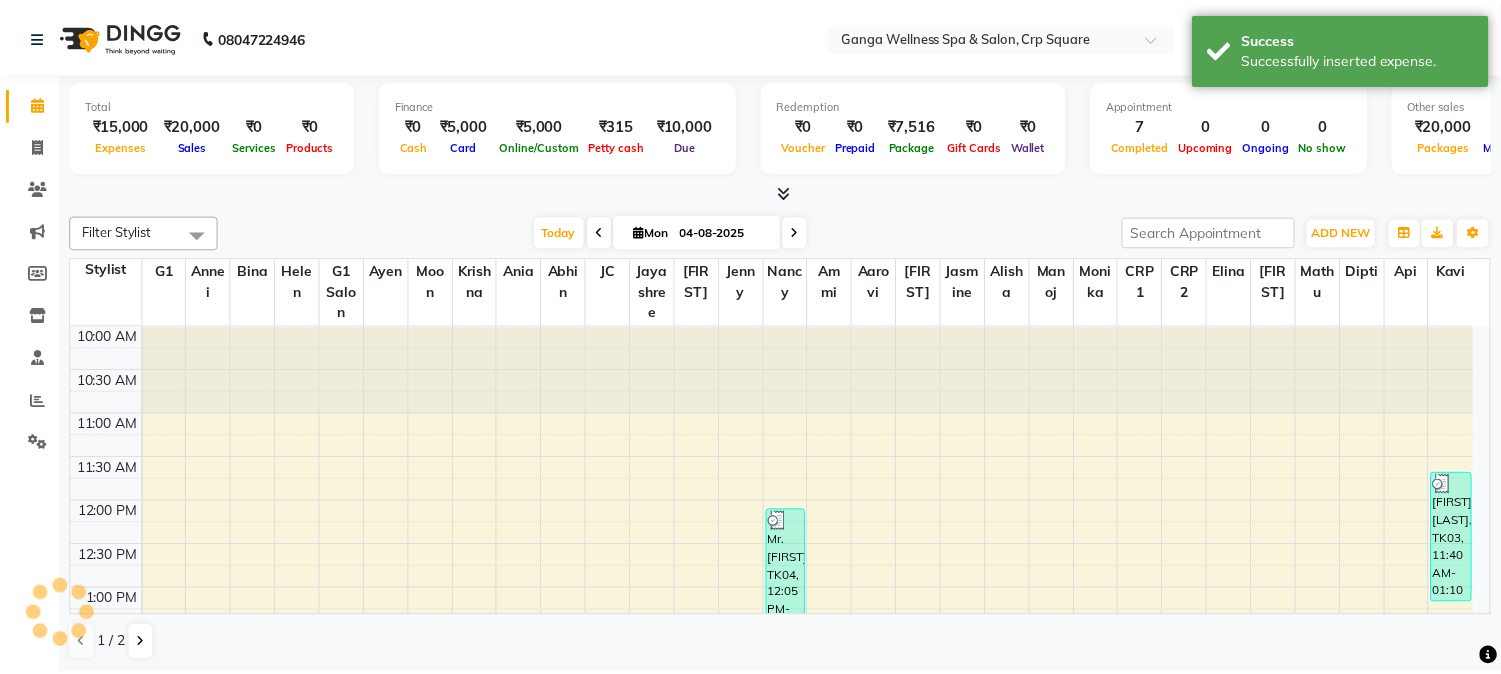 scroll, scrollTop: 0, scrollLeft: 0, axis: both 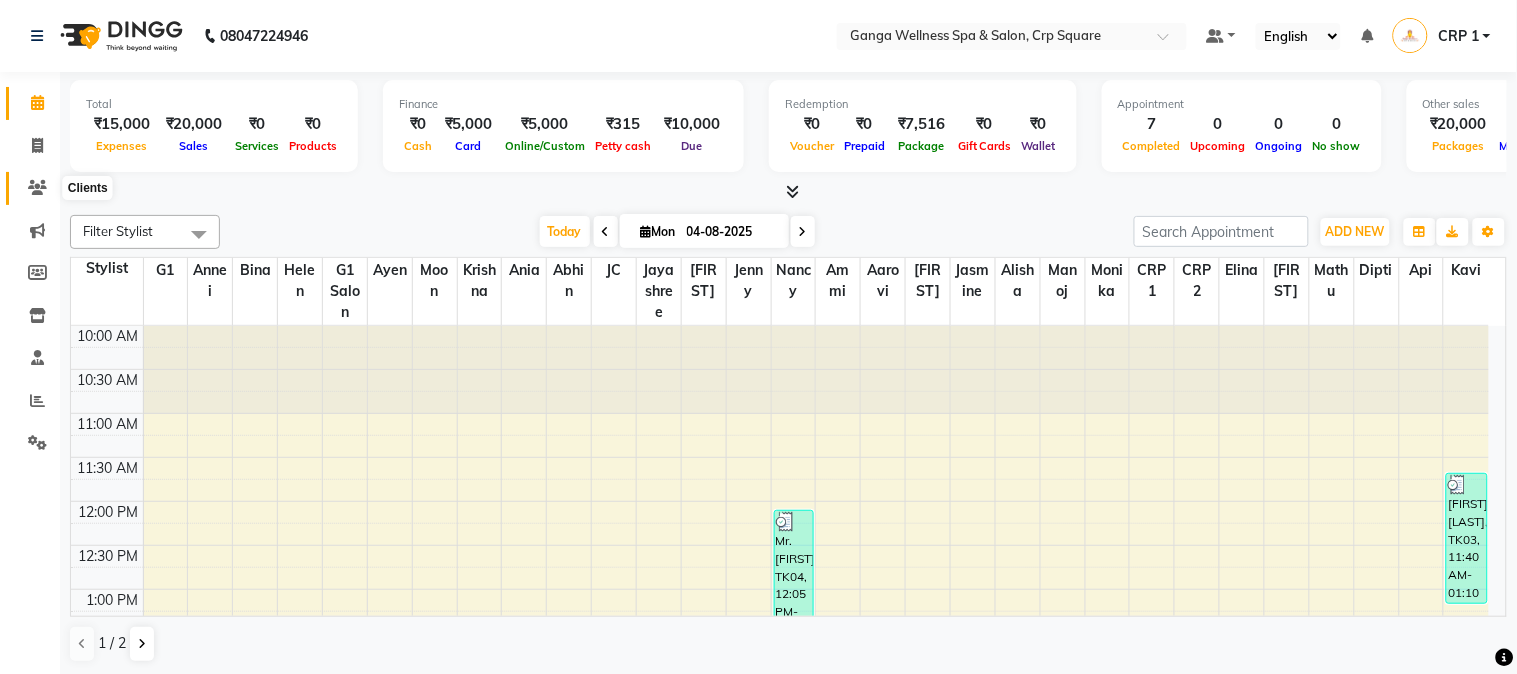 click 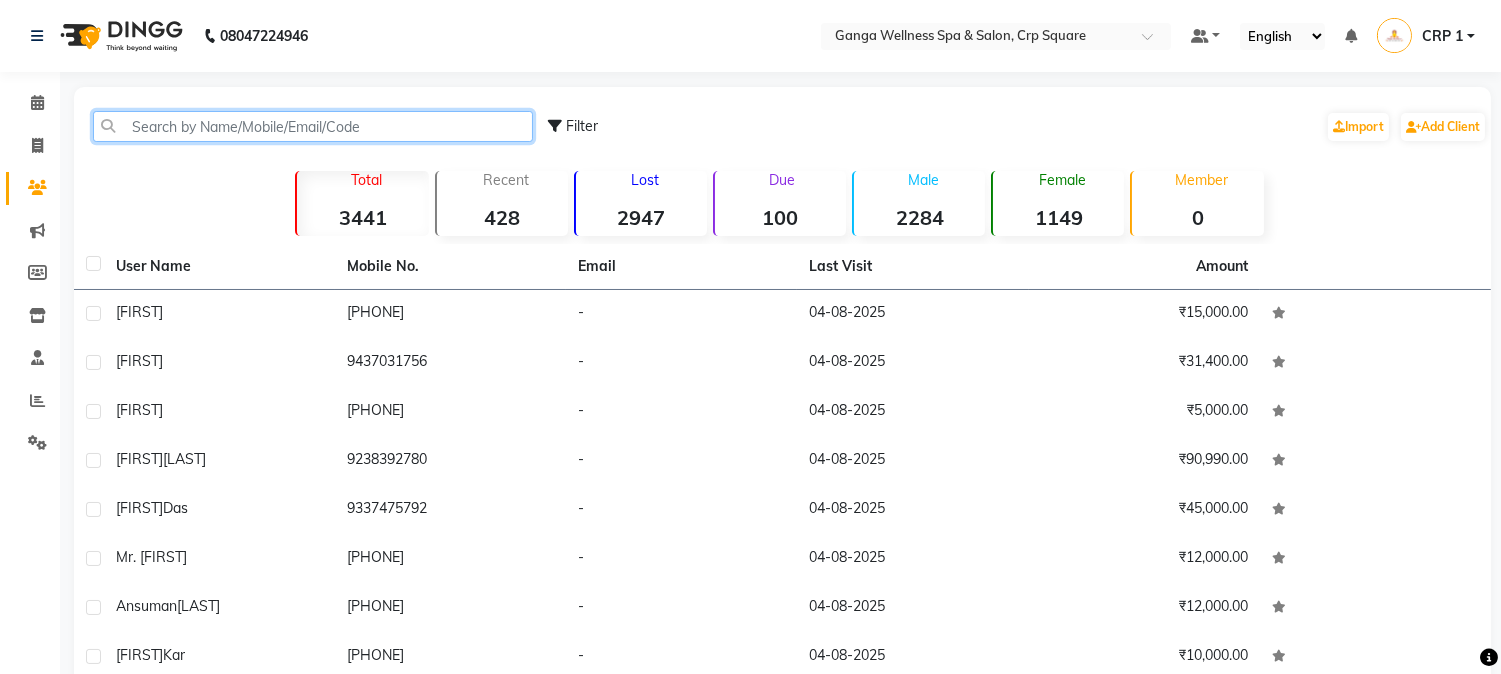 click 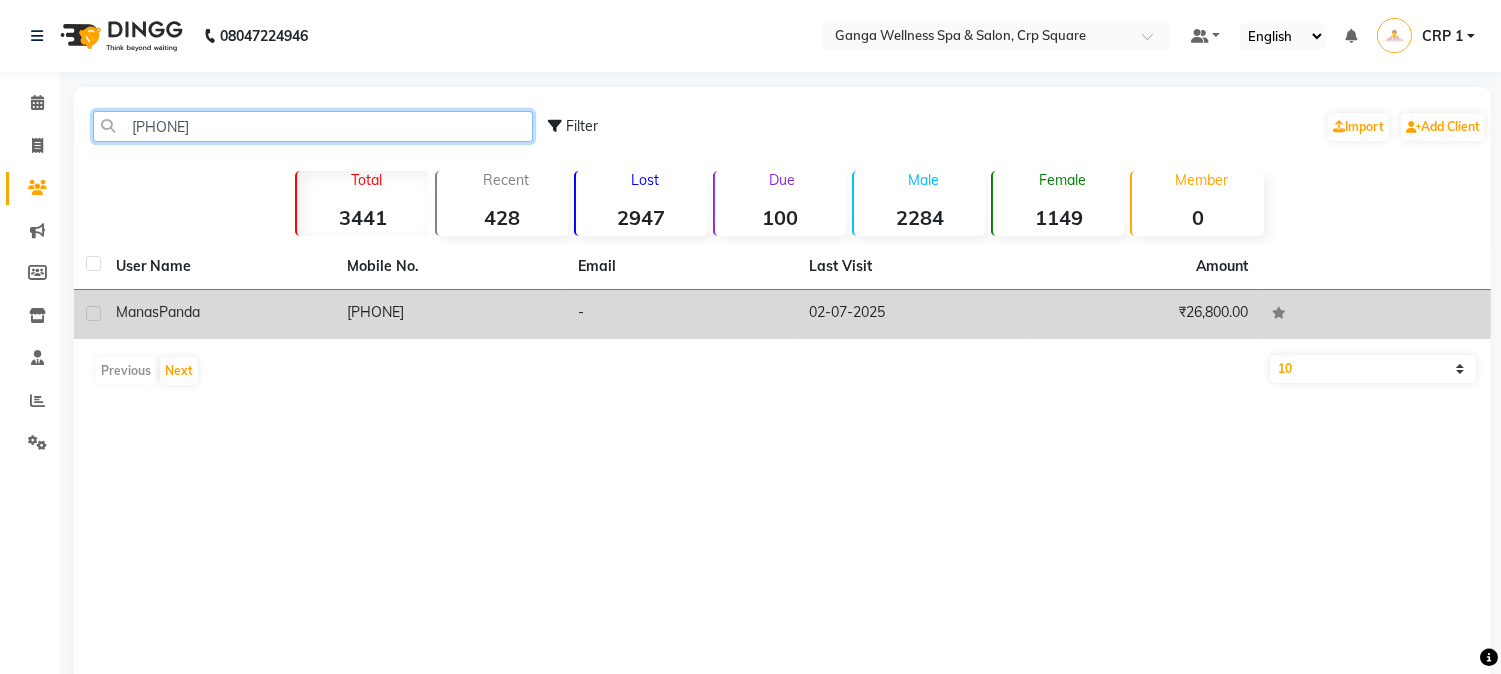 type on "9937090" 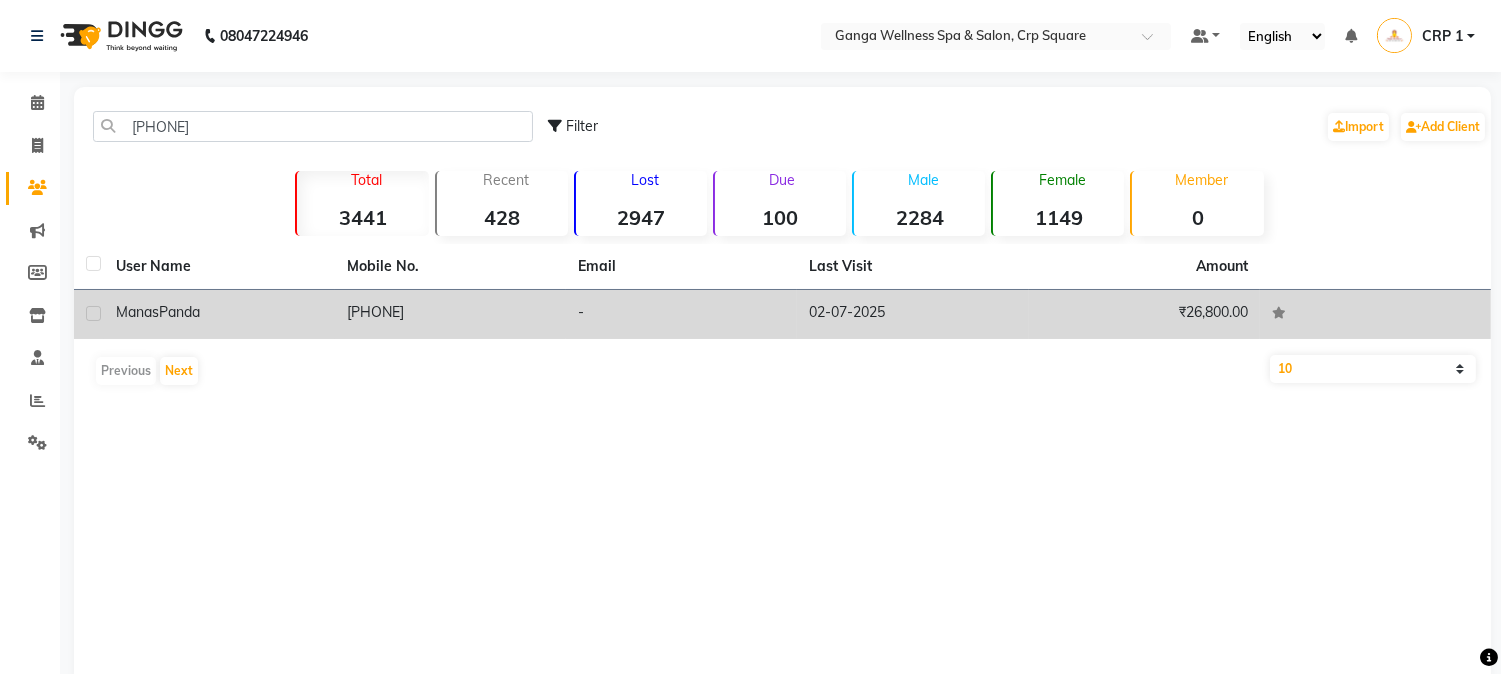 click on "Manas" 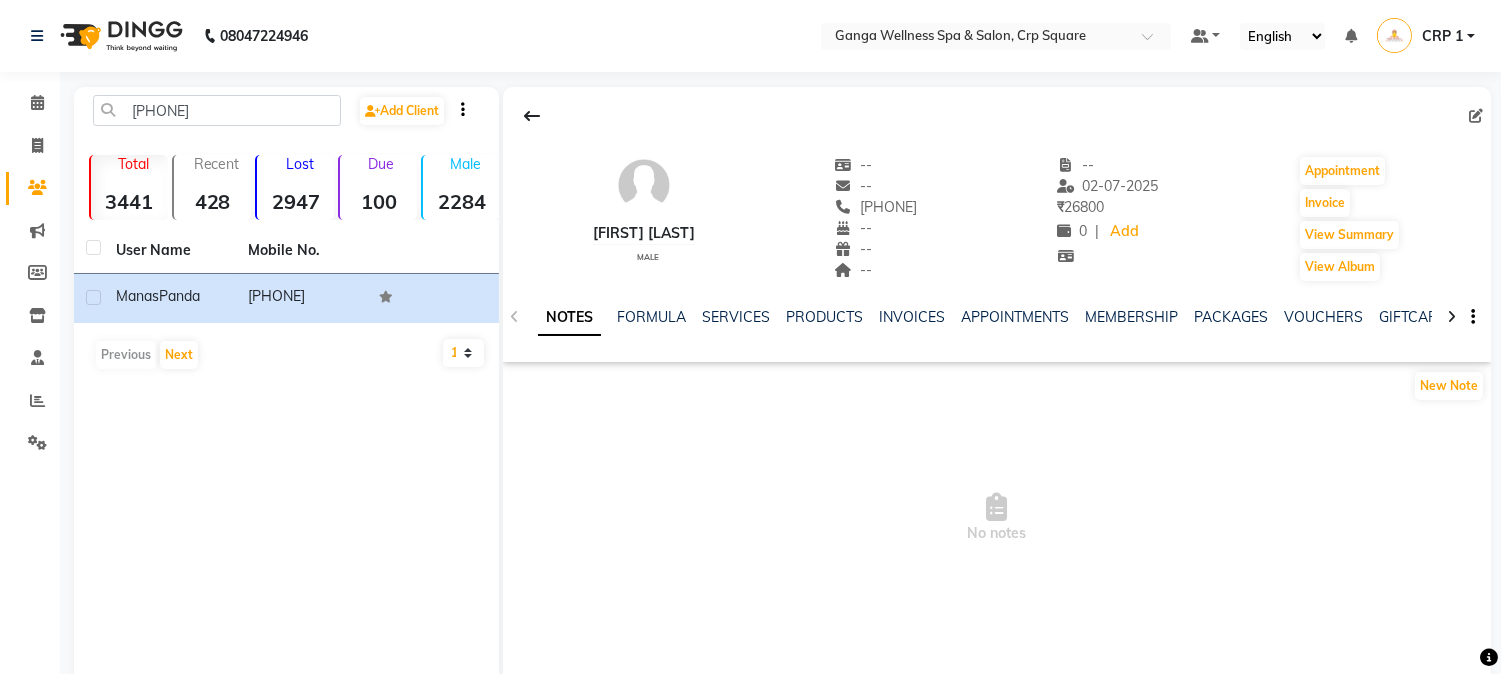 click on "NOTES FORMULA SERVICES PRODUCTS INVOICES APPOINTMENTS MEMBERSHIP PACKAGES VOUCHERS GIFTCARDS POINTS FORMS FAMILY CARDS WALLET" 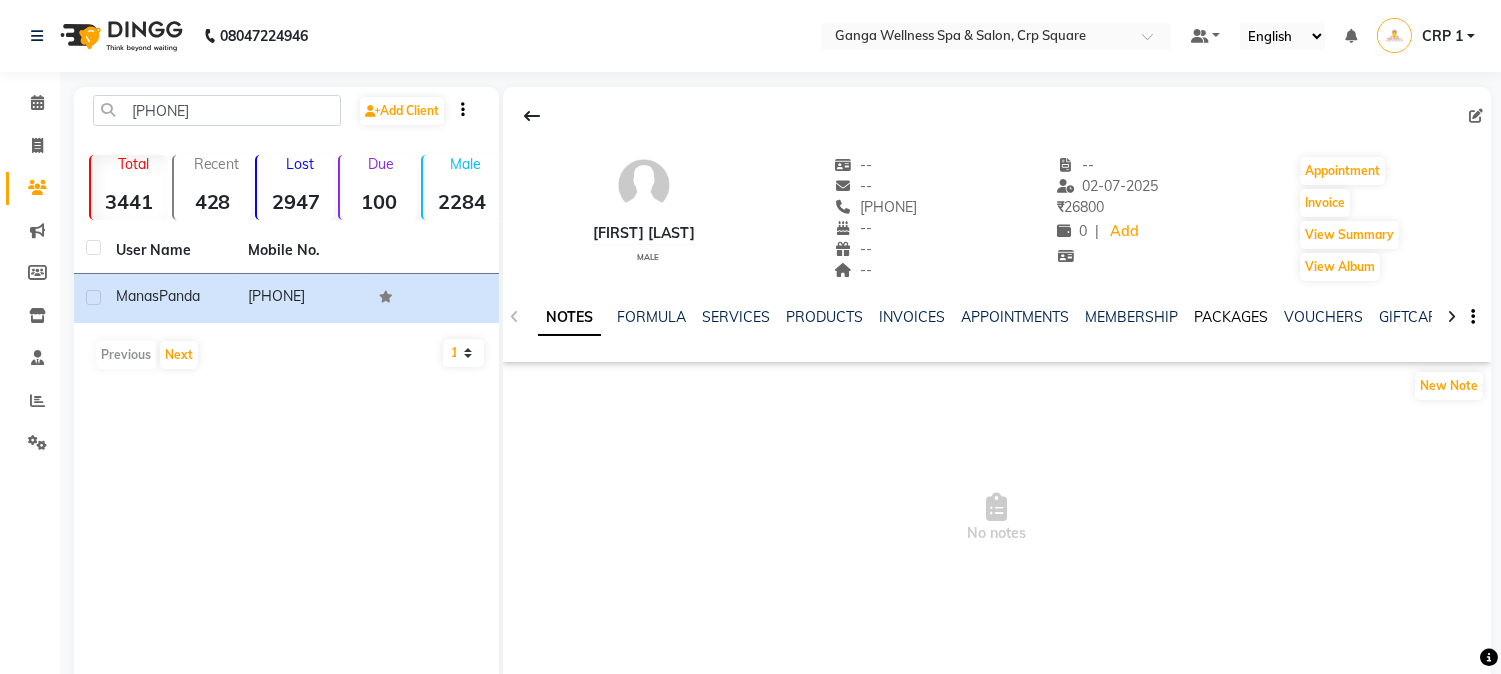 click on "PACKAGES" 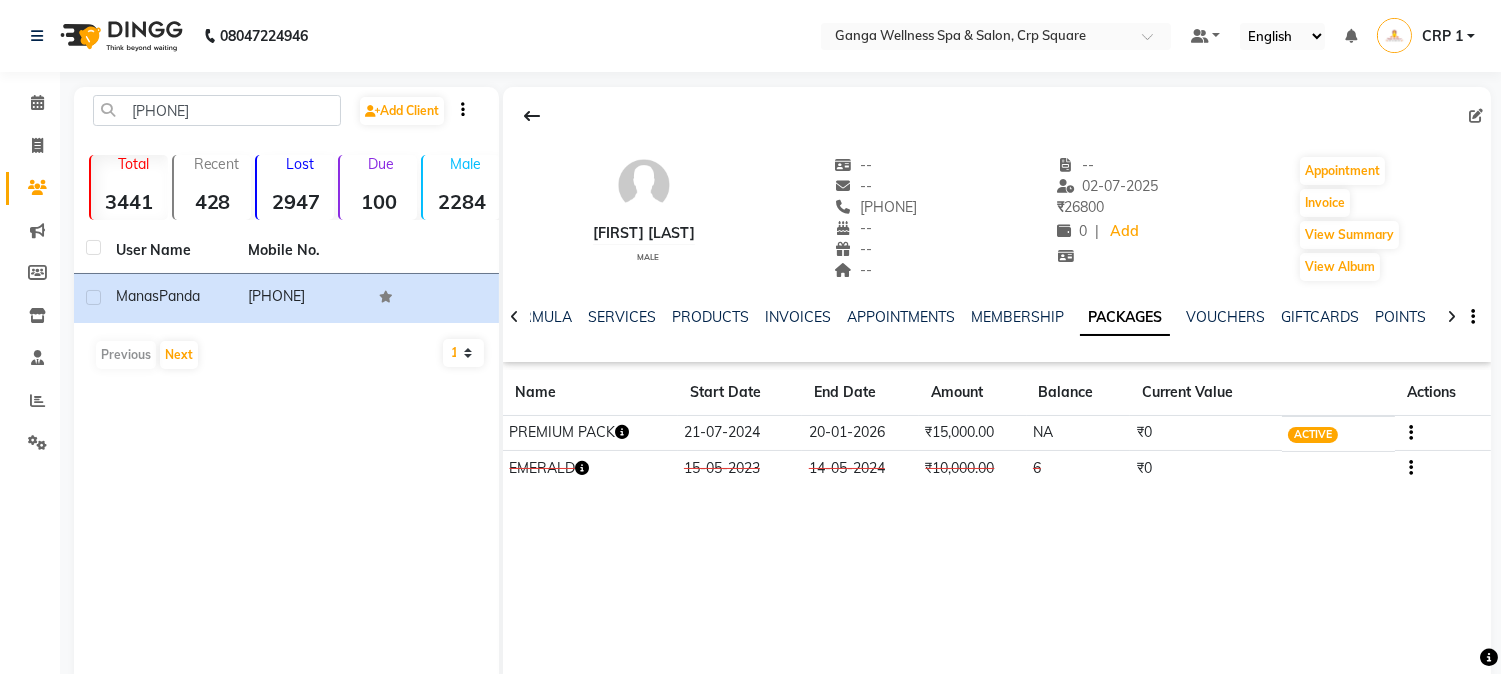 click 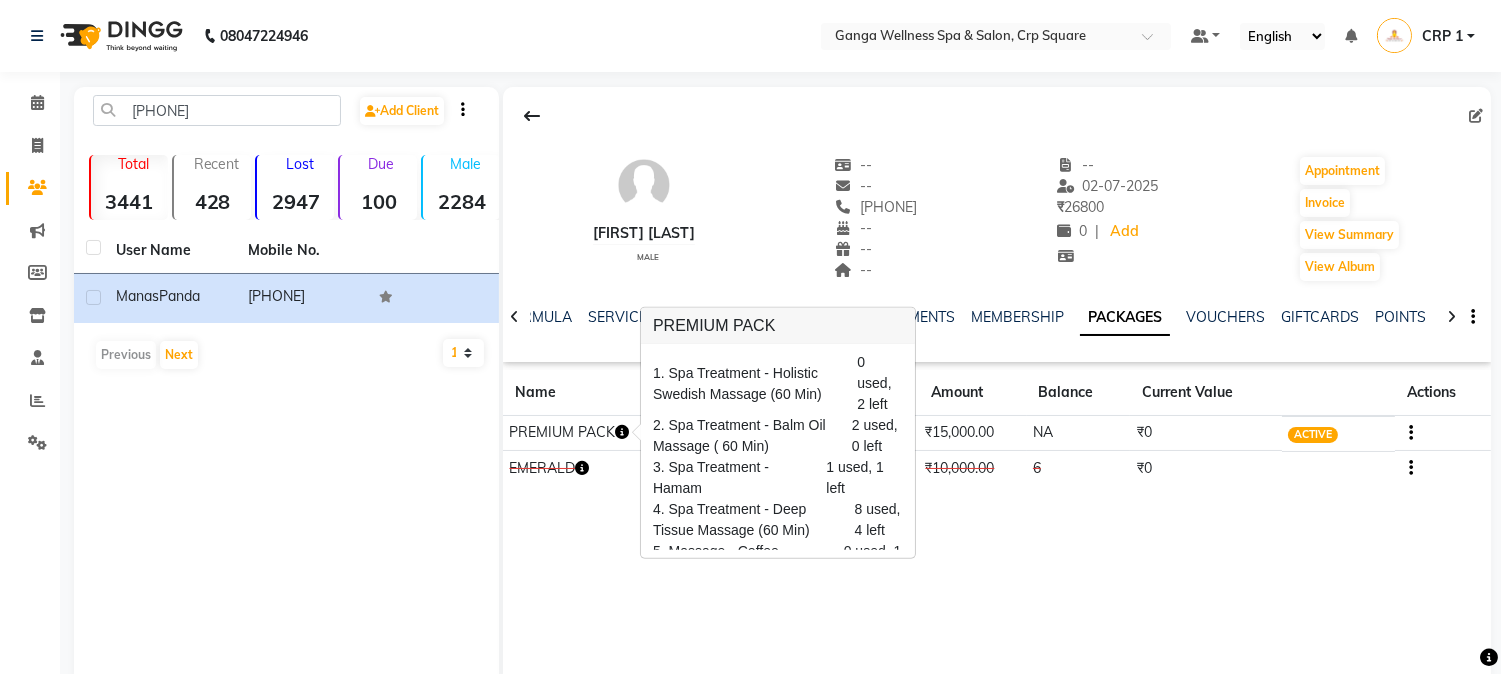 scroll, scrollTop: 42, scrollLeft: 0, axis: vertical 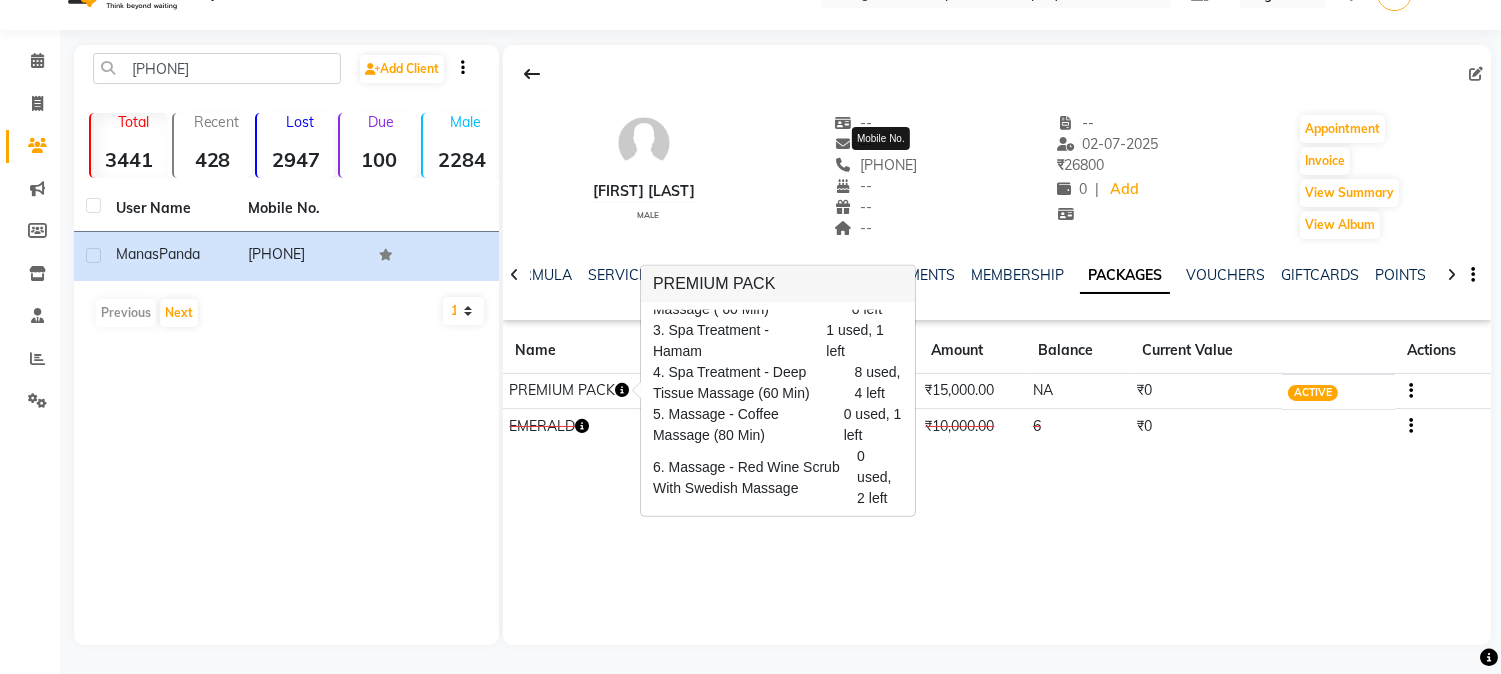 click on "[PHONE]" 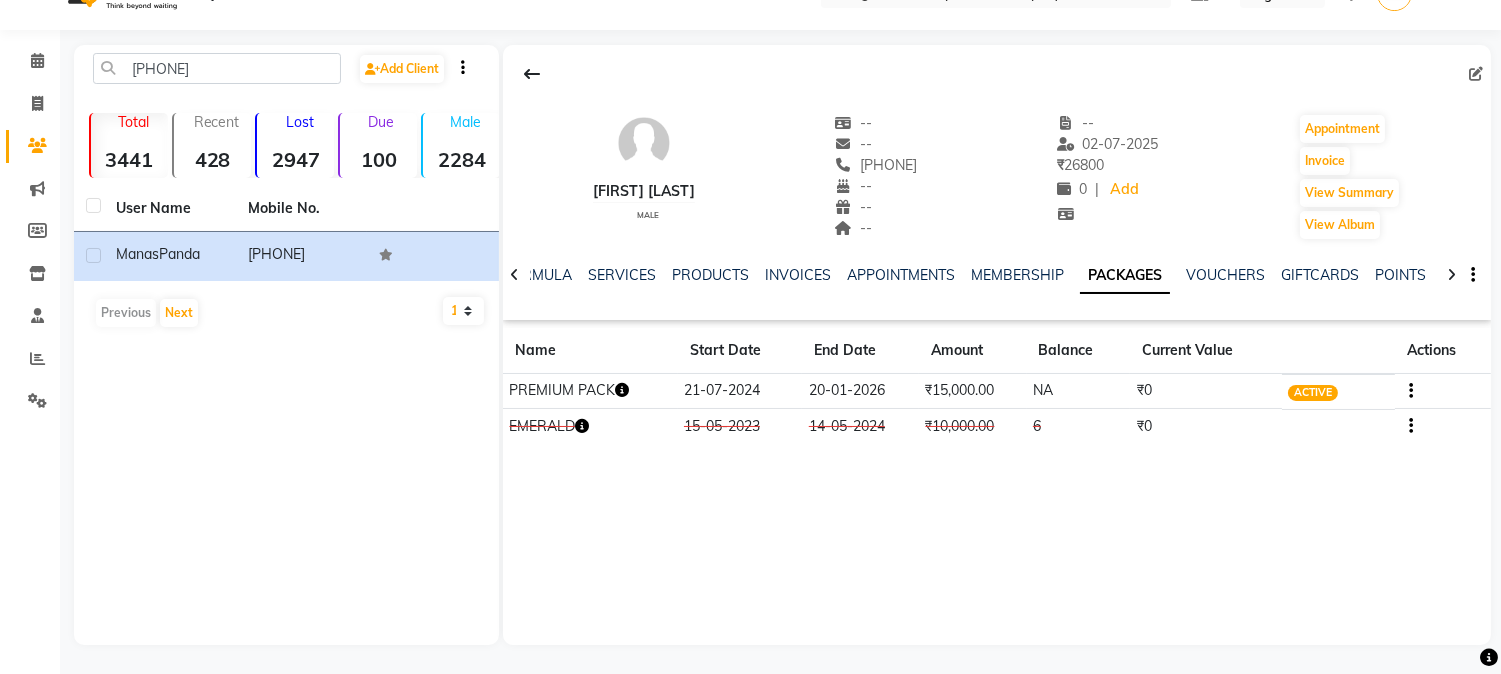 click on "[PHONE]" 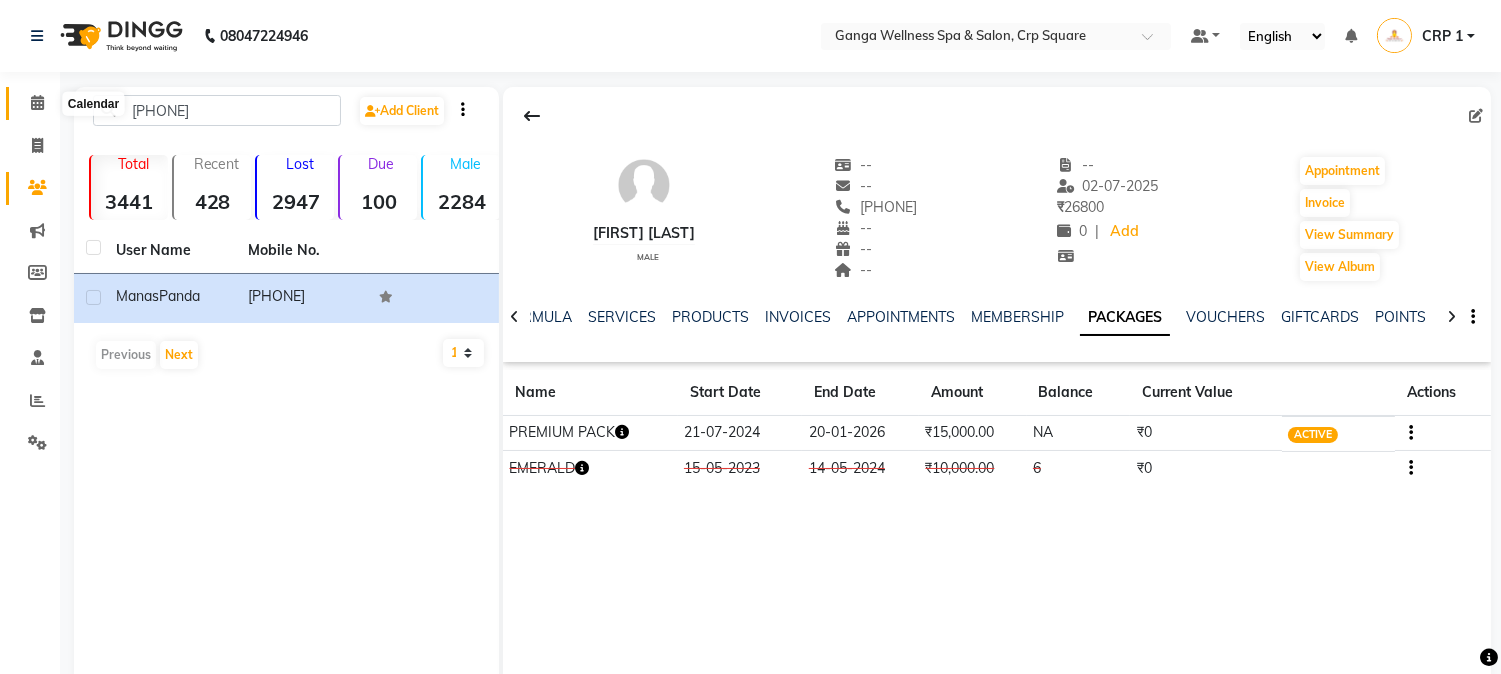 click 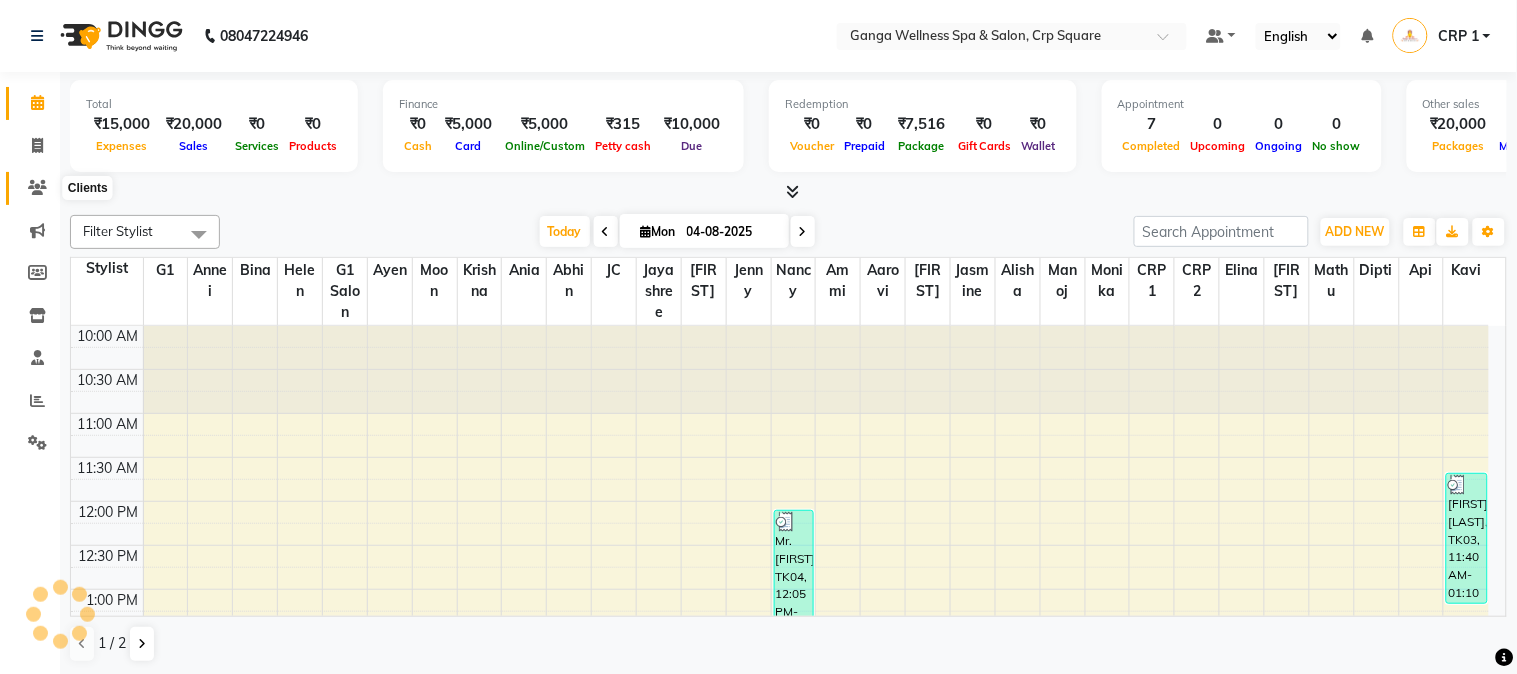 click 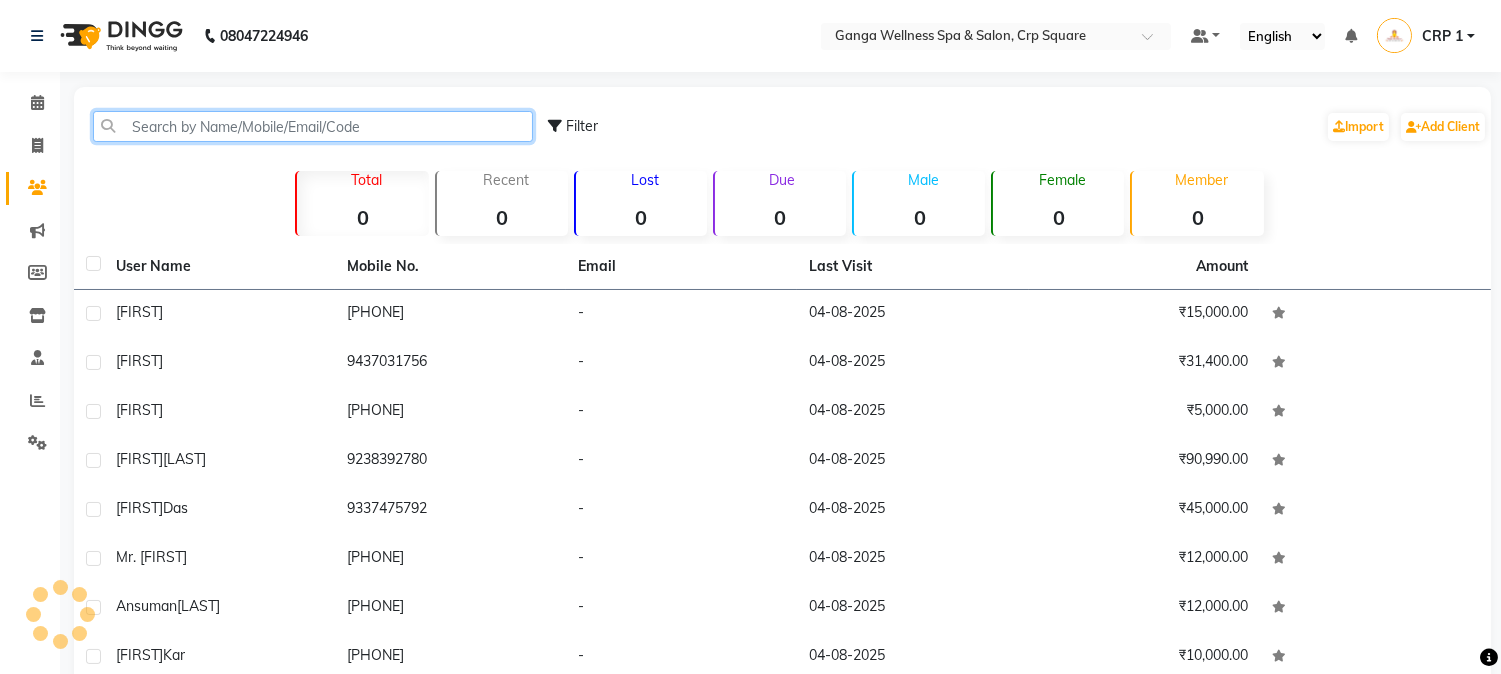 click 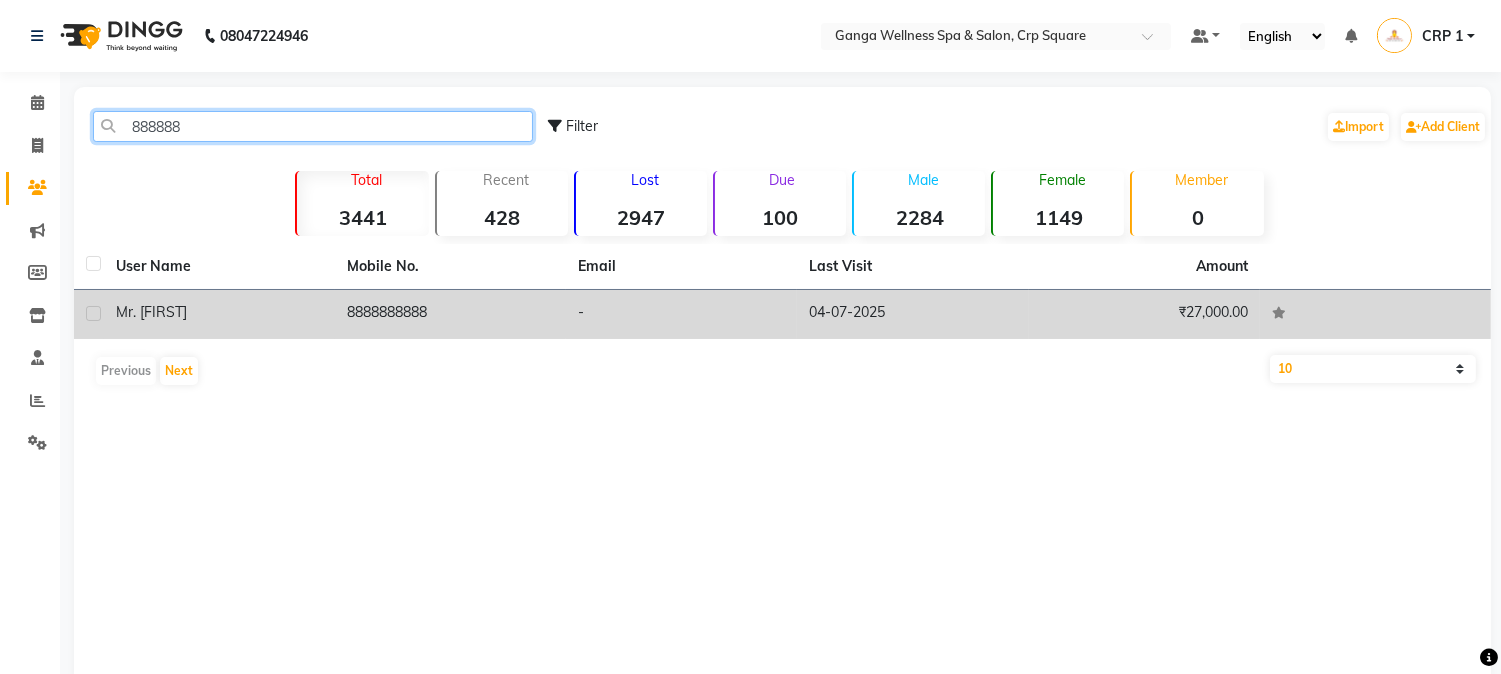 type on "888888" 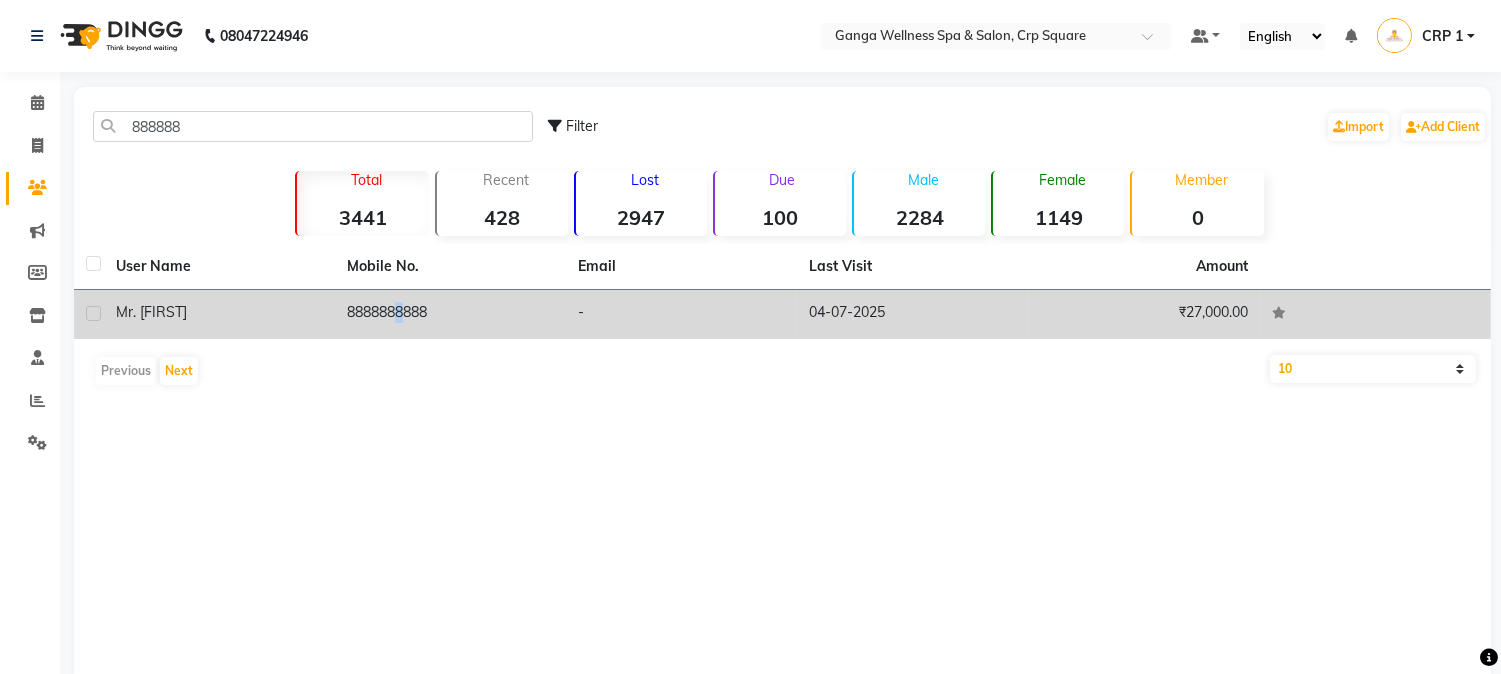 click on "8888888888" 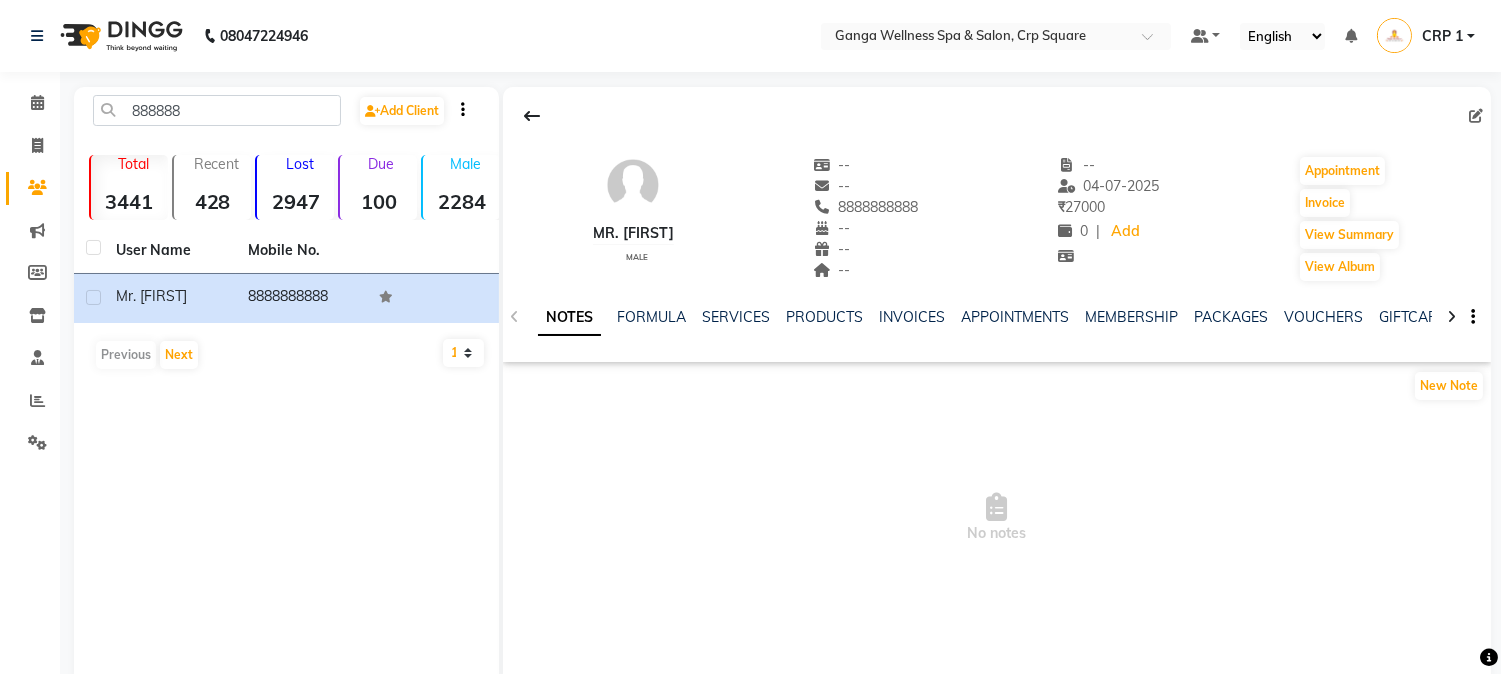 click on "NOTES FORMULA SERVICES PRODUCTS INVOICES APPOINTMENTS MEMBERSHIP PACKAGES VOUCHERS GIFTCARDS POINTS FORMS FAMILY CARDS WALLET" 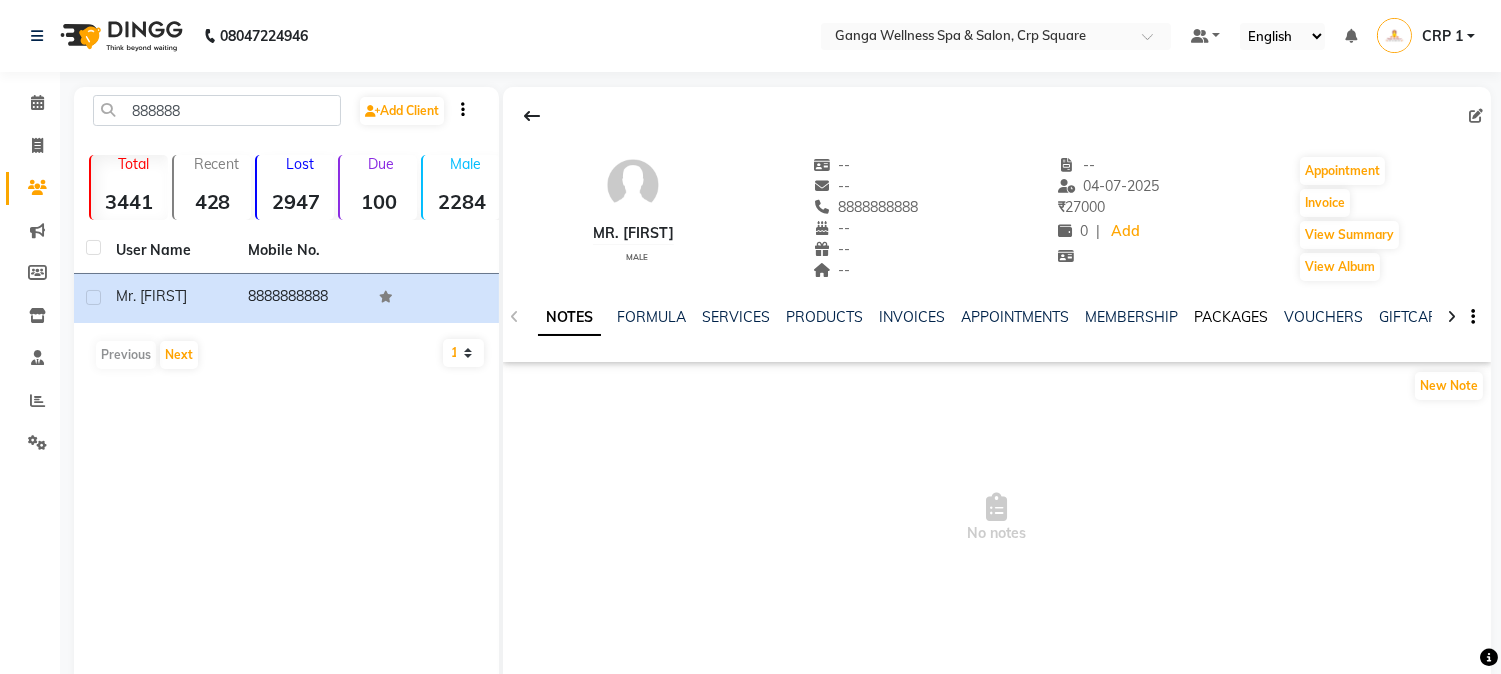 click on "PACKAGES" 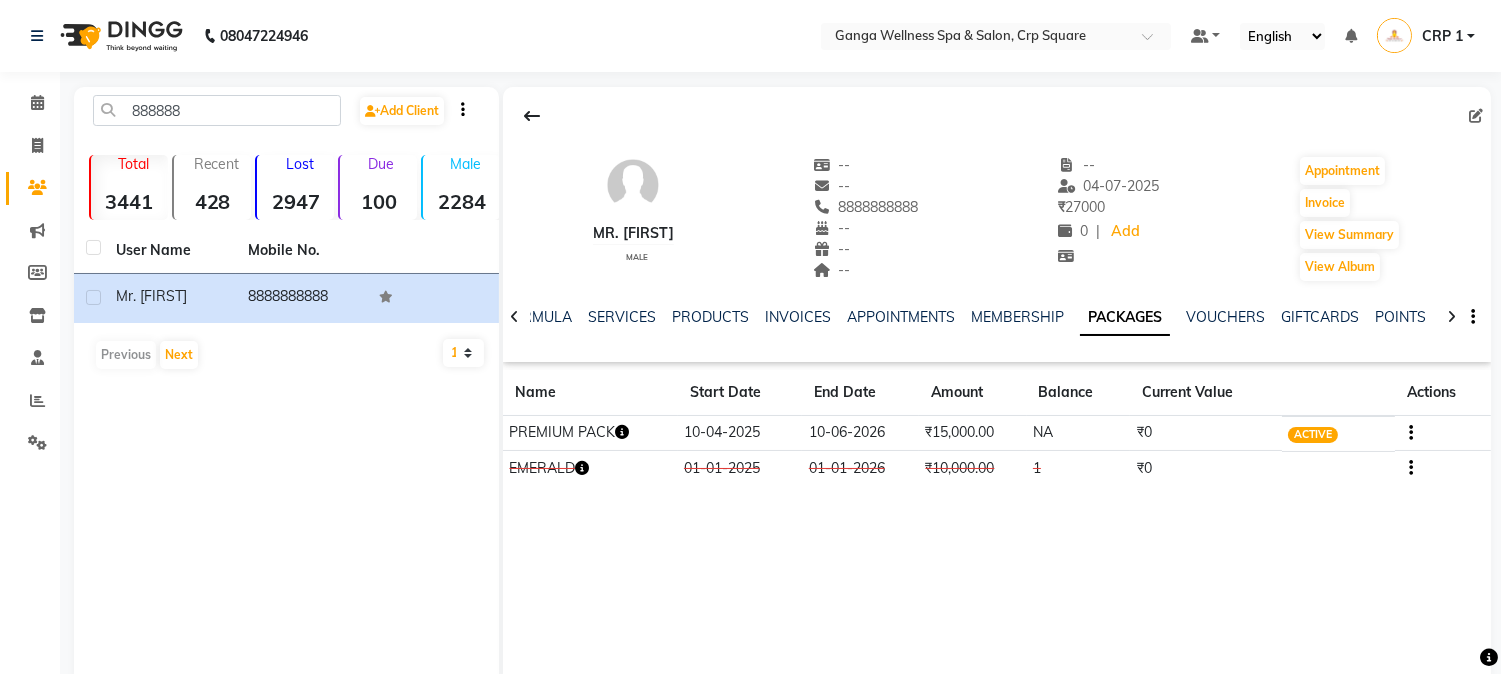 click 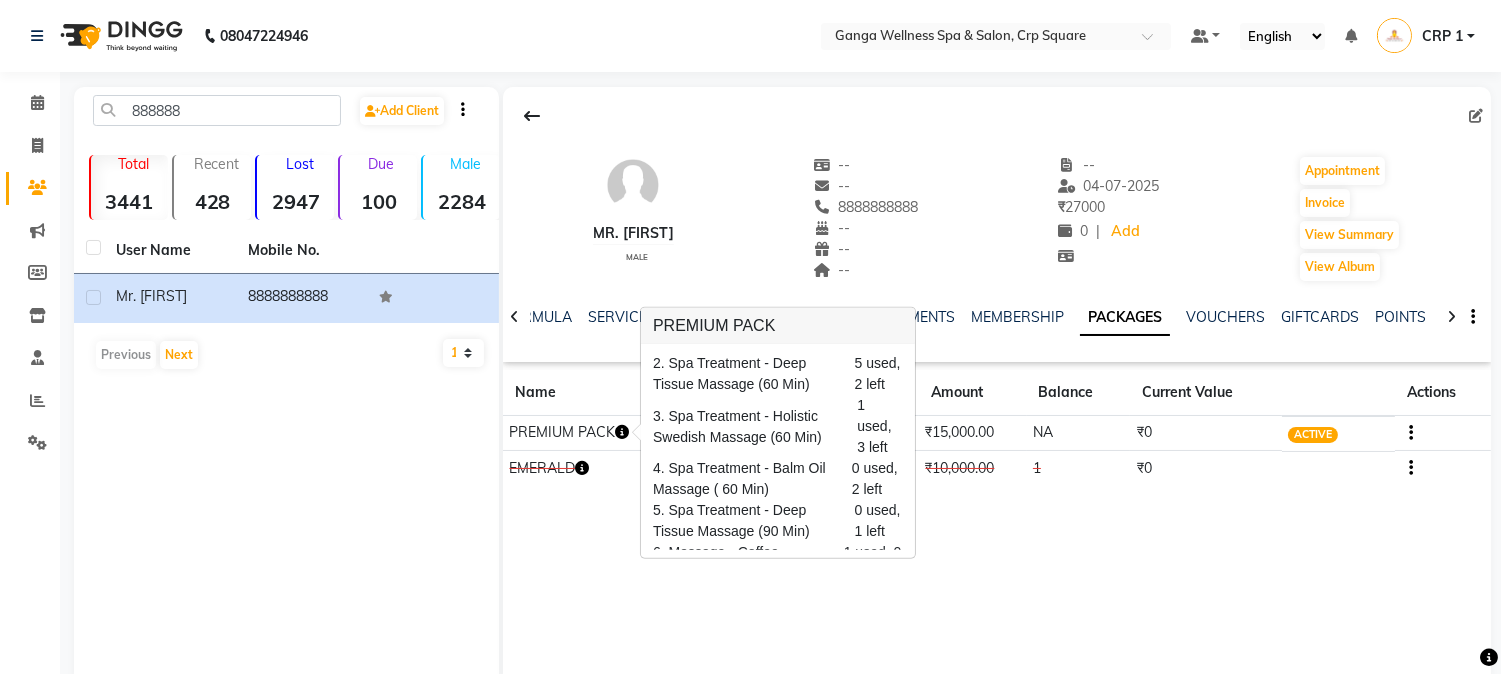 scroll, scrollTop: 95, scrollLeft: 0, axis: vertical 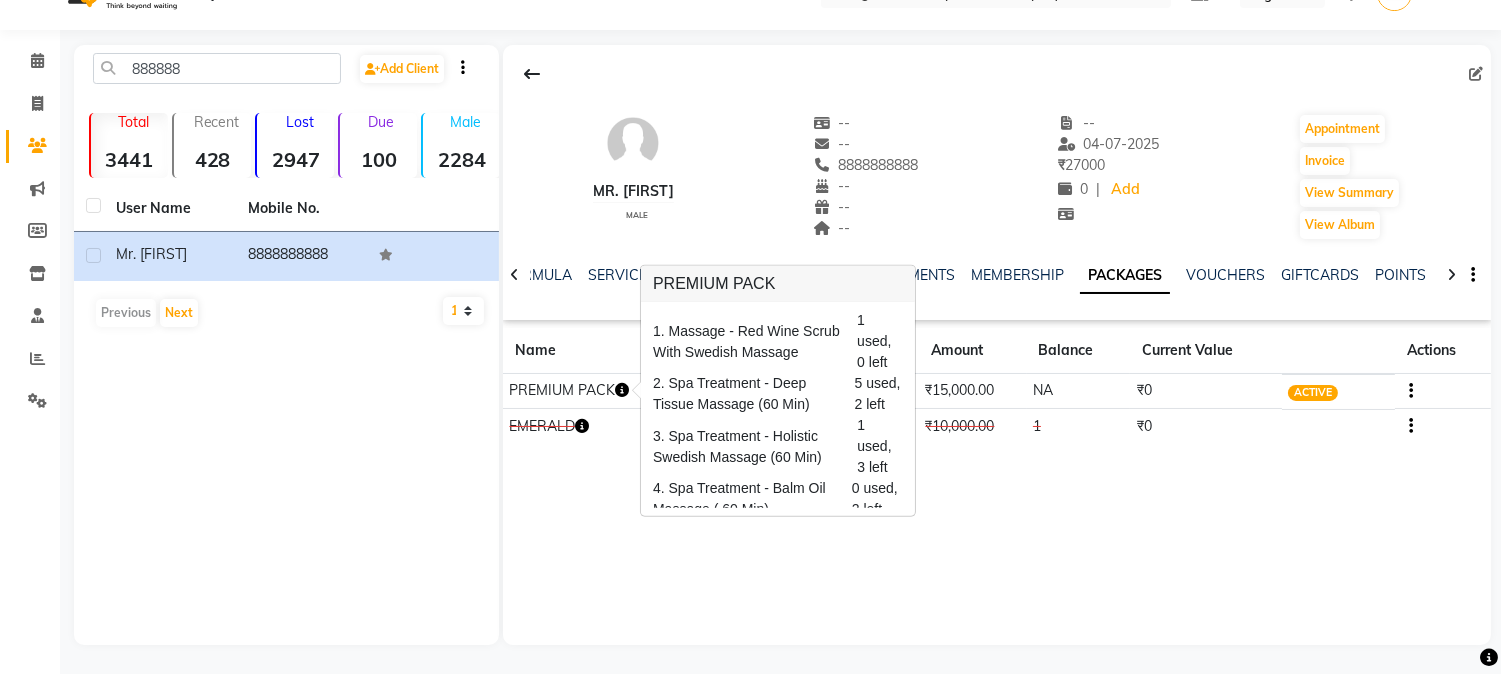 click on "Mr. Akshya    male  --   --   8888888888  --  --  --  -- 04-07-2025 ₹    27000 0 |  Add   Appointment   Invoice  View Summary  View Album  NOTES FORMULA SERVICES PRODUCTS INVOICES APPOINTMENTS MEMBERSHIP PACKAGES VOUCHERS GIFTCARDS POINTS FORMS FAMILY CARDS WALLET Name Start Date End Date Amount Balance Current Value Actions  PREMIUM PACK  10-04-2025 10-06-2026  ₹15,000.00   NA  ₹0 ACTIVE  EMERALD  01-01-2025 01-01-2026  ₹10,000.00   1  ₹0 CONSUMED" 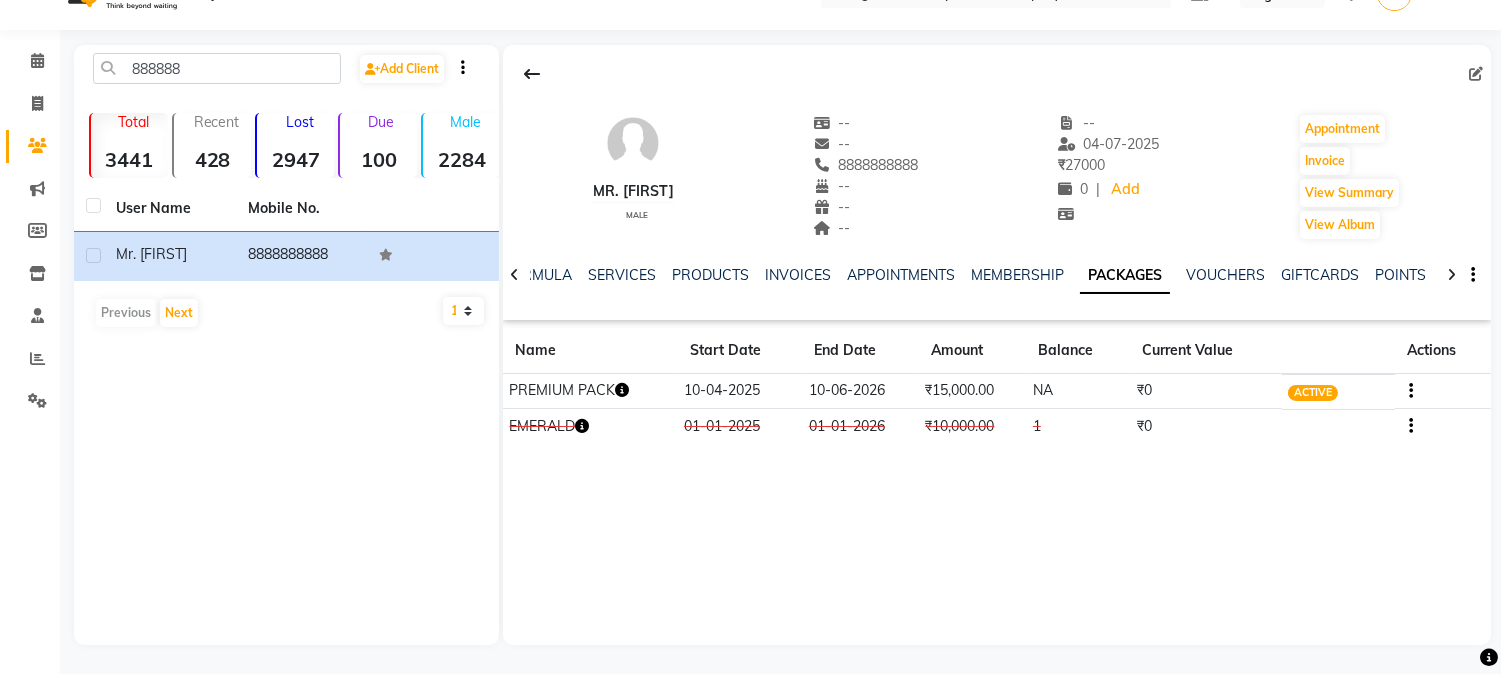 click 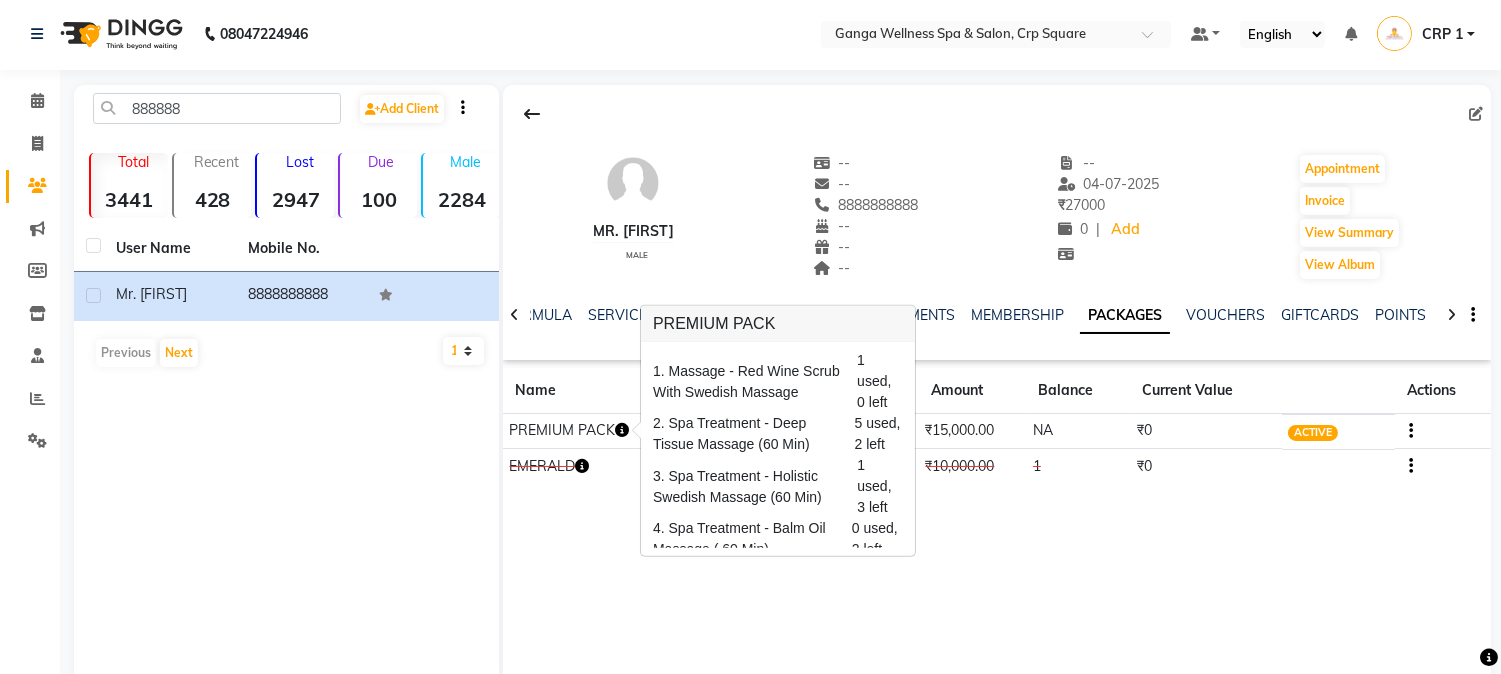 scroll, scrollTop: 0, scrollLeft: 0, axis: both 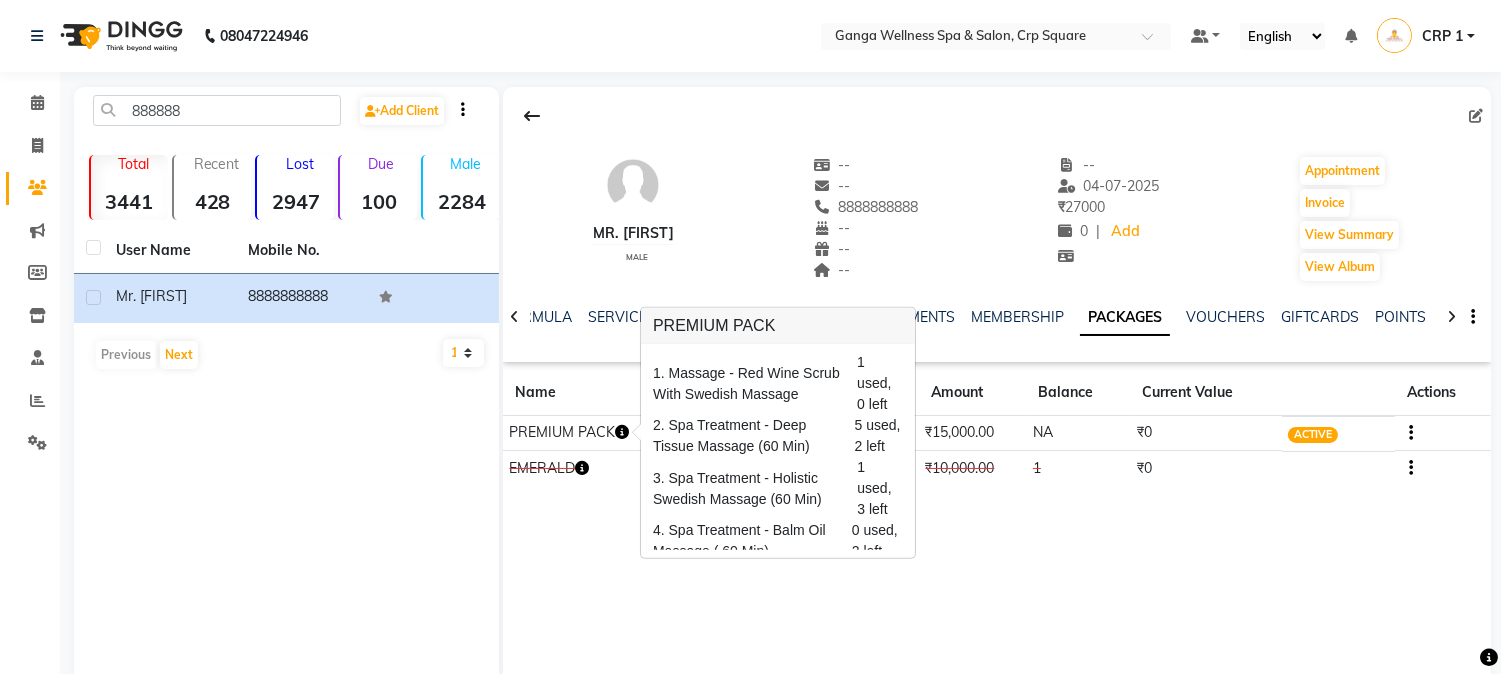 type 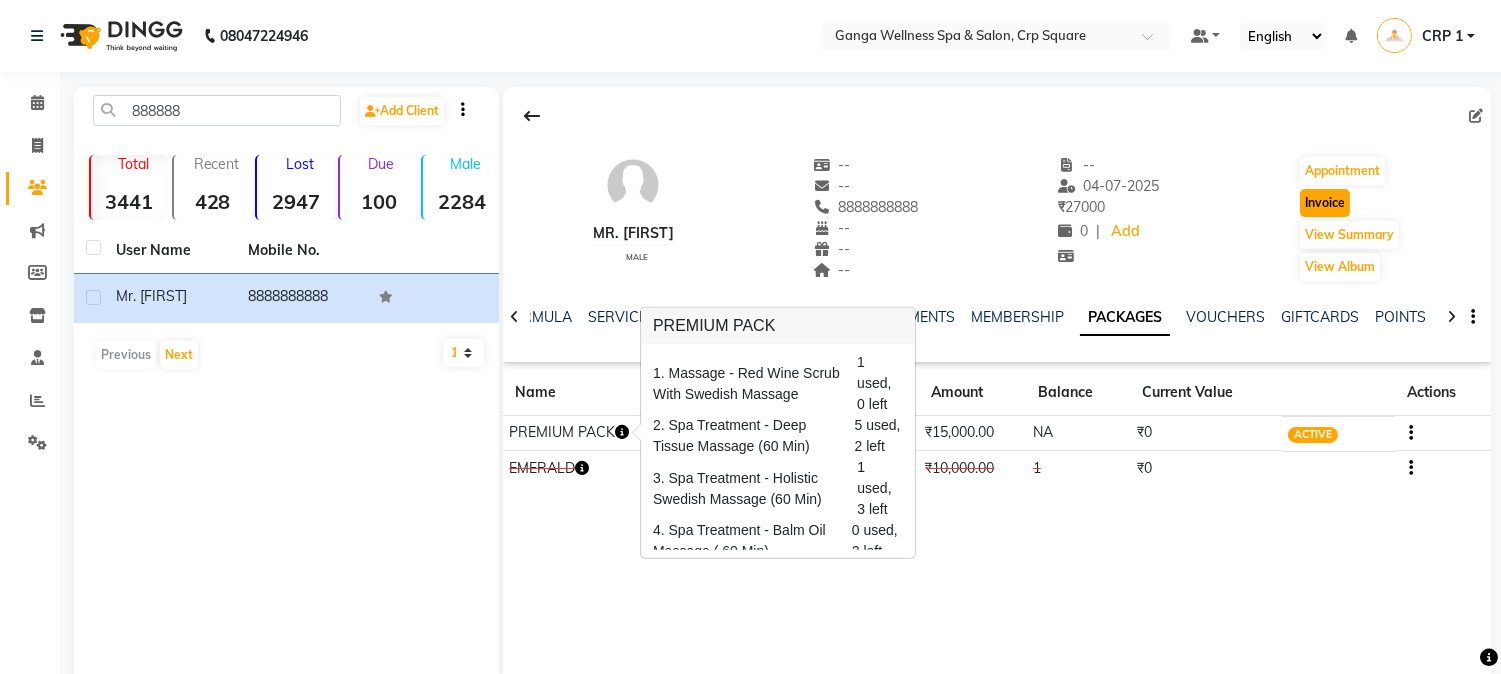 click on "Invoice" 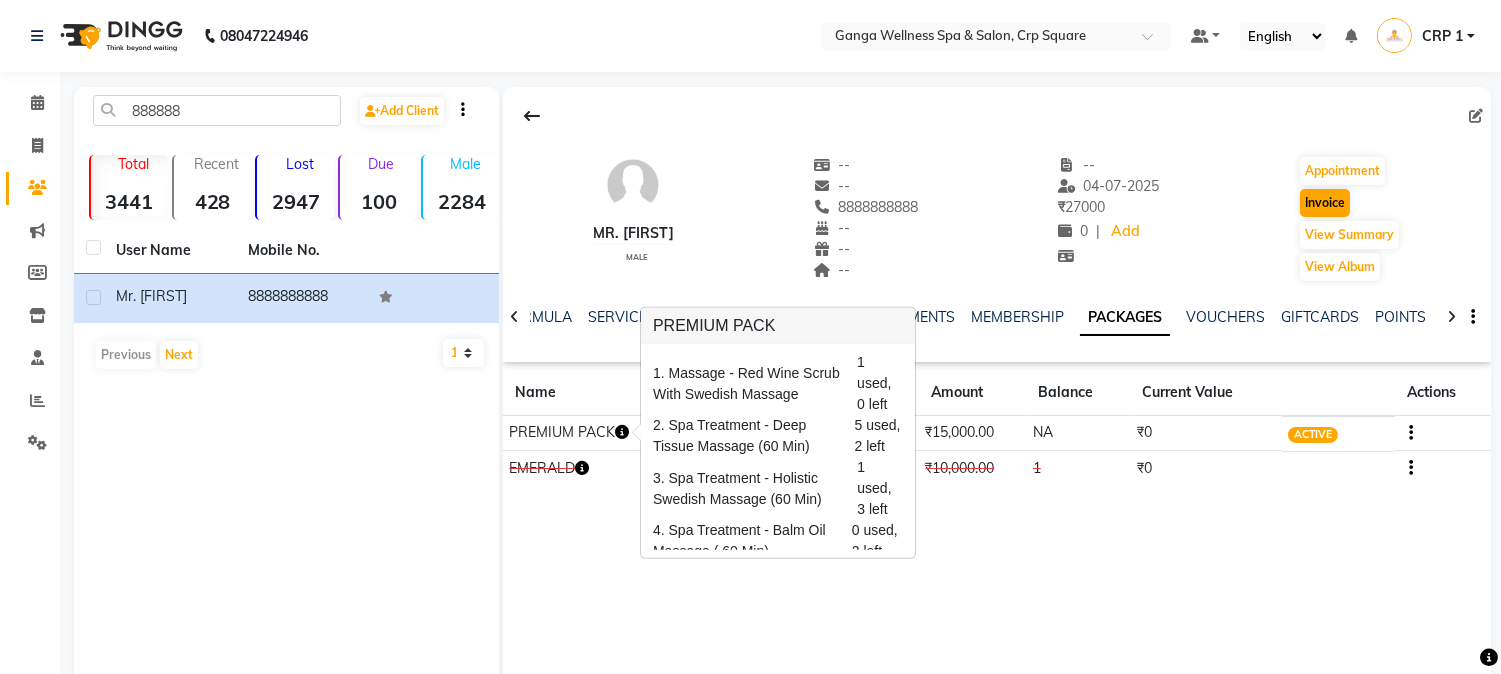 select on "715" 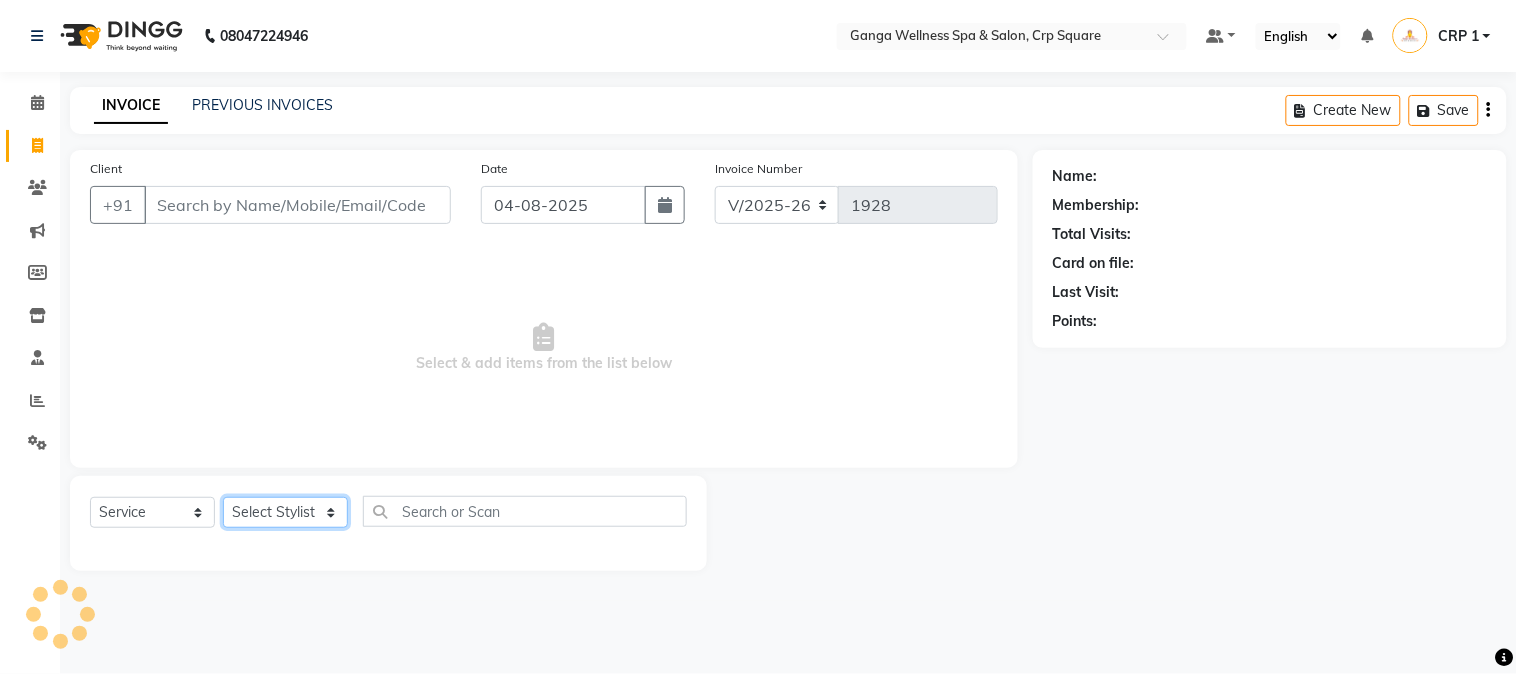click on "Select Stylist" 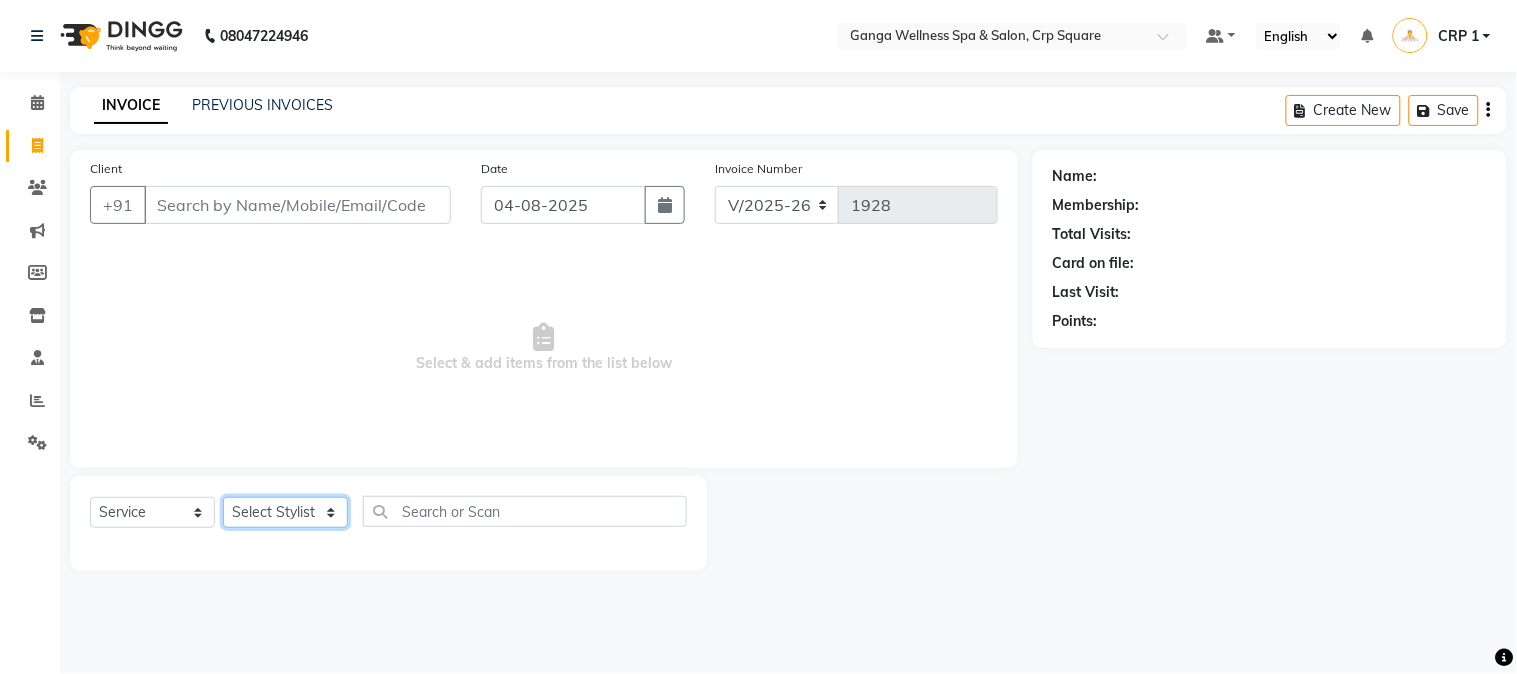 type on "8888888888" 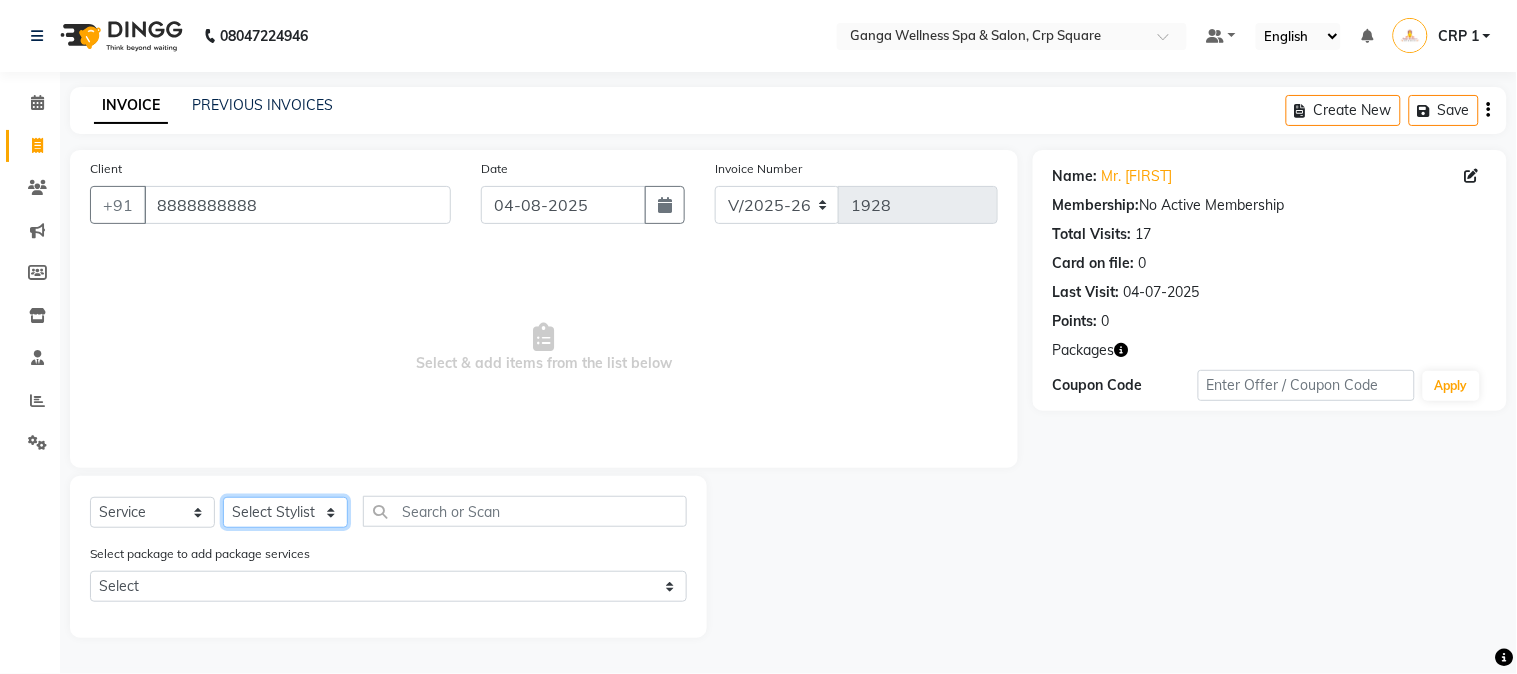 select on "45438" 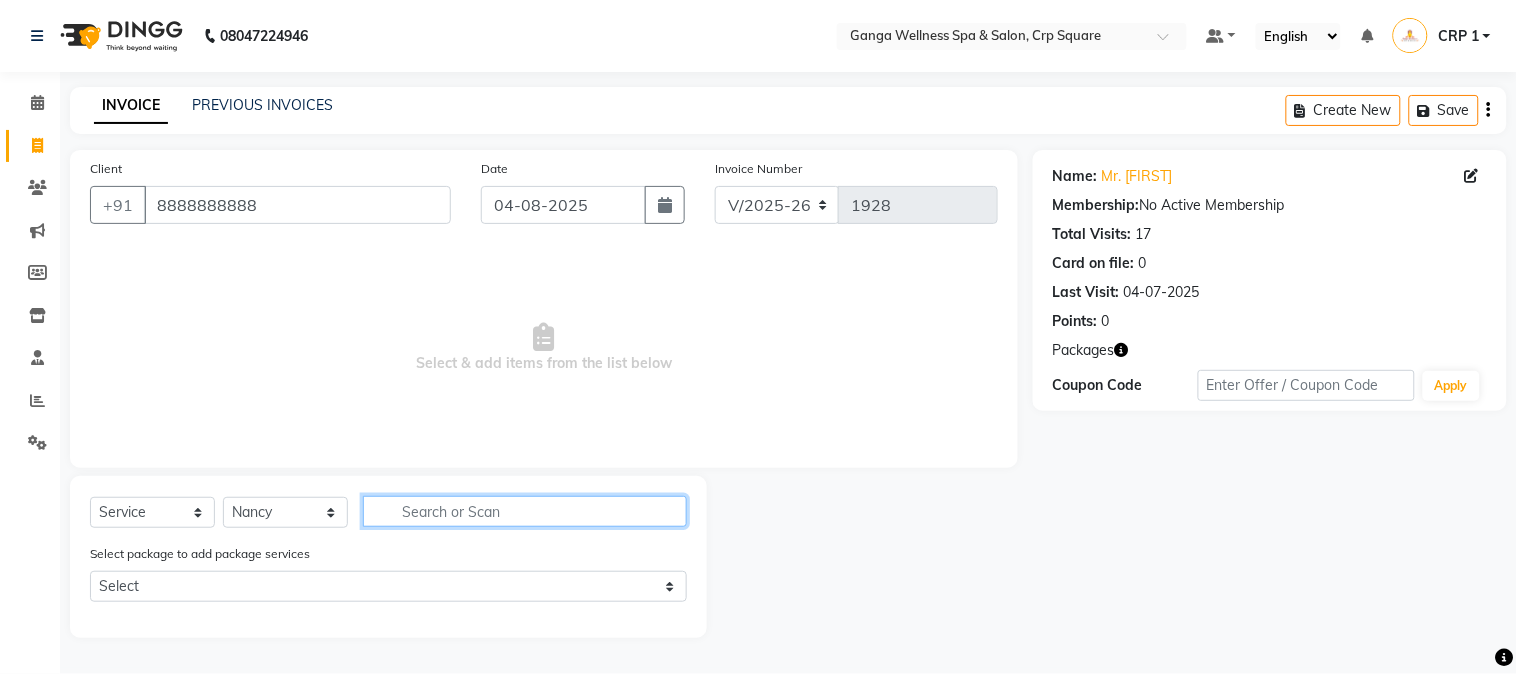 click 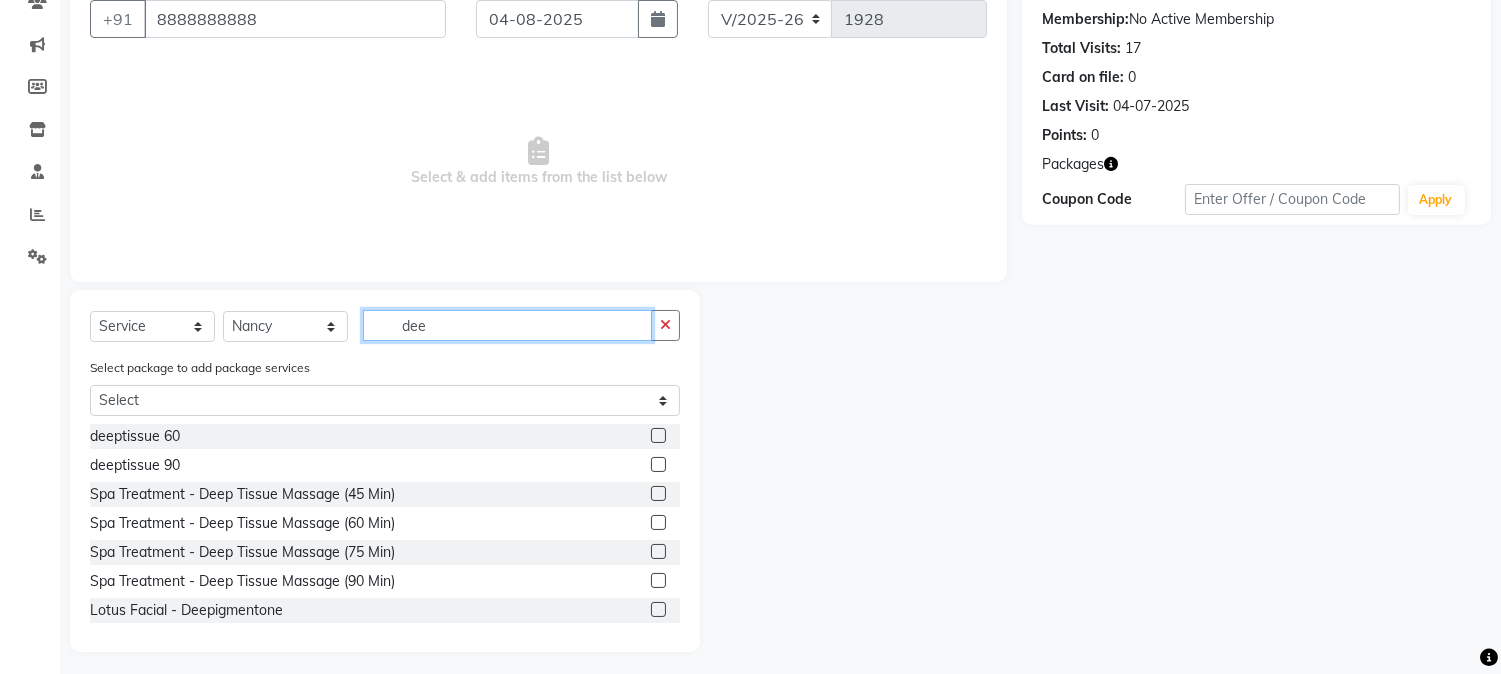 scroll, scrollTop: 194, scrollLeft: 0, axis: vertical 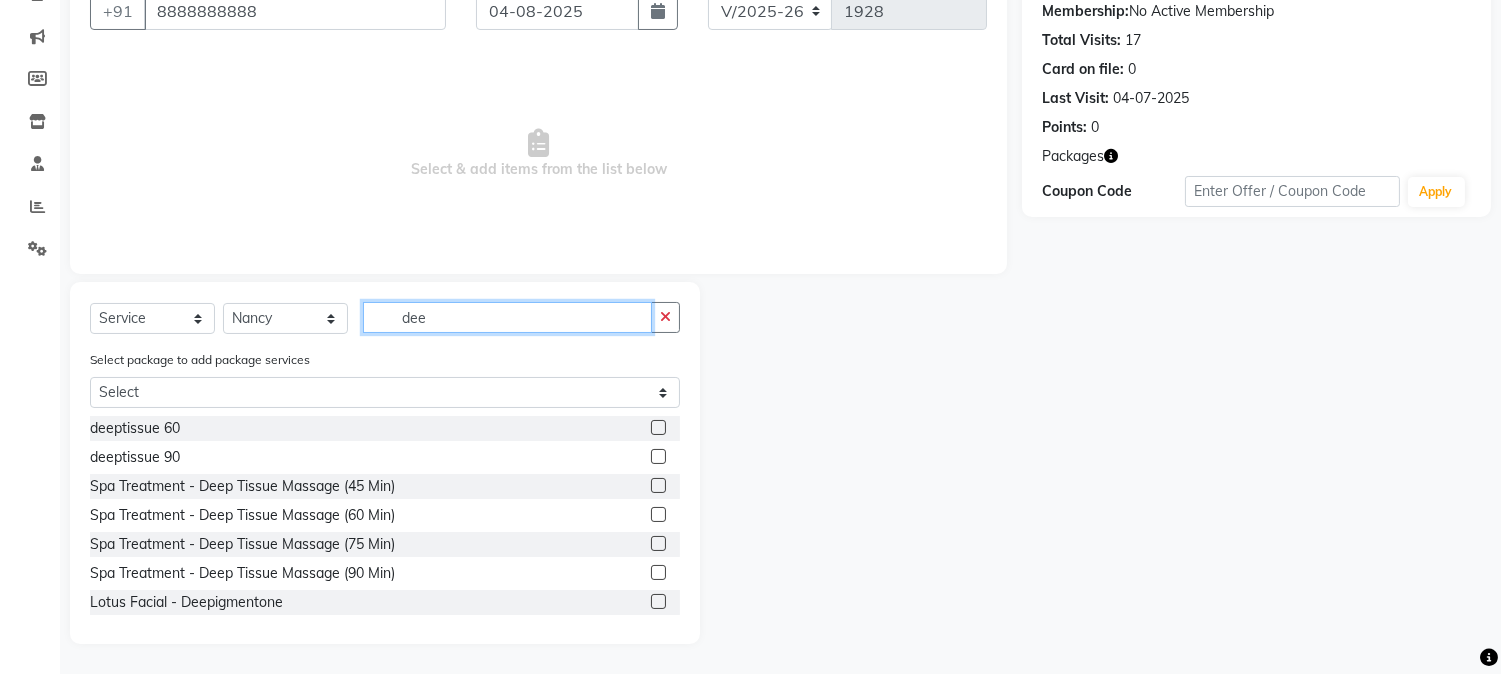 type on "dee" 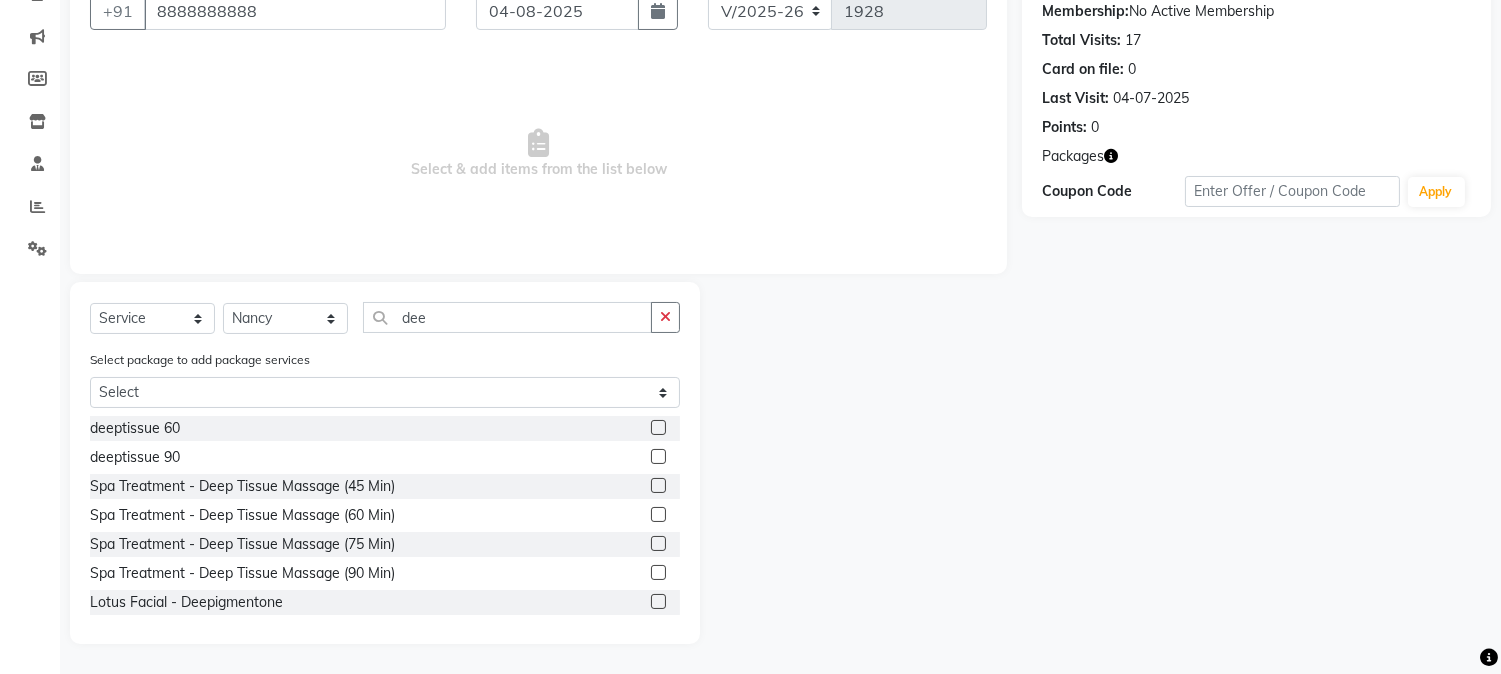 click 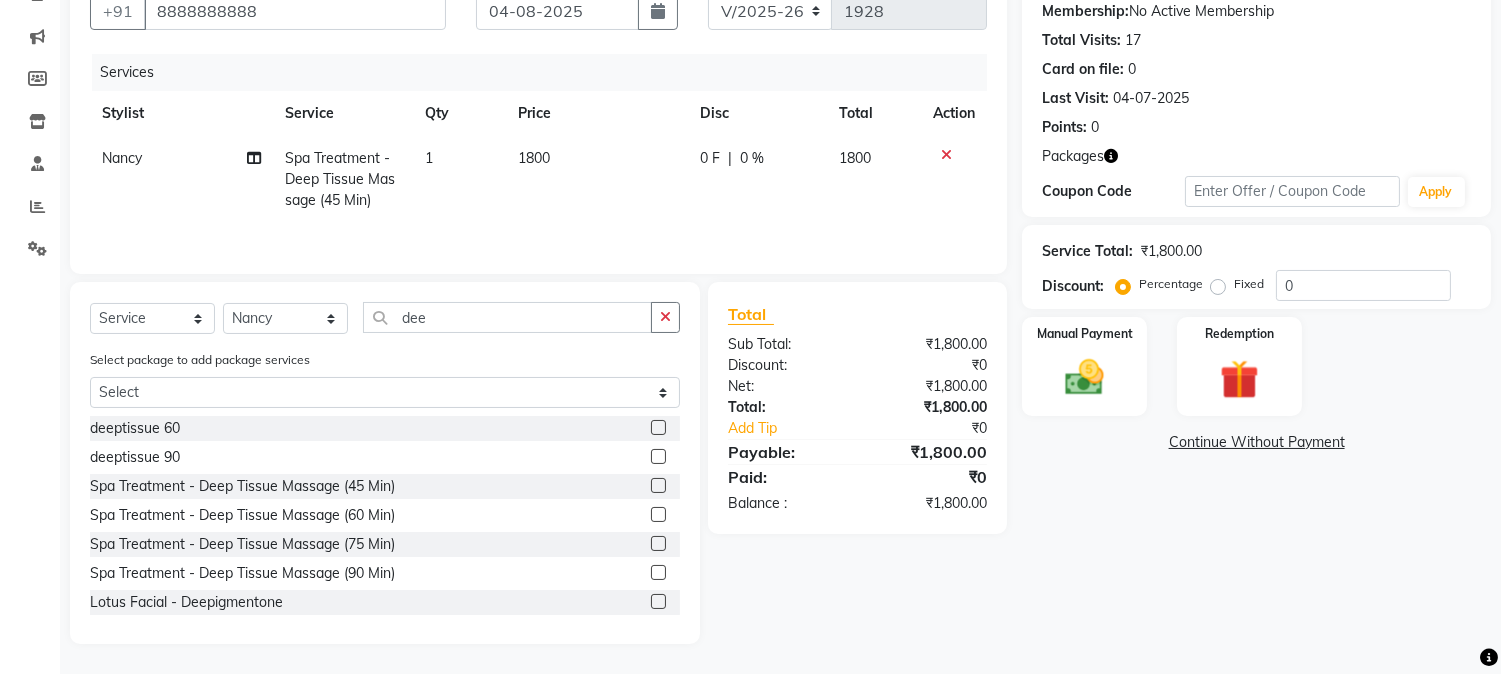 click 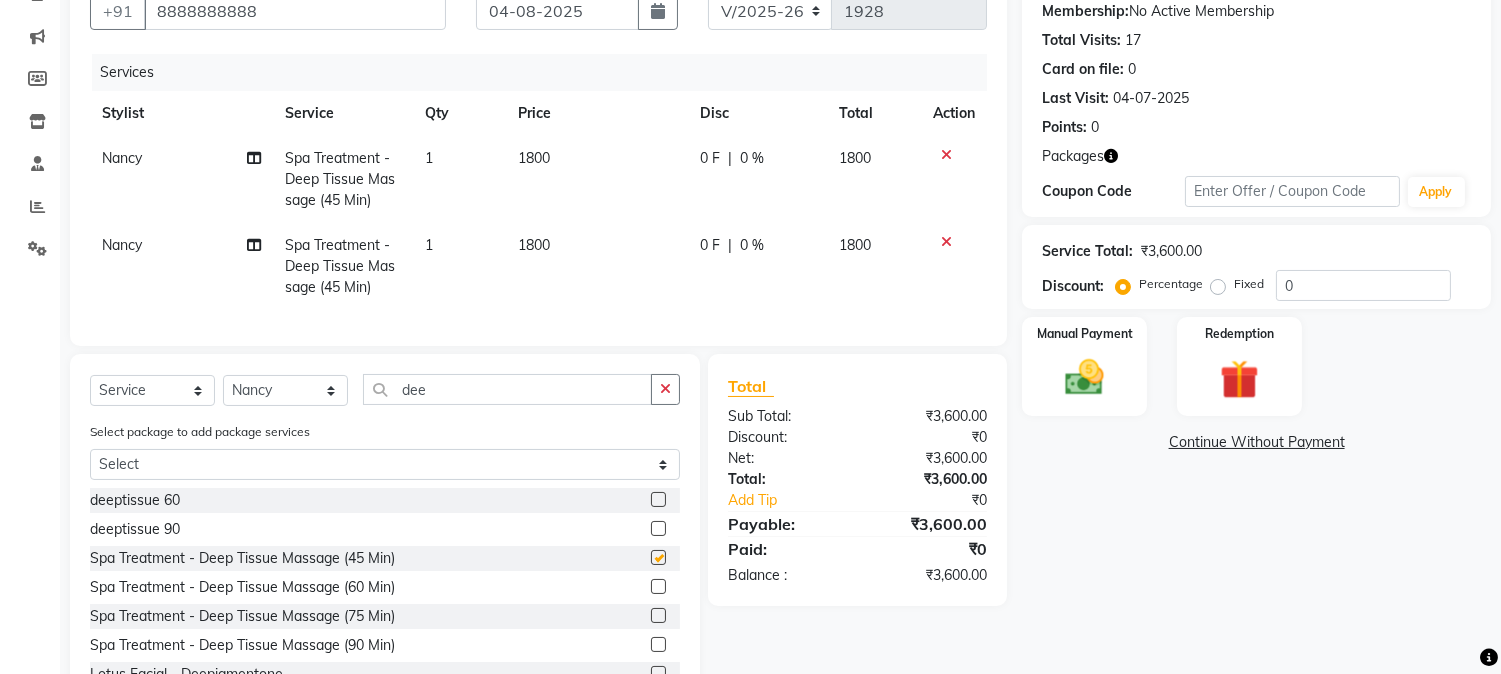 checkbox on "false" 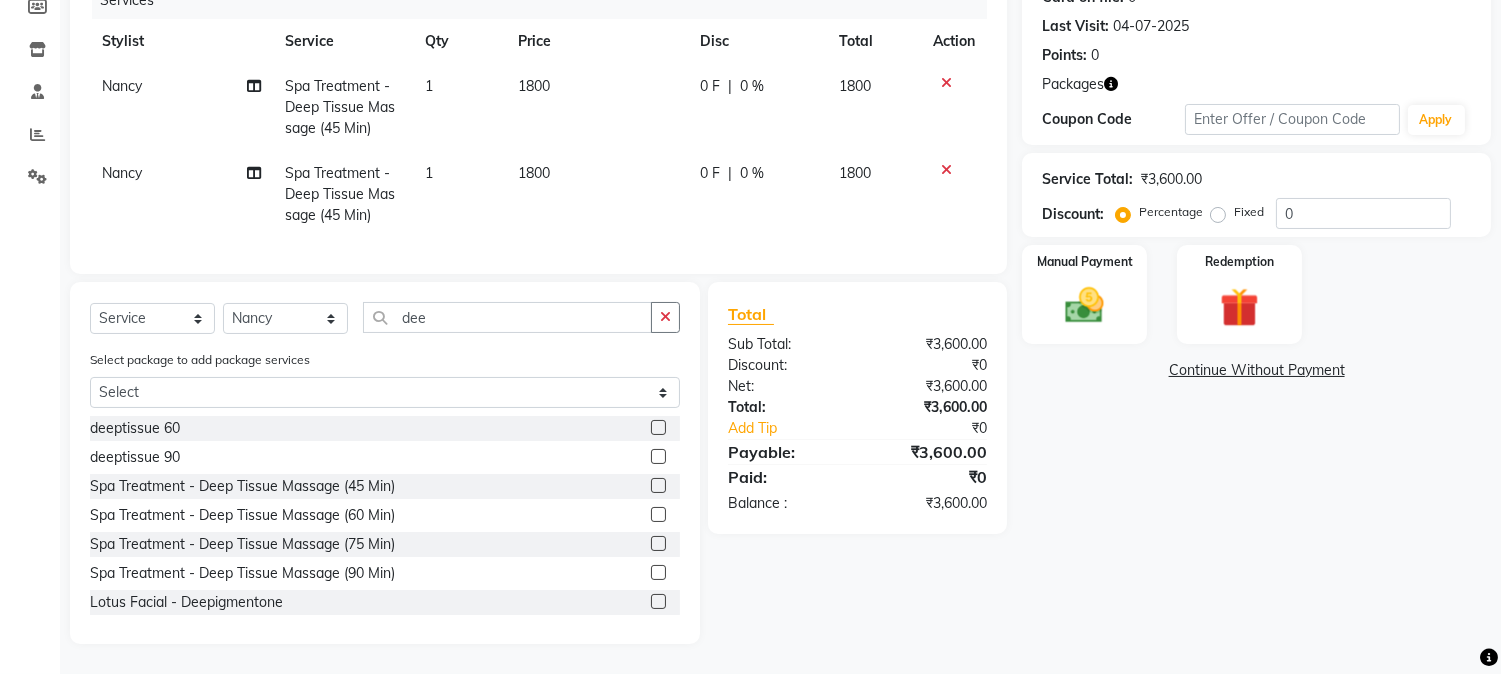 scroll, scrollTop: 282, scrollLeft: 0, axis: vertical 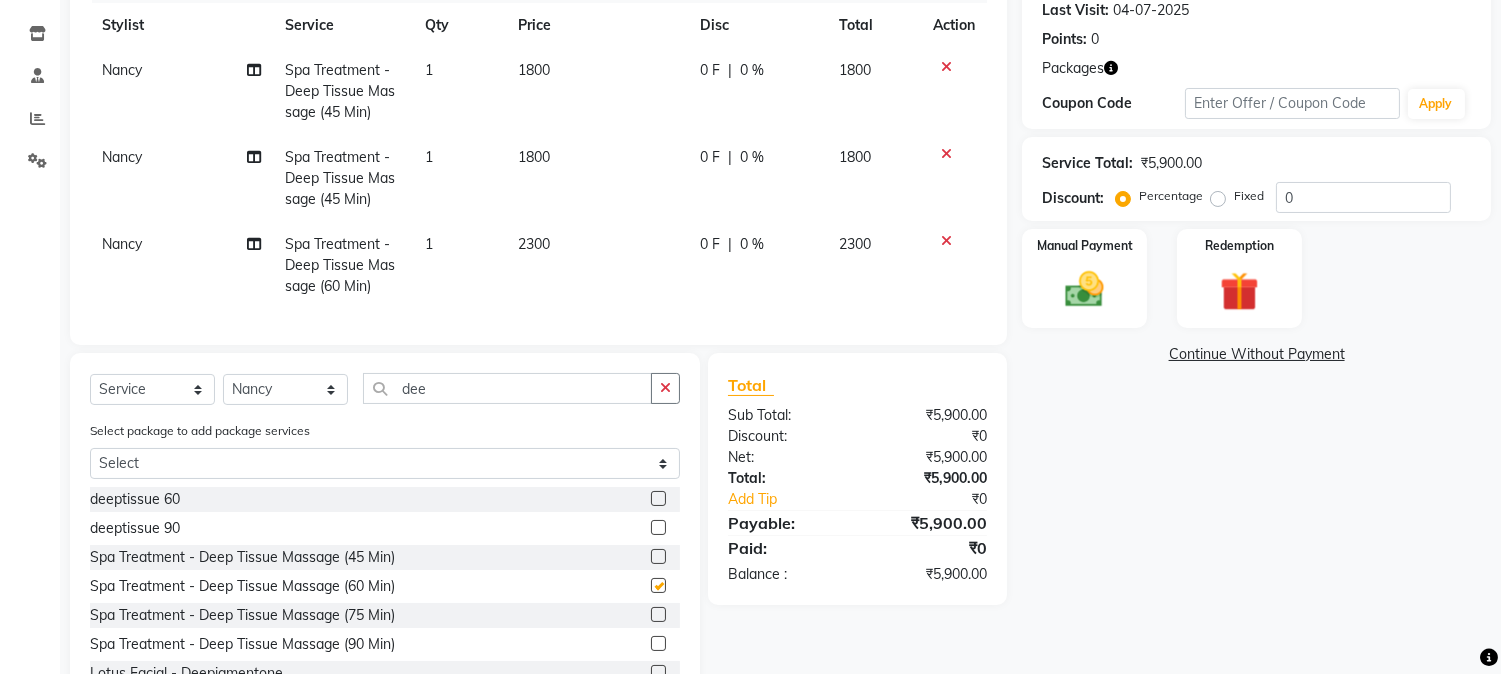 checkbox on "false" 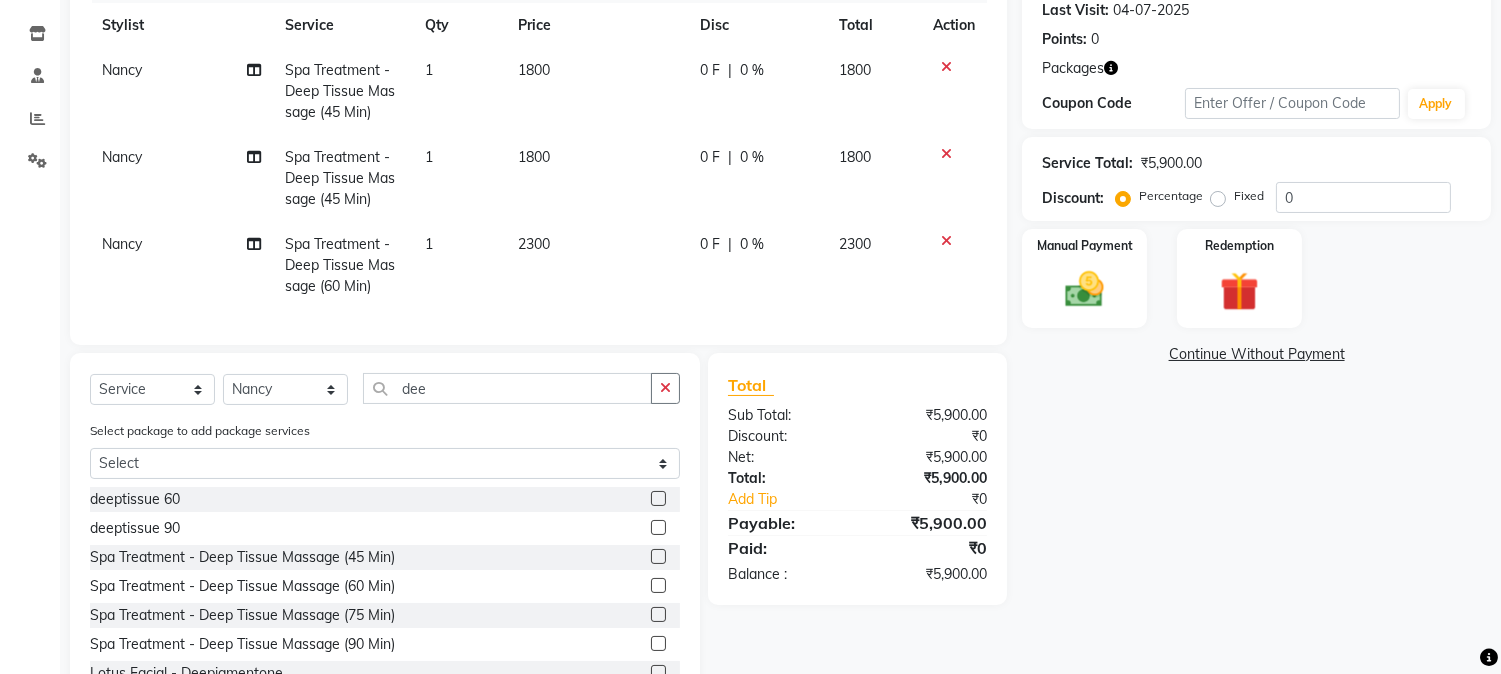 click 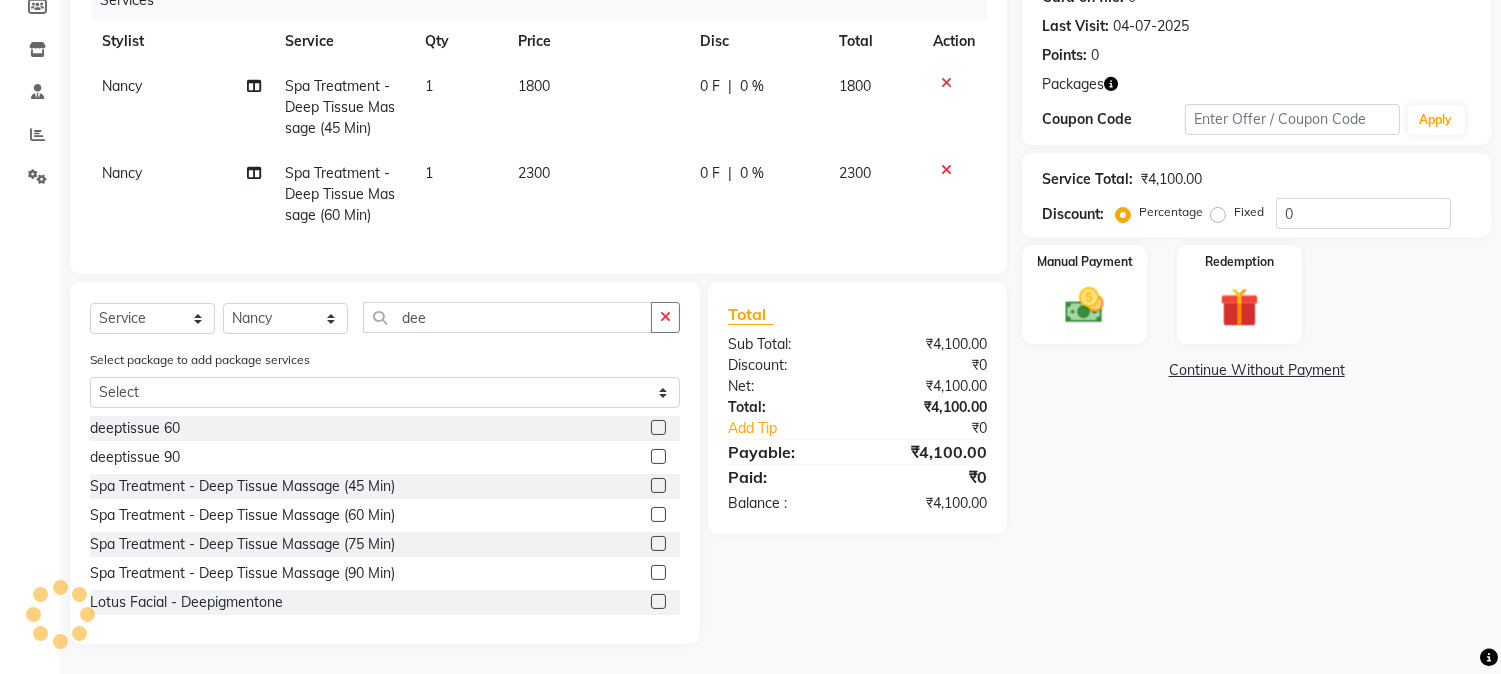 click 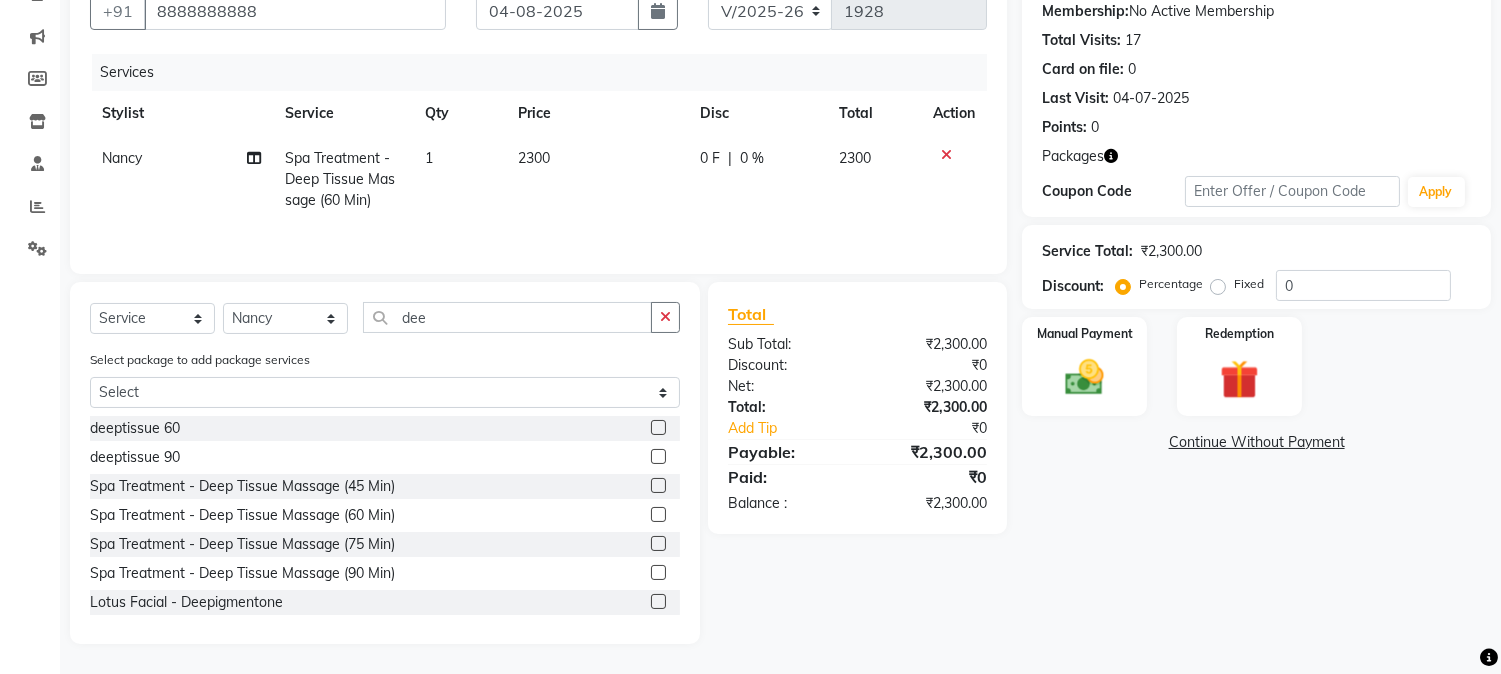 scroll, scrollTop: 195, scrollLeft: 0, axis: vertical 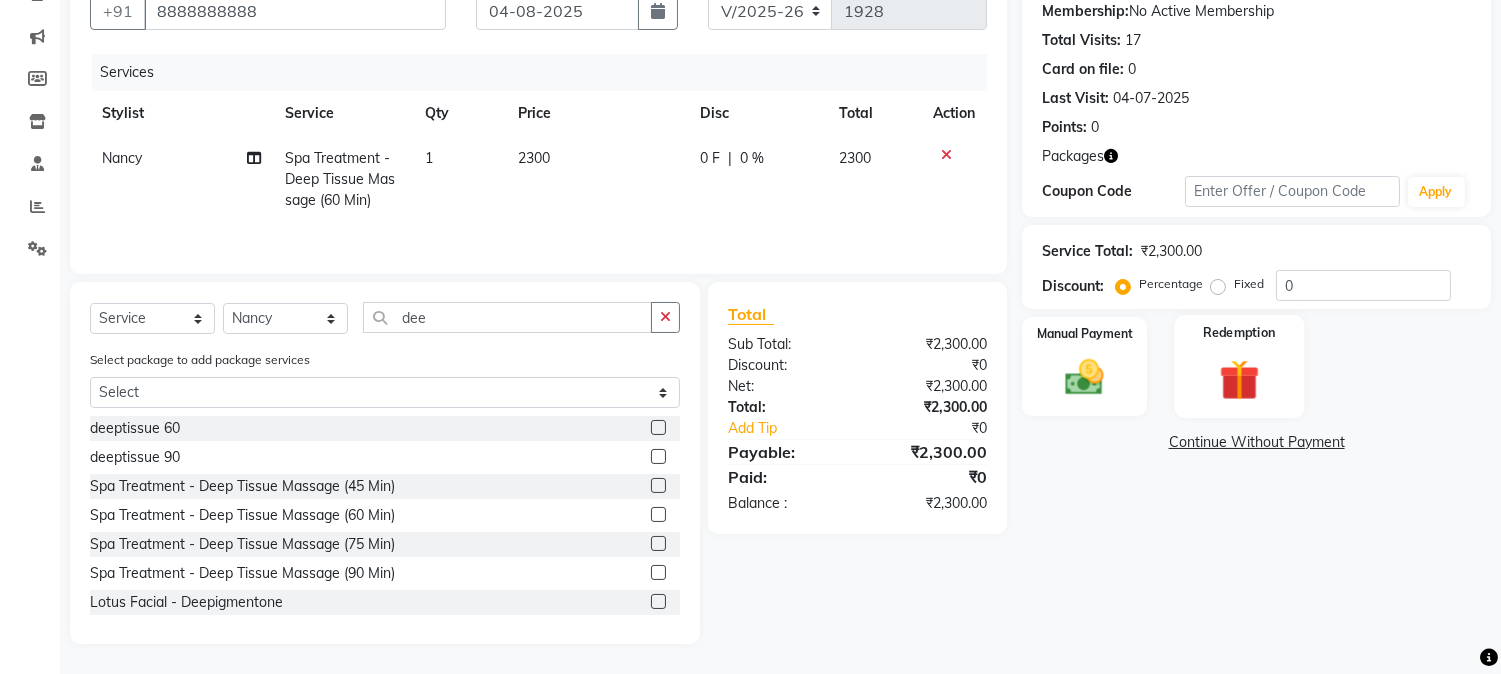 click 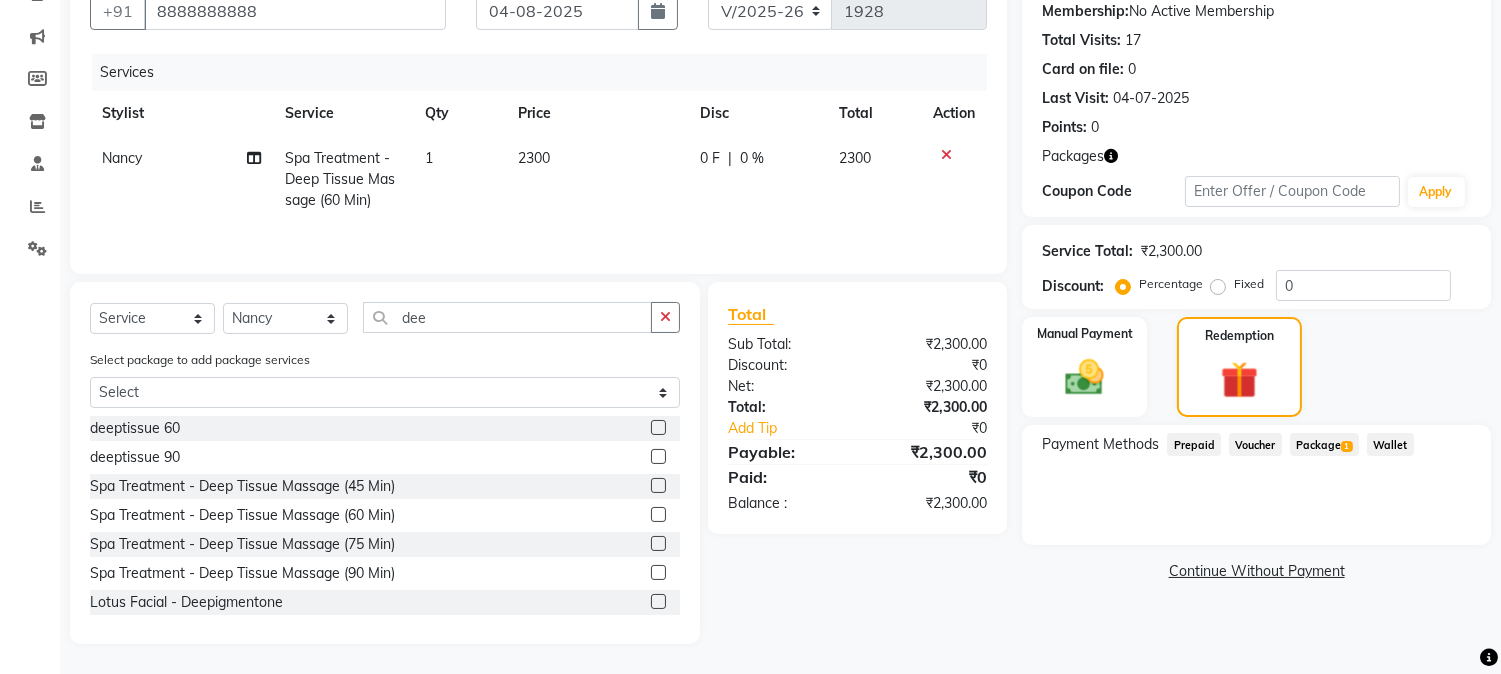 click on "Package  1" 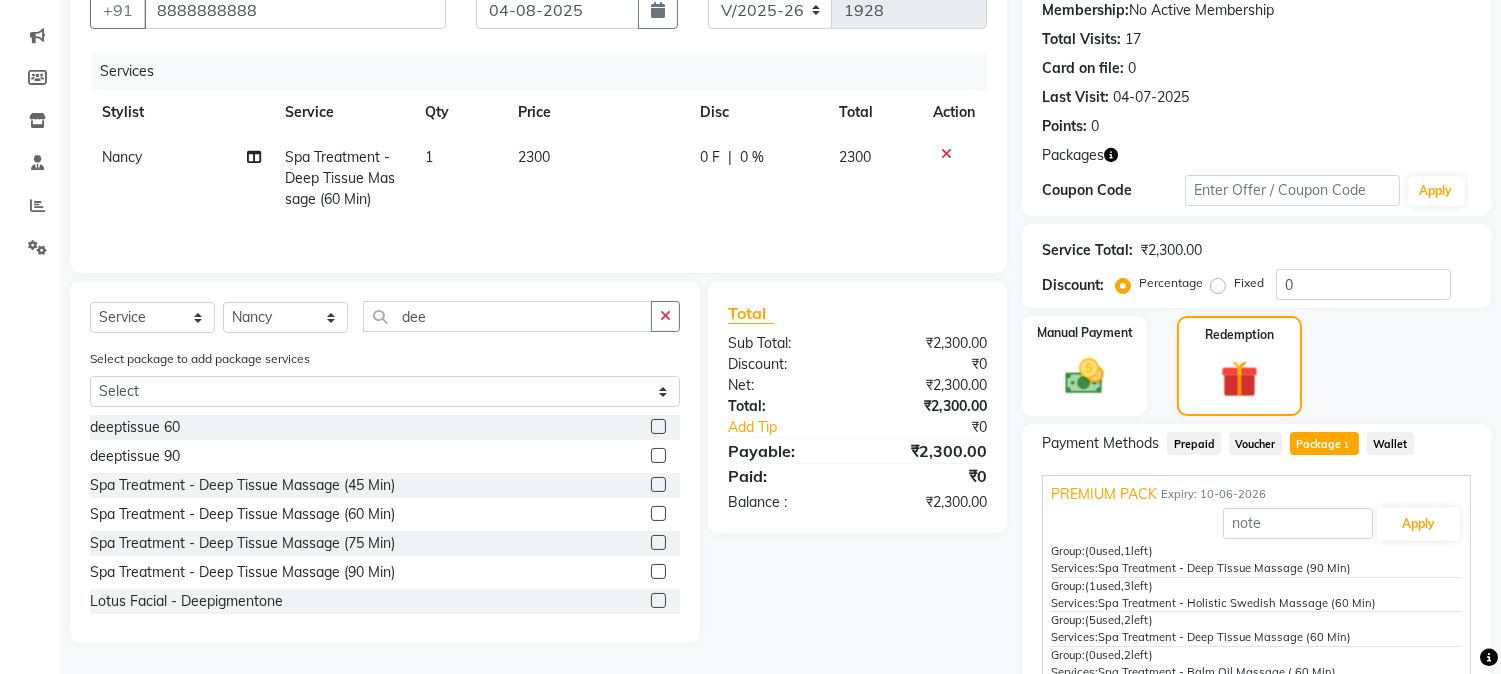 scroll, scrollTop: 282, scrollLeft: 0, axis: vertical 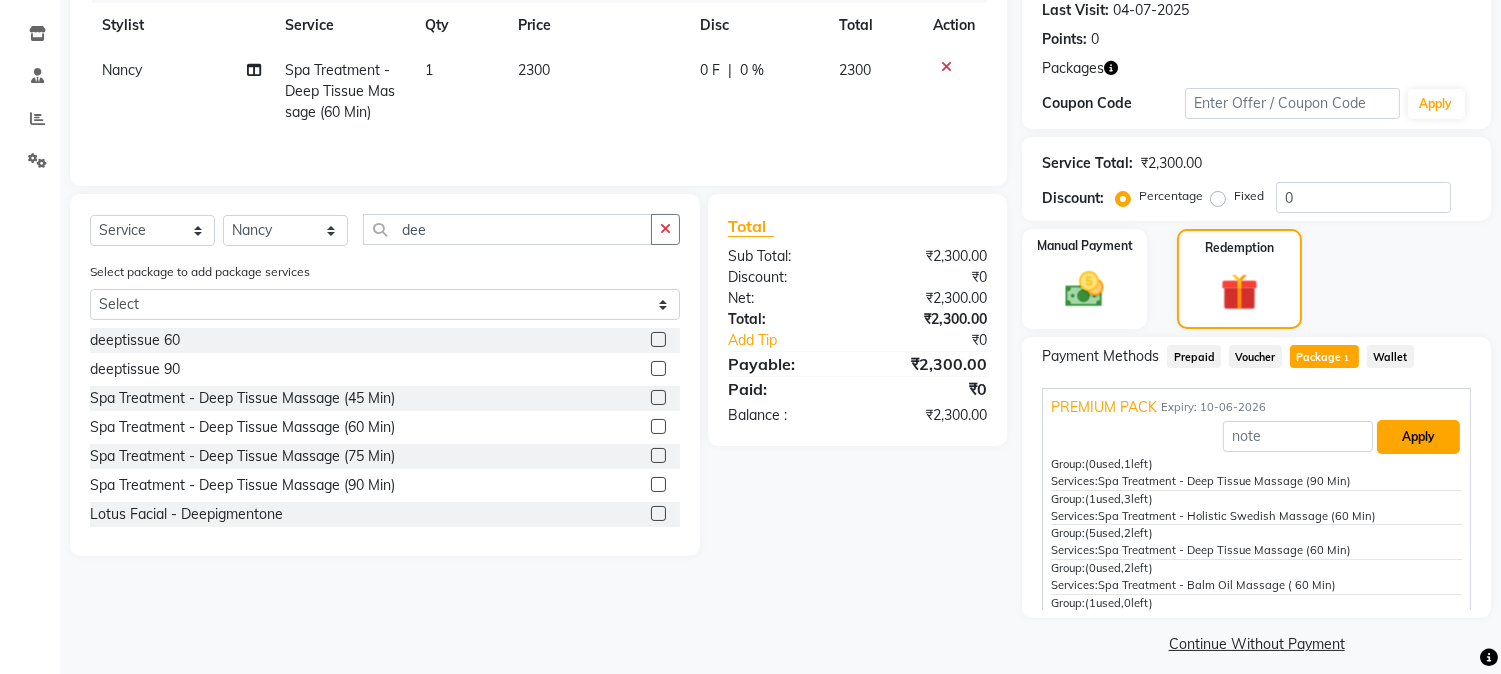 click on "Apply" at bounding box center (1418, 437) 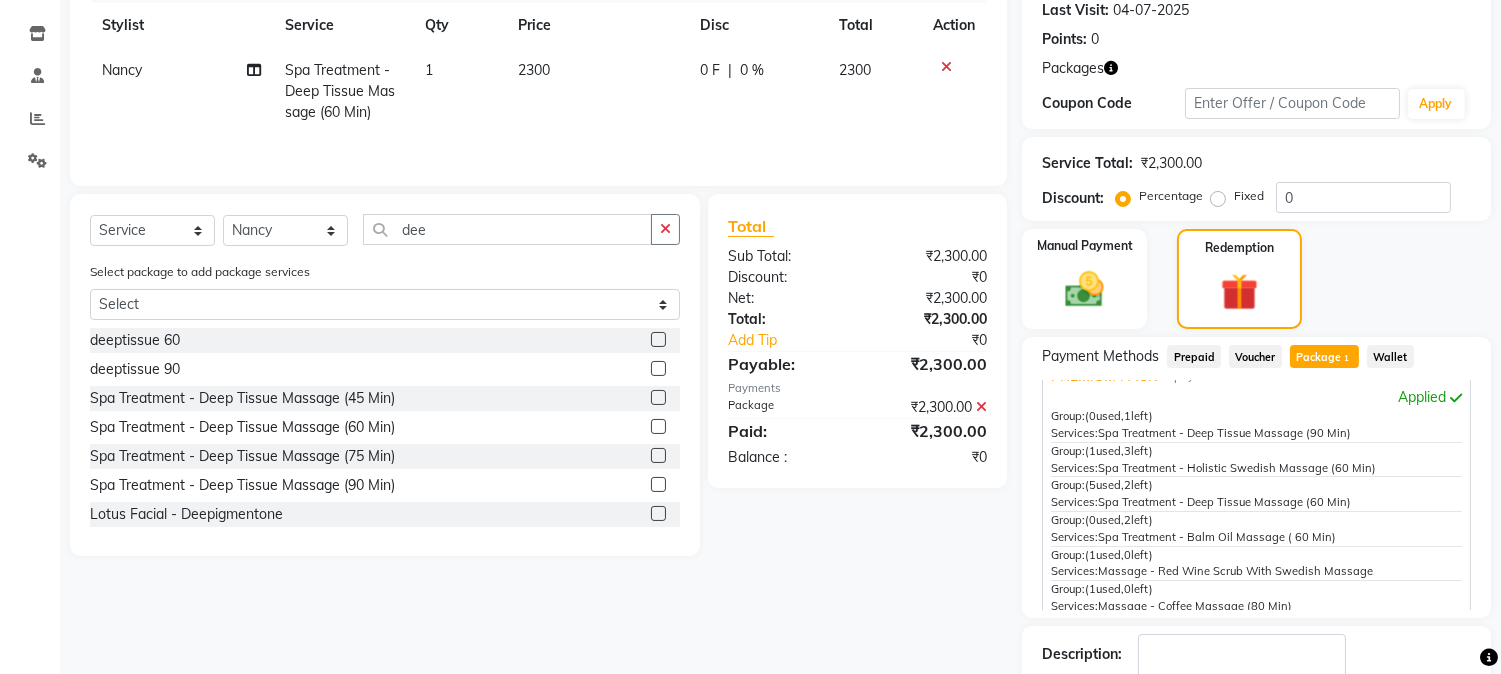 scroll, scrollTop: 62, scrollLeft: 0, axis: vertical 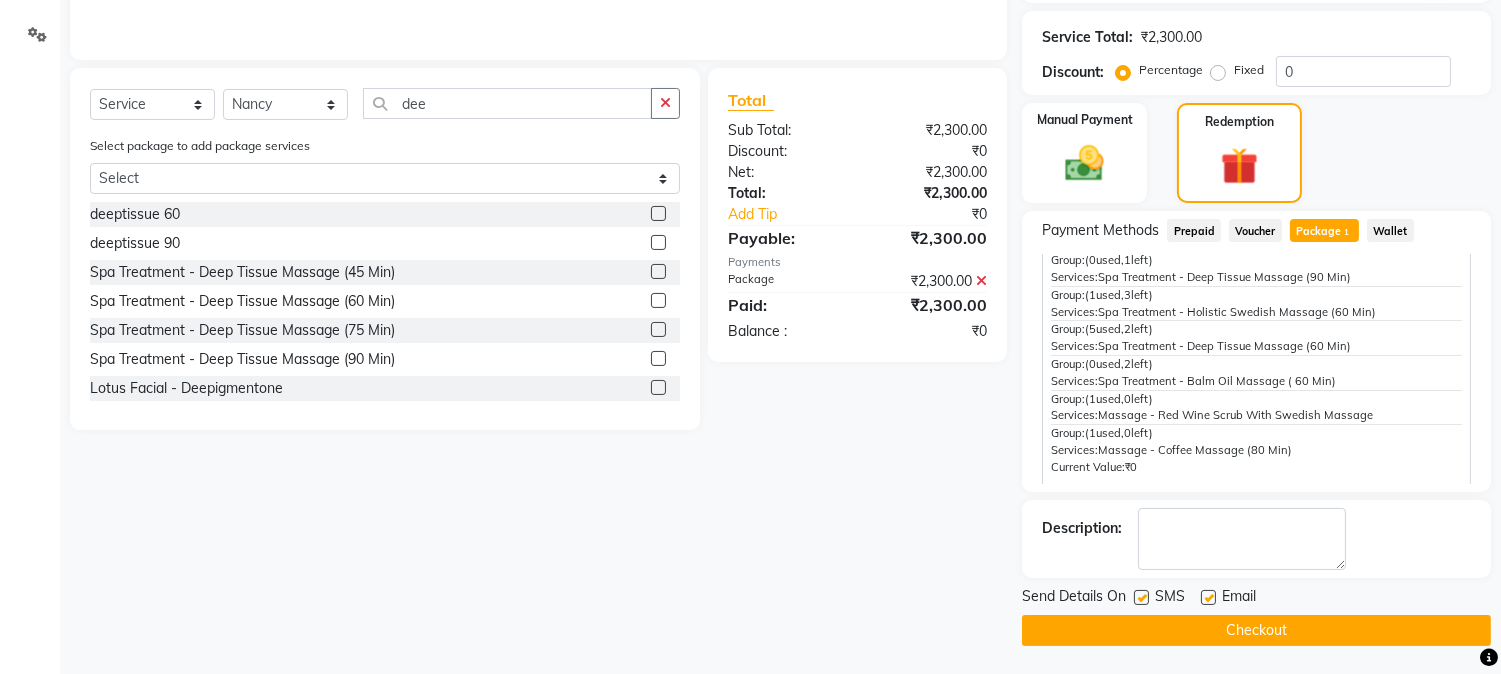 click on "Checkout" 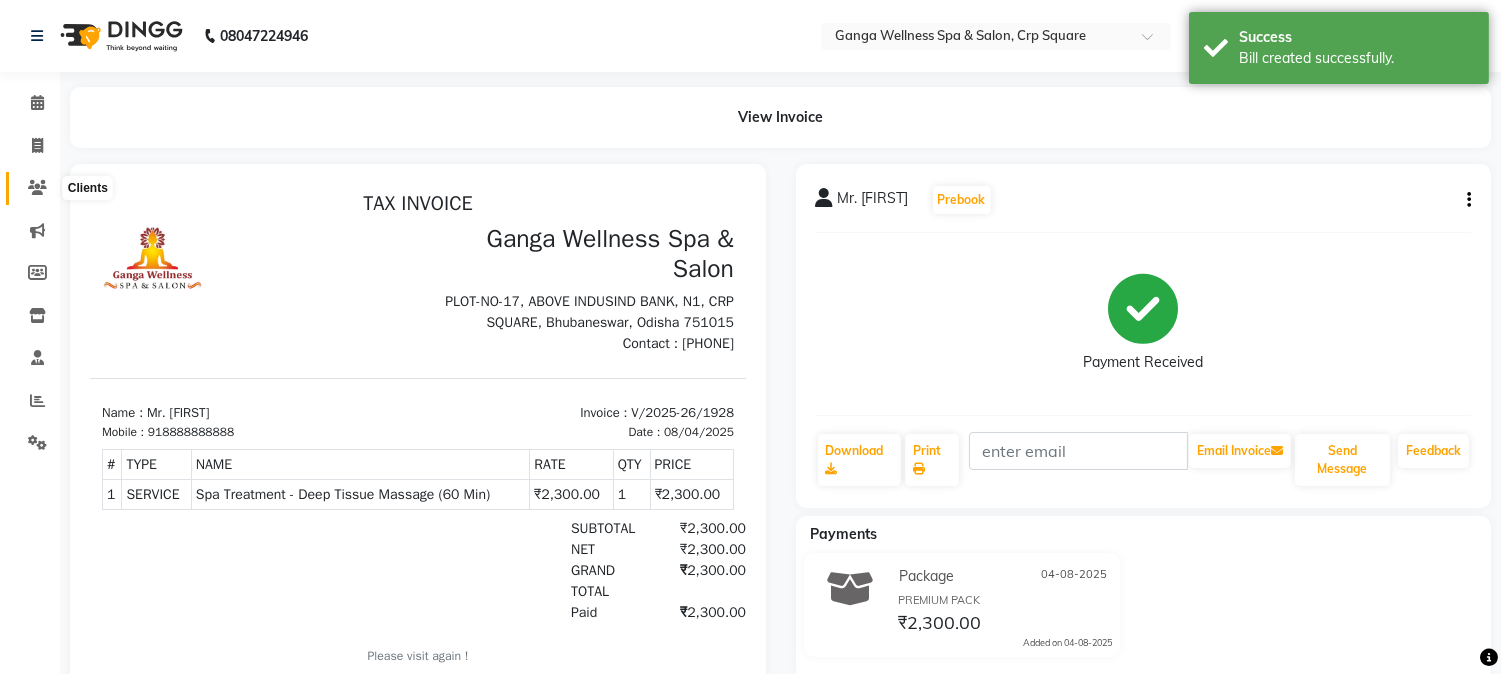 scroll, scrollTop: 0, scrollLeft: 0, axis: both 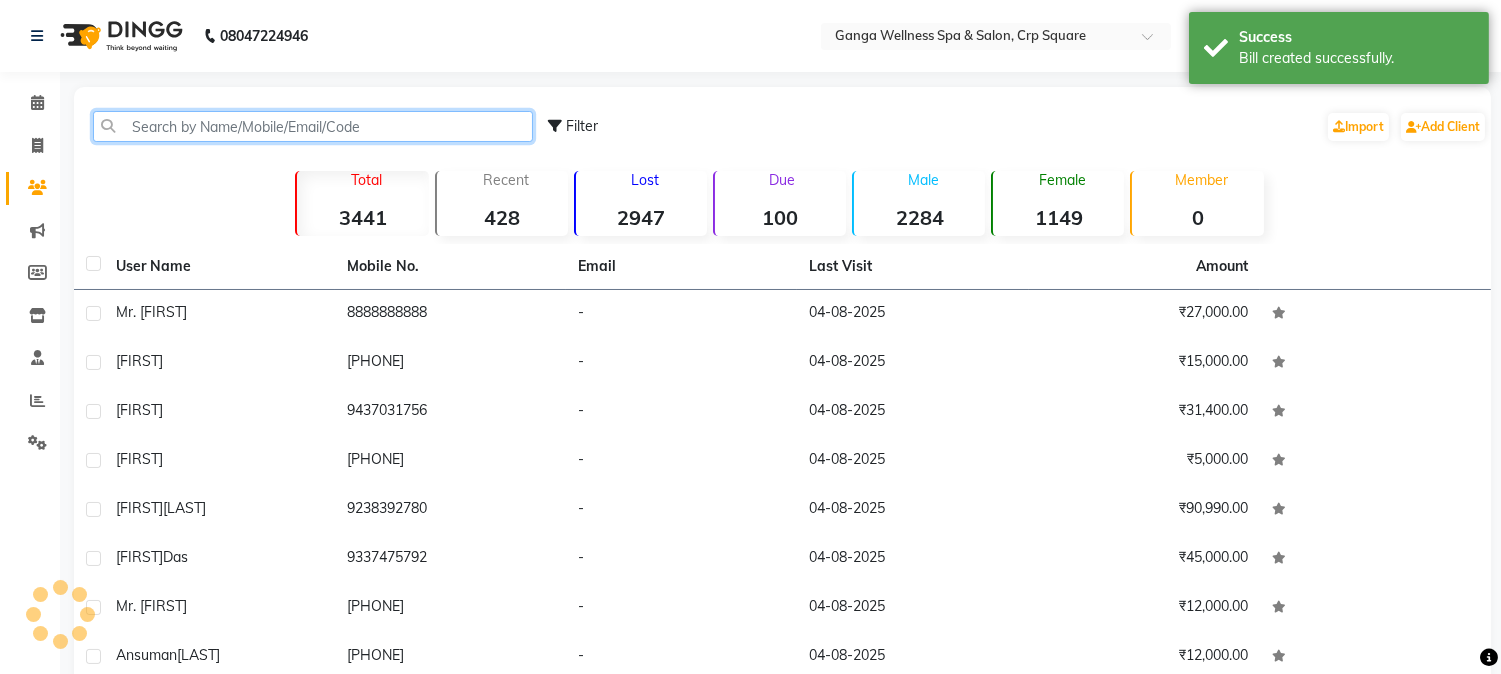 click 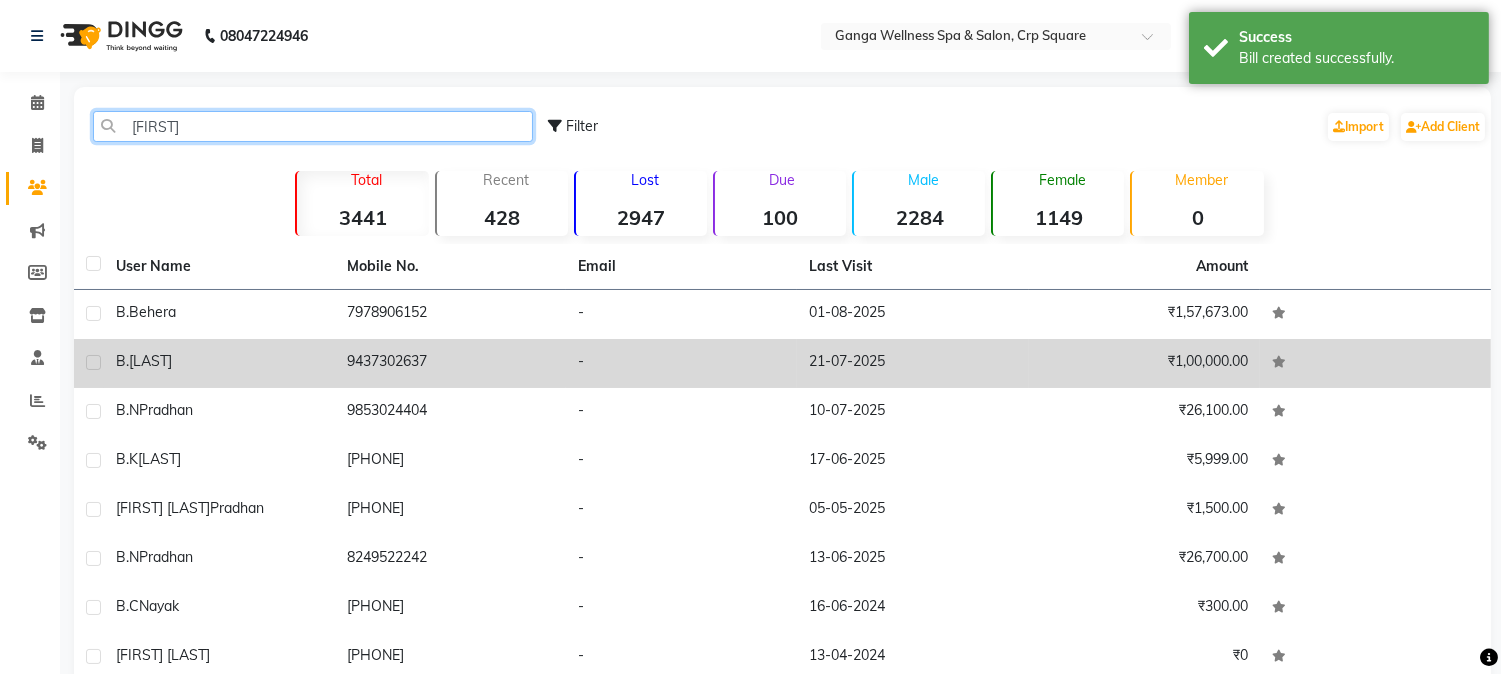 type on "b." 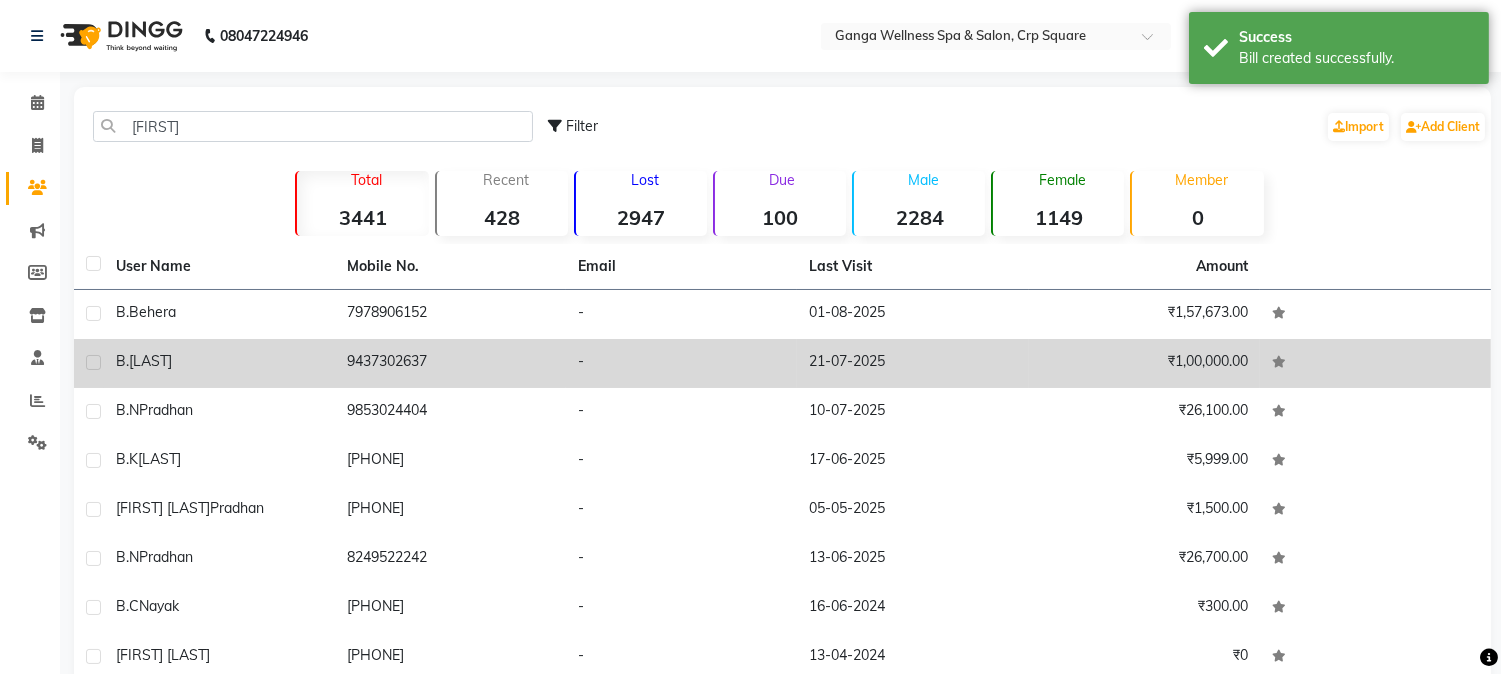 click on "B.  Bahinipati" 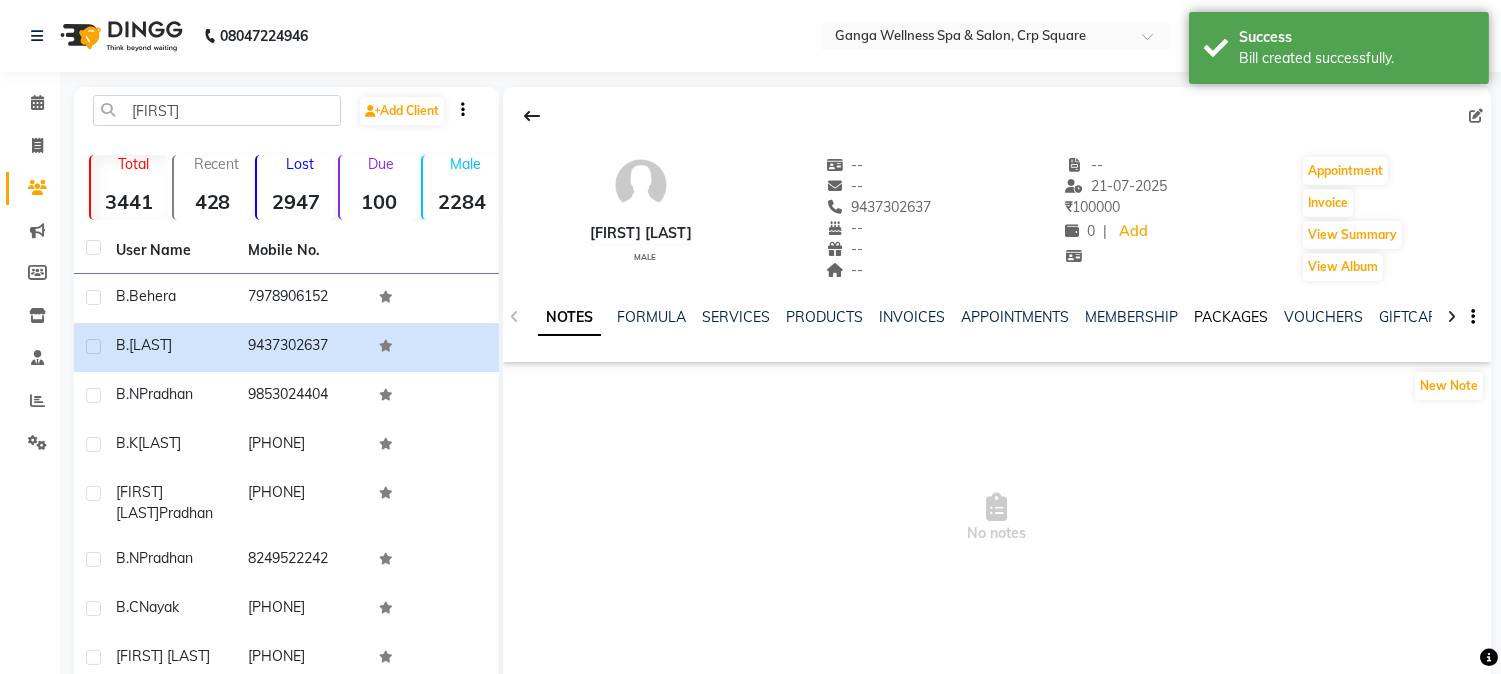 click on "PACKAGES" 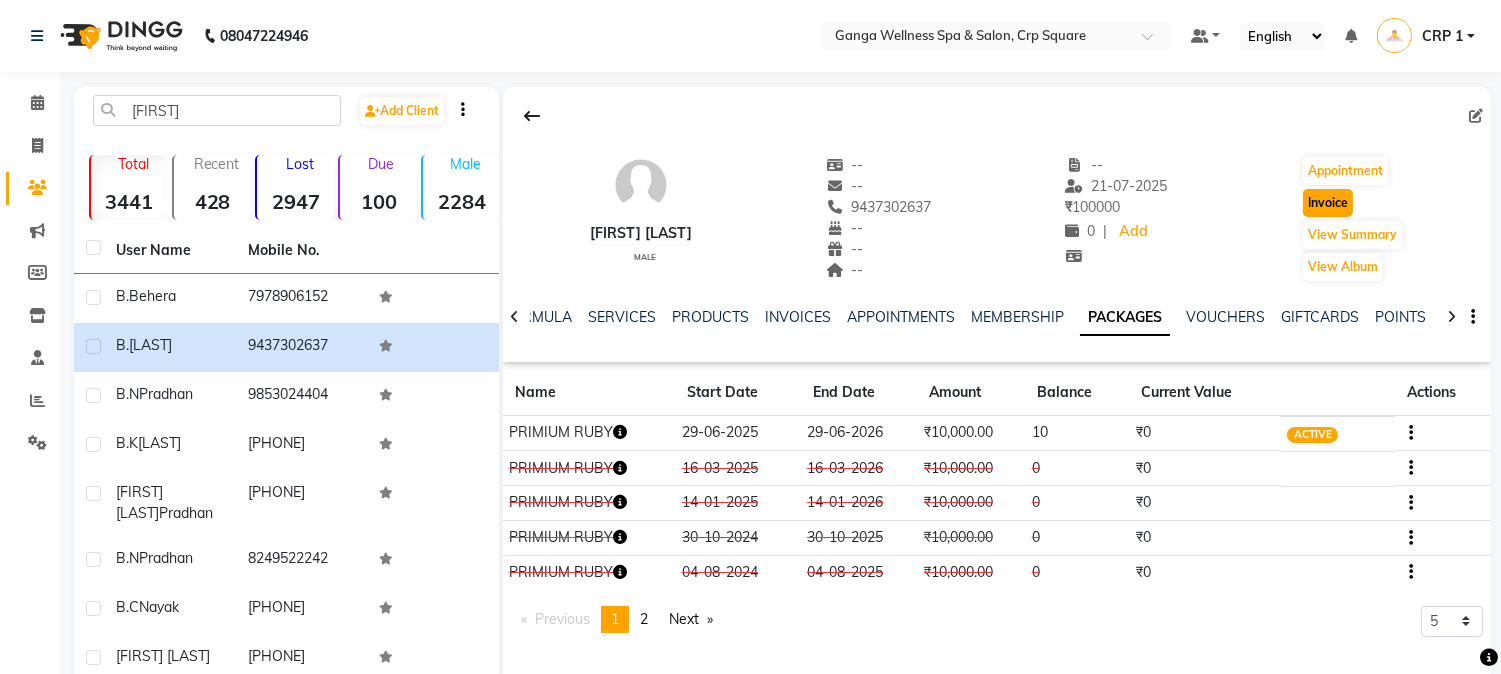click on "Invoice" 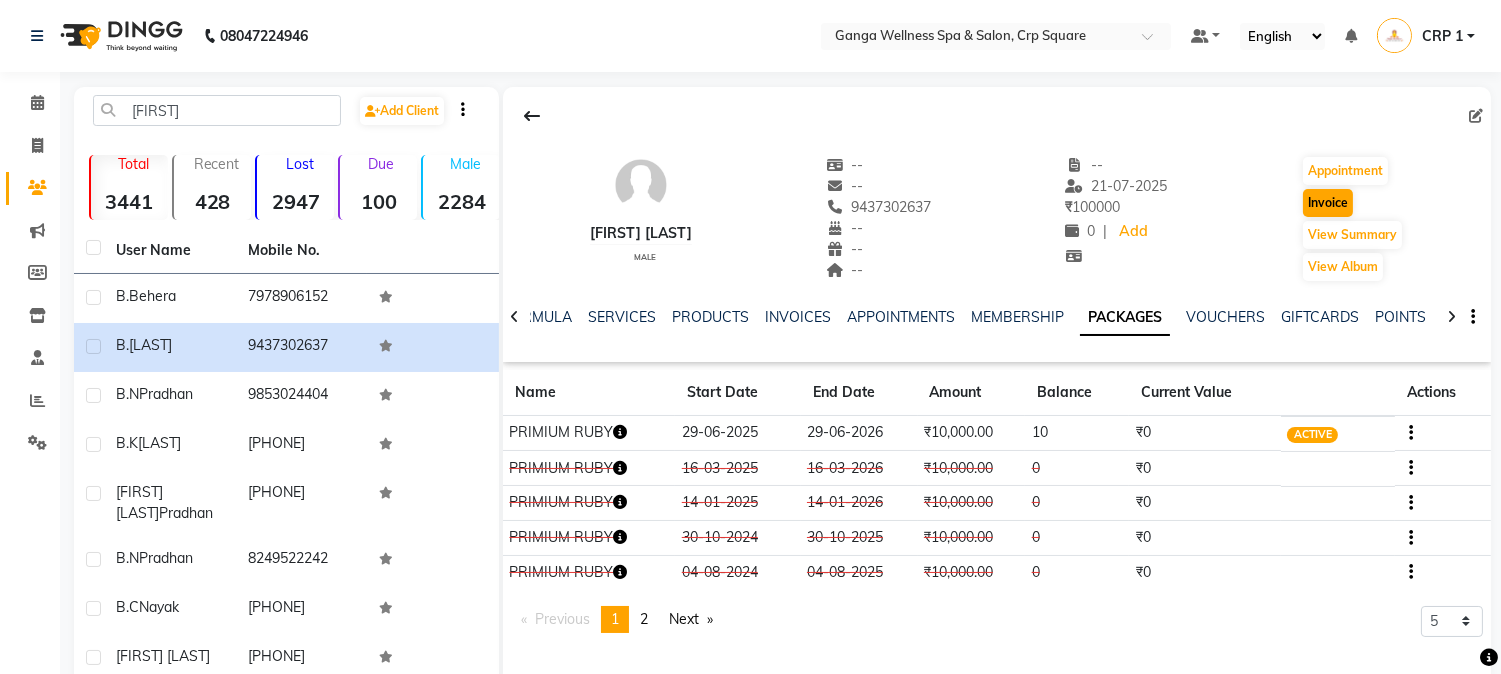 select on "service" 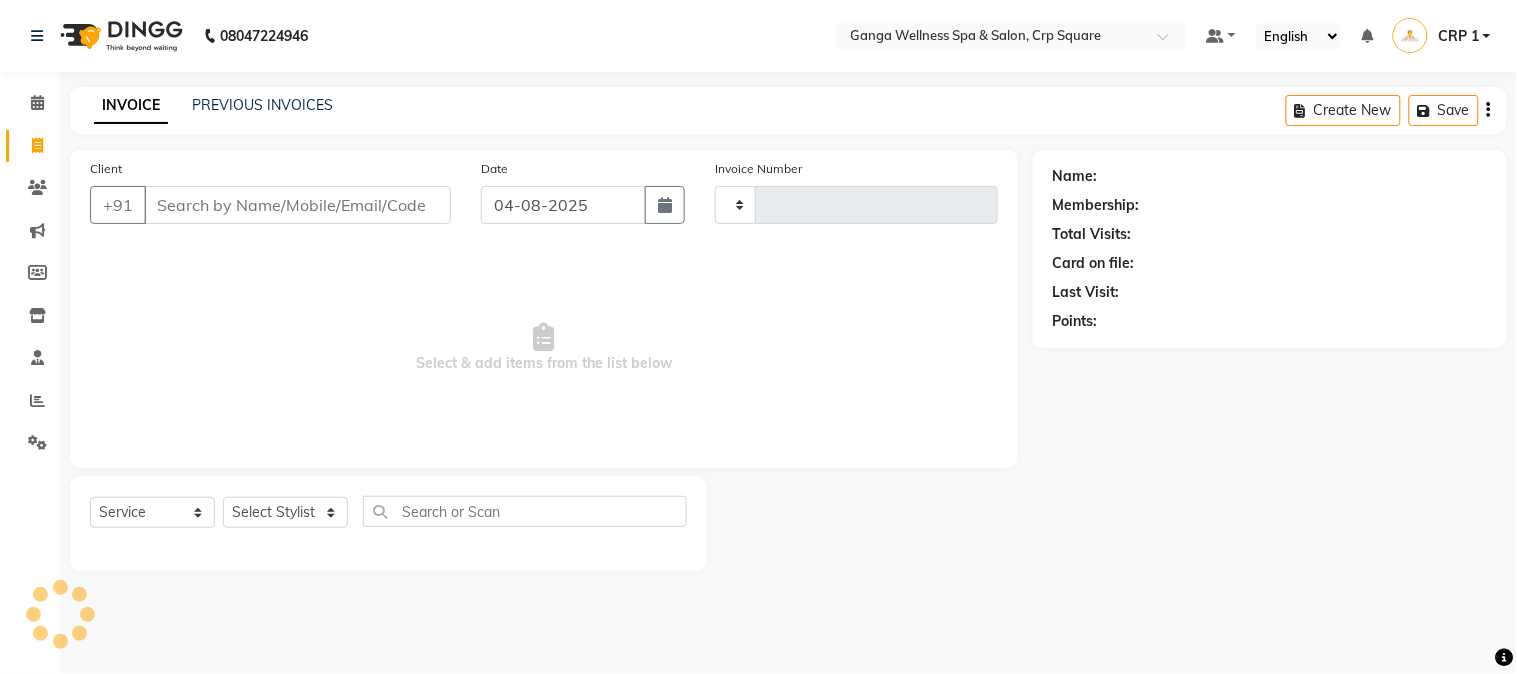 type on "1929" 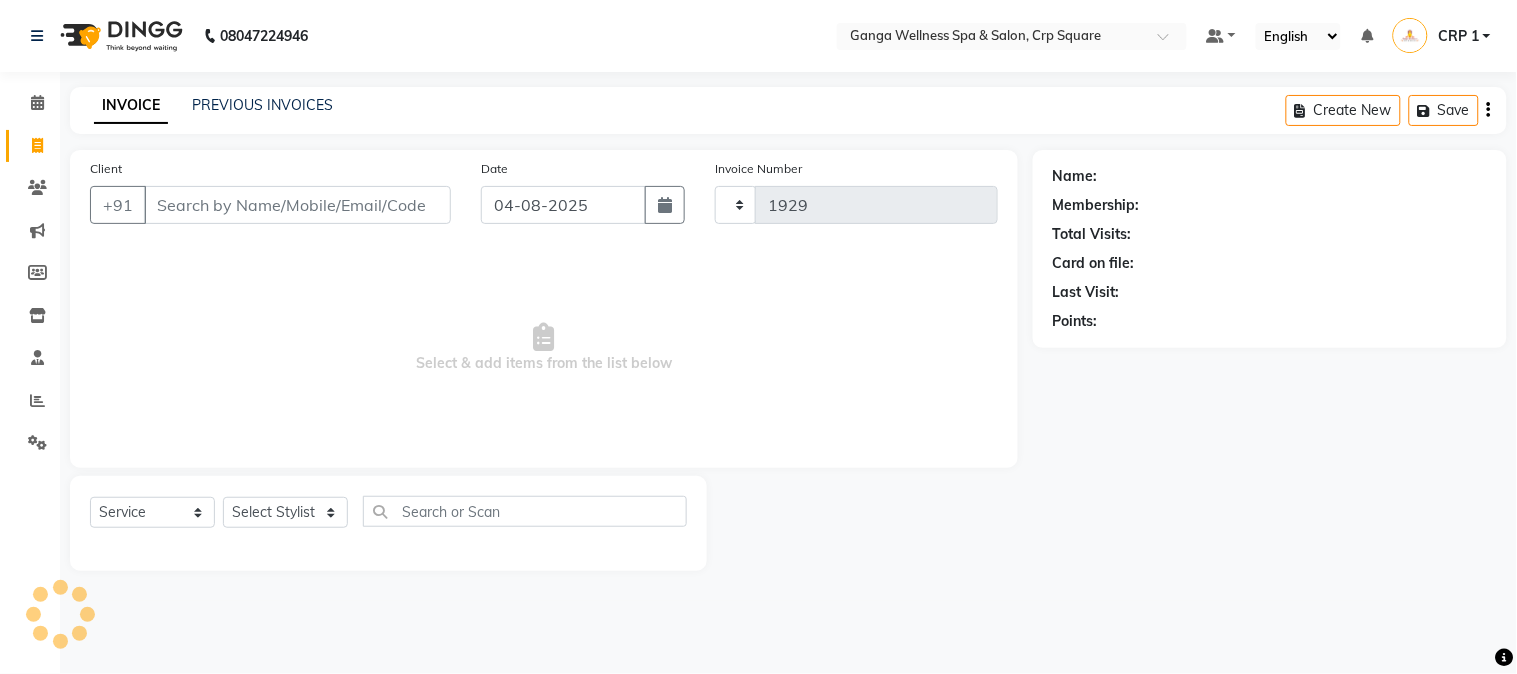 select on "715" 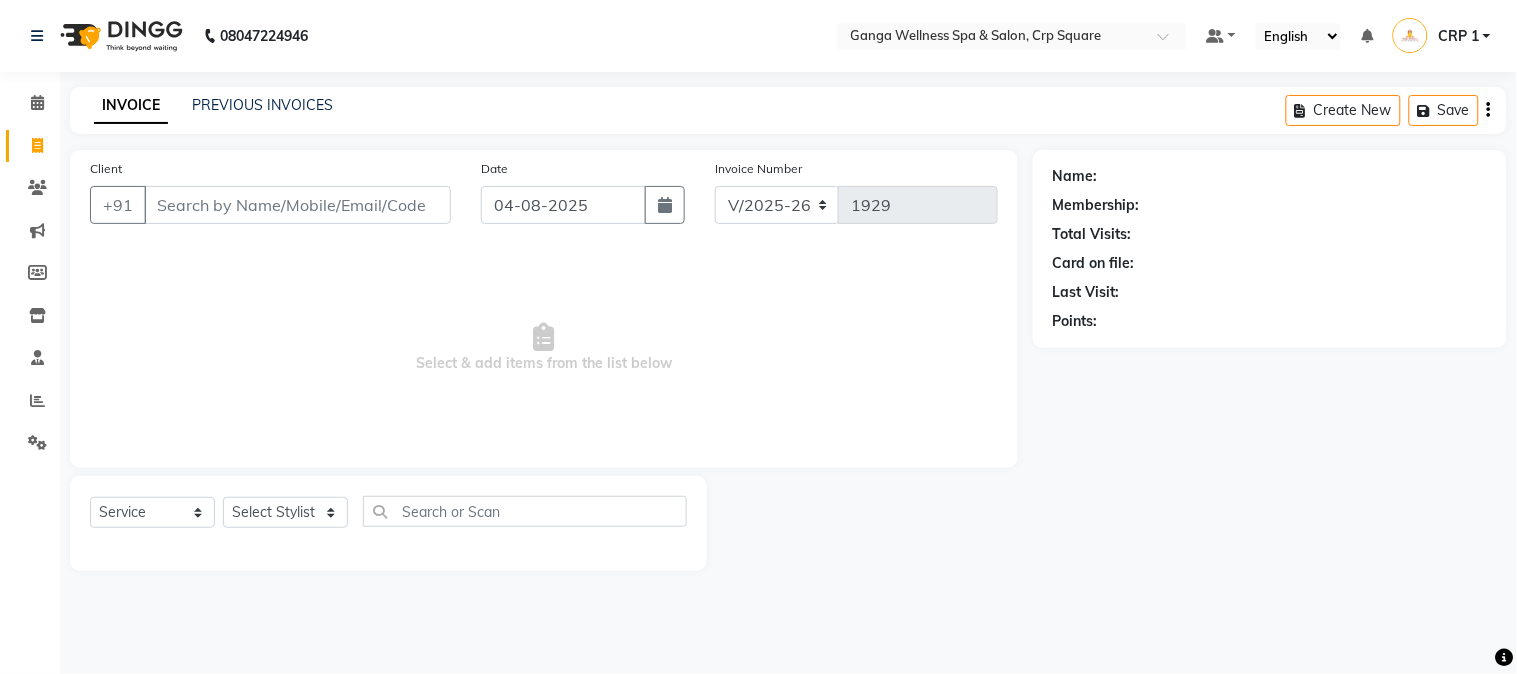 type on "9437302637" 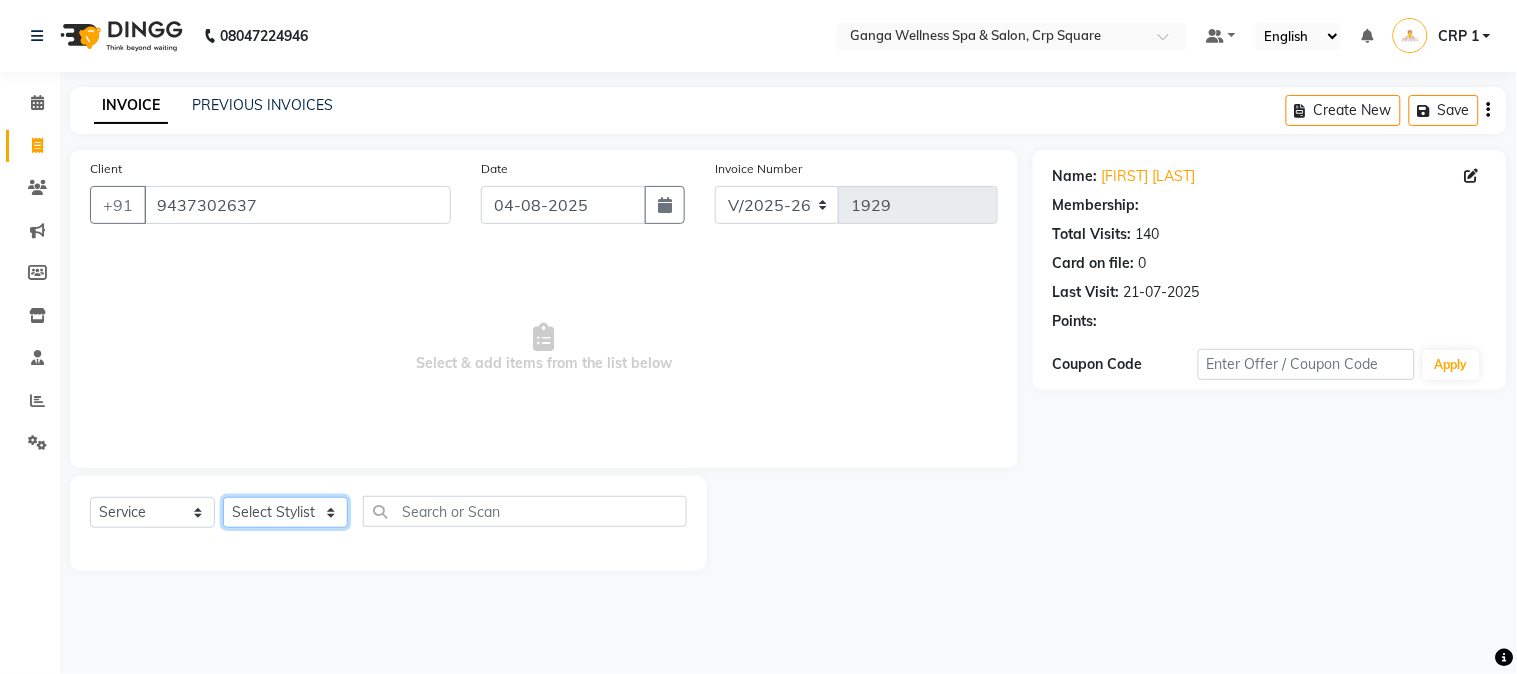 click on "Select Stylist Aarovi Abhin Alisha Ammi Ania Annei Api Ayen Bikash Bina CRP 1 CRP 2 Dipti Elina G1 G1 Salon General Manager  Helen Jasmine Jayashree JC Jenny kavi Krishna Manoj Mathu  Monika Moon Nancy Nirupama Pabitra Papu Puja Purnima Rajashree Raju Rashmi Rasmi  Remi Rinky Riya Rose Sanjiv Saraswati Saroj Sir  Shrabani Sofia Steffy Sukanya Surren Mahapatra Sushree Swopna Umpi Zuali" 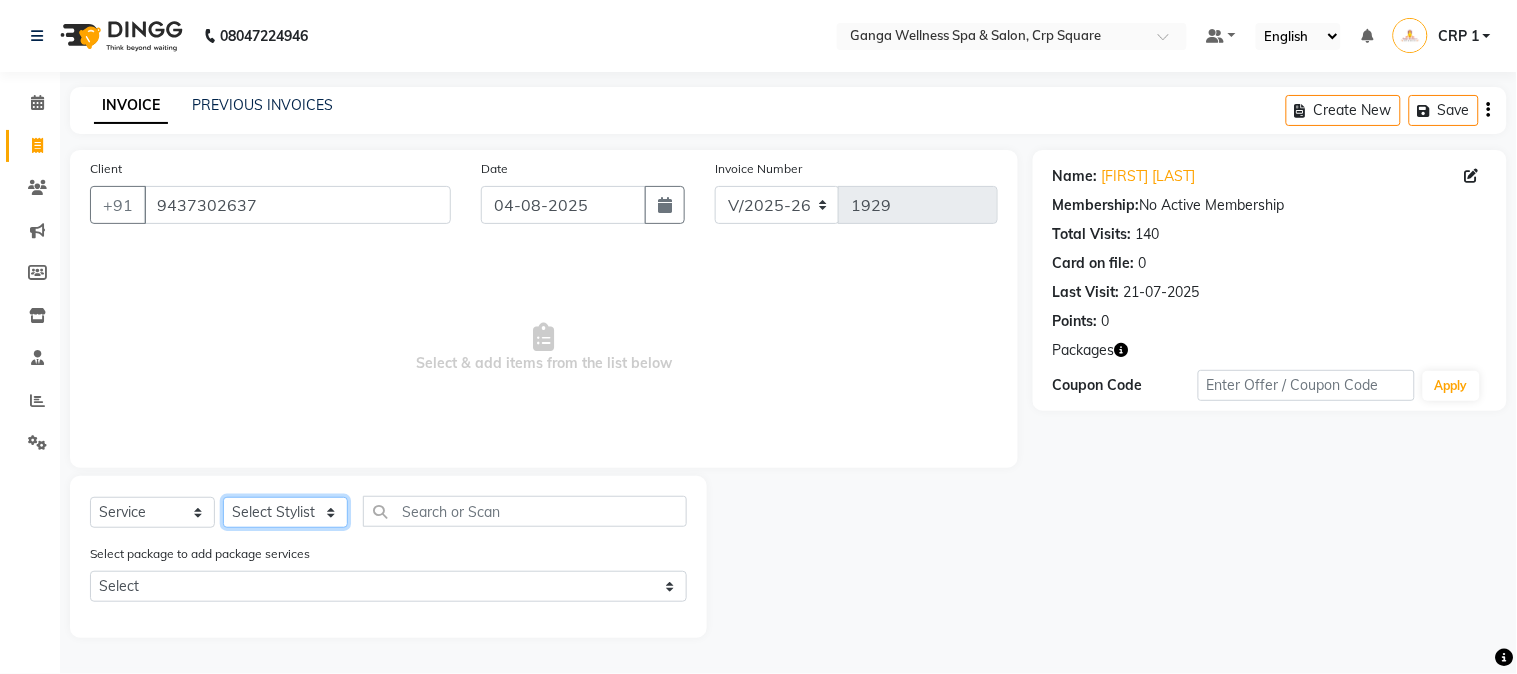 select on "83729" 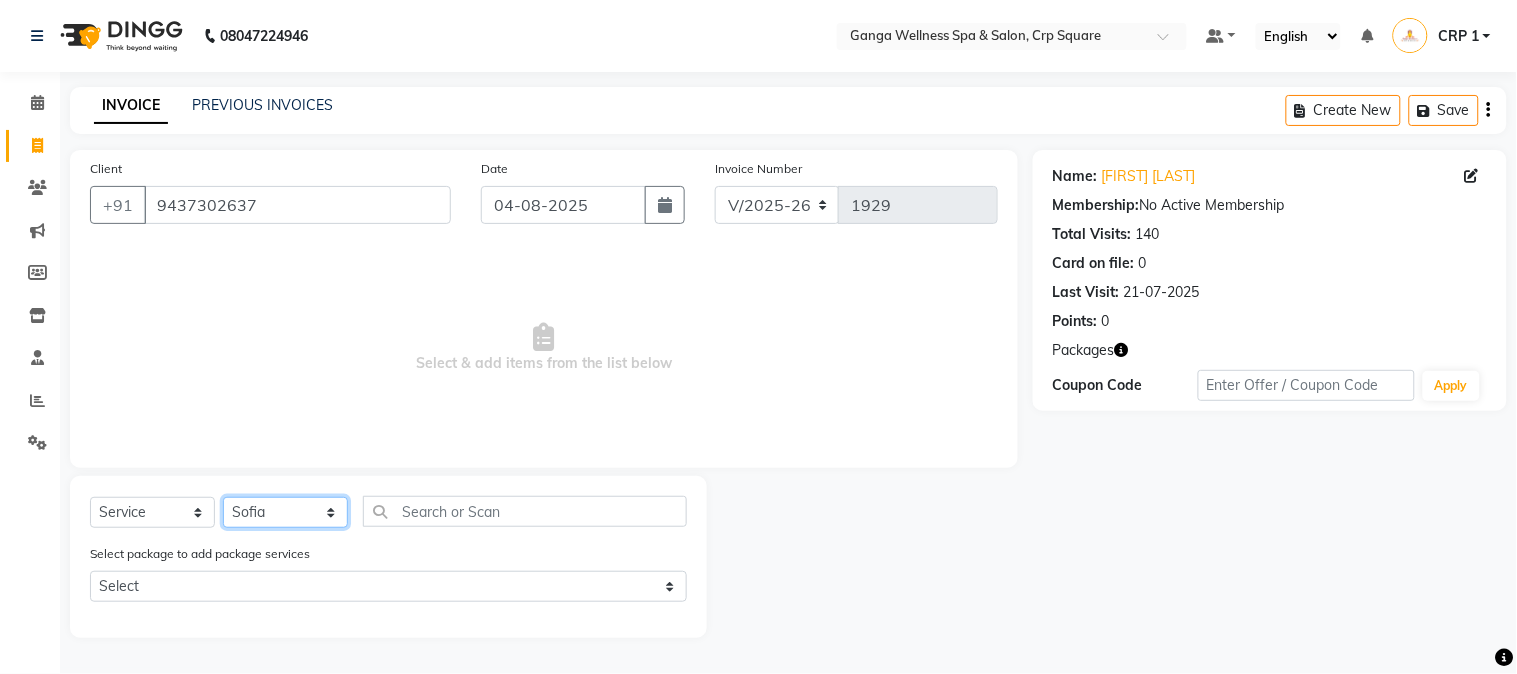 click on "Select Stylist Aarovi Abhin Alisha Ammi Ania Annei Api Ayen Bikash Bina CRP 1 CRP 2 Dipti Elina G1 G1 Salon General Manager  Helen Jasmine Jayashree JC Jenny kavi Krishna Manoj Mathu  Monika Moon Nancy Nirupama Pabitra Papu Puja Purnima Rajashree Raju Rashmi Rasmi  Remi Rinky Riya Rose Sanjiv Saraswati Saroj Sir  Shrabani Sofia Steffy Sukanya Surren Mahapatra Sushree Swopna Umpi Zuali" 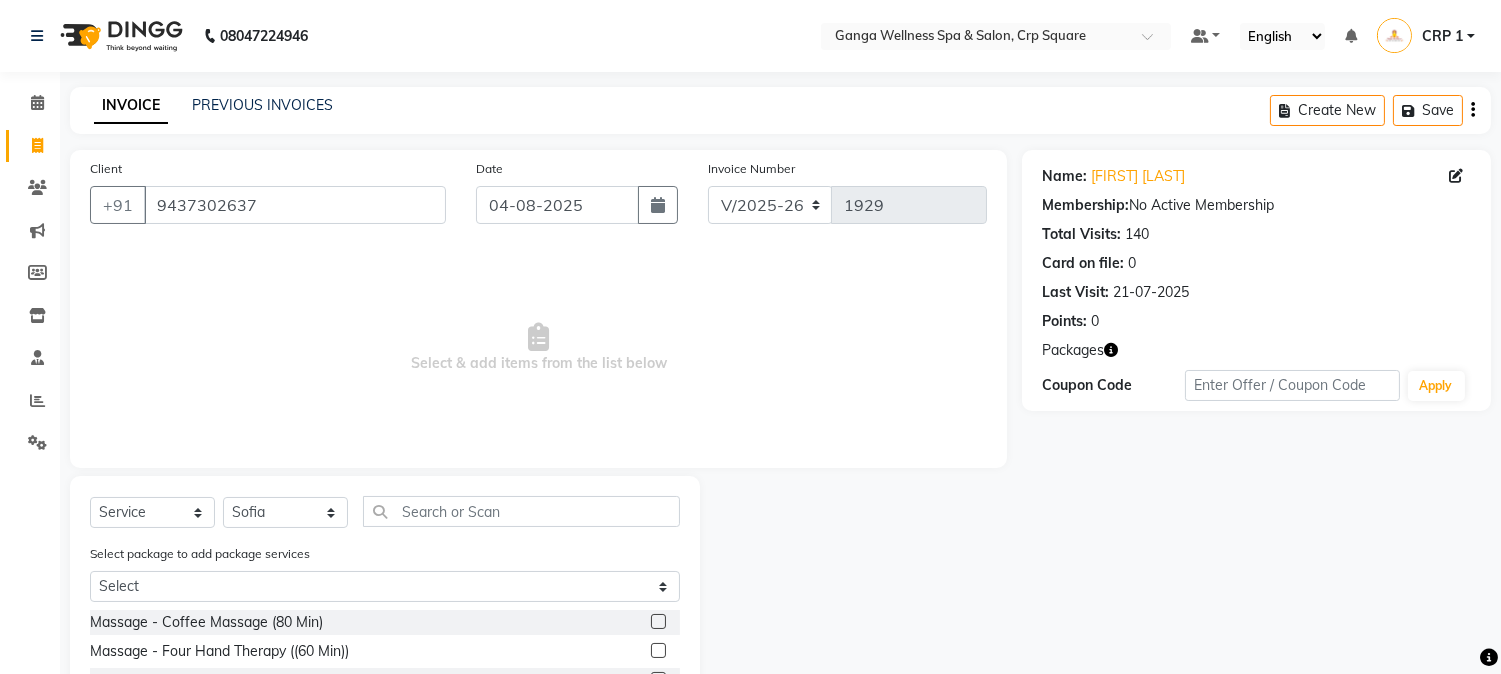 click on "Select  Service  Product  Membership  Package Voucher Prepaid Gift Card  Select Stylist Aarovi Abhin Alisha Ammi Ania Annei Api Ayen Bikash Bina CRP 1 CRP 2 Dipti Elina G1 G1 Salon General Manager  Helen Jasmine Jayashree JC Jenny kavi Krishna Manoj Mathu  Monika Moon Nancy Nirupama Pabitra Papu Puja Purnima Rajashree Raju Rashmi Rasmi  Remi Rinky Riya Rose Sanjiv Saraswati Saroj Sir  Shrabani Sofia Steffy Sukanya Surren Mahapatra Sushree Swopna Umpi Zuali Select package to add package services Select PRIMIUM RUBY Massage - Coffee Massage (80 Min)  Massage - Four Hand Therapy ((60 Min))  Massage - Cold Cream Massage ((60 Min))  Massage - Red Wine Scrub With Swedish Massage  Tips  Couple Massage   deeptissue 60  coffee massage 75  red wine massage 75  swedish 60  lomi lomi 60  soul Of Thailand Massage (60 Min  balm oil 60  deeptissue 90  the Bliss Massage (60 Min)  hamham  Hamham  Spa Treatment - Deep Tissue Massage (45 Min)  Spa Treatment - Deep Tissue Massage (60 Min)  Spa Treatment - Hamam  Keratine  Botox" 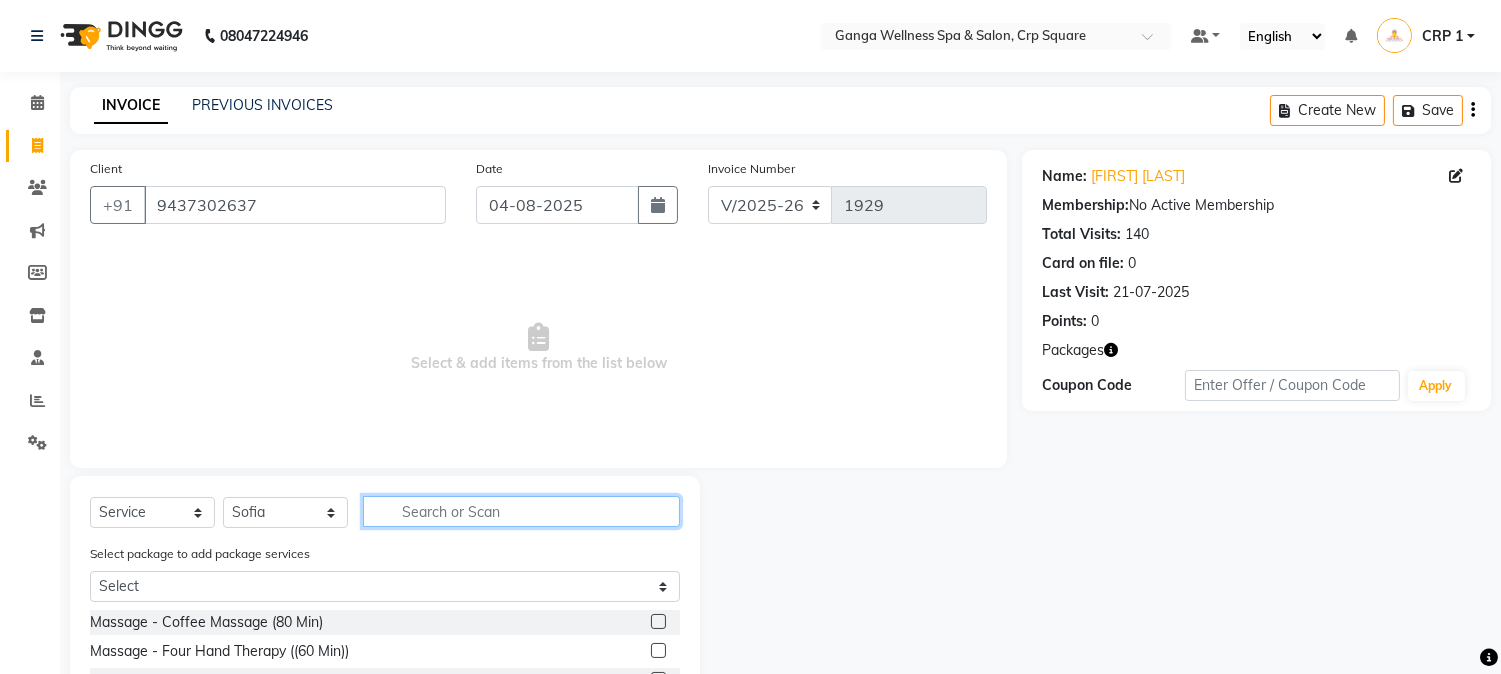 click 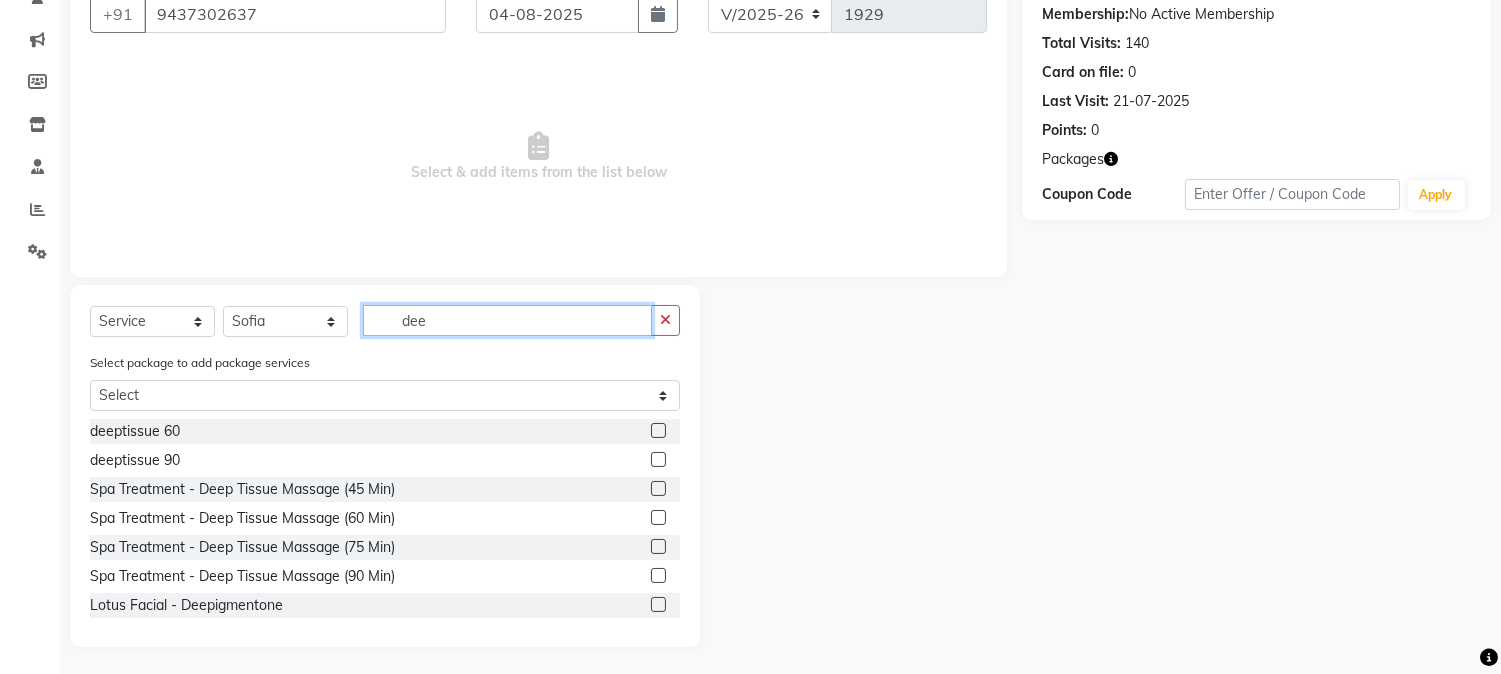 scroll, scrollTop: 194, scrollLeft: 0, axis: vertical 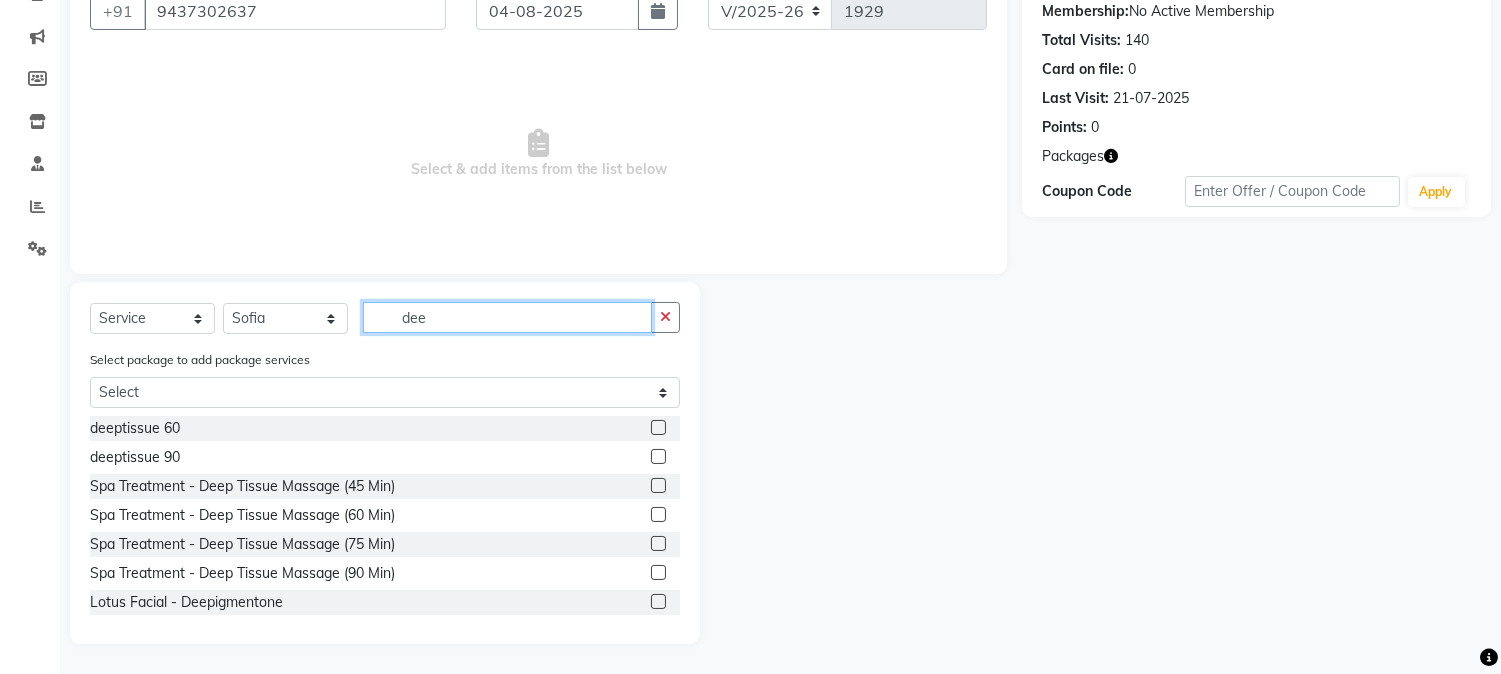 type on "dee" 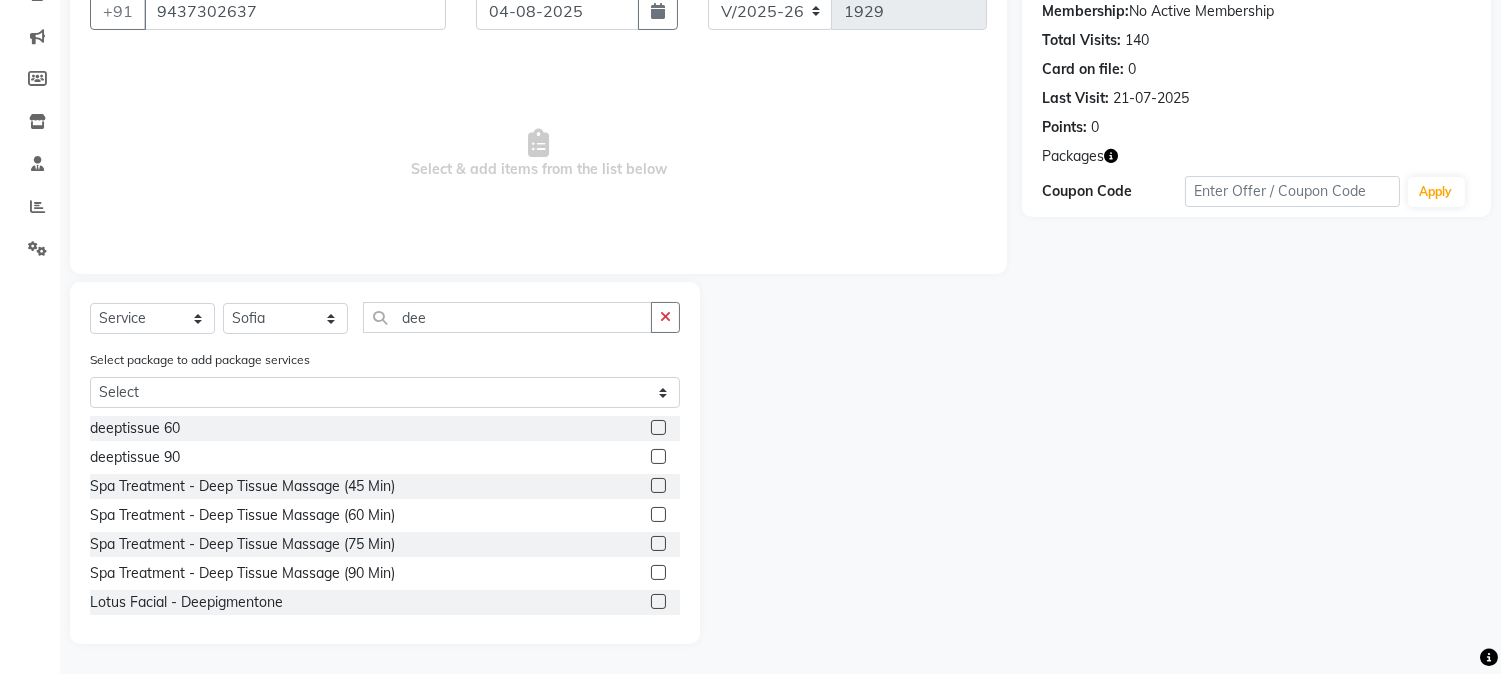 click 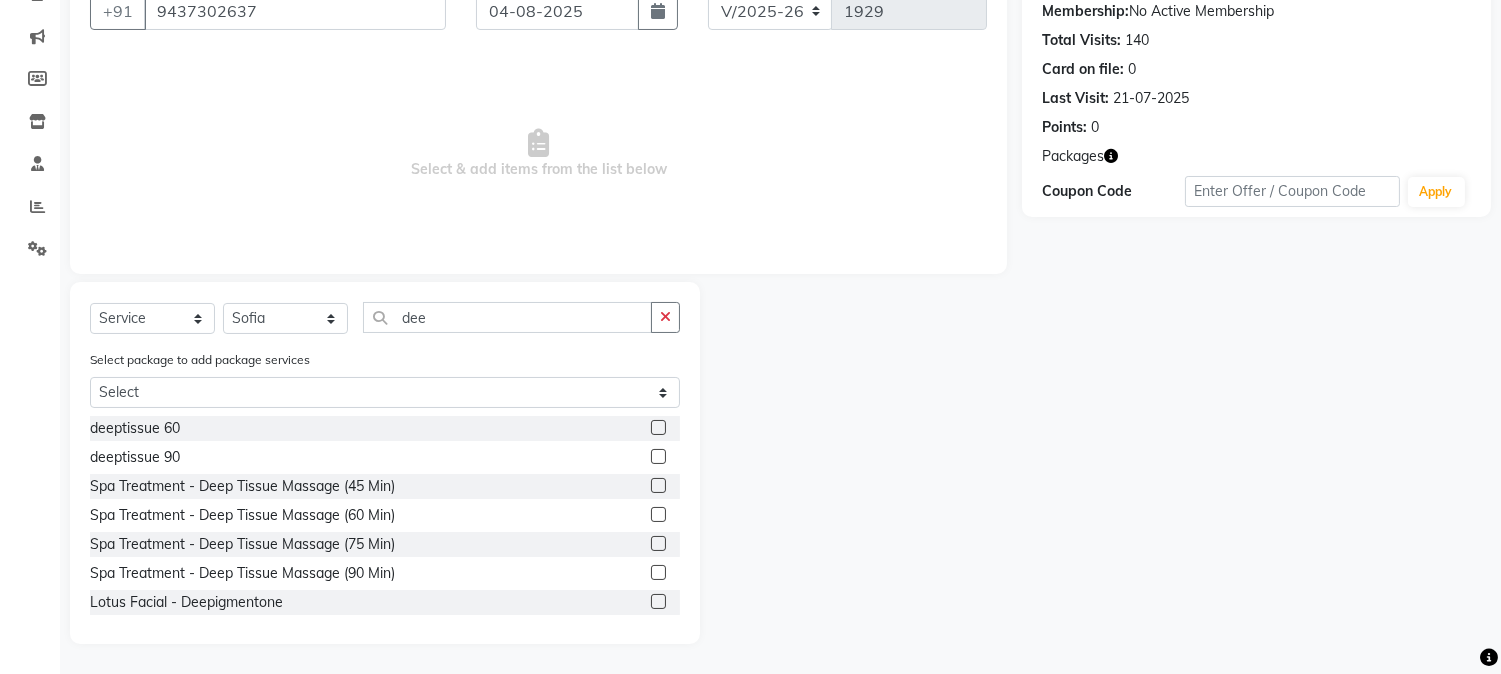 click 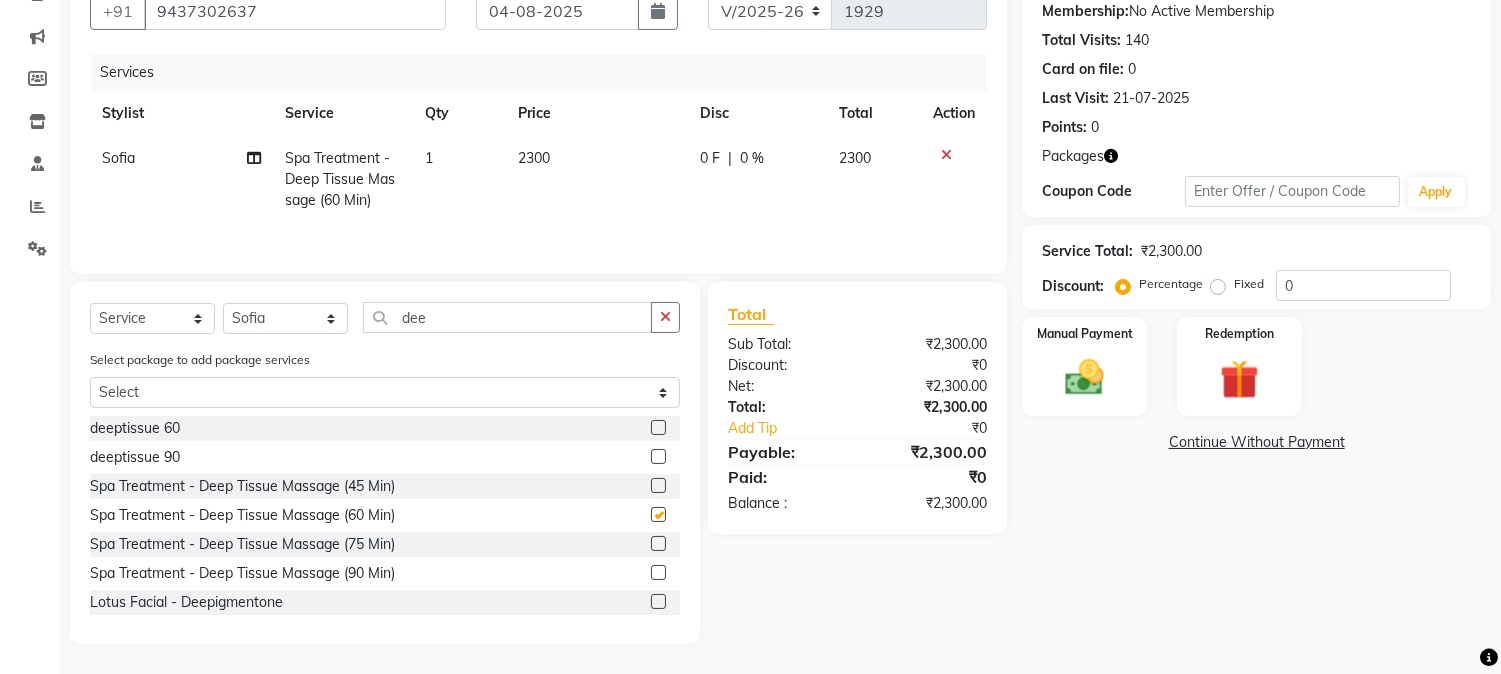checkbox on "false" 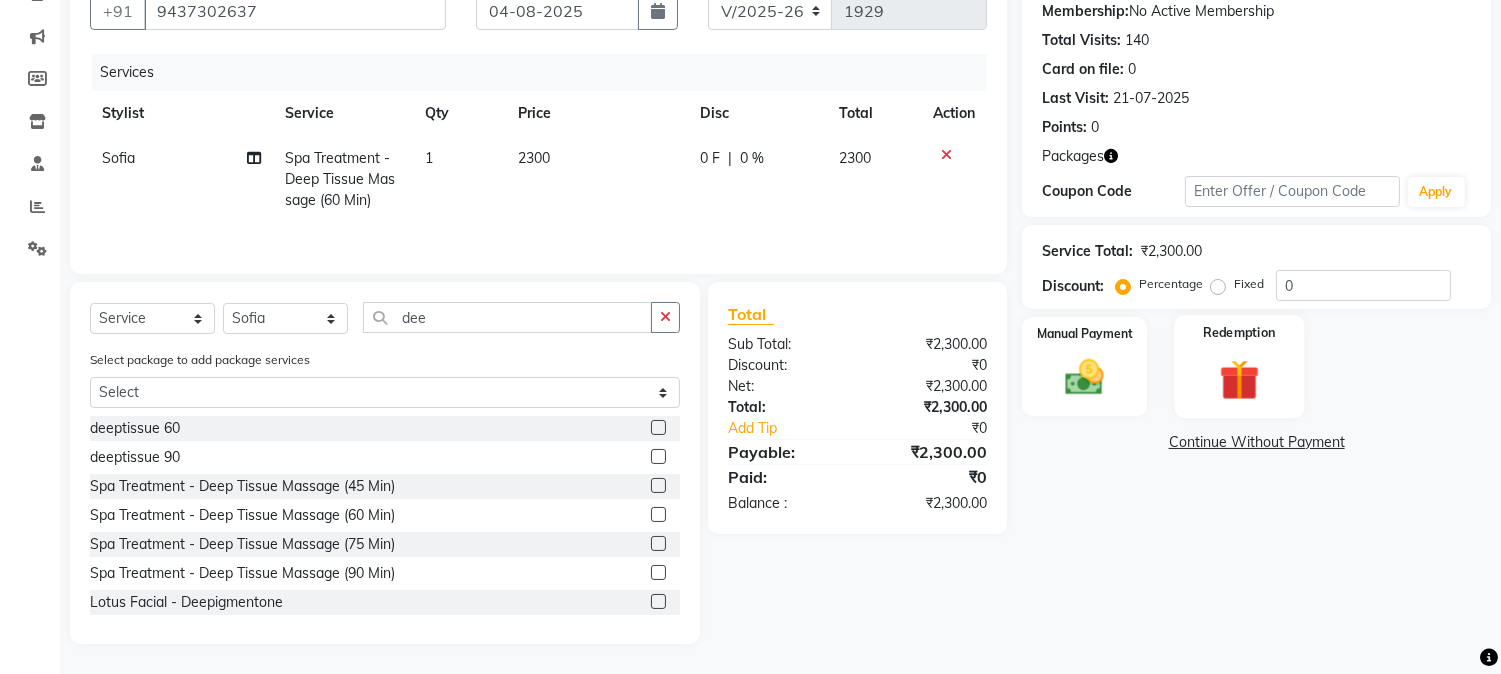 drag, startPoint x: 1281, startPoint y: 371, endPoint x: 1335, endPoint y: 398, distance: 60.373837 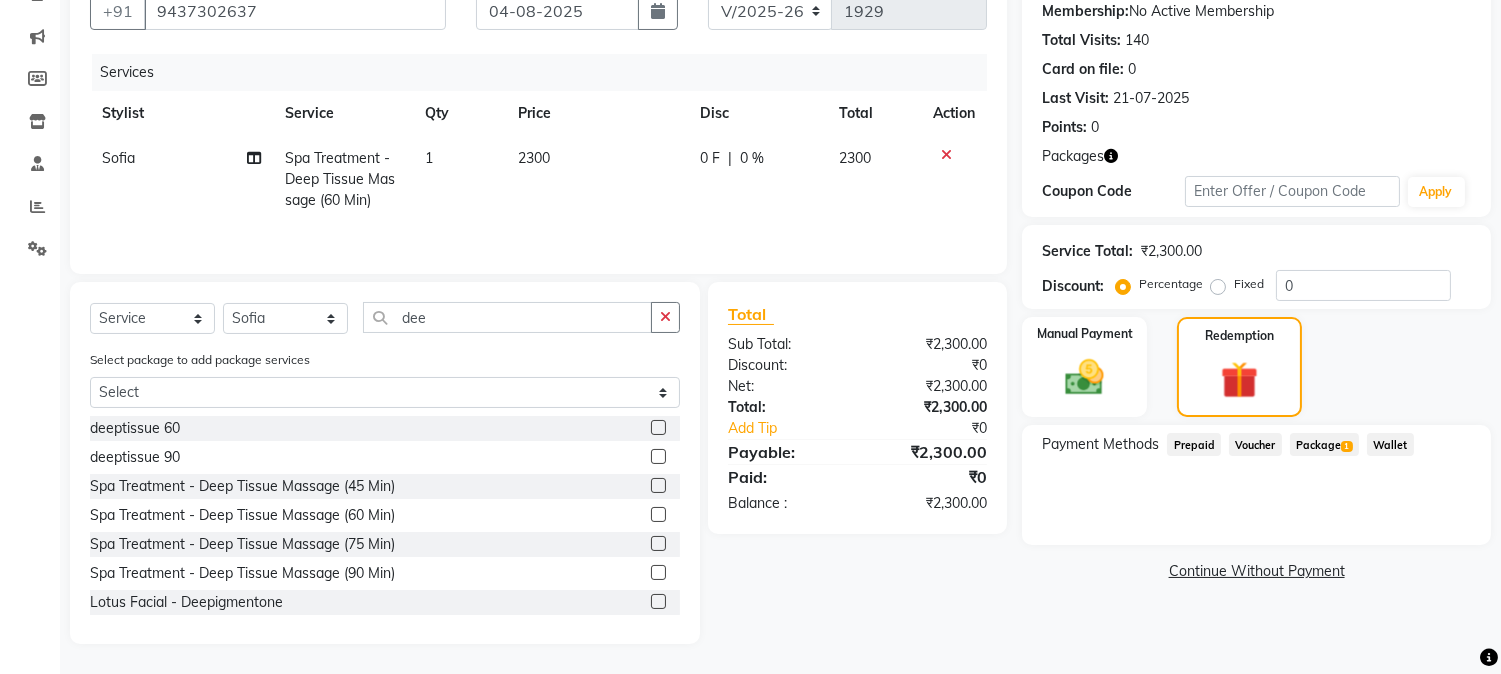 click on "Package  1" 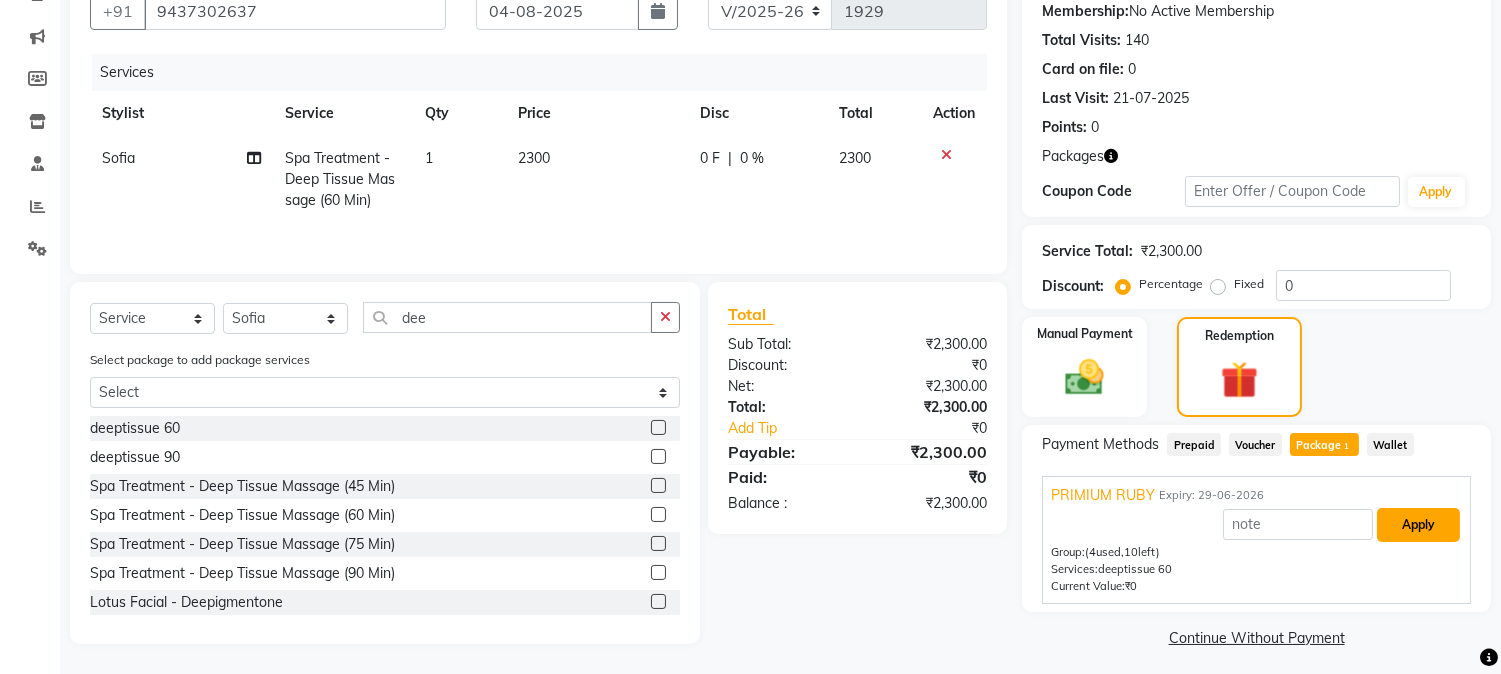 click on "Apply" at bounding box center (1418, 525) 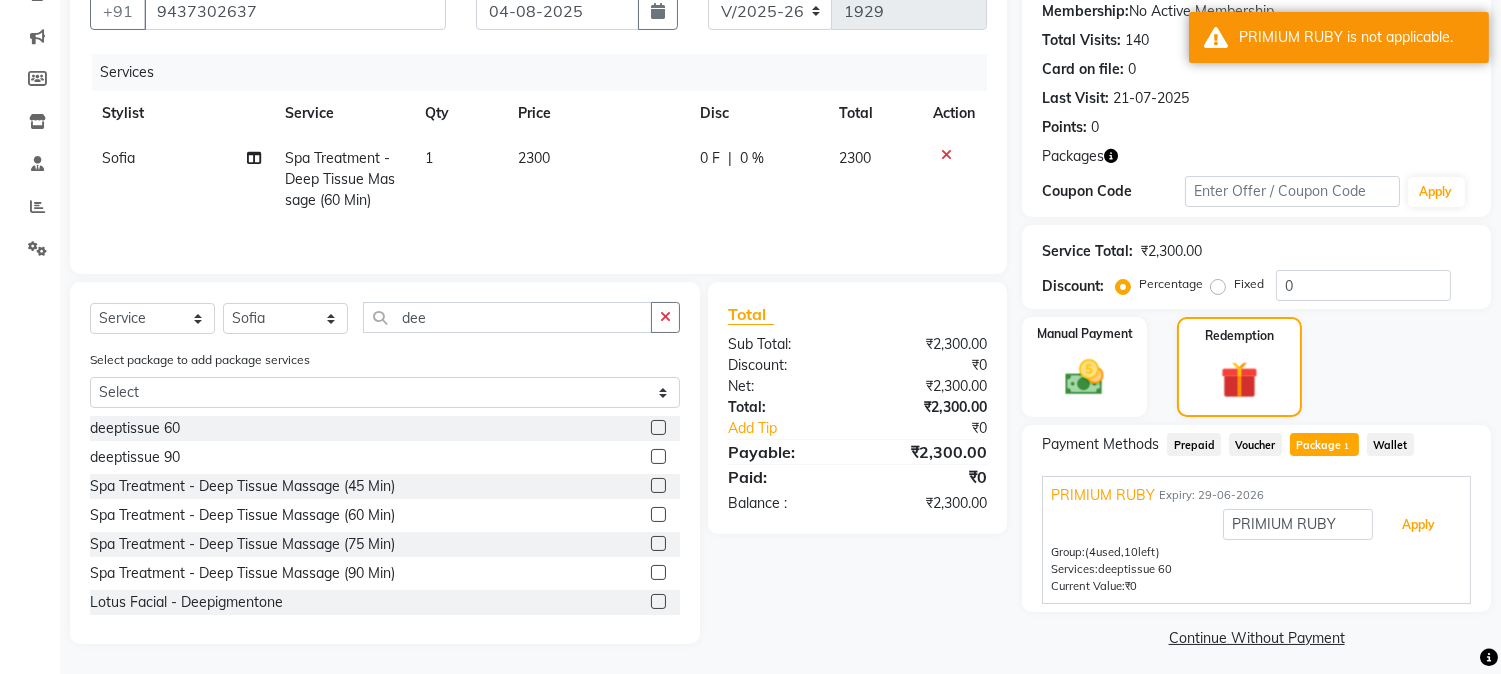 scroll, scrollTop: 201, scrollLeft: 0, axis: vertical 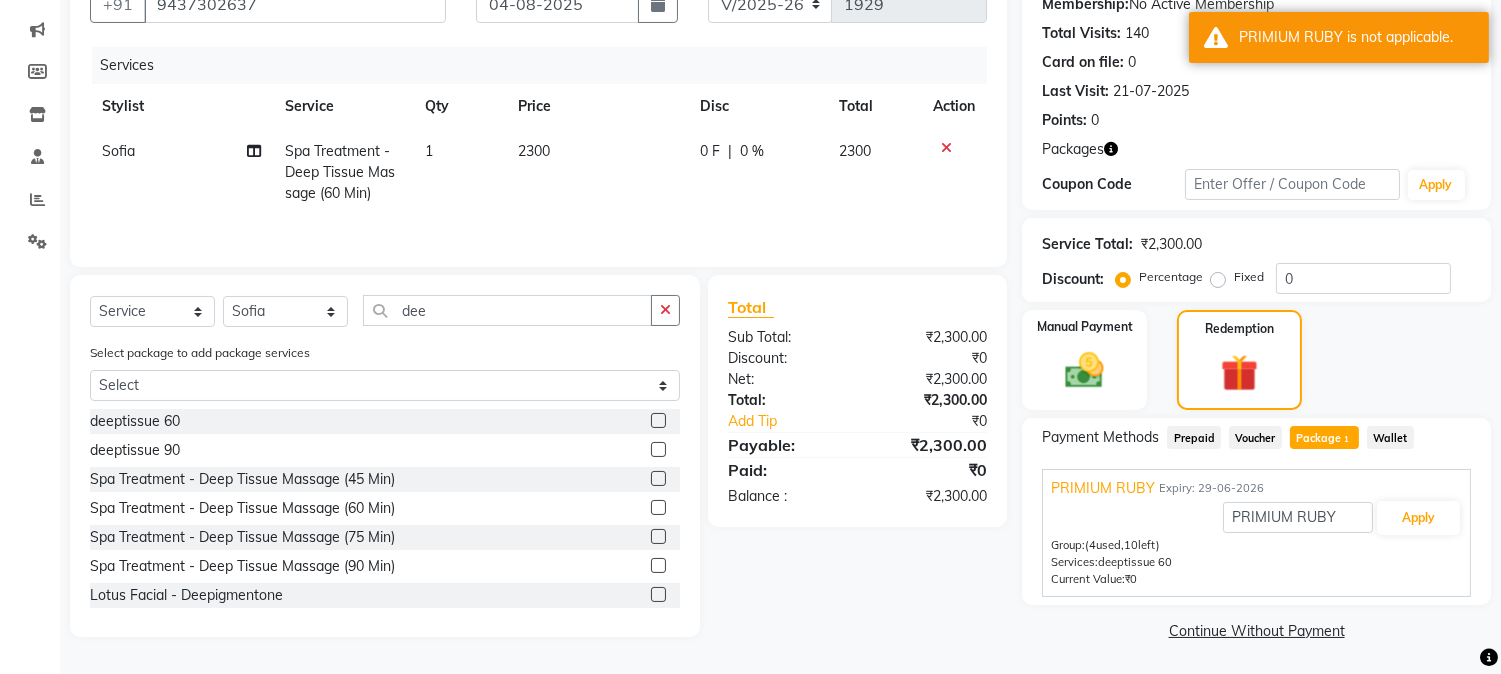 click 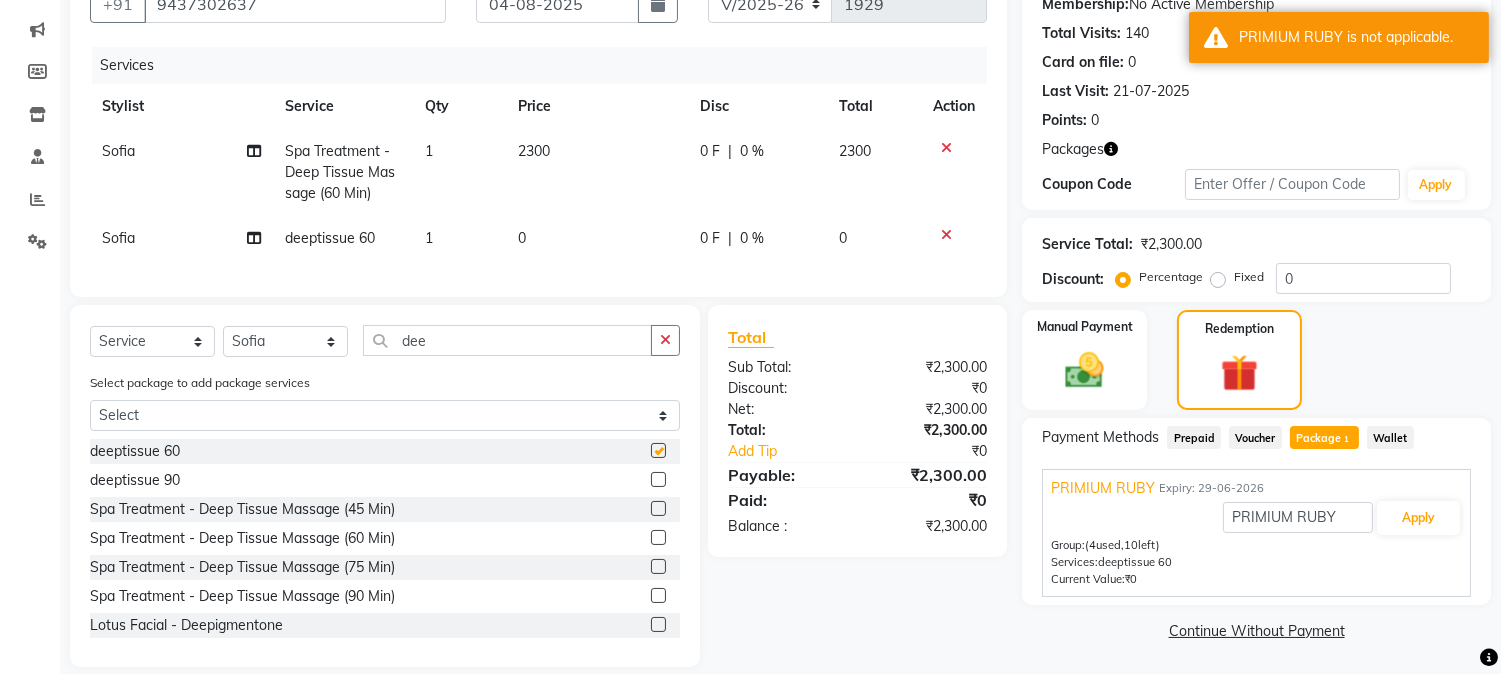checkbox on "false" 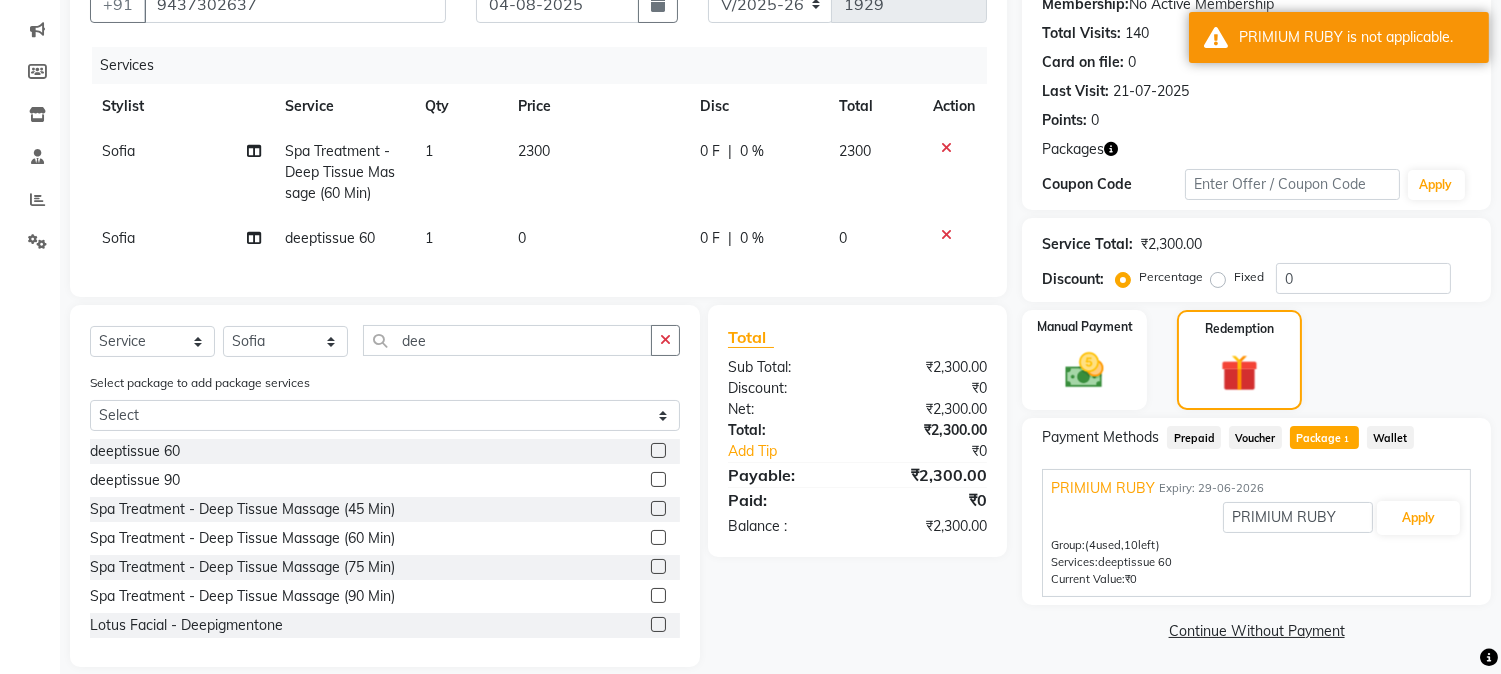 click 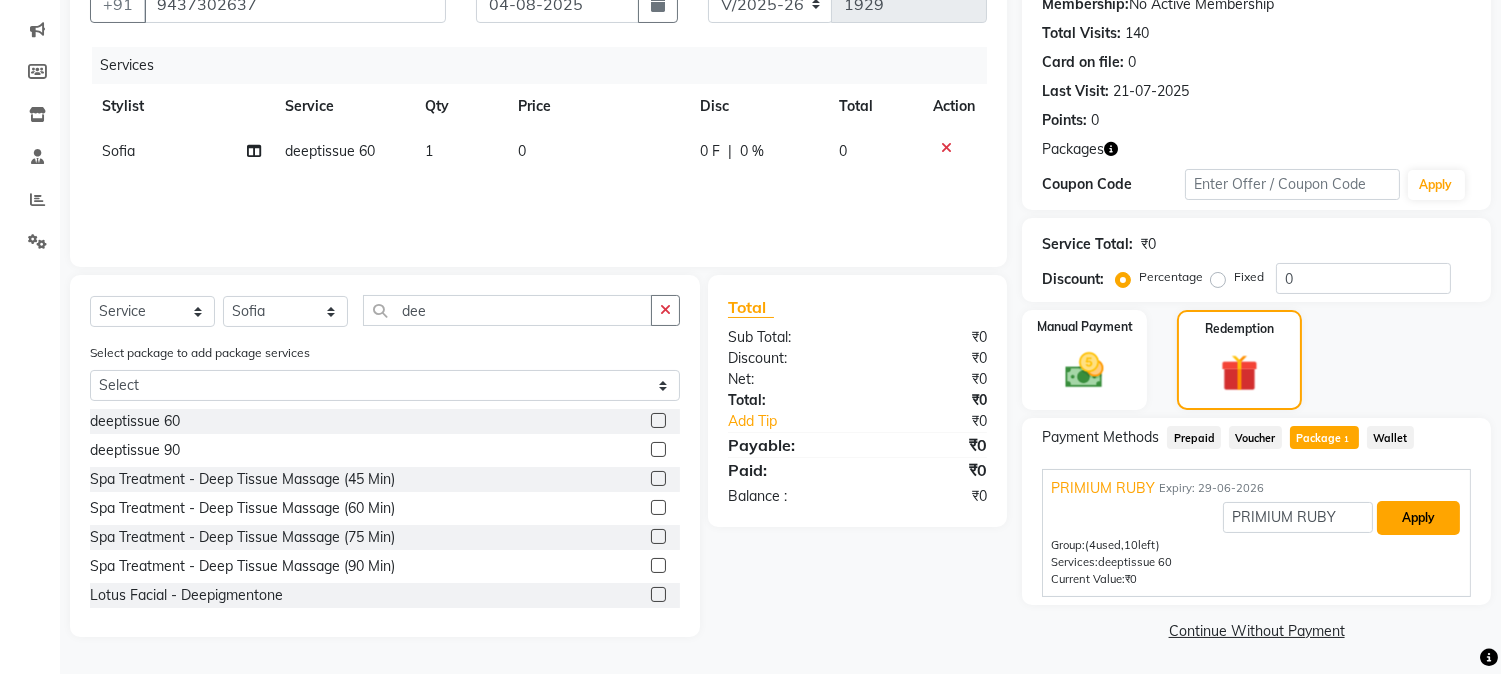 click on "Apply" at bounding box center (1418, 518) 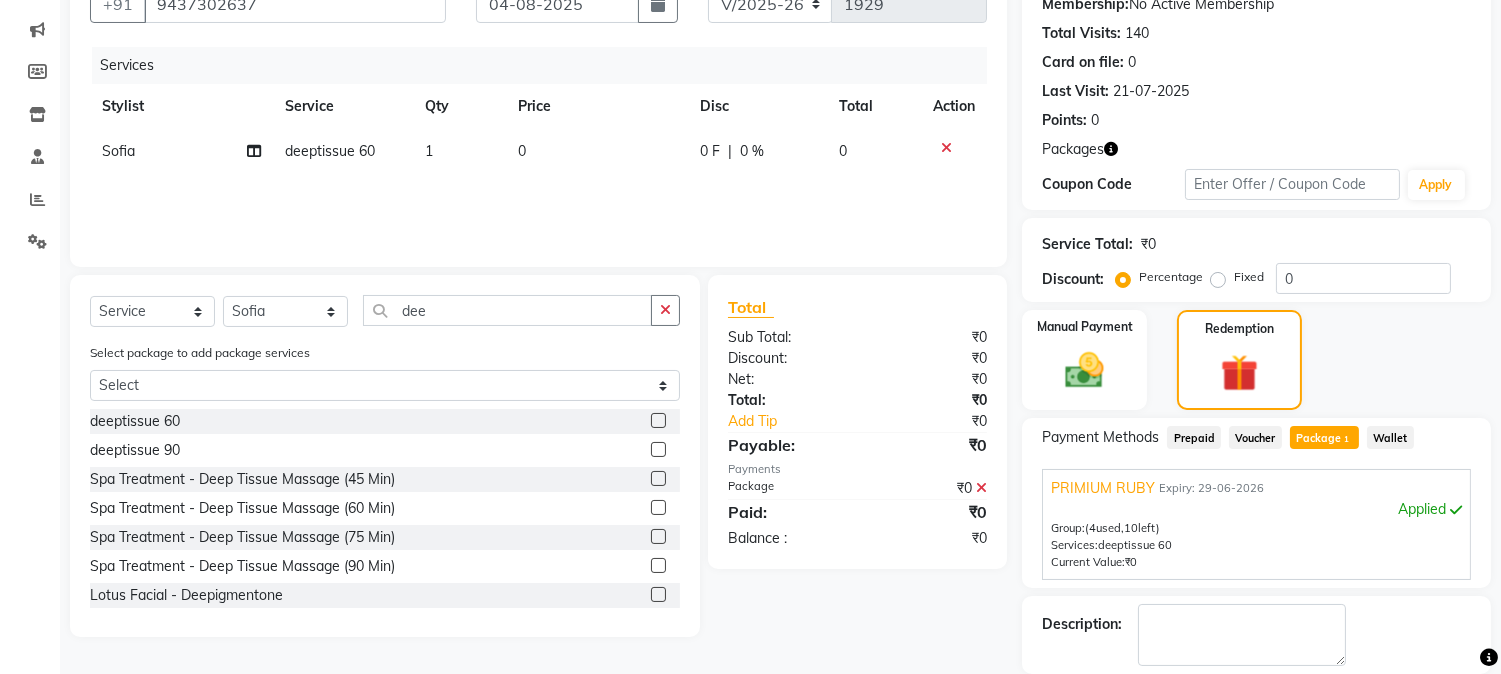 scroll, scrollTop: 297, scrollLeft: 0, axis: vertical 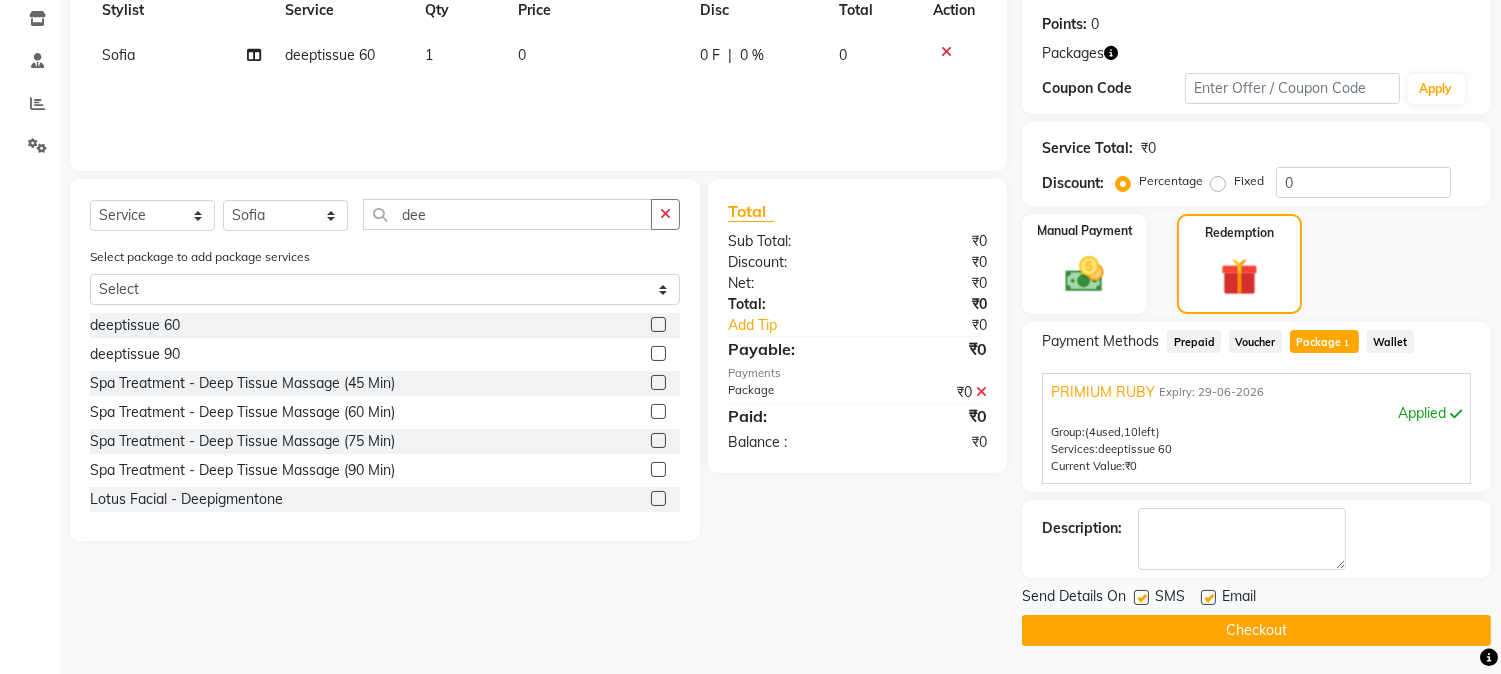 click on "Checkout" 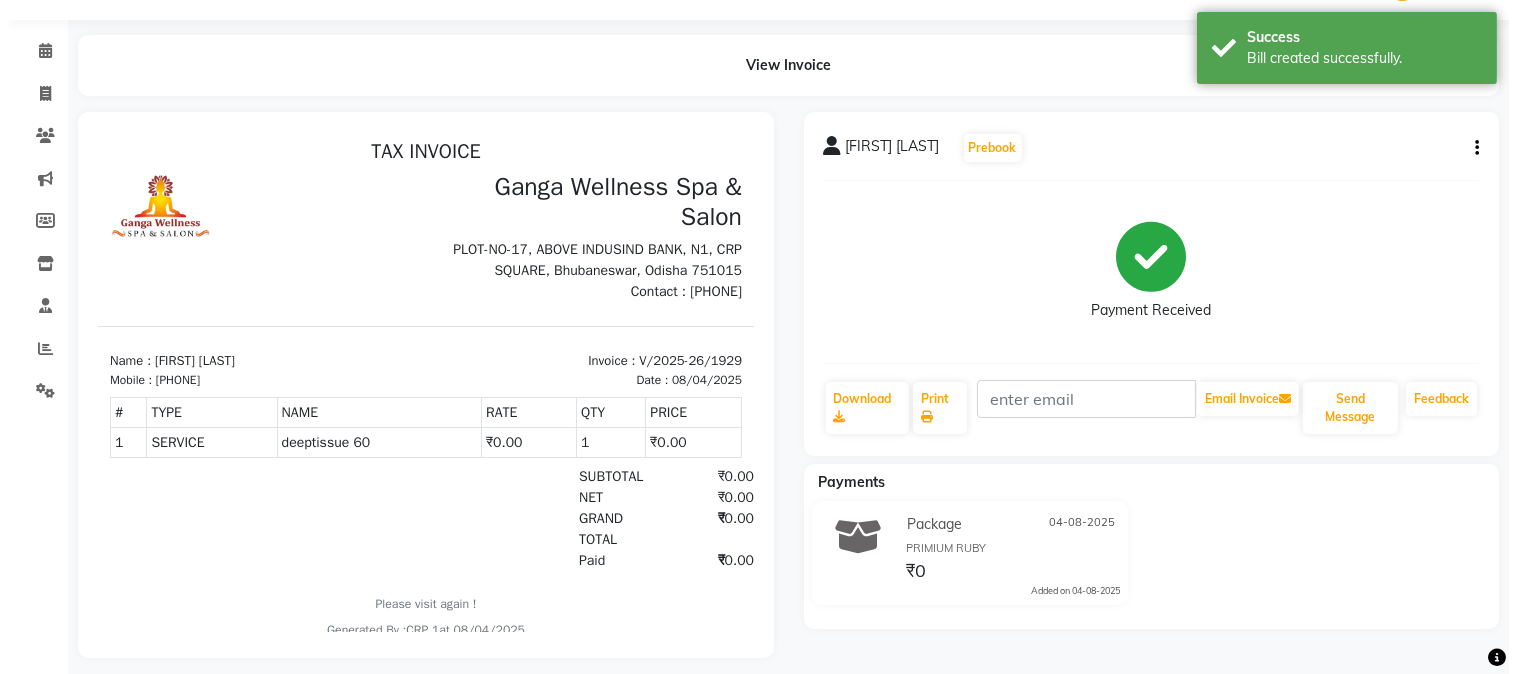 scroll, scrollTop: 81, scrollLeft: 0, axis: vertical 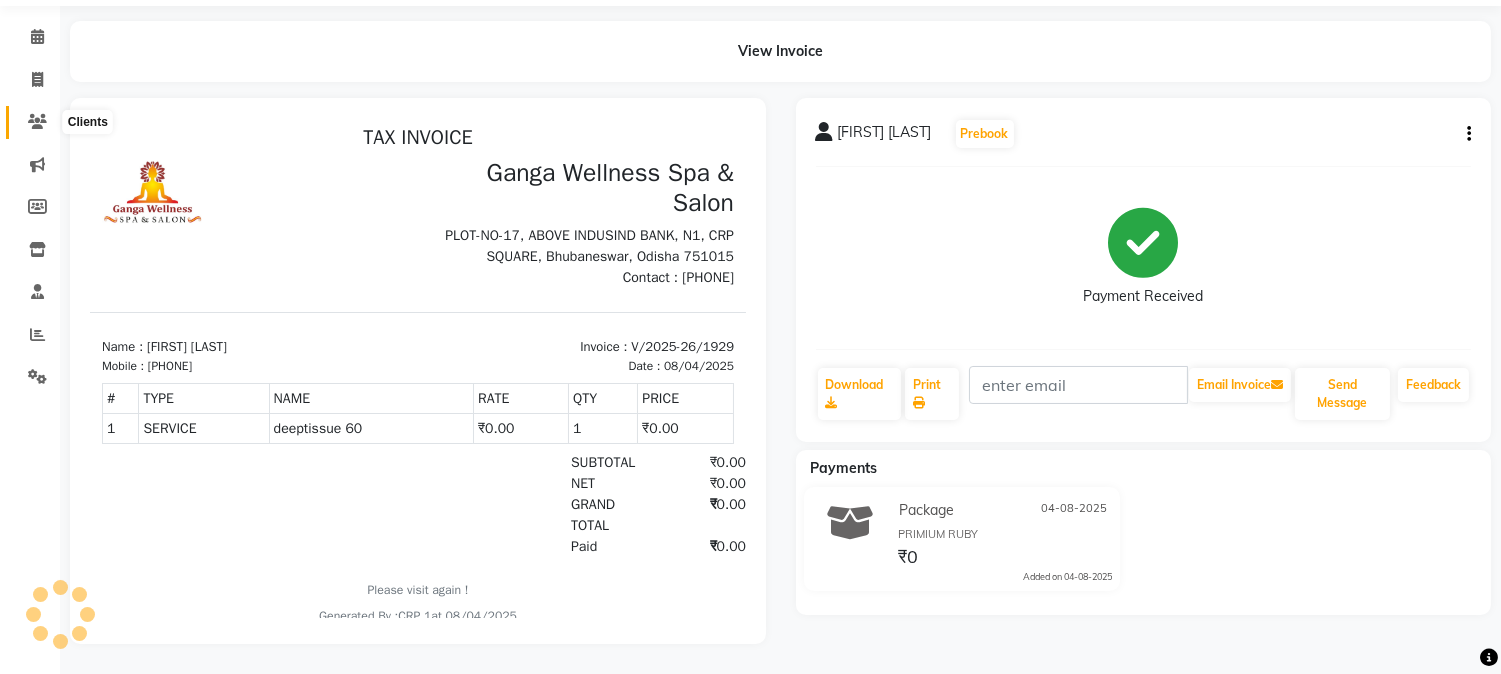 click 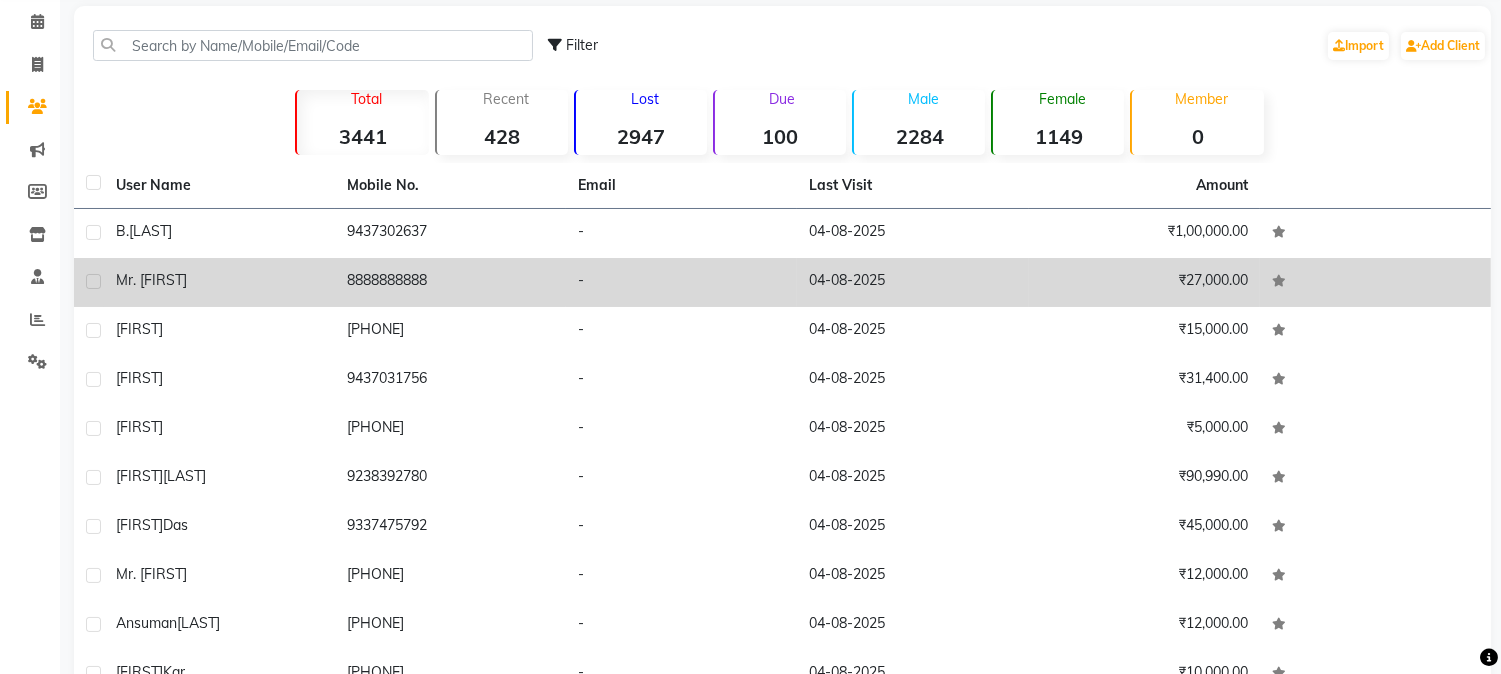 click on "-" 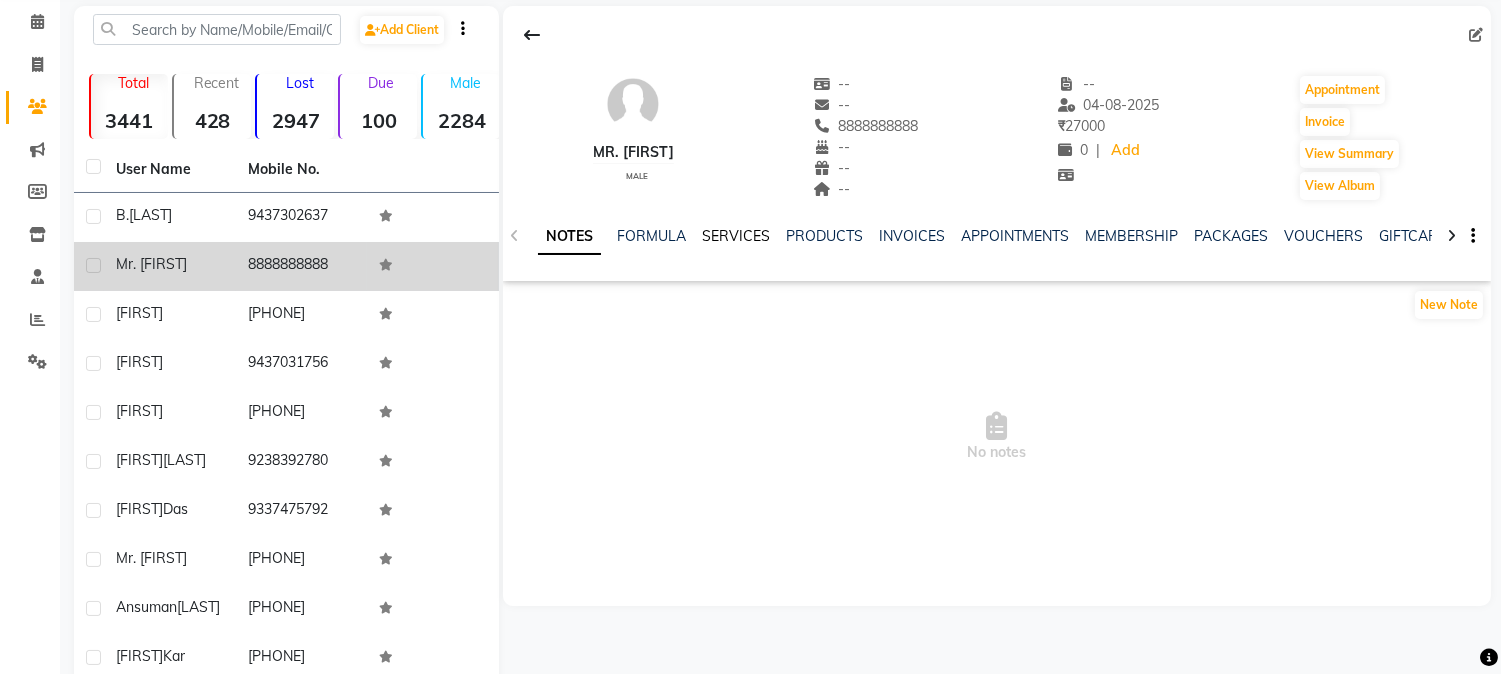 click on "SERVICES" 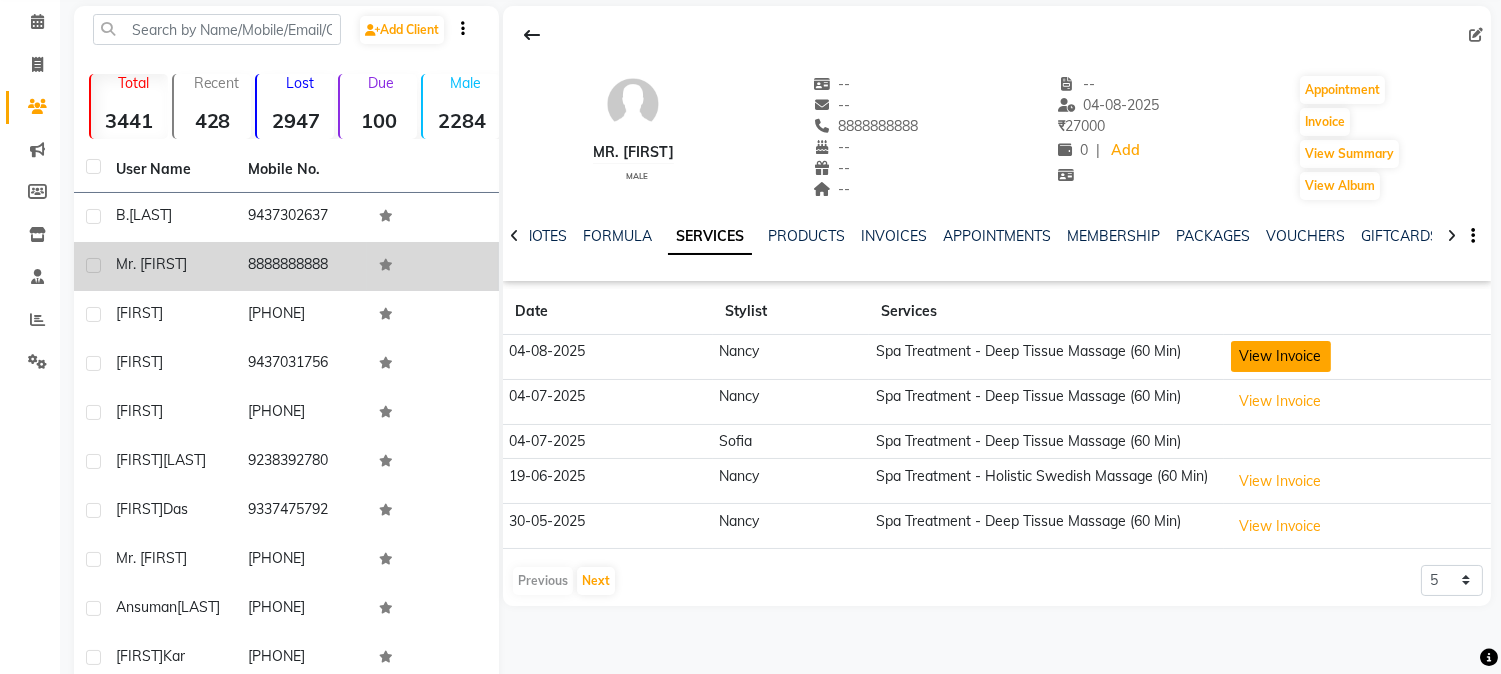 click on "View Invoice" 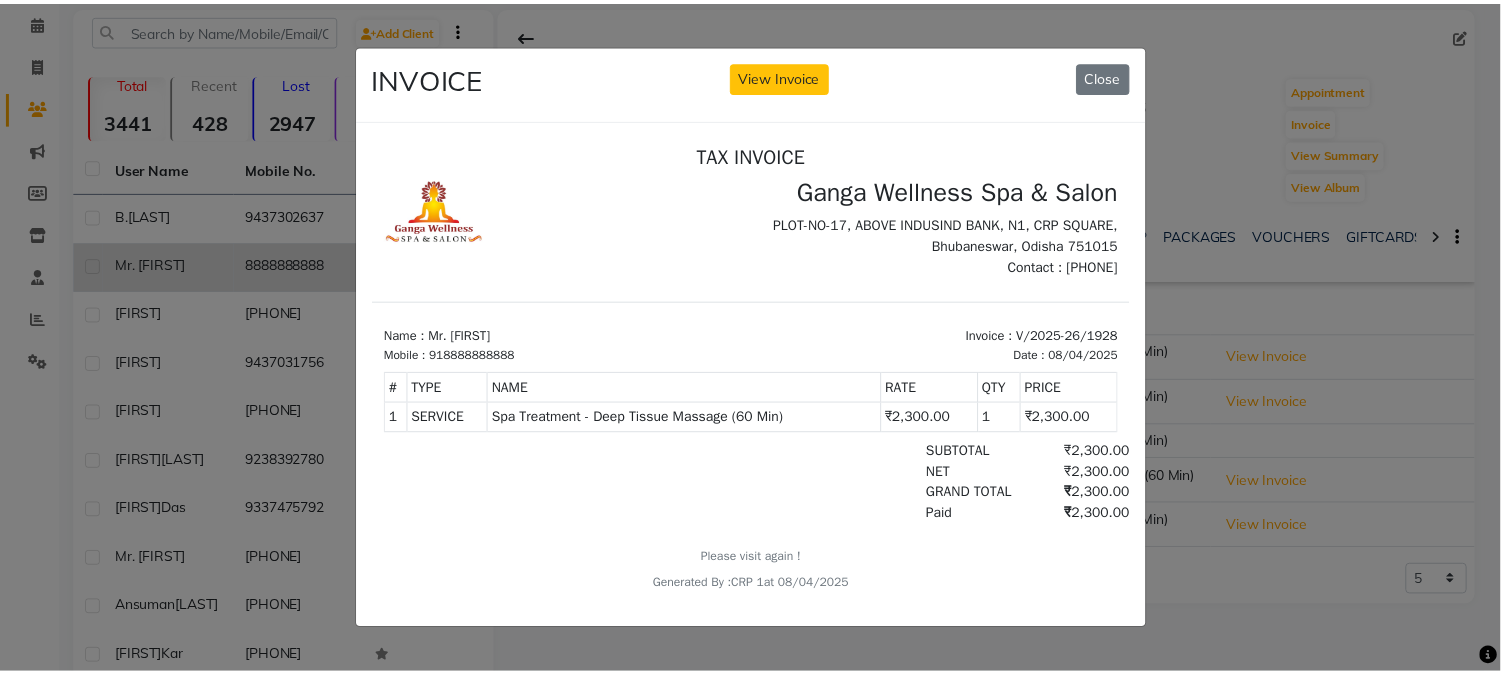 scroll, scrollTop: 0, scrollLeft: 0, axis: both 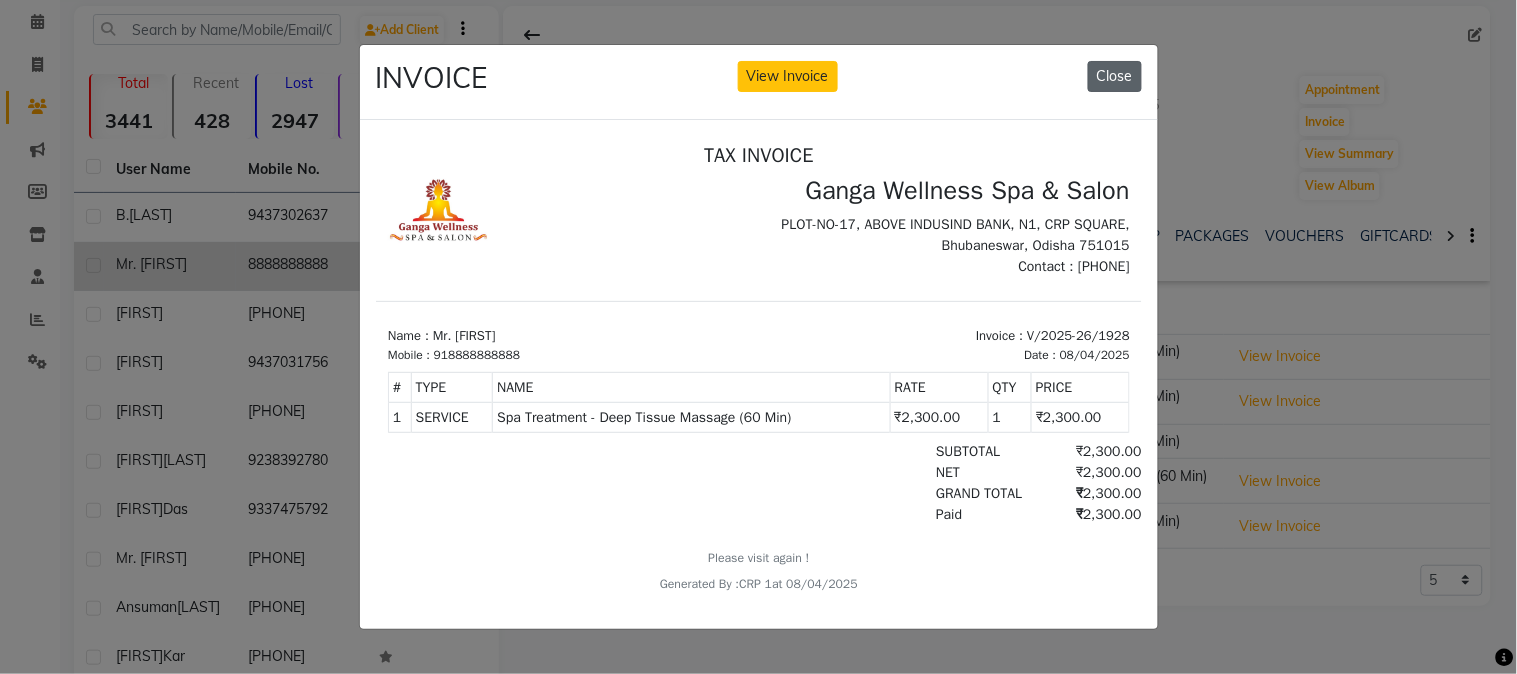 click on "Close" 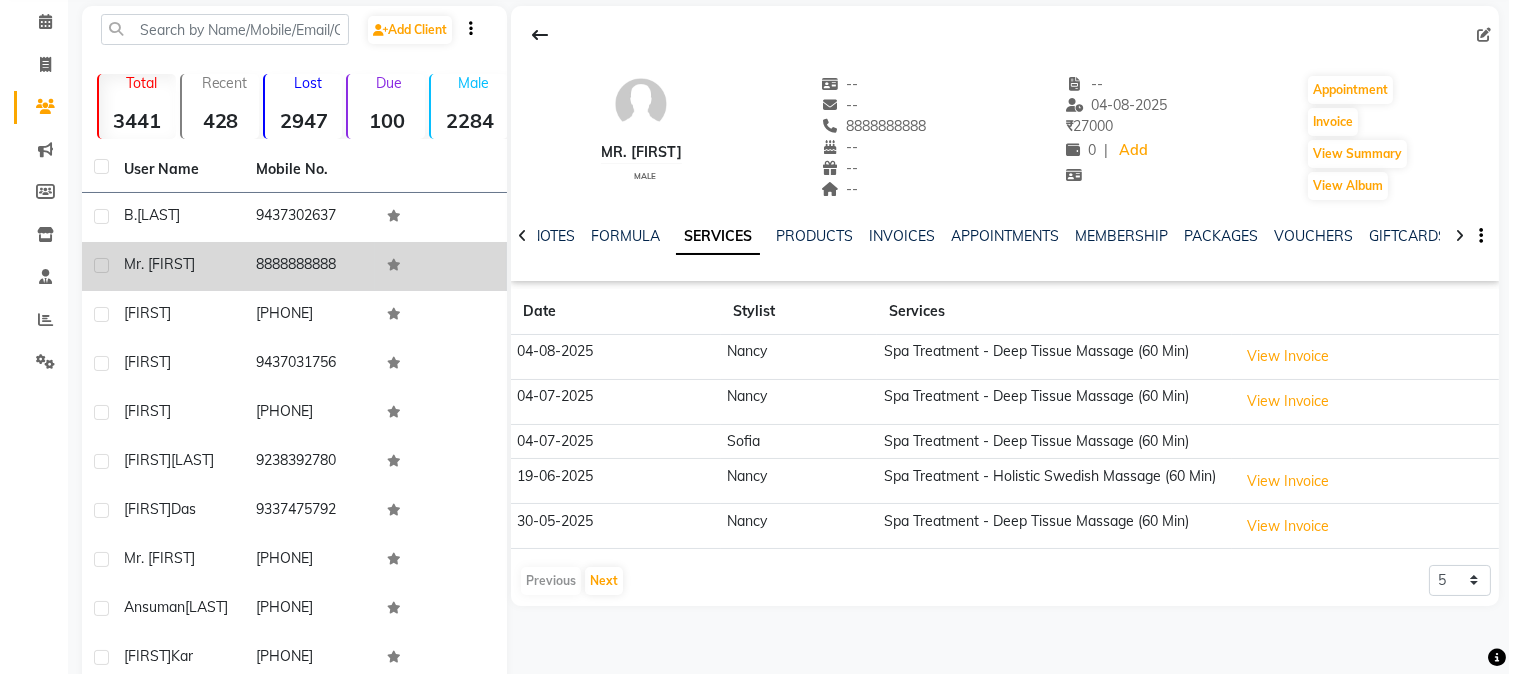 scroll, scrollTop: 0, scrollLeft: 0, axis: both 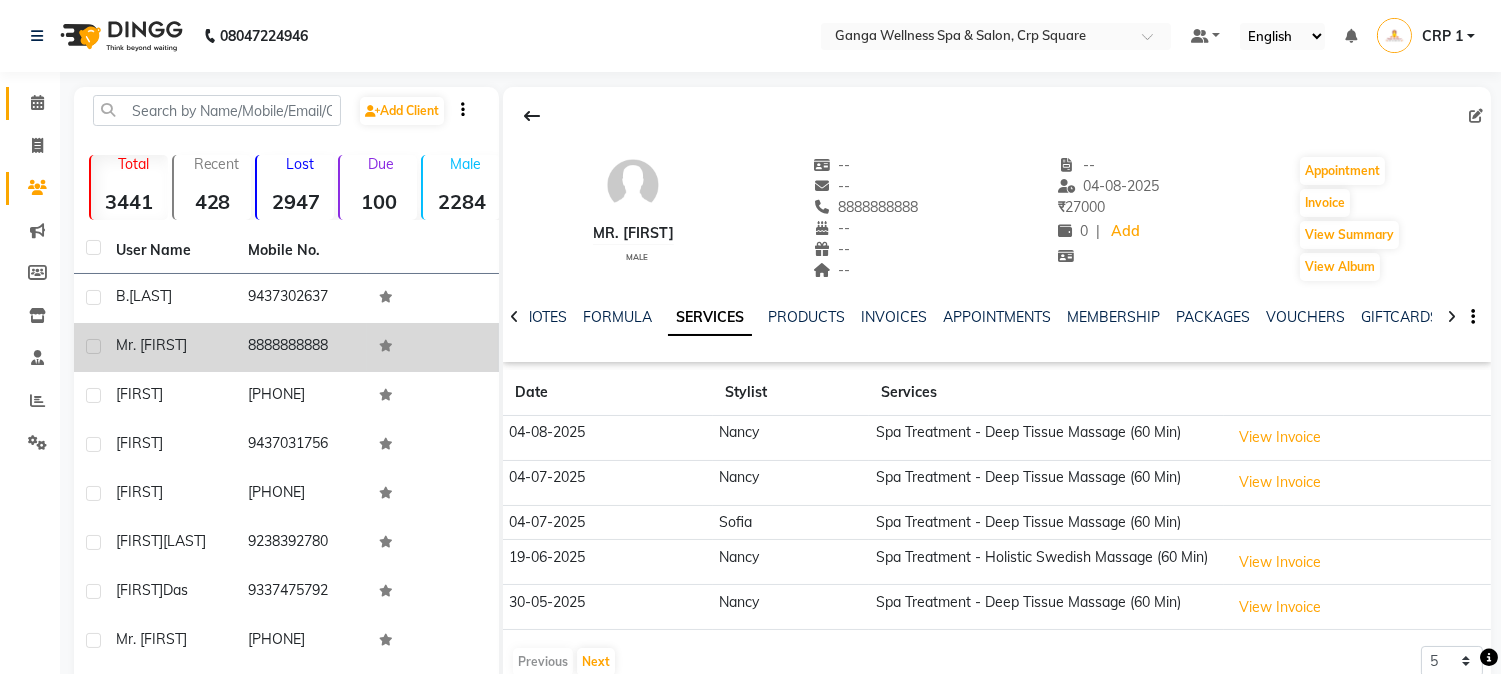 click on "Calendar" 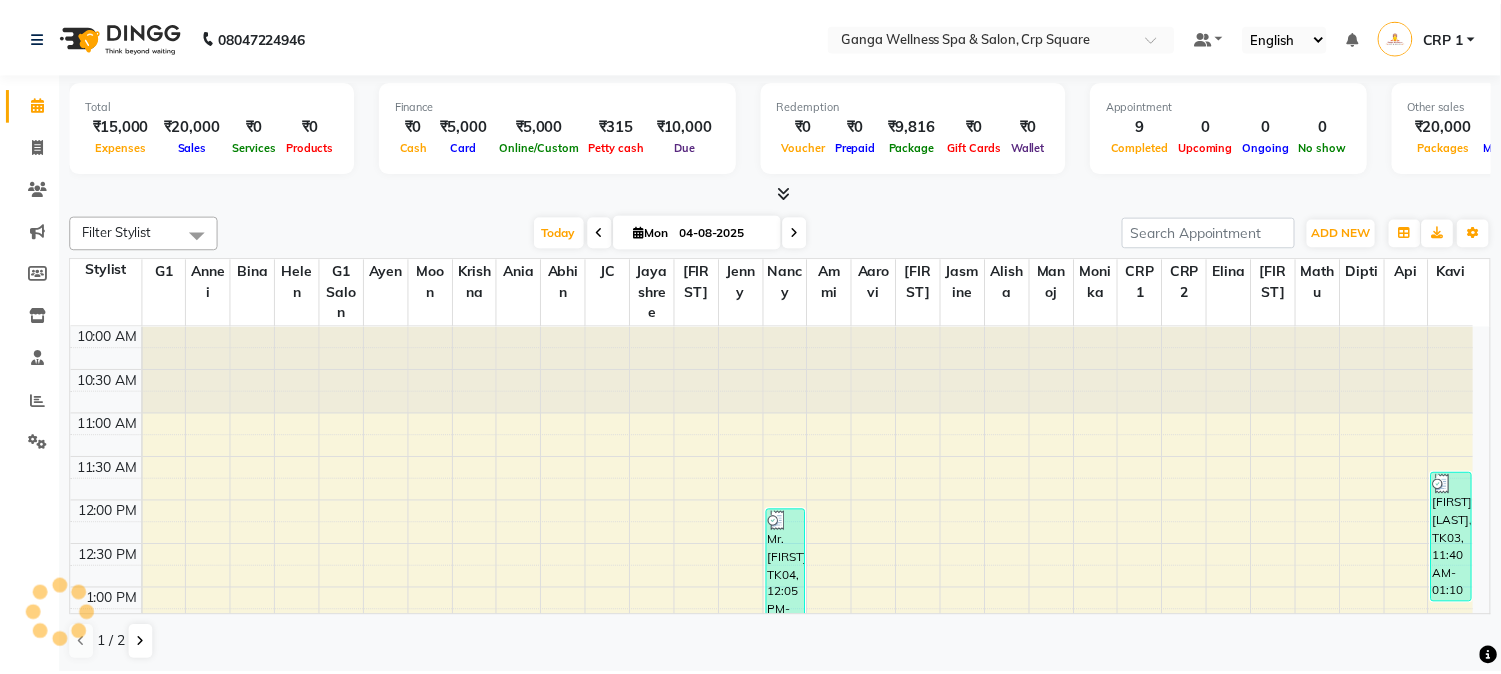 scroll, scrollTop: 707, scrollLeft: 0, axis: vertical 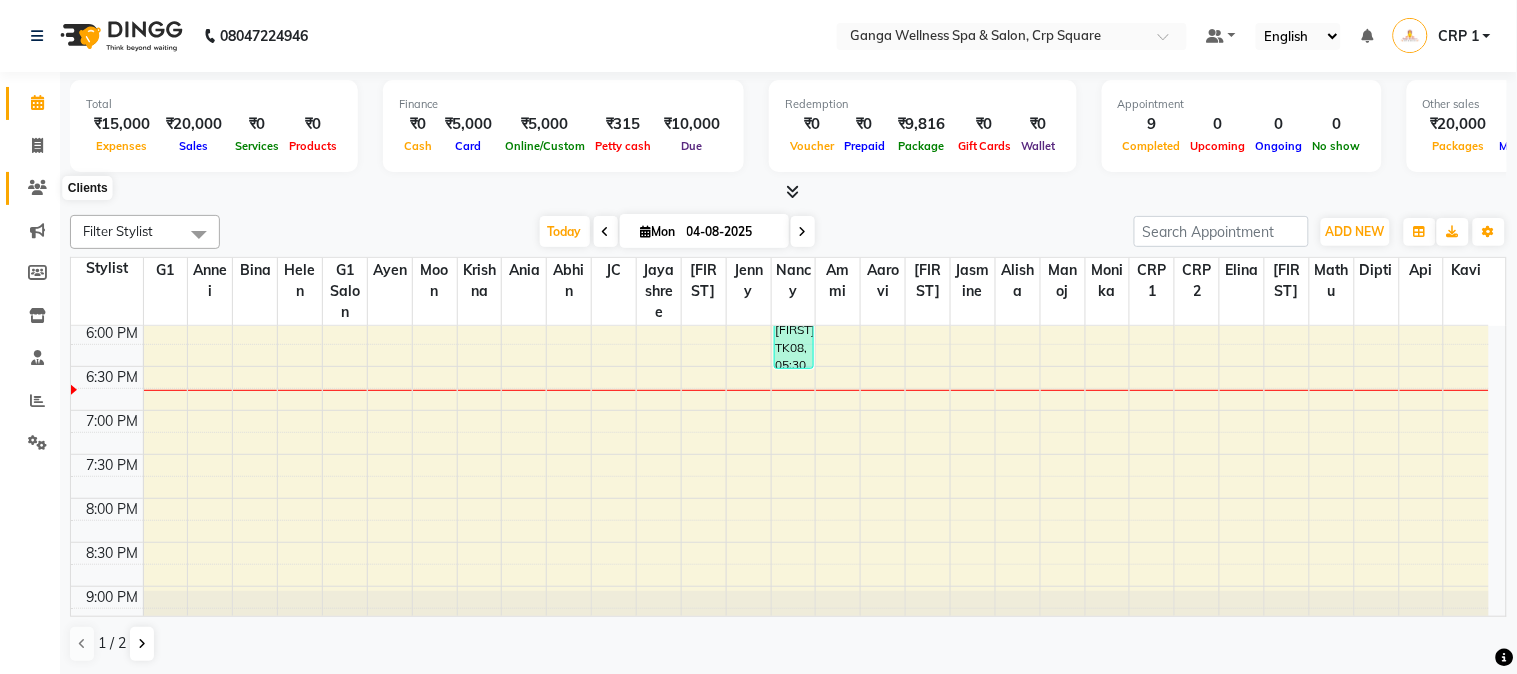 click 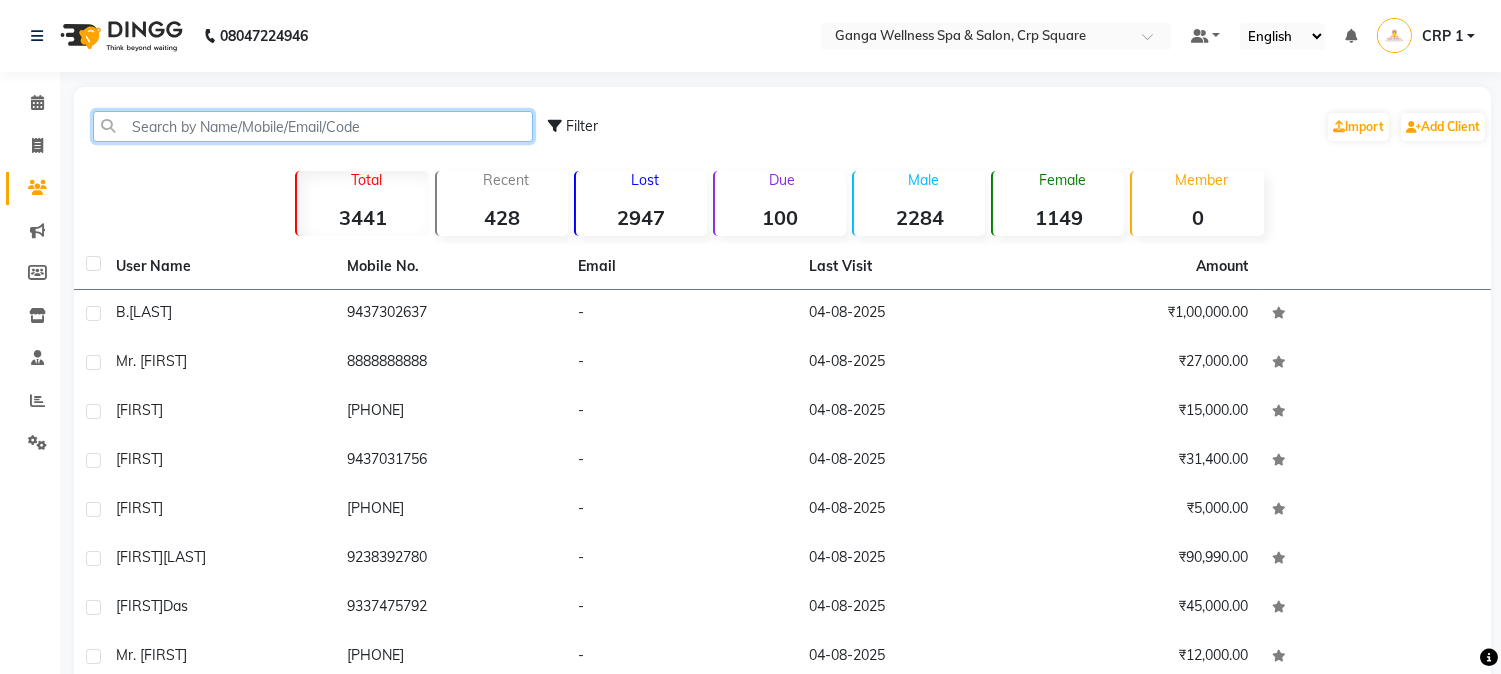 click 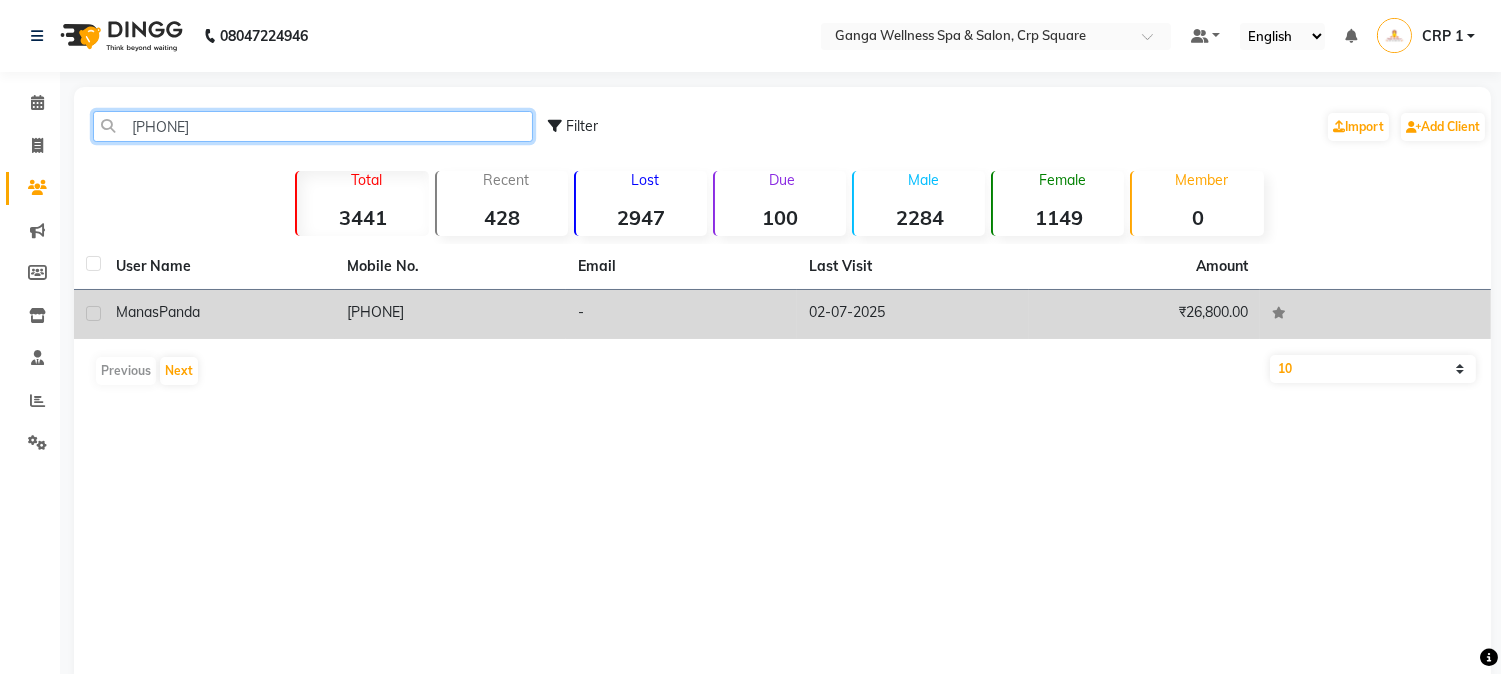 type on "993709011" 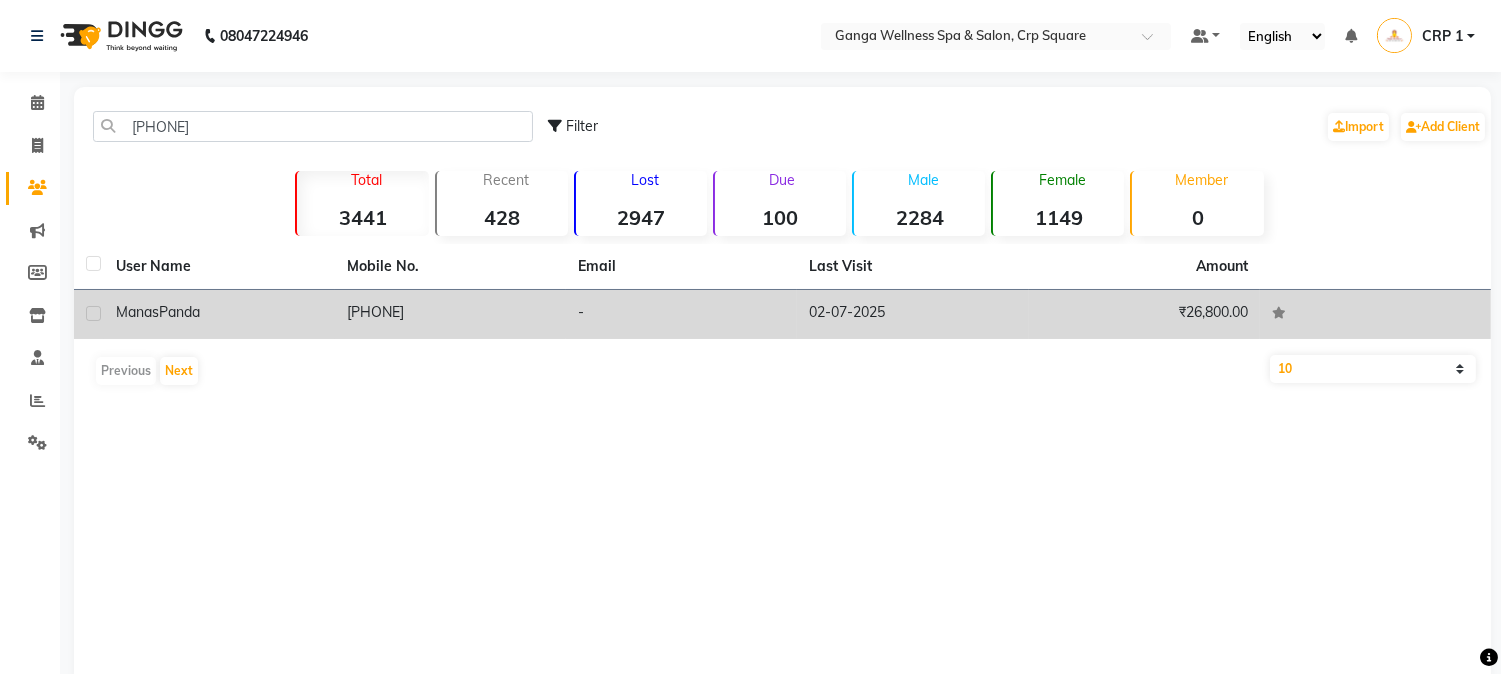 click on "[PHONE]" 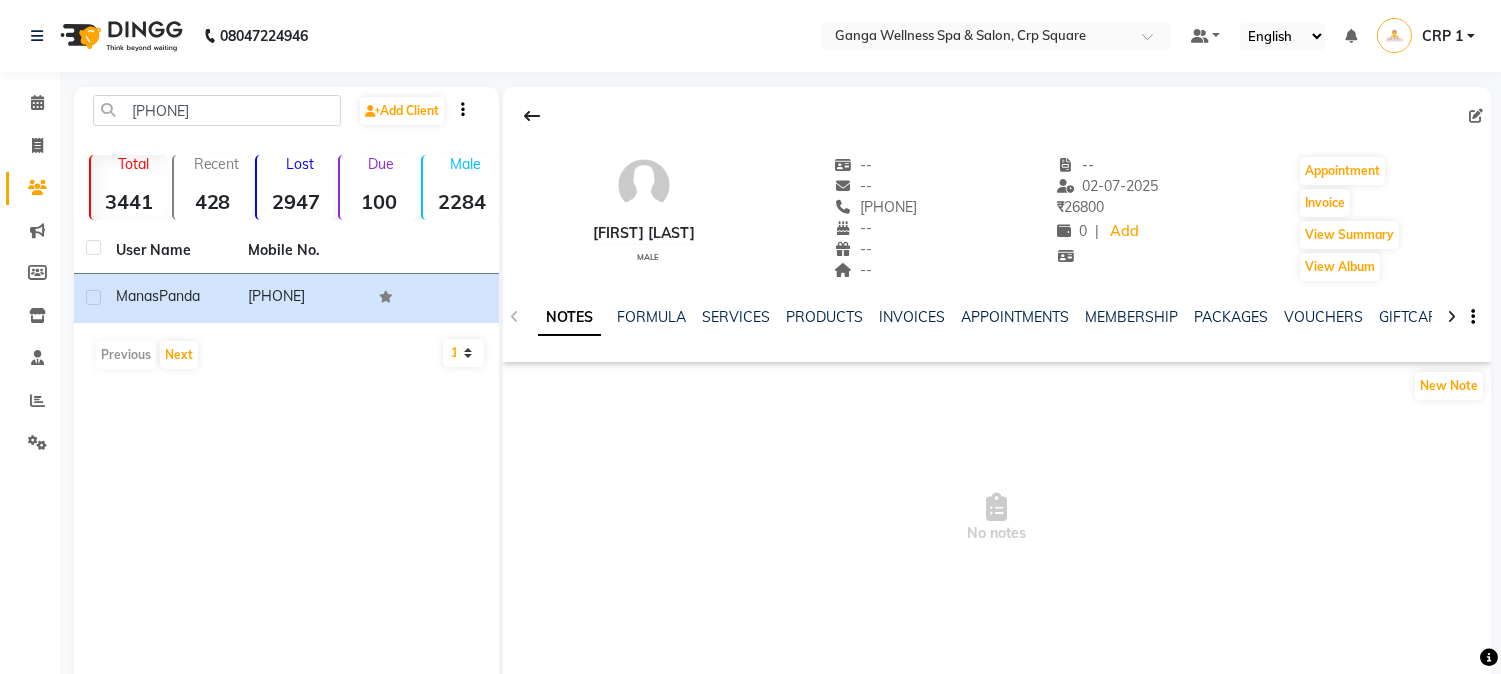 click on "NOTES FORMULA SERVICES PRODUCTS INVOICES APPOINTMENTS MEMBERSHIP PACKAGES VOUCHERS GIFTCARDS POINTS FORMS FAMILY CARDS WALLET" 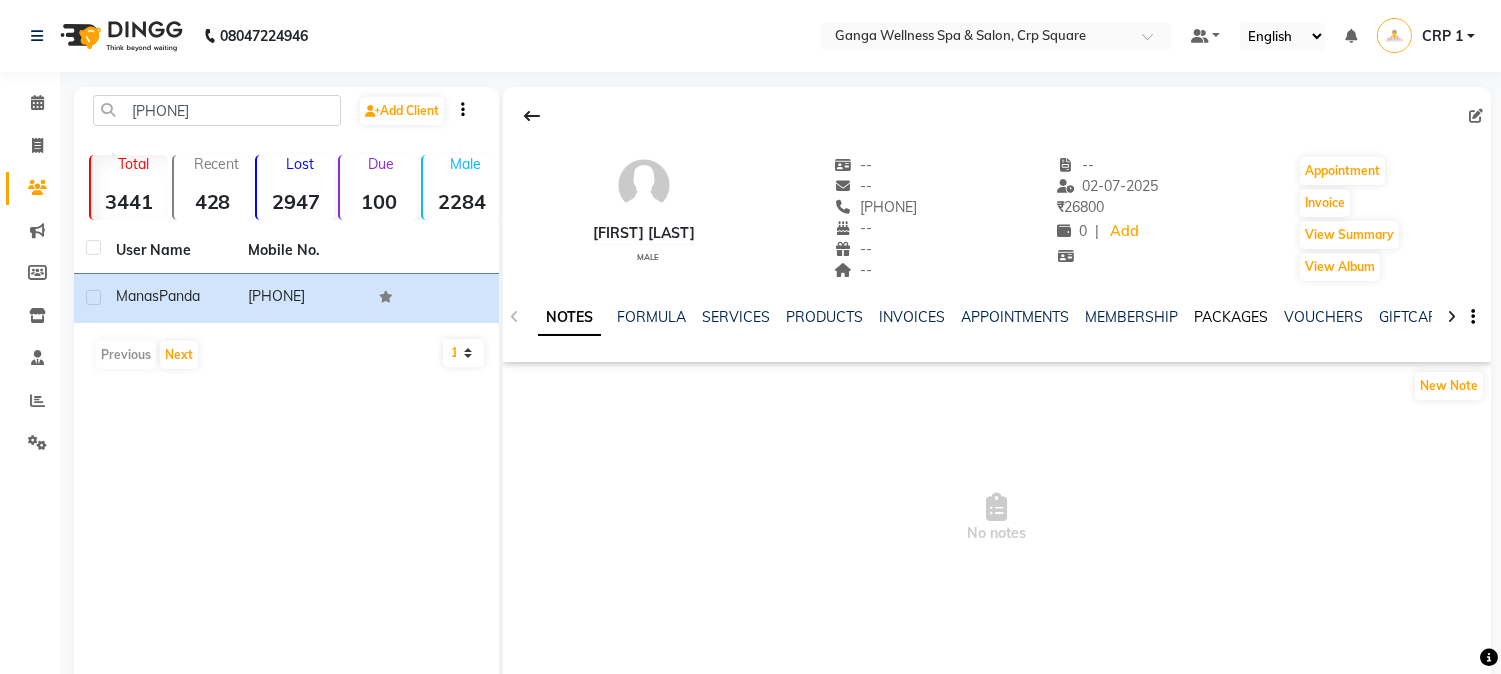 click on "PACKAGES" 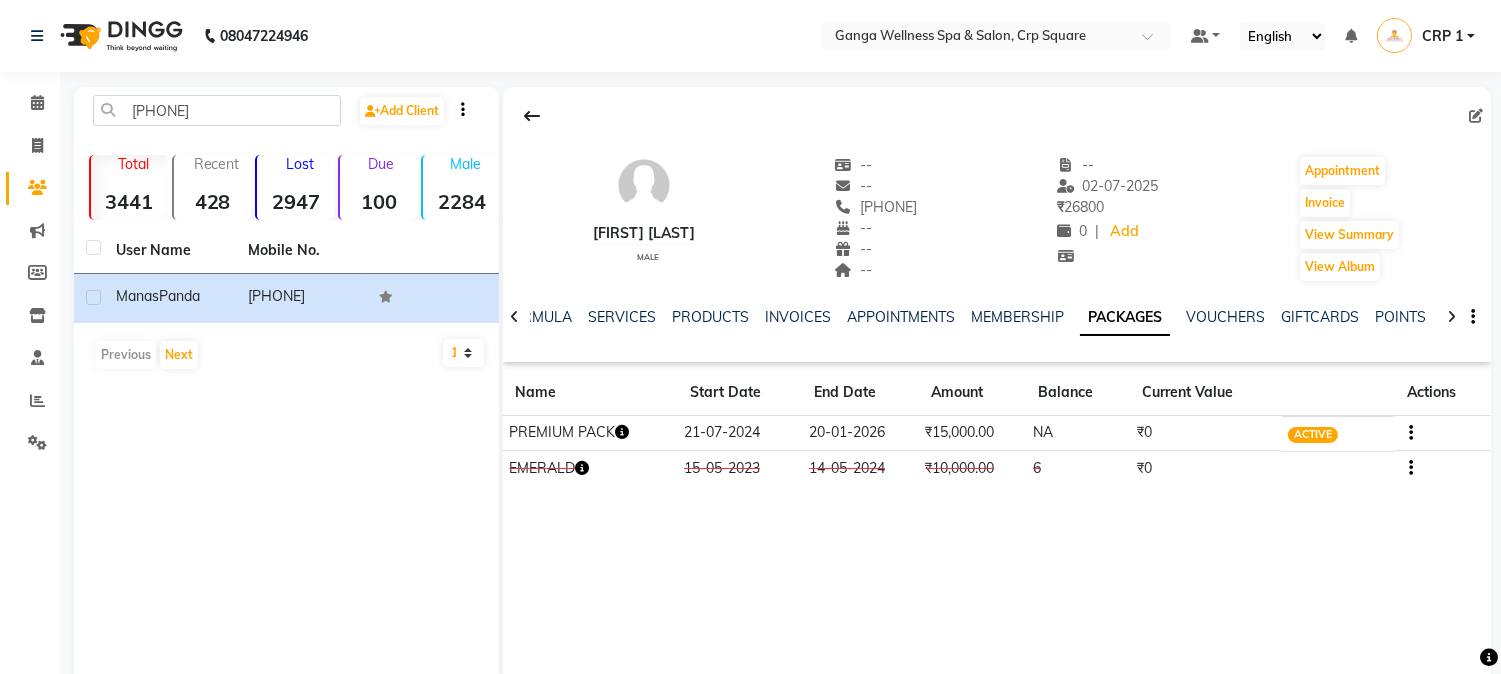 click 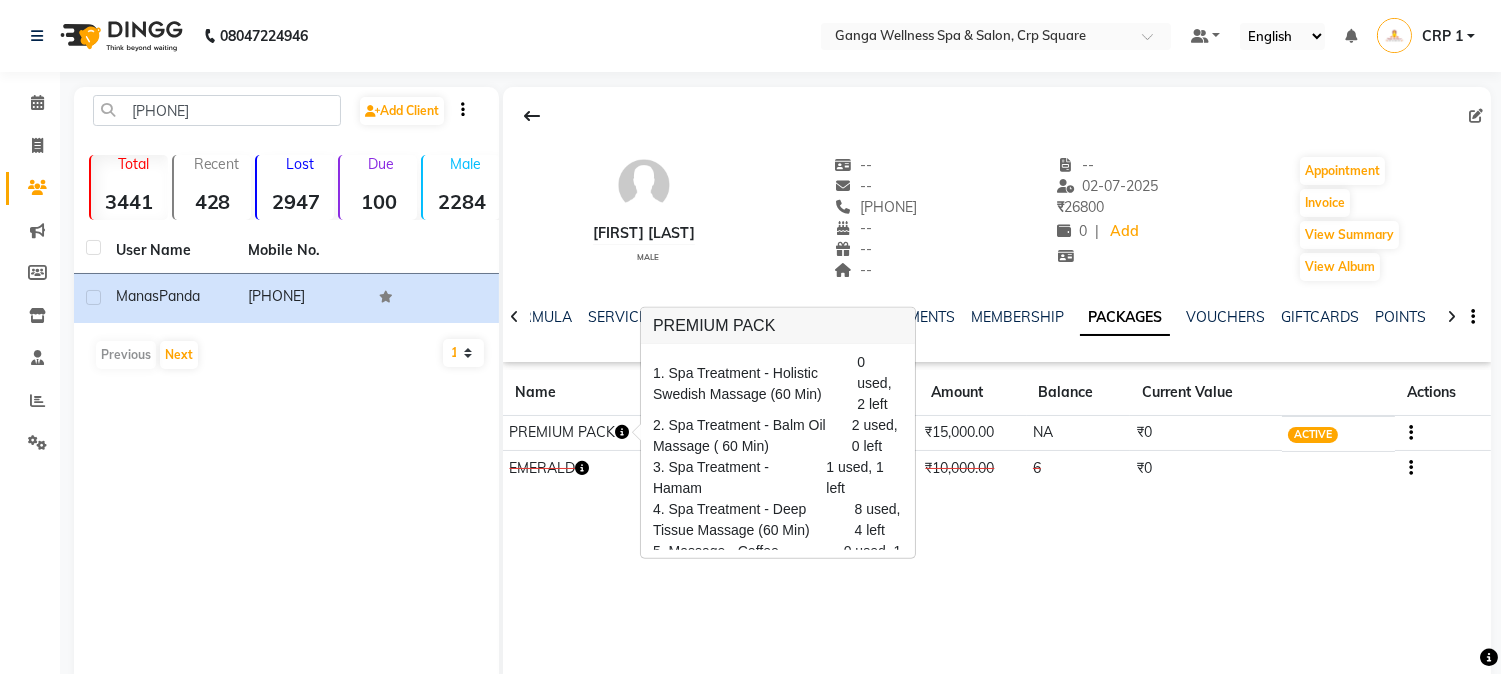 scroll, scrollTop: 95, scrollLeft: 0, axis: vertical 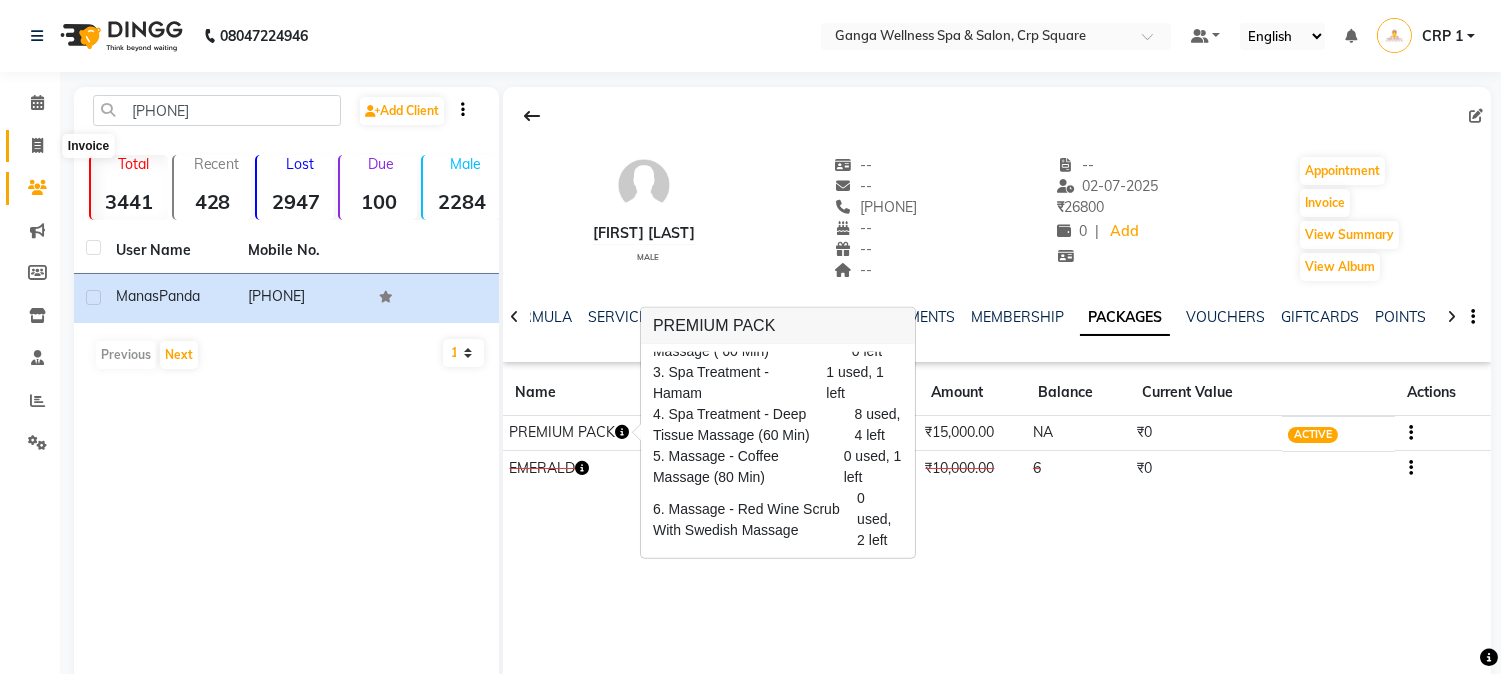 click 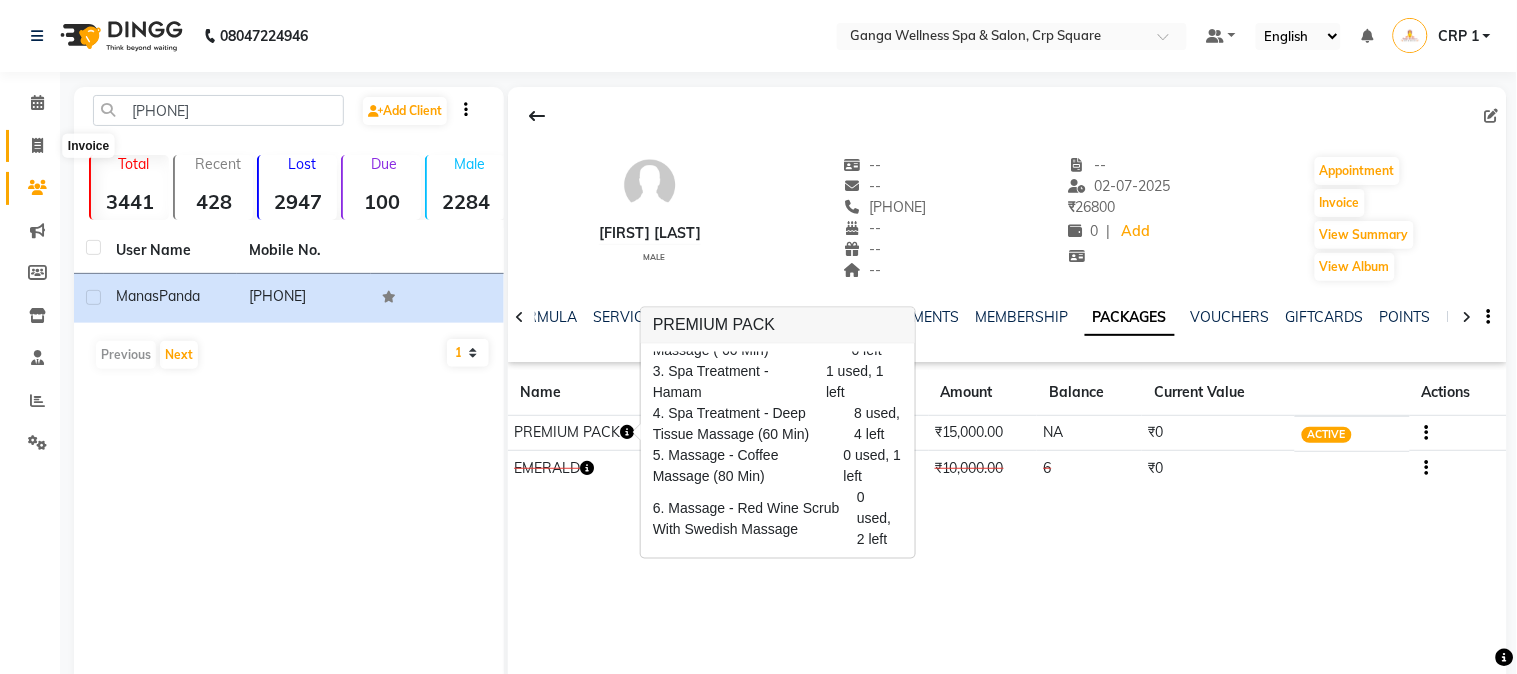 select on "715" 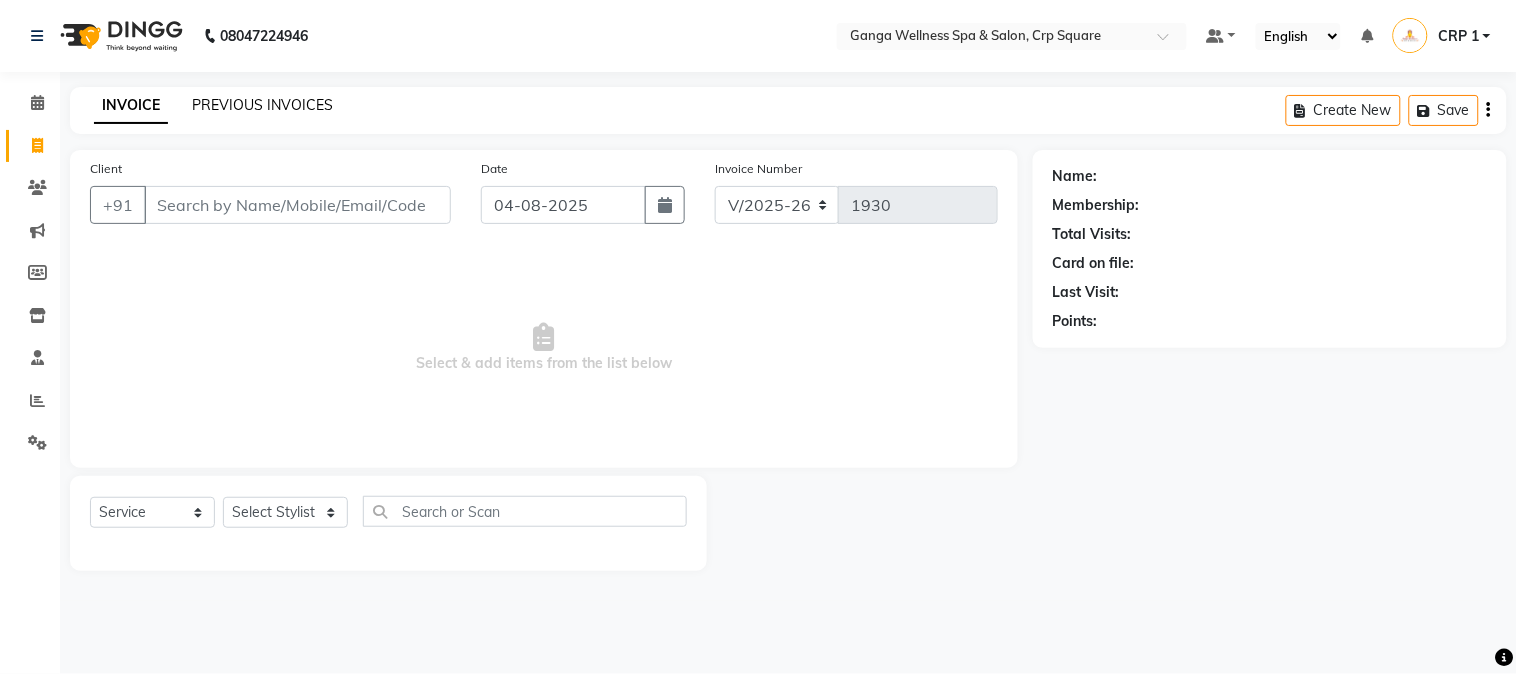 click on "PREVIOUS INVOICES" 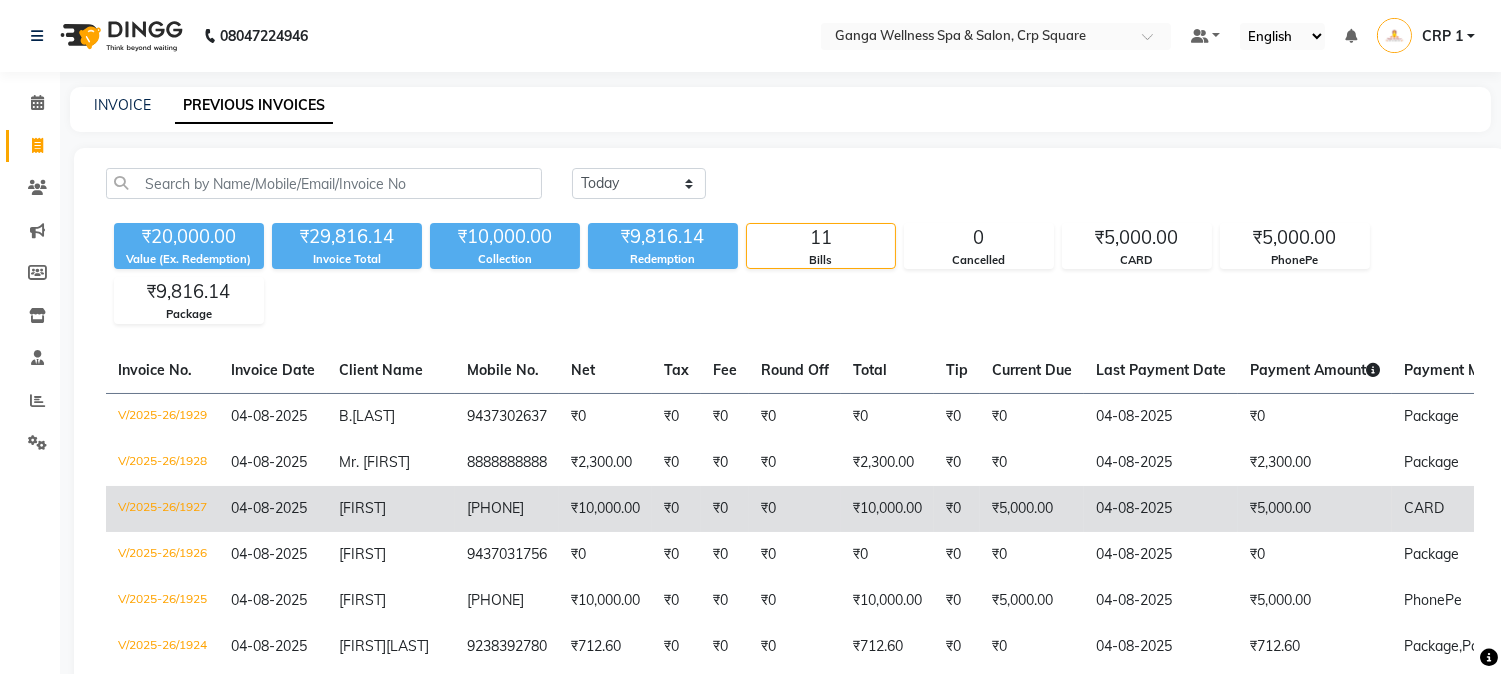 click on "[FIRST]" 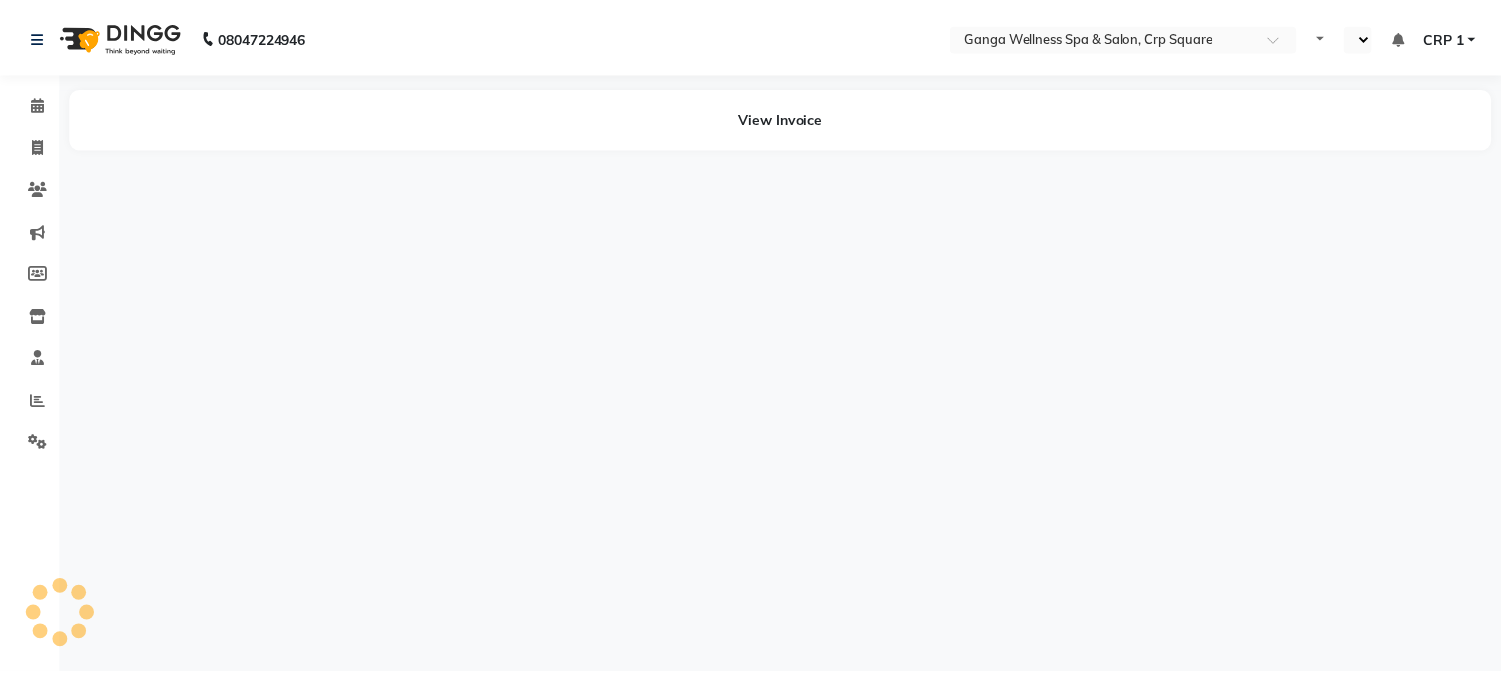 scroll, scrollTop: 0, scrollLeft: 0, axis: both 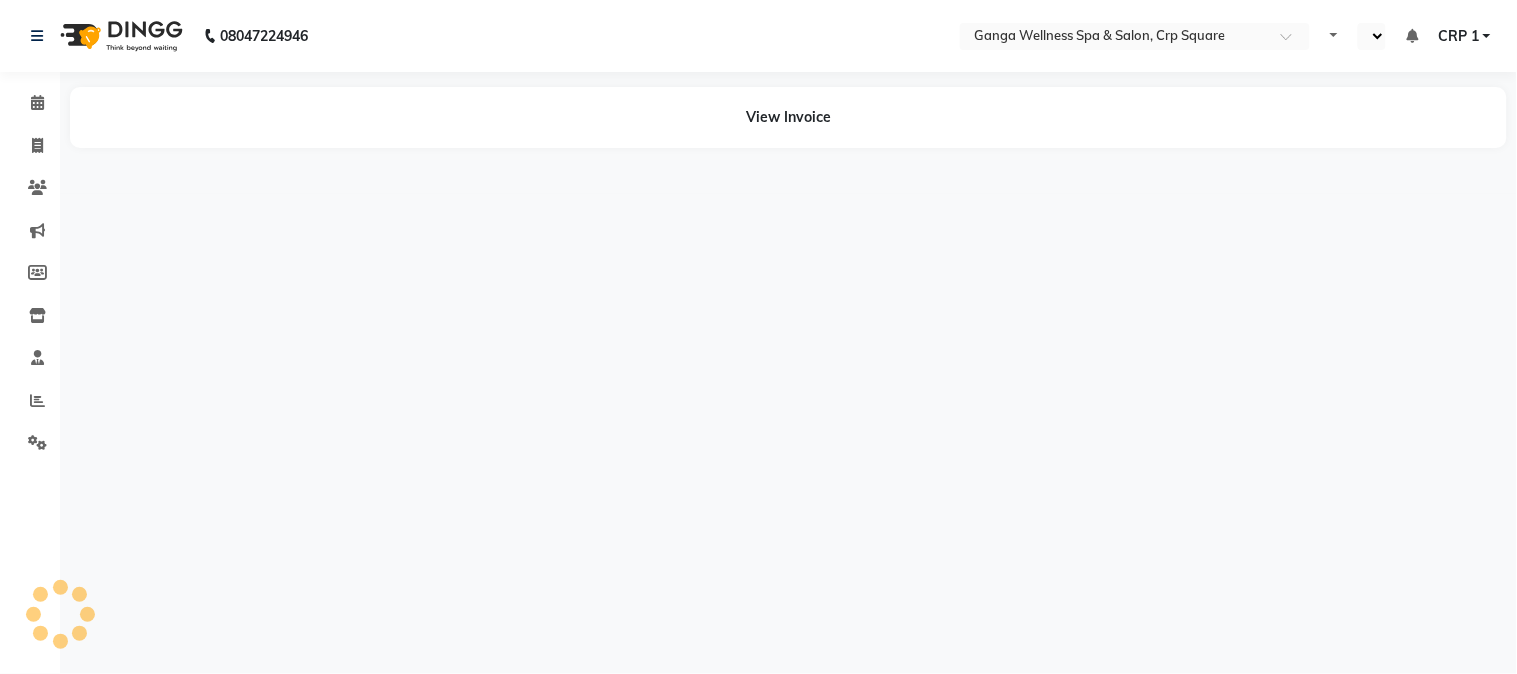 select on "en" 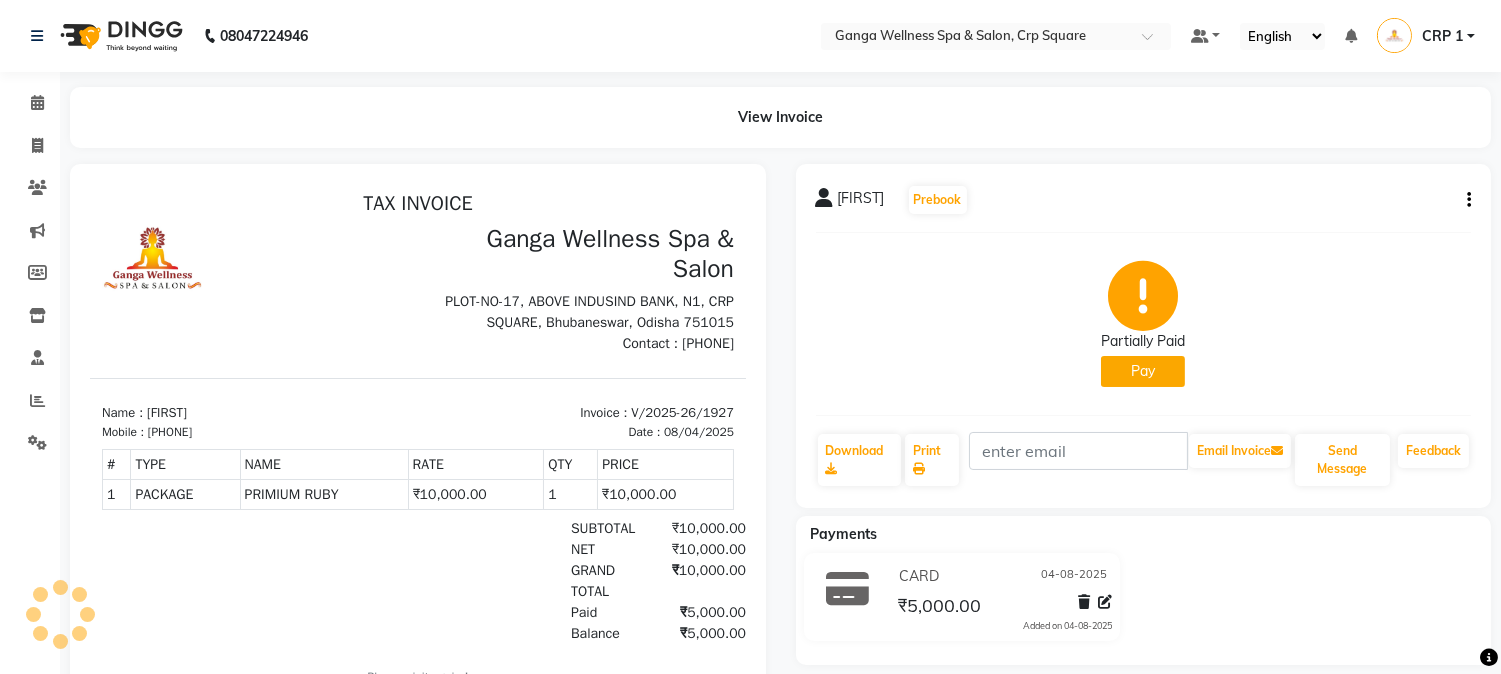 scroll, scrollTop: 0, scrollLeft: 0, axis: both 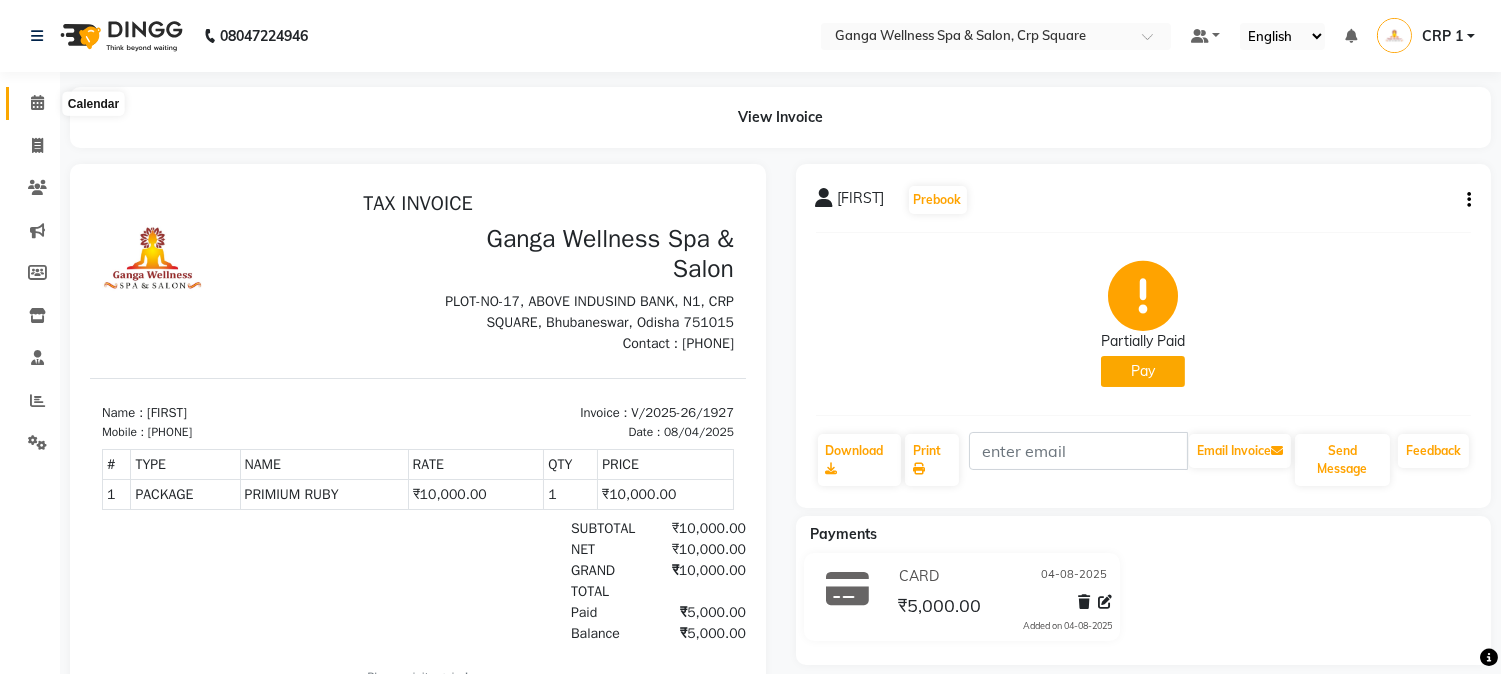 click 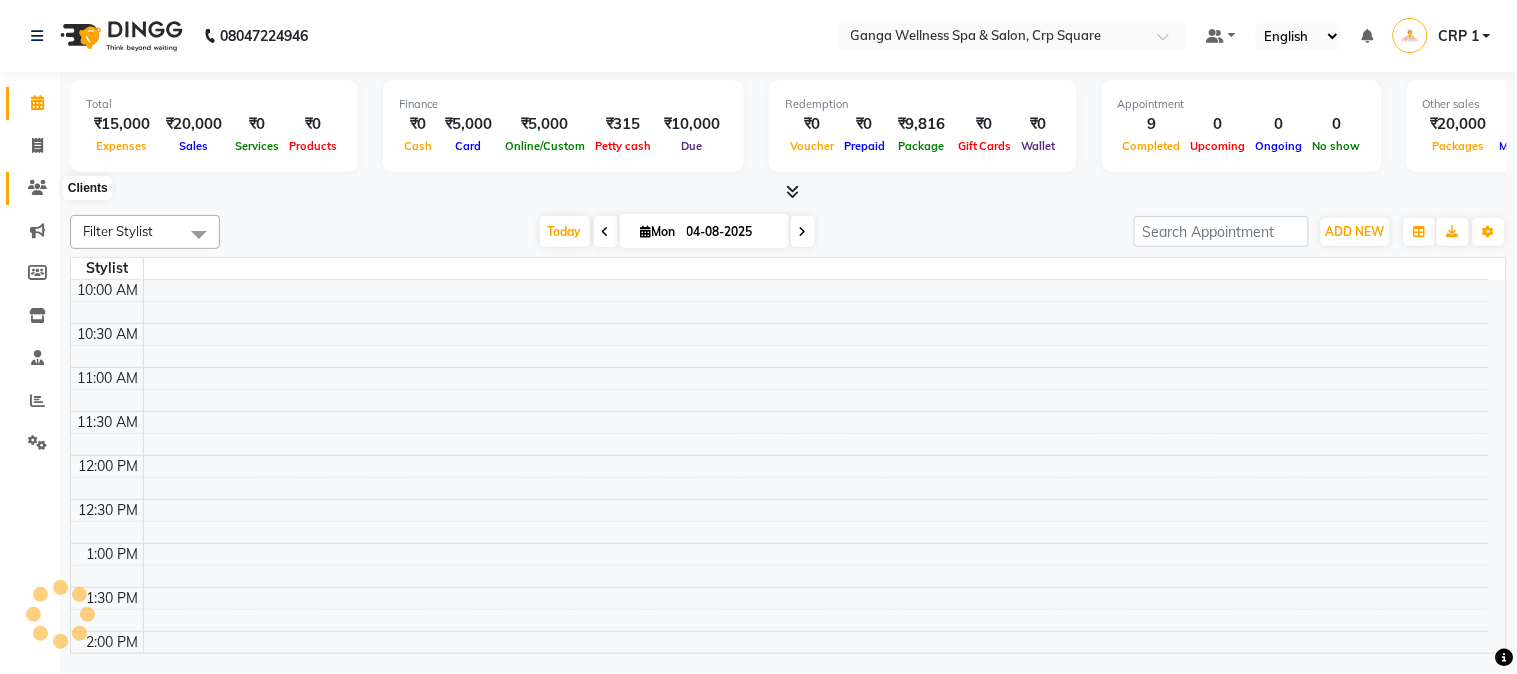 click 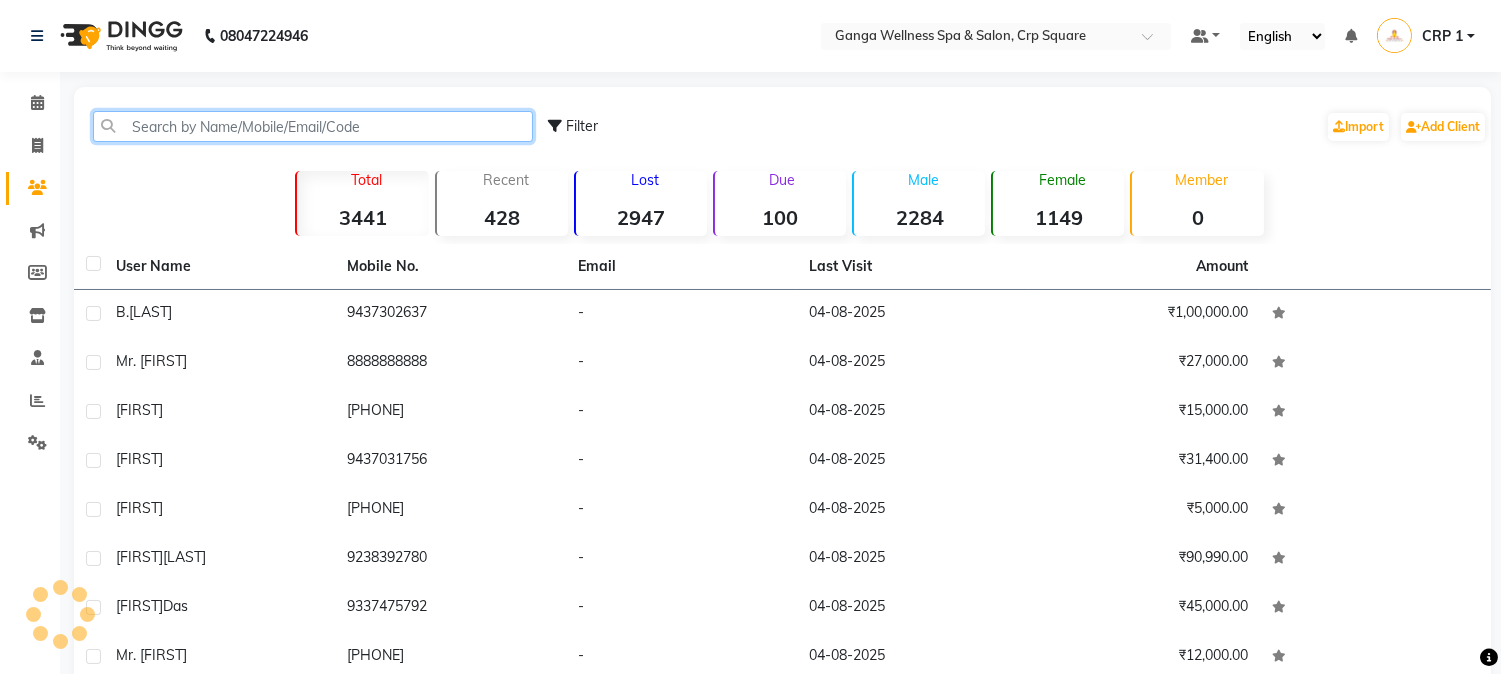 click 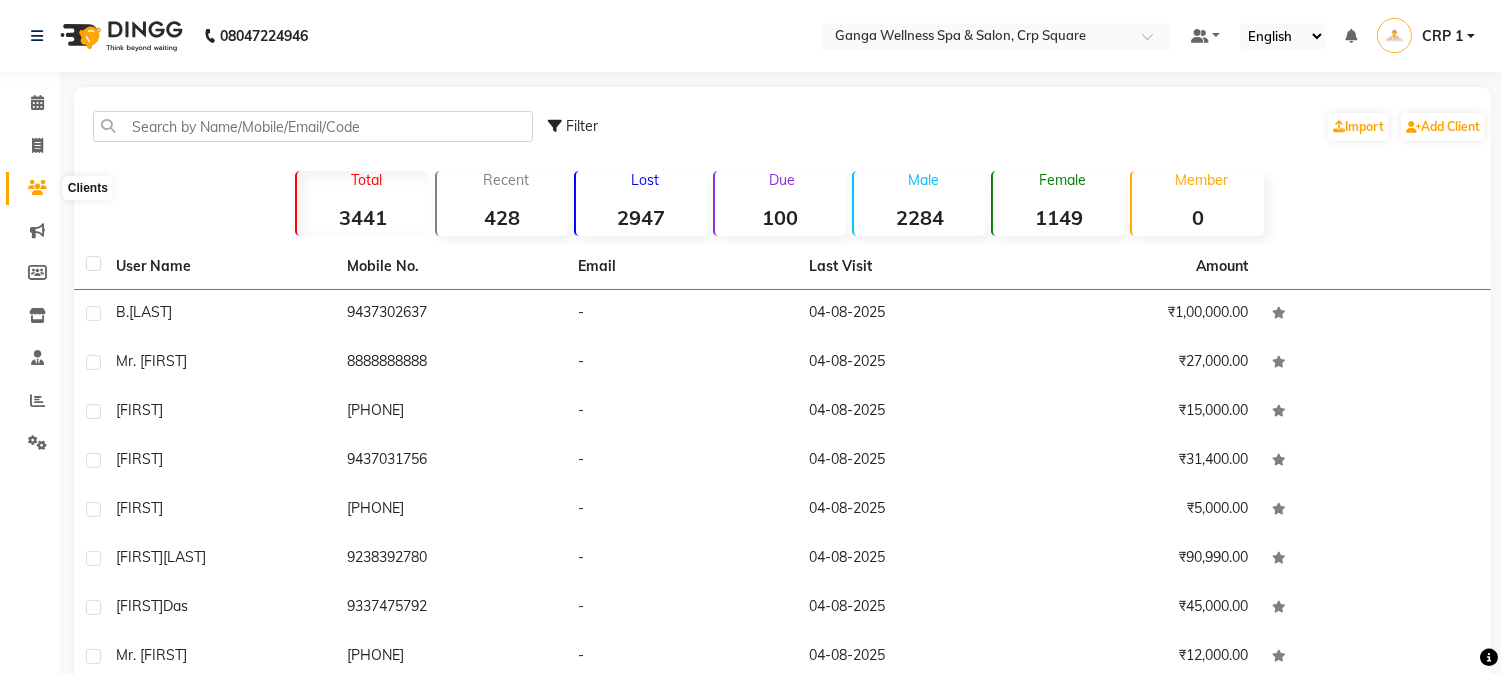 click 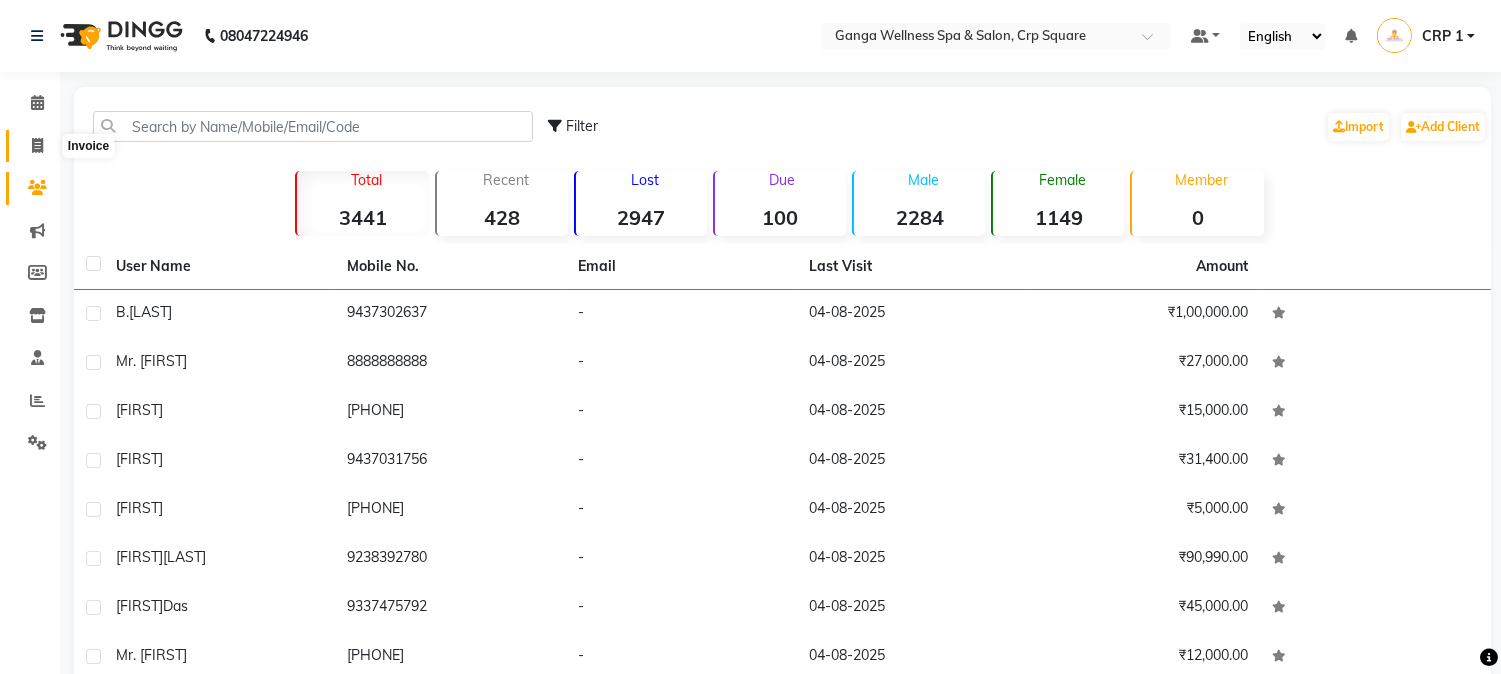 click 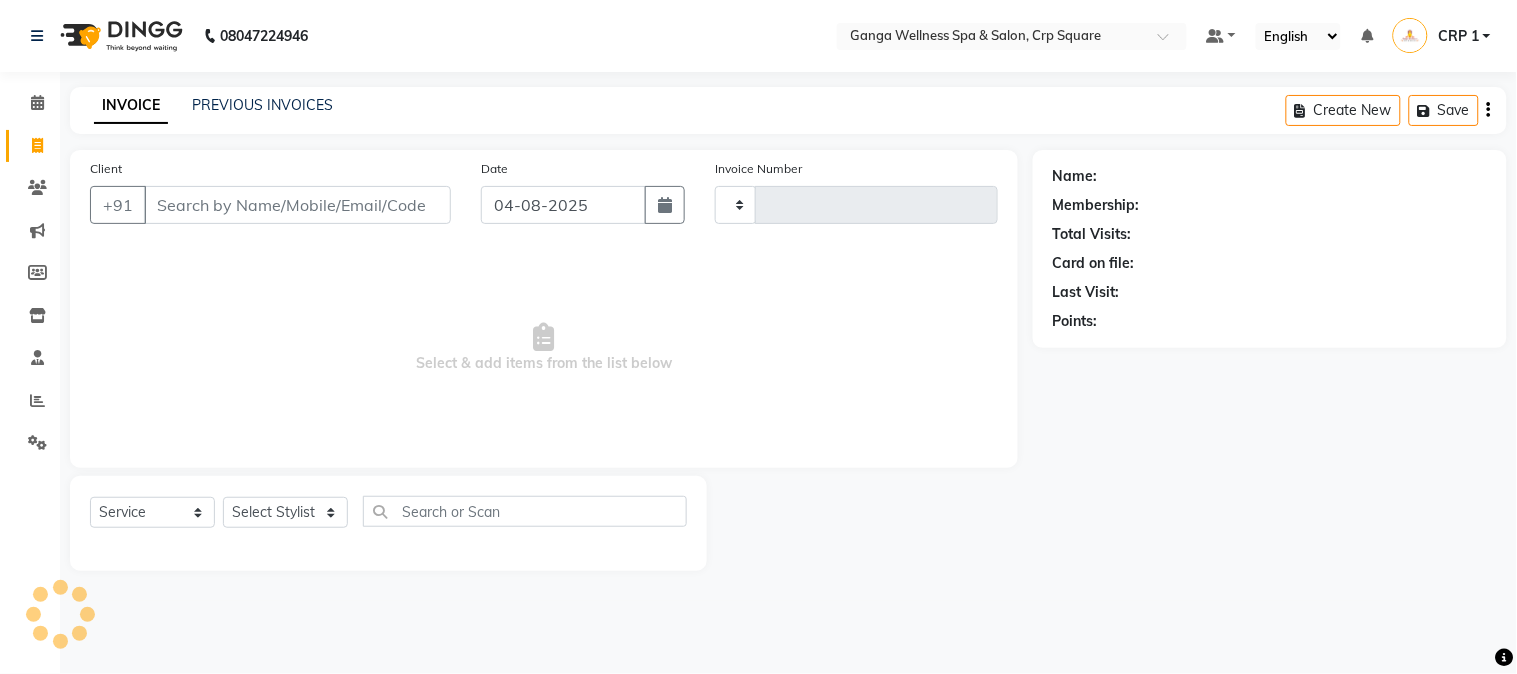 type on "1930" 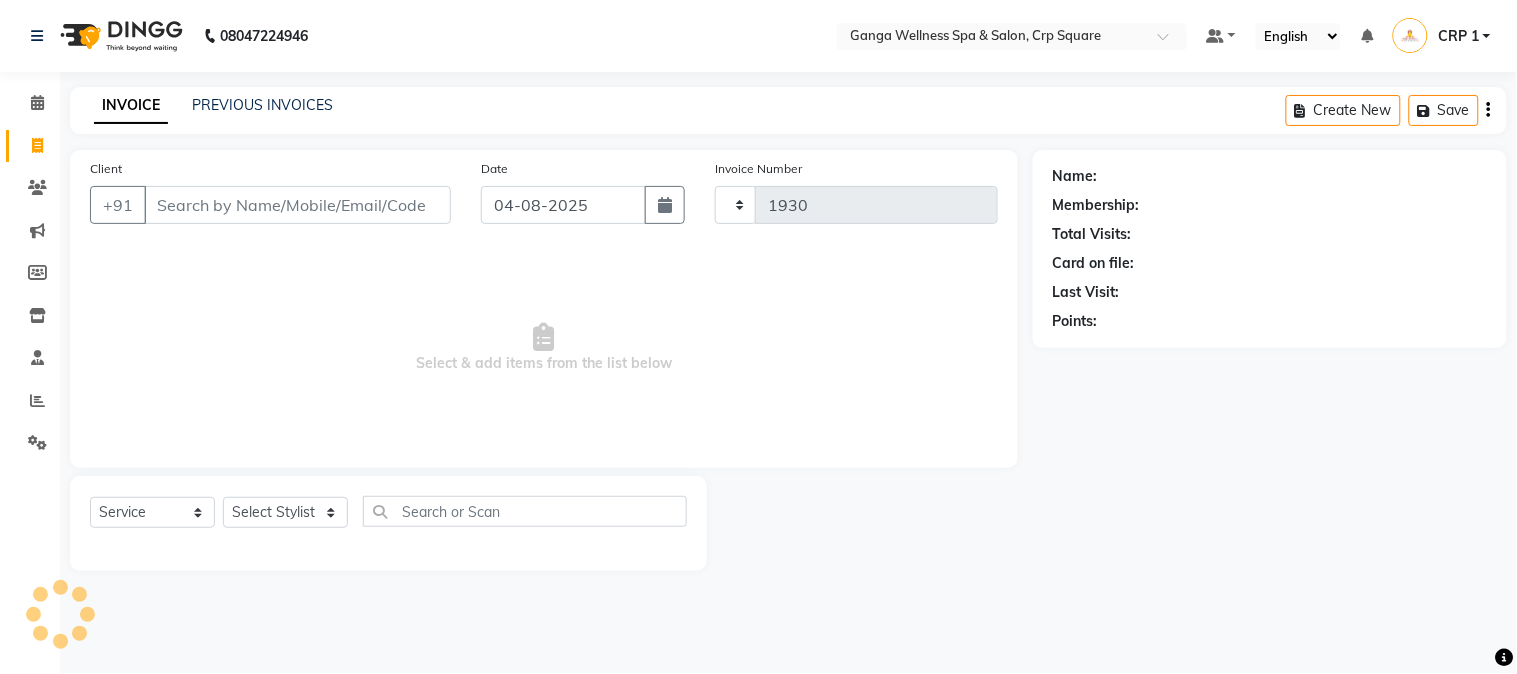 select on "715" 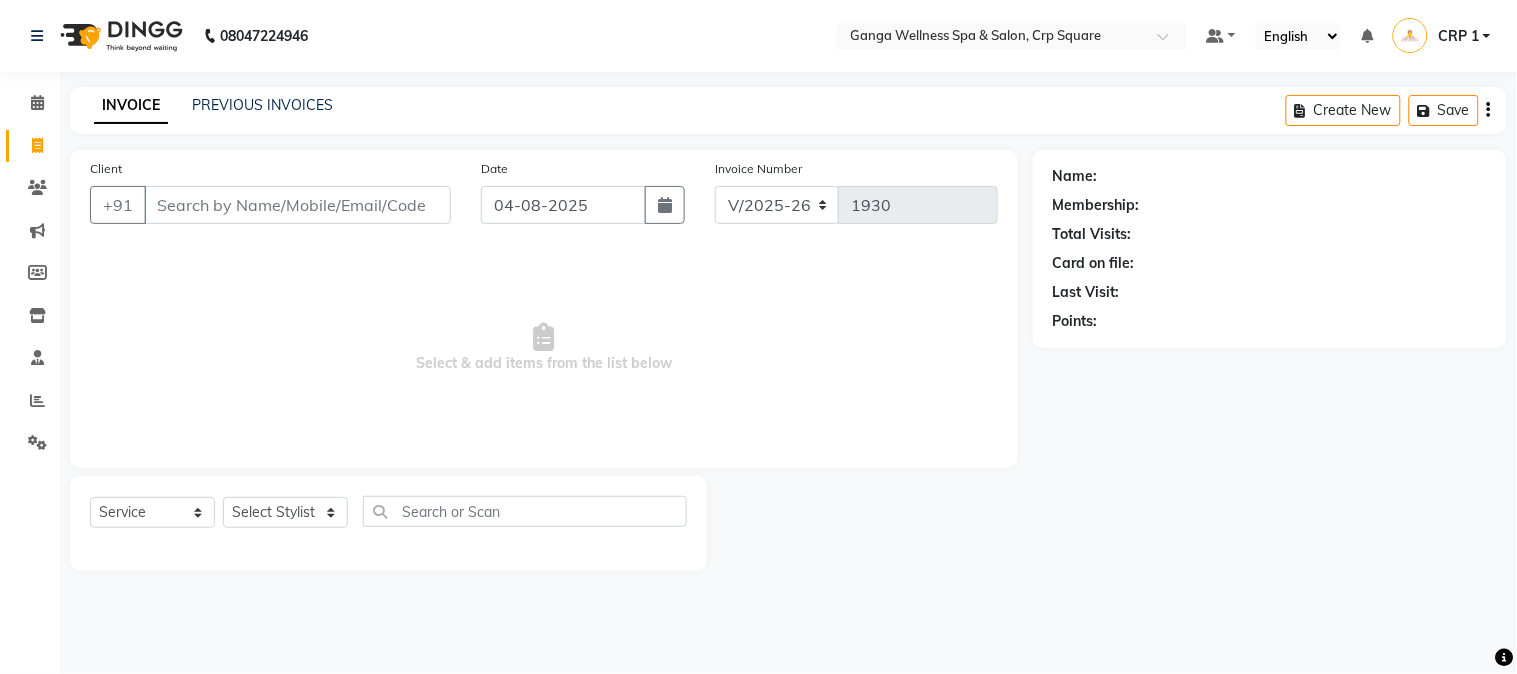 click on "PREVIOUS INVOICES" 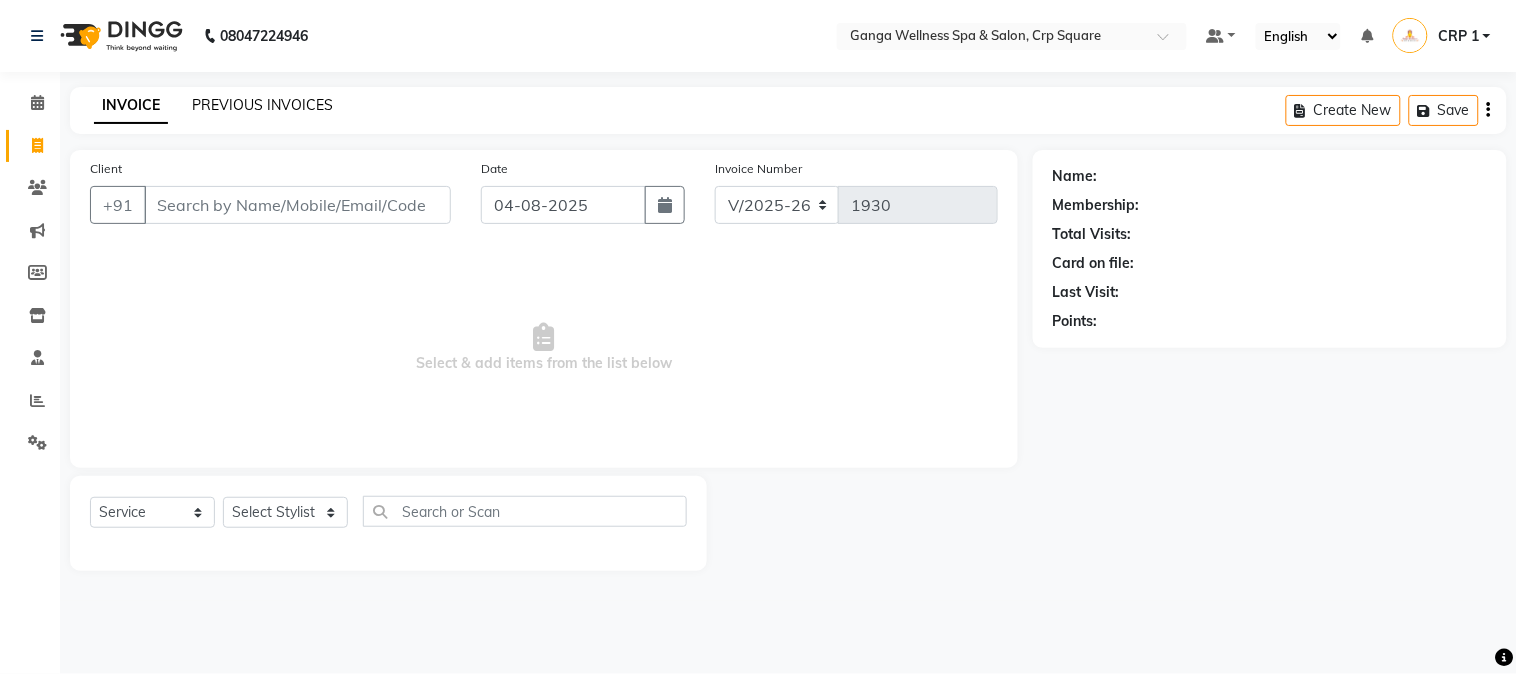 click on "PREVIOUS INVOICES" 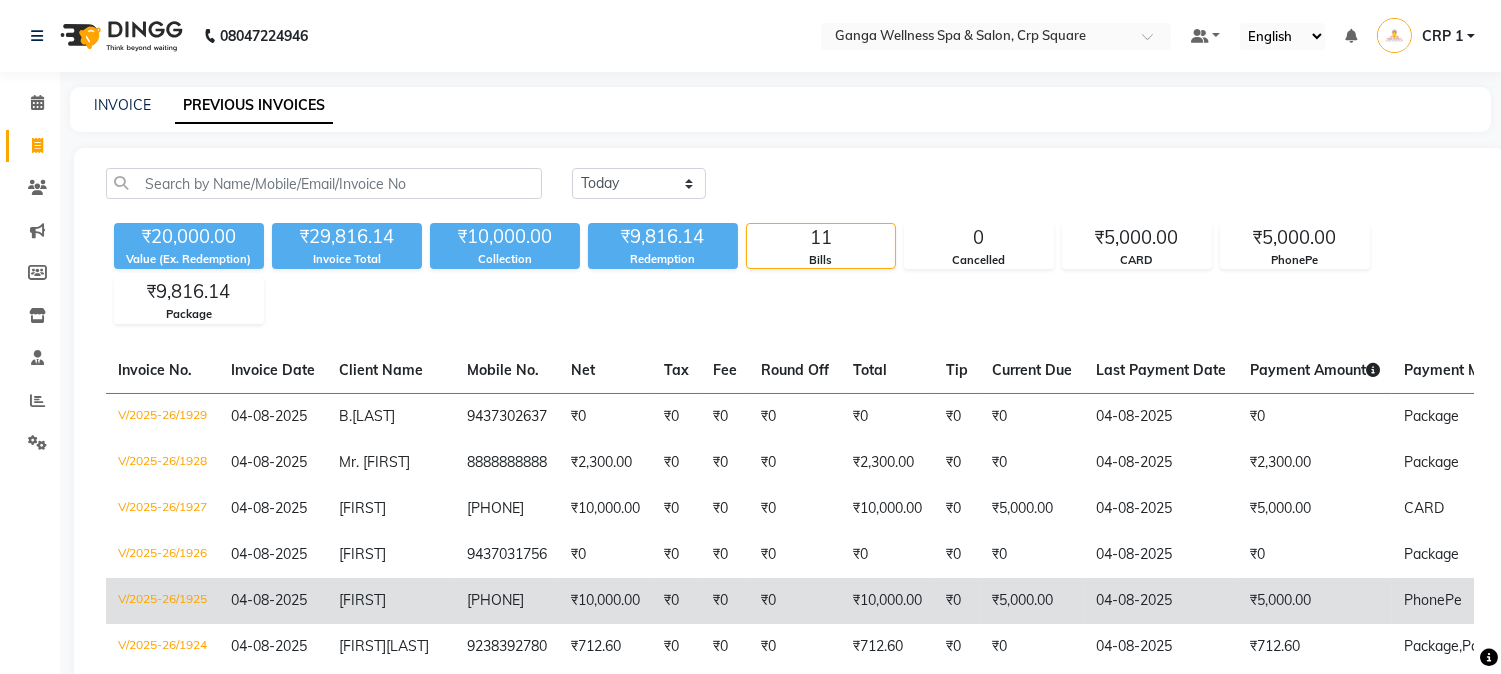 click on "[FIRST]" 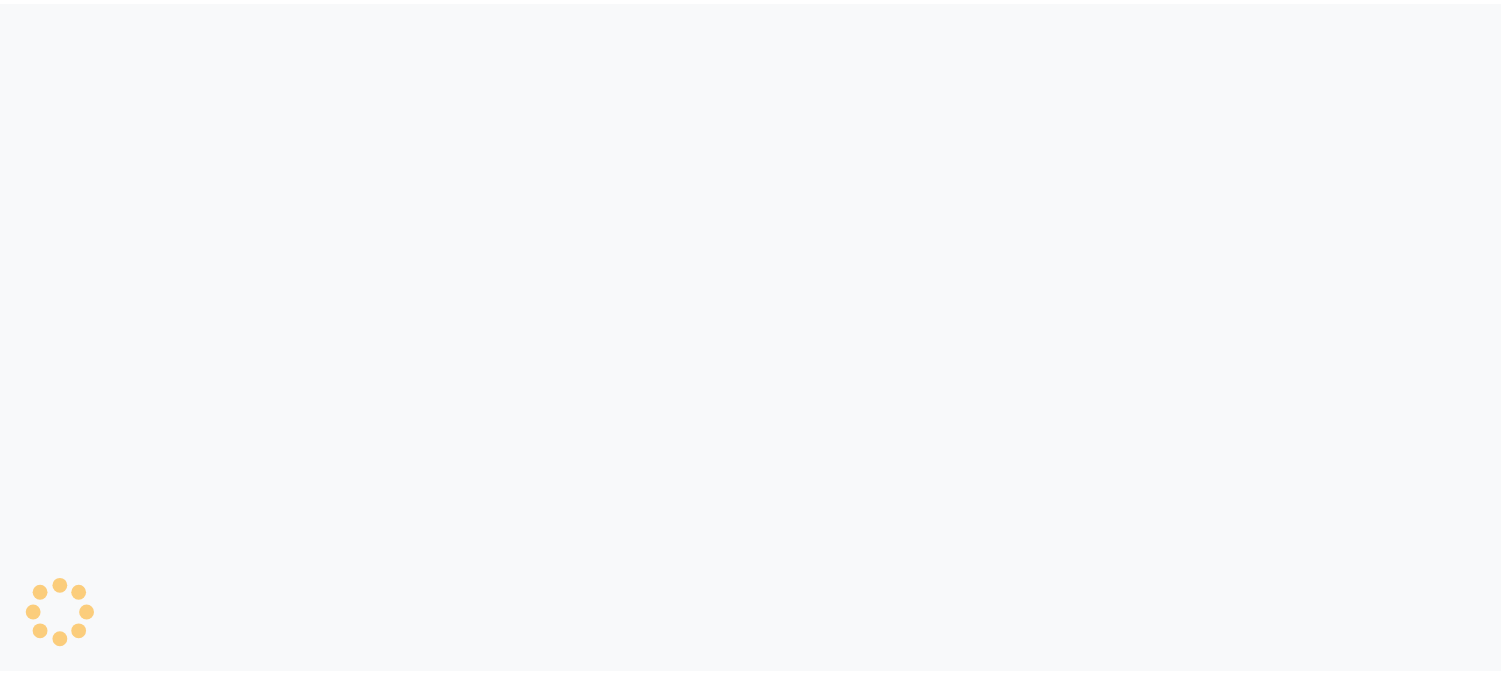 scroll, scrollTop: 0, scrollLeft: 0, axis: both 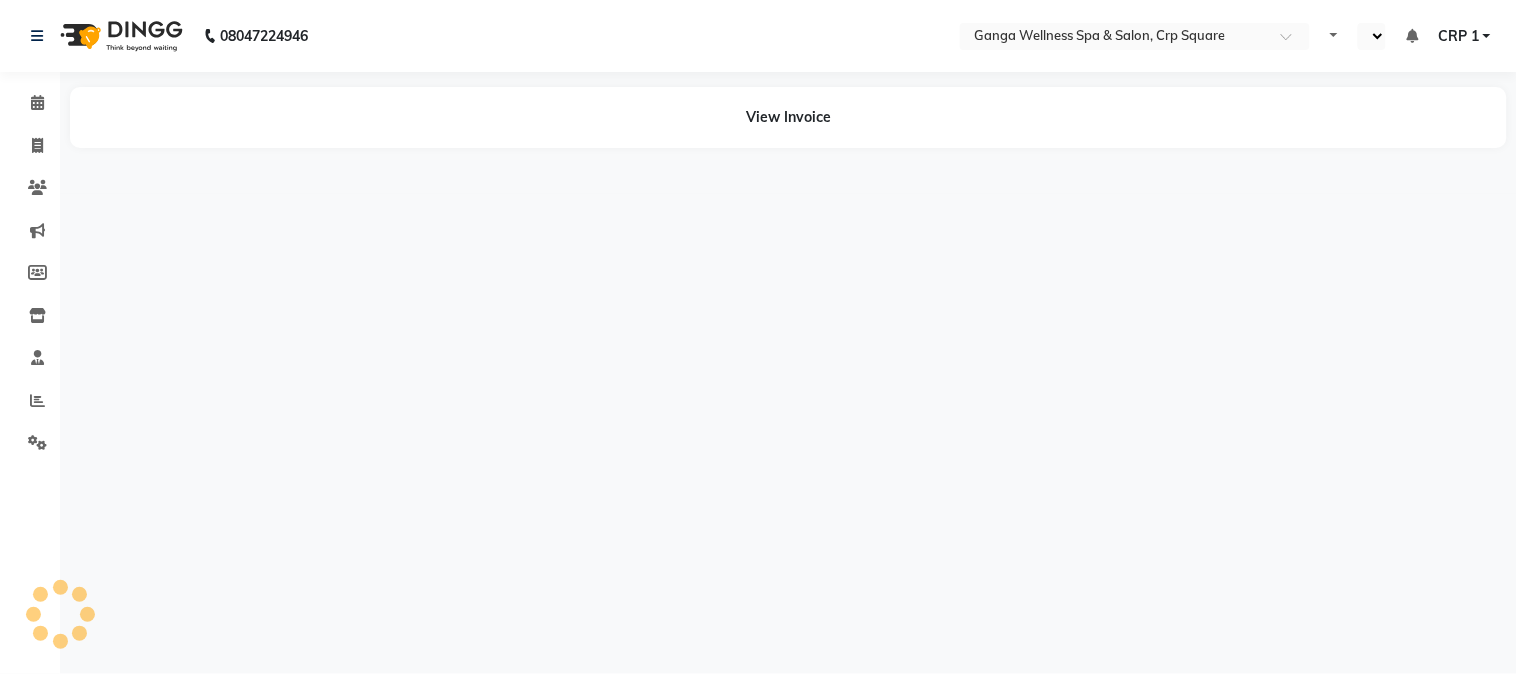 select on "en" 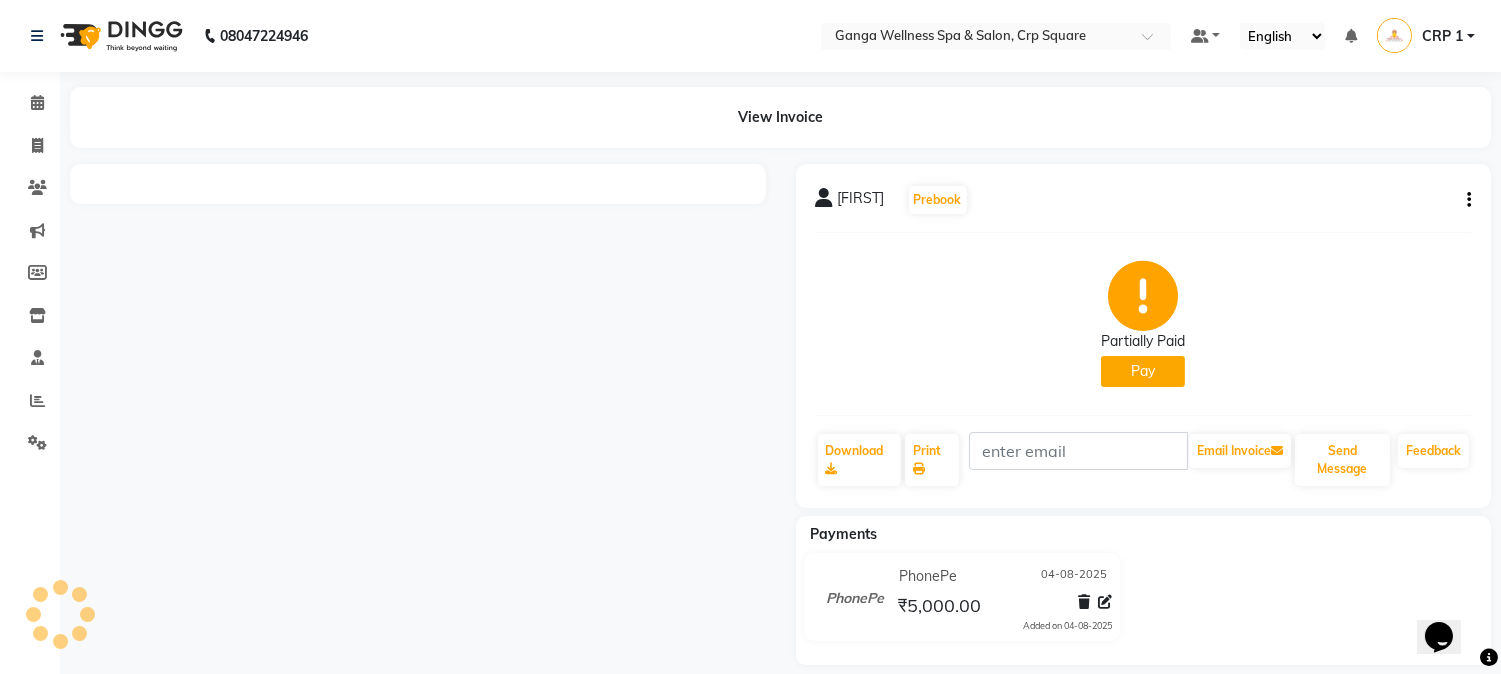 scroll, scrollTop: 0, scrollLeft: 0, axis: both 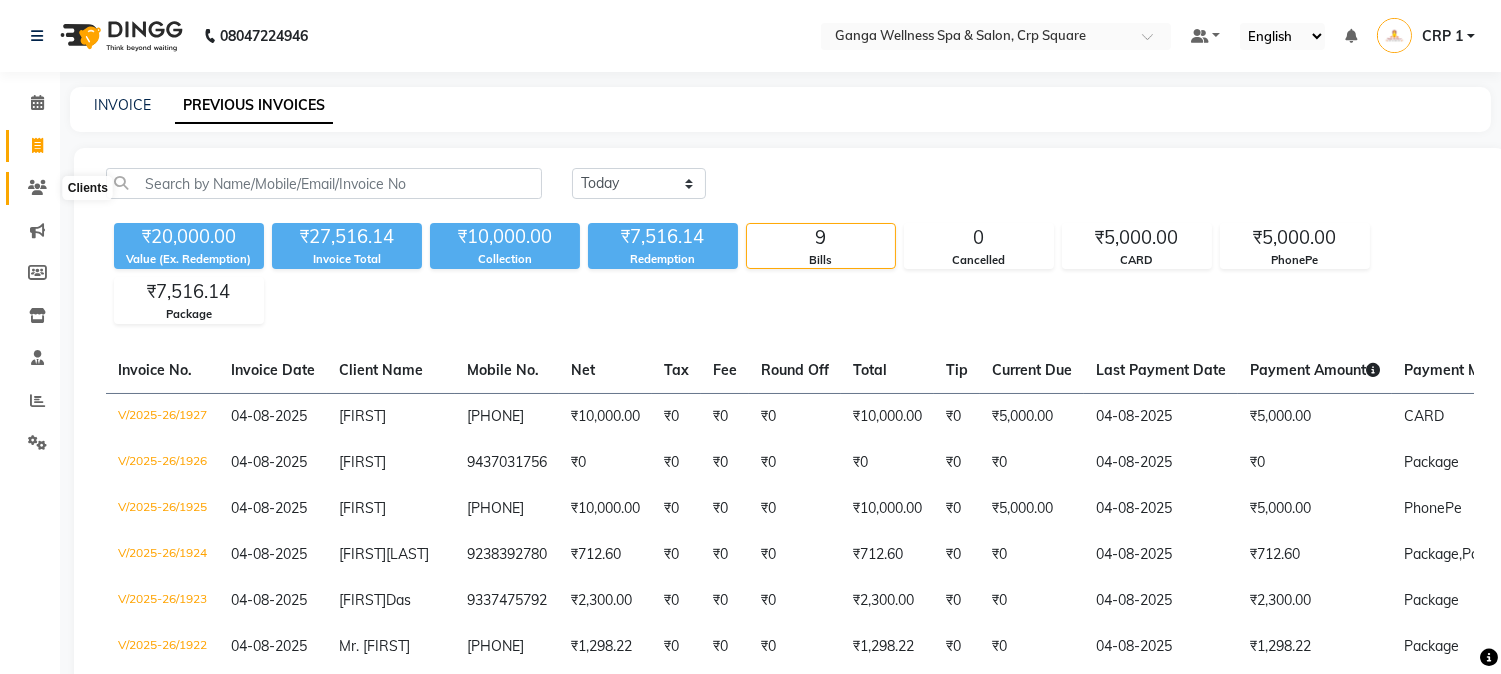 click 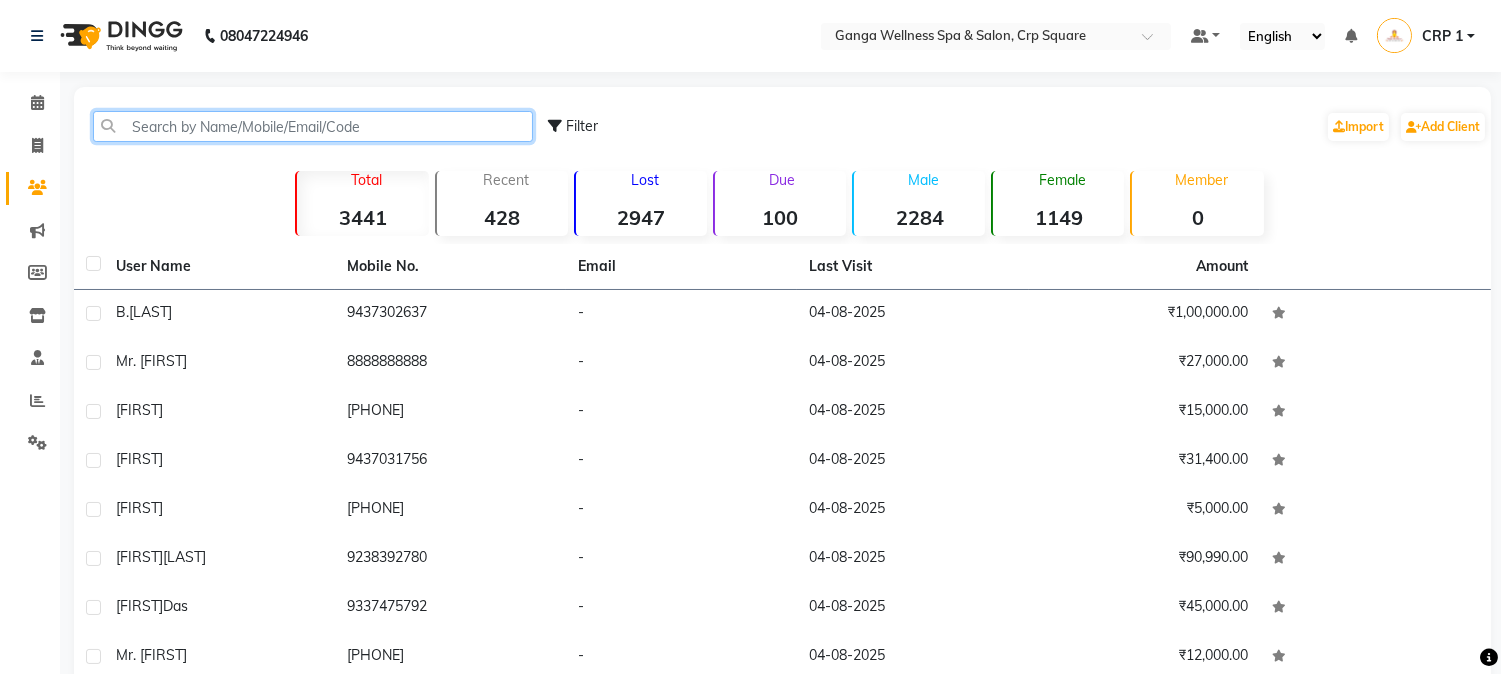 click 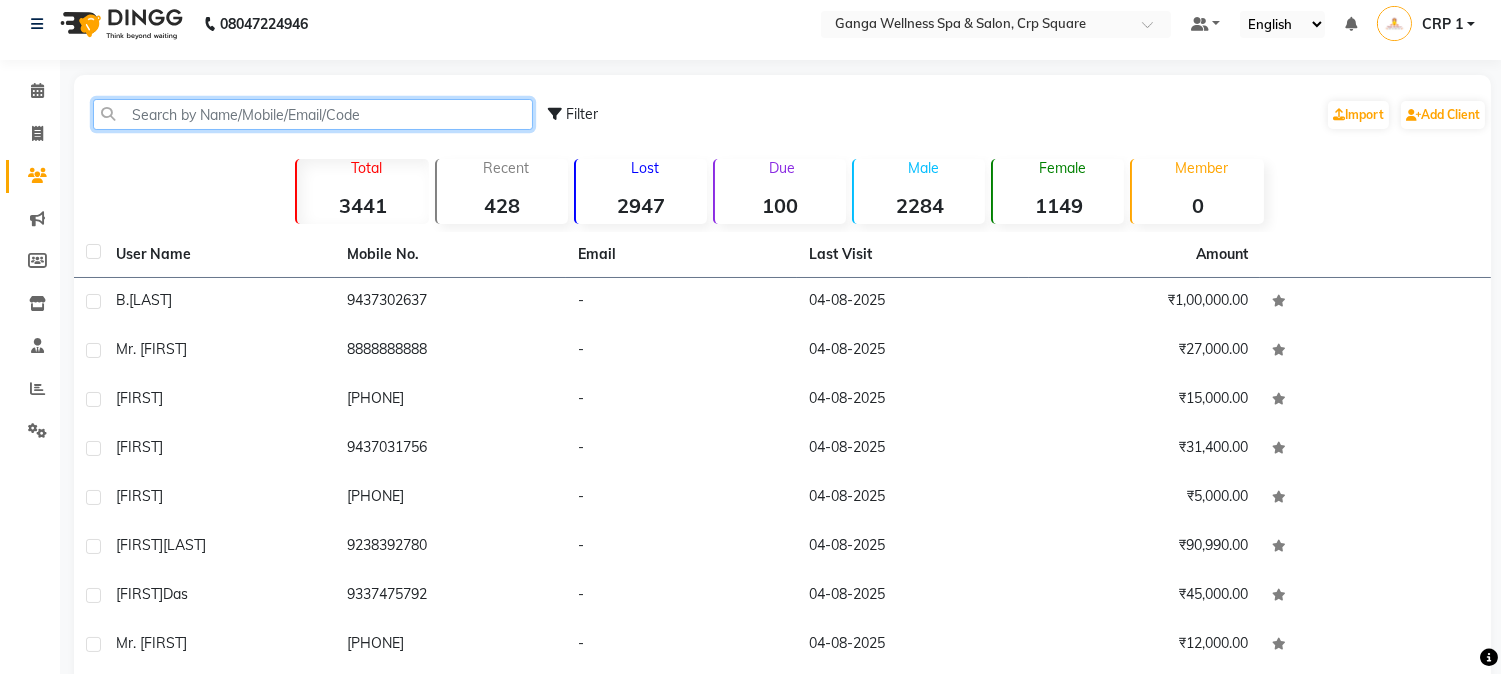 scroll, scrollTop: 0, scrollLeft: 0, axis: both 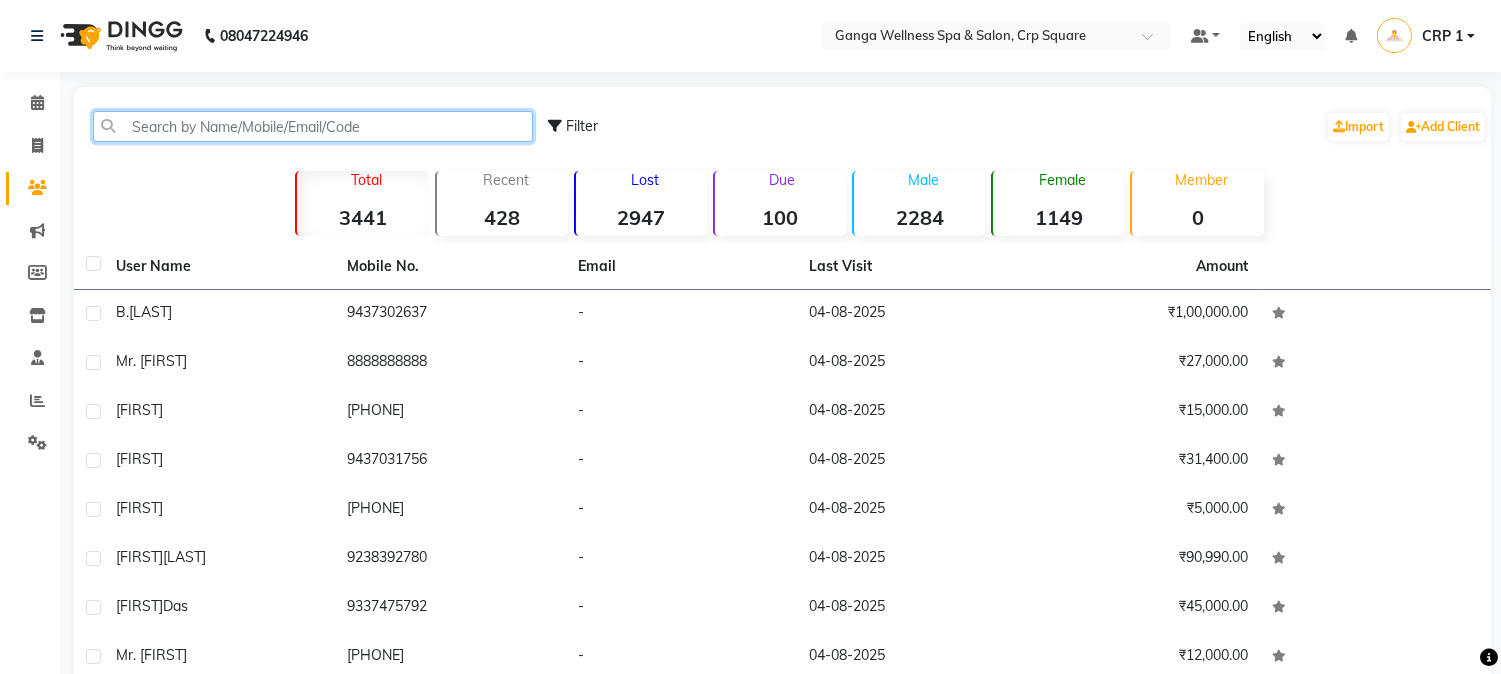 drag, startPoint x: 212, startPoint y: 122, endPoint x: 223, endPoint y: 127, distance: 12.083046 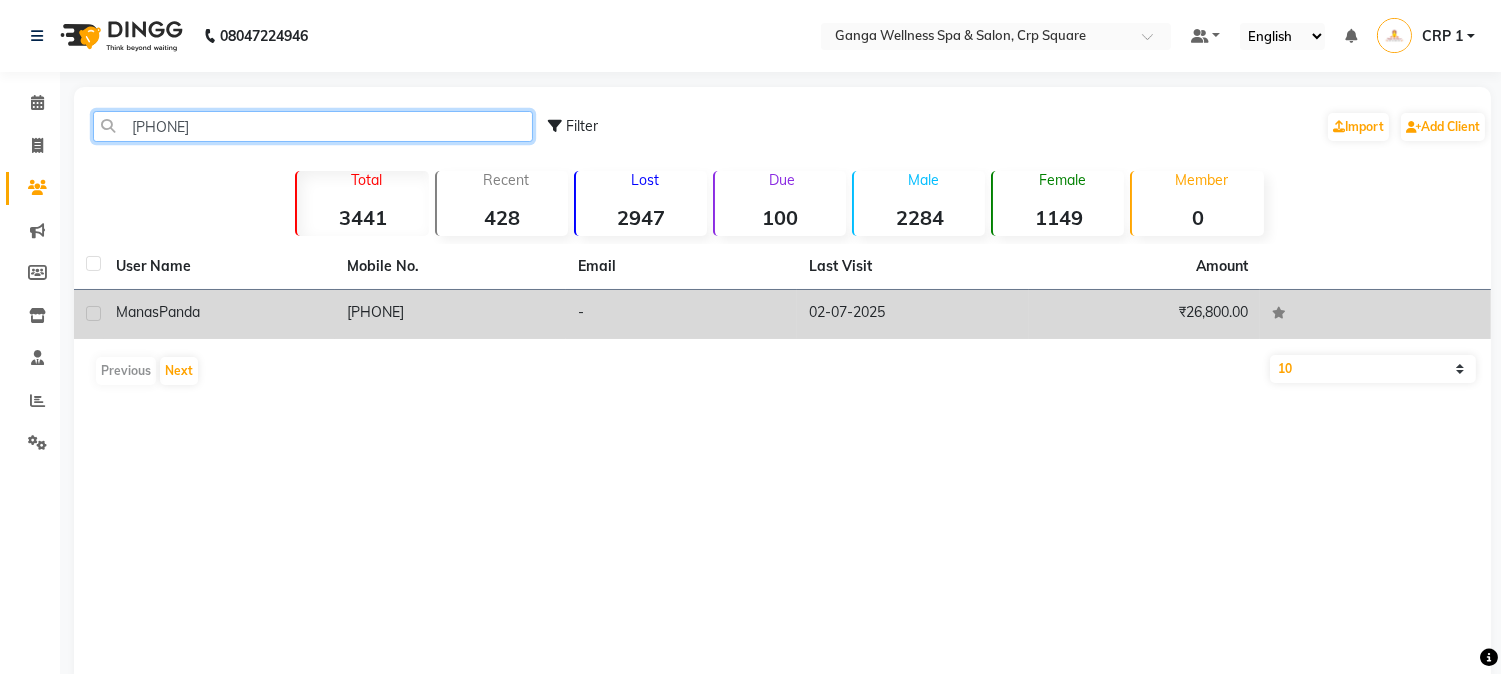 type on "[PHONE]" 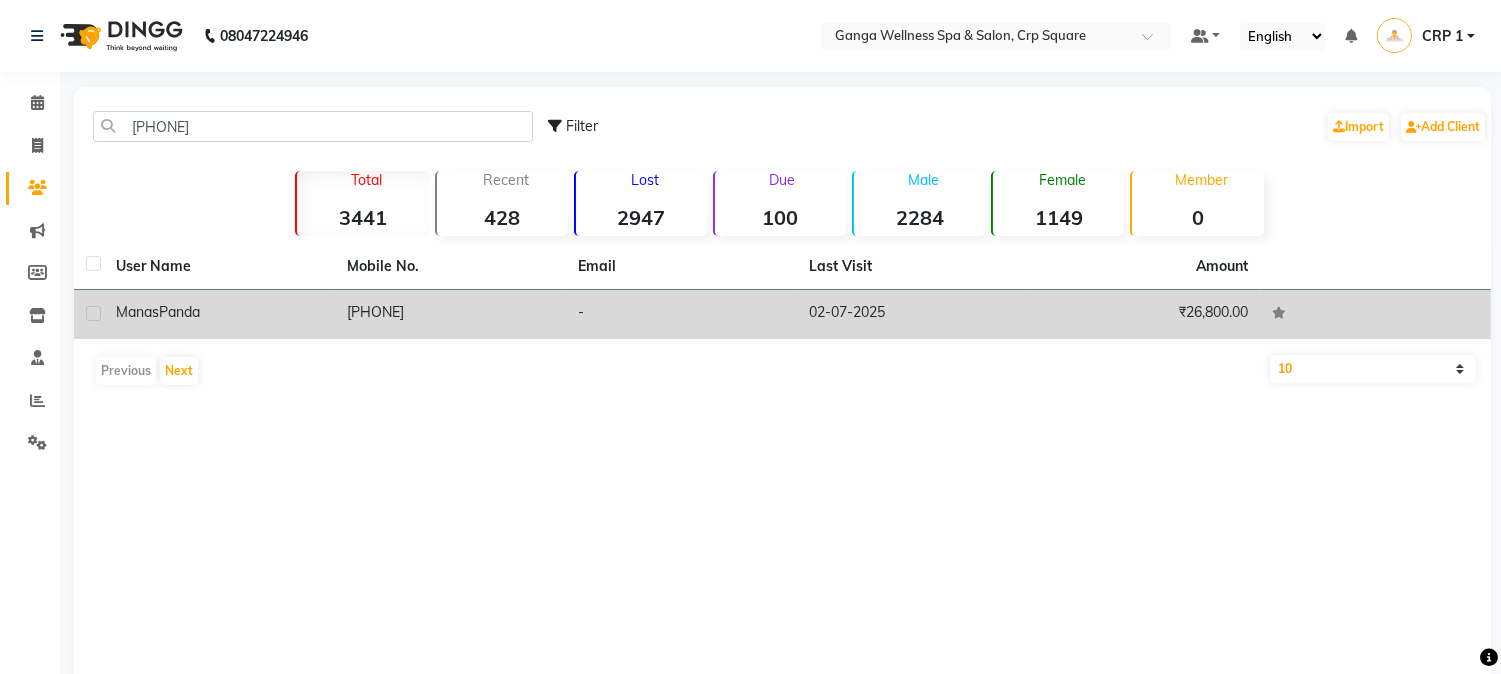 click on "[FIRST]  [LAST]" 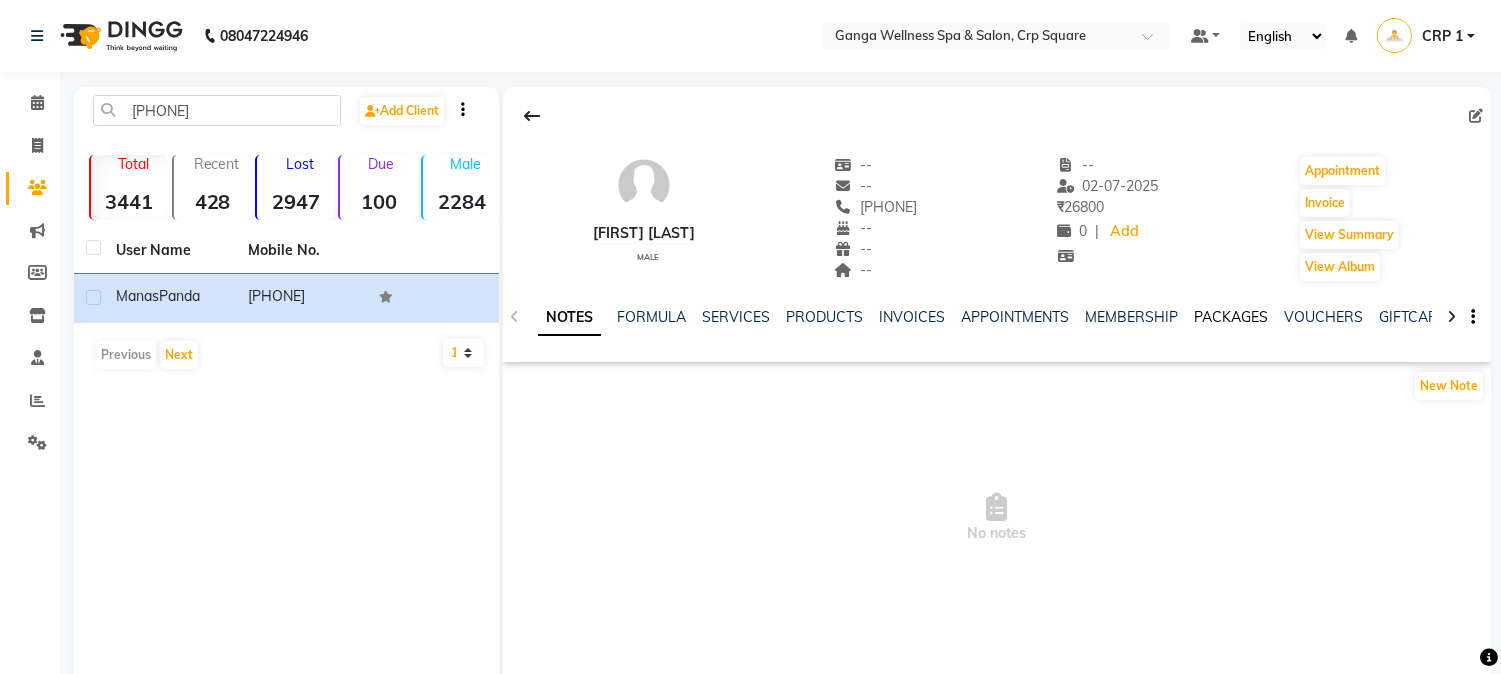 click on "PACKAGES" 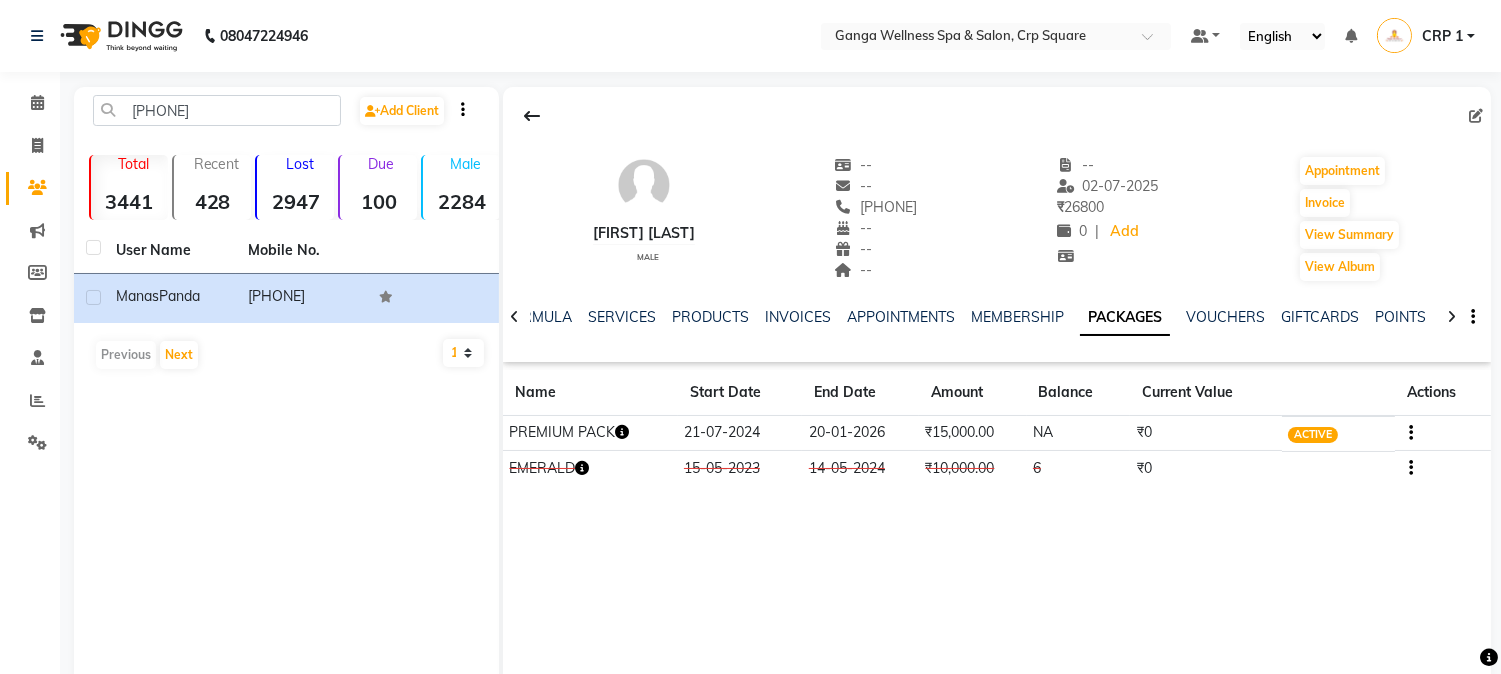 click 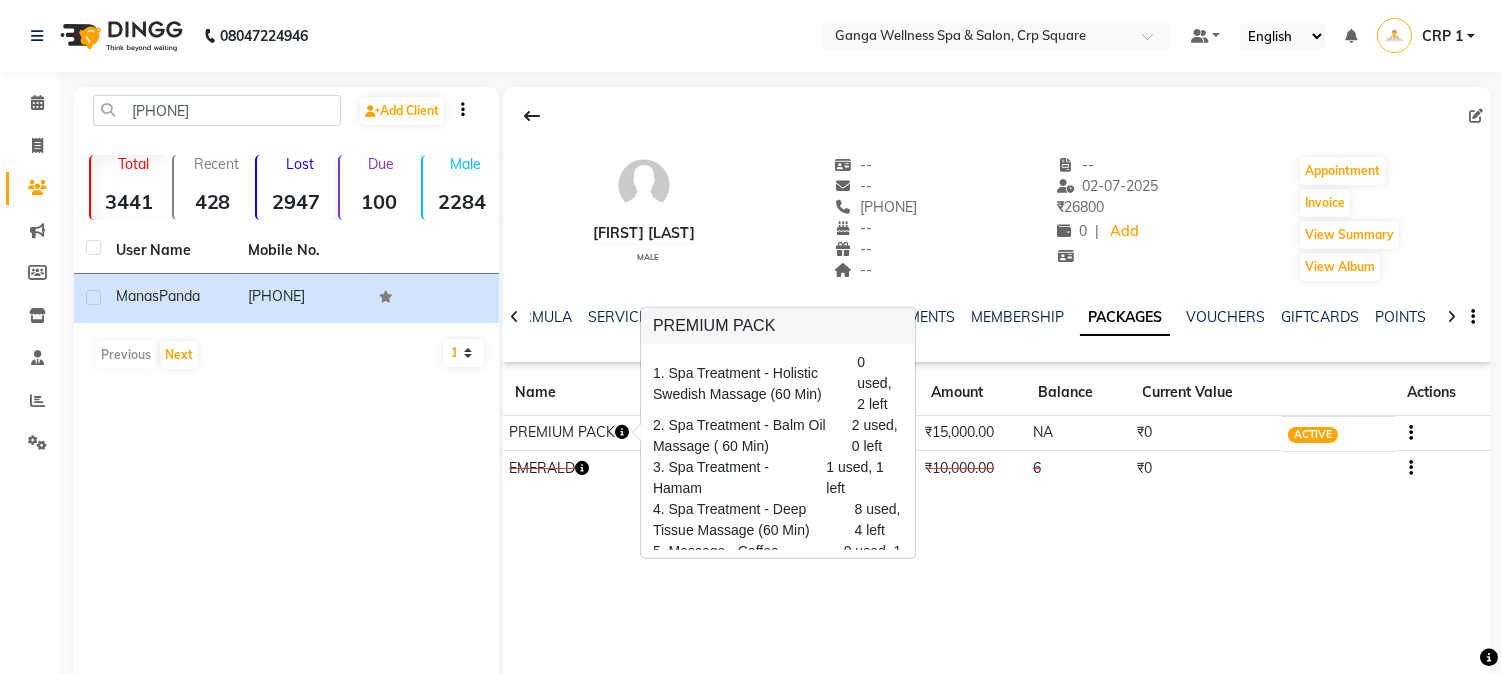 scroll, scrollTop: 95, scrollLeft: 0, axis: vertical 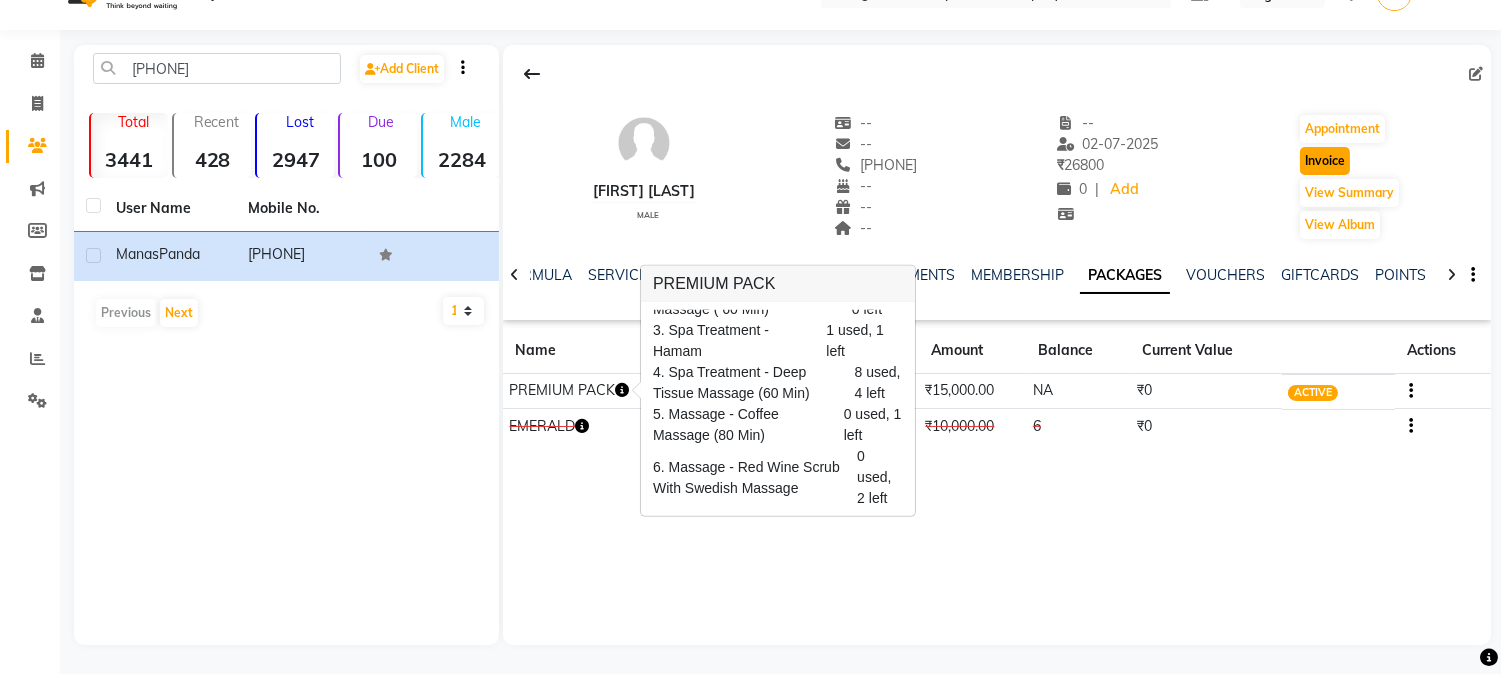 click on "Invoice" 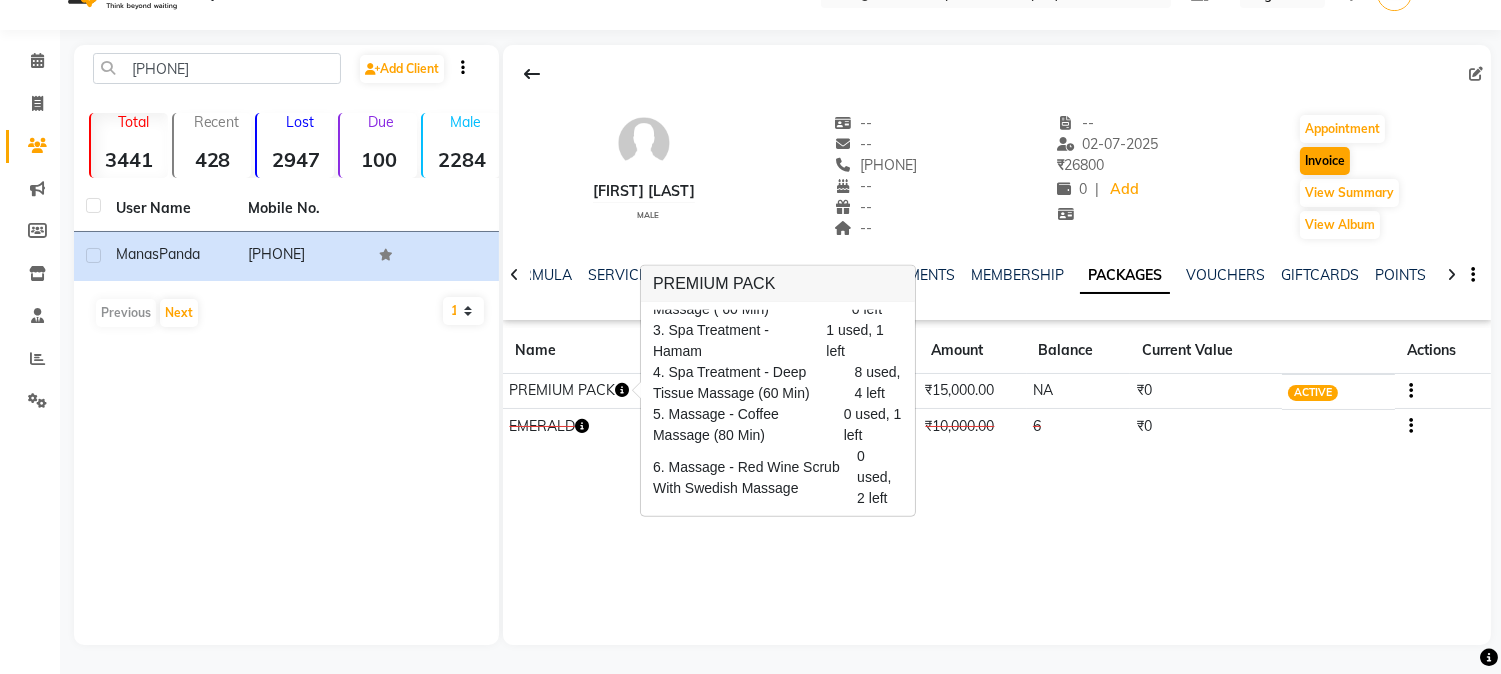 scroll, scrollTop: 0, scrollLeft: 0, axis: both 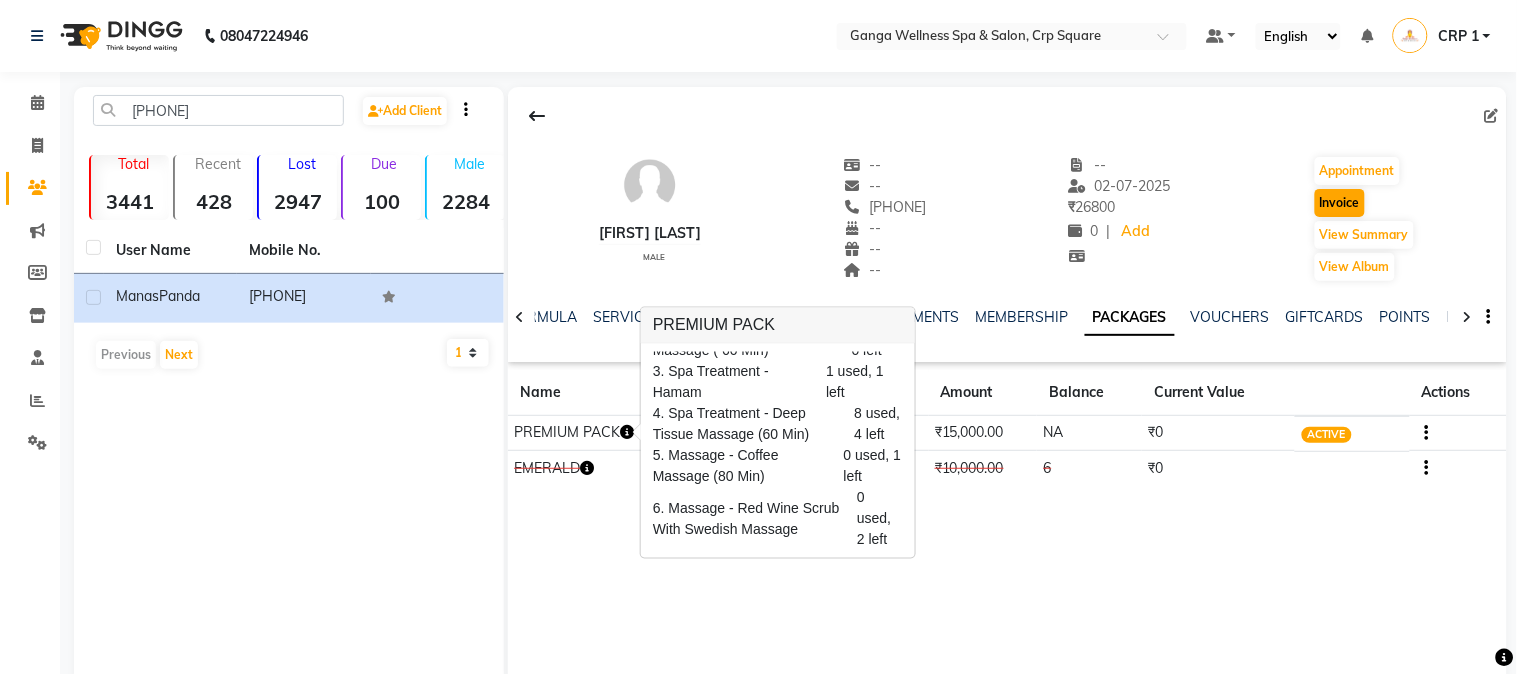 select on "service" 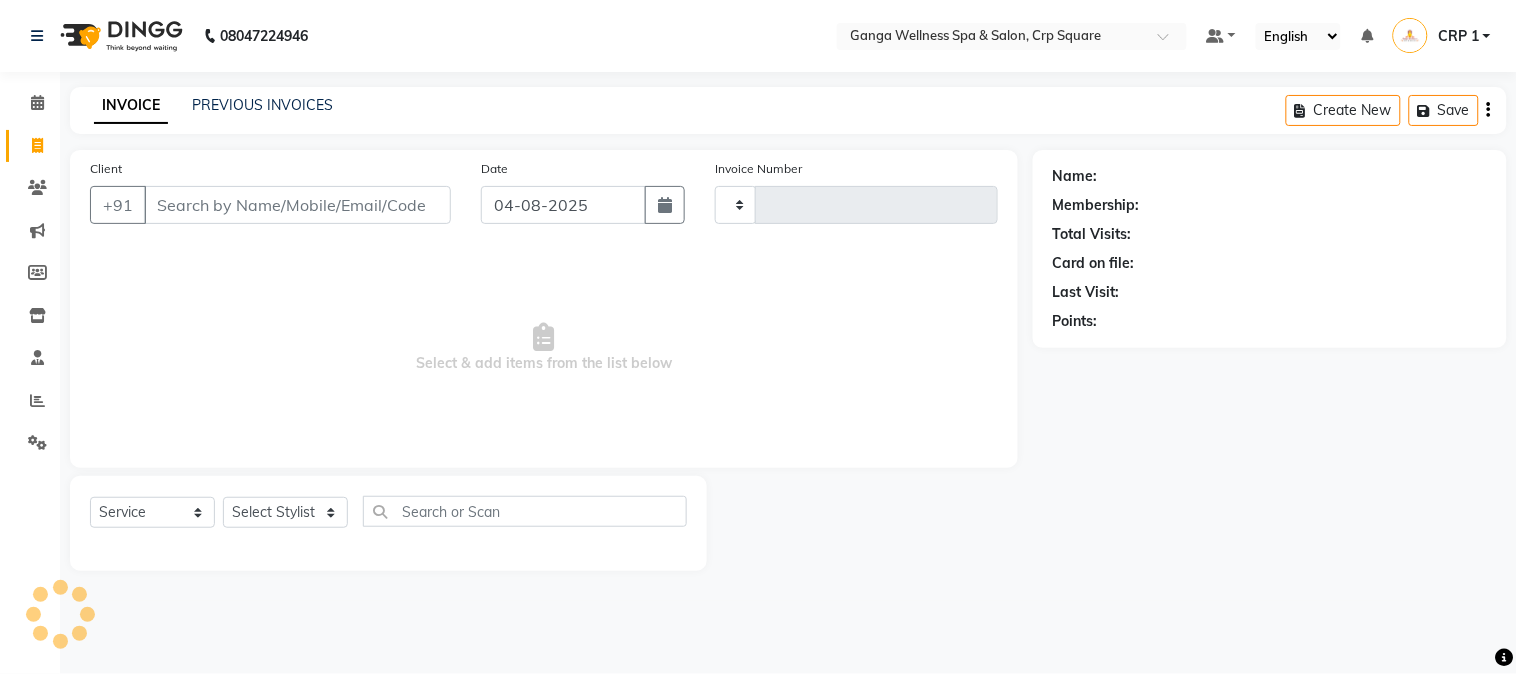 type on "1930" 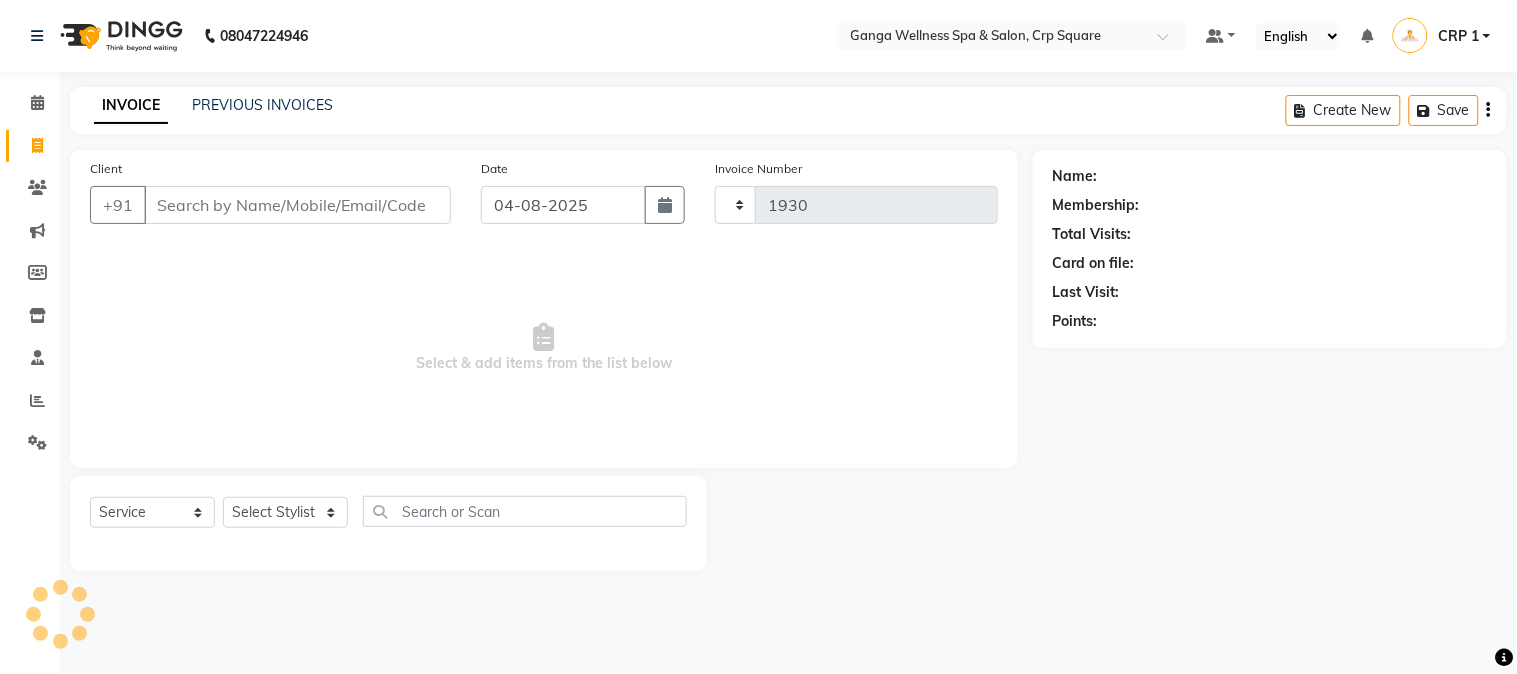 select on "715" 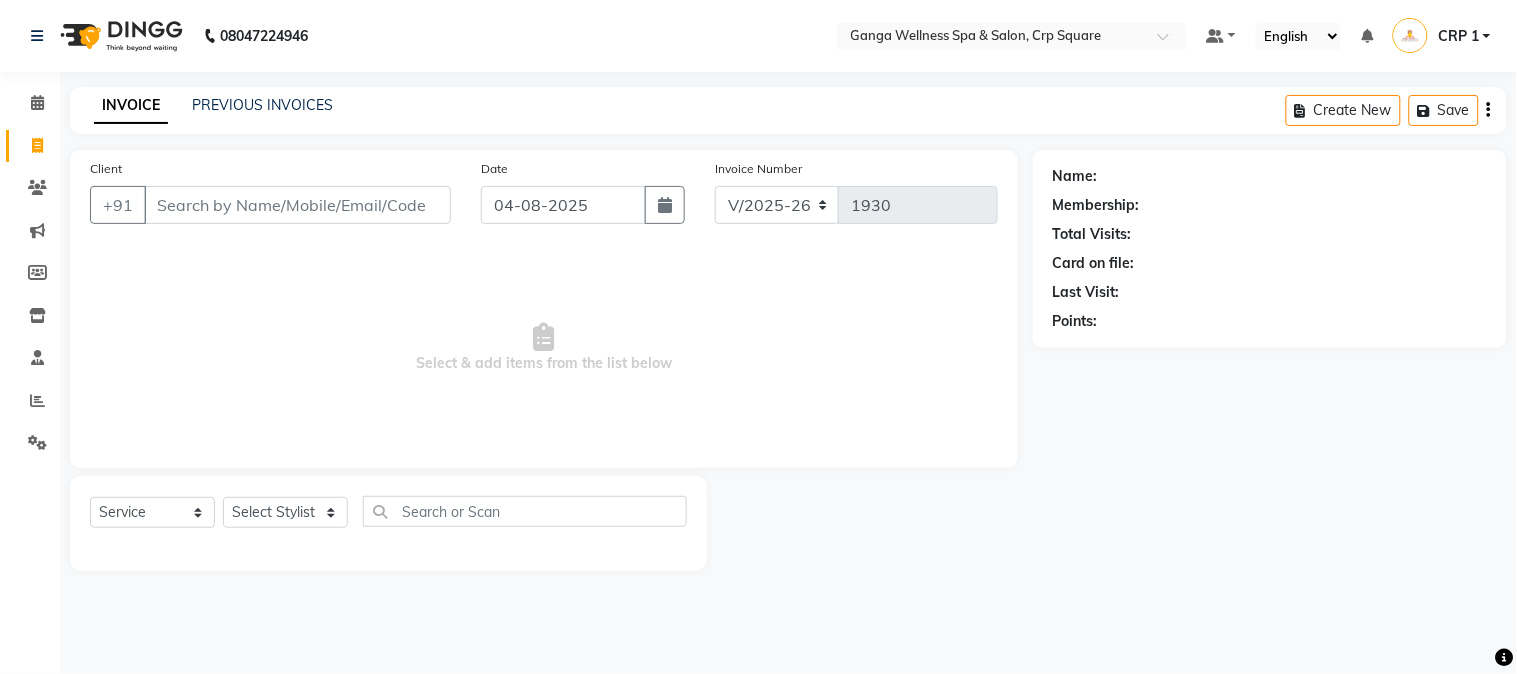 click on "Client" at bounding box center [297, 205] 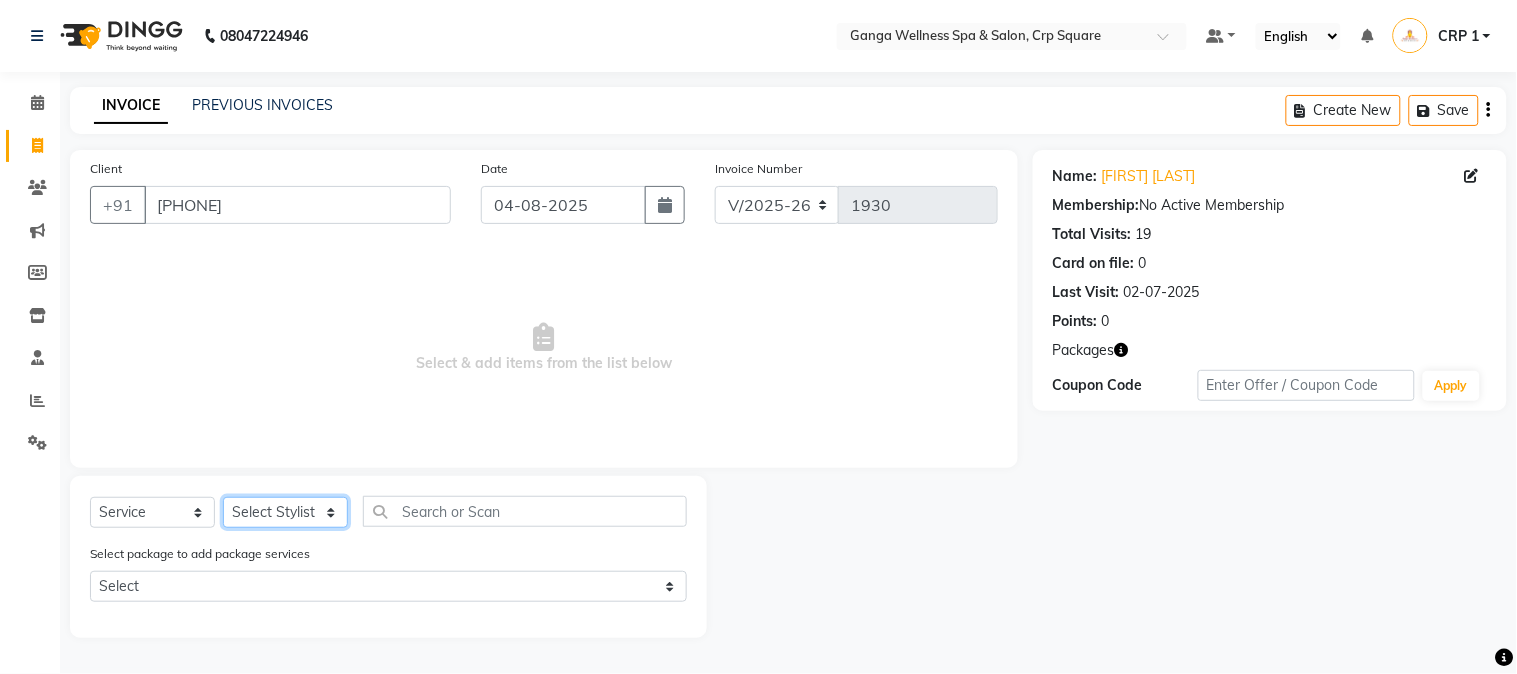 click on "Select Stylist Aarovi Abhin Alisha Ammi Ania Annei Api Ayen Bikash Bina CRP 1 CRP 2 Dipti Elina G1 G1 Salon General Manager  Helen Jasmine Jayashree JC Jenny kavi Krishna Manoj Mathu  Monika Moon Nancy Nirupama Pabitra Papu Puja Purnima Rajashree Raju Rashmi Rasmi  Remi Rinky Riya Rose Sanjiv Saraswati Saroj Sir  Shrabani Sofia Steffy Sukanya Surren Mahapatra Sushree Swopna Umpi Zuali" 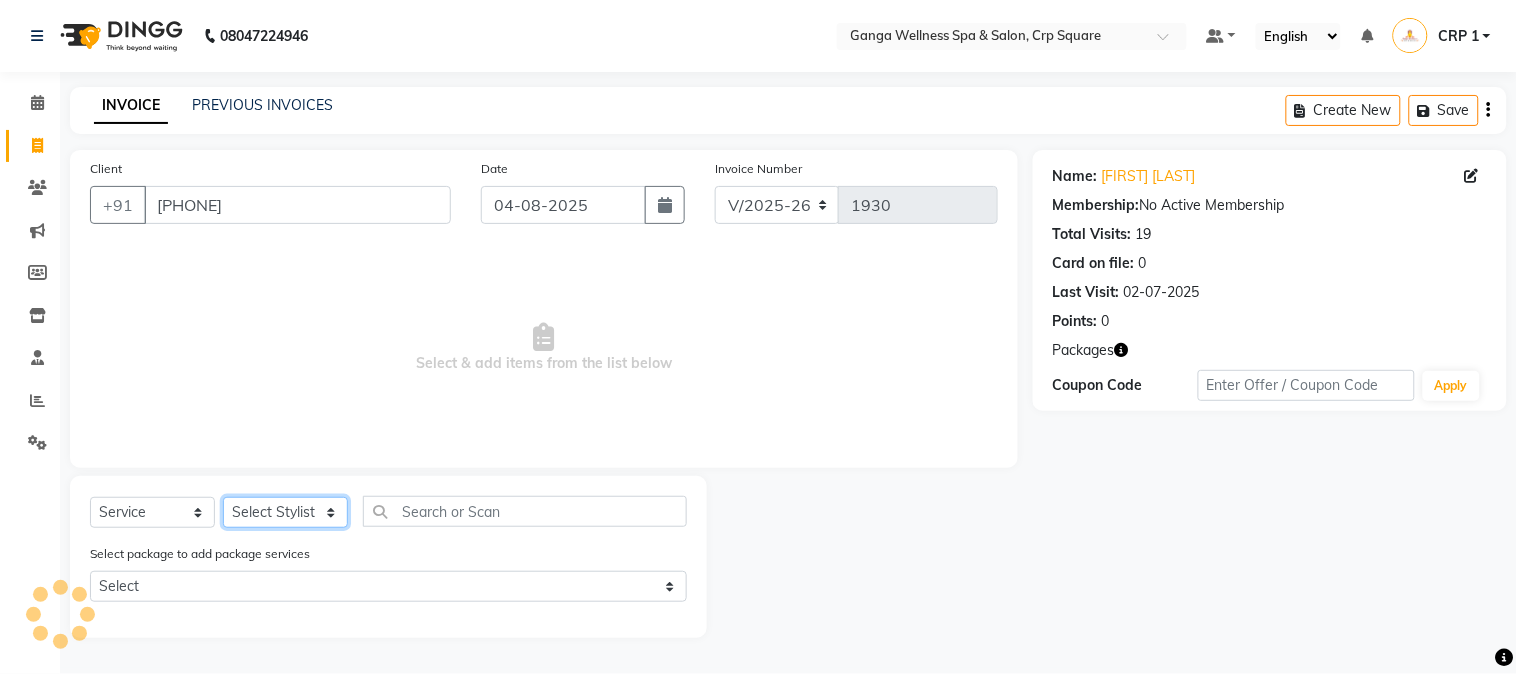 select on "69036" 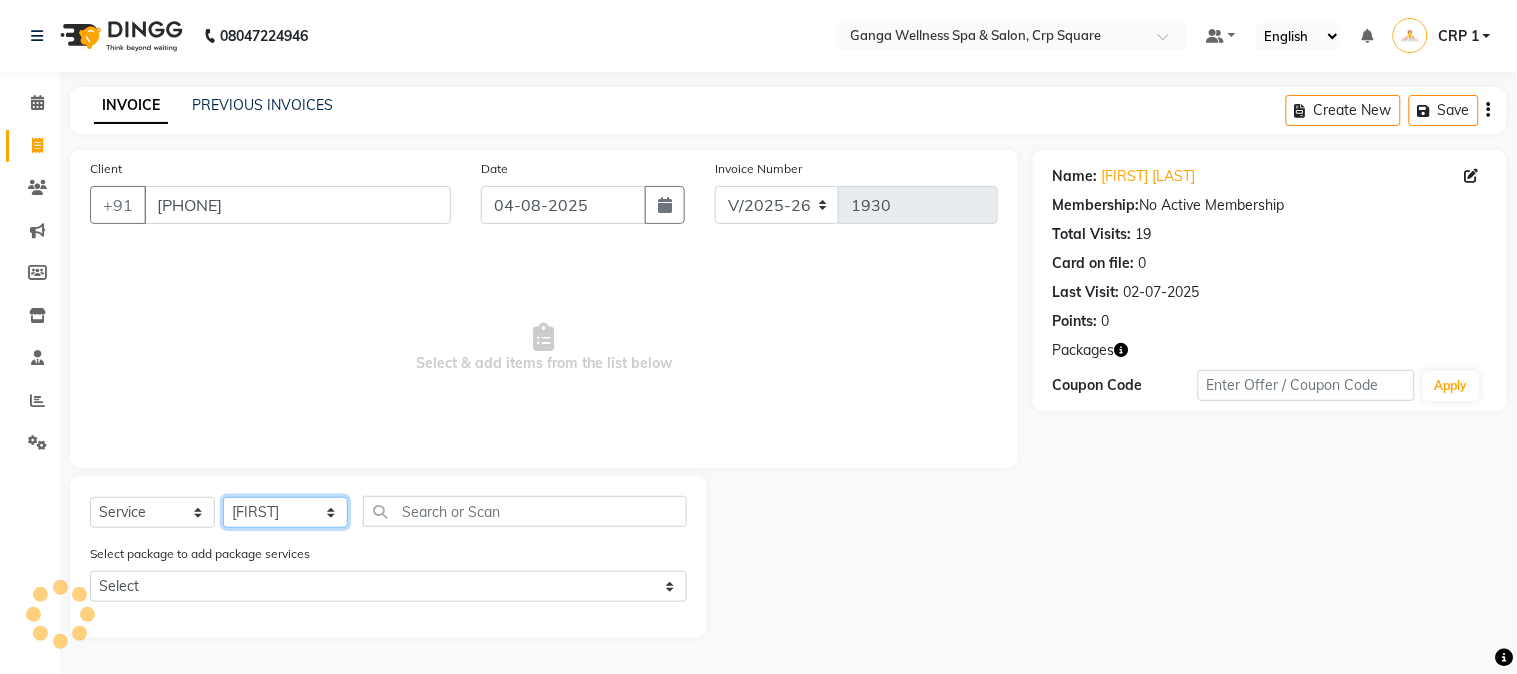 click on "Select Stylist Aarovi Abhin Alisha Ammi Ania Annei Api Ayen Bikash Bina CRP 1 CRP 2 Dipti Elina G1 G1 Salon General Manager  Helen Jasmine Jayashree JC Jenny kavi Krishna Manoj Mathu  Monika Moon Nancy Nirupama Pabitra Papu Puja Purnima Rajashree Raju Rashmi Rasmi  Remi Rinky Riya Rose Sanjiv Saraswati Saroj Sir  Shrabani Sofia Steffy Sukanya Surren Mahapatra Sushree Swopna Umpi Zuali" 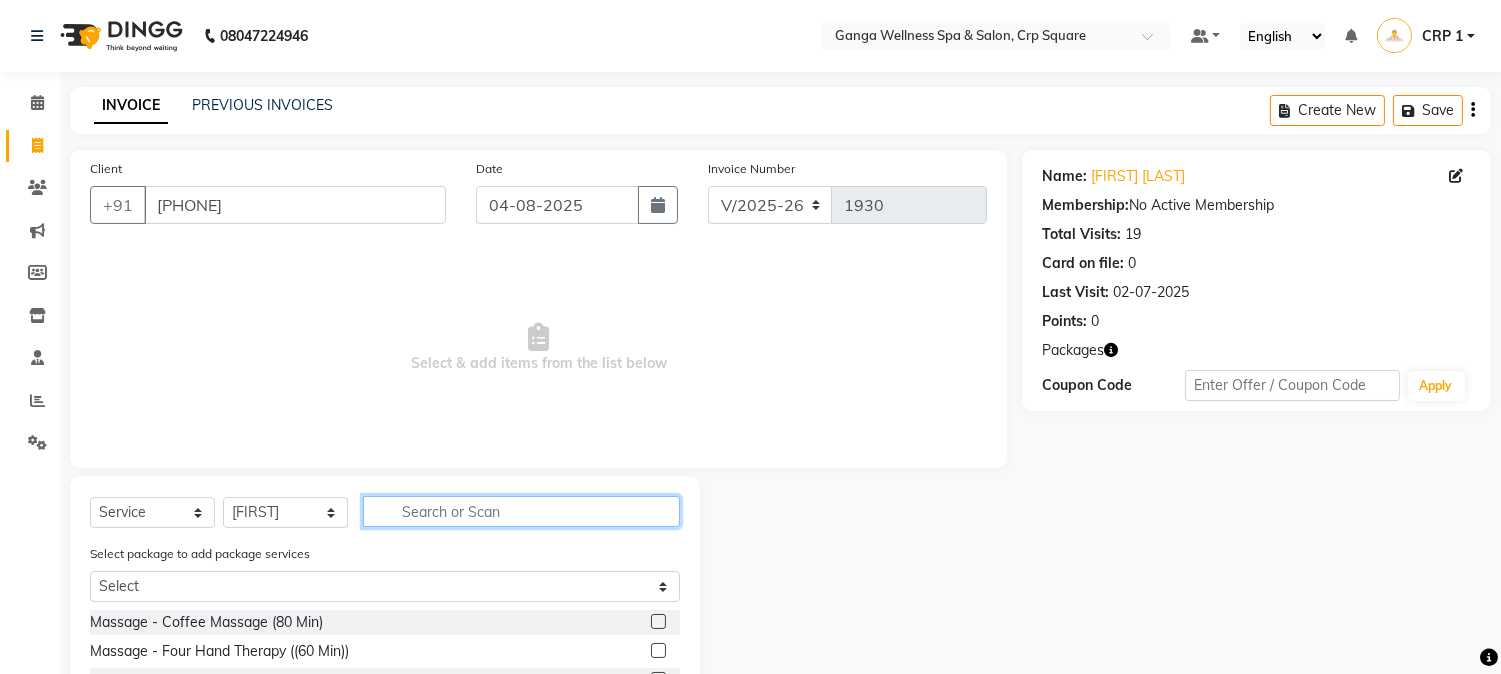 click 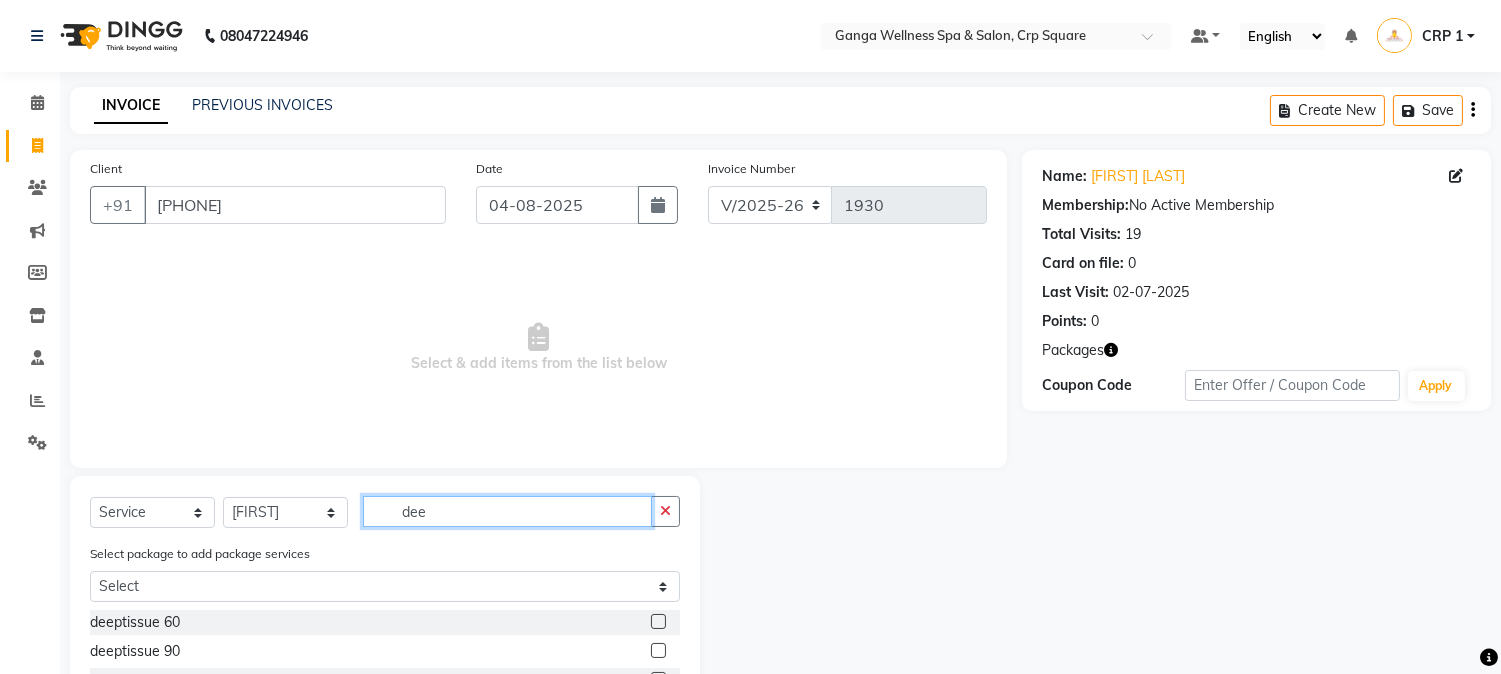 scroll, scrollTop: 2, scrollLeft: 0, axis: vertical 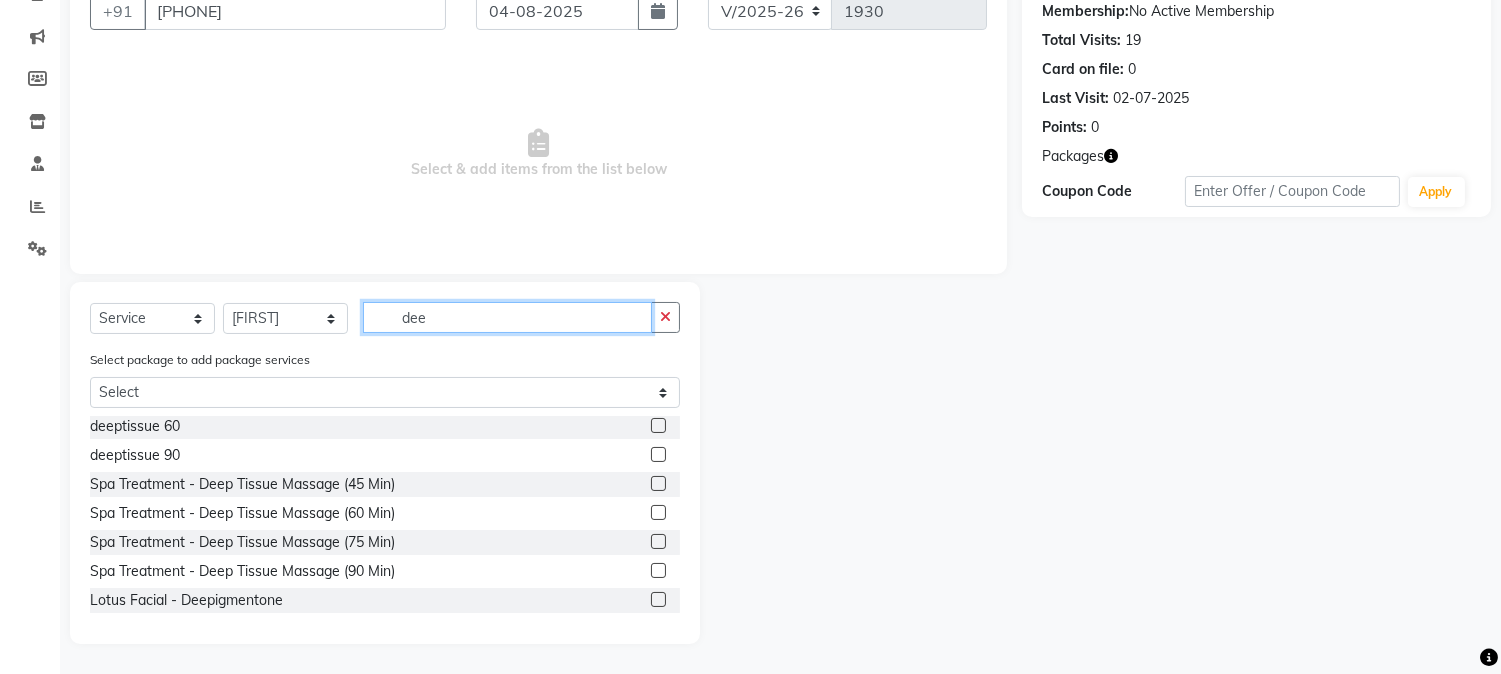type on "dee" 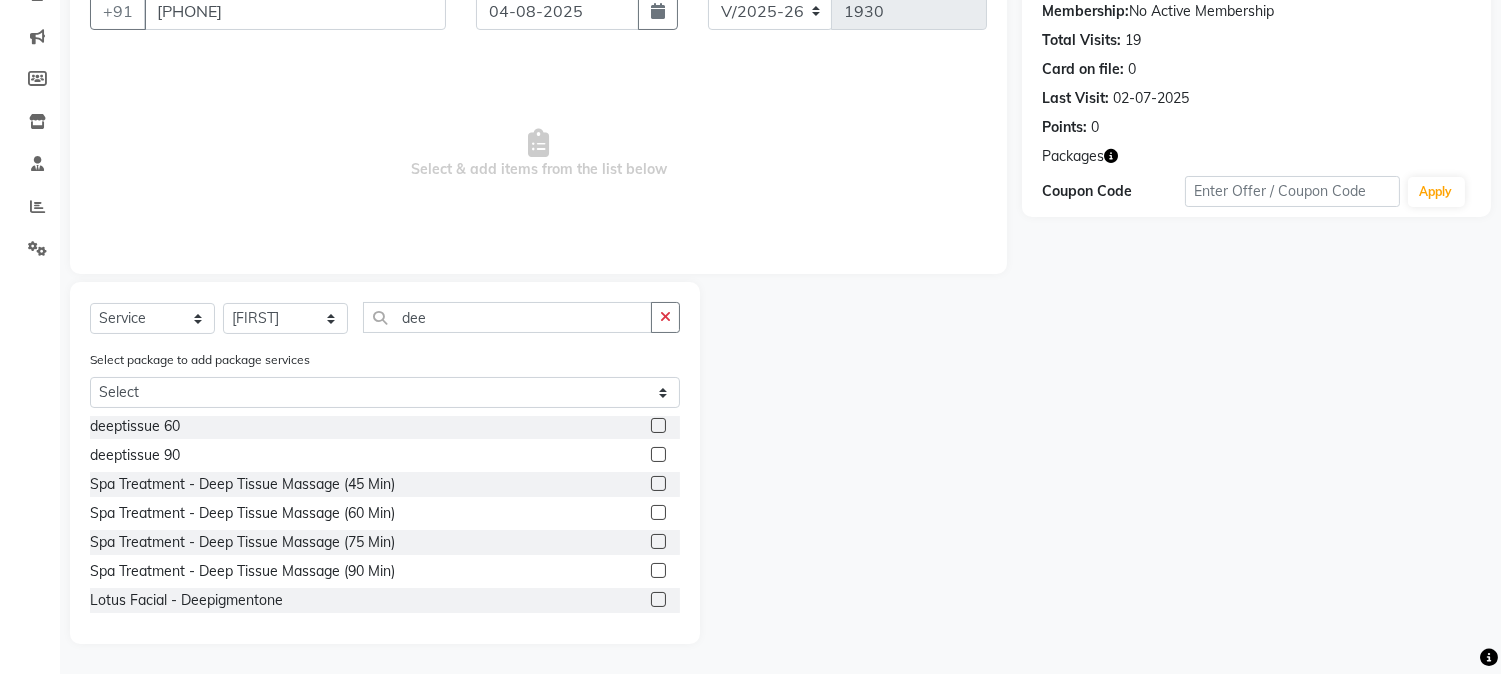 click 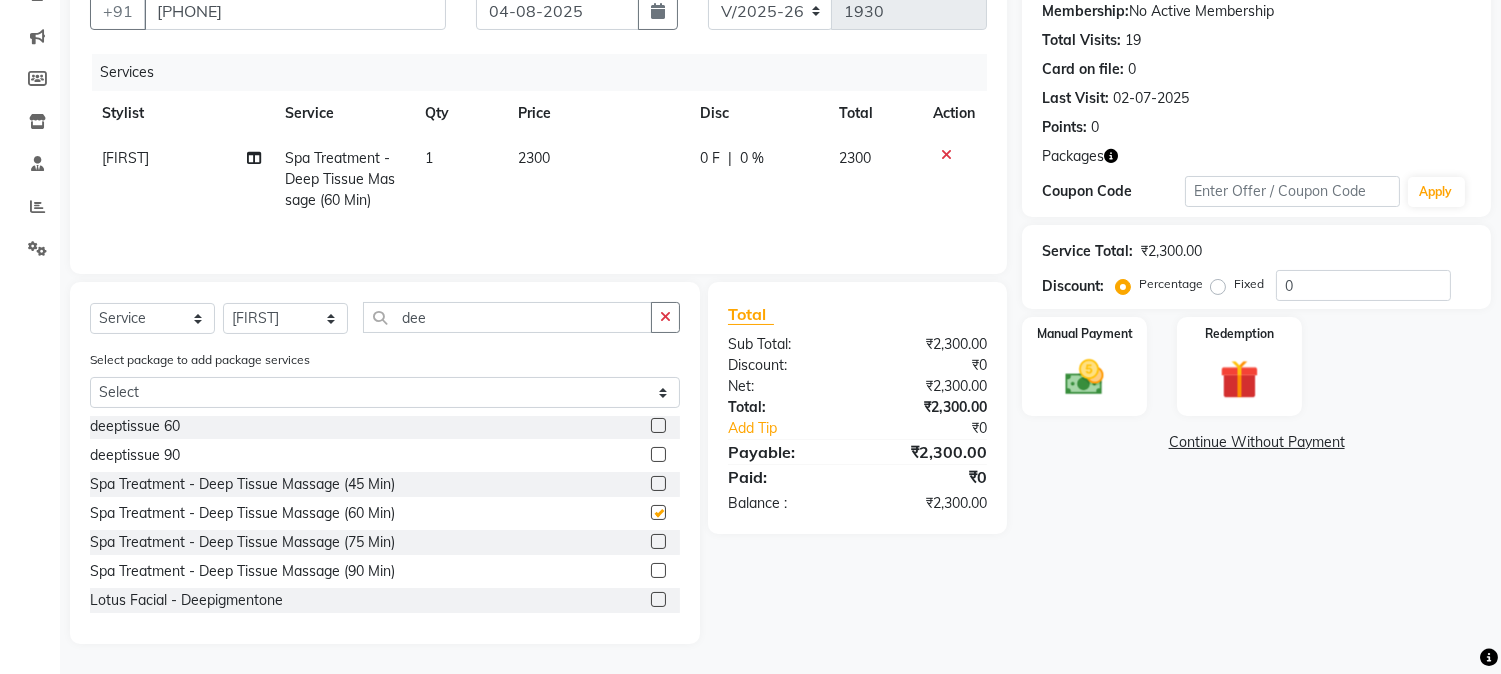 checkbox on "false" 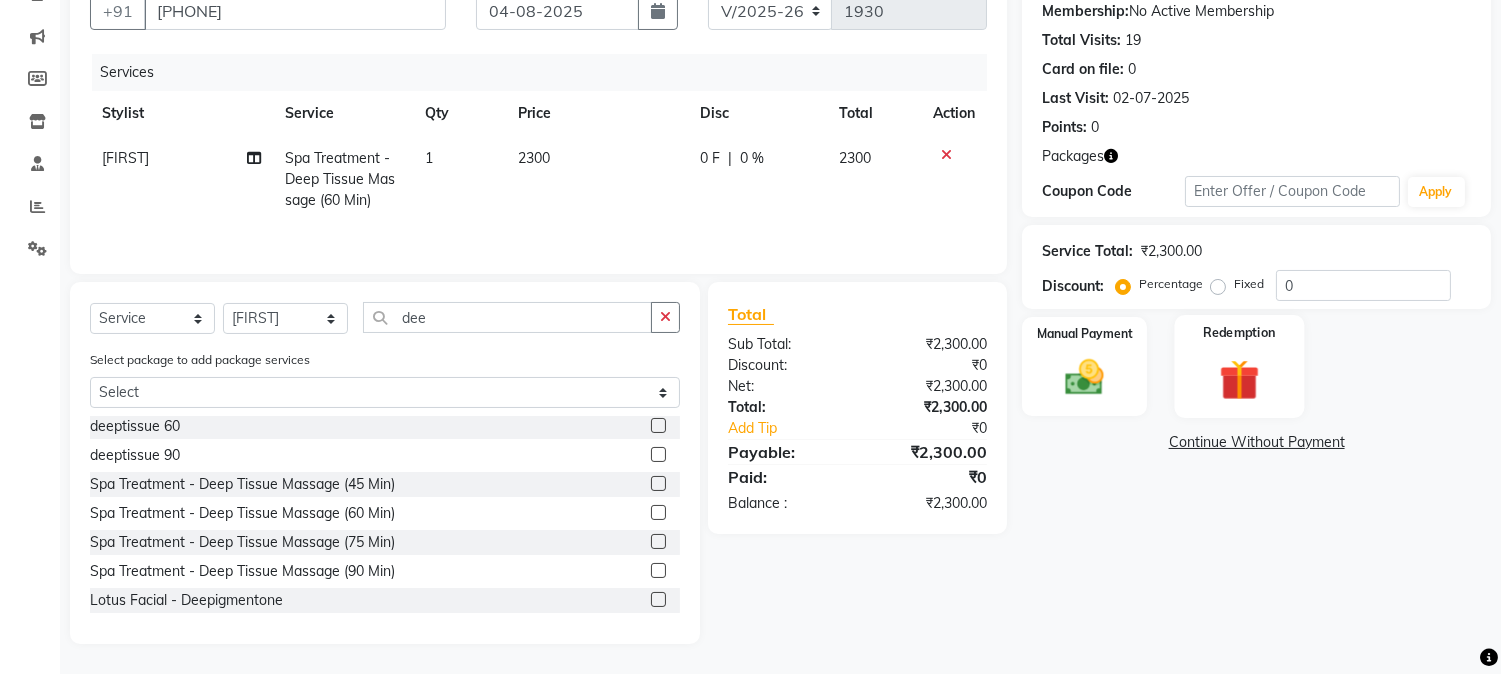 click 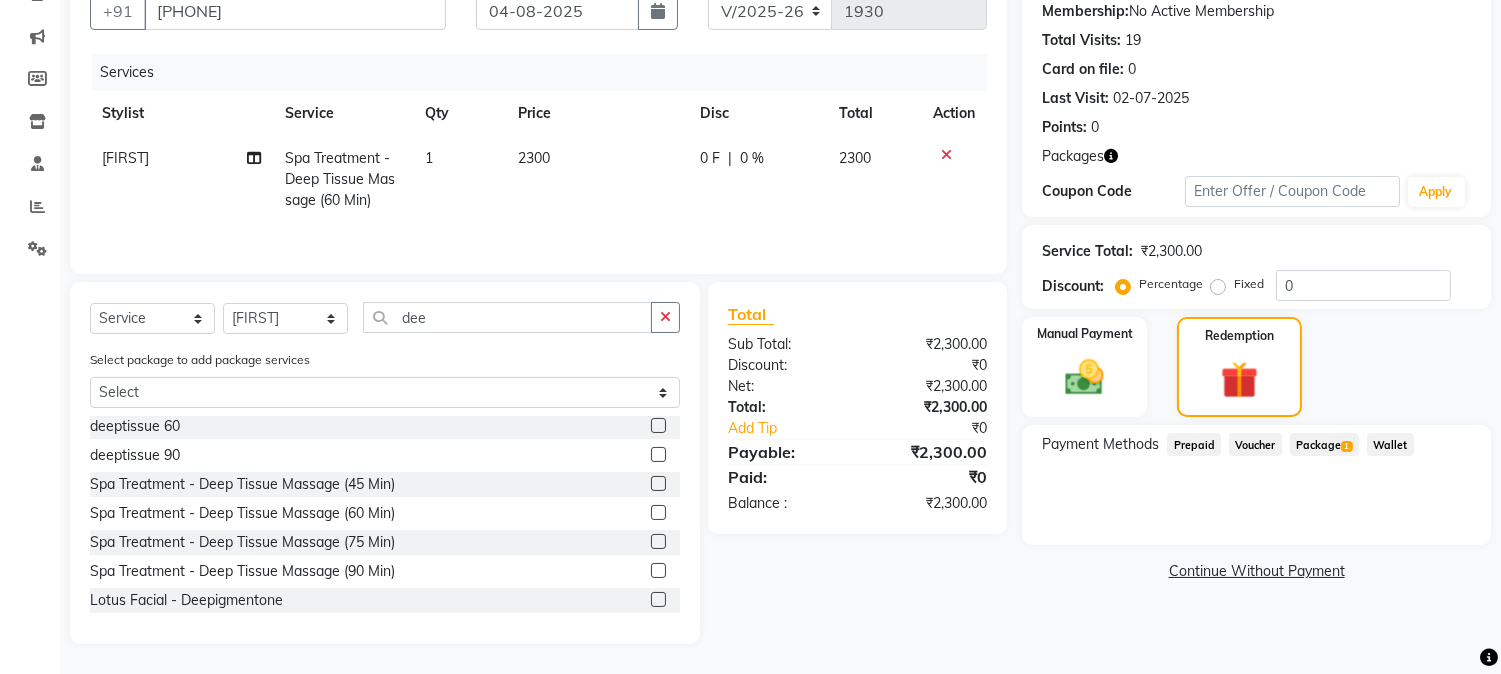 click on "Package  1" 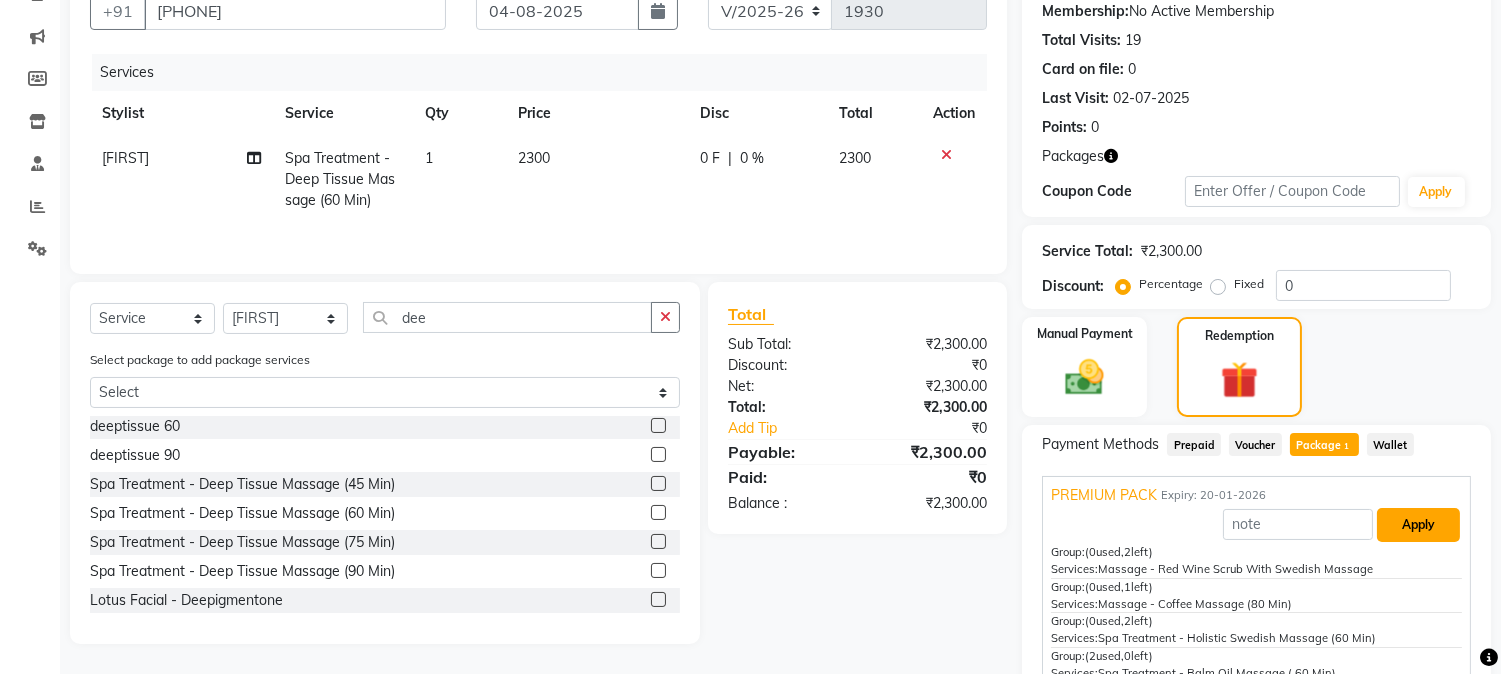 click on "Apply" at bounding box center (1418, 525) 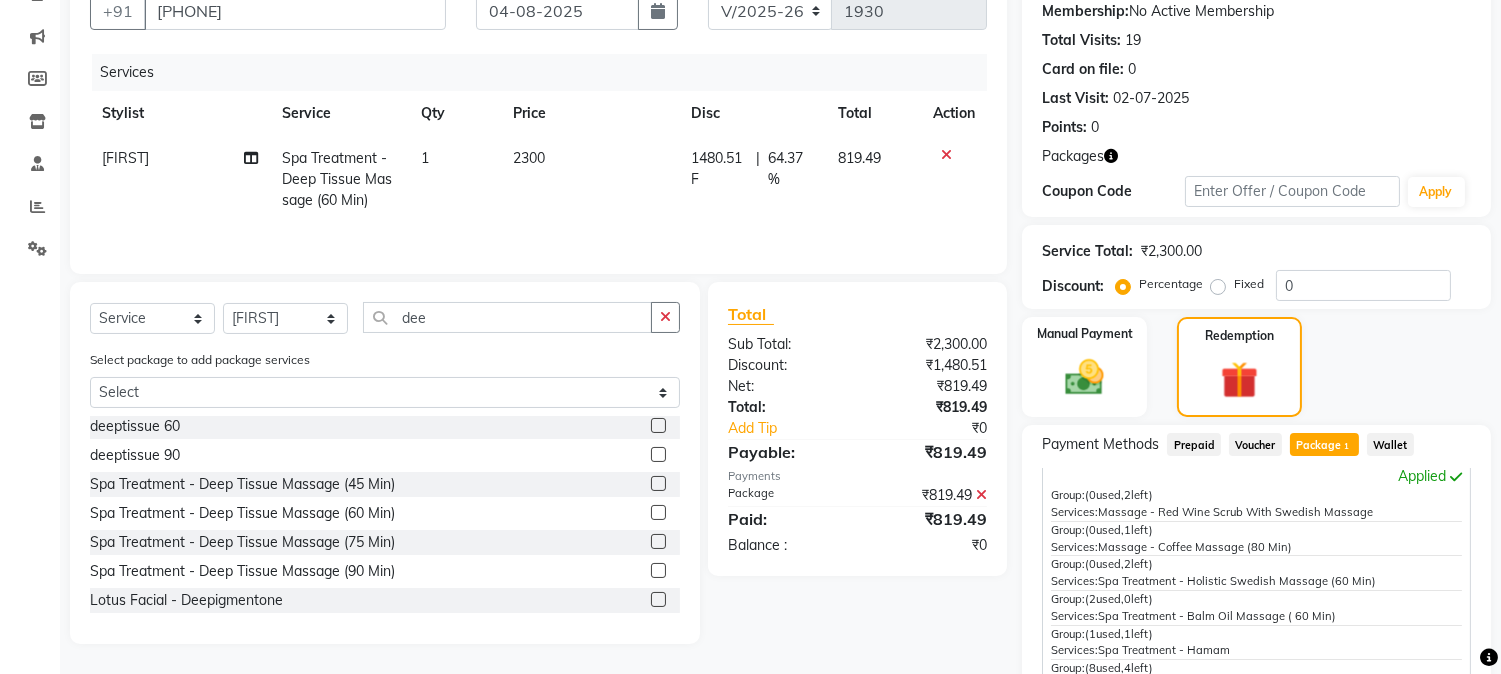 scroll, scrollTop: 62, scrollLeft: 0, axis: vertical 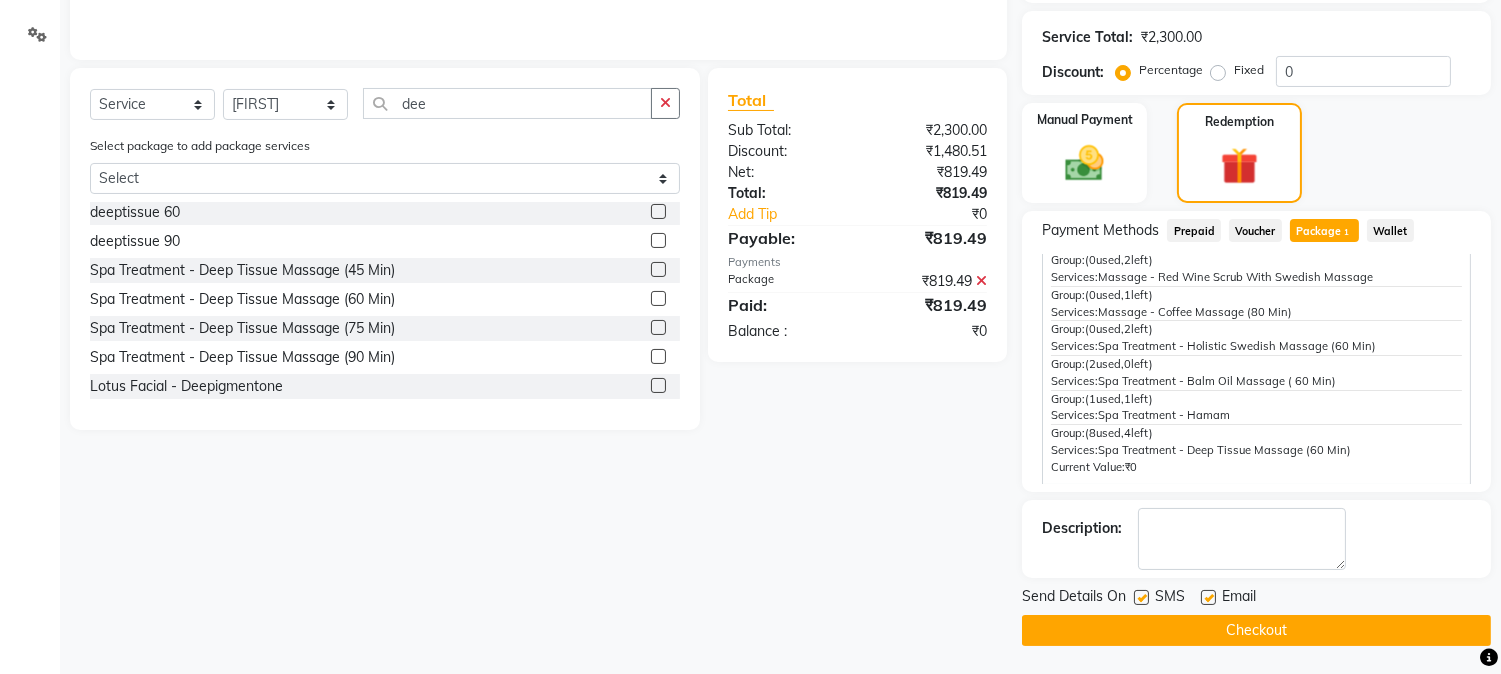click on "Checkout" 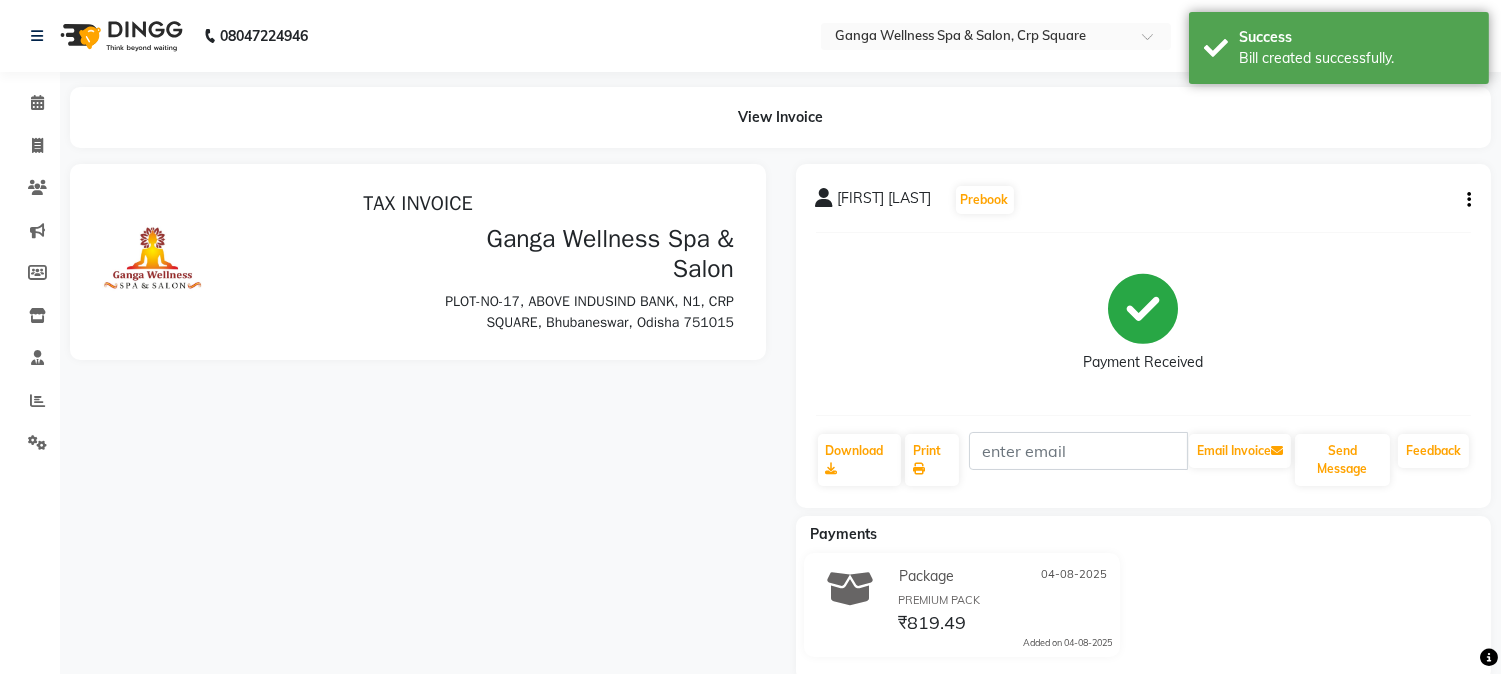scroll, scrollTop: 0, scrollLeft: 0, axis: both 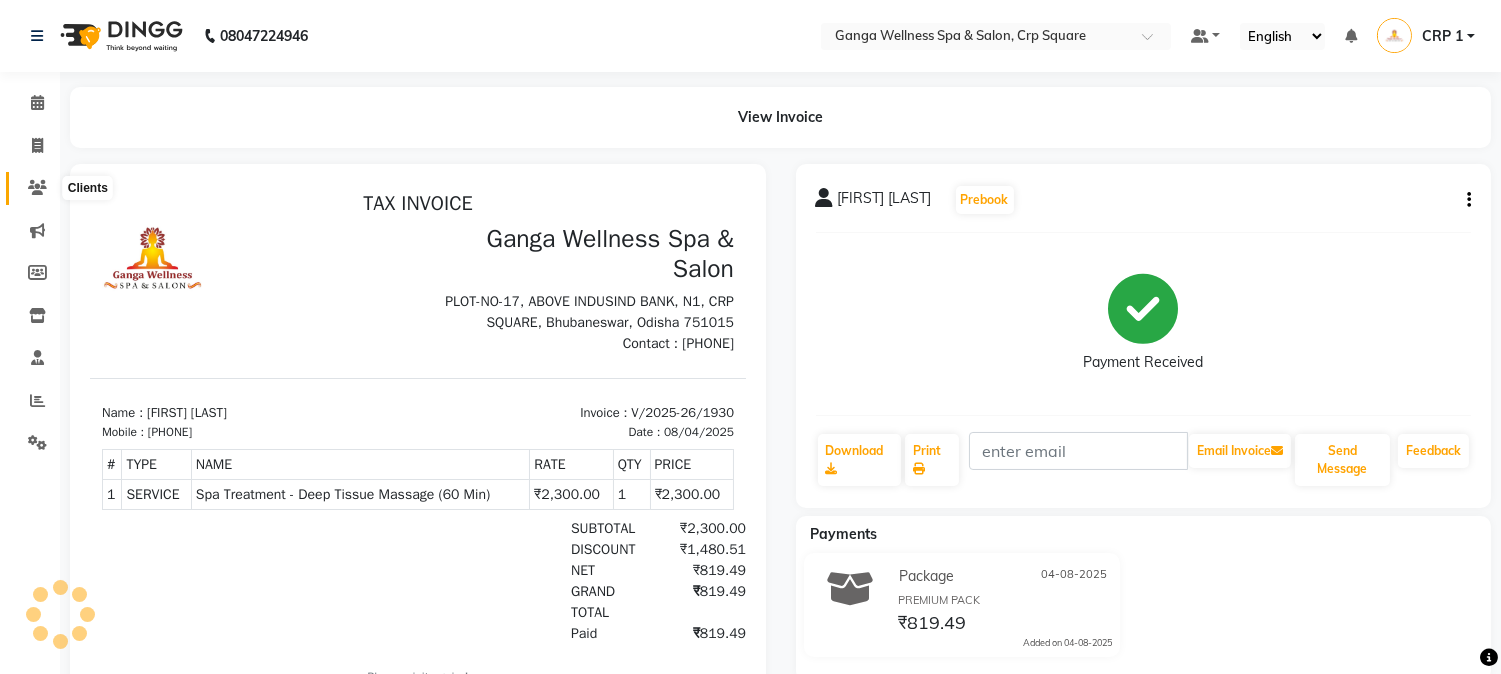 click 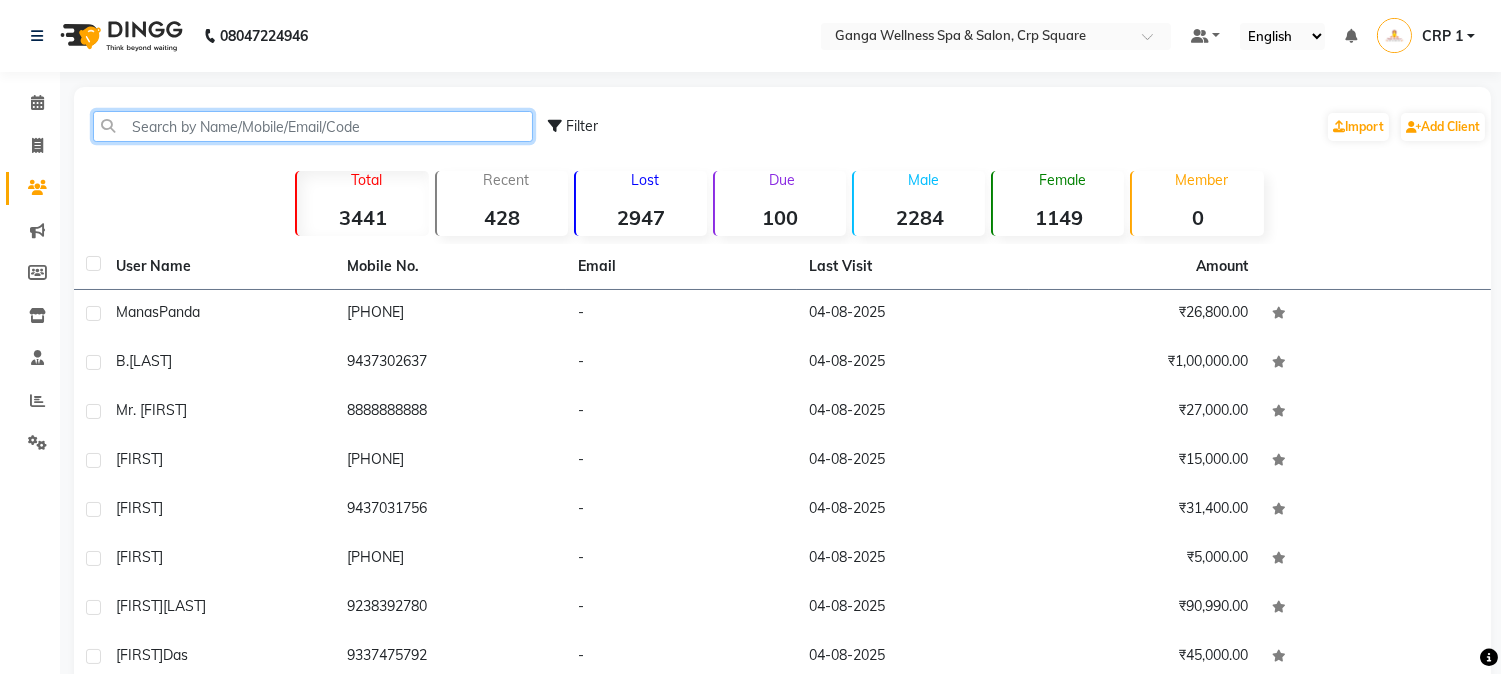 click 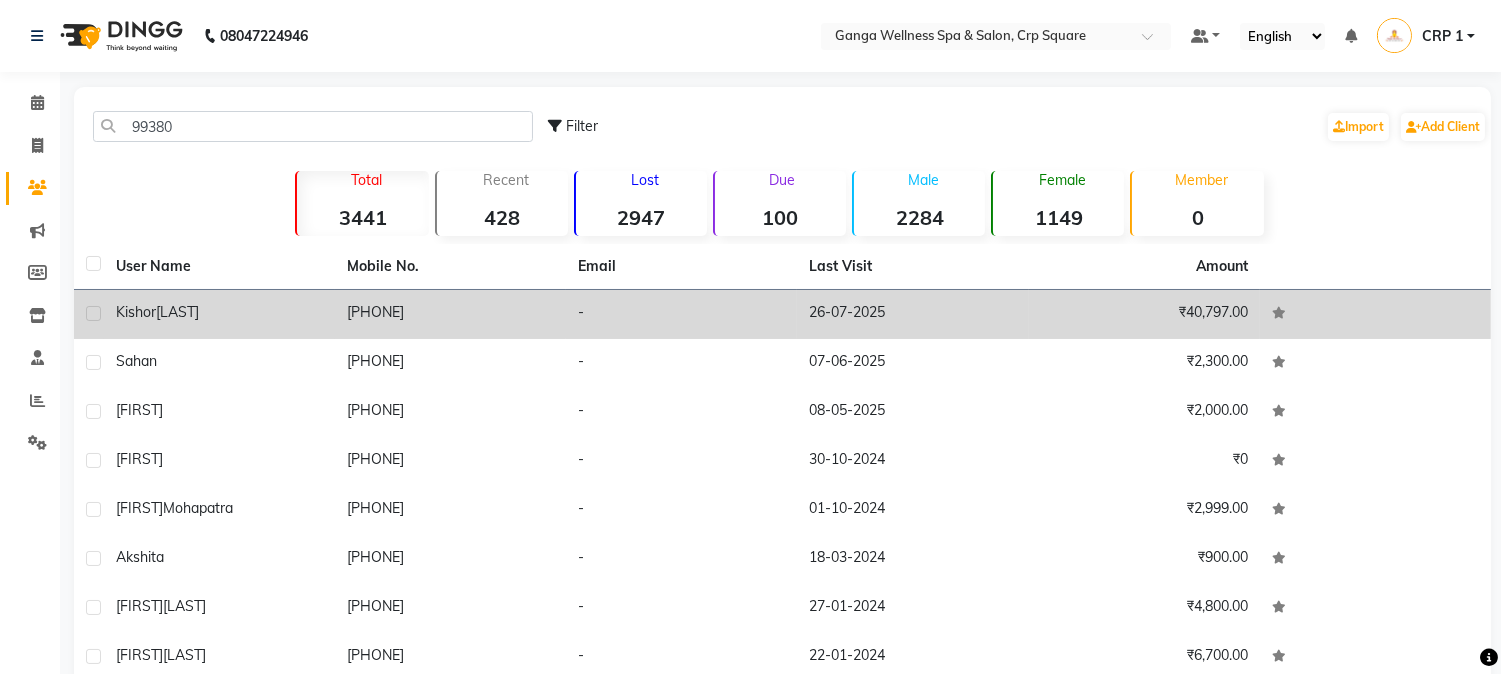 click on "[FIRST]  [LAST]" 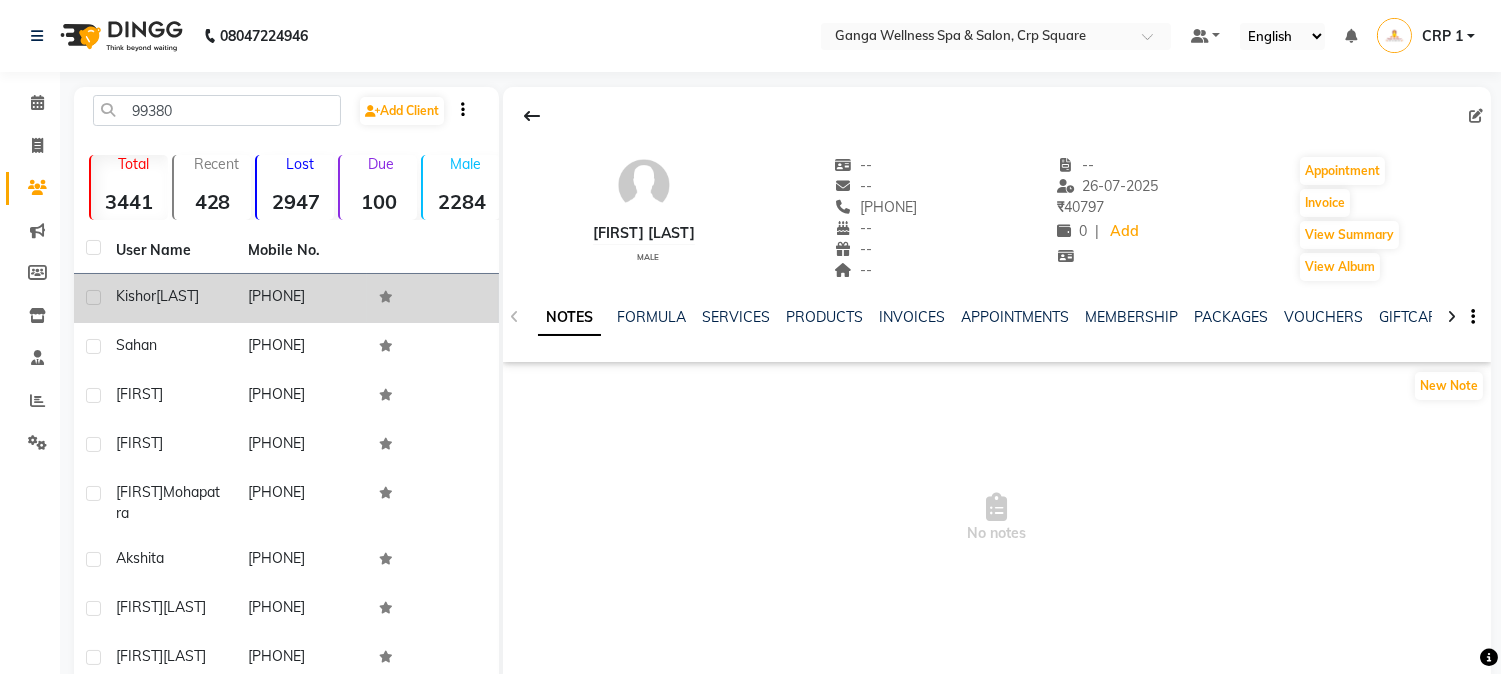 click on "[LAST]" 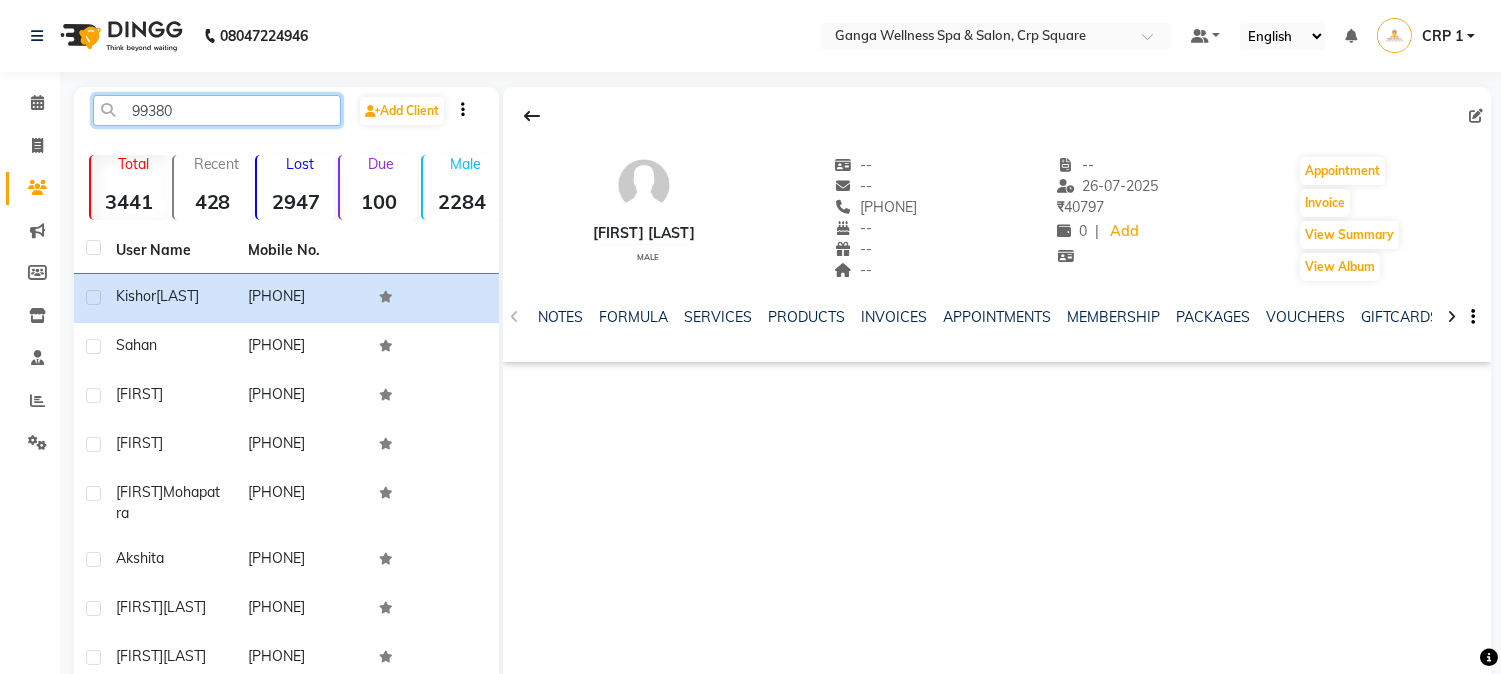 click on "99380" 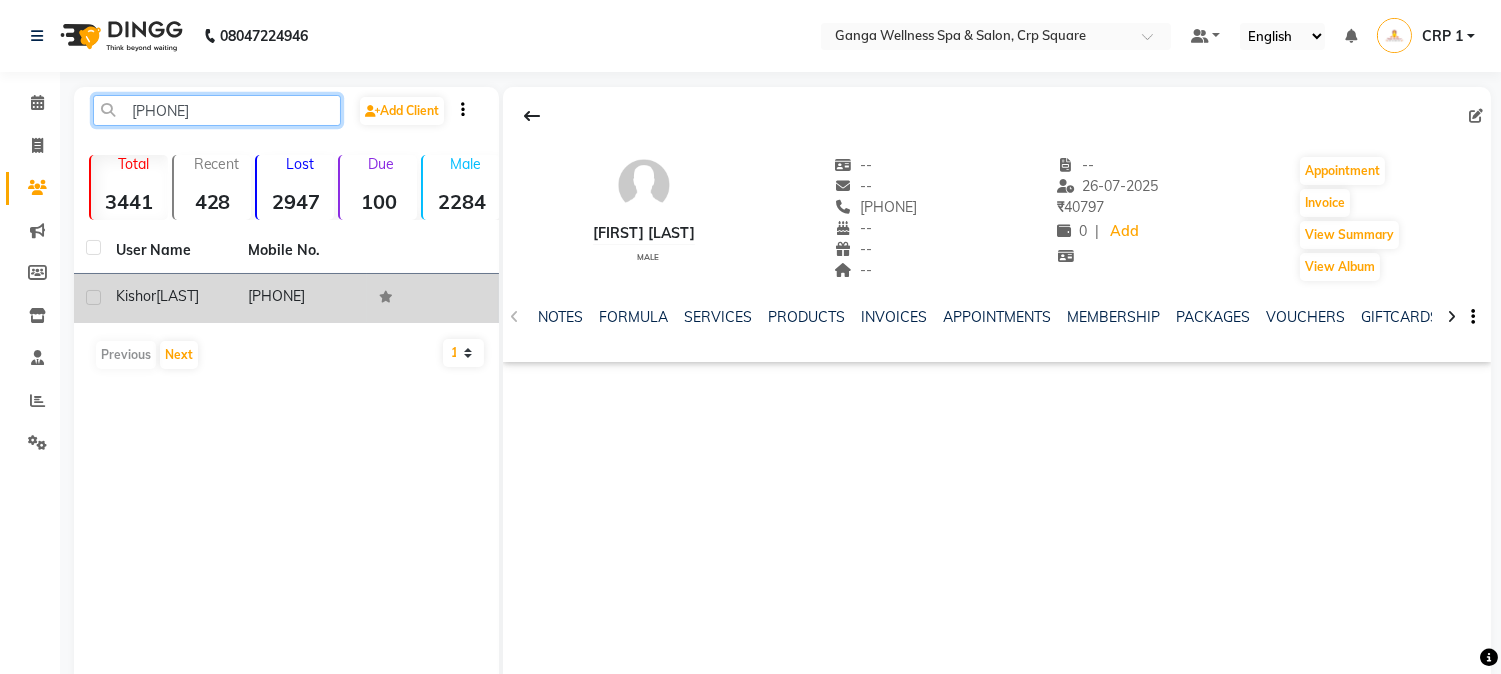 type on "[PHONE]" 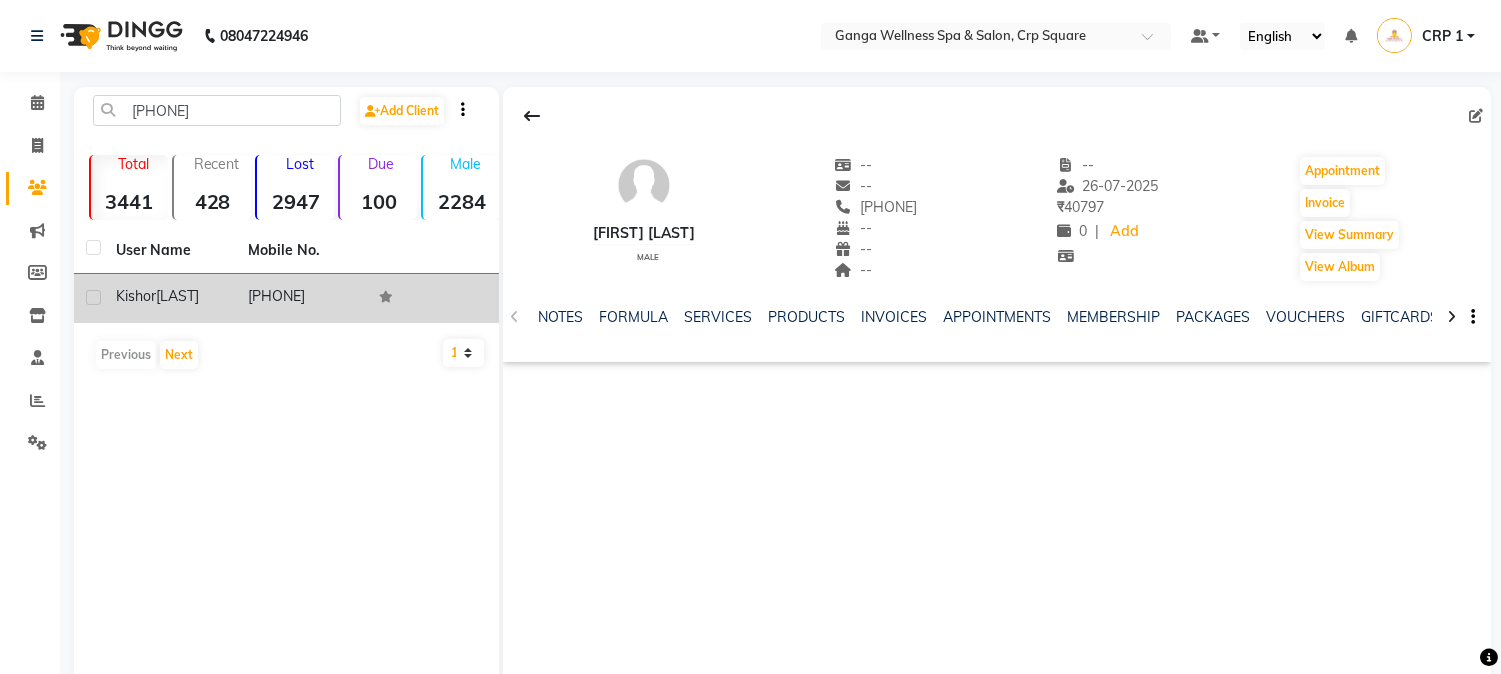 click on "Kishor" 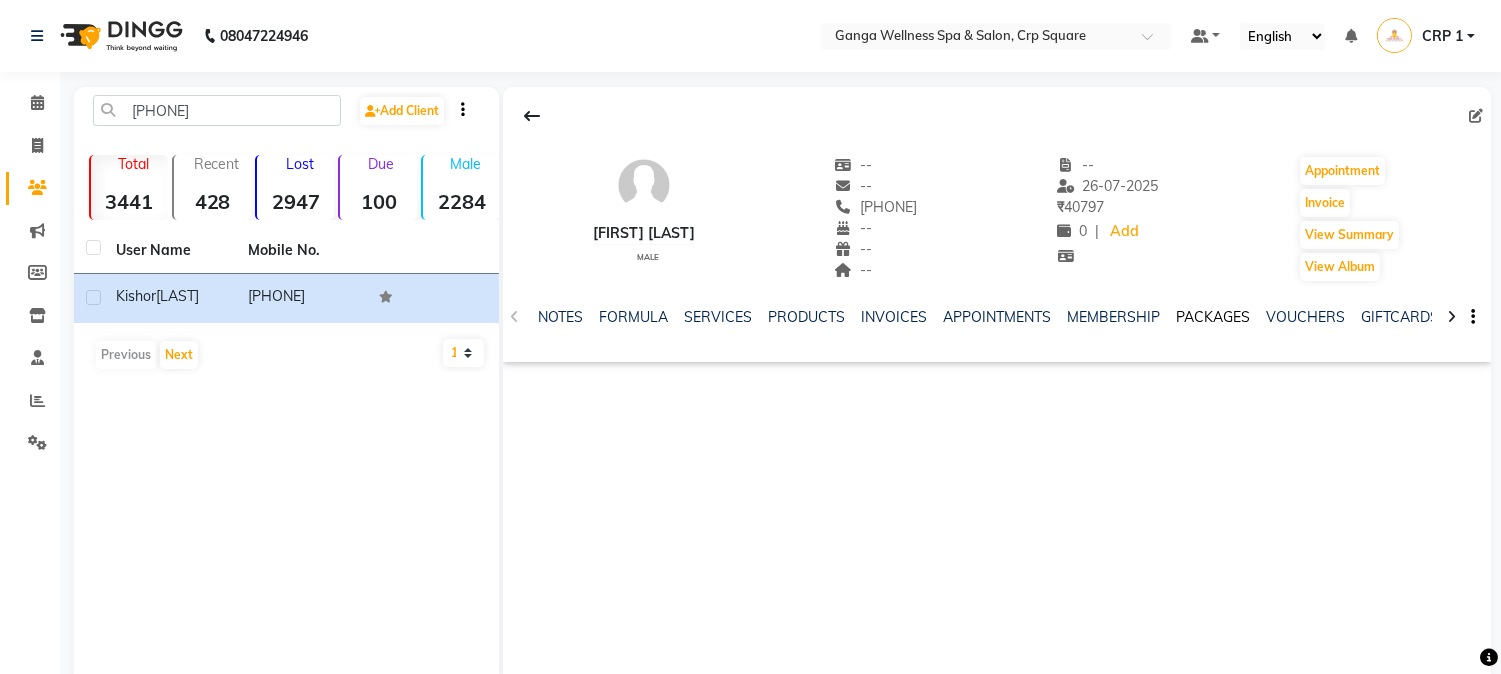 click on "PACKAGES" 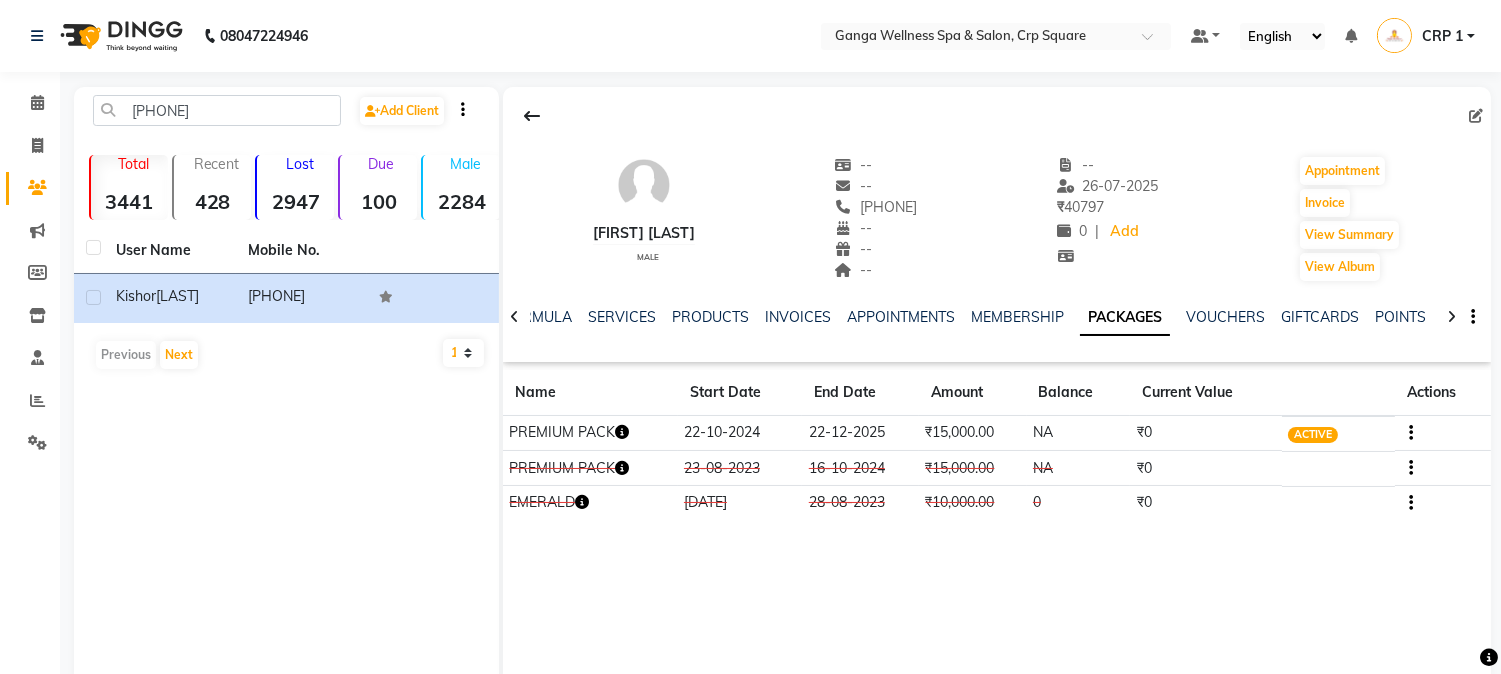 click 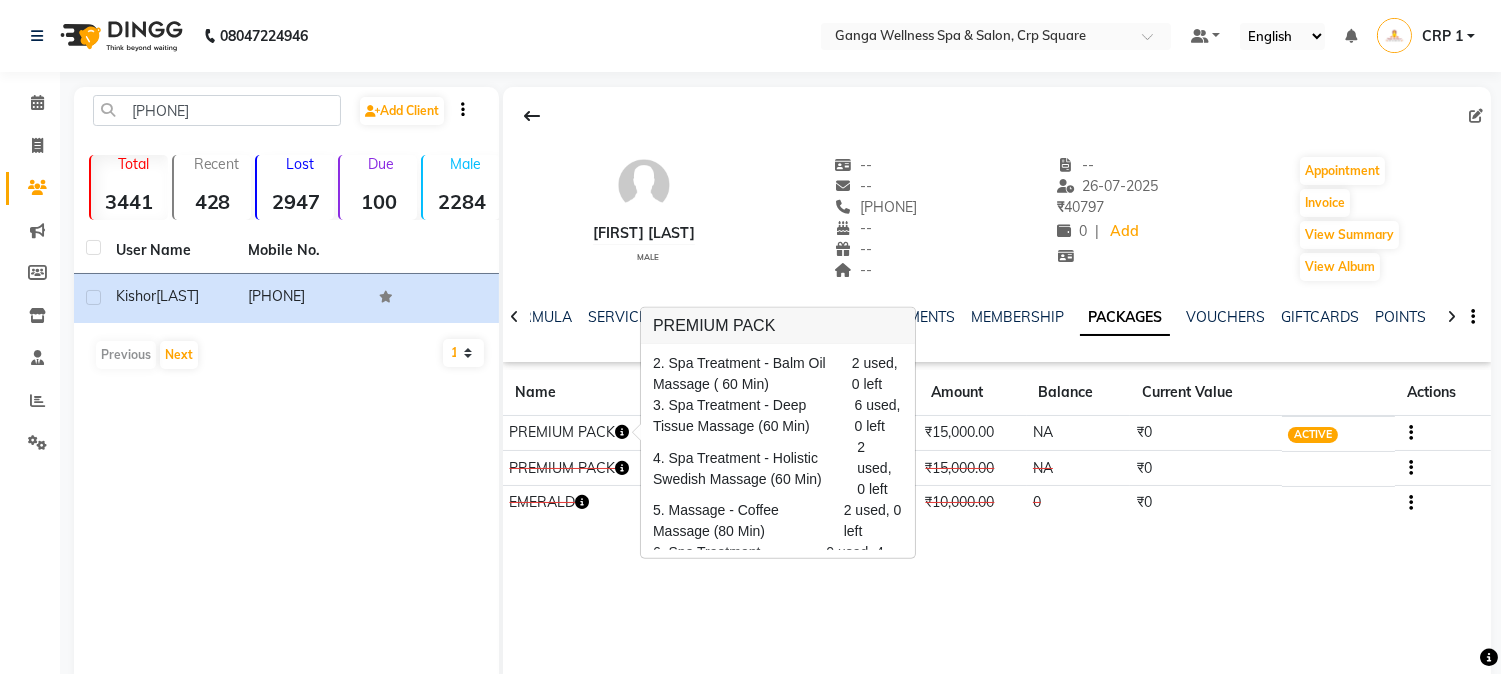 scroll, scrollTop: 95, scrollLeft: 0, axis: vertical 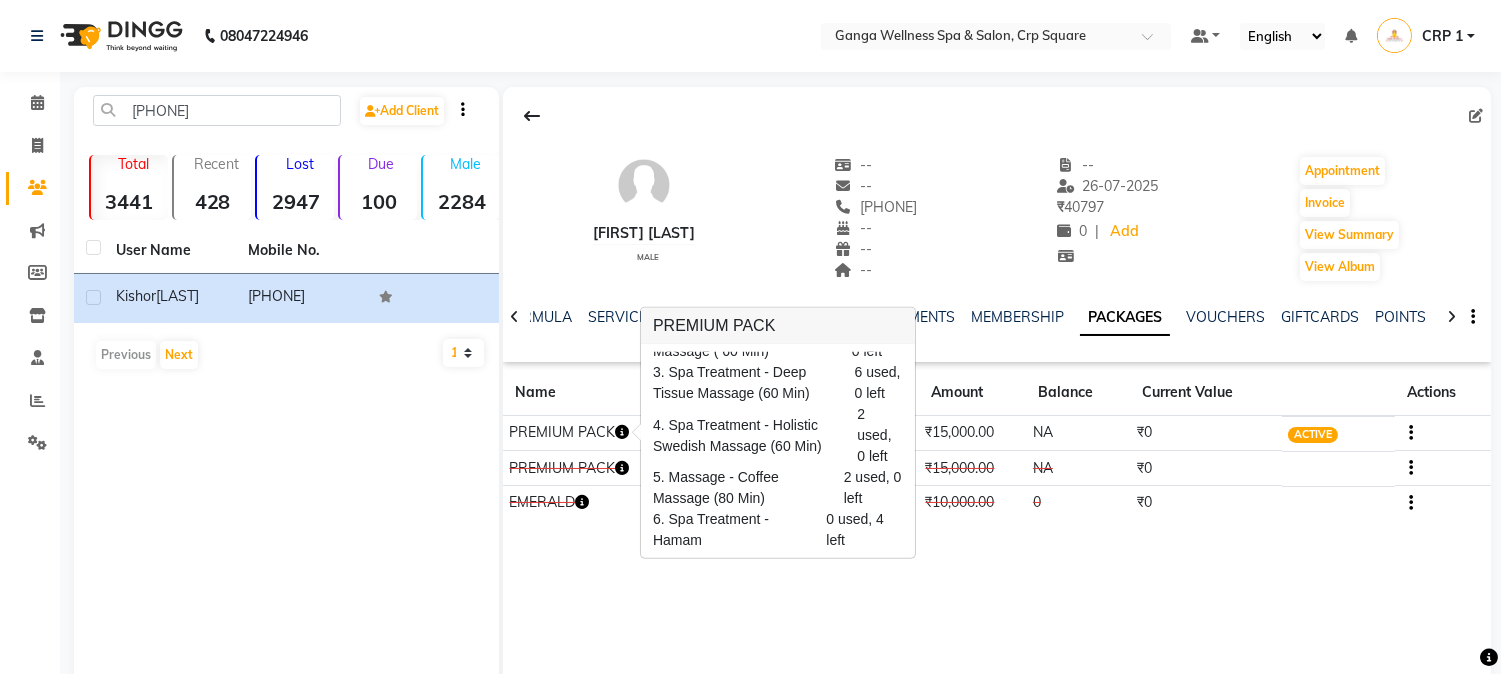 click on "[PHONE]  Add Client  Total  3441  Recent  428  Lost  2947  Due  100  Male  2284  Female  1149  Member  0 User Name Mobile No. [FIRST]   [PHONE]   Previous   Next   10   50   100" 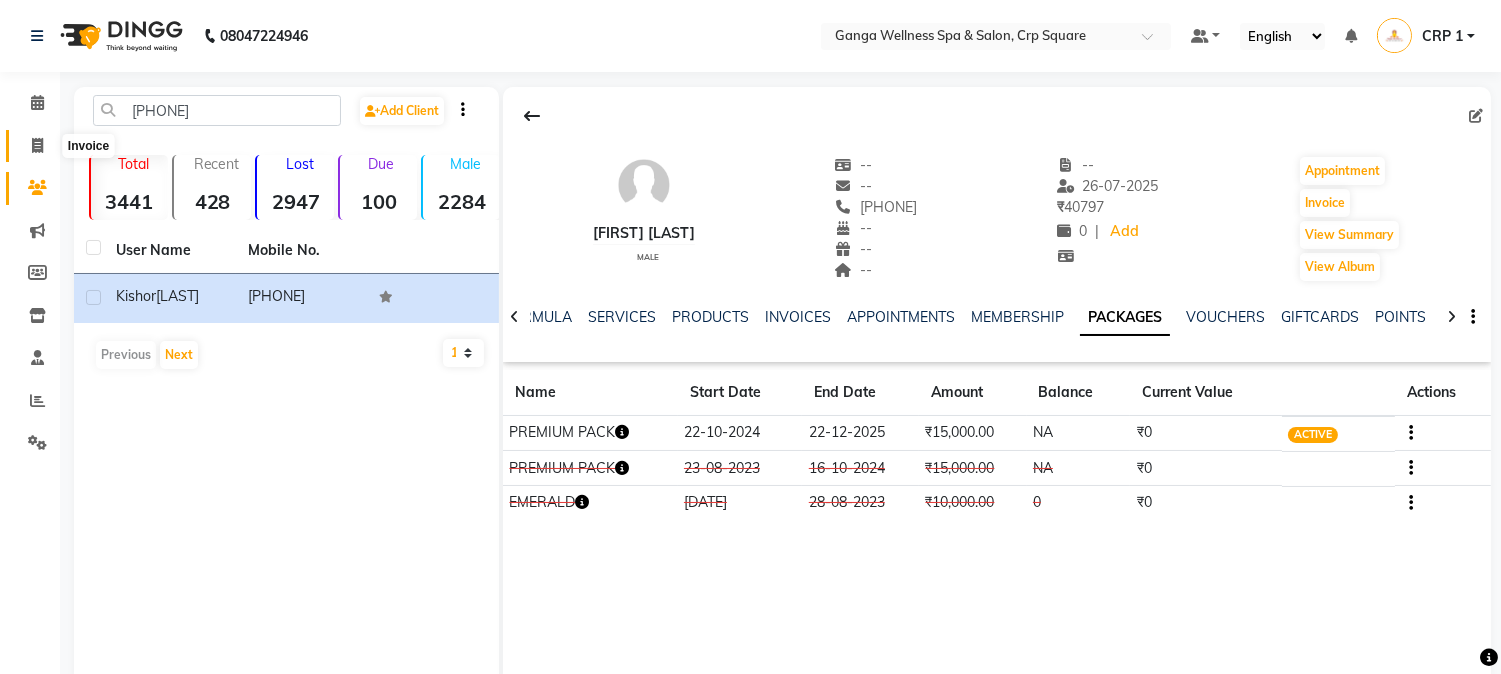 click 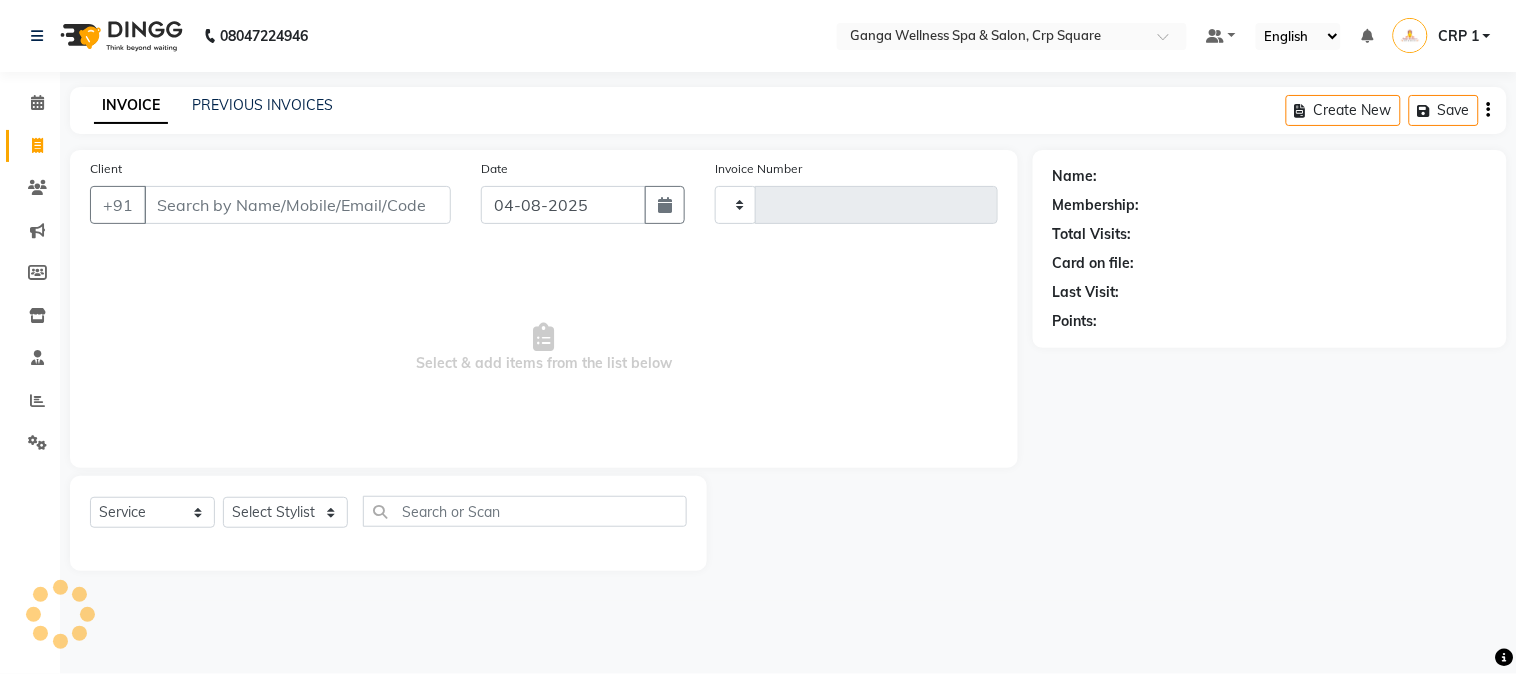 type on "1931" 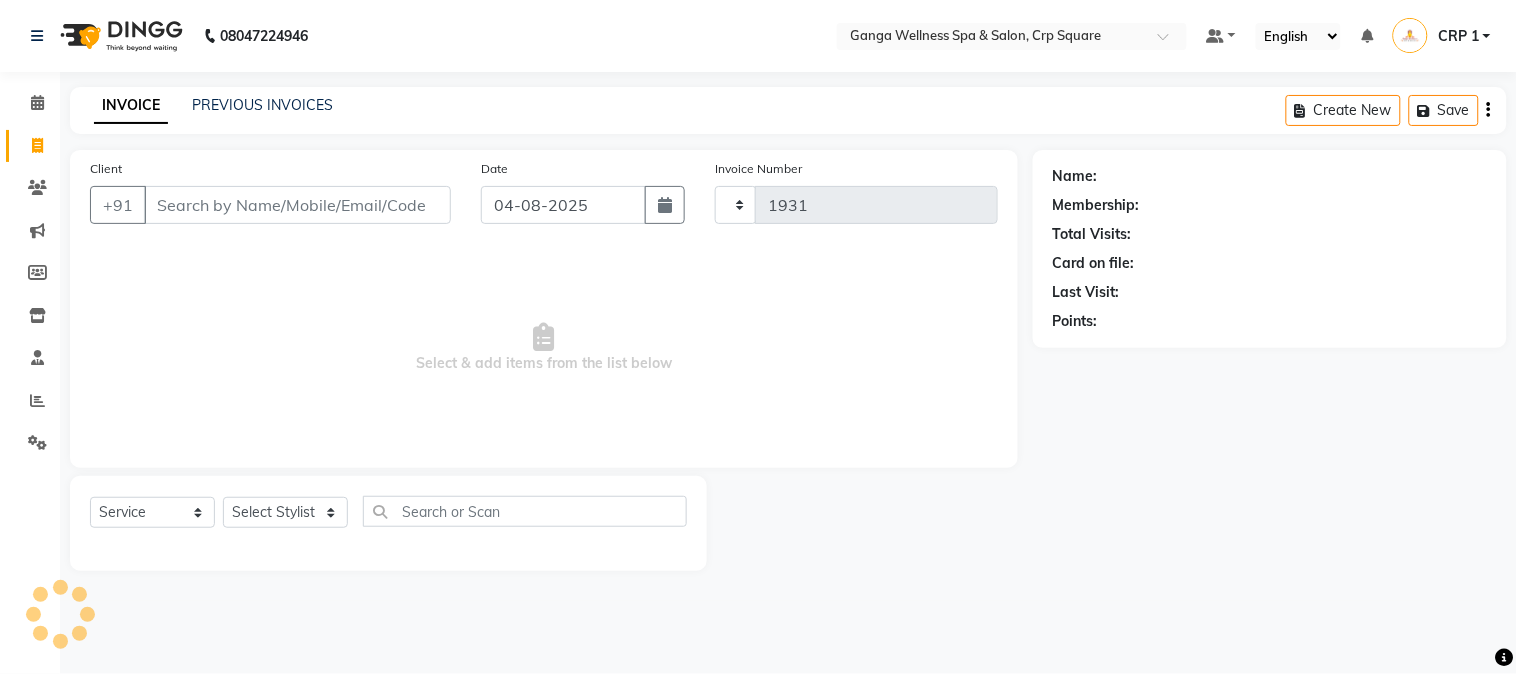 select on "715" 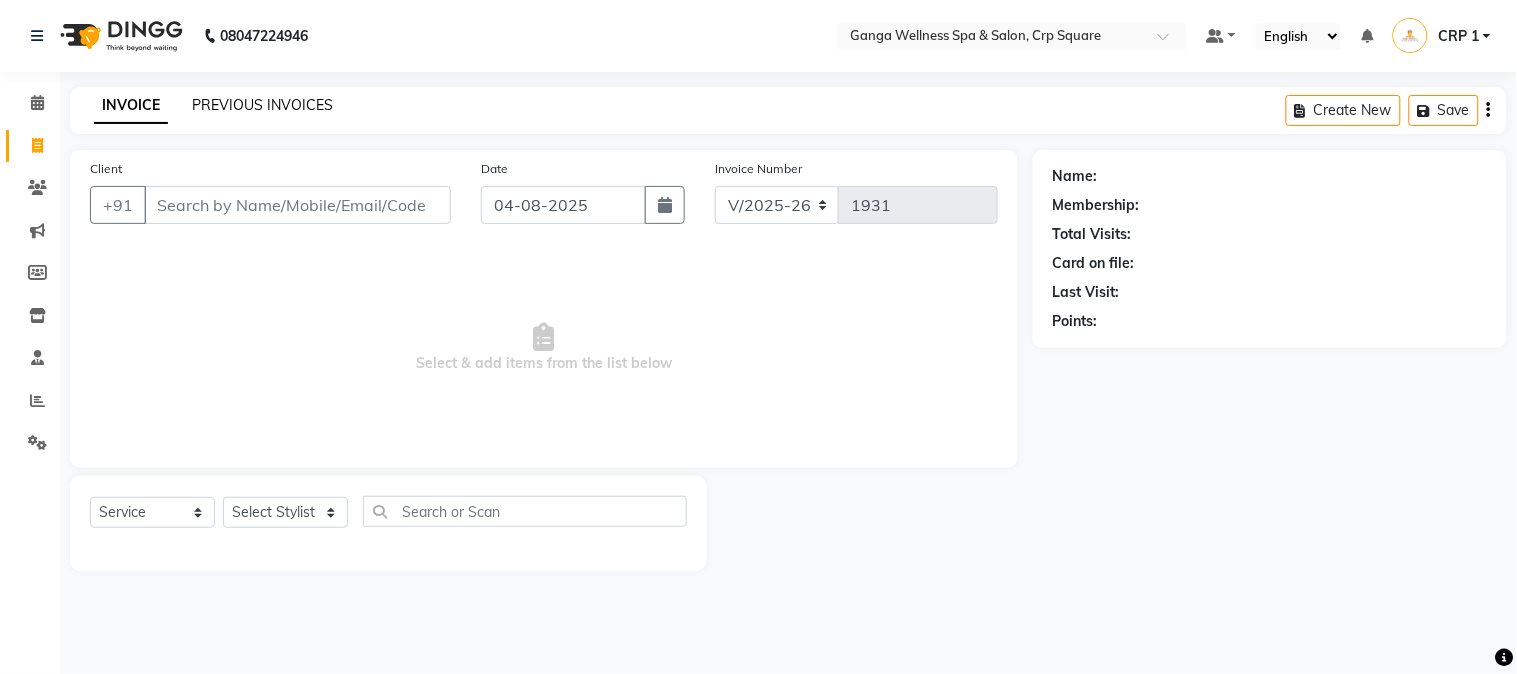 click on "PREVIOUS INVOICES" 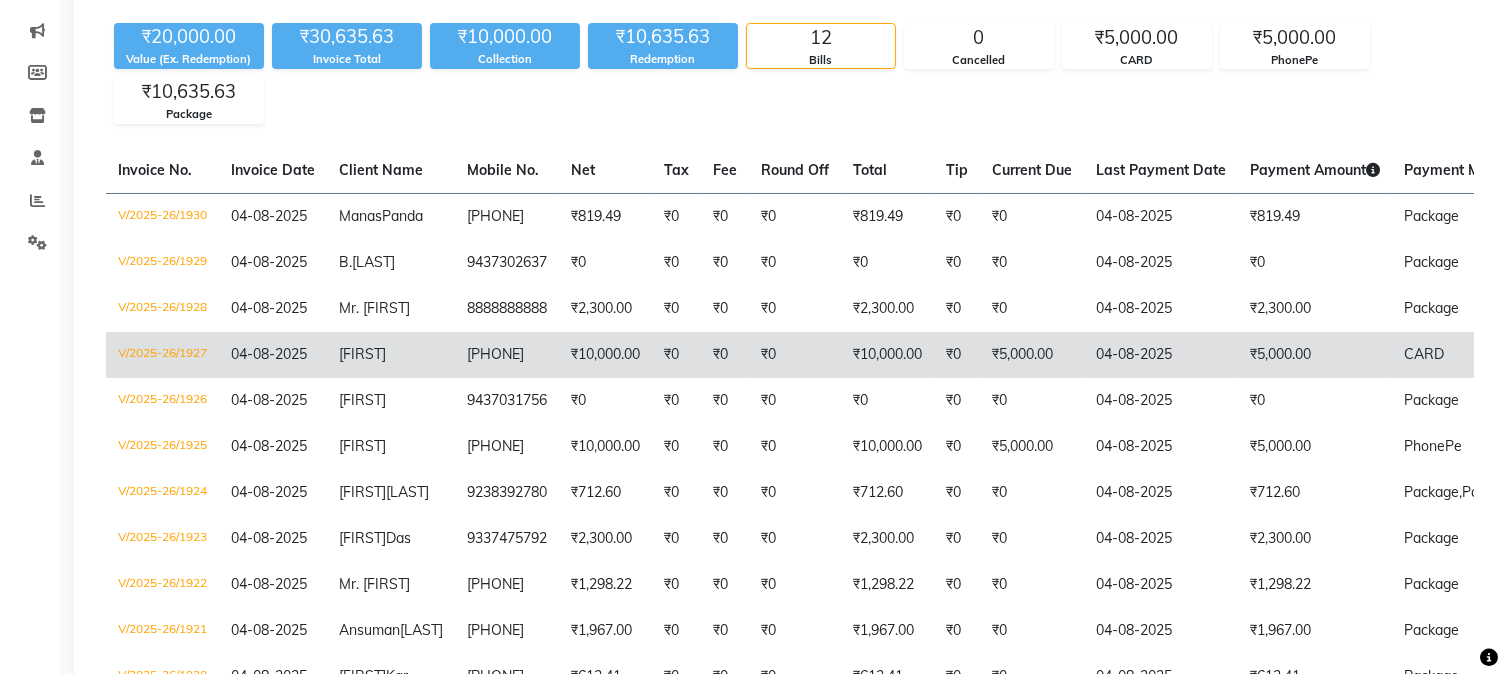 scroll, scrollTop: 111, scrollLeft: 0, axis: vertical 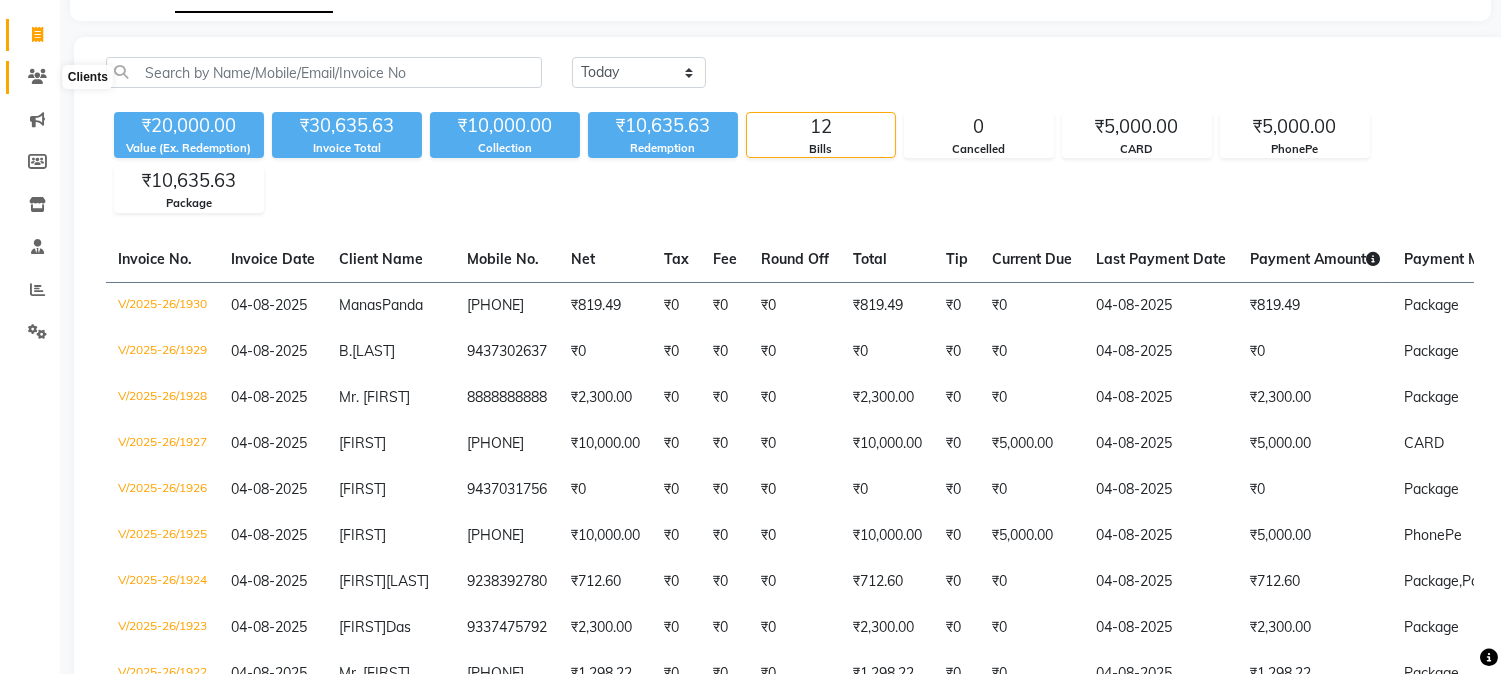 click 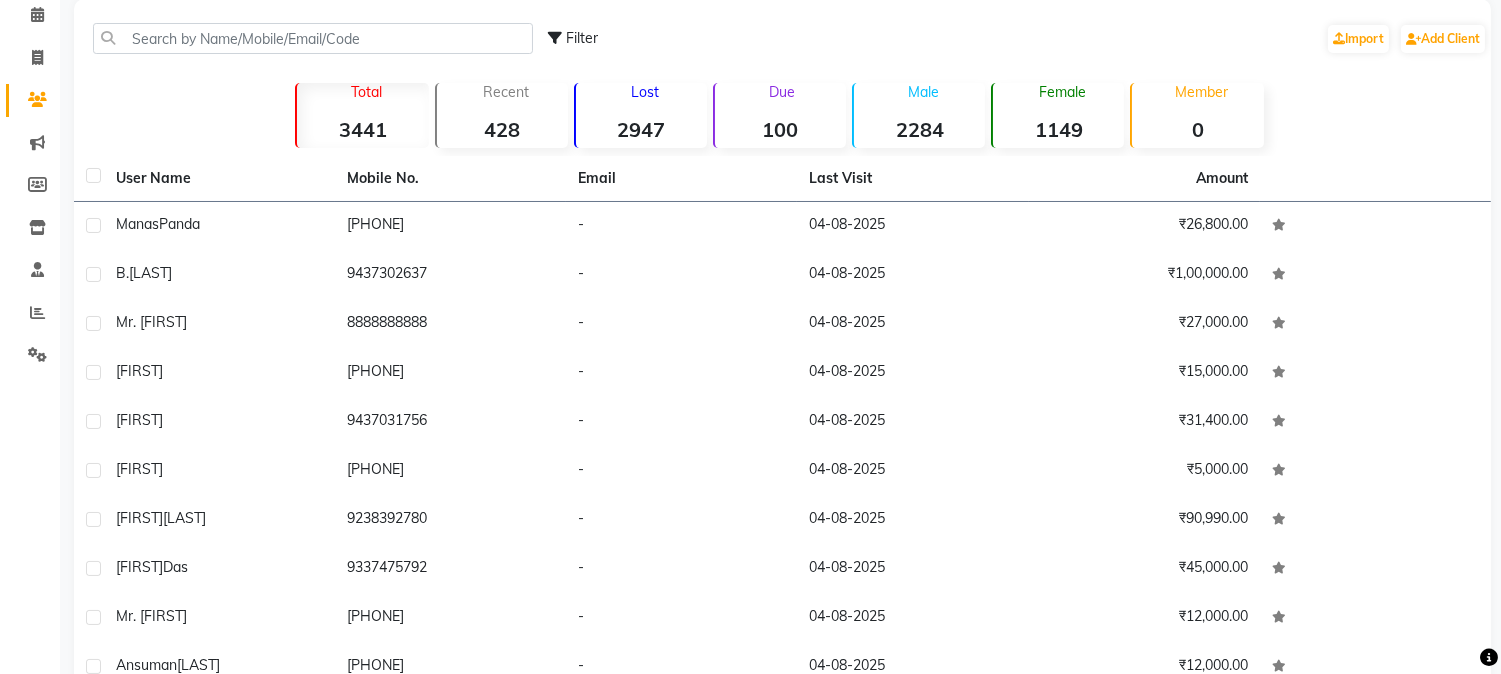 scroll, scrollTop: 111, scrollLeft: 0, axis: vertical 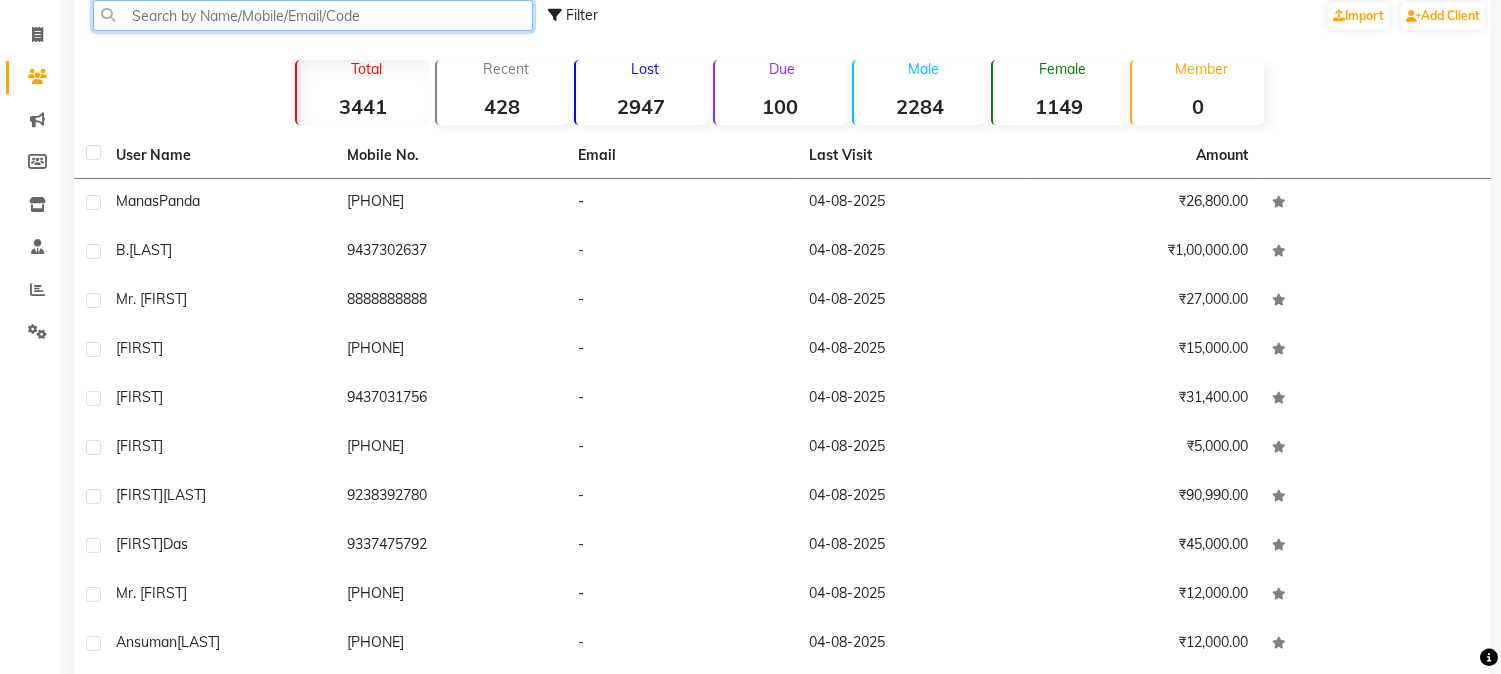 click 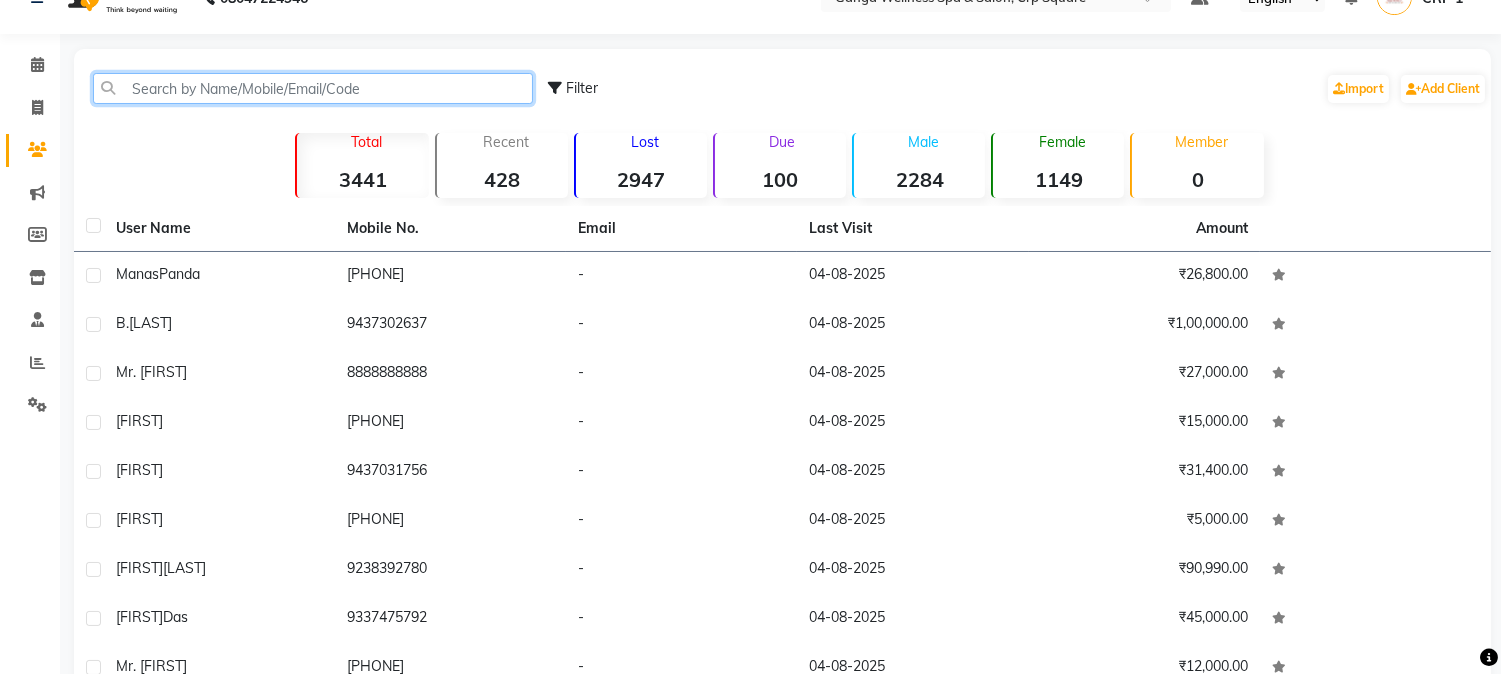 scroll, scrollTop: 0, scrollLeft: 0, axis: both 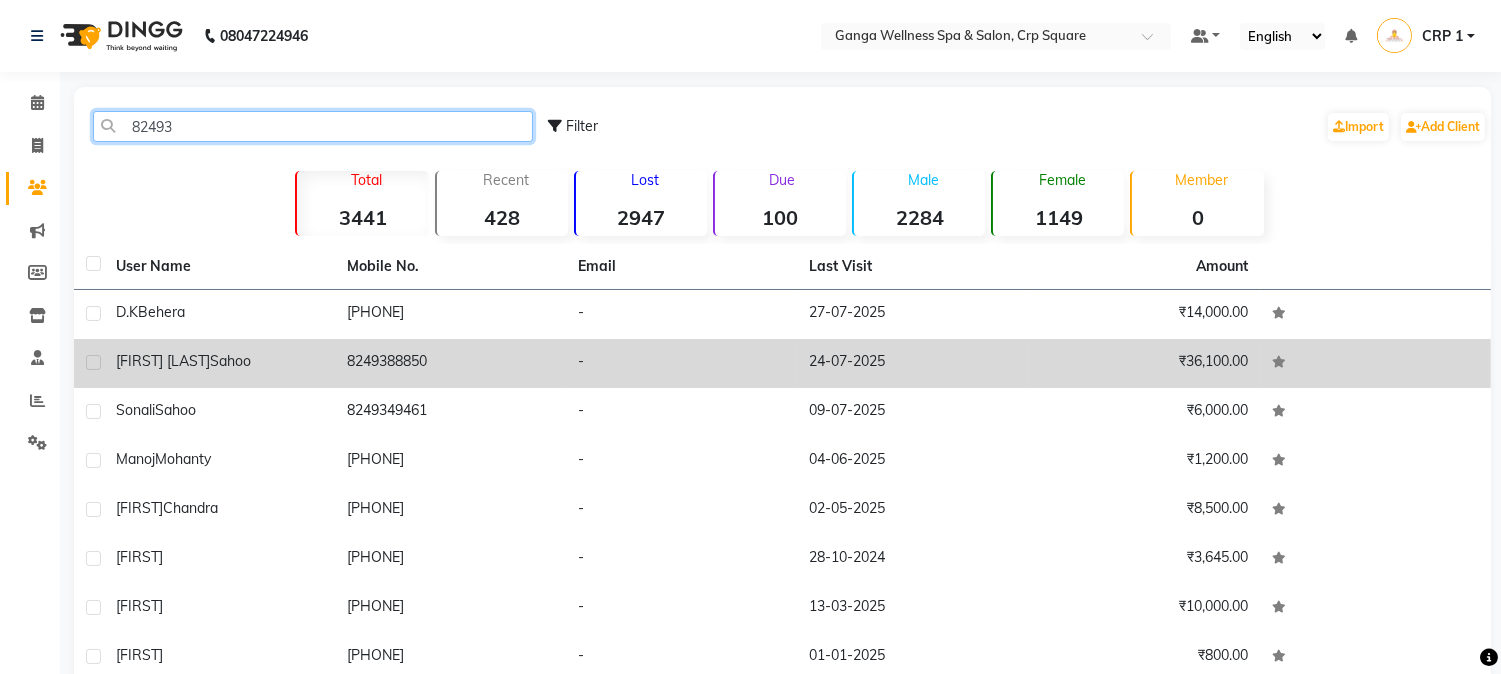 type on "82493" 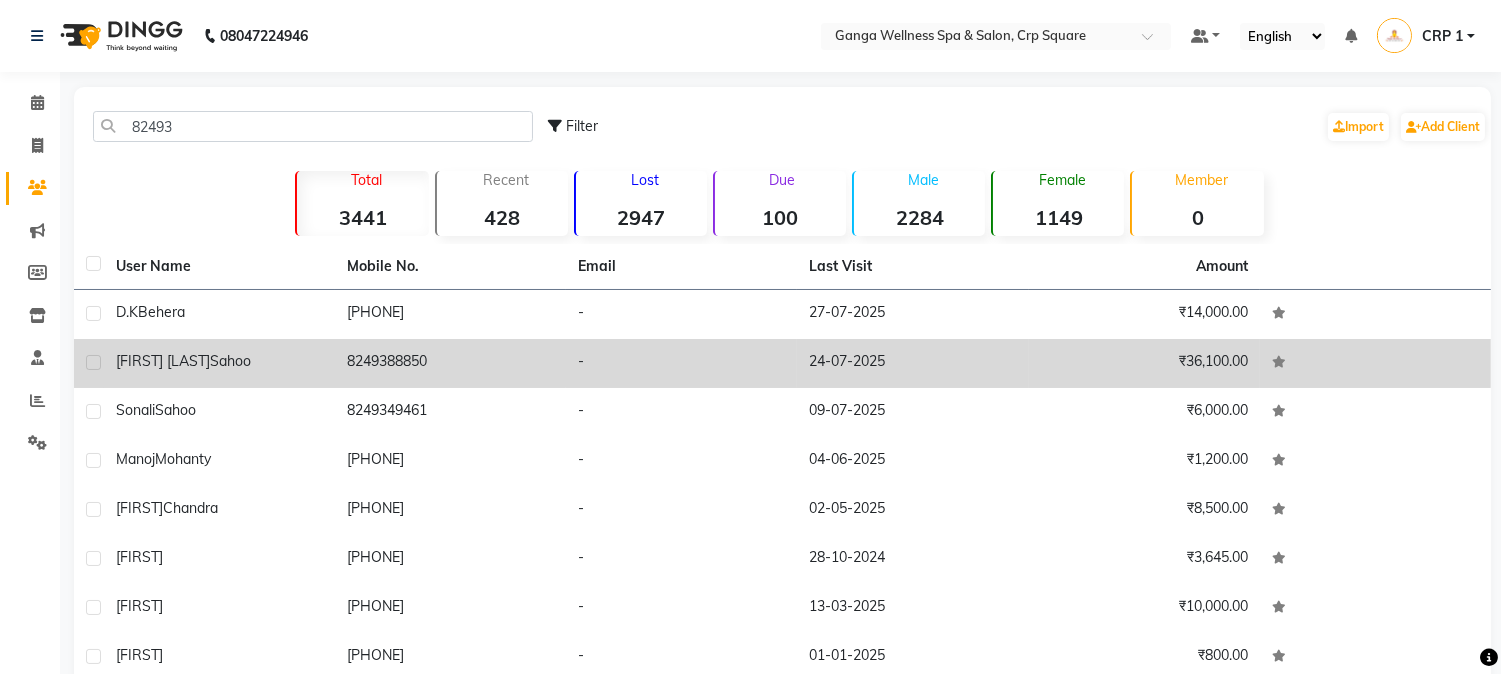 click on "Sahoo" 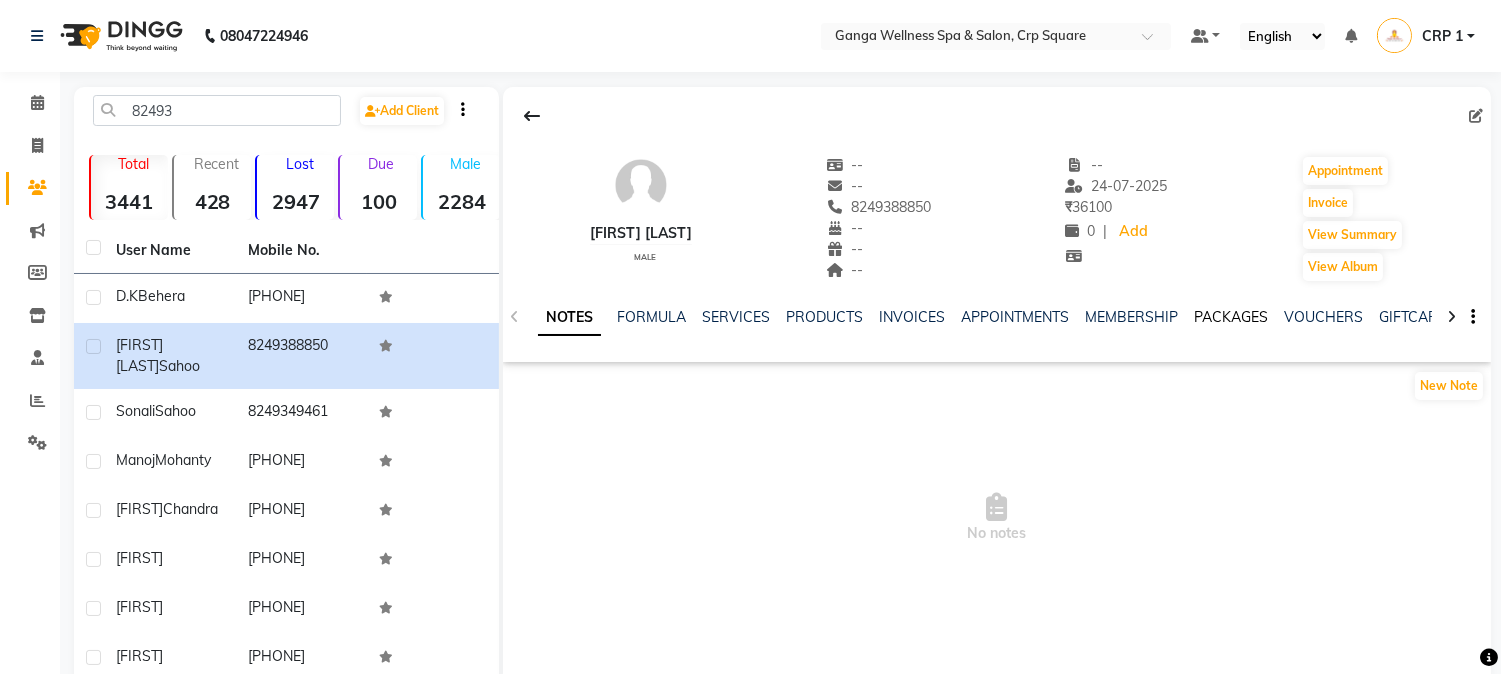 click on "PACKAGES" 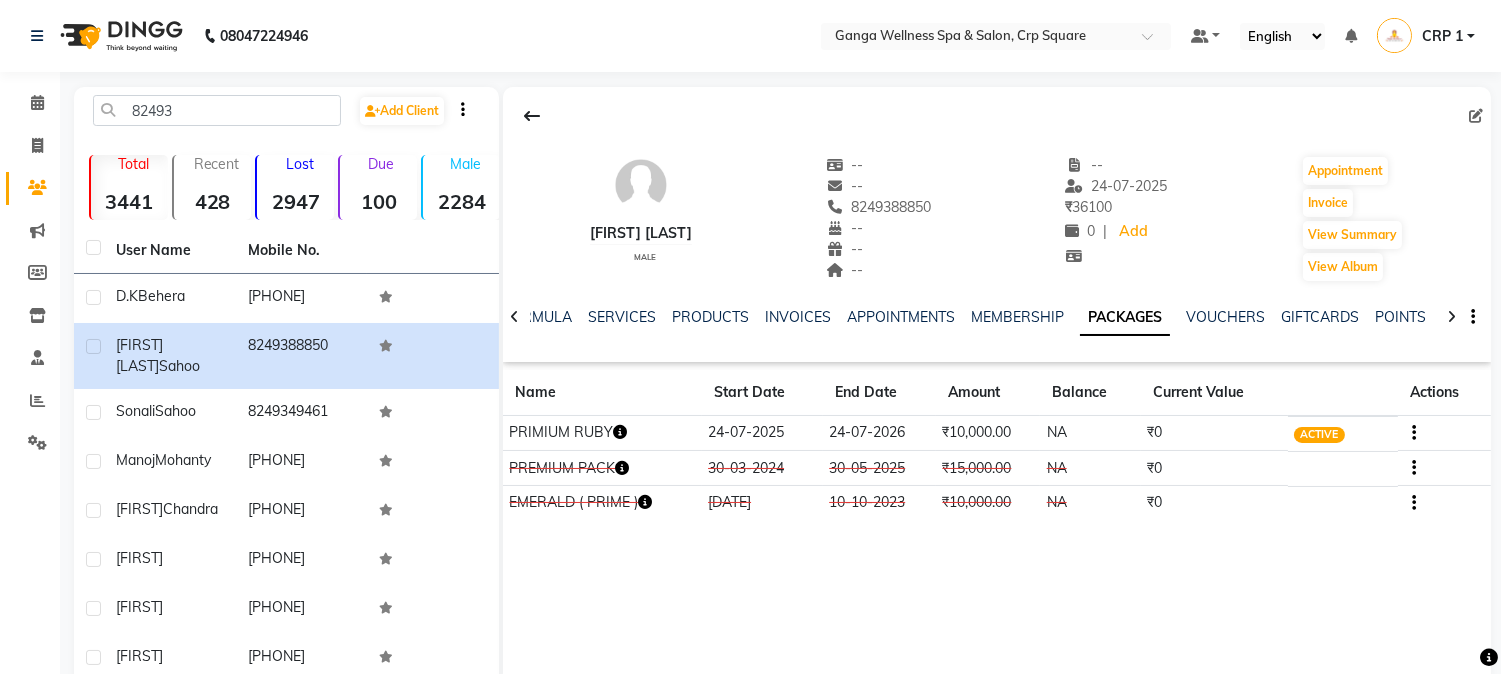 click 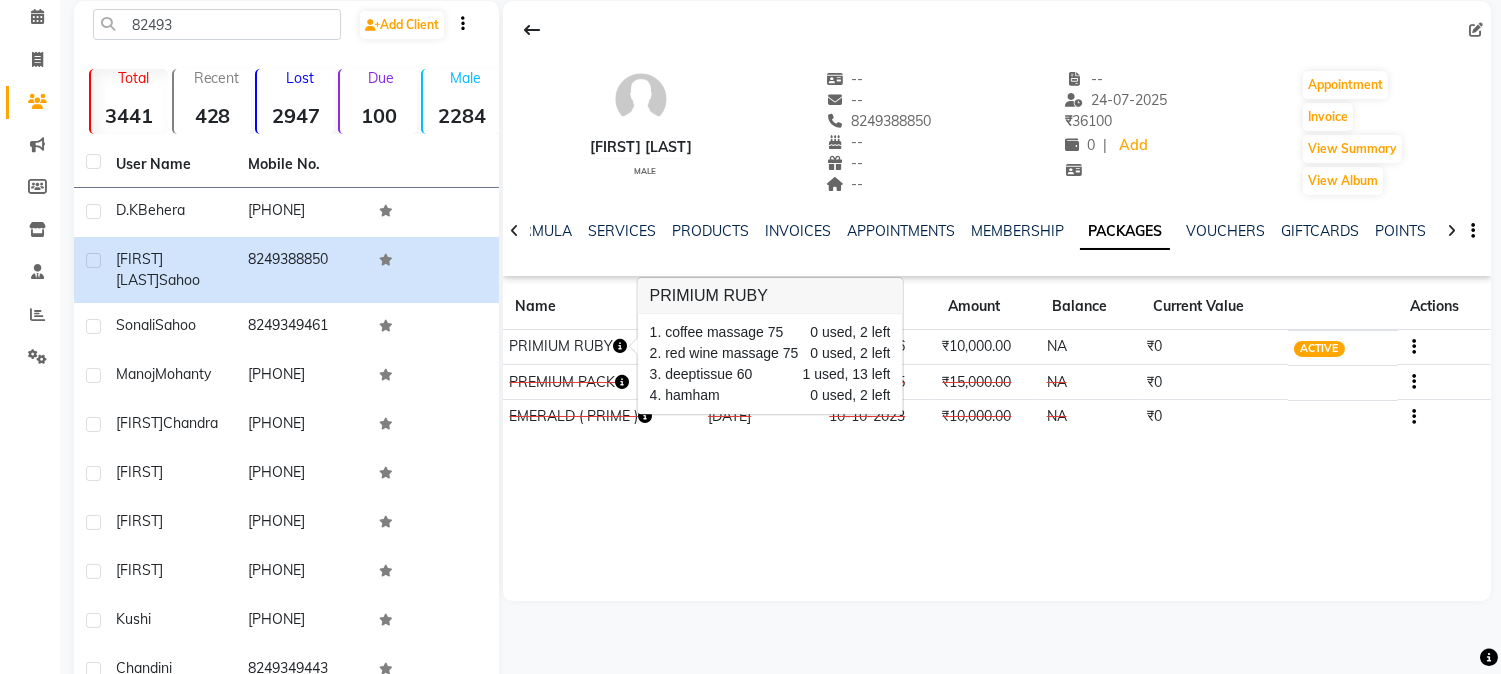 scroll, scrollTop: 111, scrollLeft: 0, axis: vertical 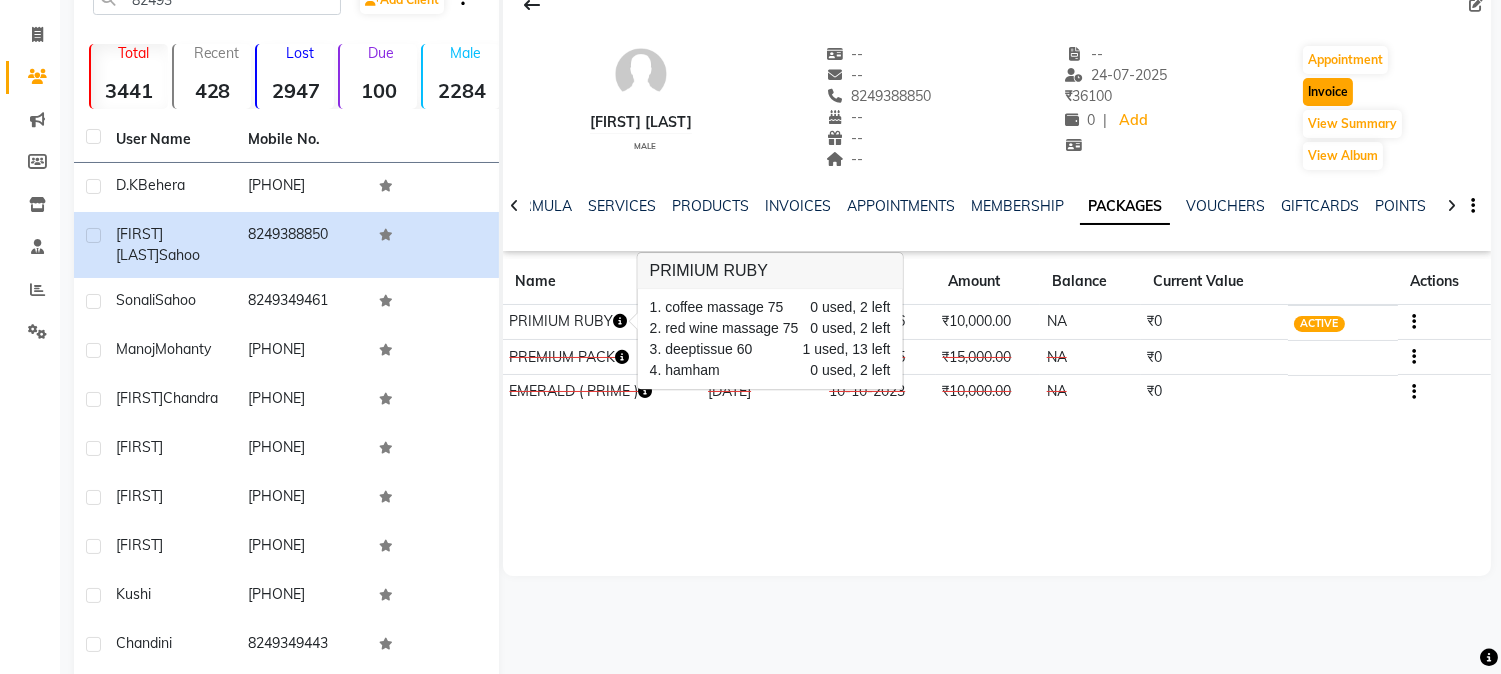 click on "Invoice" 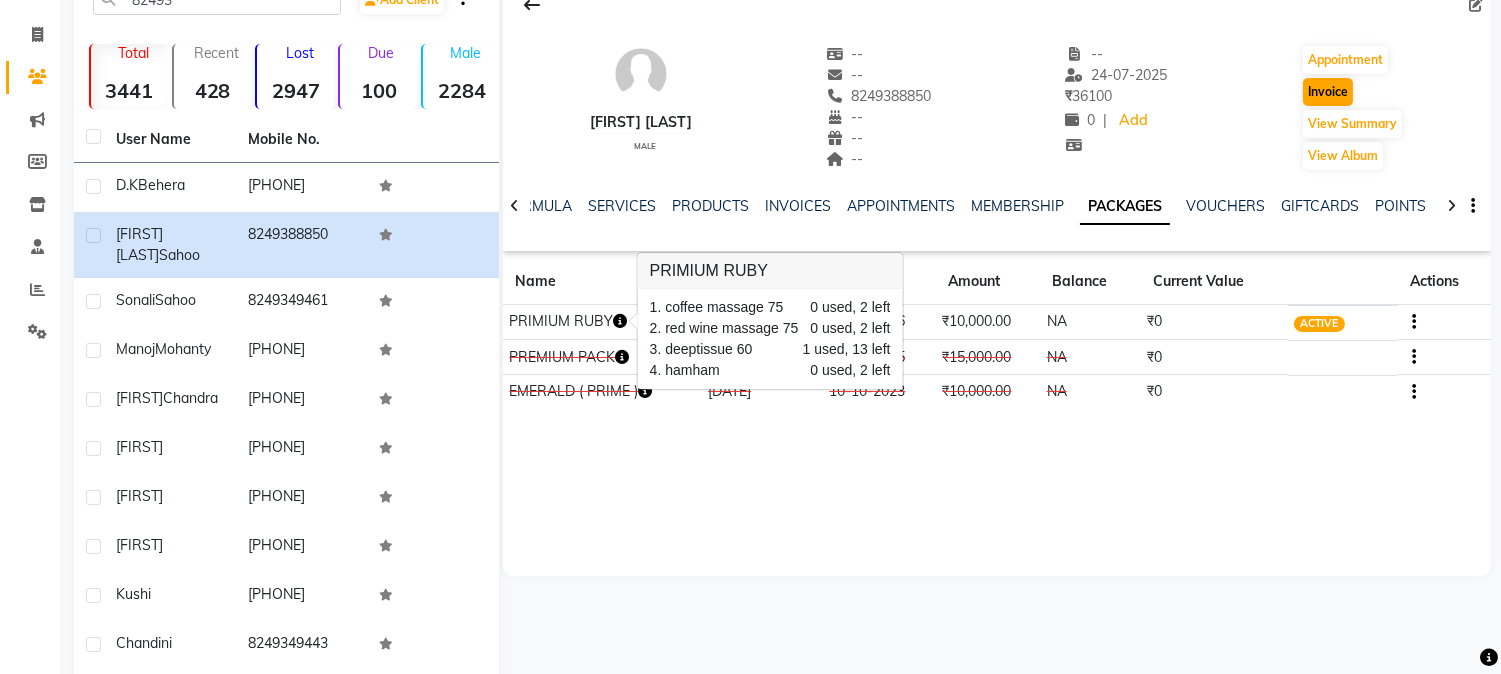 select on "service" 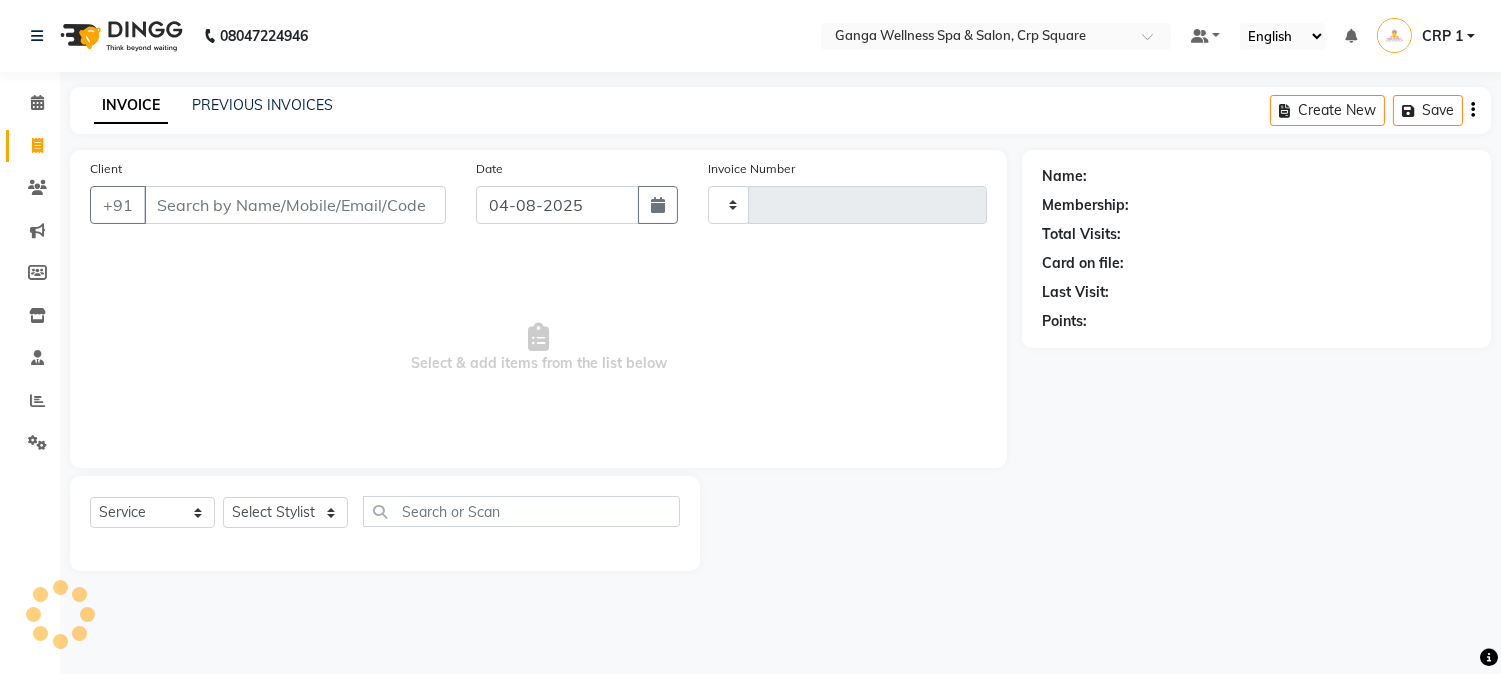 scroll, scrollTop: 0, scrollLeft: 0, axis: both 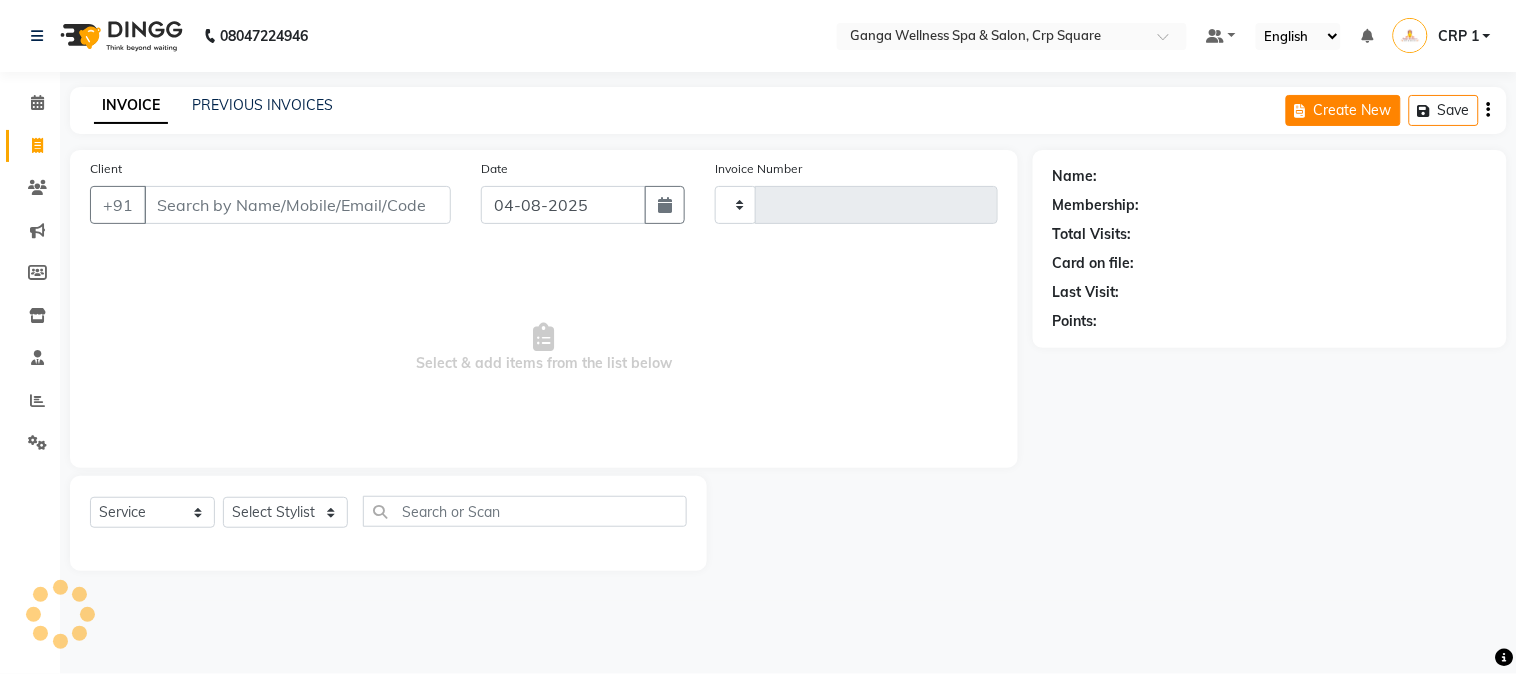 type on "1931" 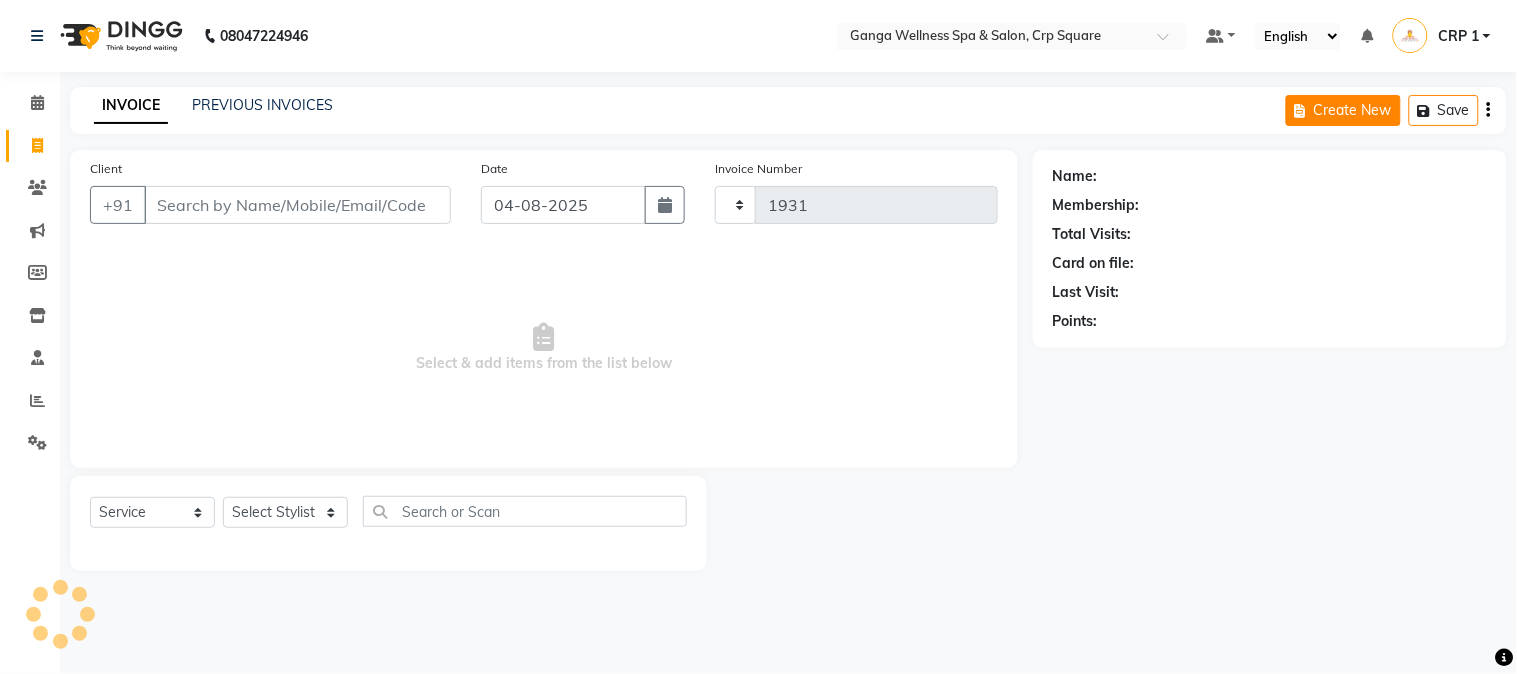 select on "715" 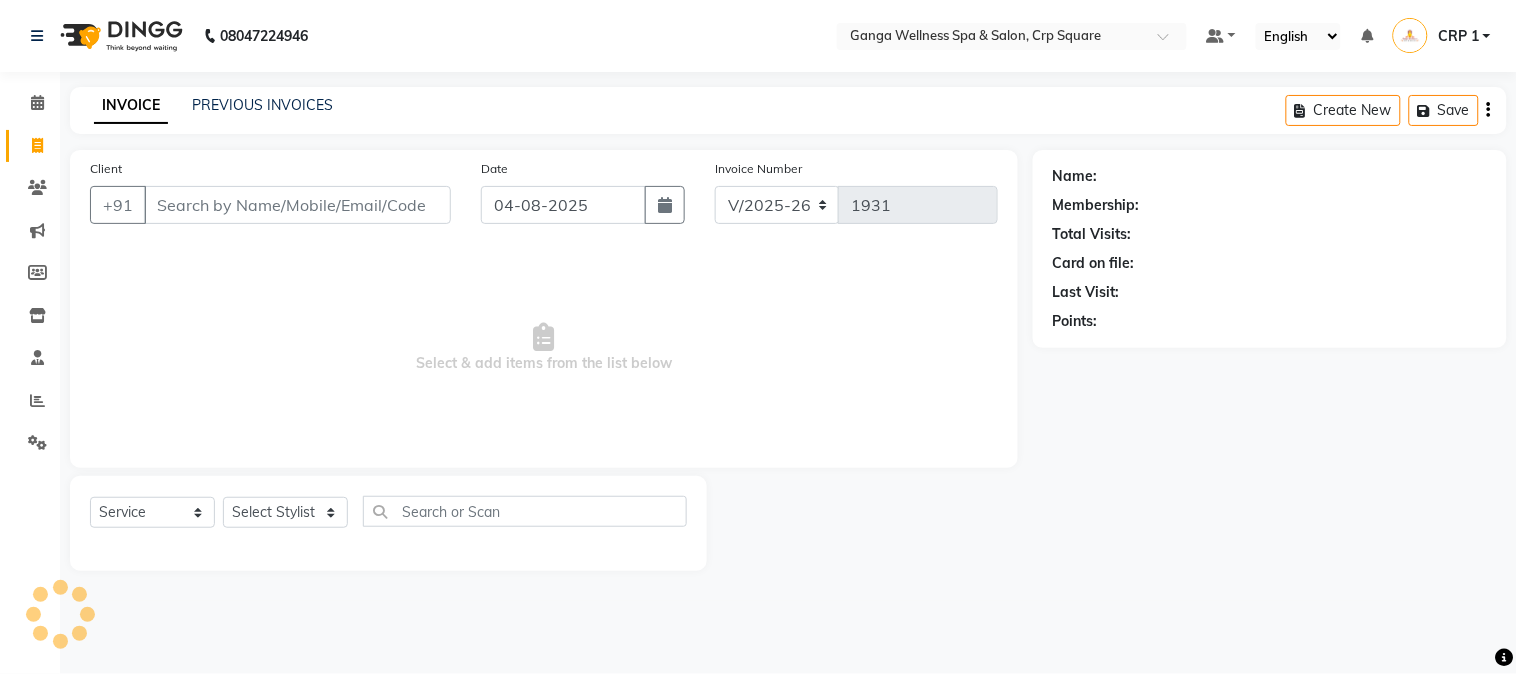 type on "8249388850" 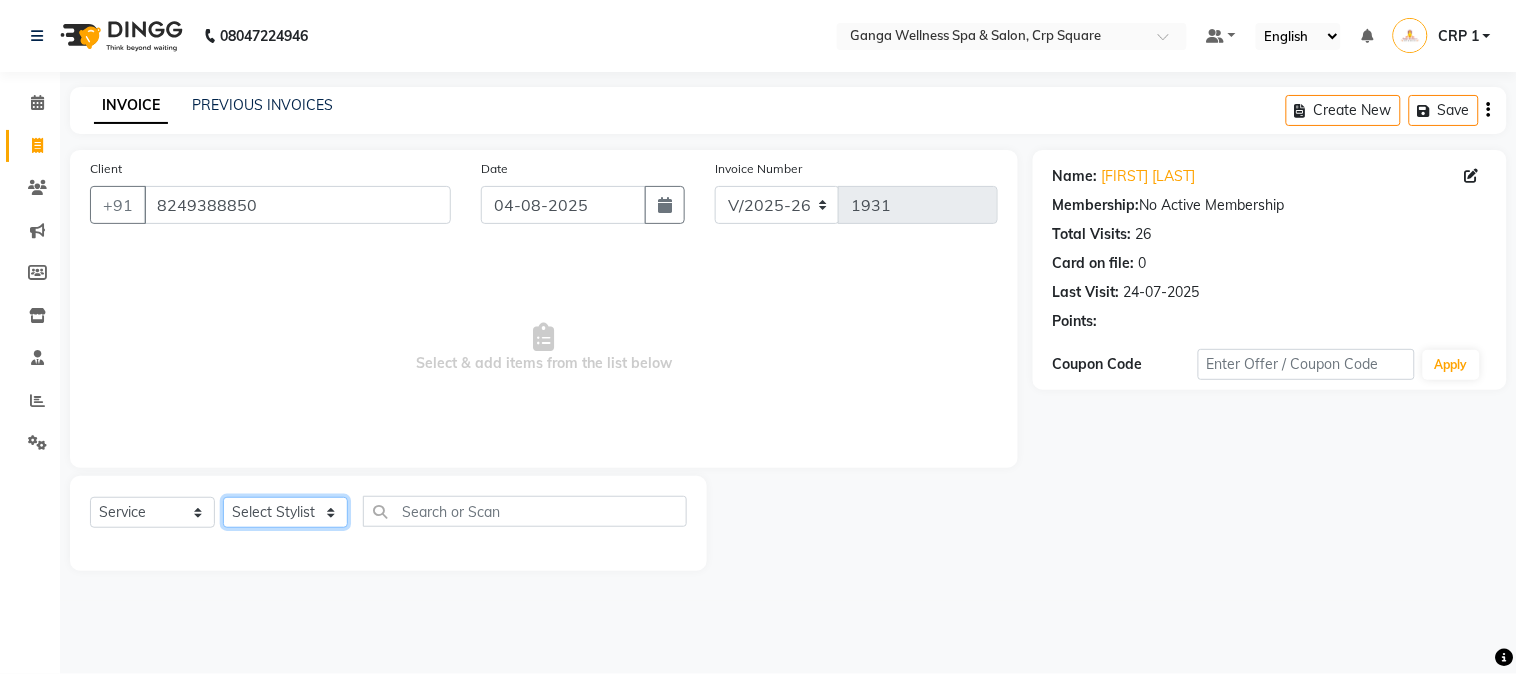 click on "Select Stylist Aarovi Abhin Alisha Ammi Ania Annei Api Ayen Bikash Bina CRP 1 CRP 2 Dipti Elina G1 G1 Salon General Manager  Helen Jasmine Jayashree JC Jenny kavi Krishna Manoj Mathu  Monika Moon Nancy Nirupama Pabitra Papu Puja Purnima Rajashree Raju Rashmi Rasmi  Remi Rinky Riya Rose Sanjiv Saraswati Saroj Sir  Shrabani Sofia Steffy Sukanya Surren Mahapatra Sushree Swopna Umpi Zuali" 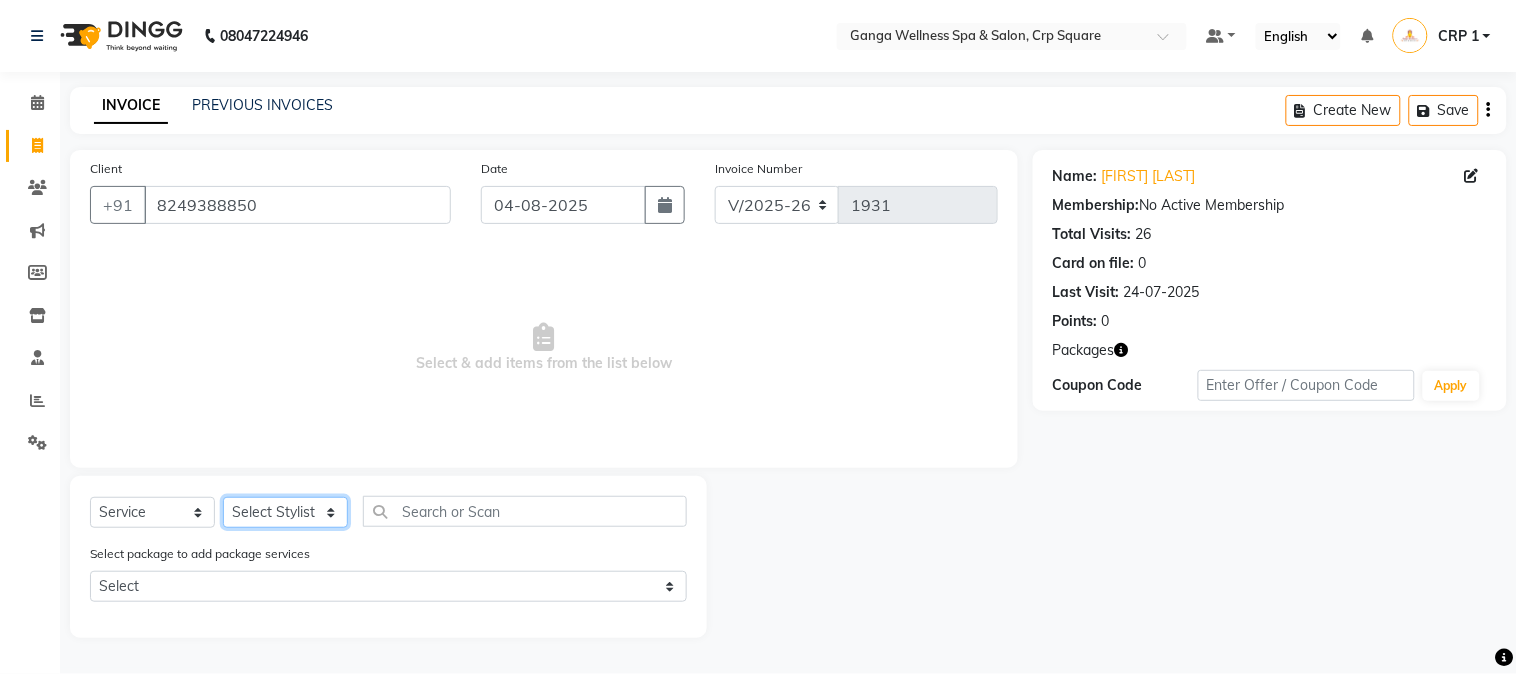 select on "79434" 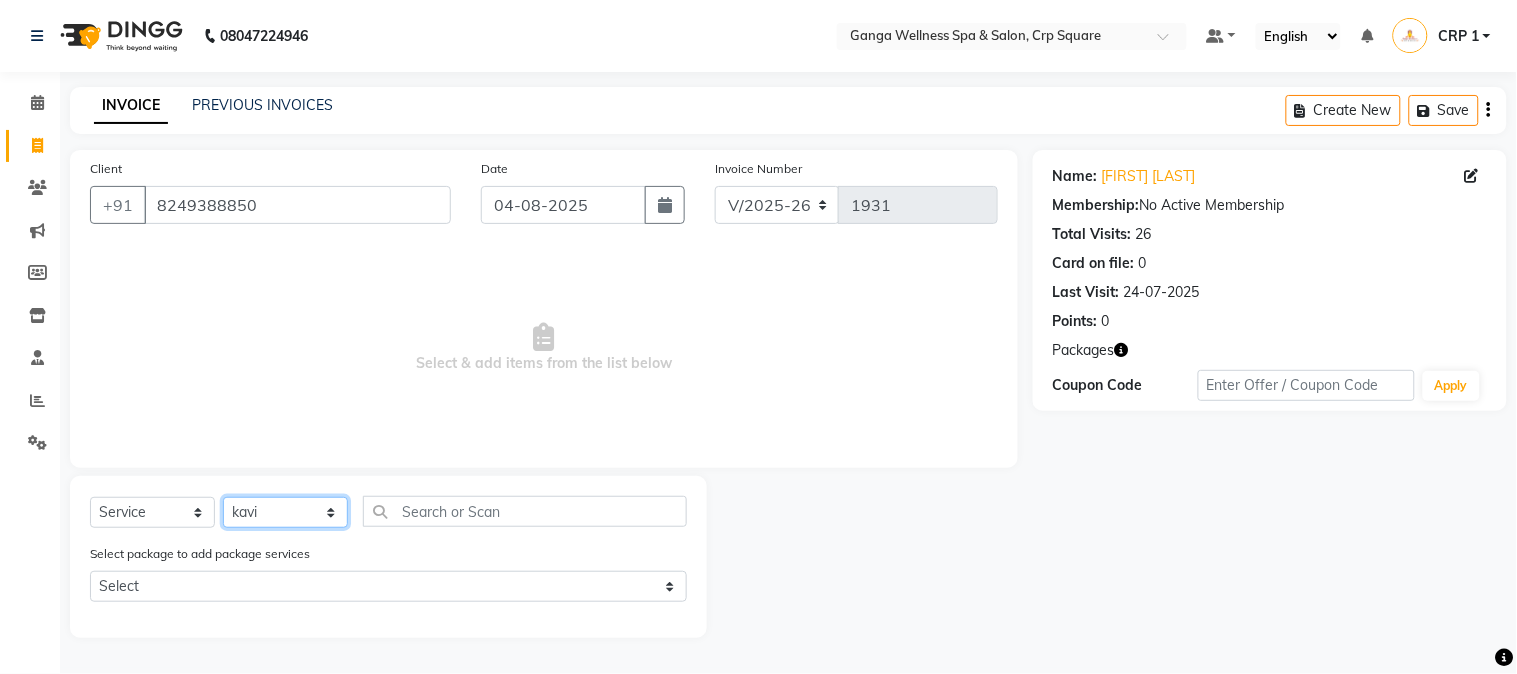 click on "Select Stylist Aarovi Abhin Alisha Ammi Ania Annei Api Ayen Bikash Bina CRP 1 CRP 2 Dipti Elina G1 G1 Salon General Manager  Helen Jasmine Jayashree JC Jenny kavi Krishna Manoj Mathu  Monika Moon Nancy Nirupama Pabitra Papu Puja Purnima Rajashree Raju Rashmi Rasmi  Remi Rinky Riya Rose Sanjiv Saraswati Saroj Sir  Shrabani Sofia Steffy Sukanya Surren Mahapatra Sushree Swopna Umpi Zuali" 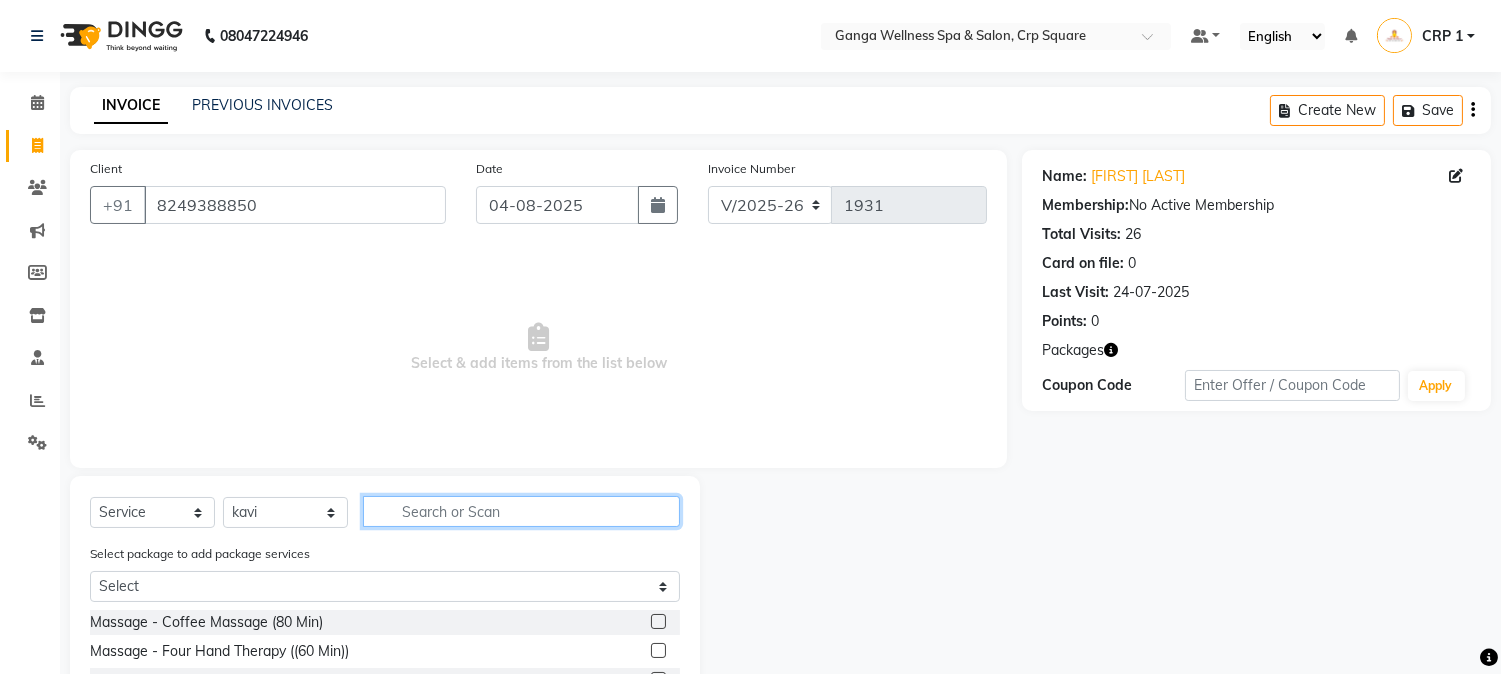 drag, startPoint x: 476, startPoint y: 512, endPoint x: 493, endPoint y: 520, distance: 18.788294 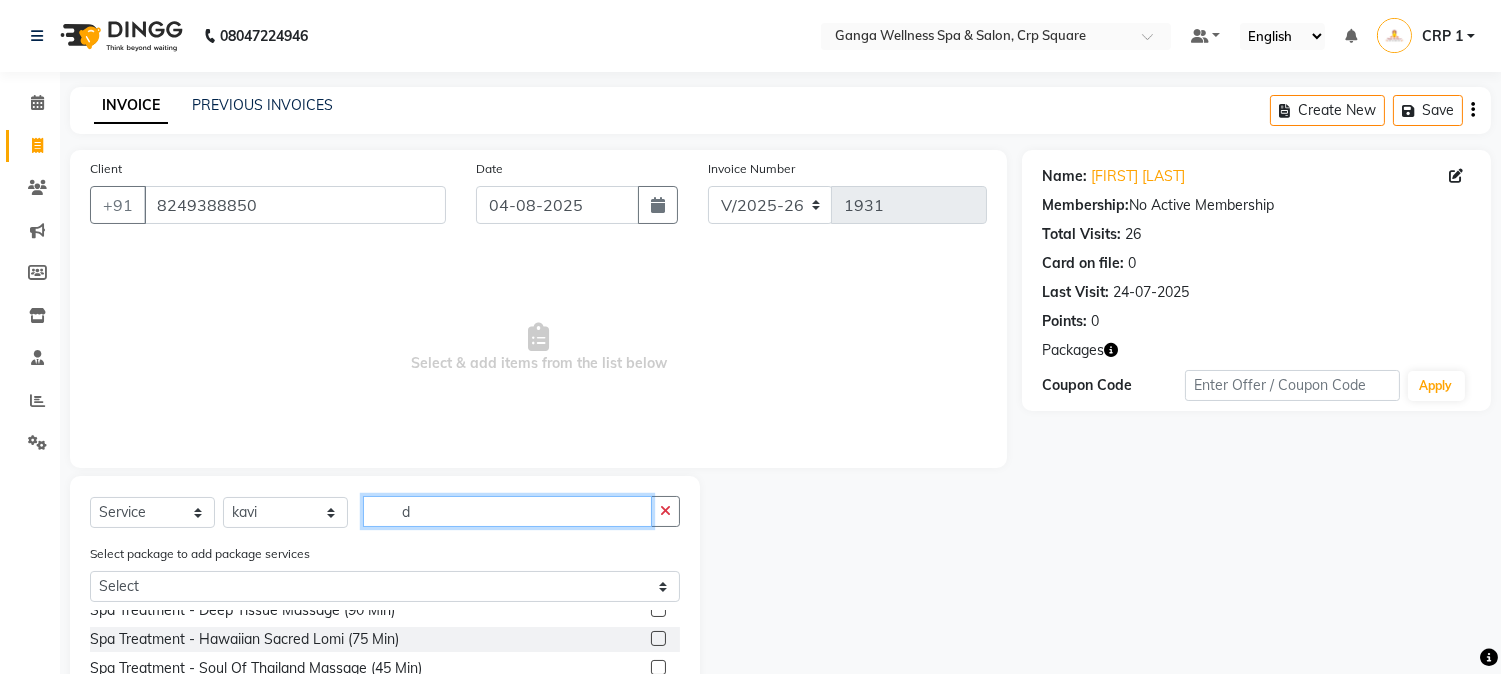 scroll, scrollTop: 333, scrollLeft: 0, axis: vertical 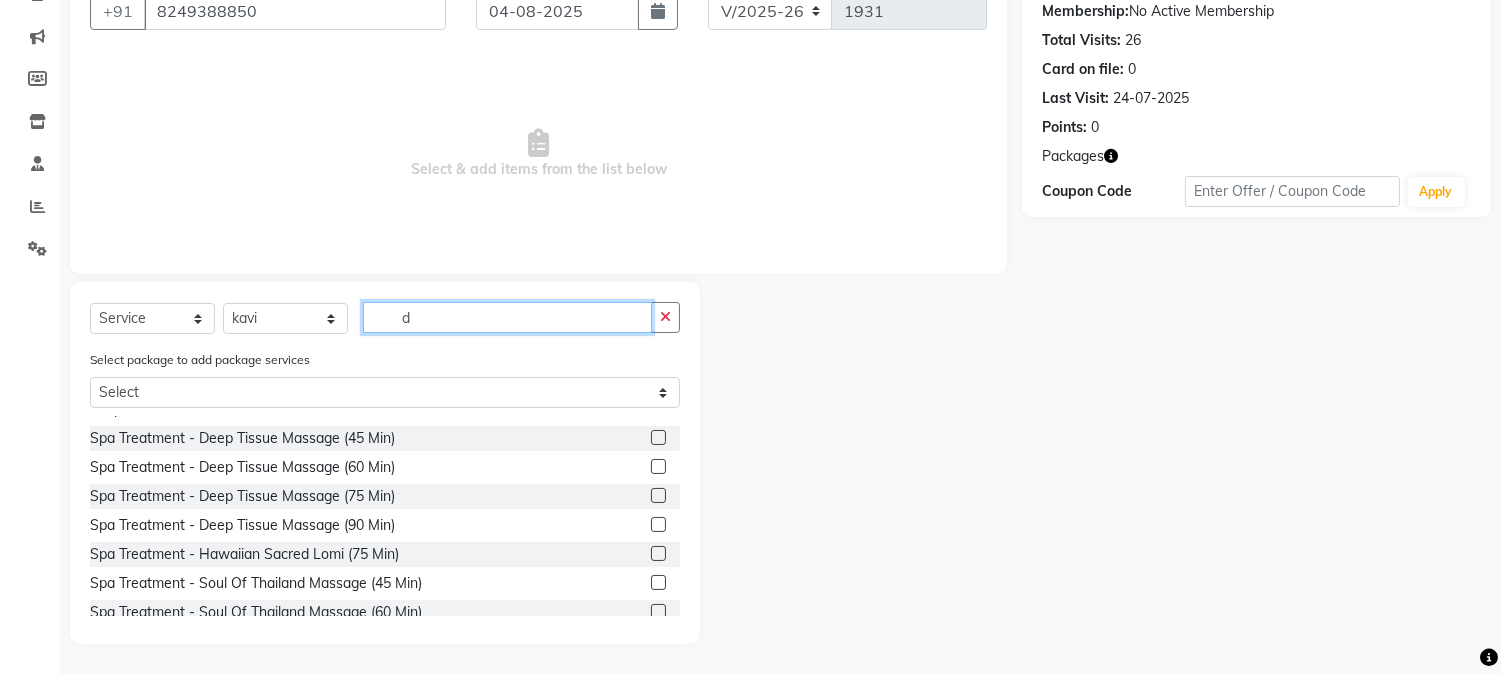 type on "d" 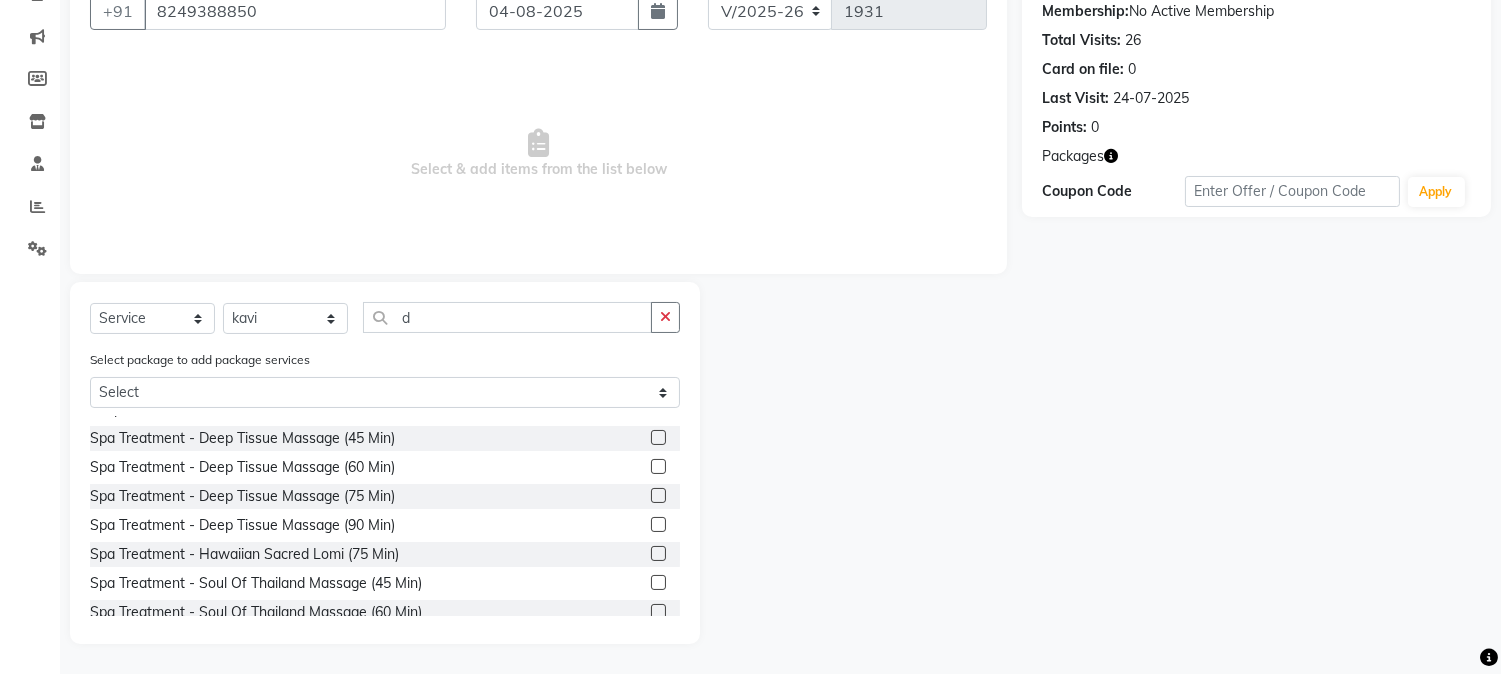 click 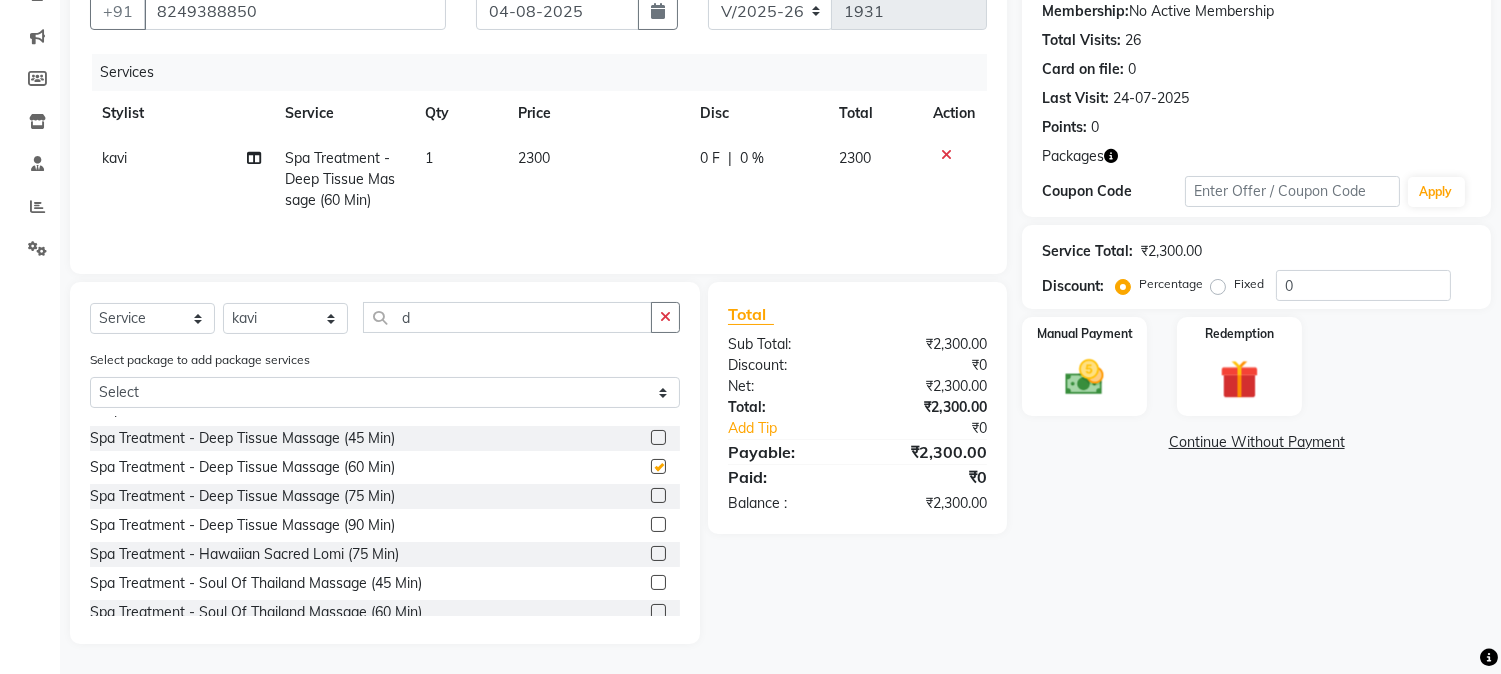 checkbox on "false" 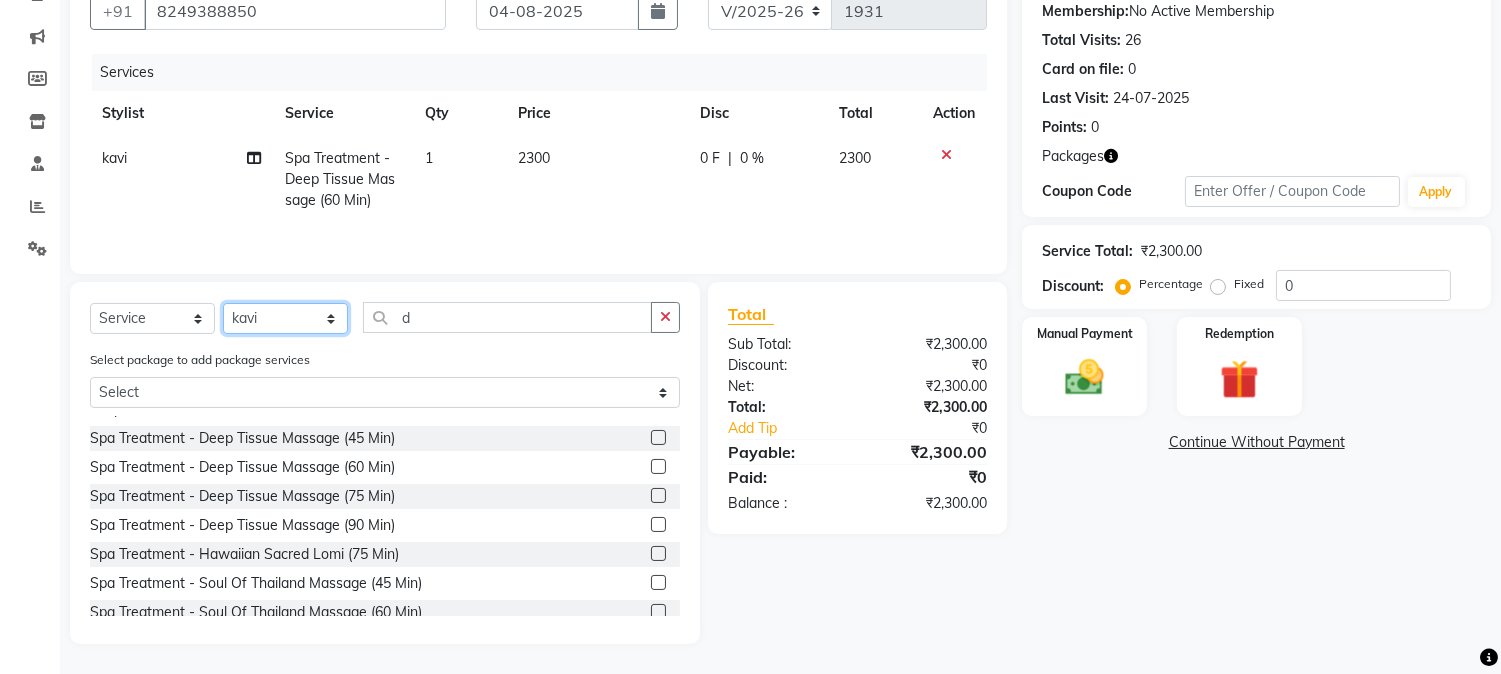 click on "Select Stylist Aarovi Abhin Alisha Ammi Ania Annei Api Ayen Bikash Bina CRP 1 CRP 2 Dipti Elina G1 G1 Salon General Manager  Helen Jasmine Jayashree JC Jenny kavi Krishna Manoj Mathu  Monika Moon Nancy Nirupama Pabitra Papu Puja Purnima Rajashree Raju Rashmi Rasmi  Remi Rinky Riya Rose Sanjiv Saraswati Saroj Sir  Shrabani Sofia Steffy Sukanya Surren Mahapatra Sushree Swopna Umpi Zuali" 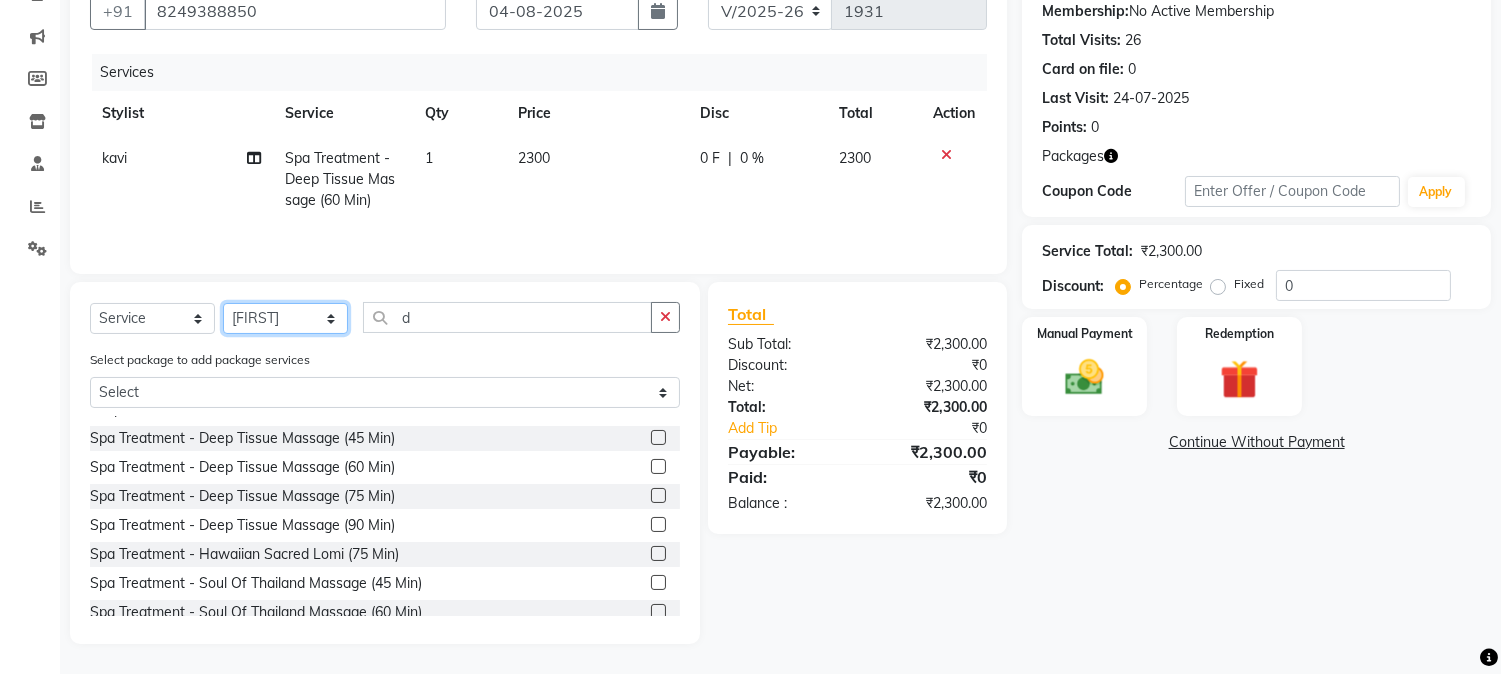 click on "Select Stylist Aarovi Abhin Alisha Ammi Ania Annei Api Ayen Bikash Bina CRP 1 CRP 2 Dipti Elina G1 G1 Salon General Manager  Helen Jasmine Jayashree JC Jenny kavi Krishna Manoj Mathu  Monika Moon Nancy Nirupama Pabitra Papu Puja Purnima Rajashree Raju Rashmi Rasmi  Remi Rinky Riya Rose Sanjiv Saraswati Saroj Sir  Shrabani Sofia Steffy Sukanya Surren Mahapatra Sushree Swopna Umpi Zuali" 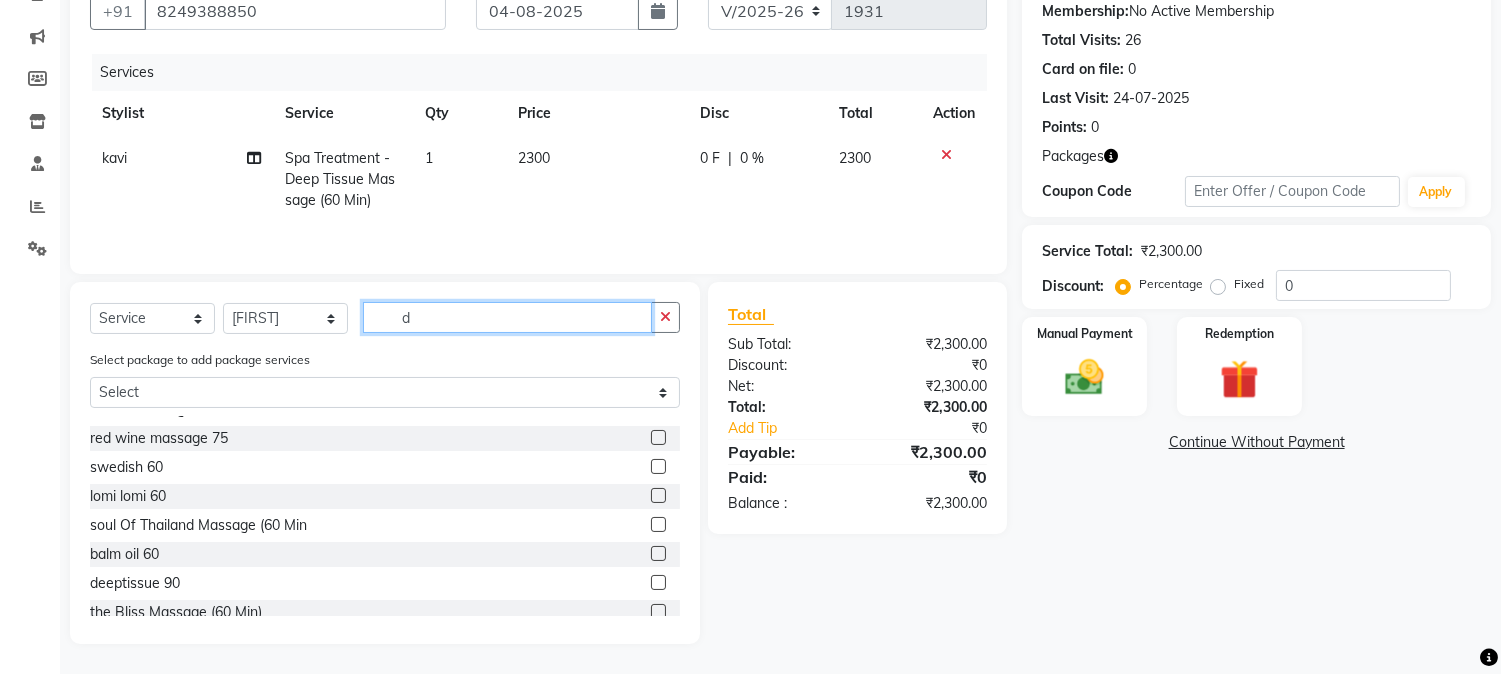 click on "d" 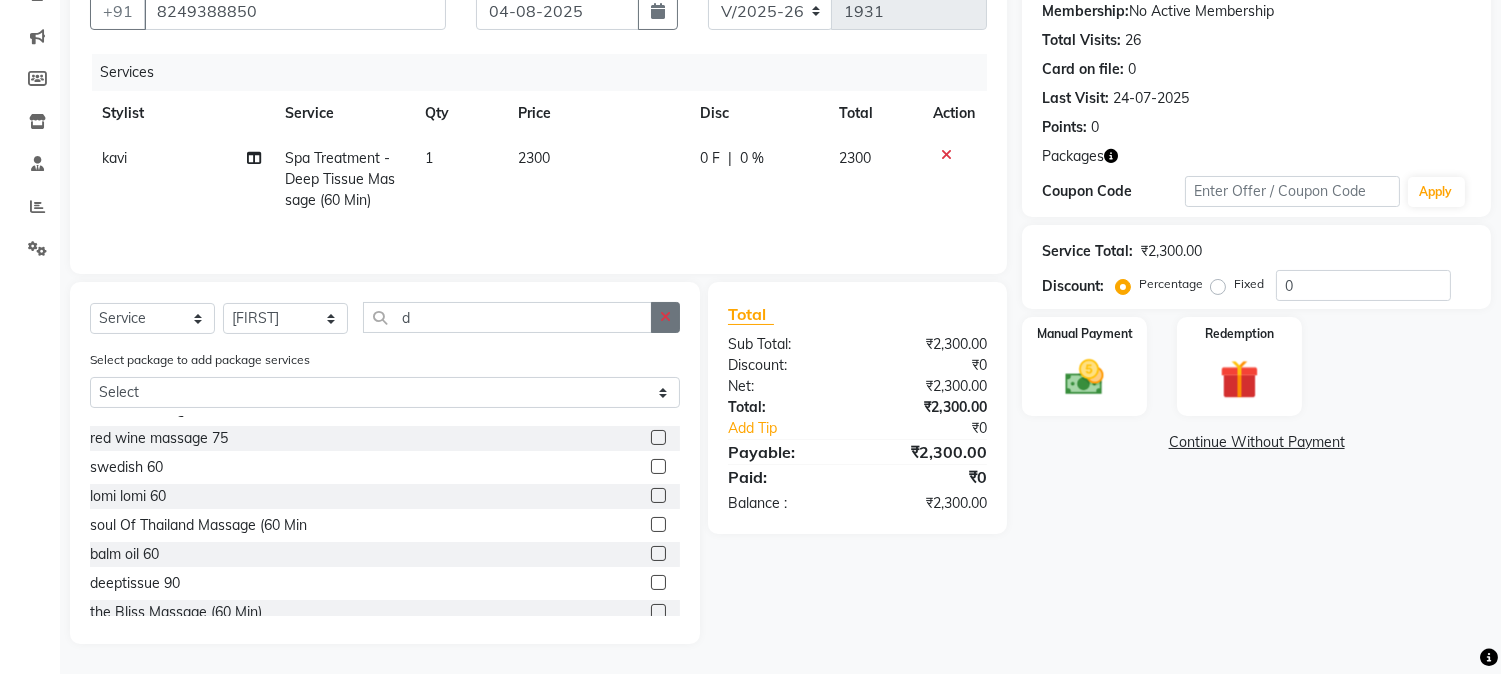 click 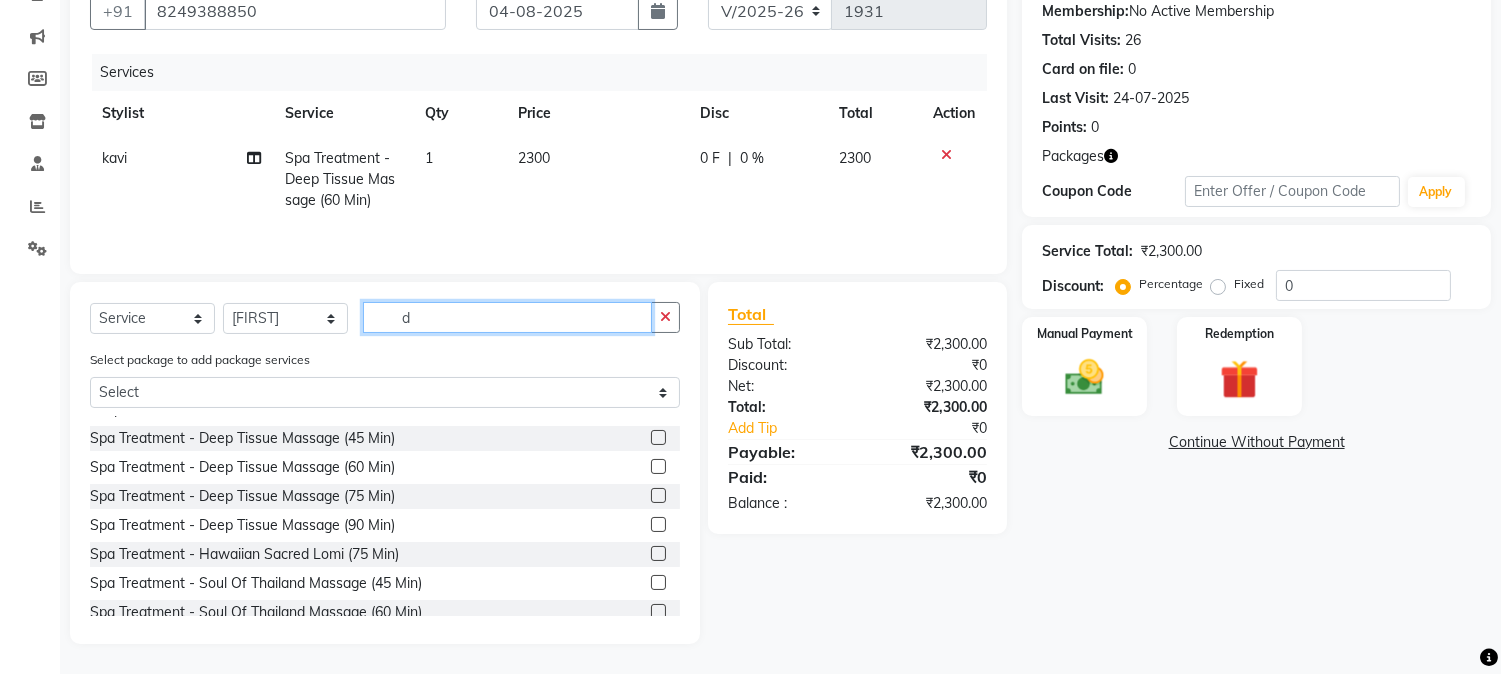 scroll, scrollTop: 105, scrollLeft: 0, axis: vertical 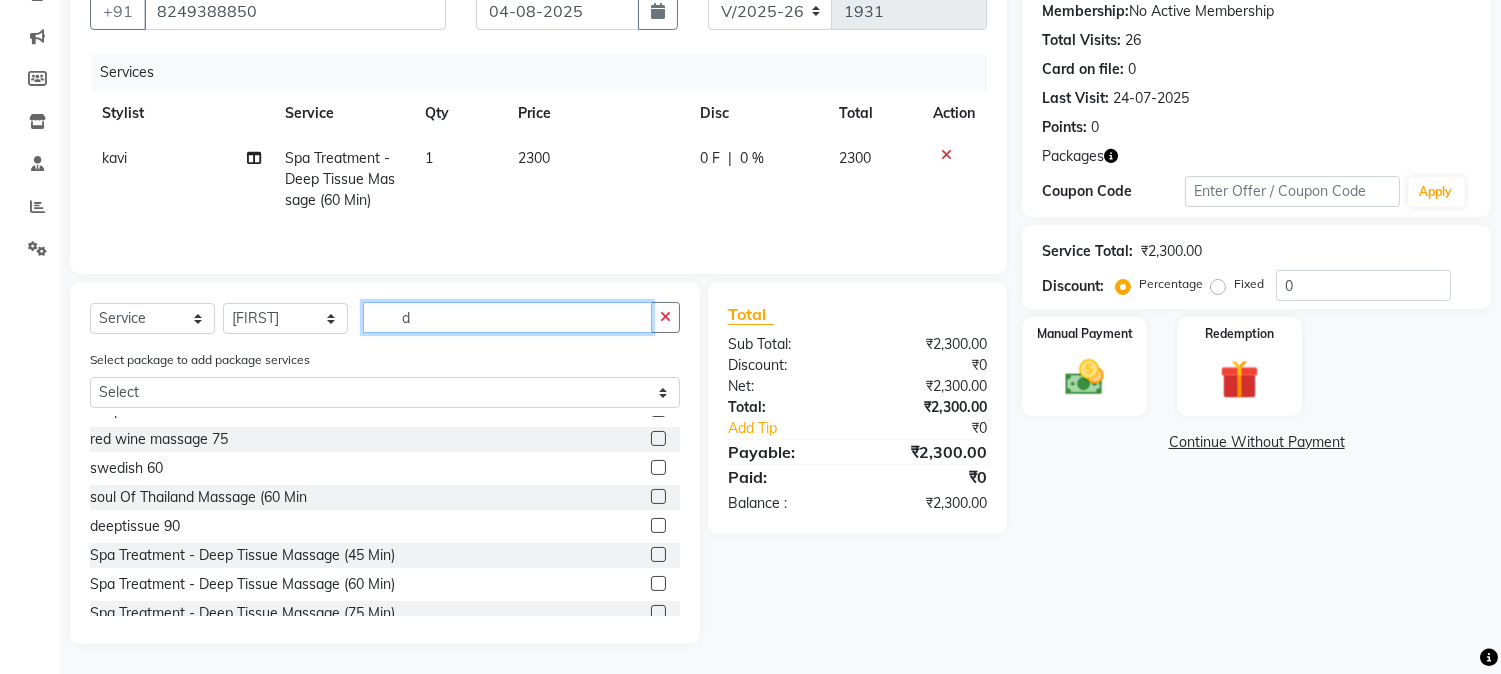 type on "d" 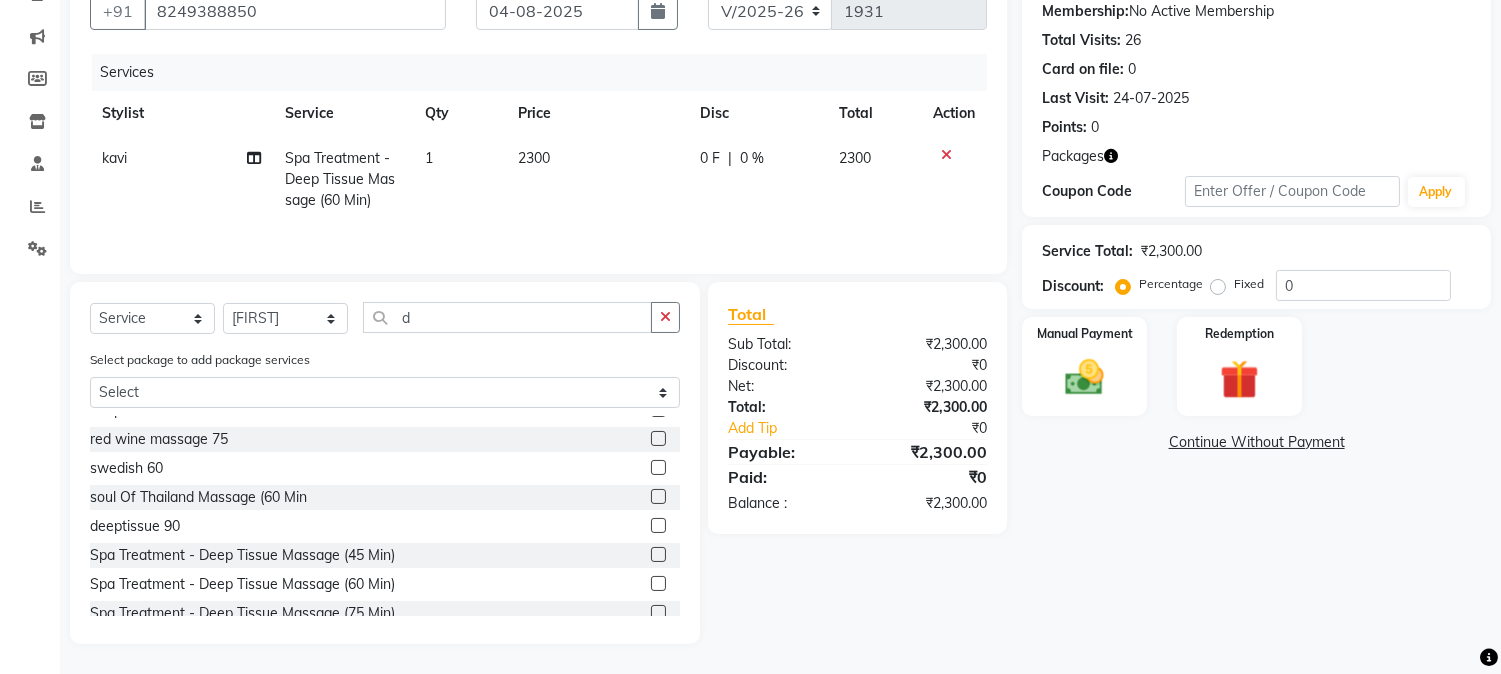 click 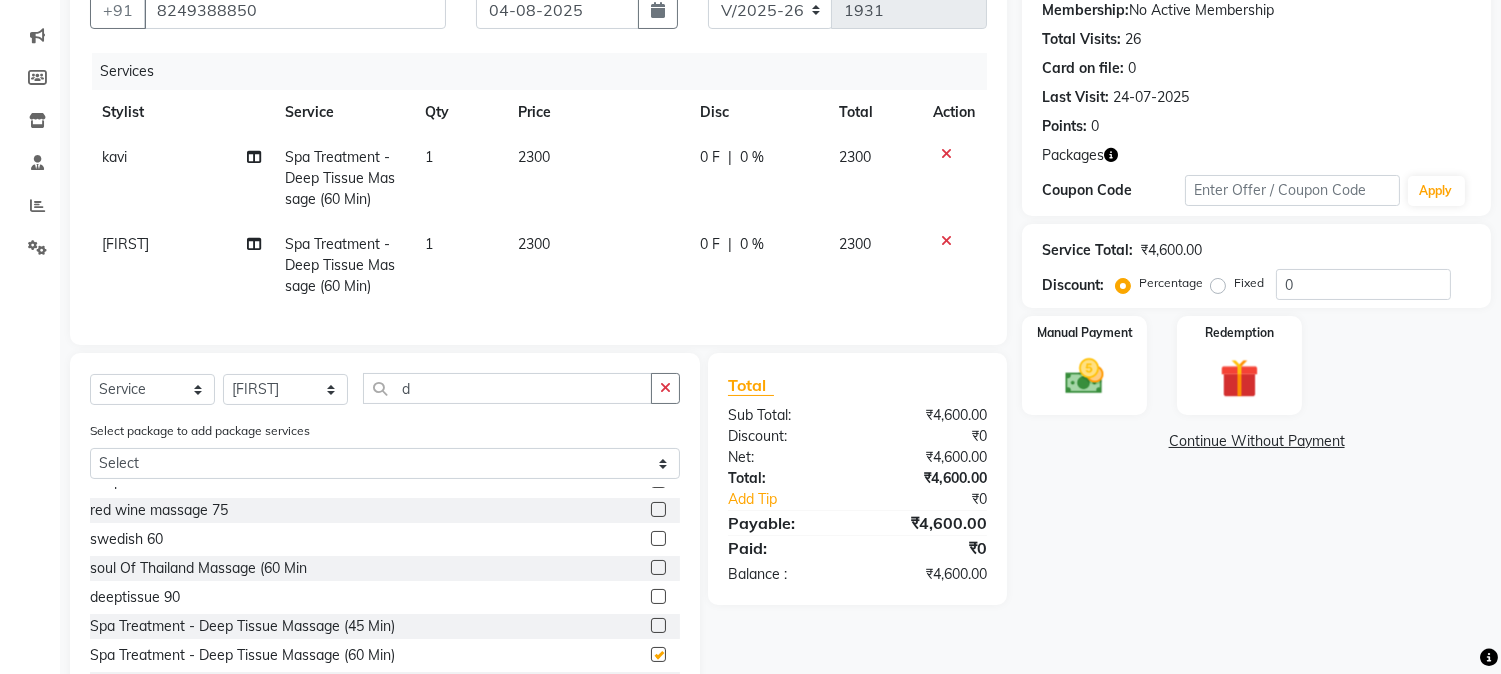 checkbox on "false" 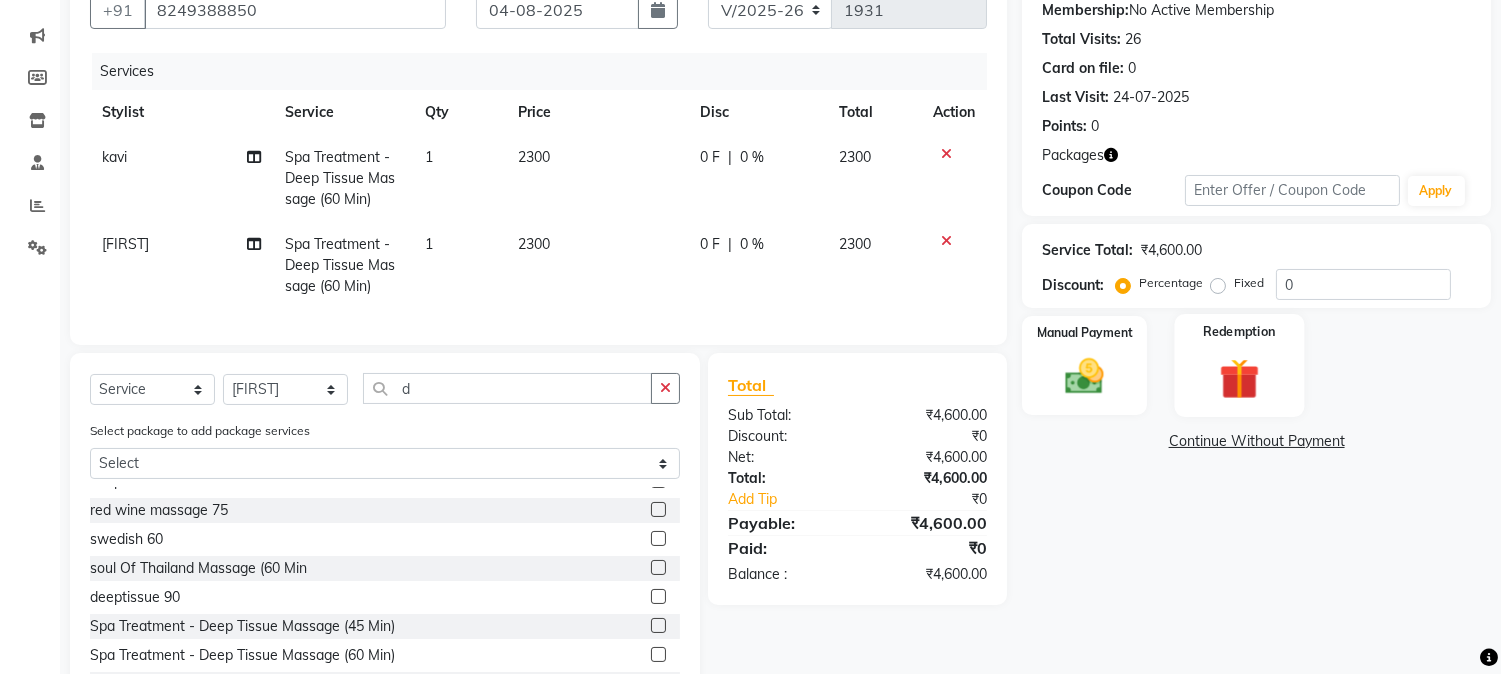 click 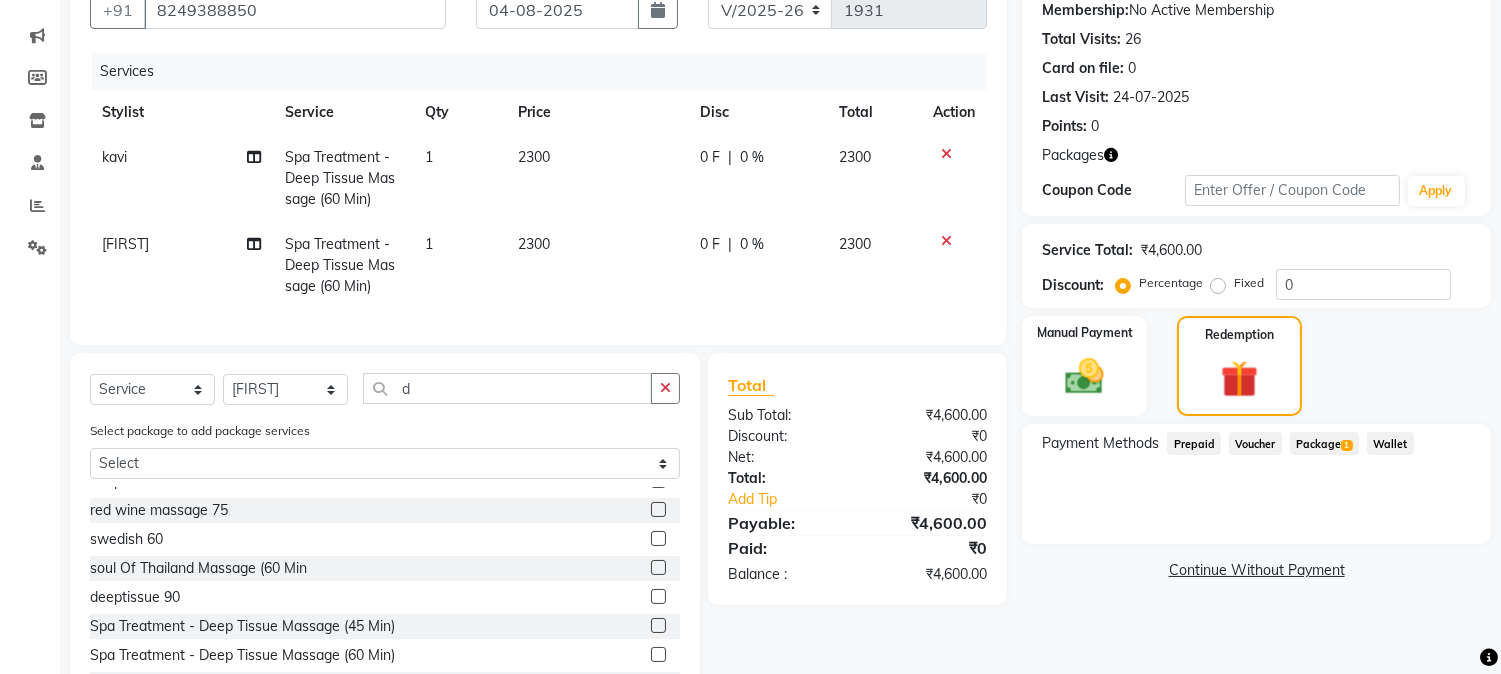 click on "Package  1" 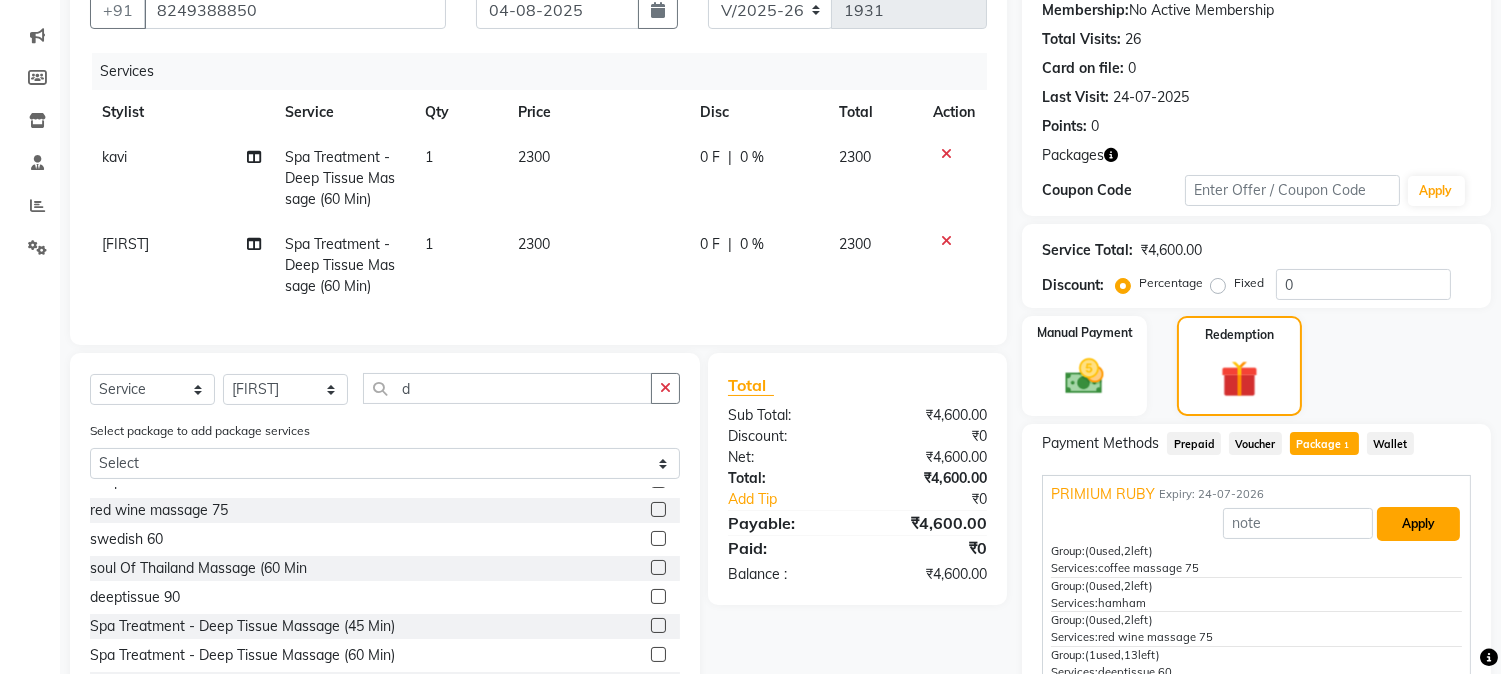 click on "Apply" at bounding box center [1418, 524] 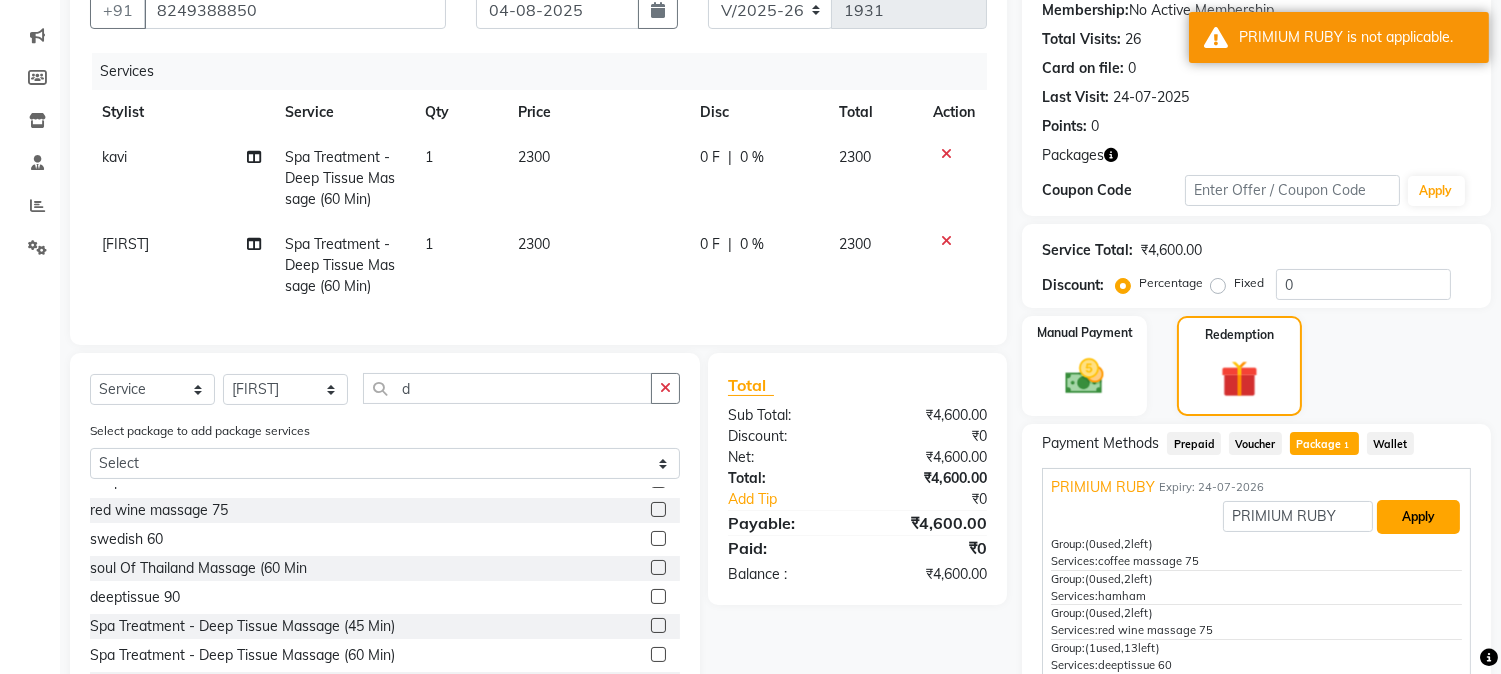 scroll, scrollTop: 10, scrollLeft: 0, axis: vertical 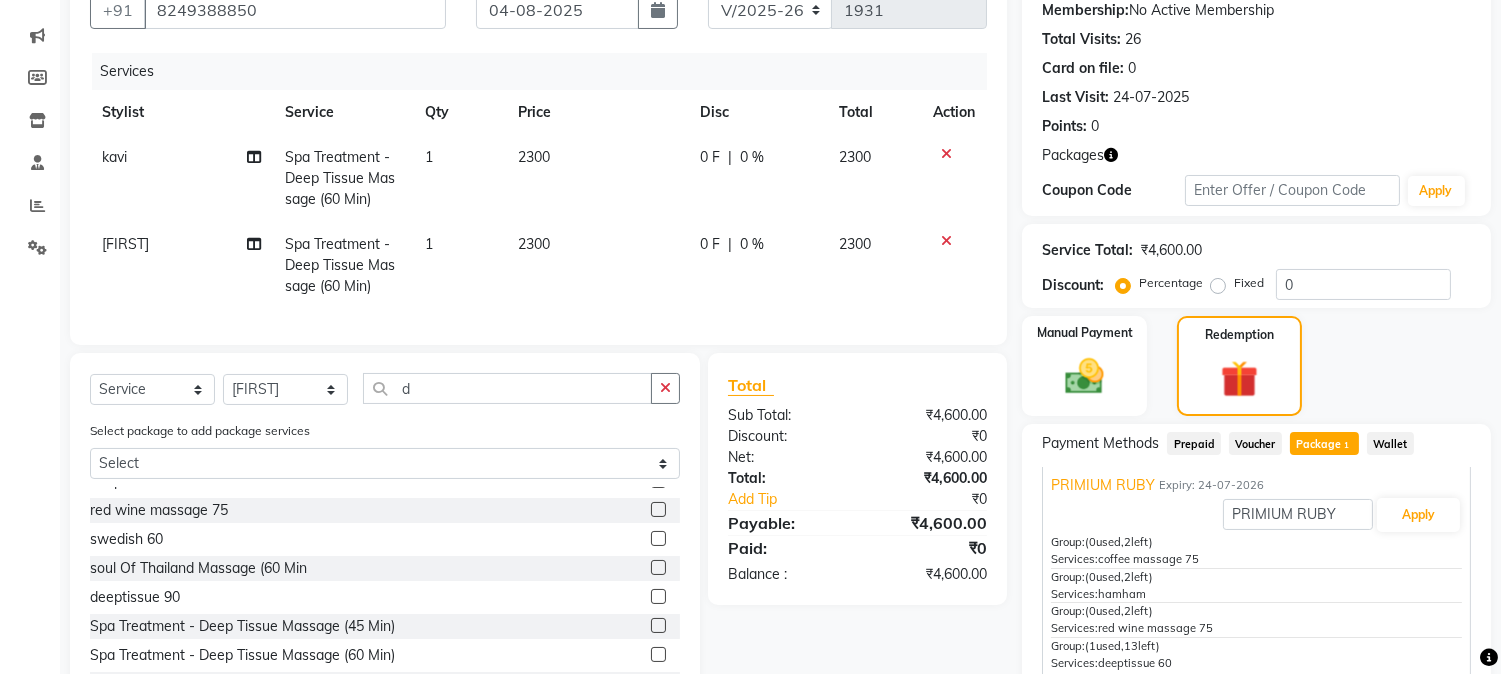 click 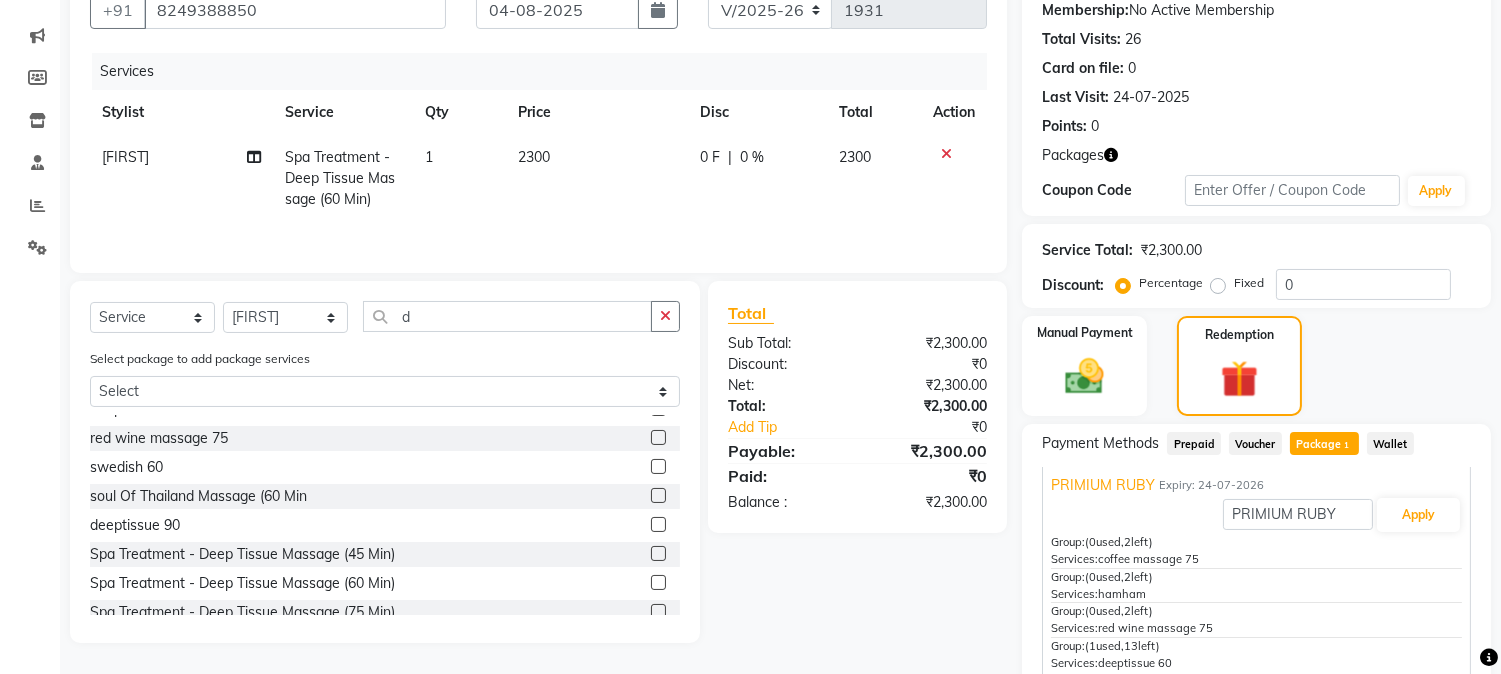 click 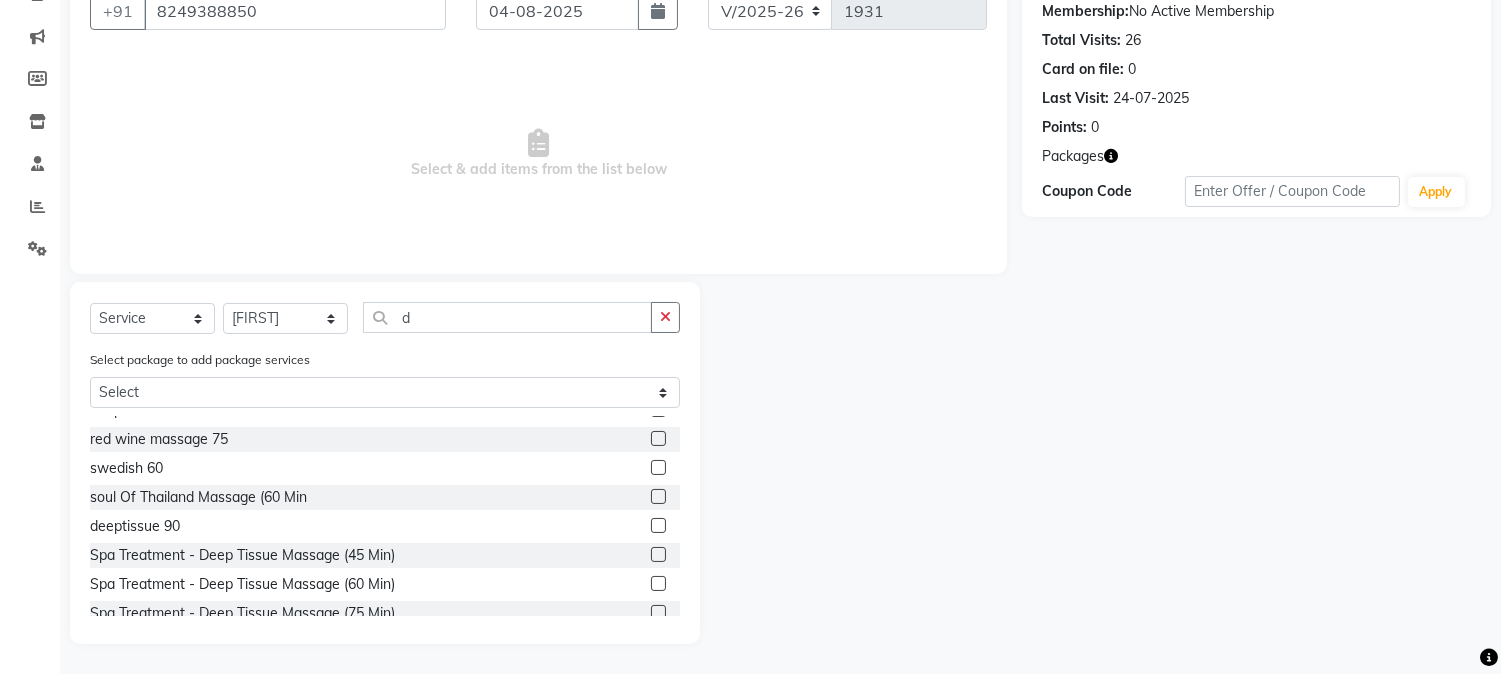 scroll, scrollTop: 194, scrollLeft: 0, axis: vertical 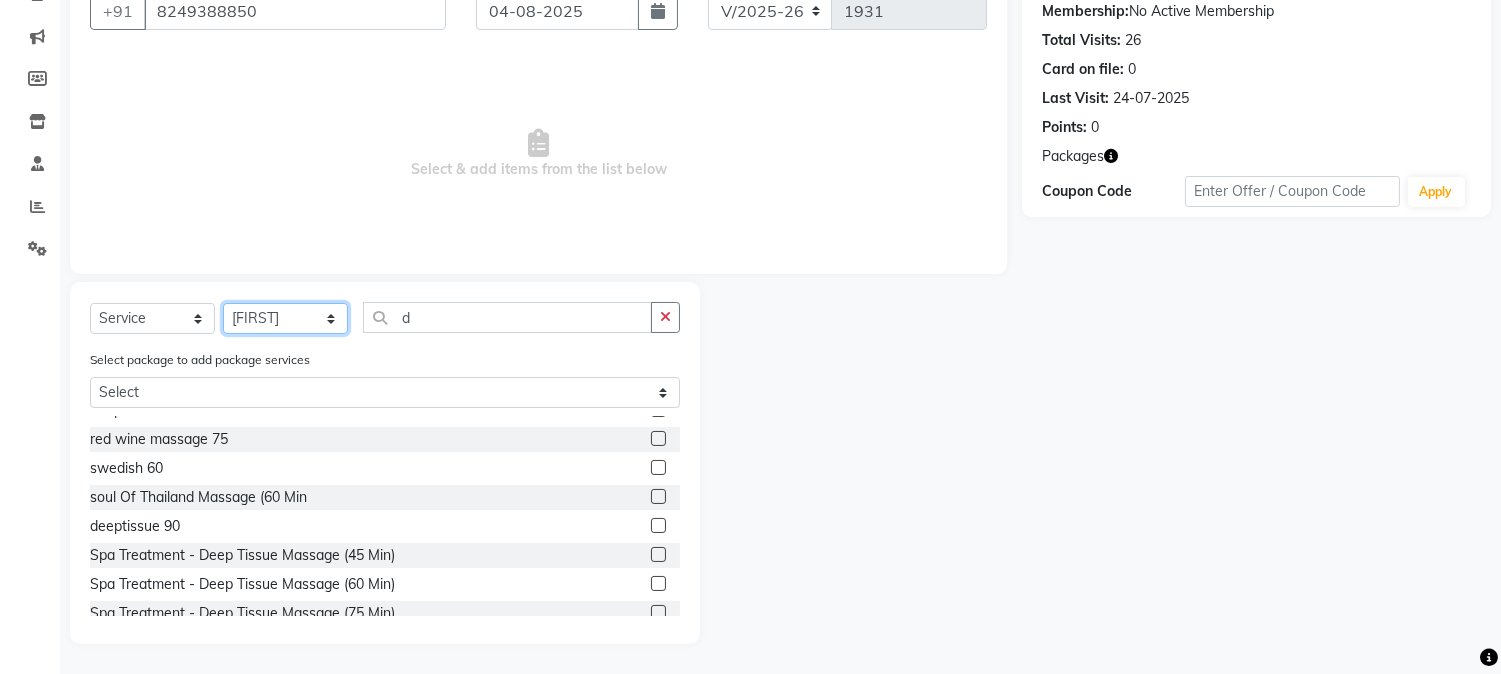 click on "Select Stylist Aarovi Abhin Alisha Ammi Ania Annei Api Ayen Bikash Bina CRP 1 CRP 2 Dipti Elina G1 G1 Salon General Manager  Helen Jasmine Jayashree JC Jenny kavi Krishna Manoj Mathu  Monika Moon Nancy Nirupama Pabitra Papu Puja Purnima Rajashree Raju Rashmi Rasmi  Remi Rinky Riya Rose Sanjiv Saraswati Saroj Sir  Shrabani Sofia Steffy Sukanya Surren Mahapatra Sushree Swopna Umpi Zuali" 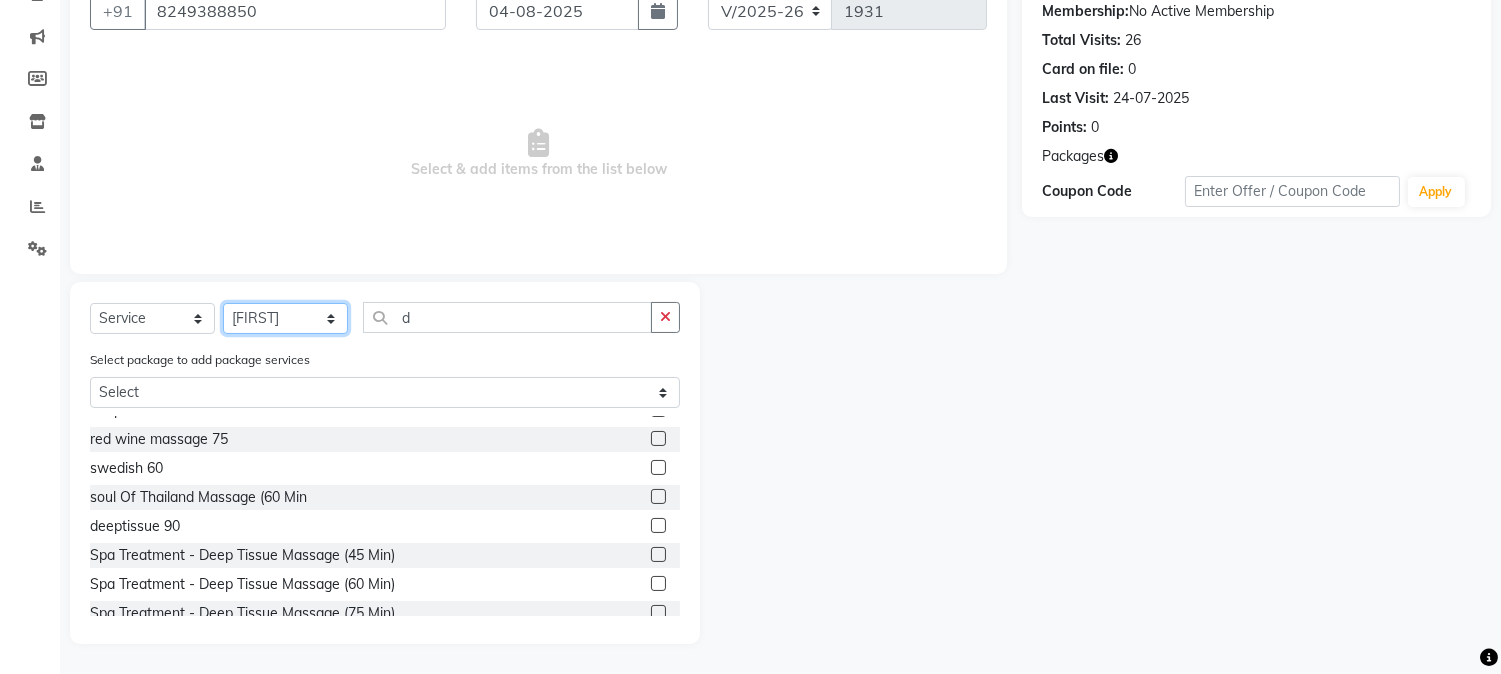 select on "79434" 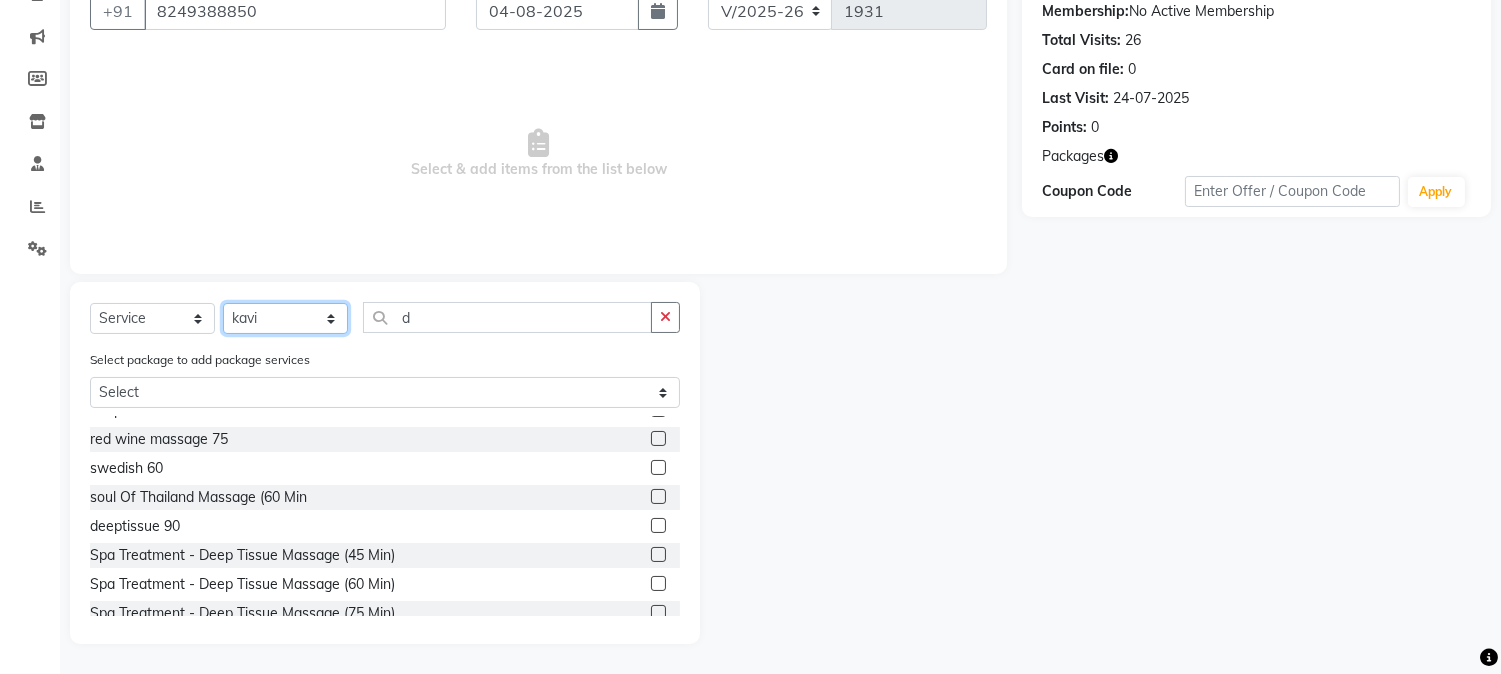 click on "Select Stylist Aarovi Abhin Alisha Ammi Ania Annei Api Ayen Bikash Bina CRP 1 CRP 2 Dipti Elina G1 G1 Salon General Manager  Helen Jasmine Jayashree JC Jenny kavi Krishna Manoj Mathu  Monika Moon Nancy Nirupama Pabitra Papu Puja Purnima Rajashree Raju Rashmi Rasmi  Remi Rinky Riya Rose Sanjiv Saraswati Saroj Sir  Shrabani Sofia Steffy Sukanya Surren Mahapatra Sushree Swopna Umpi Zuali" 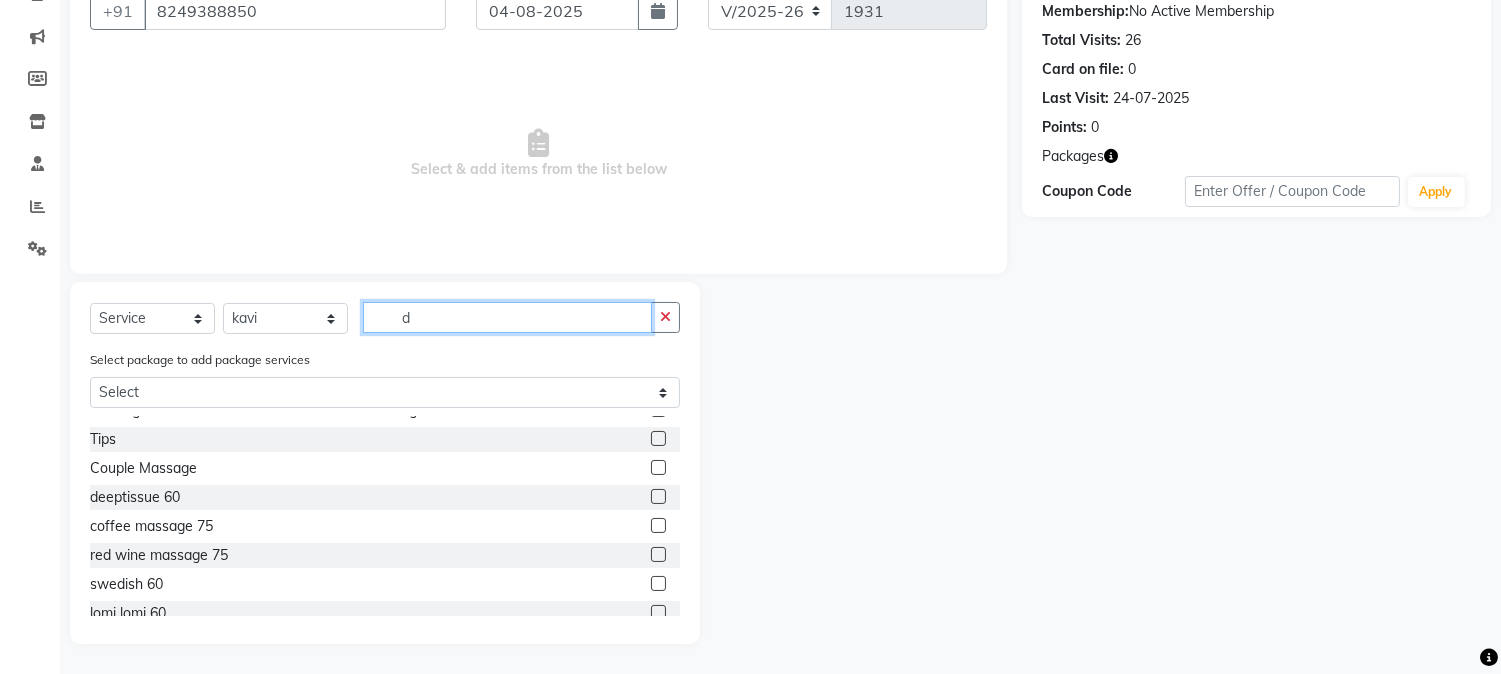 click on "d" 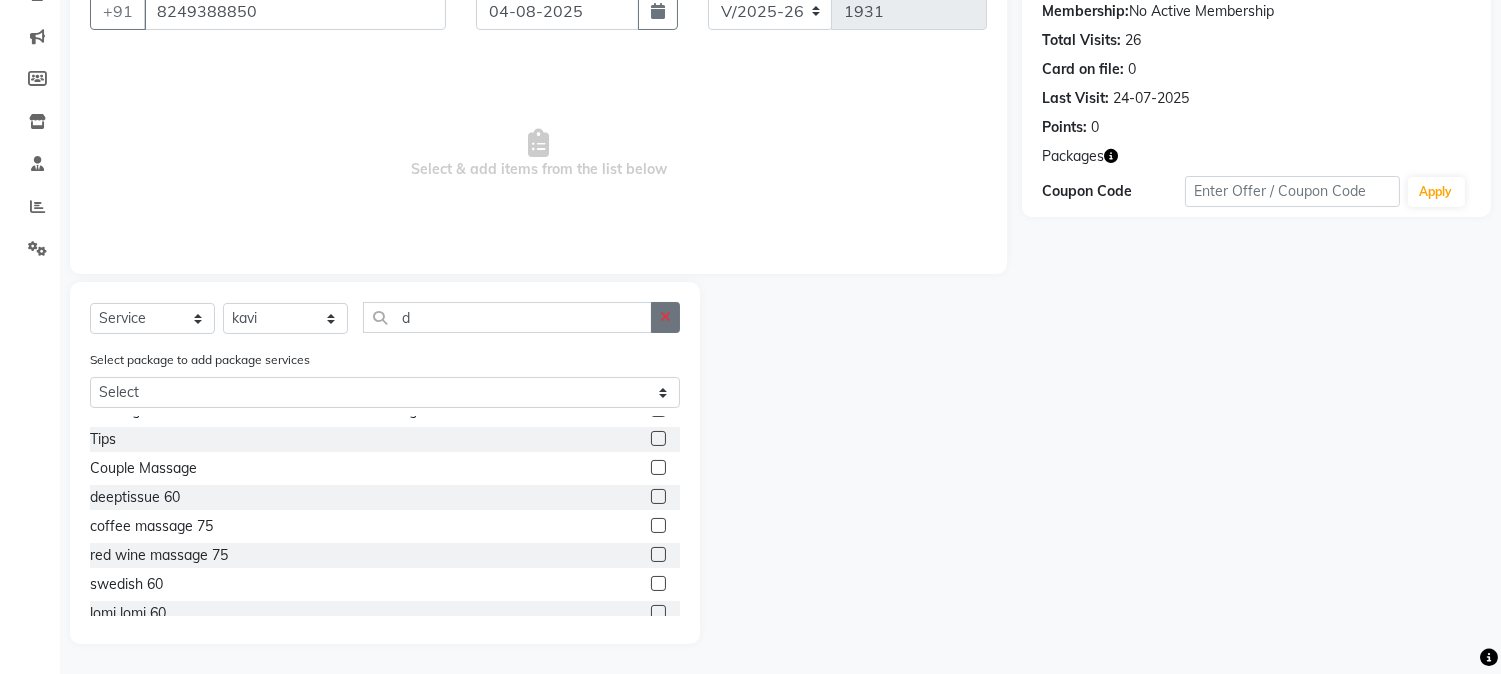 click 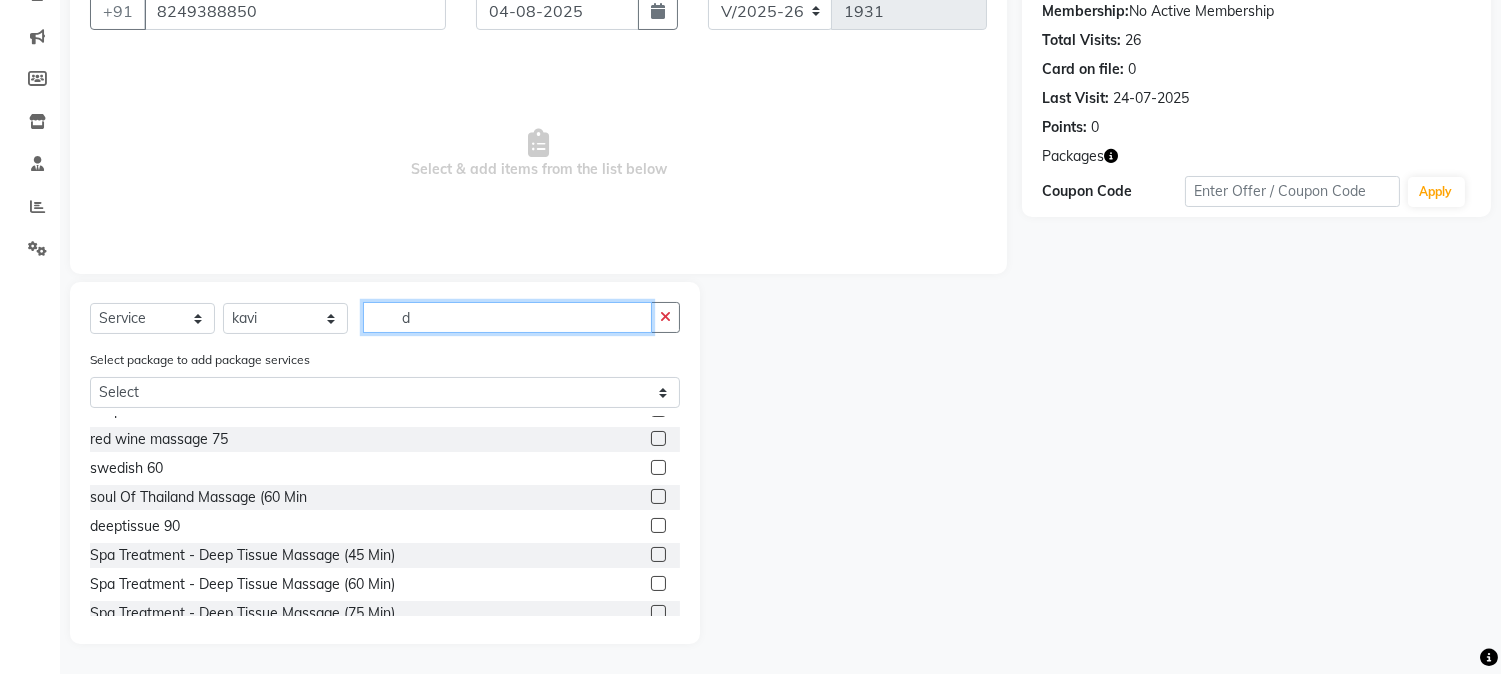 scroll, scrollTop: 76, scrollLeft: 0, axis: vertical 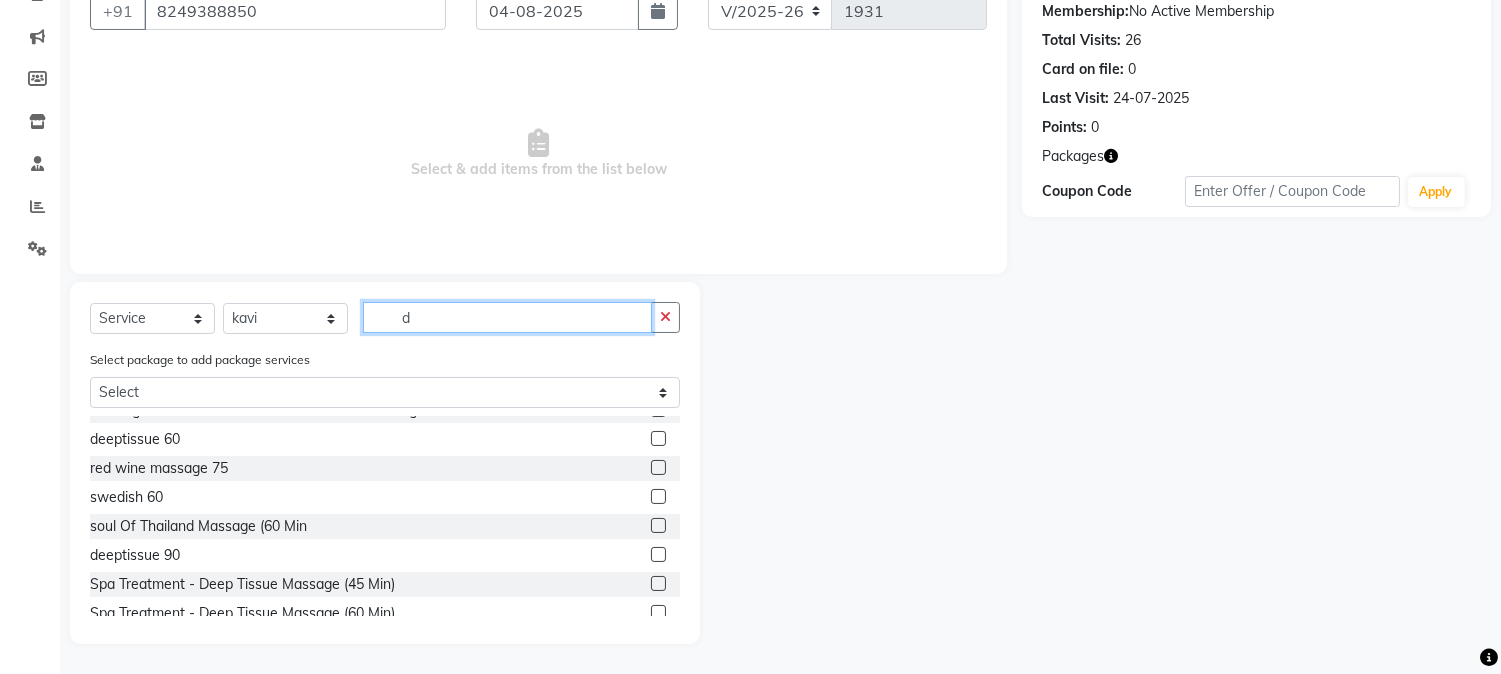 type on "d" 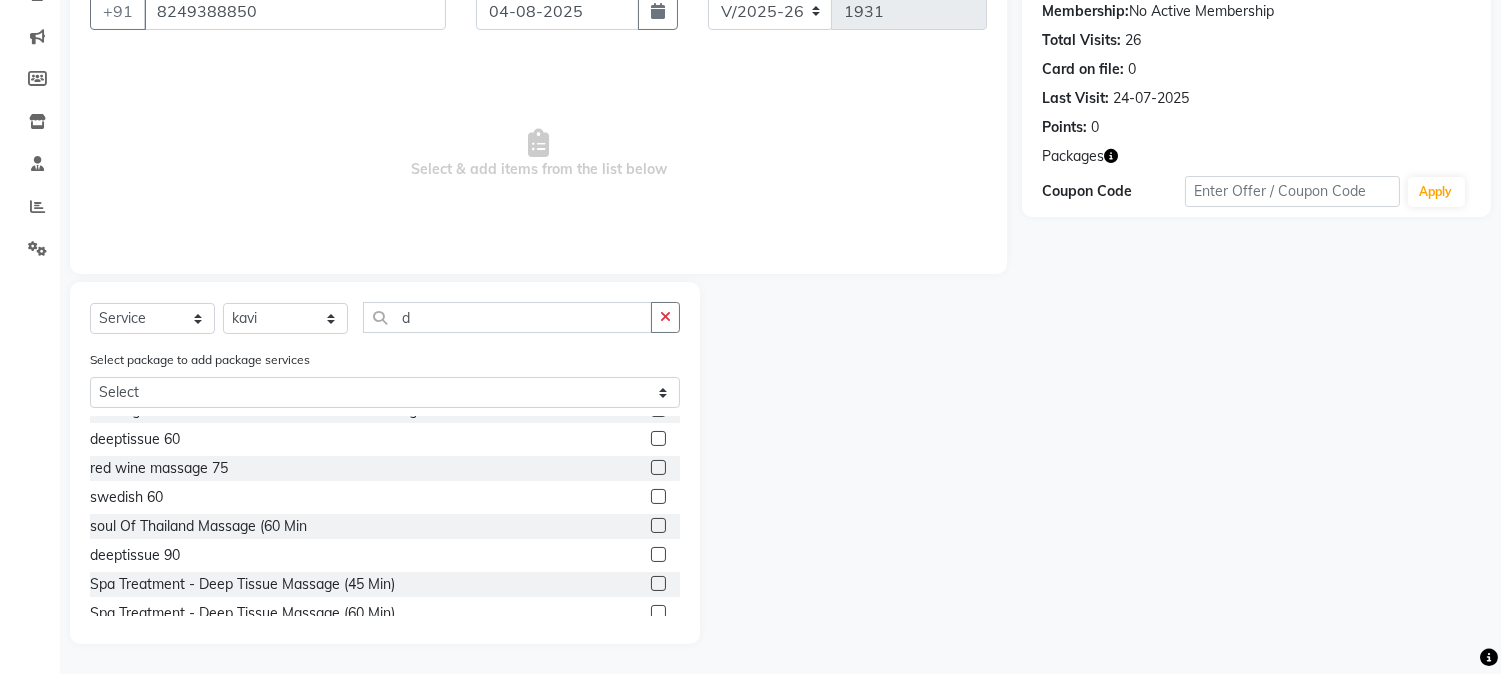 click 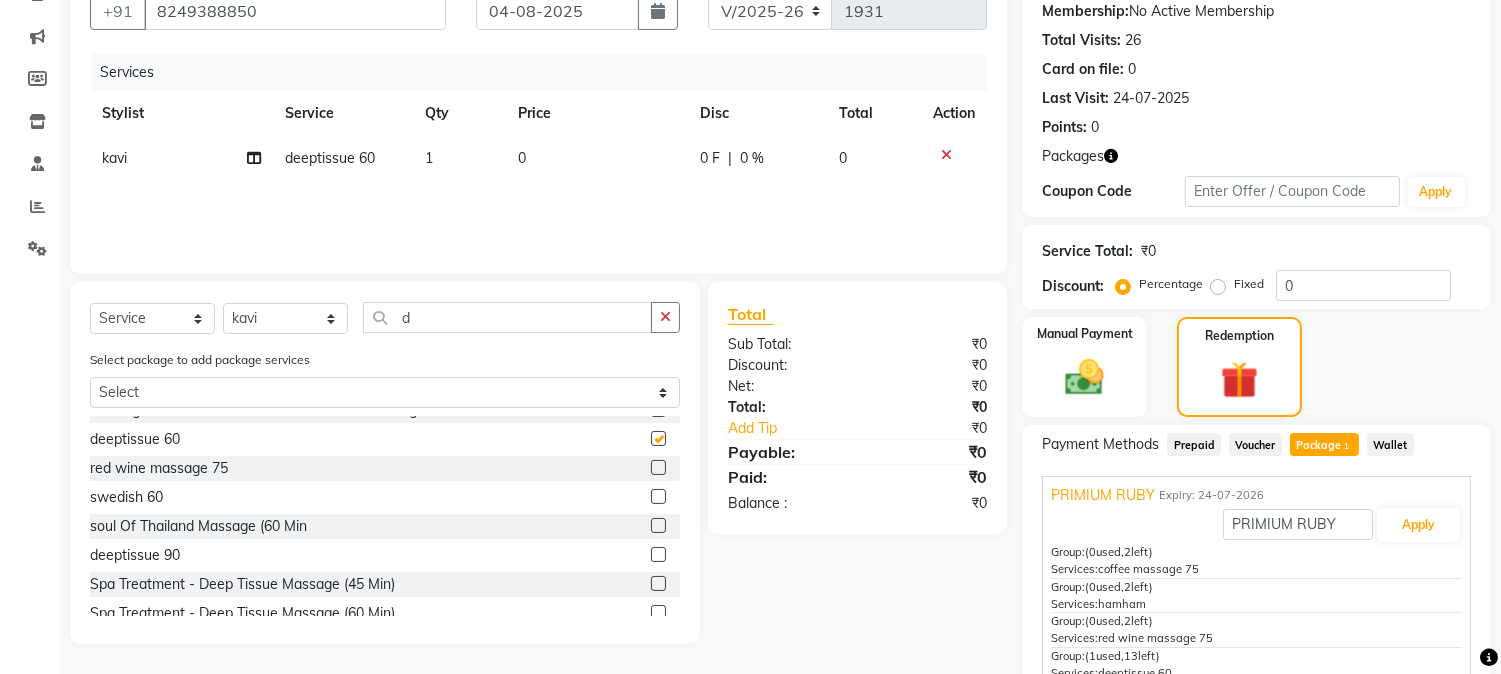 checkbox on "false" 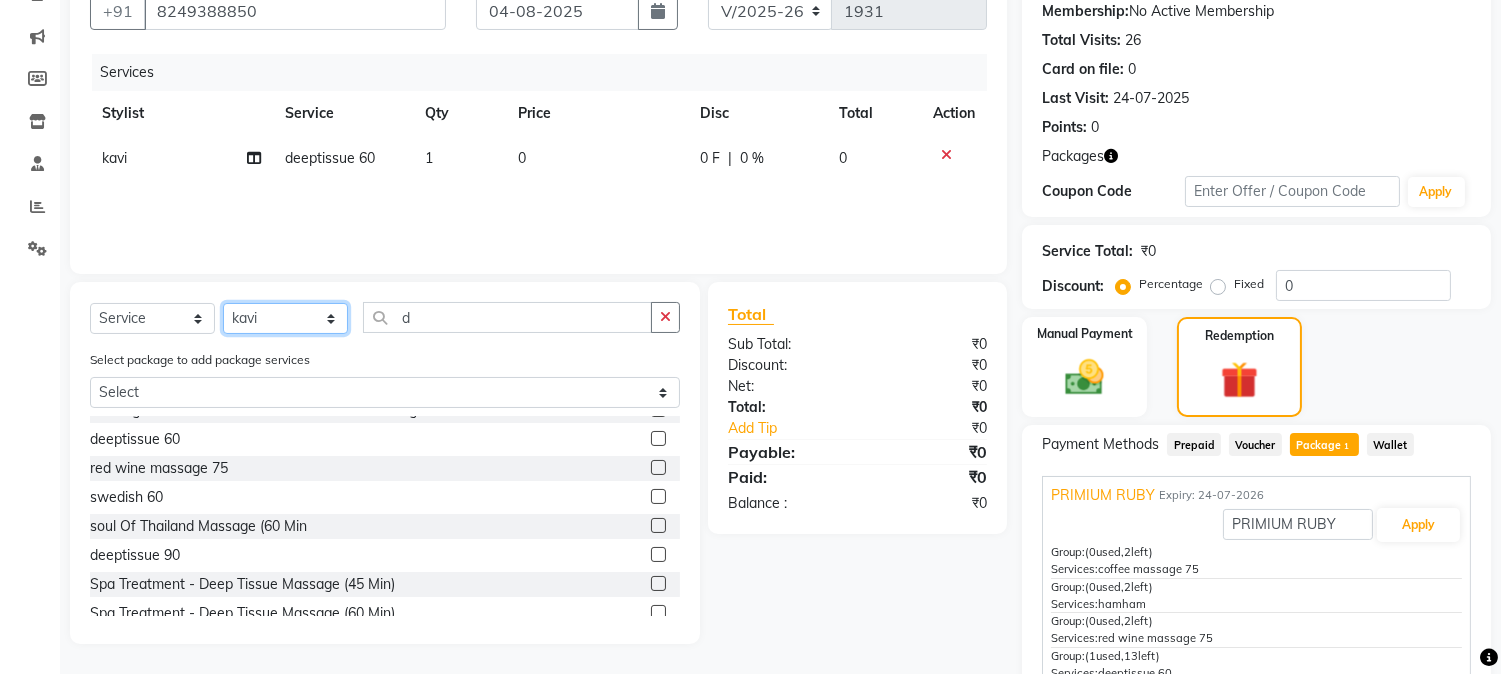 click on "Select Stylist Aarovi Abhin Alisha Ammi Ania Annei Api Ayen Bikash Bina CRP 1 CRP 2 Dipti Elina G1 G1 Salon General Manager  Helen Jasmine Jayashree JC Jenny kavi Krishna Manoj Mathu  Monika Moon Nancy Nirupama Pabitra Papu Puja Purnima Rajashree Raju Rashmi Rasmi  Remi Rinky Riya Rose Sanjiv Saraswati Saroj Sir  Shrabani Sofia Steffy Sukanya Surren Mahapatra Sushree Swopna Umpi Zuali" 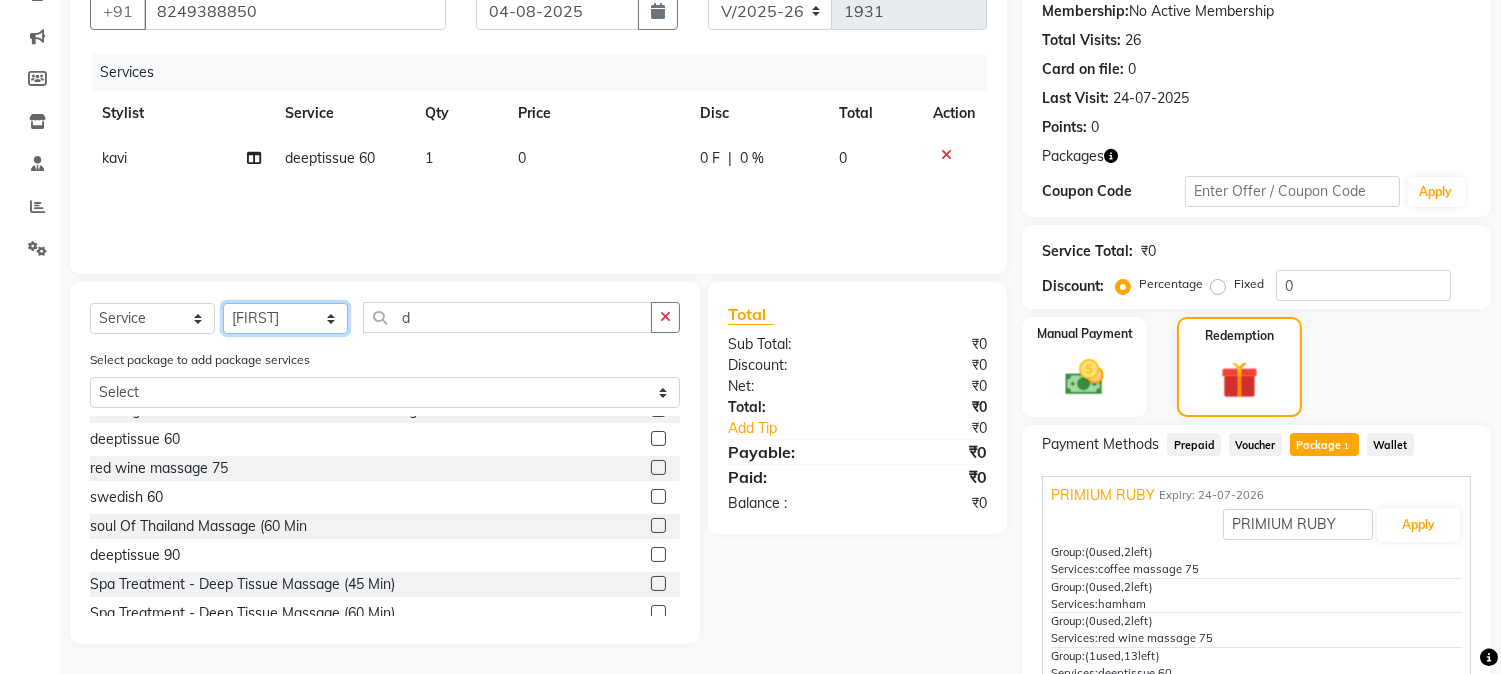 click on "Select Stylist Aarovi Abhin Alisha Ammi Ania Annei Api Ayen Bikash Bina CRP 1 CRP 2 Dipti Elina G1 G1 Salon General Manager  Helen Jasmine Jayashree JC Jenny kavi Krishna Manoj Mathu  Monika Moon Nancy Nirupama Pabitra Papu Puja Purnima Rajashree Raju Rashmi Rasmi  Remi Rinky Riya Rose Sanjiv Saraswati Saroj Sir  Shrabani Sofia Steffy Sukanya Surren Mahapatra Sushree Swopna Umpi Zuali" 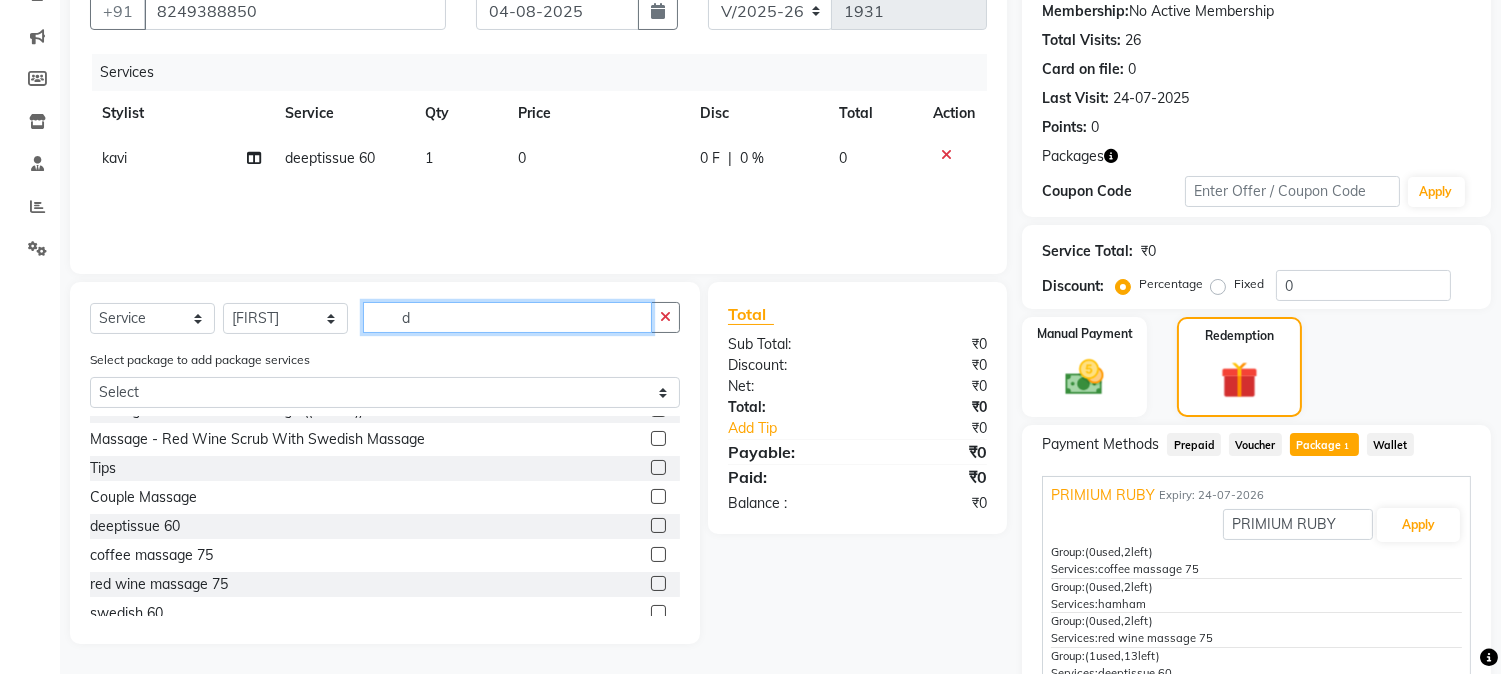 click on "d" 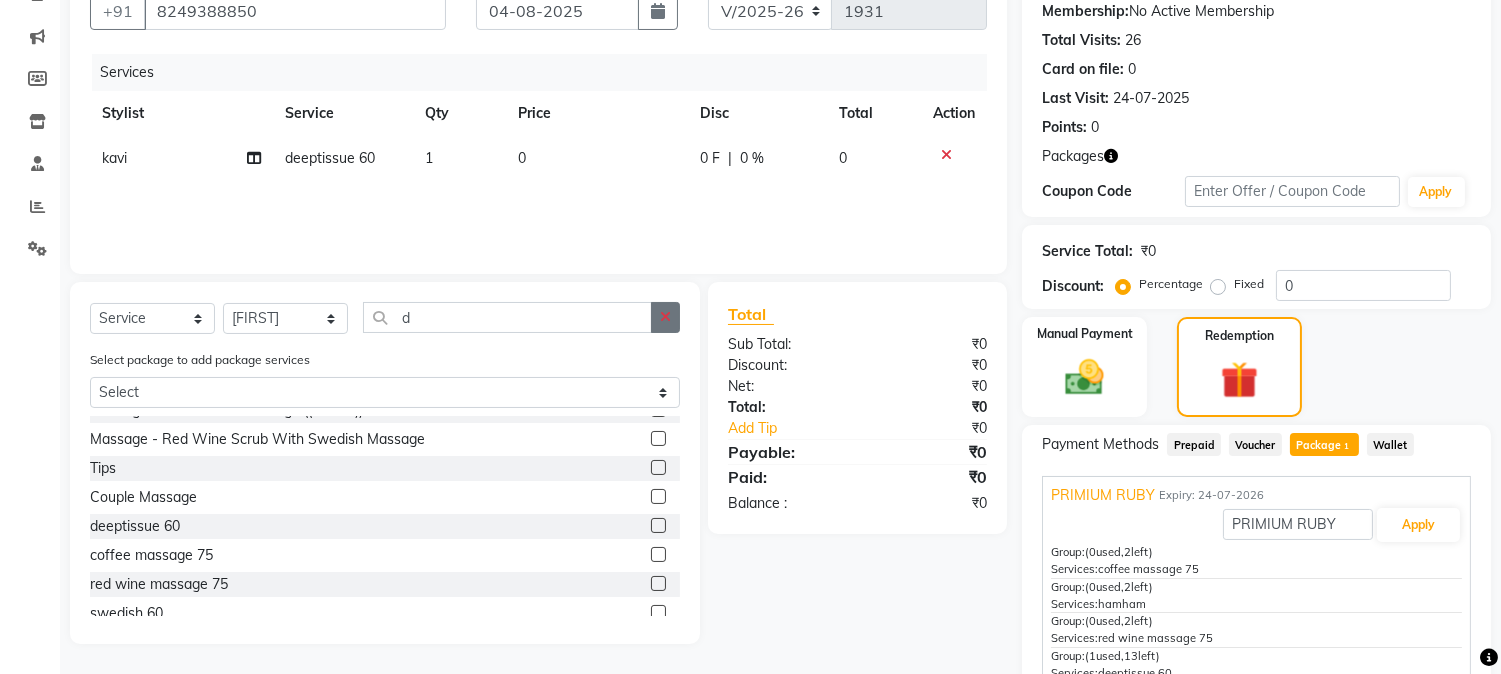 click 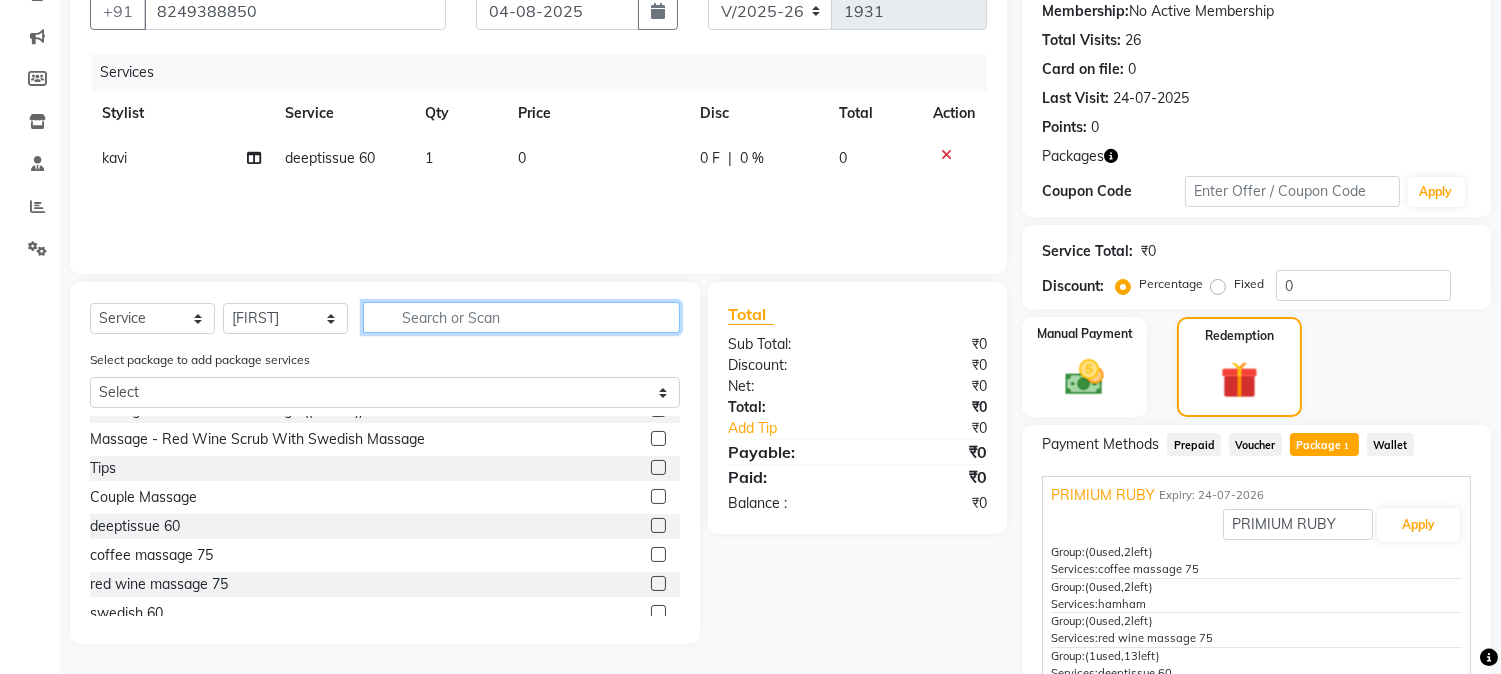 click 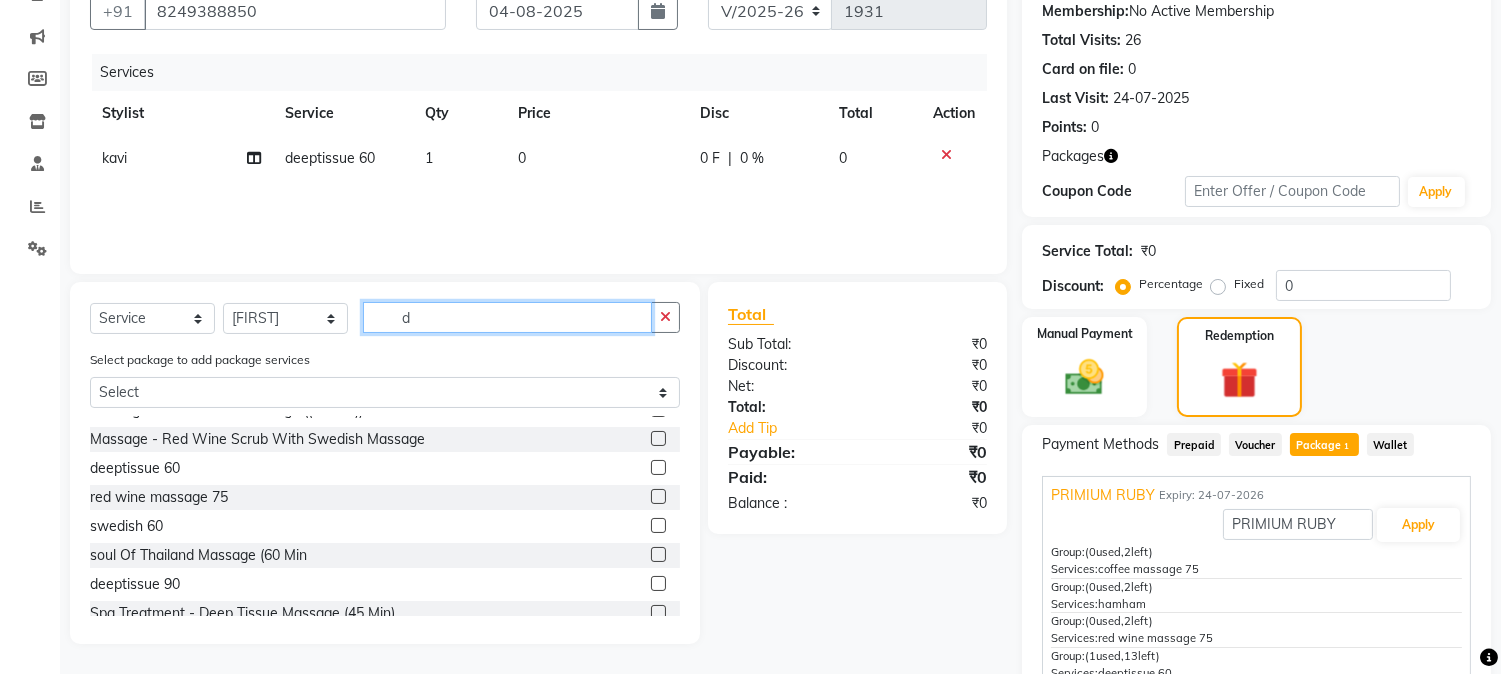 scroll, scrollTop: 0, scrollLeft: 0, axis: both 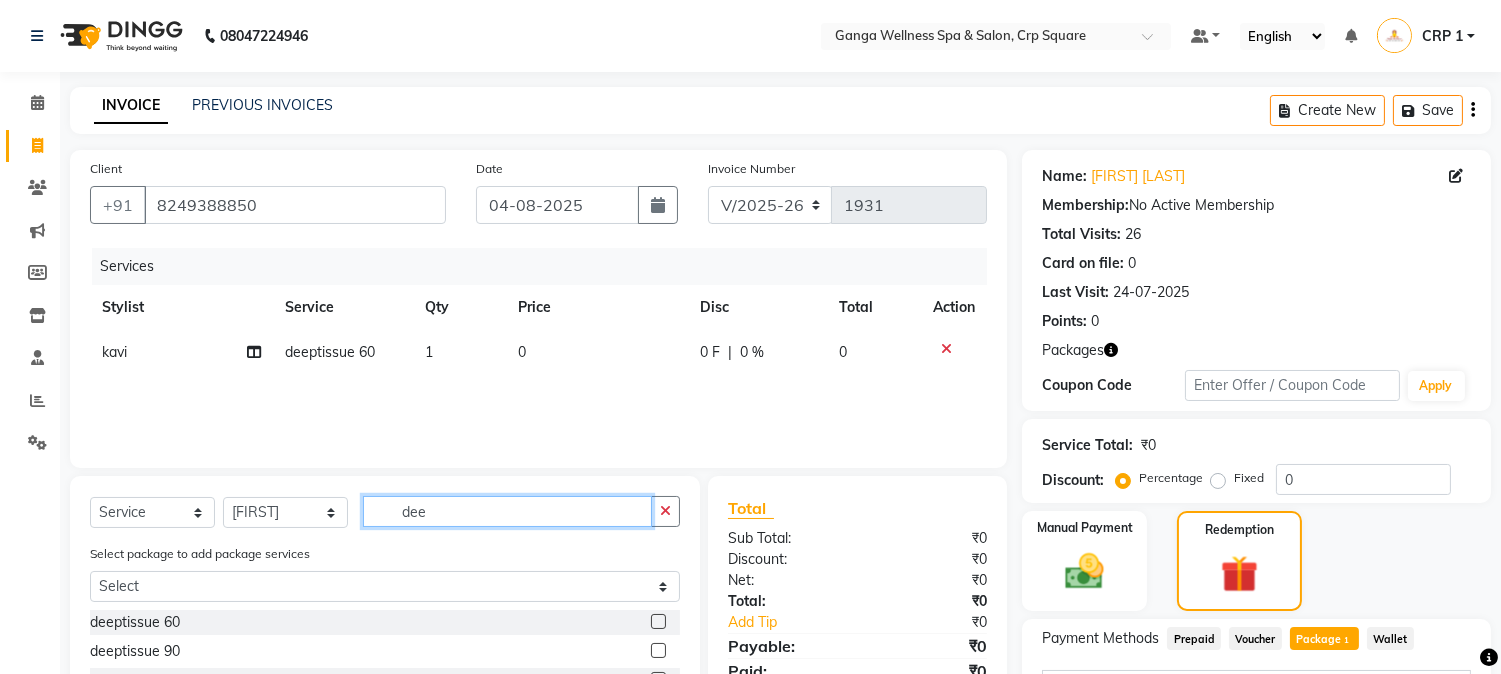 type on "dee" 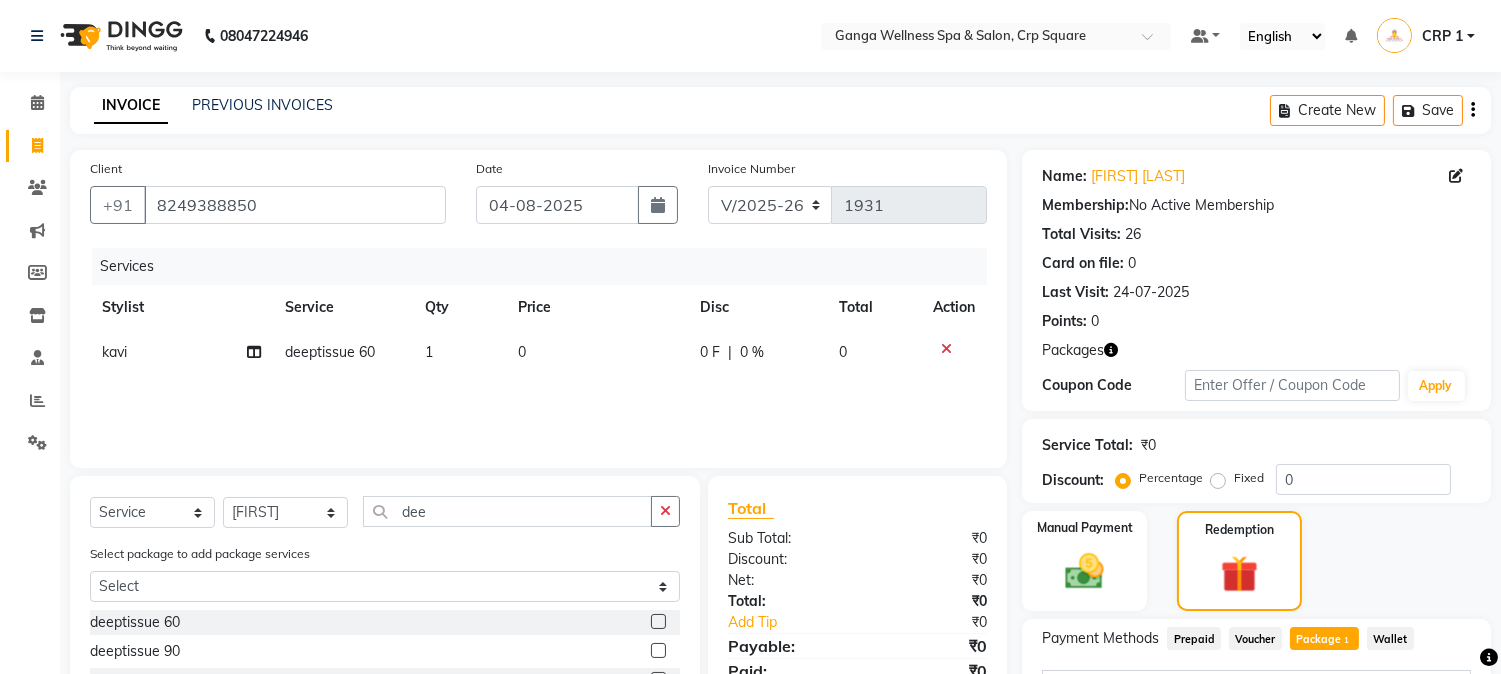 click 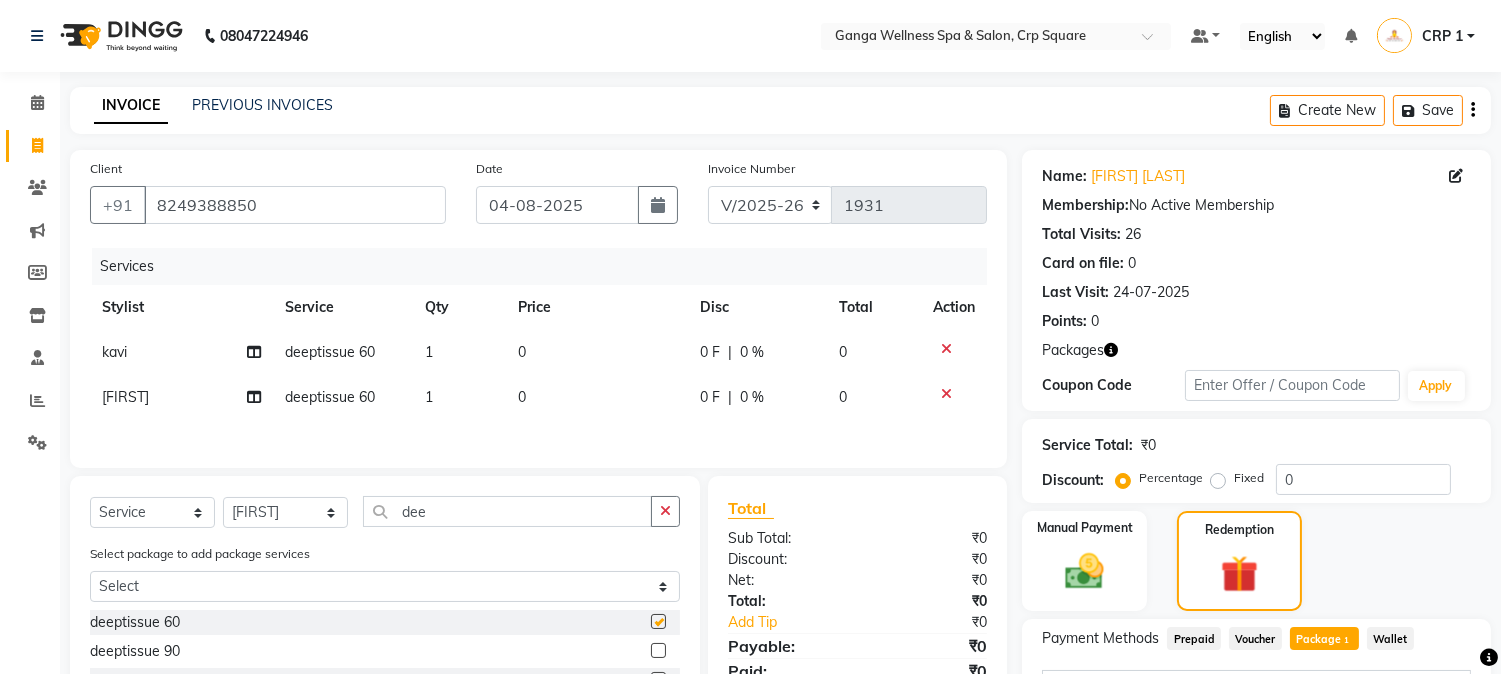 checkbox on "false" 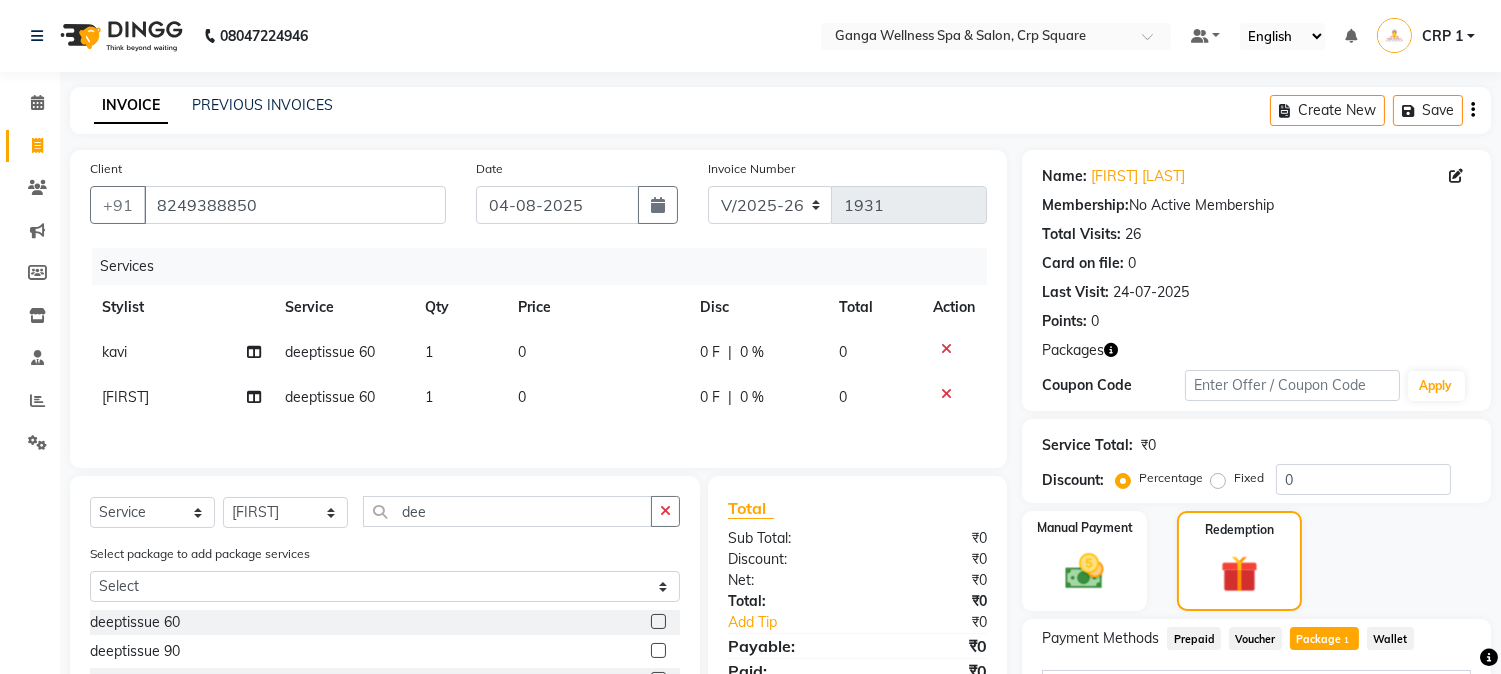 click on "Package  1" 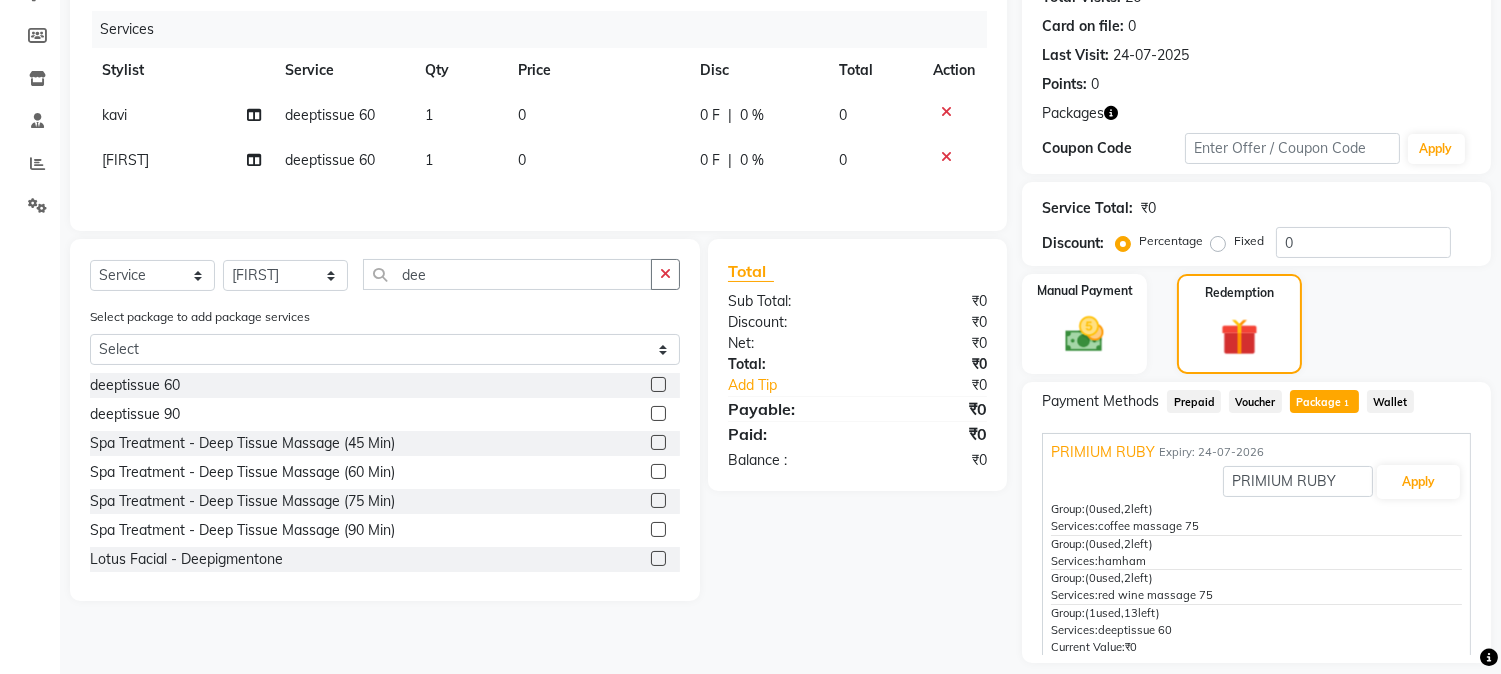 scroll, scrollTop: 295, scrollLeft: 0, axis: vertical 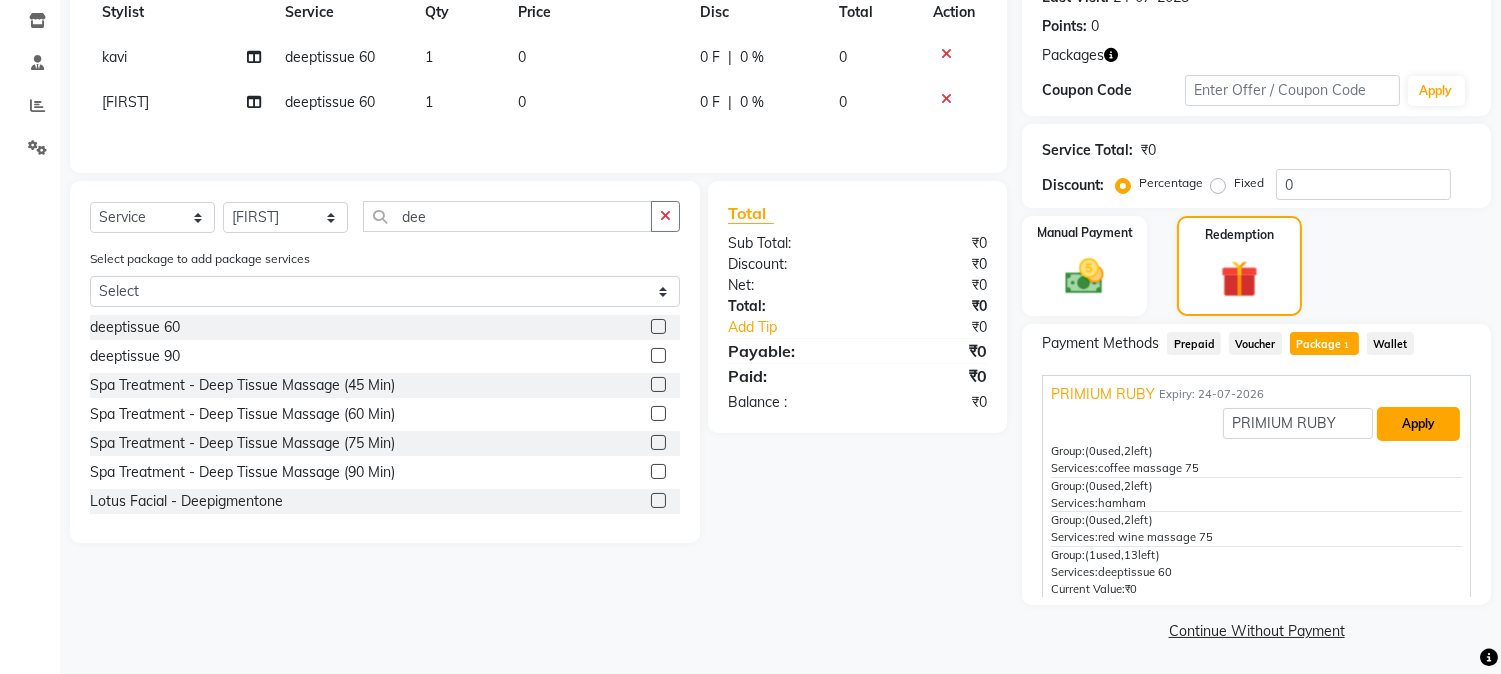 click on "Apply" at bounding box center [1418, 424] 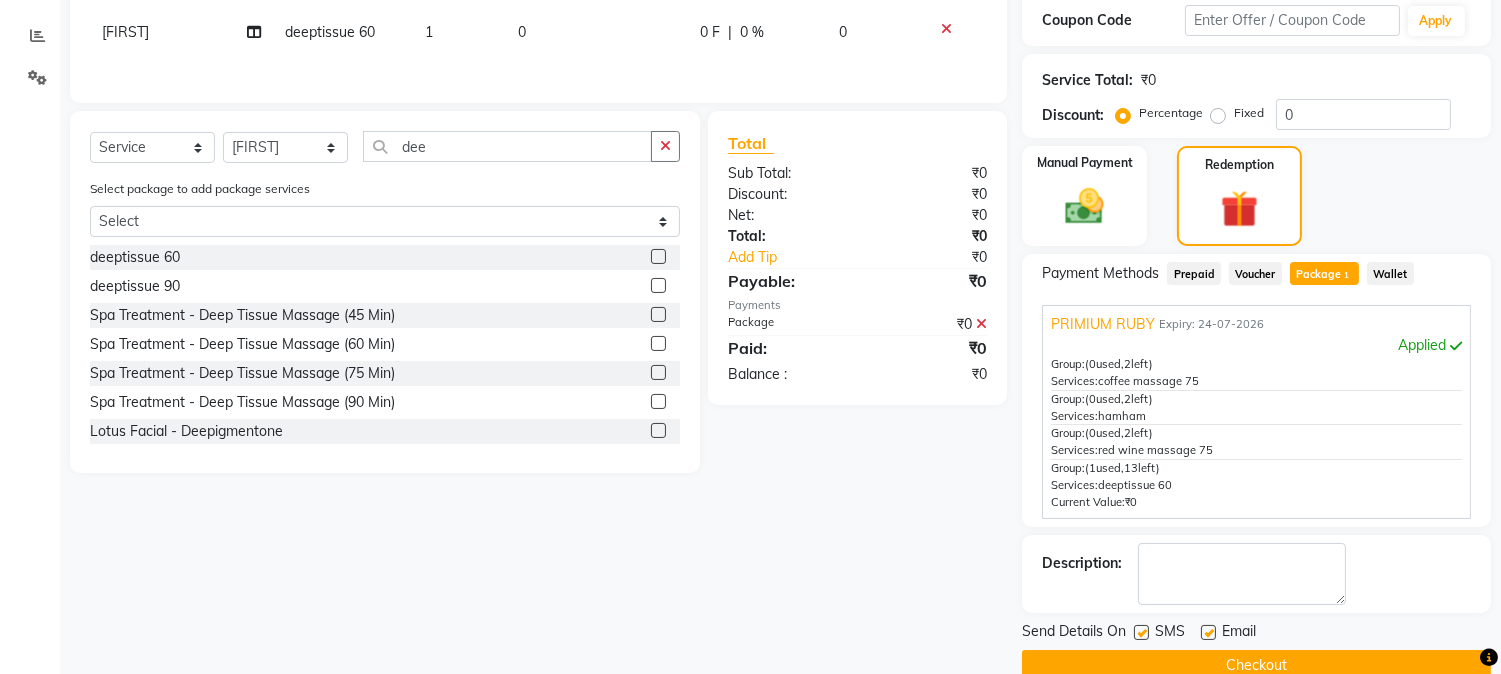 scroll, scrollTop: 402, scrollLeft: 0, axis: vertical 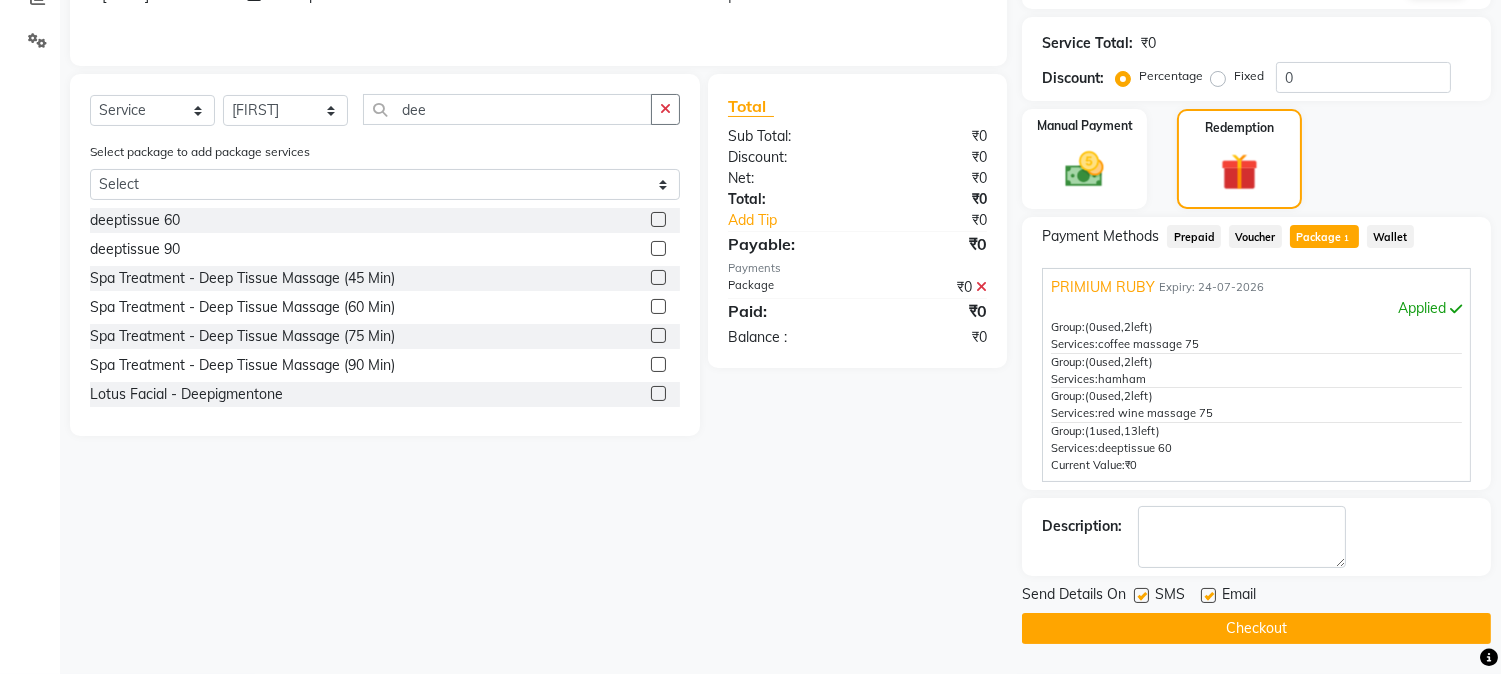 click on "Checkout" 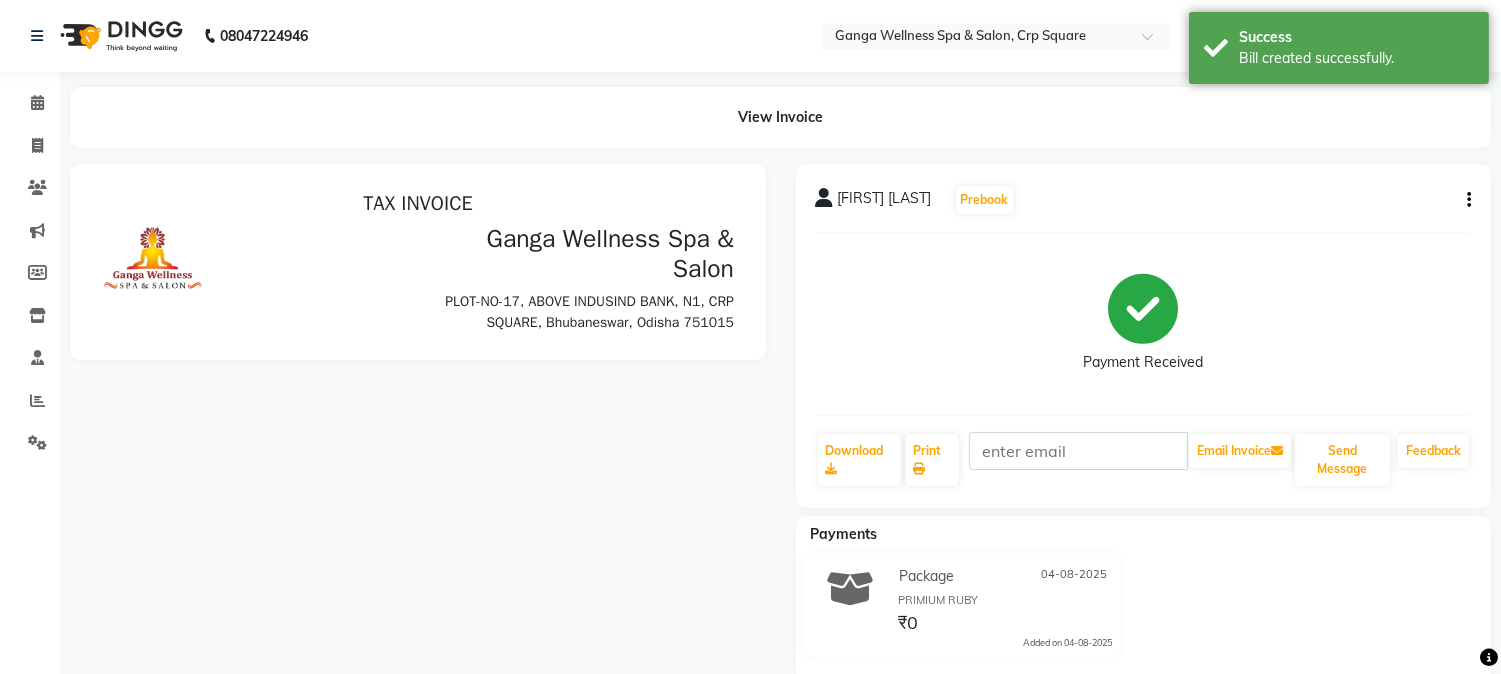 scroll, scrollTop: 0, scrollLeft: 0, axis: both 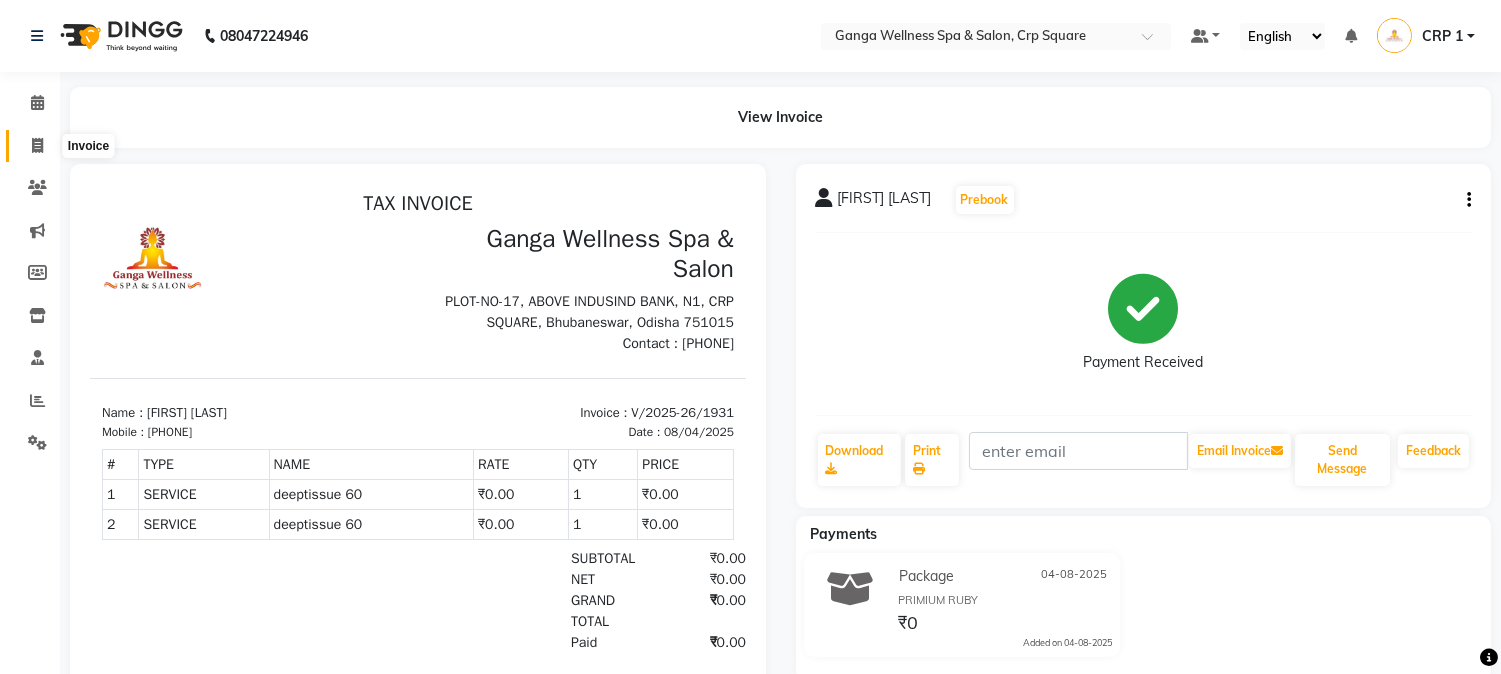 click 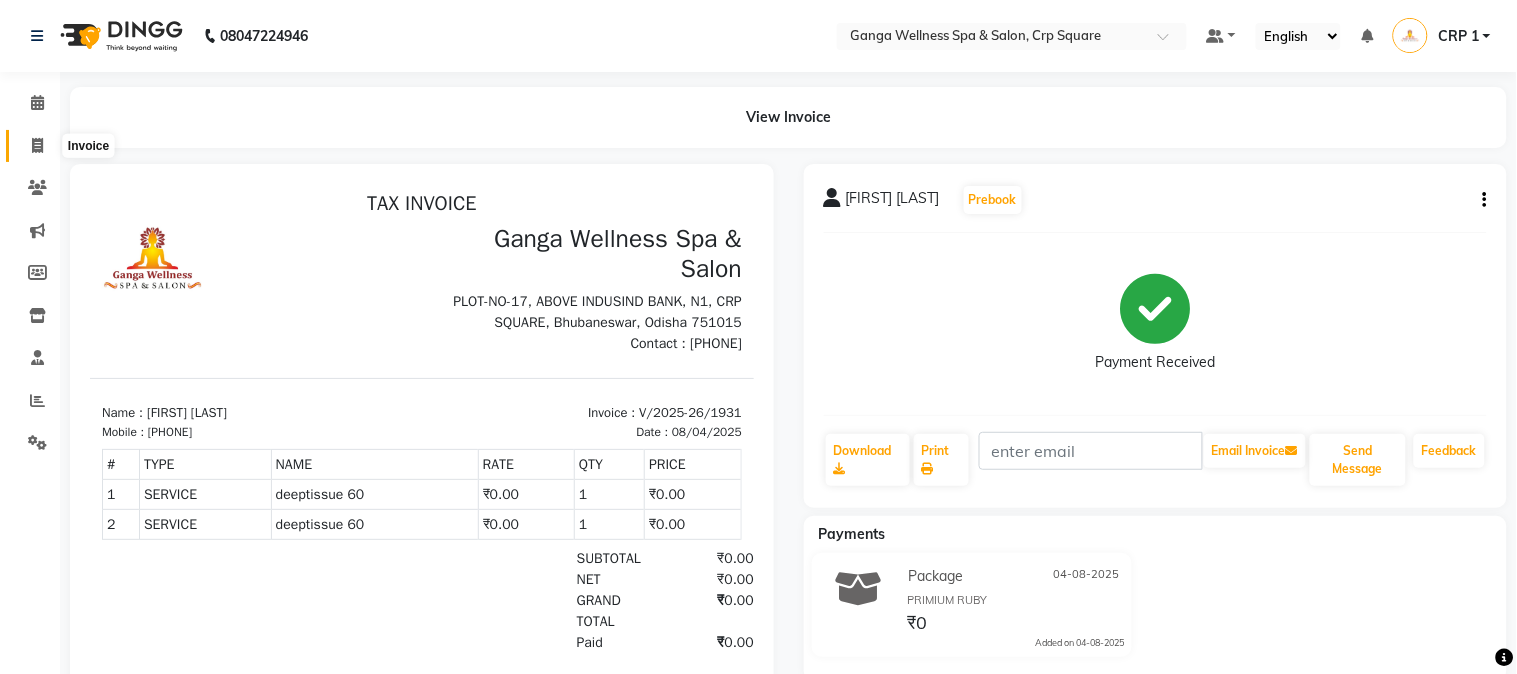 select on "service" 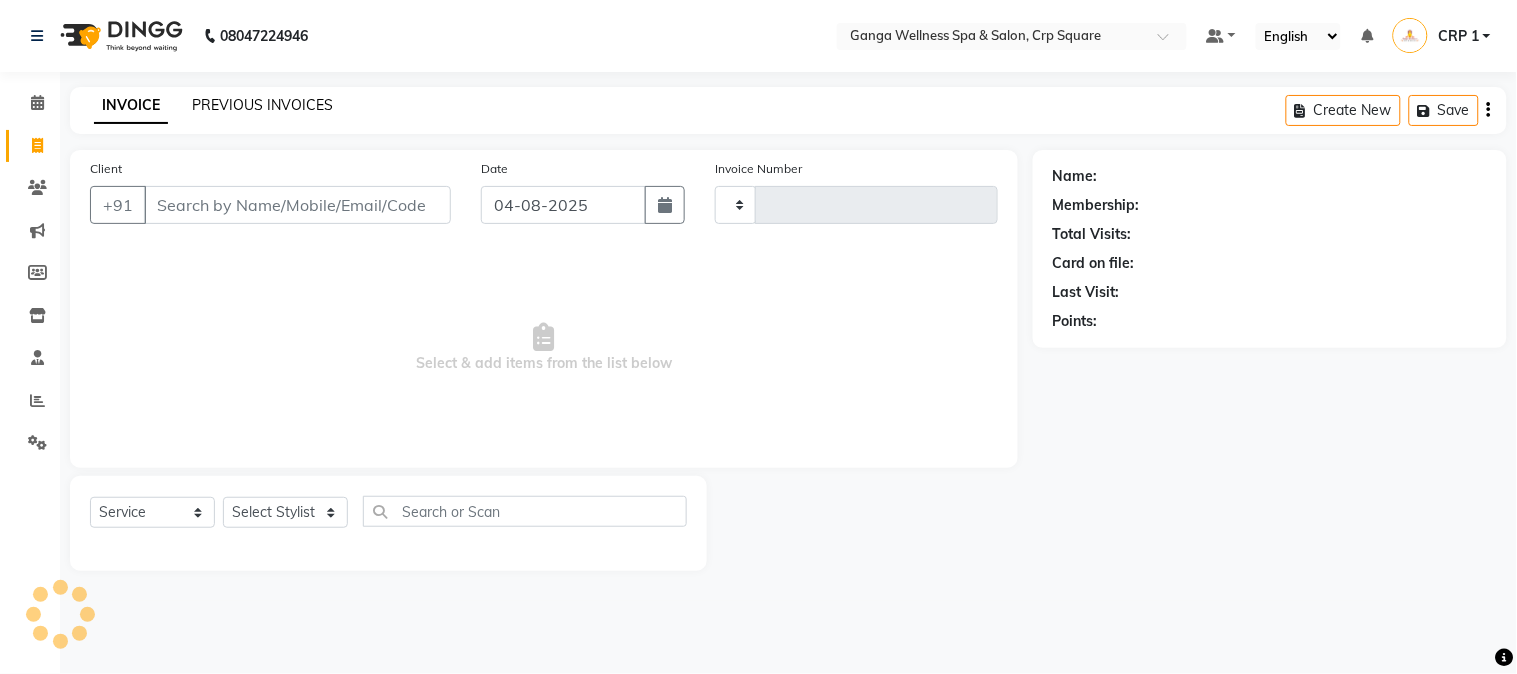 click on "PREVIOUS INVOICES" 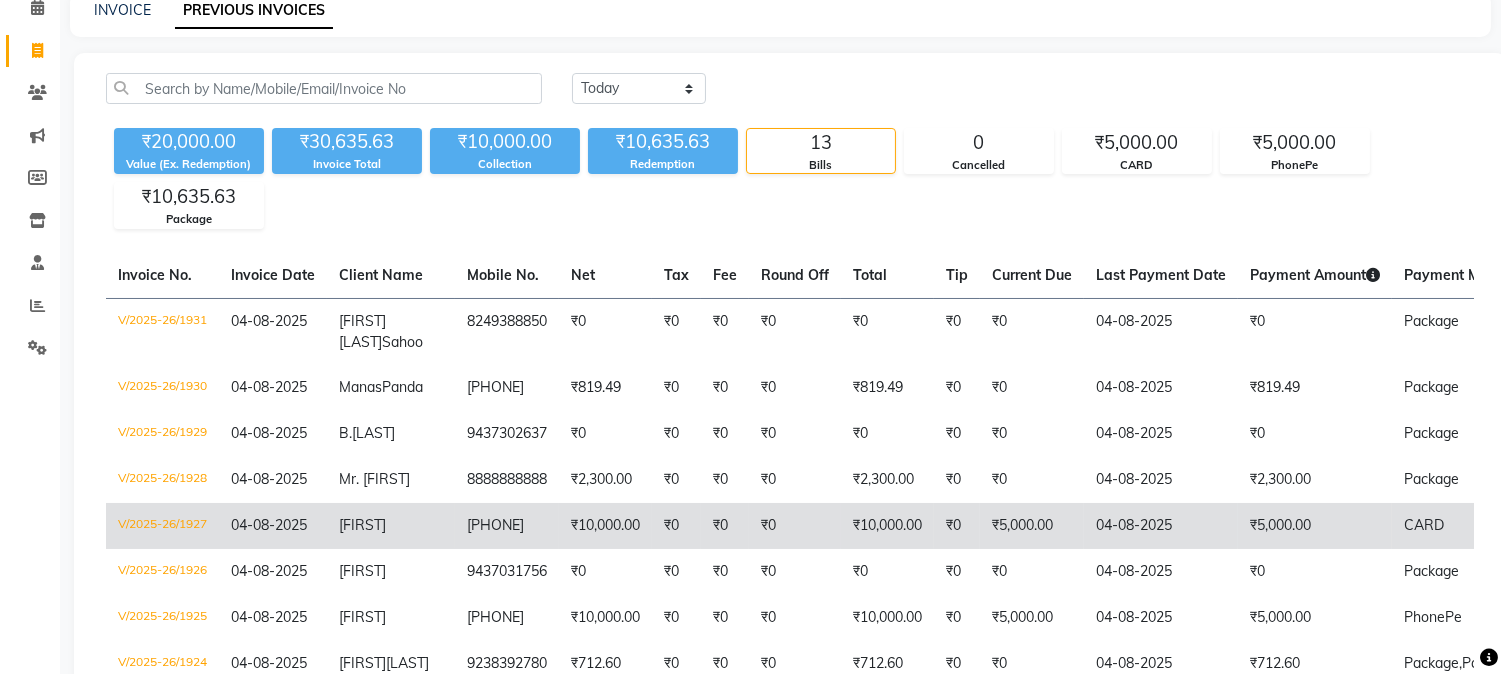 scroll, scrollTop: 75, scrollLeft: 0, axis: vertical 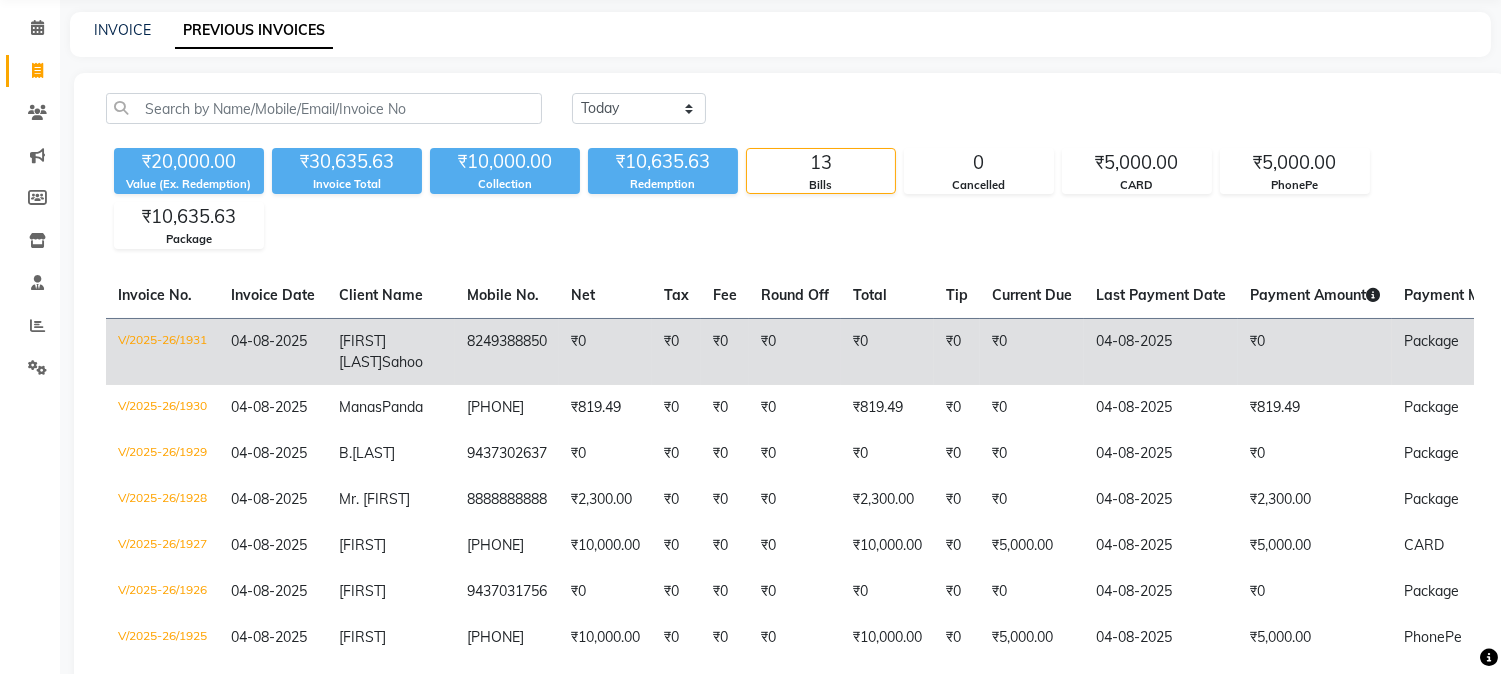 click on "[FIRST] [LAST]" 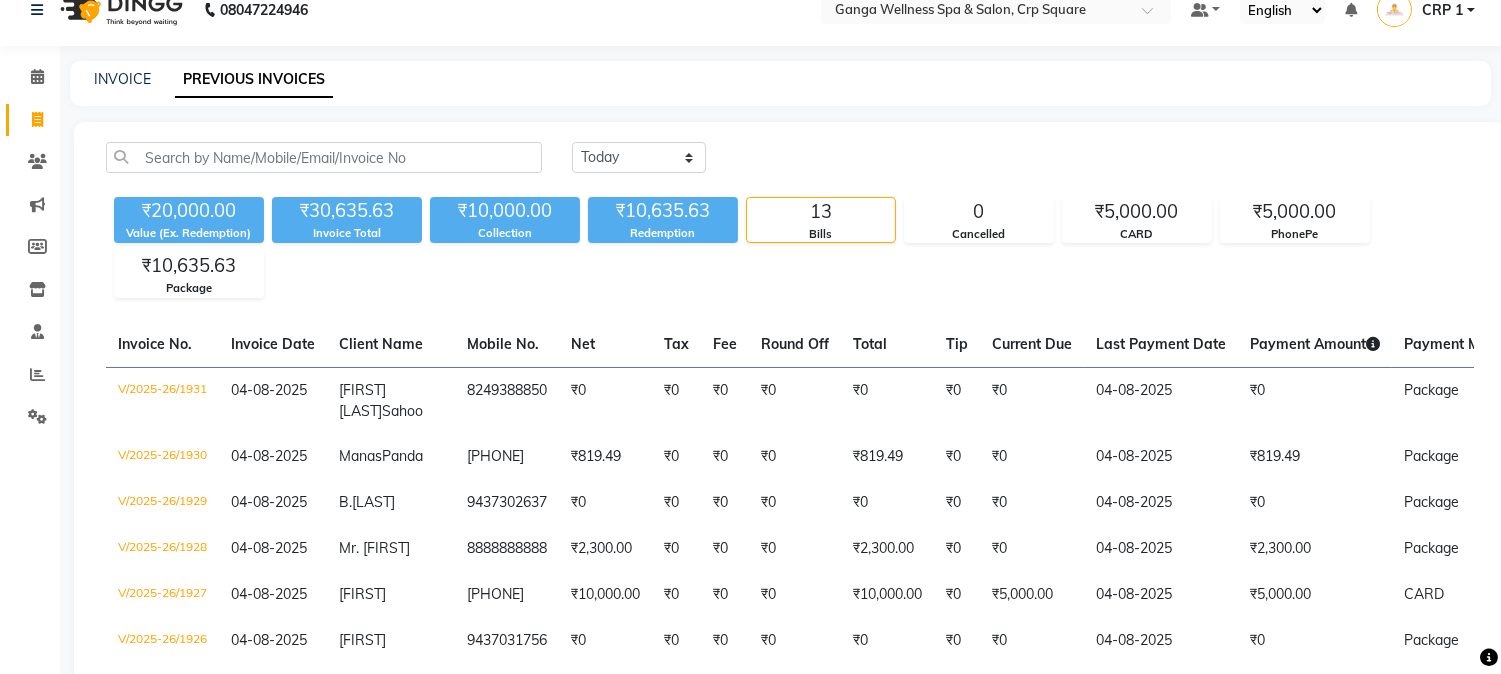 scroll, scrollTop: 0, scrollLeft: 0, axis: both 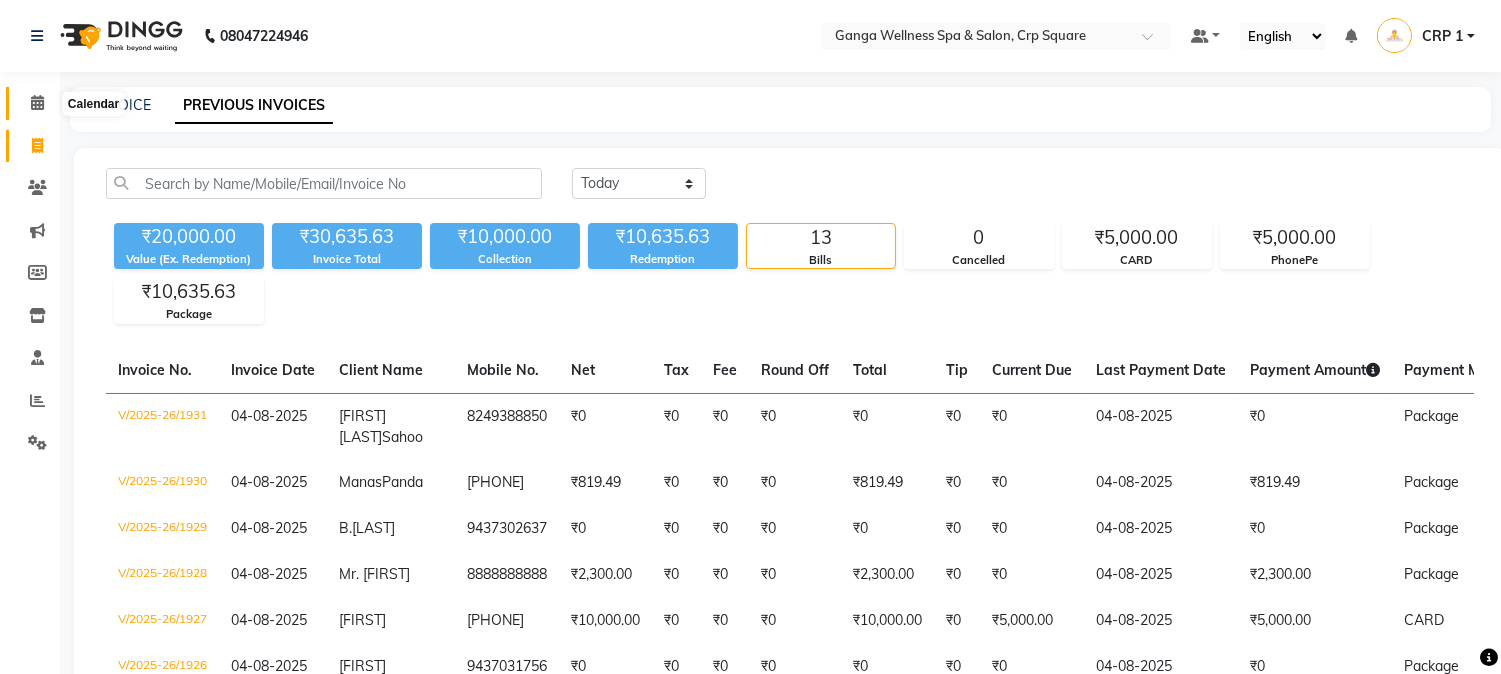 click 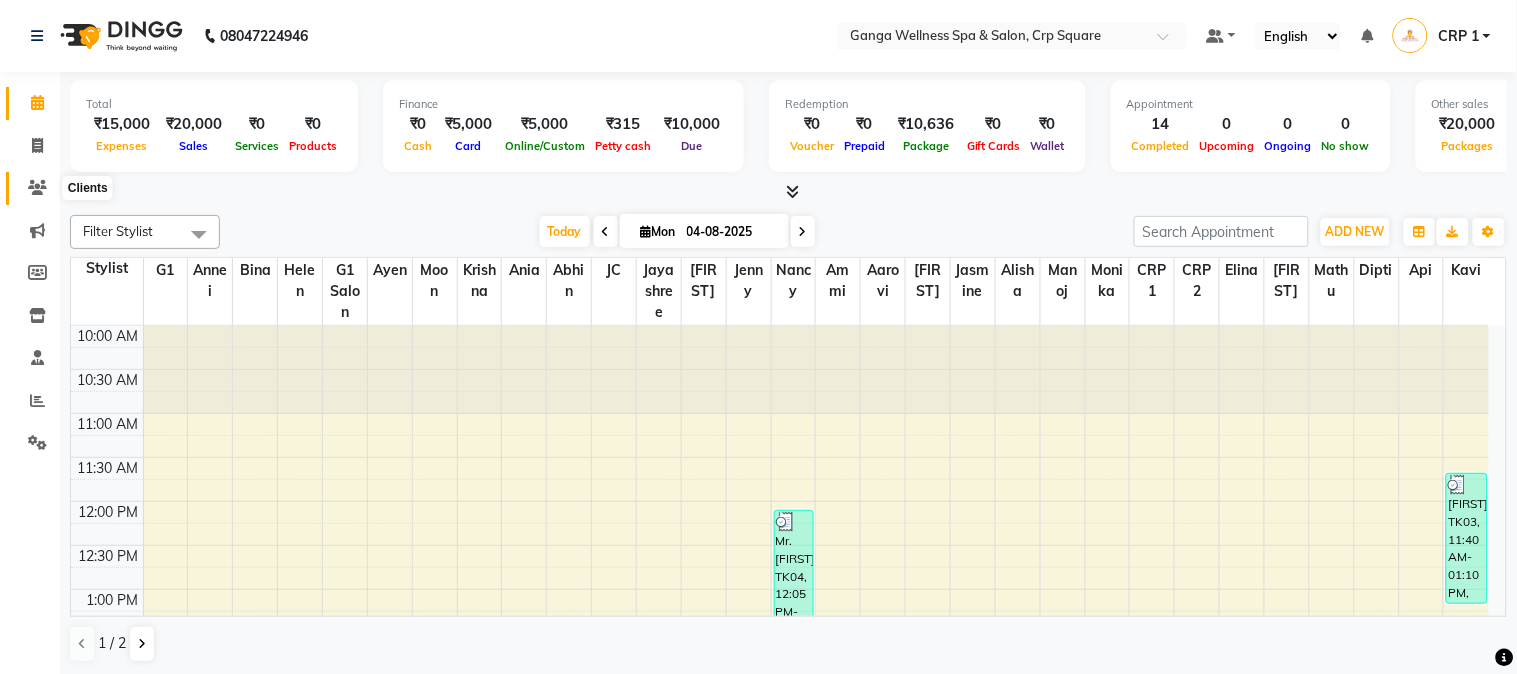 click 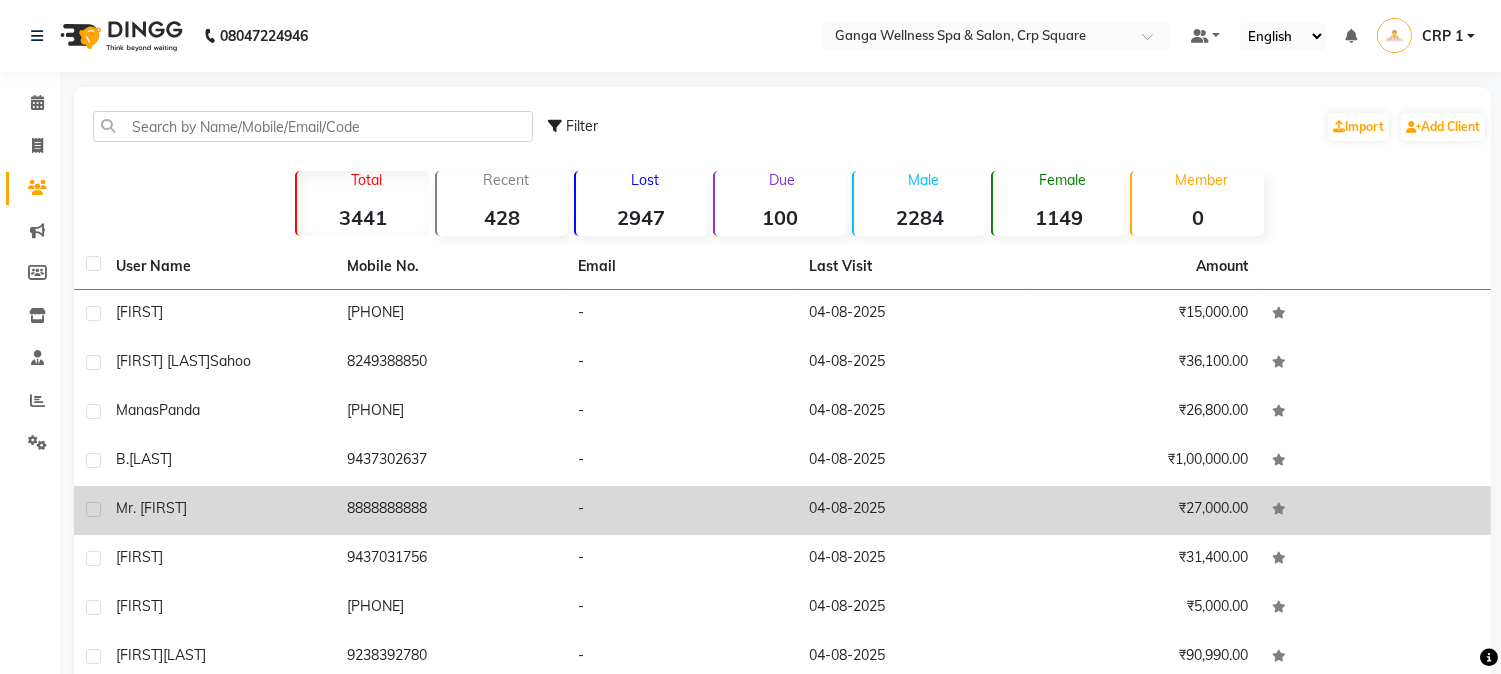 click on "8888888888" 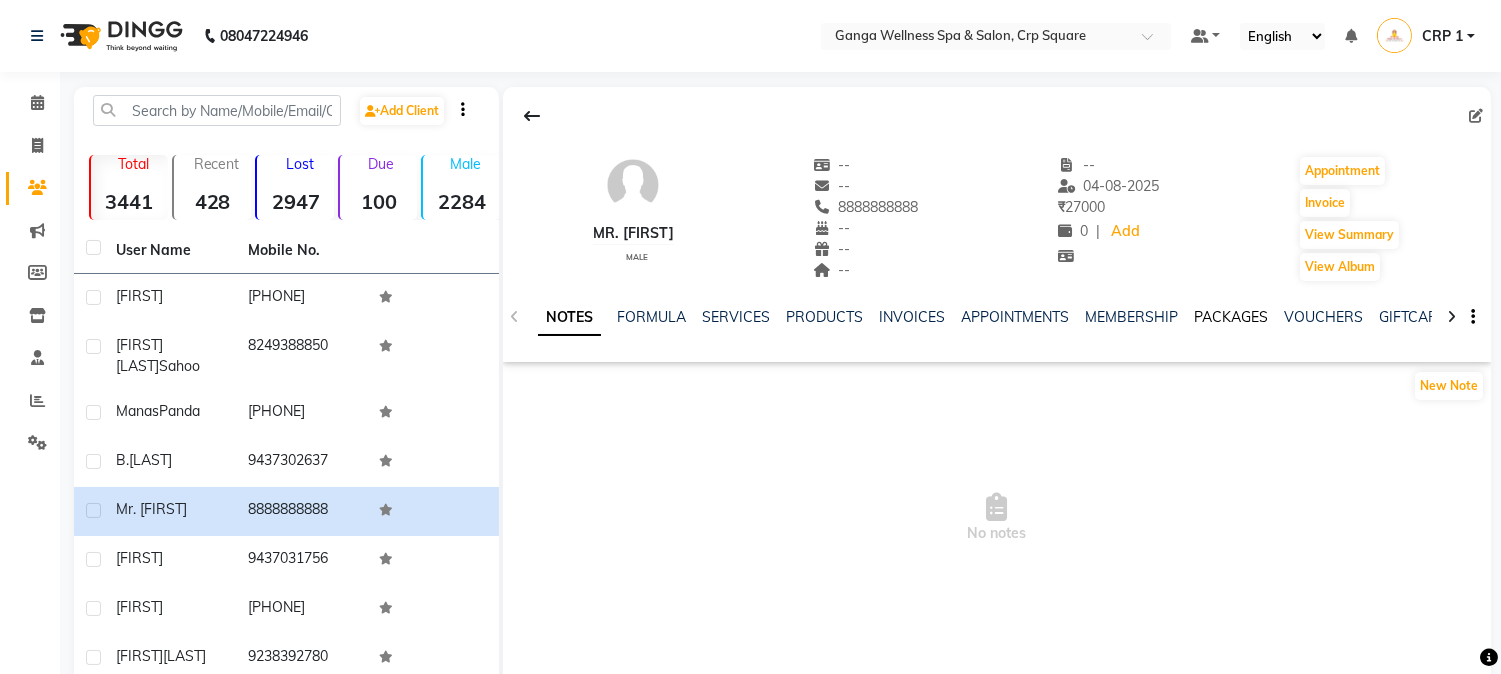 click on "PACKAGES" 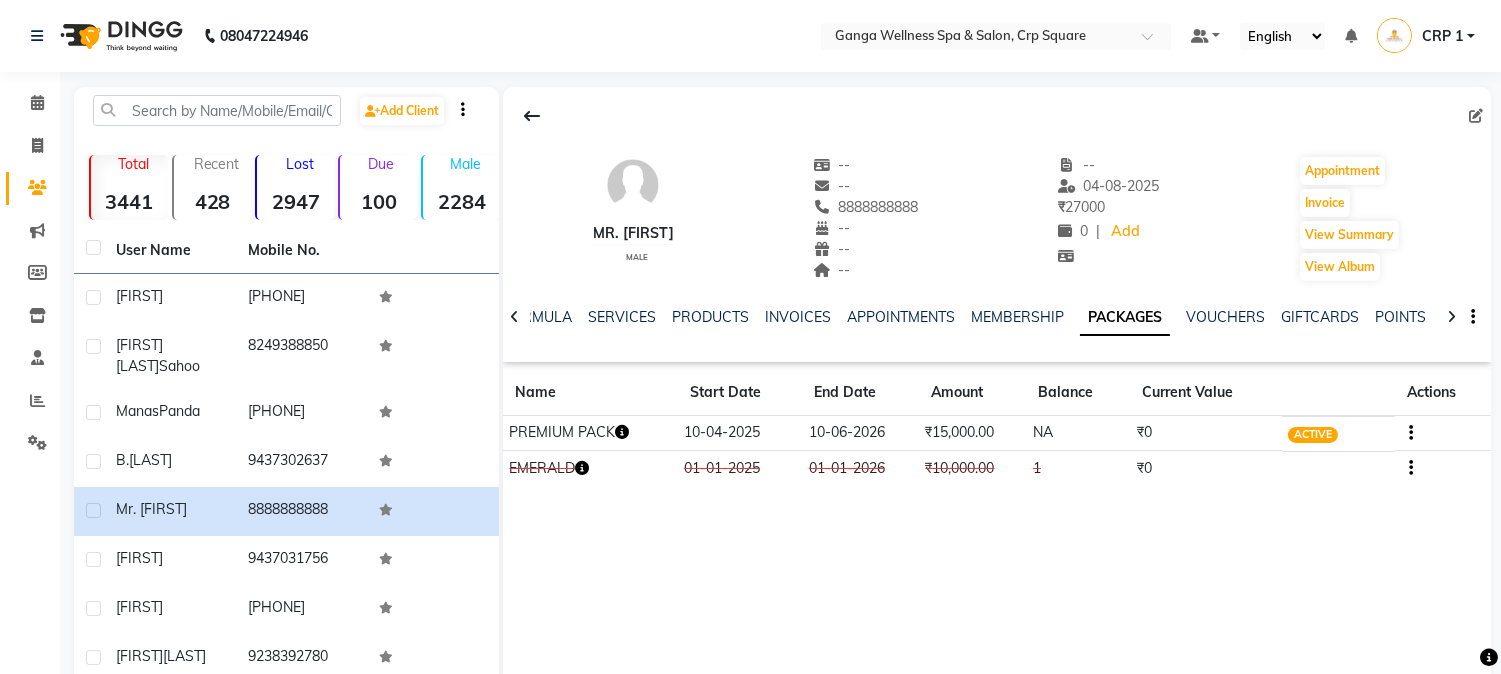 click 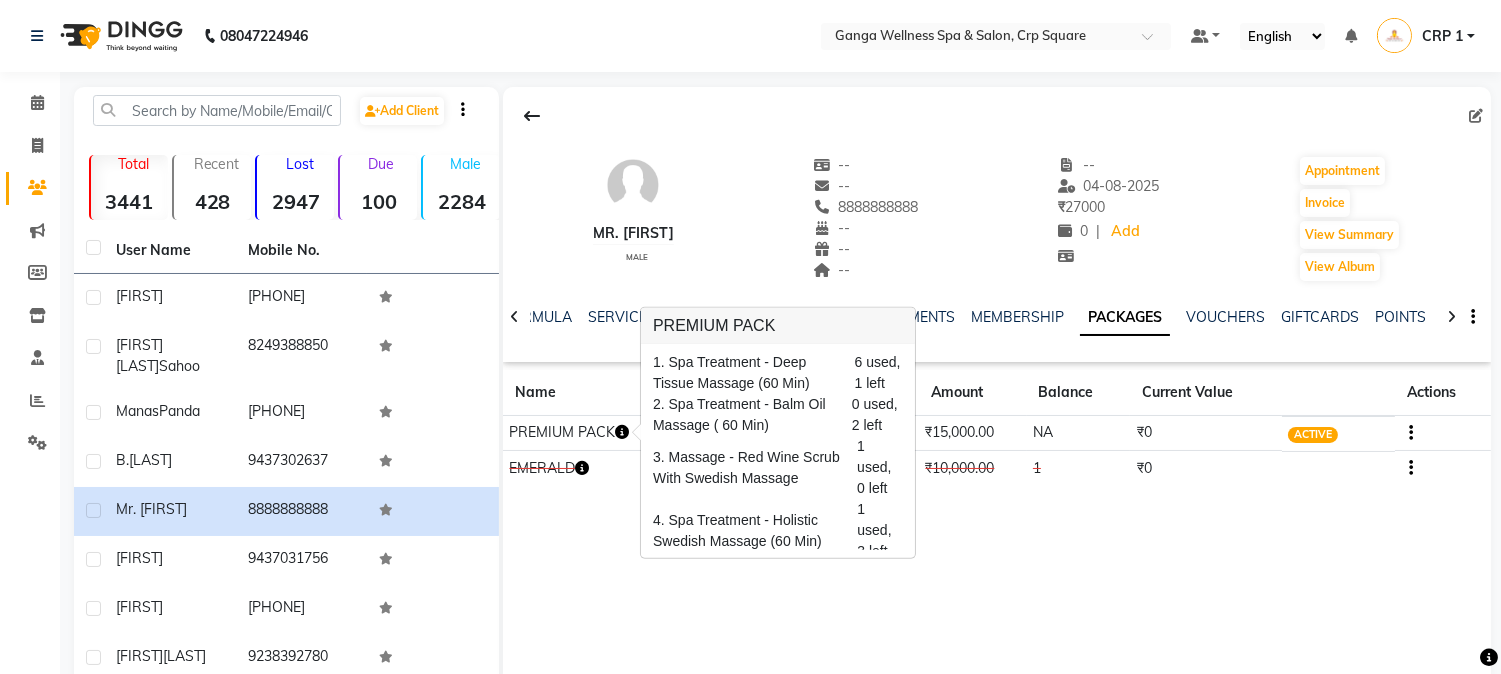 scroll, scrollTop: 95, scrollLeft: 0, axis: vertical 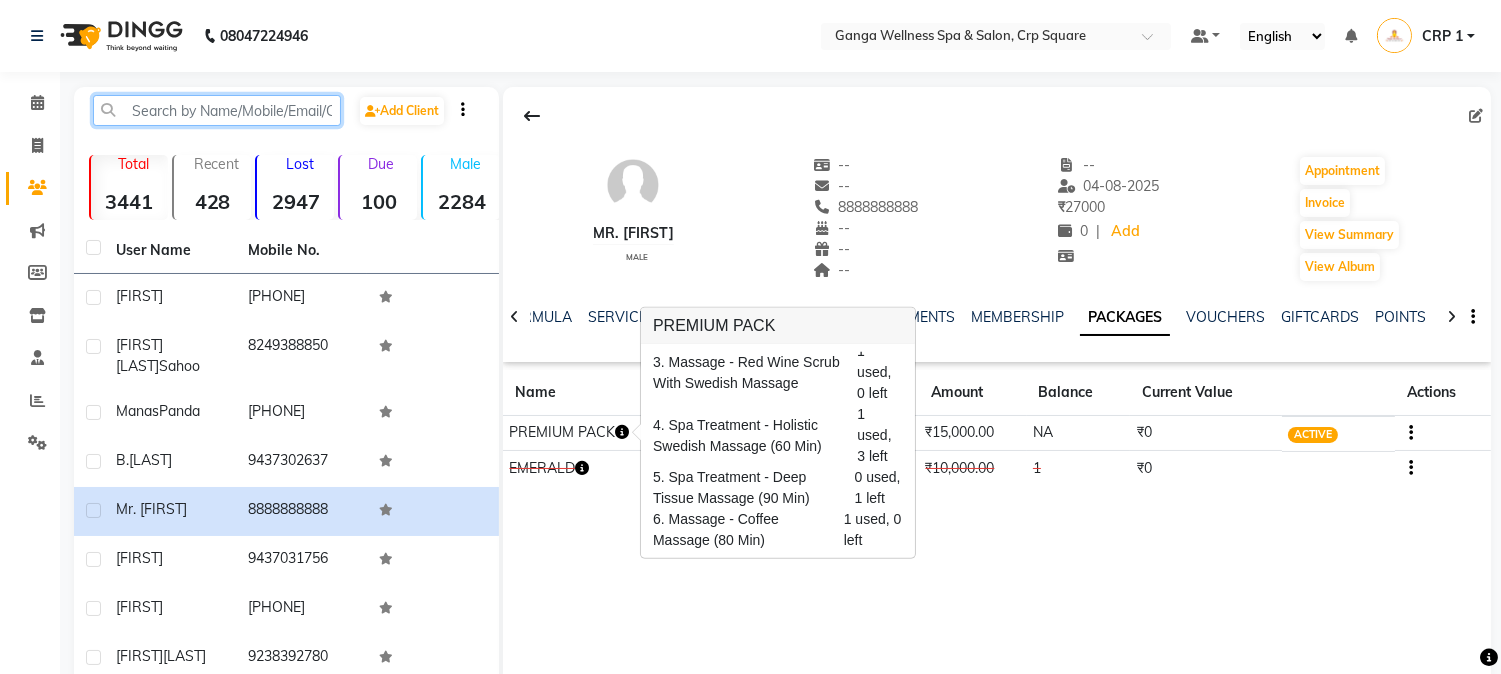 click 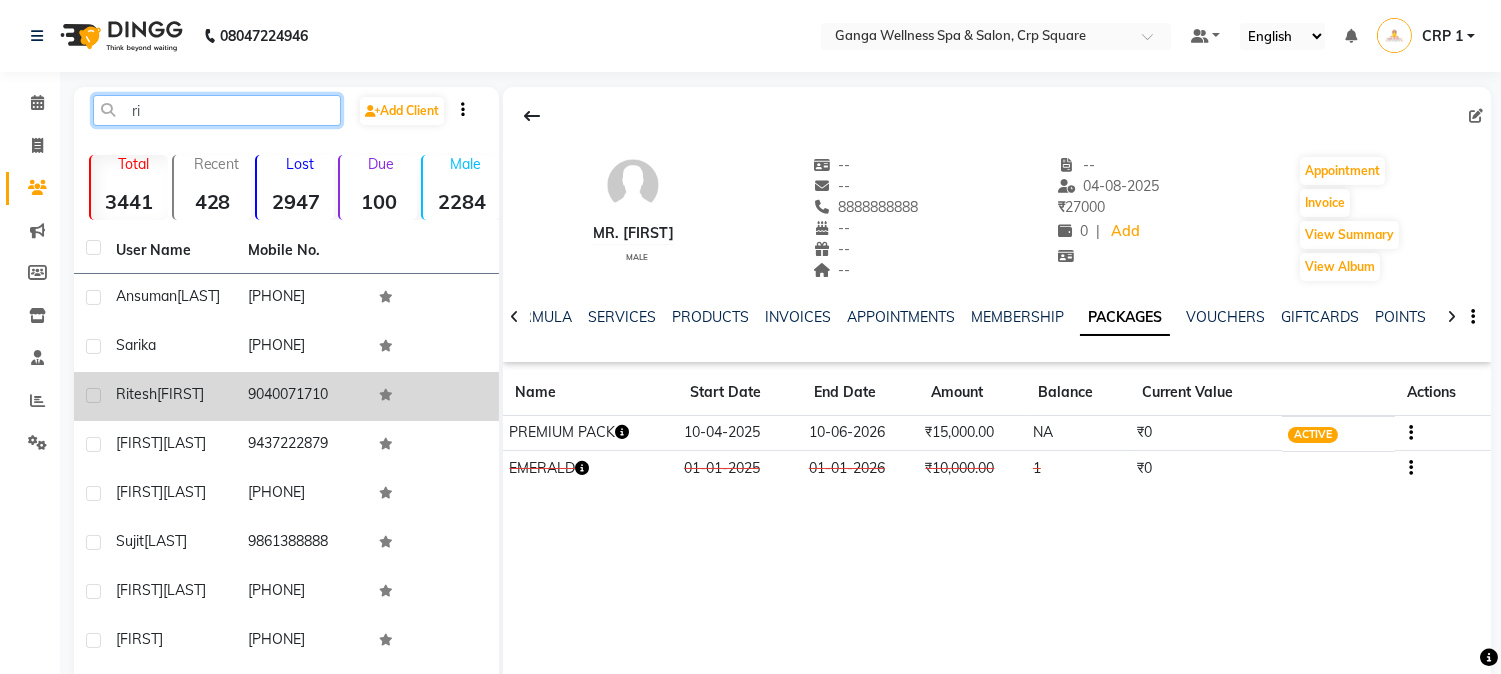 type on "ri" 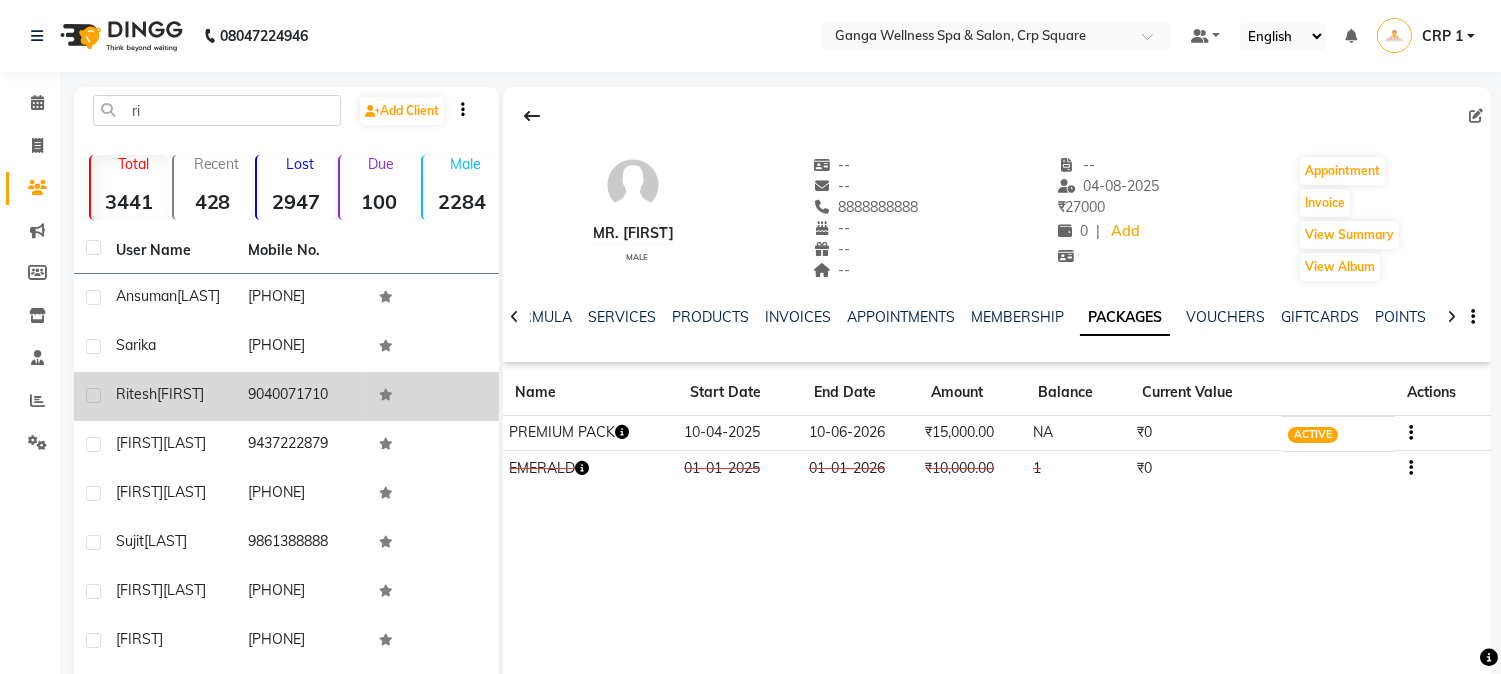 click on "[FIRST]" 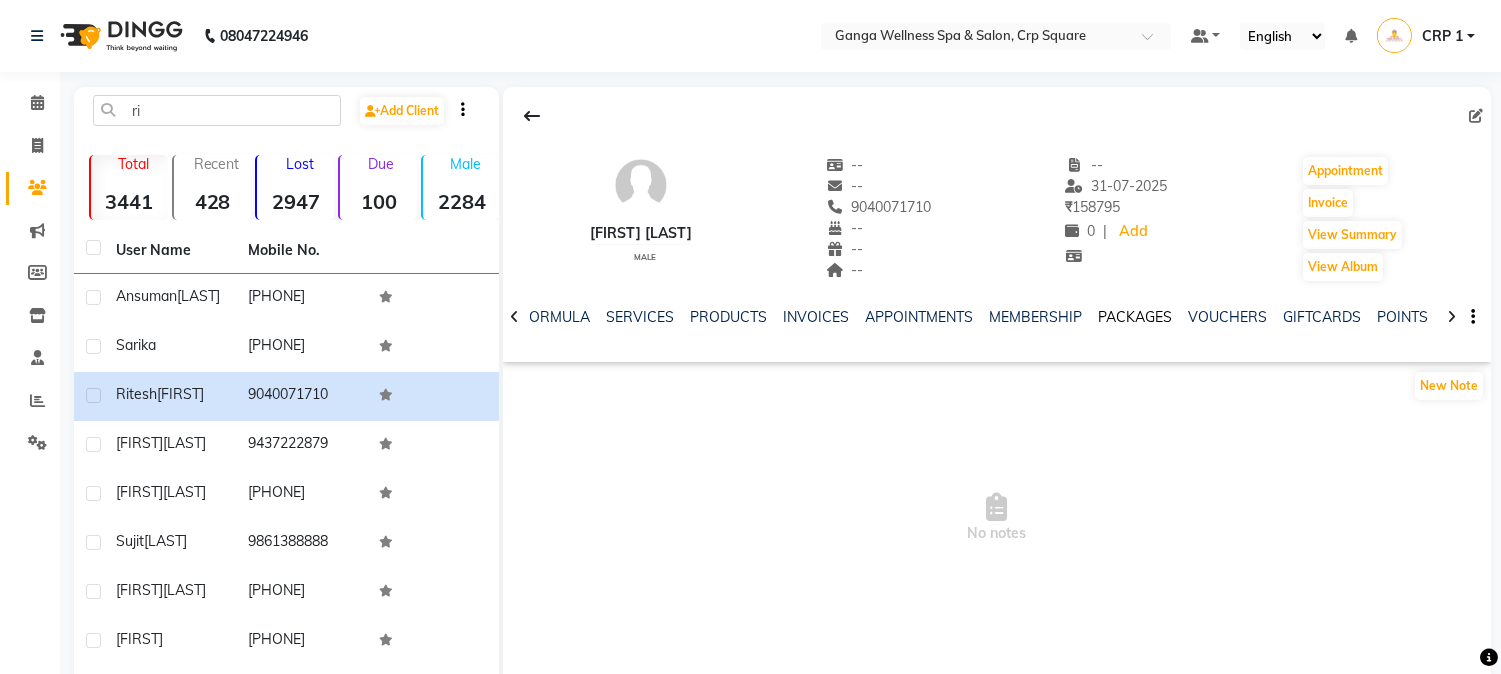 click on "PACKAGES" 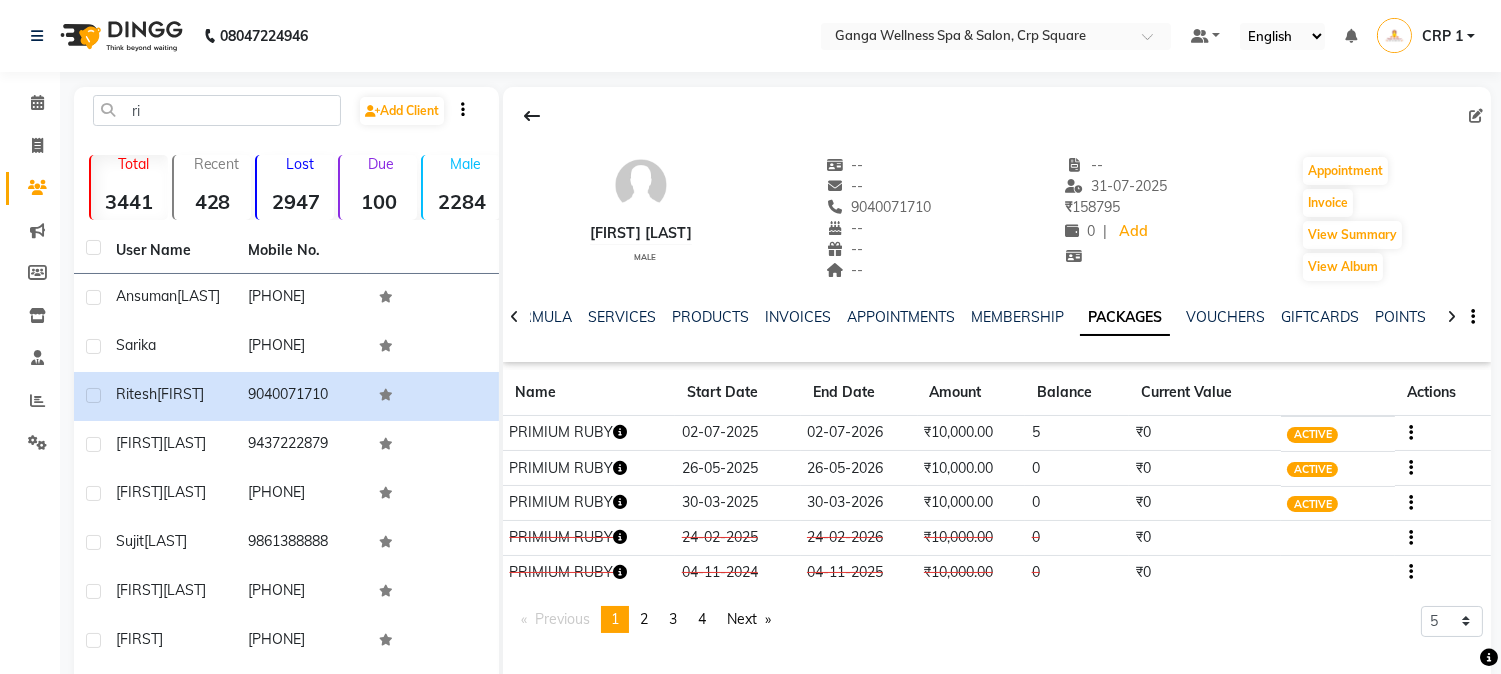click 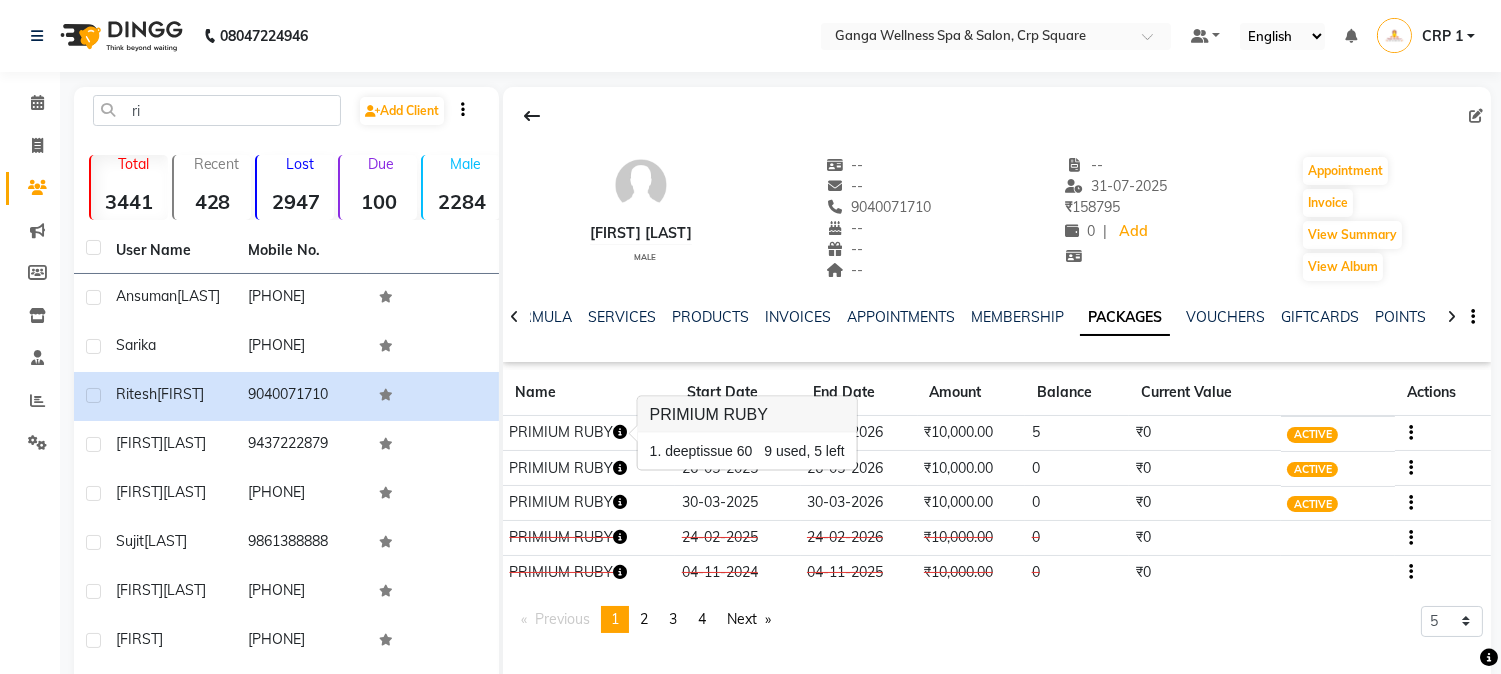 click on "30-03-2025" 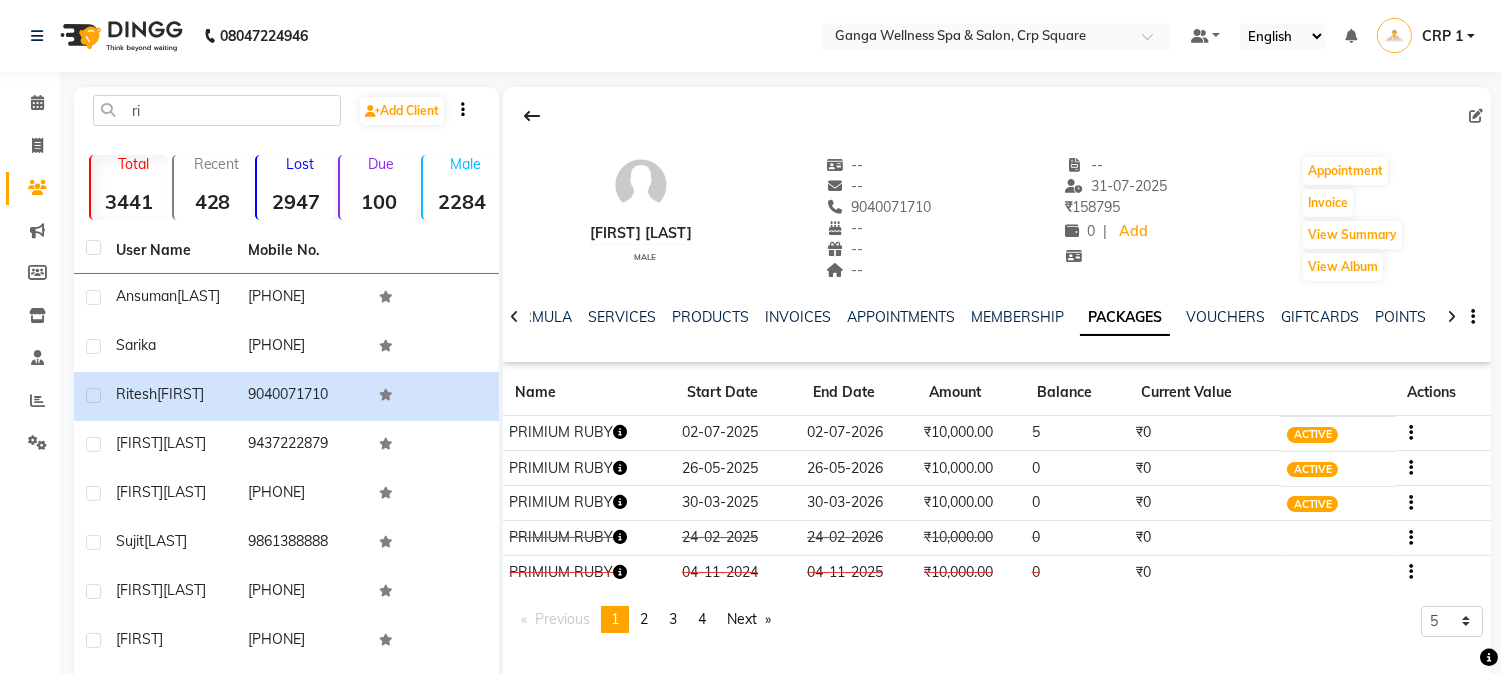 click on "PRIMIUM RUBY" 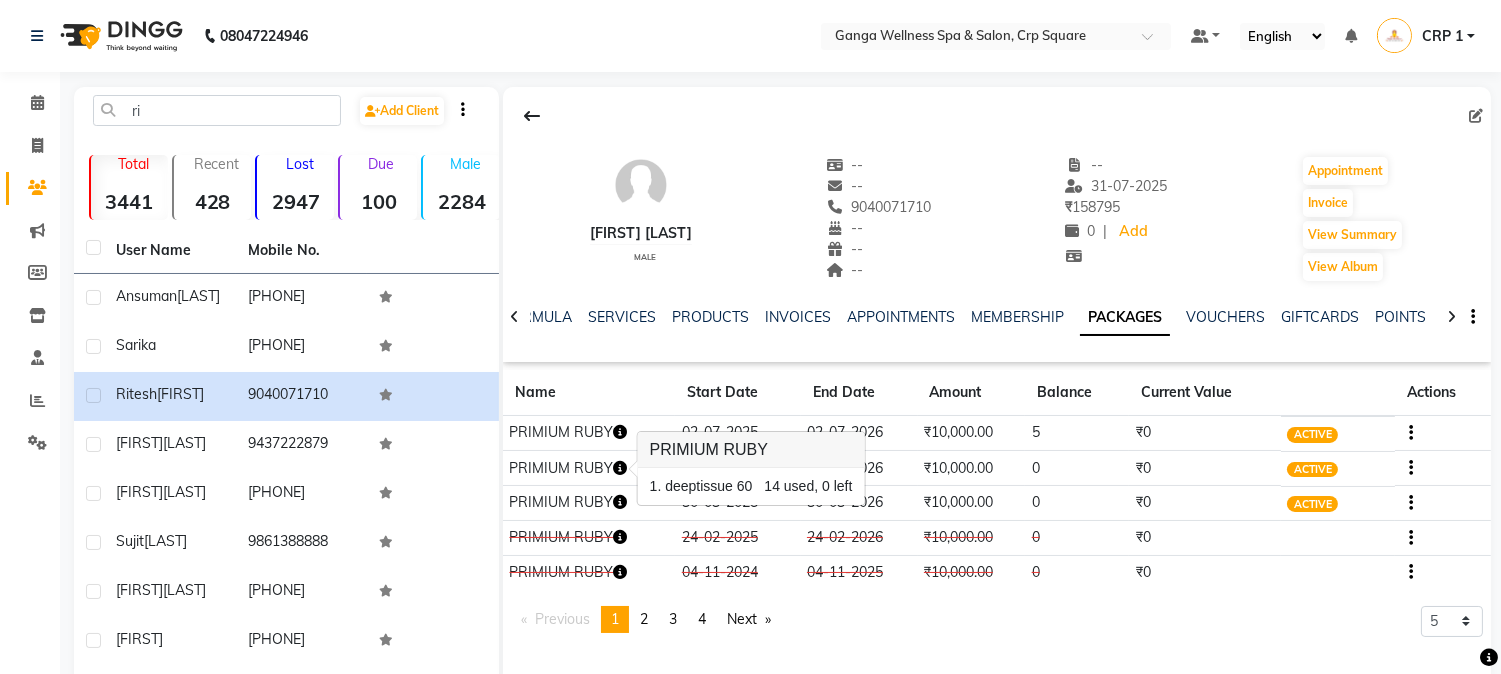 drag, startPoint x: 732, startPoint y: 421, endPoint x: 623, endPoint y: 453, distance: 113.600174 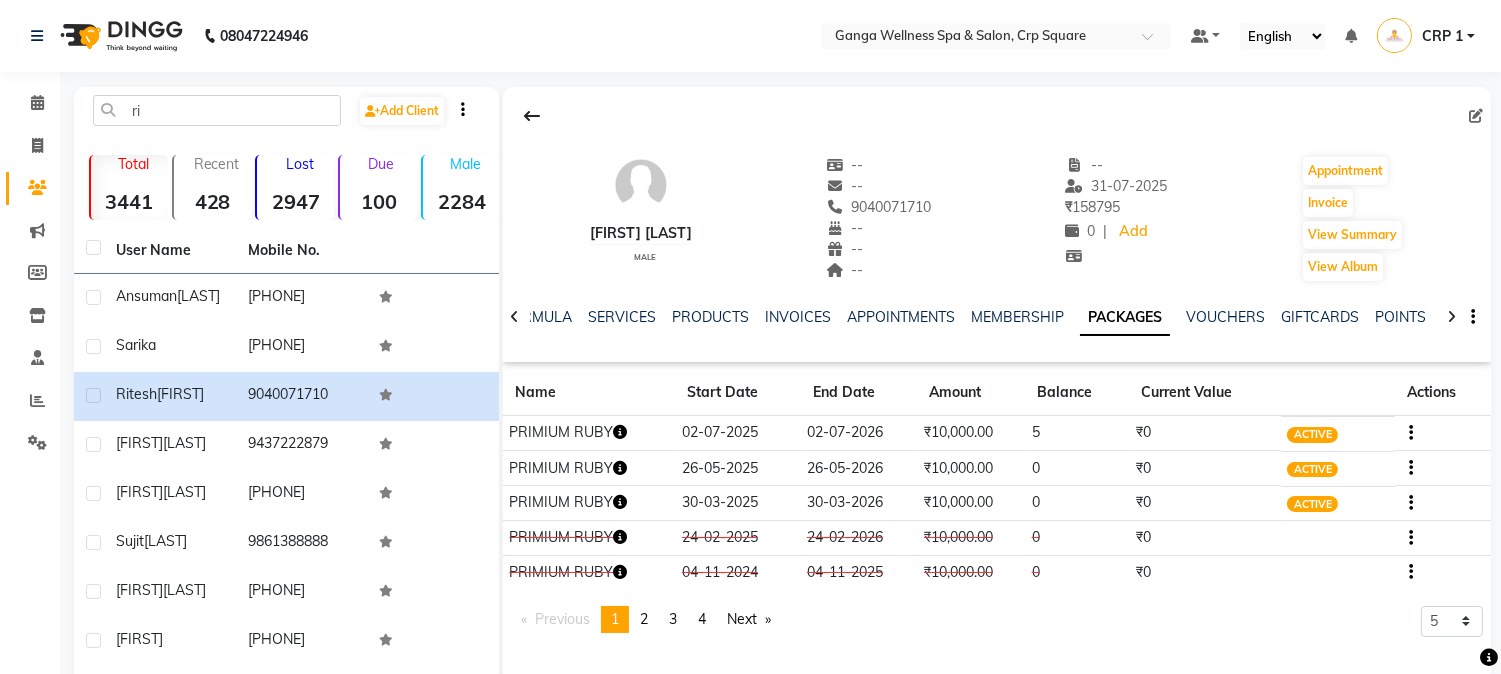 drag, startPoint x: 828, startPoint y: 105, endPoint x: 731, endPoint y: 136, distance: 101.8332 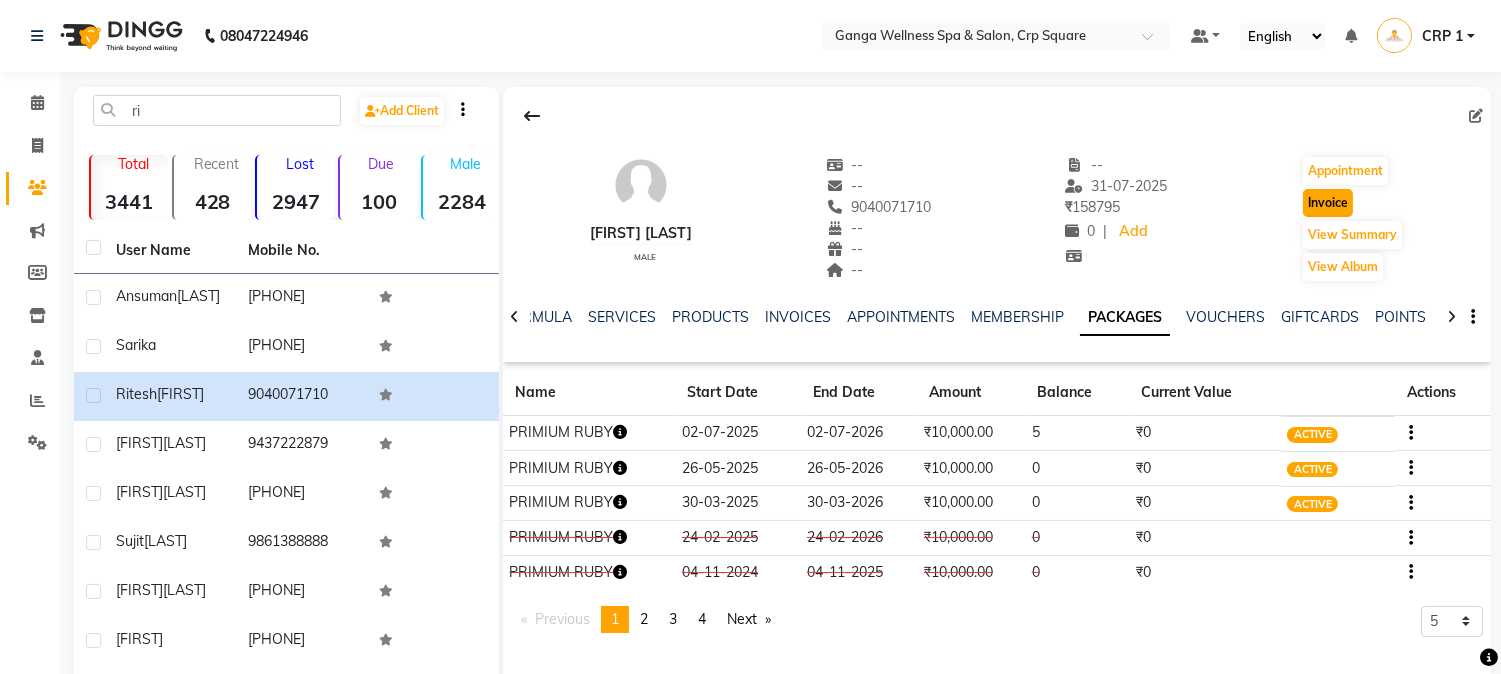 click on "Invoice" 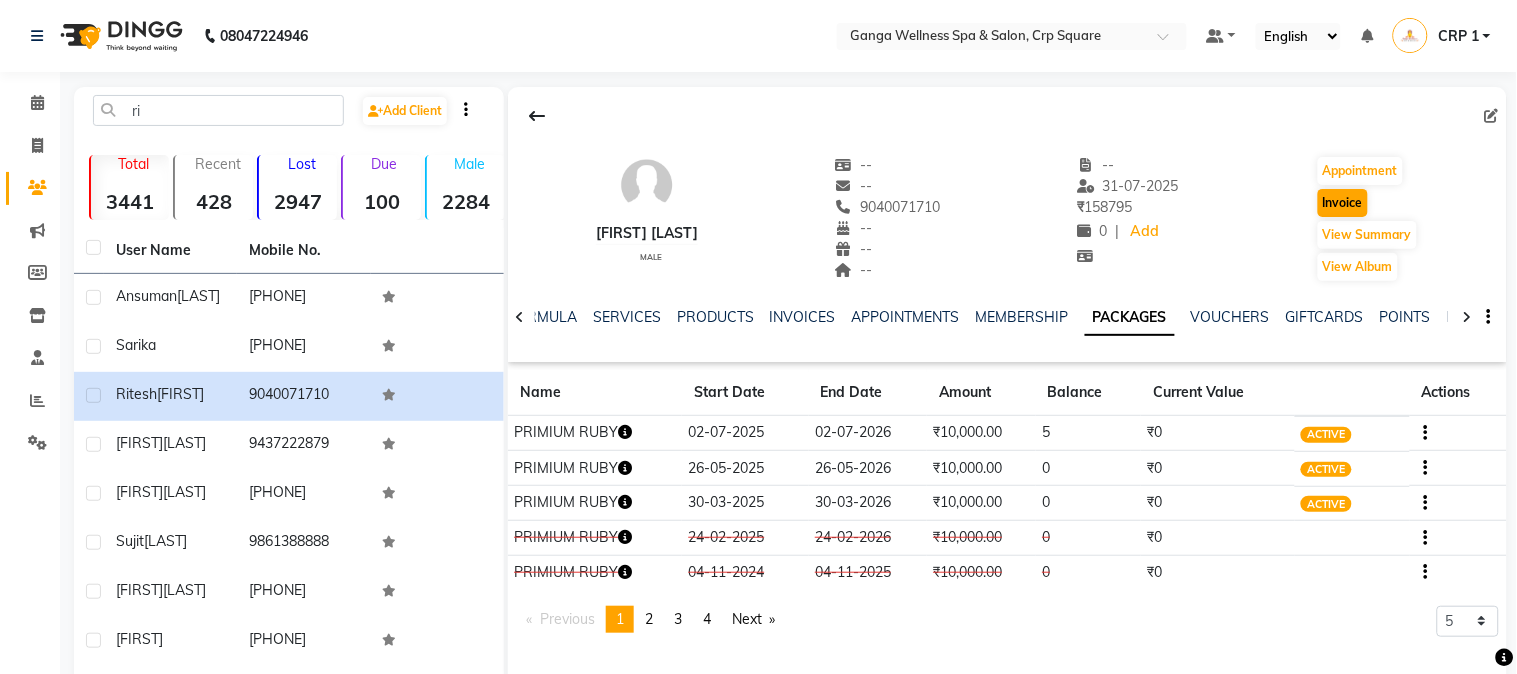 select on "715" 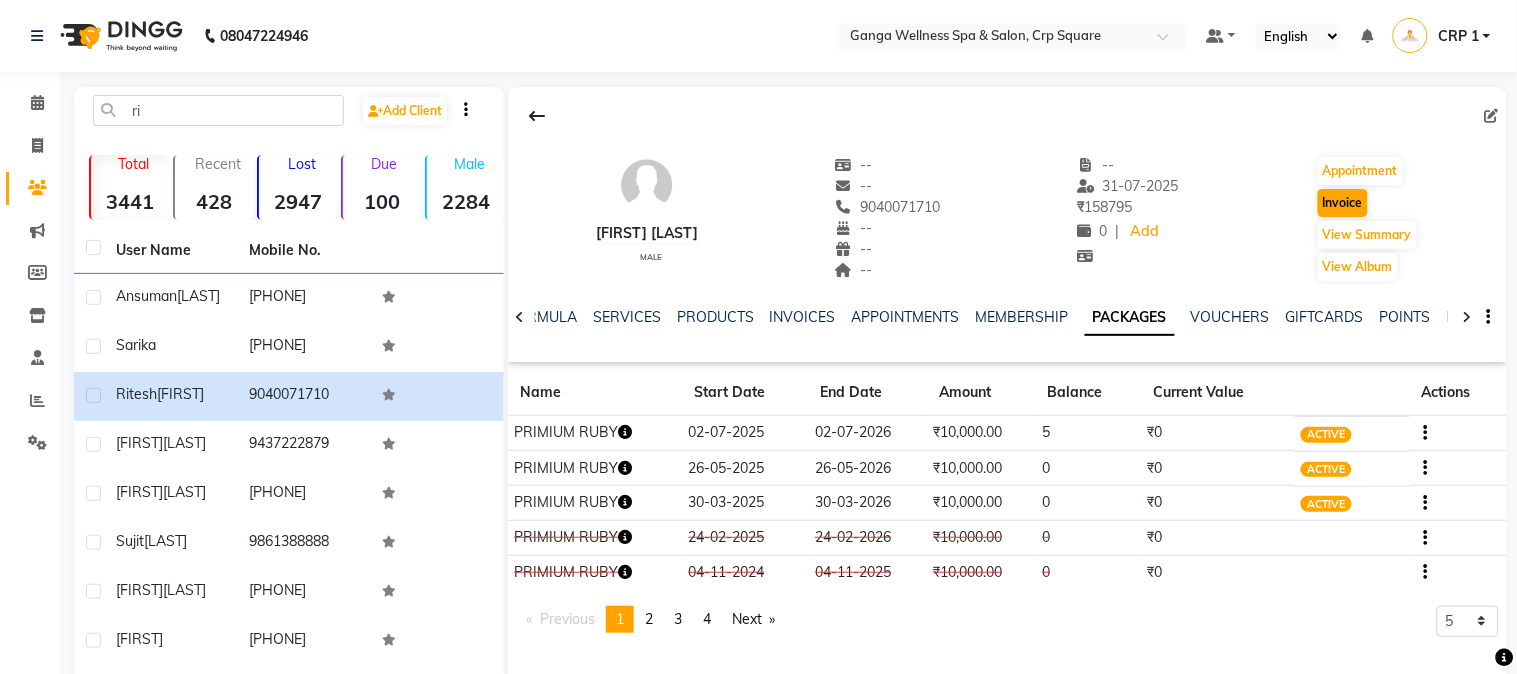 select on "service" 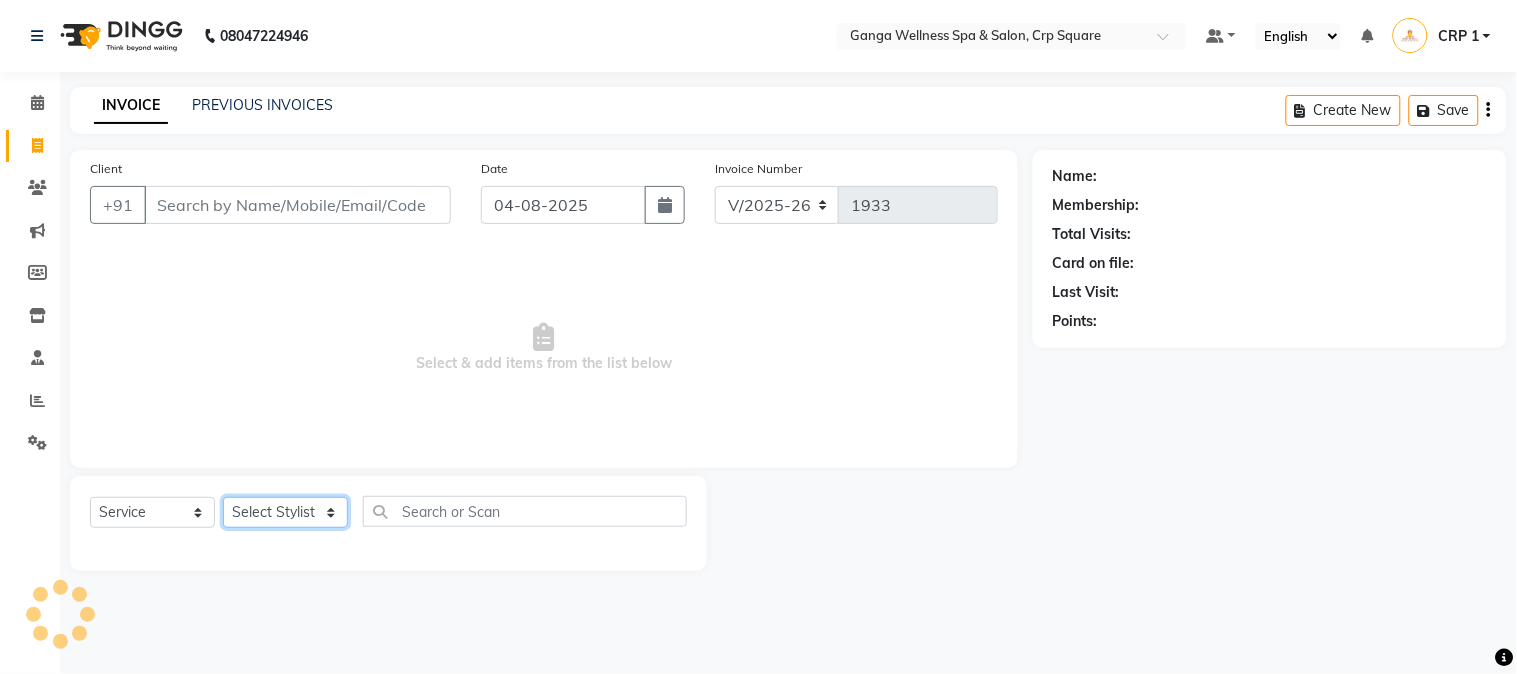 click on "Select Stylist" 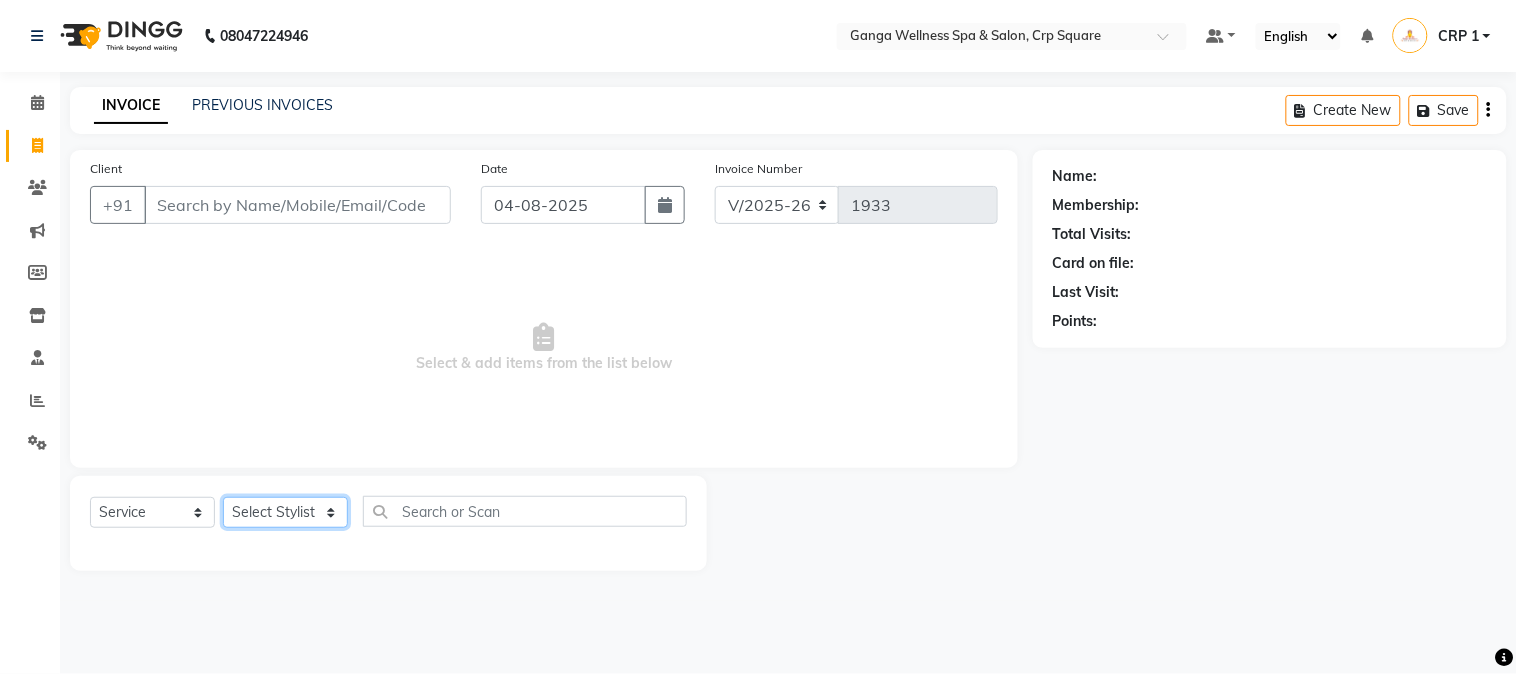 type on "9040071710" 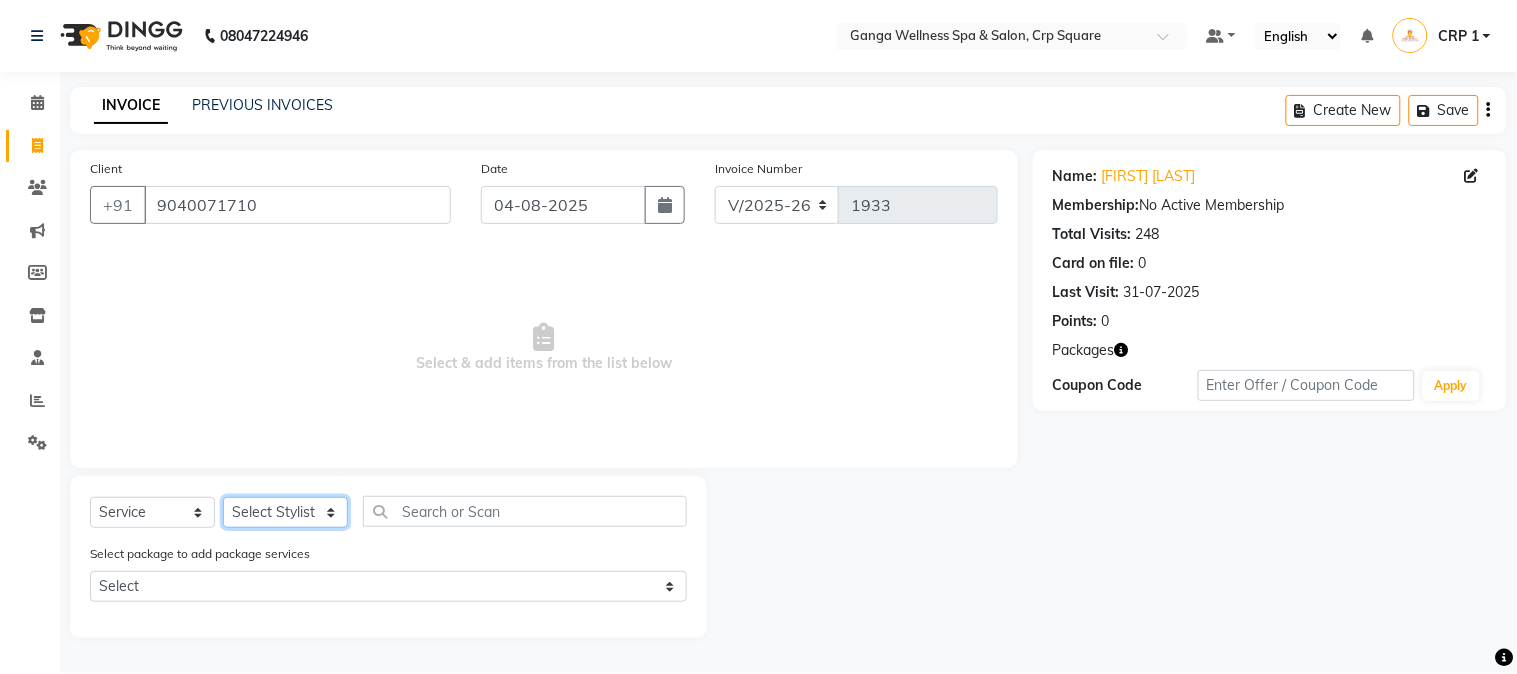 select on "79434" 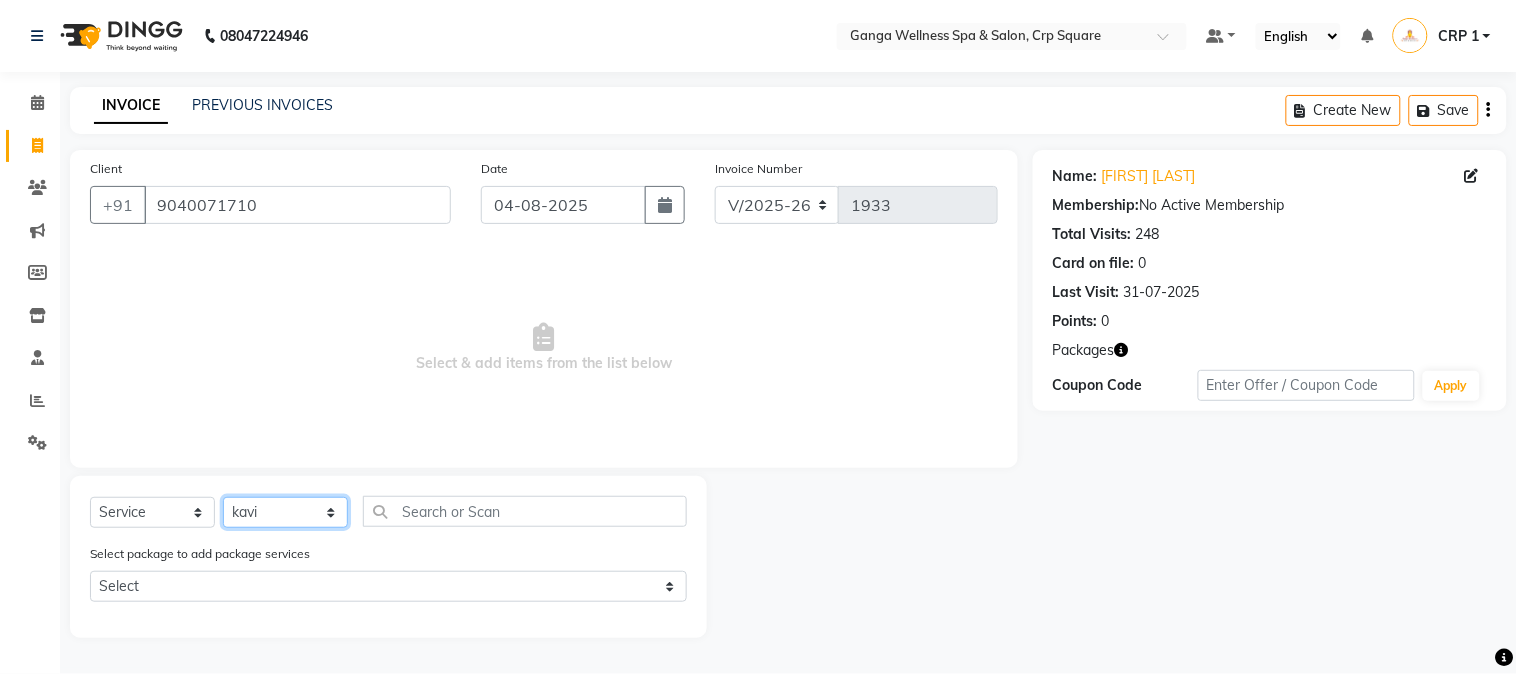 click on "Select Stylist Aarovi Abhin Alisha Ammi Ania Annei Api Ayen Bikash Bina CRP 1 CRP 2 Dipti Elina G1 G1 Salon General Manager  Helen Jasmine Jayashree JC Jenny kavi Krishna Manoj Mathu  Monika Moon Nancy Nirupama Pabitra Papu Puja Purnima Rajashree Raju Rashmi Rasmi  Remi Rinky Riya Rose Sanjiv Saraswati Saroj Sir  Shrabani Sofia Steffy Sukanya Surren Mahapatra Sushree Swopna Umpi Zuali" 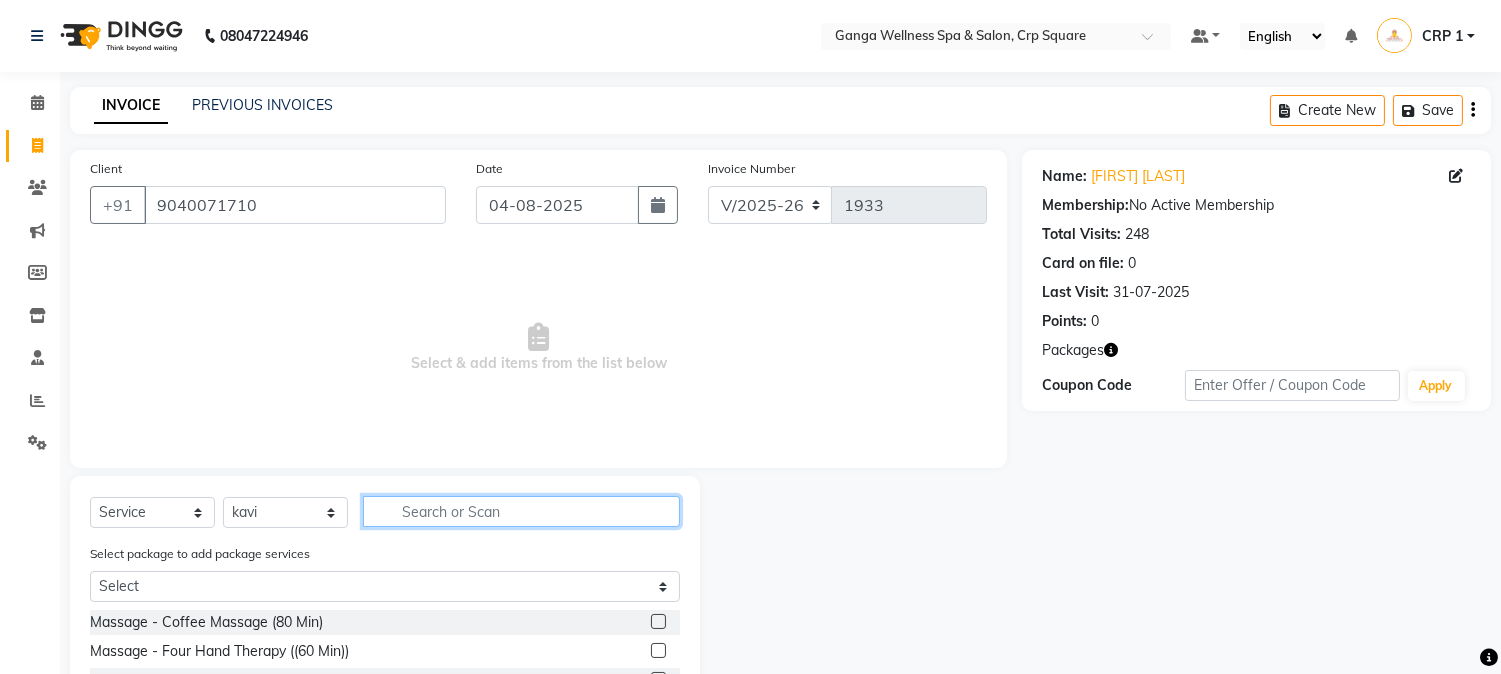 click 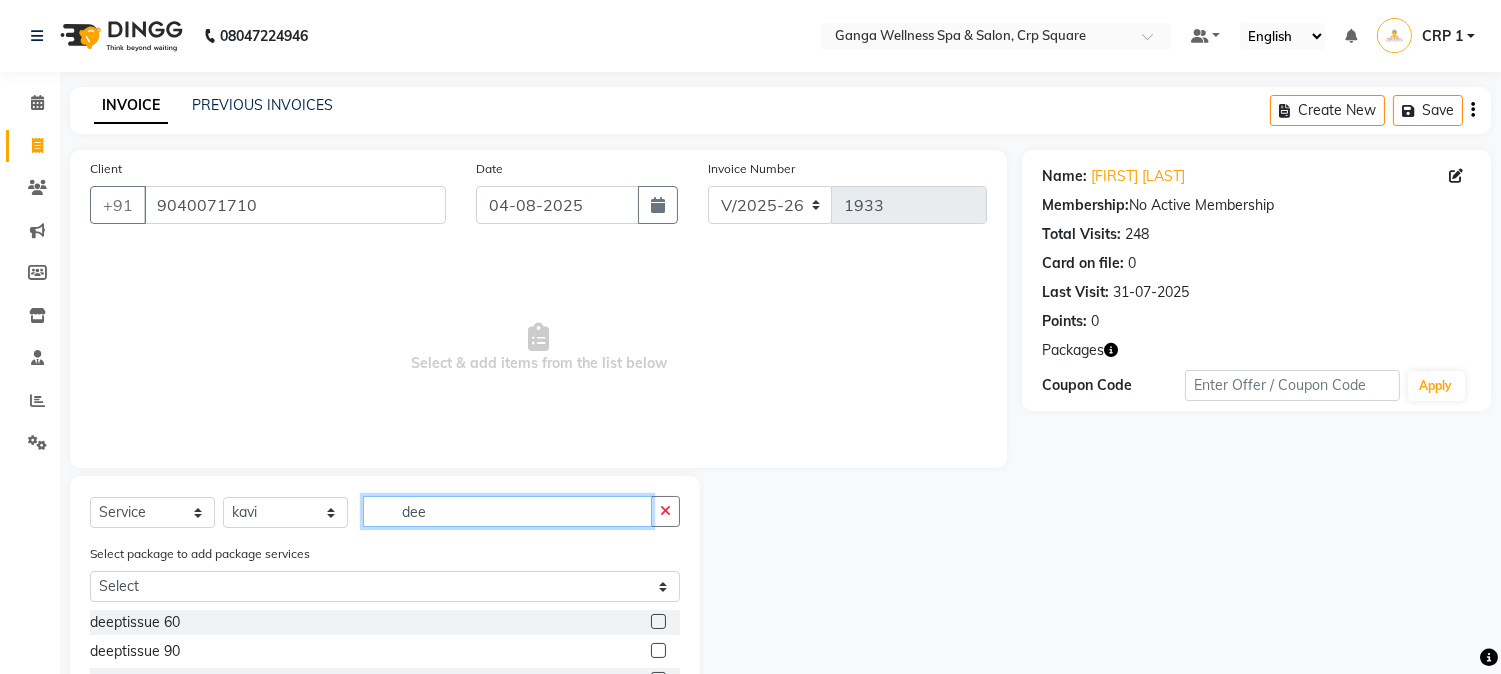 type on "dee" 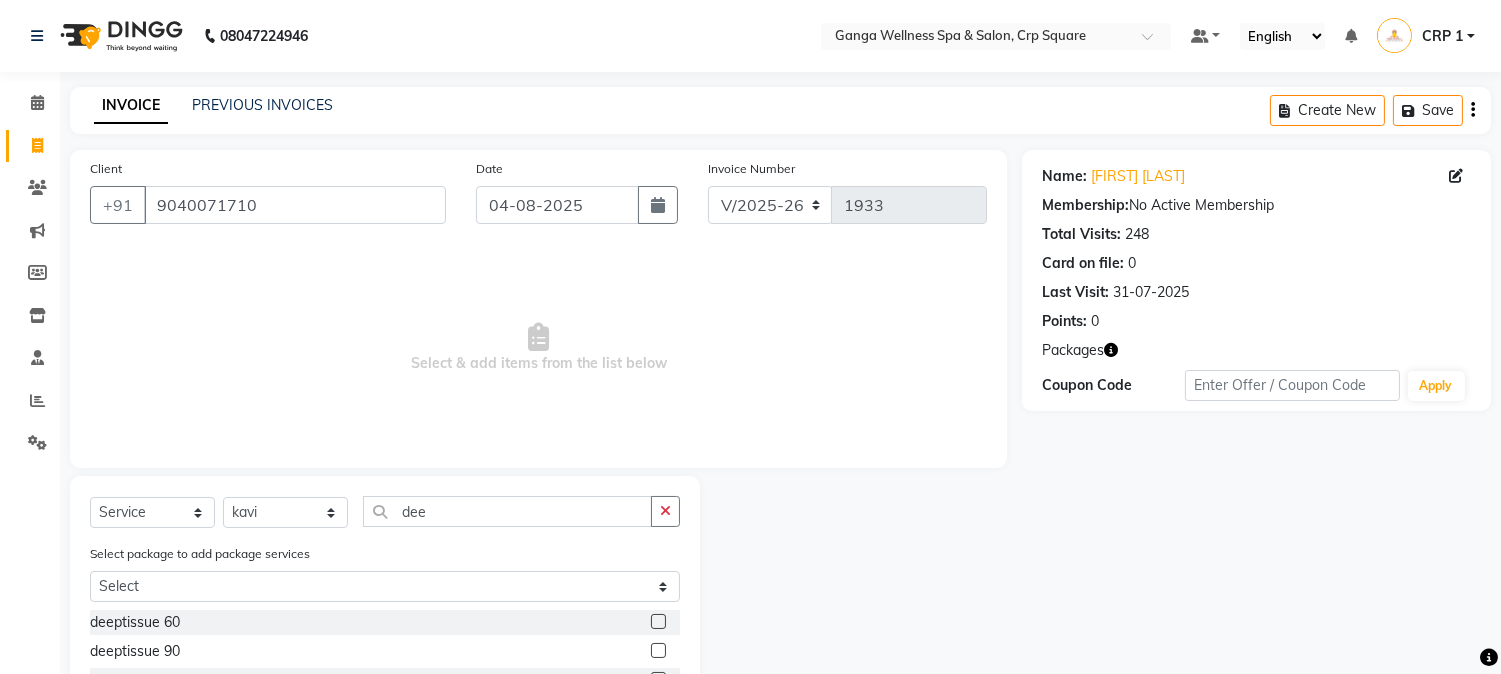 click 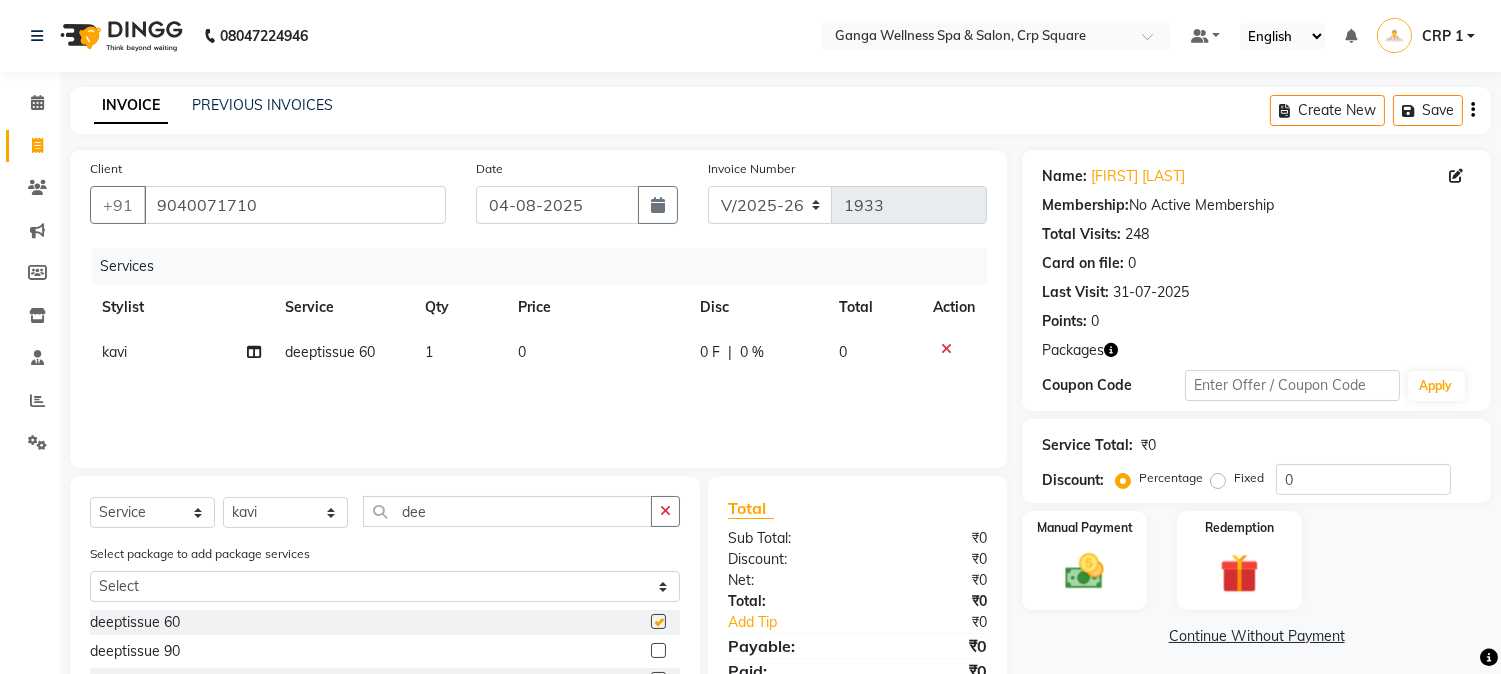 checkbox on "false" 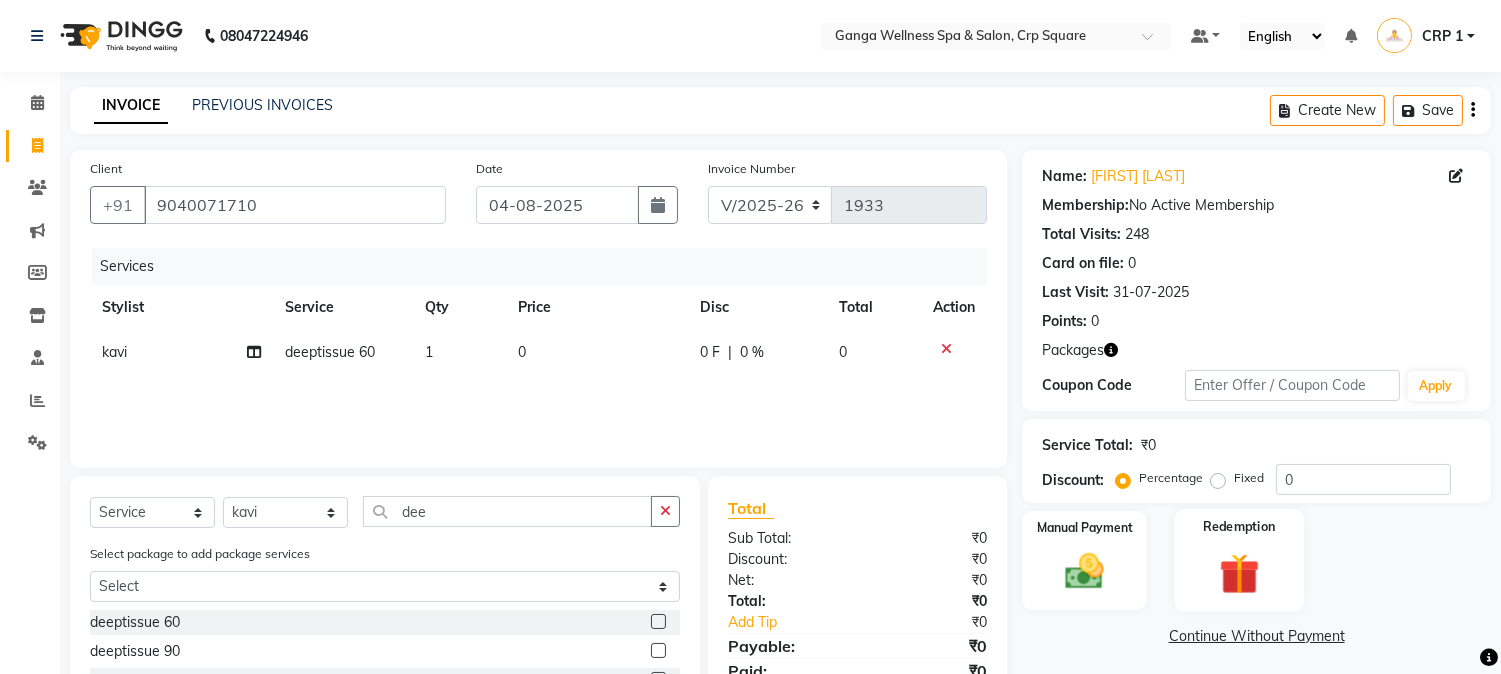 click 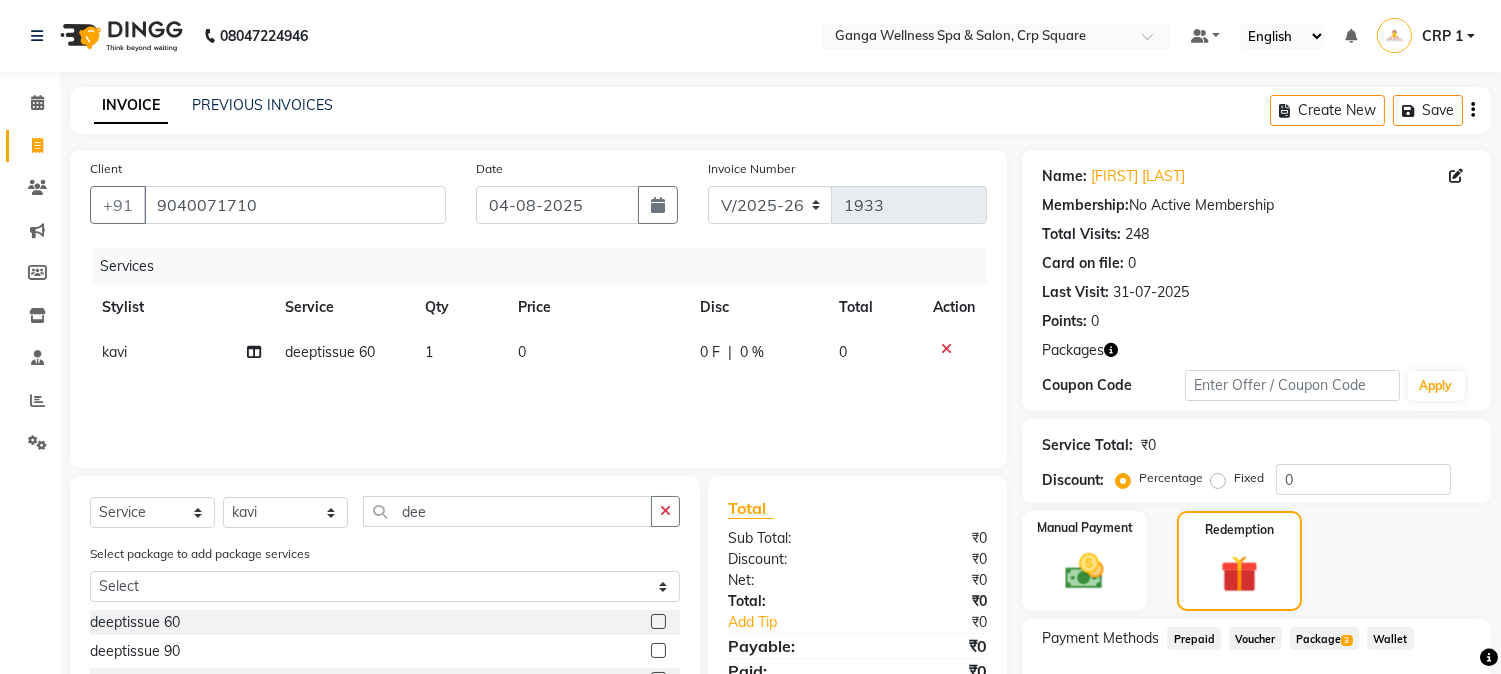 click on "Package  3" 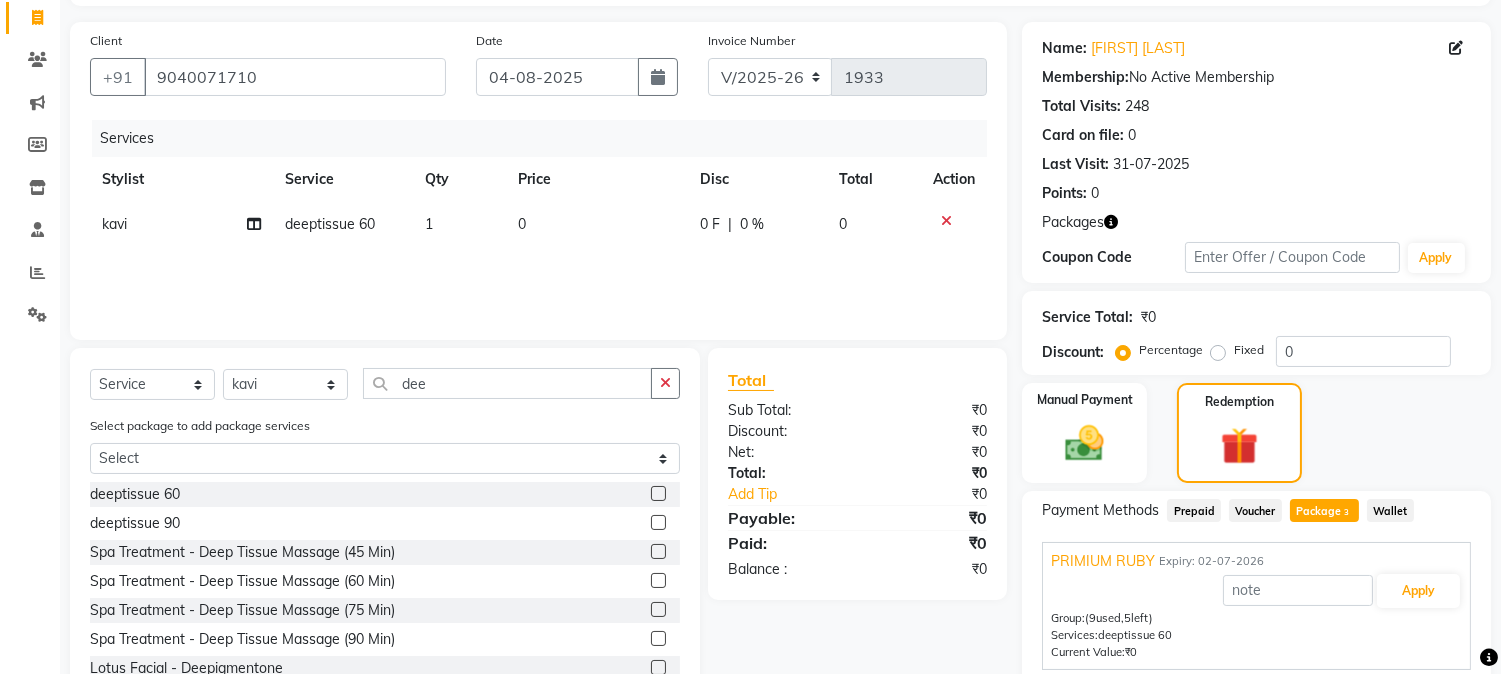 scroll, scrollTop: 295, scrollLeft: 0, axis: vertical 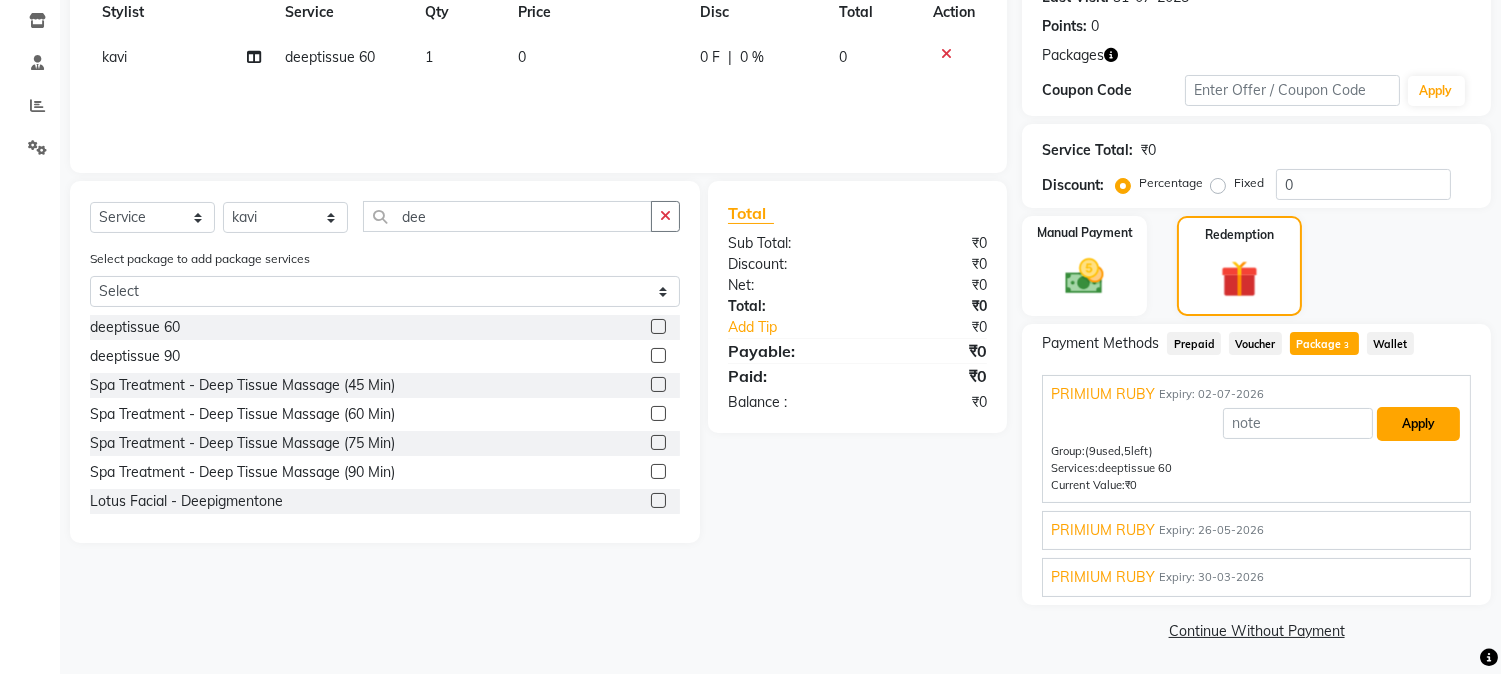 click on "Apply" at bounding box center (1418, 424) 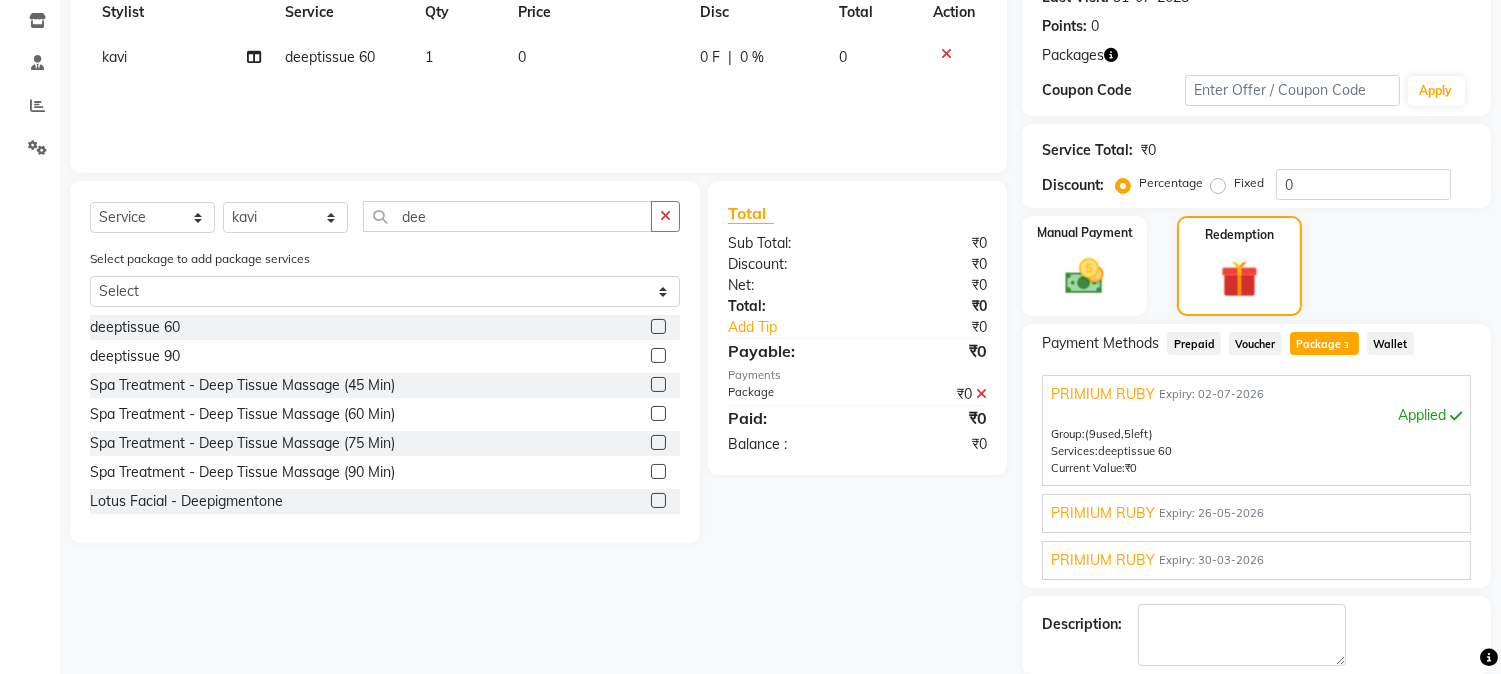scroll, scrollTop: 392, scrollLeft: 0, axis: vertical 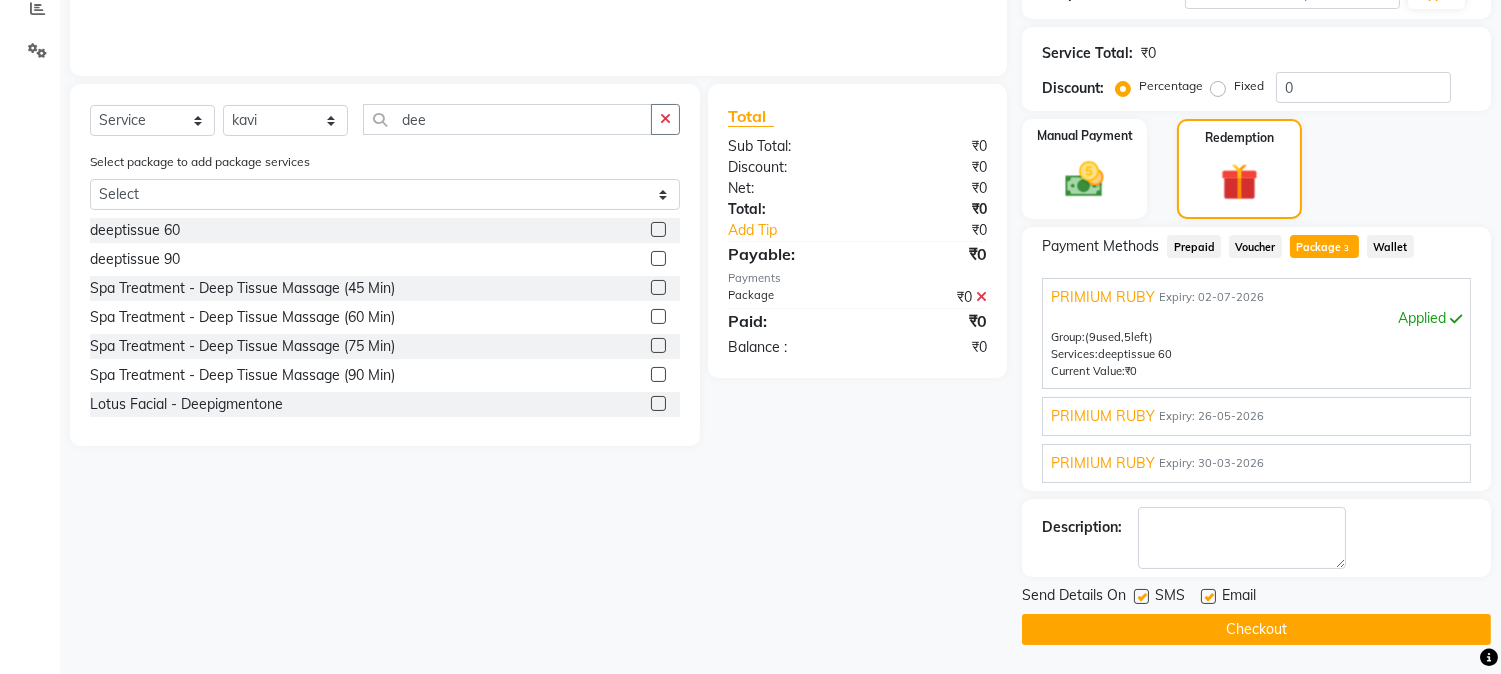 click on "Checkout" 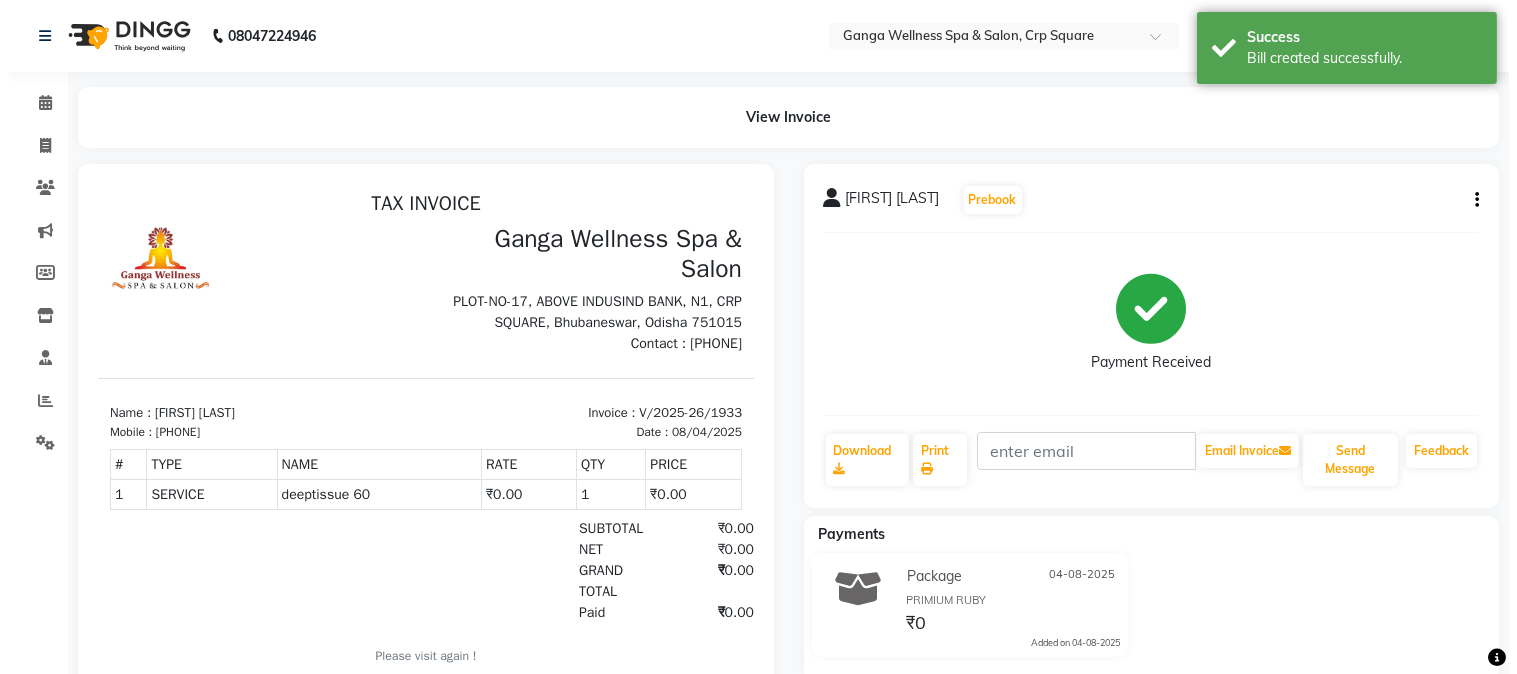 scroll, scrollTop: 0, scrollLeft: 0, axis: both 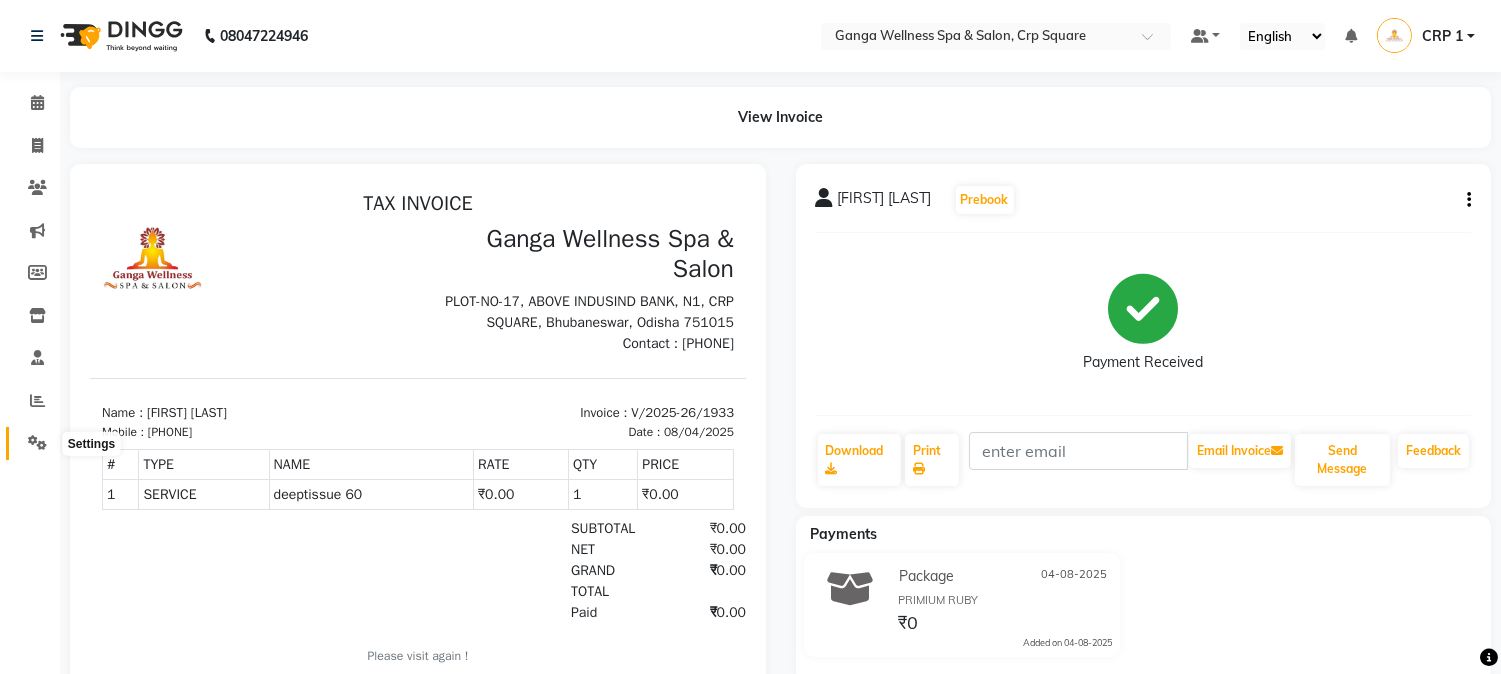 click 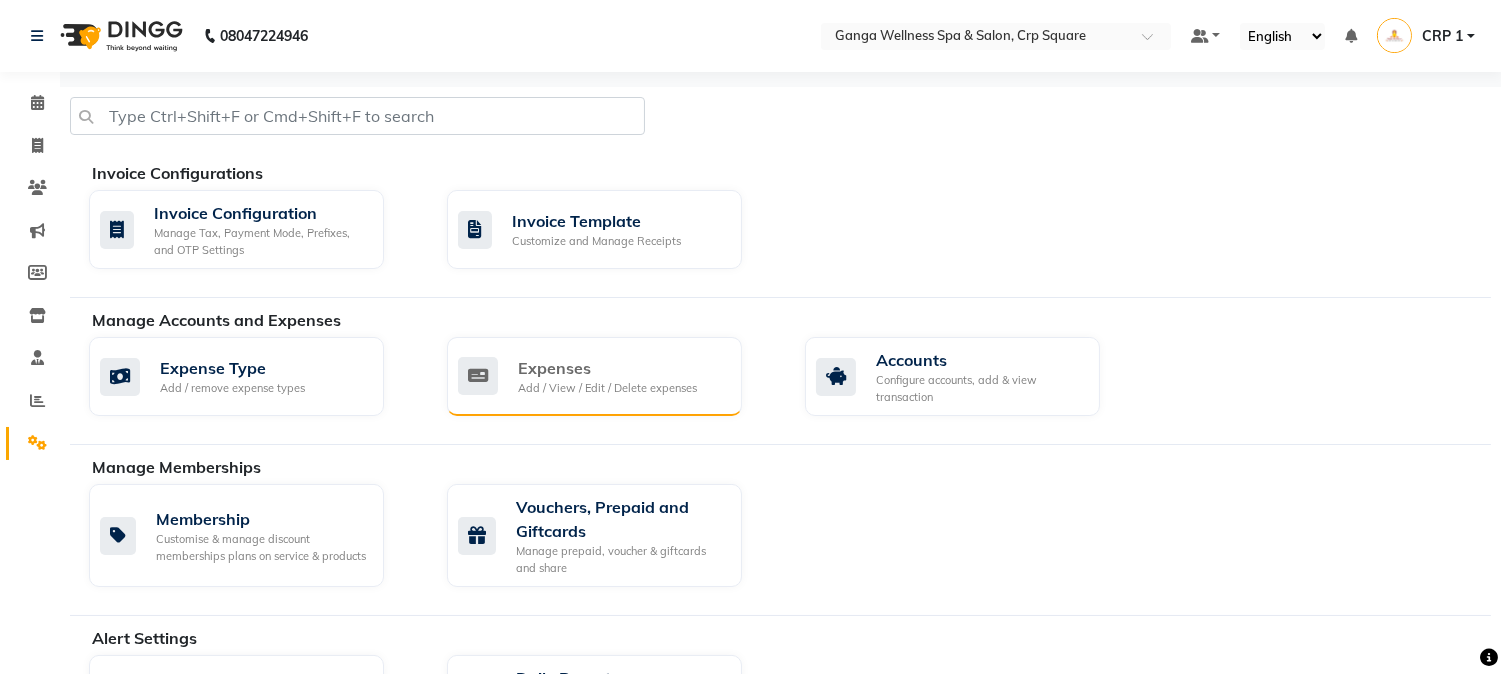 click on "Expenses" 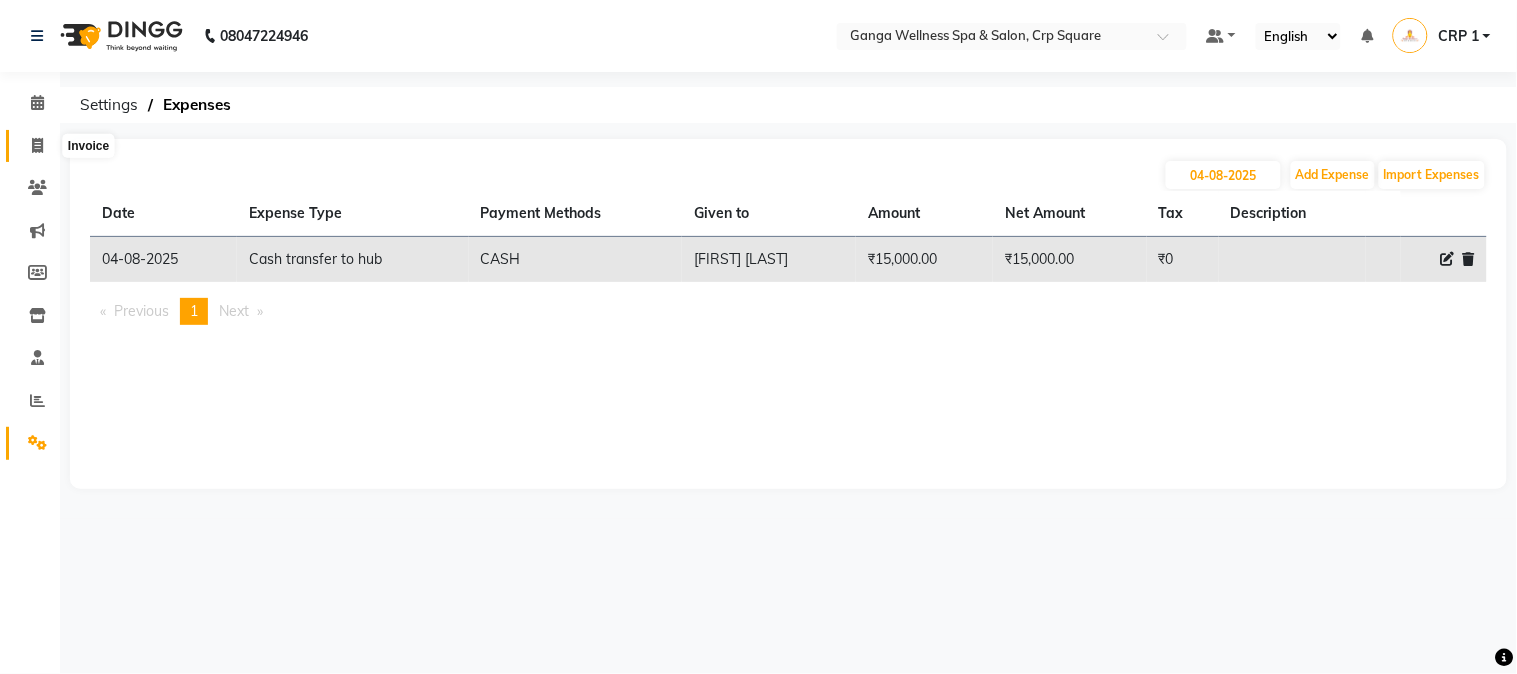 click 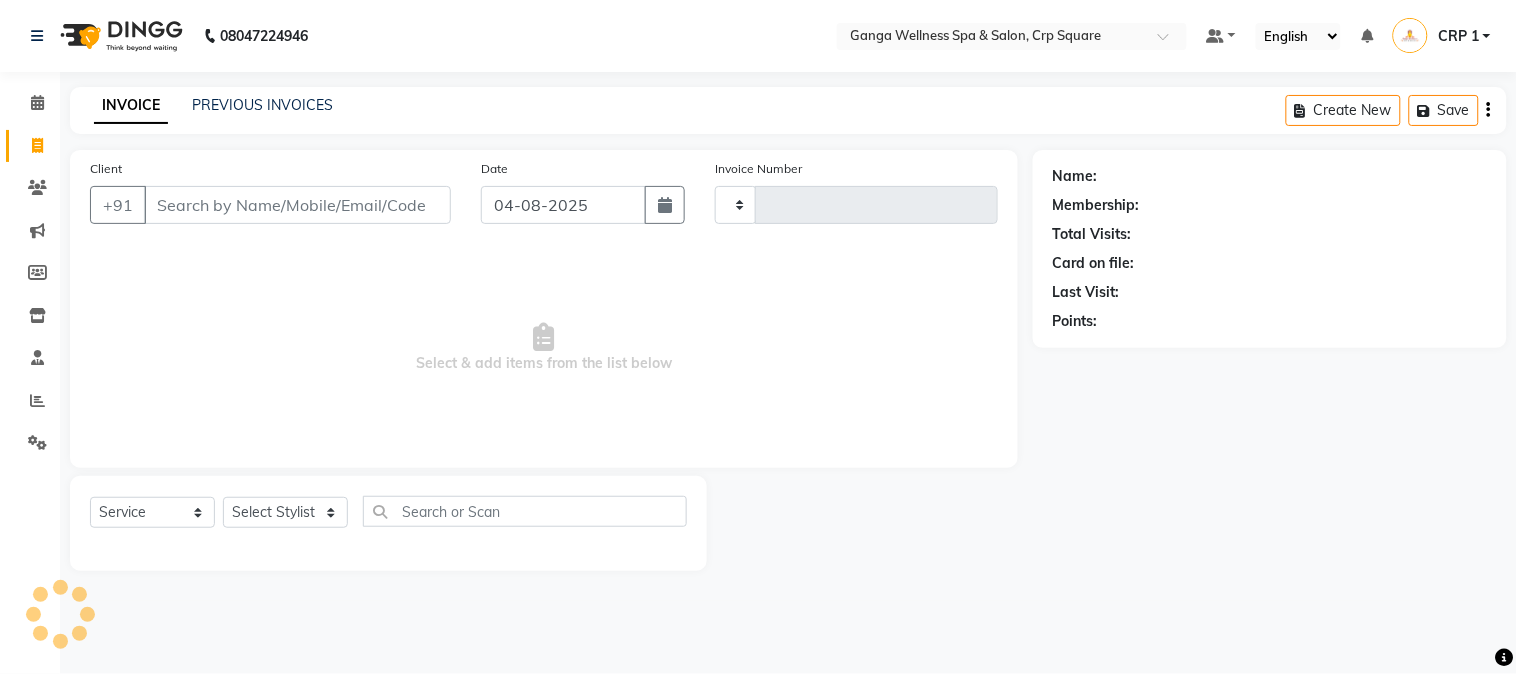 type on "1934" 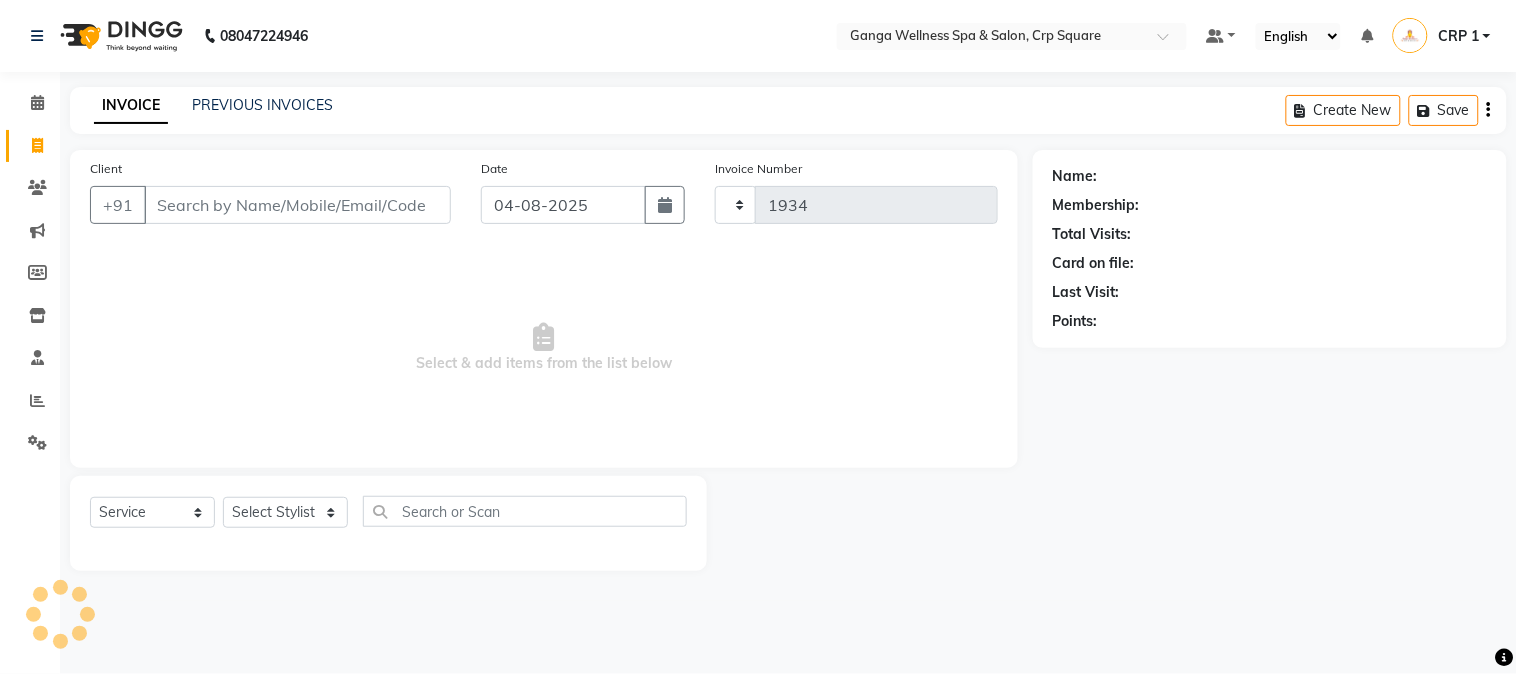 select on "715" 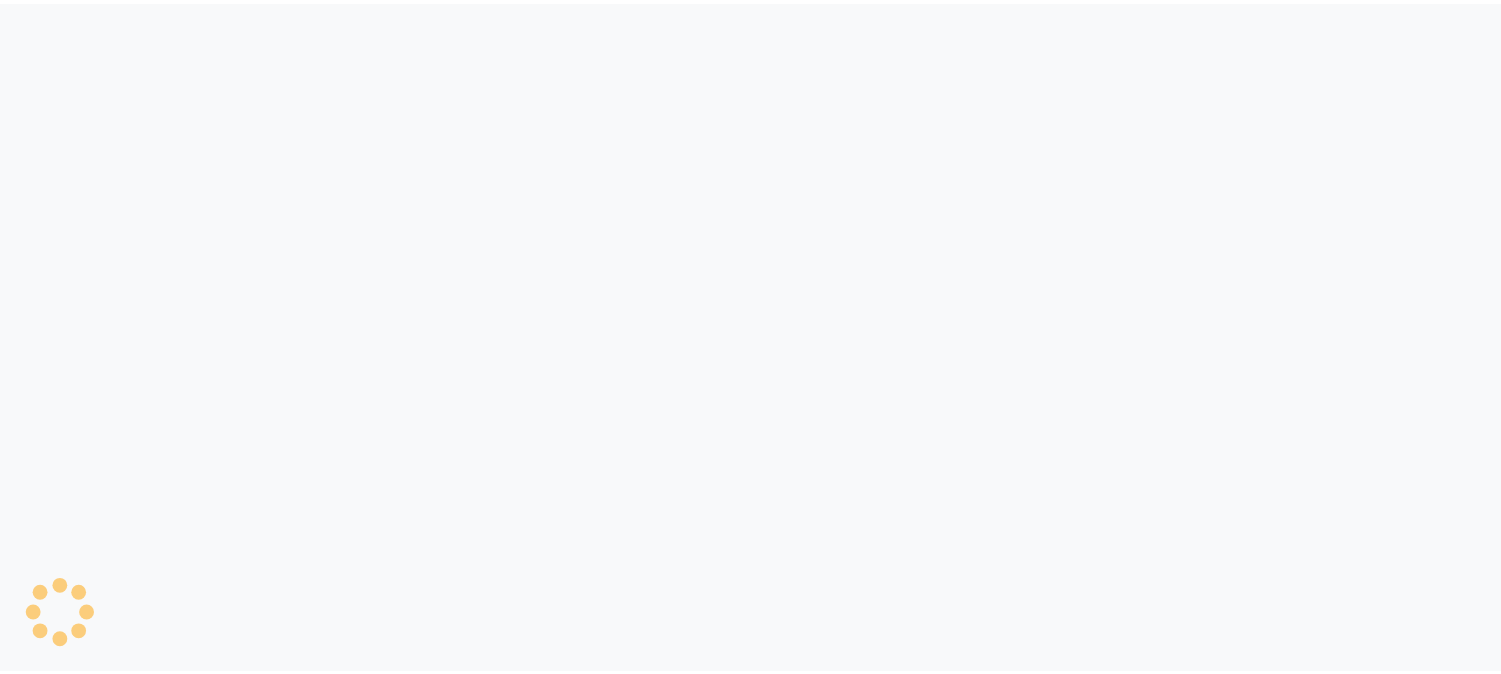 scroll, scrollTop: 0, scrollLeft: 0, axis: both 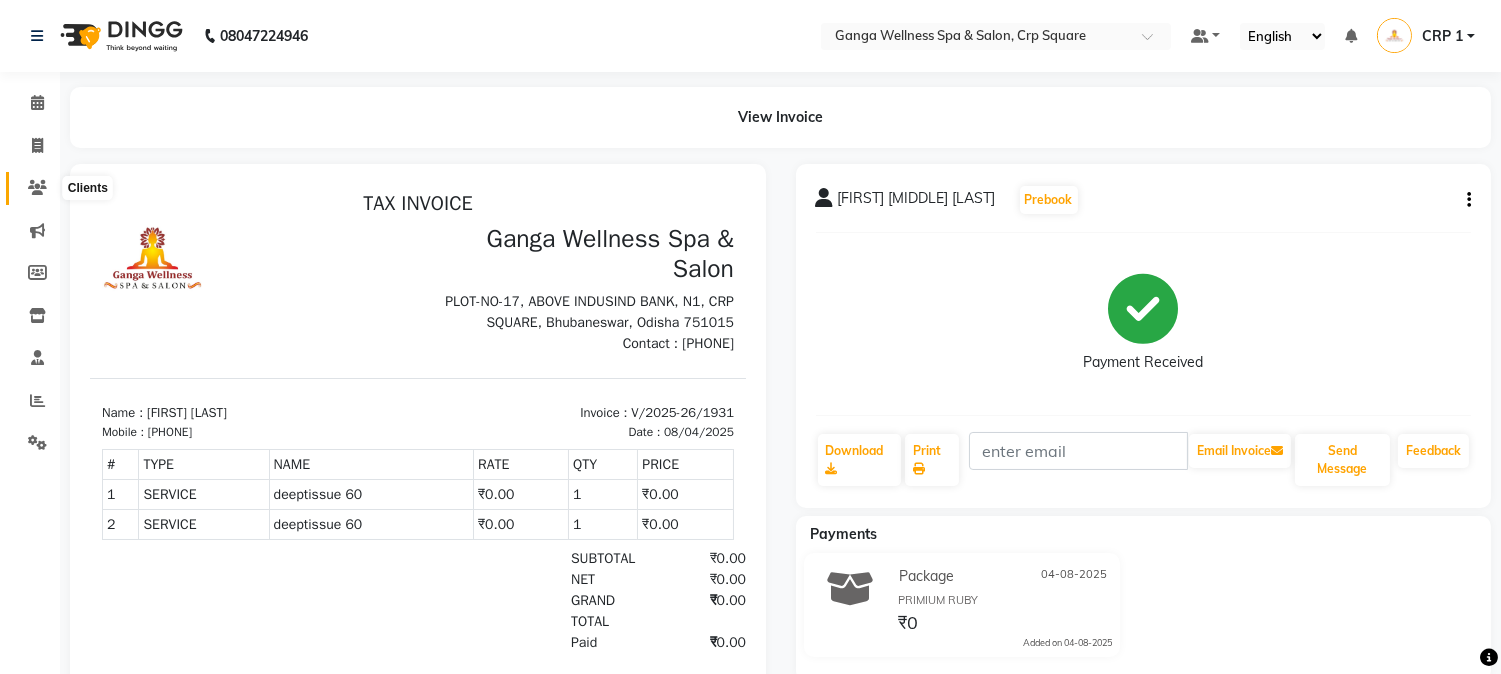 click 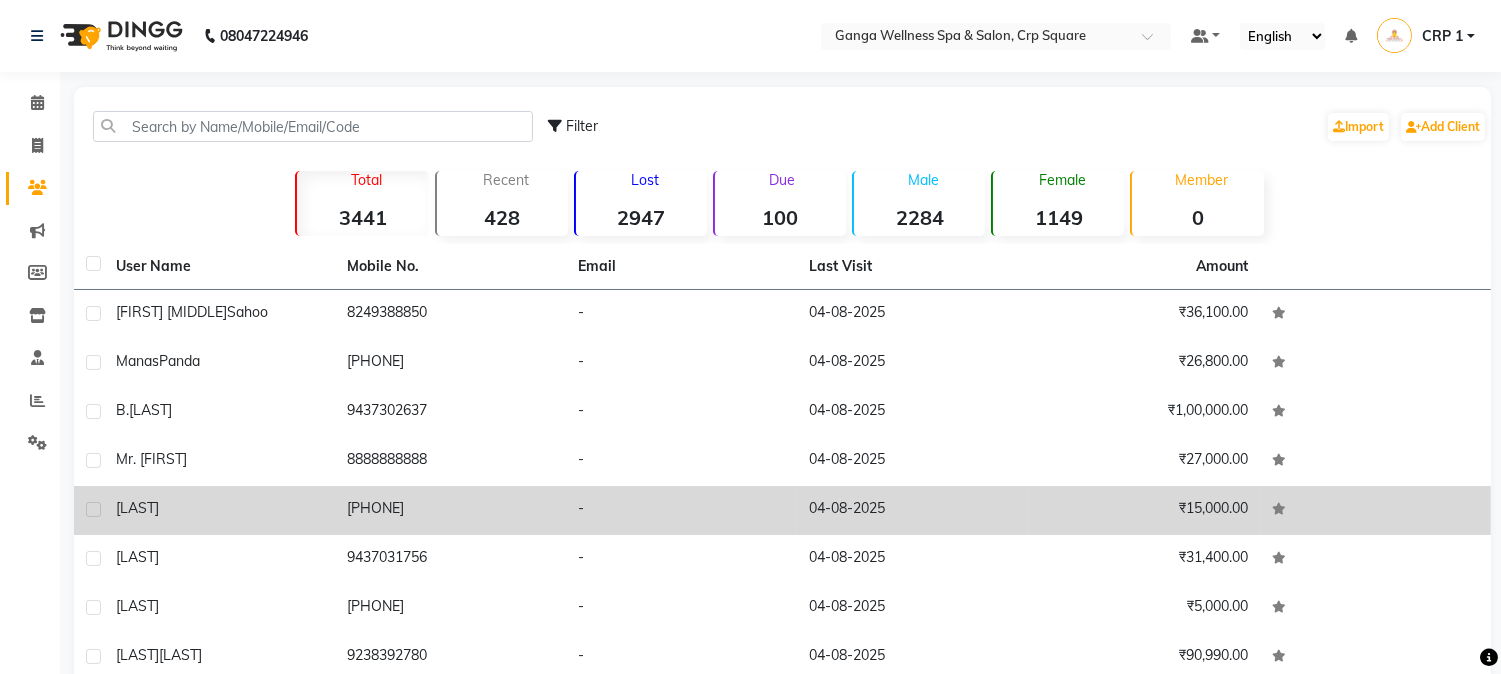 click on "[LAST]" 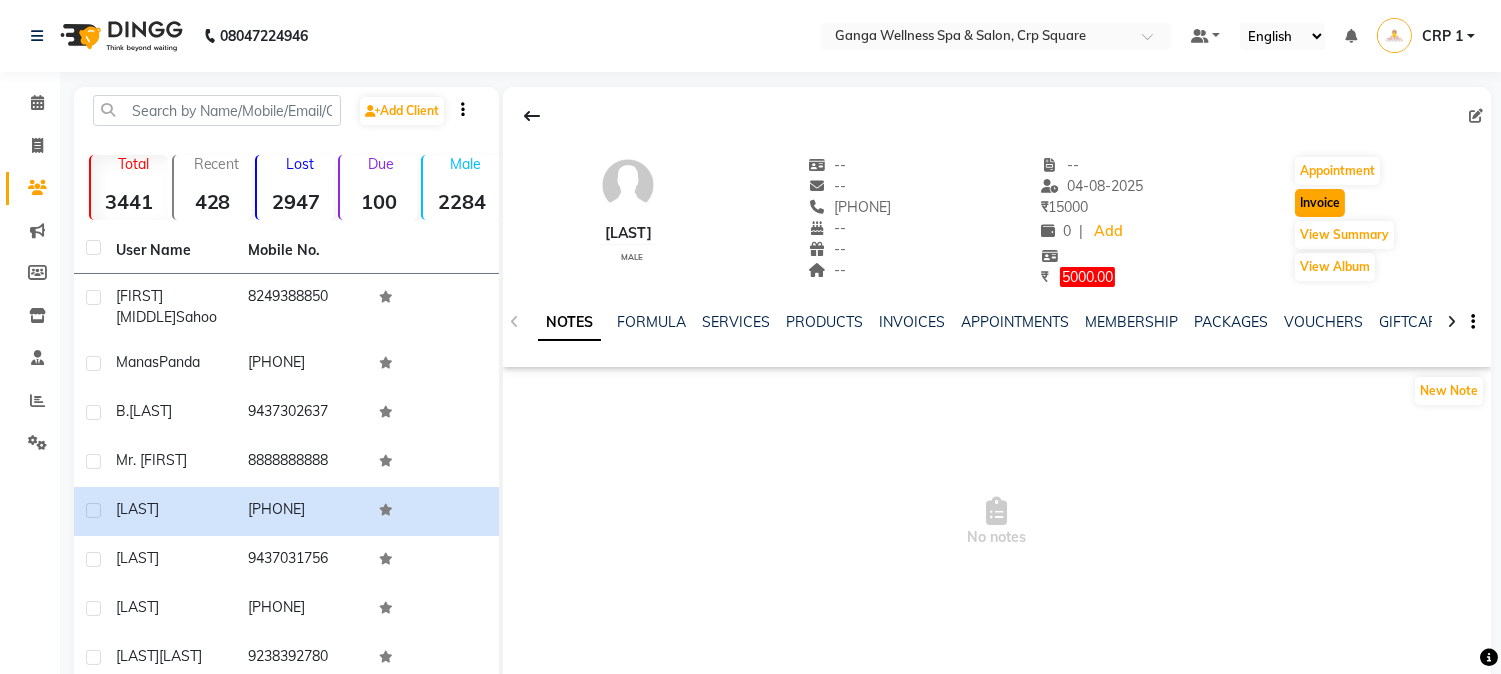 click on "Invoice" 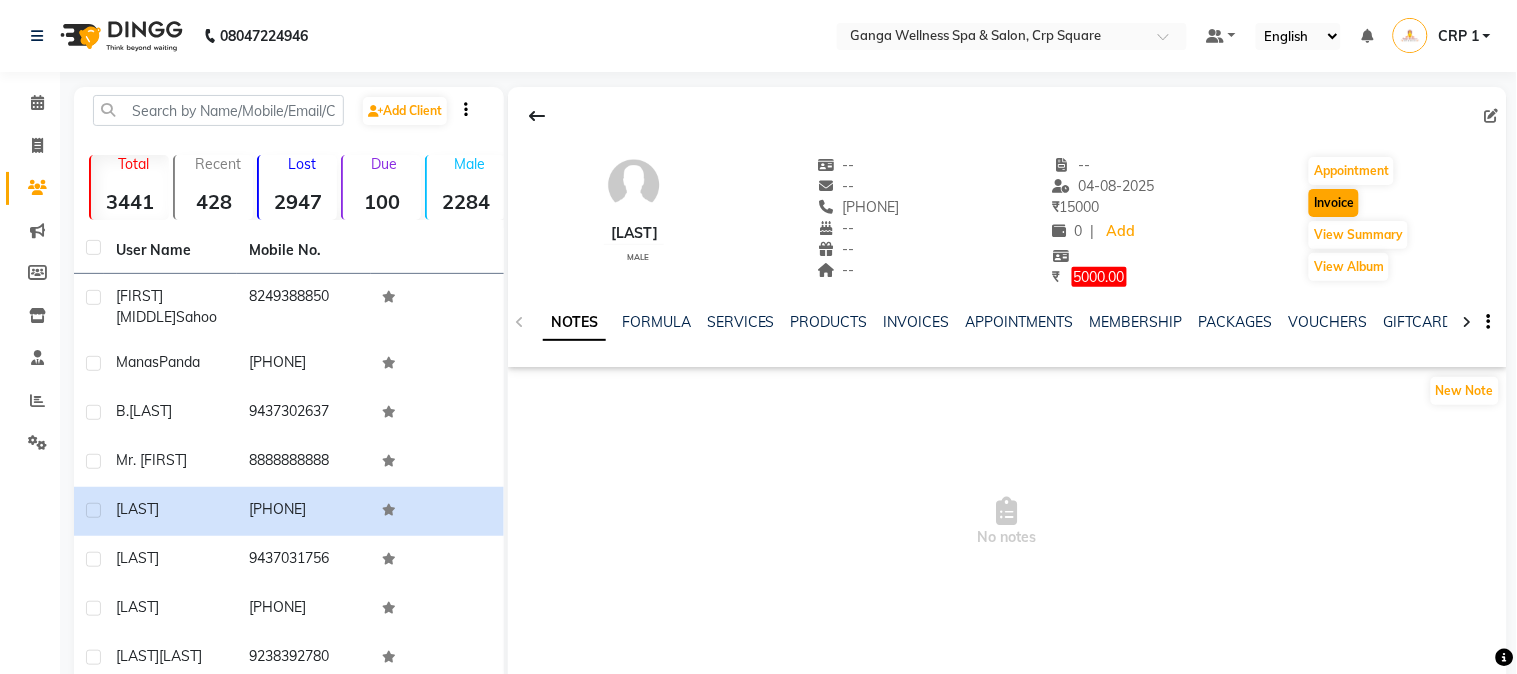 select on "715" 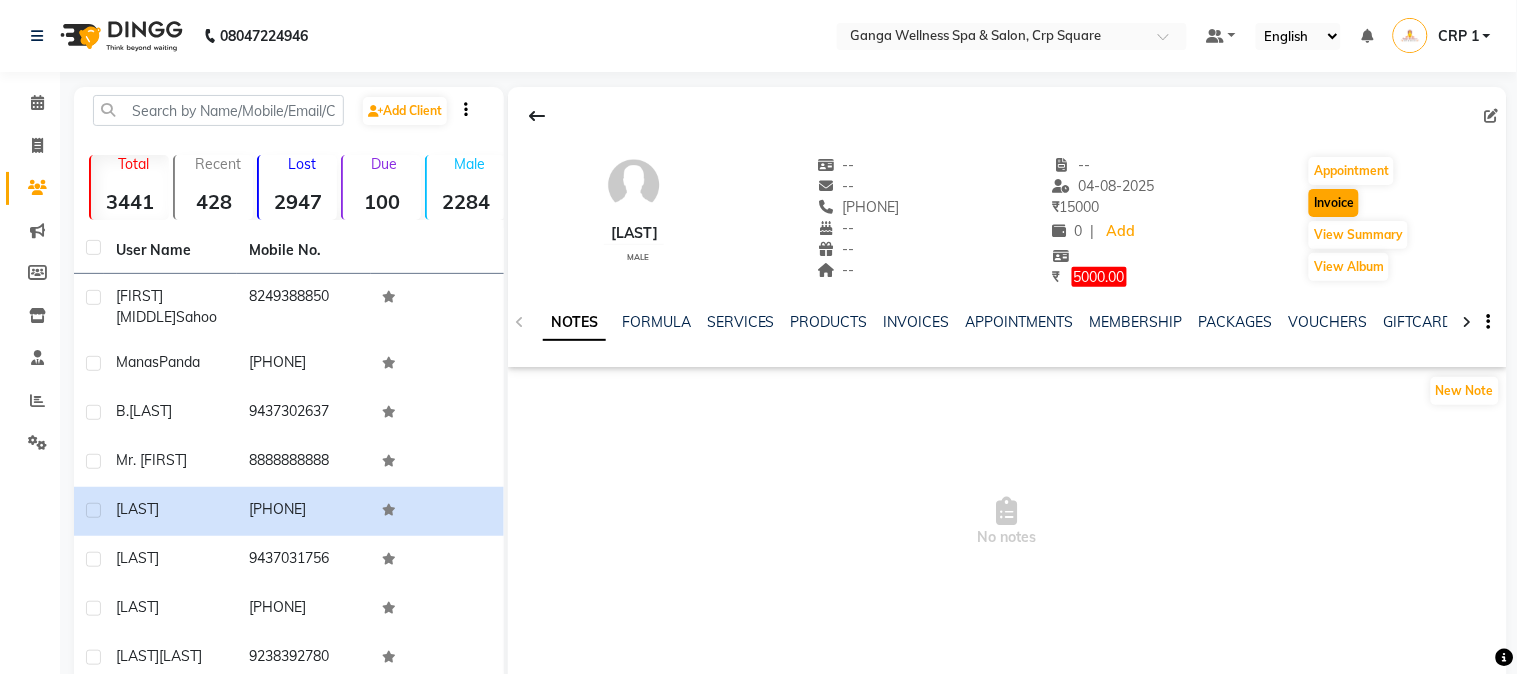 select on "service" 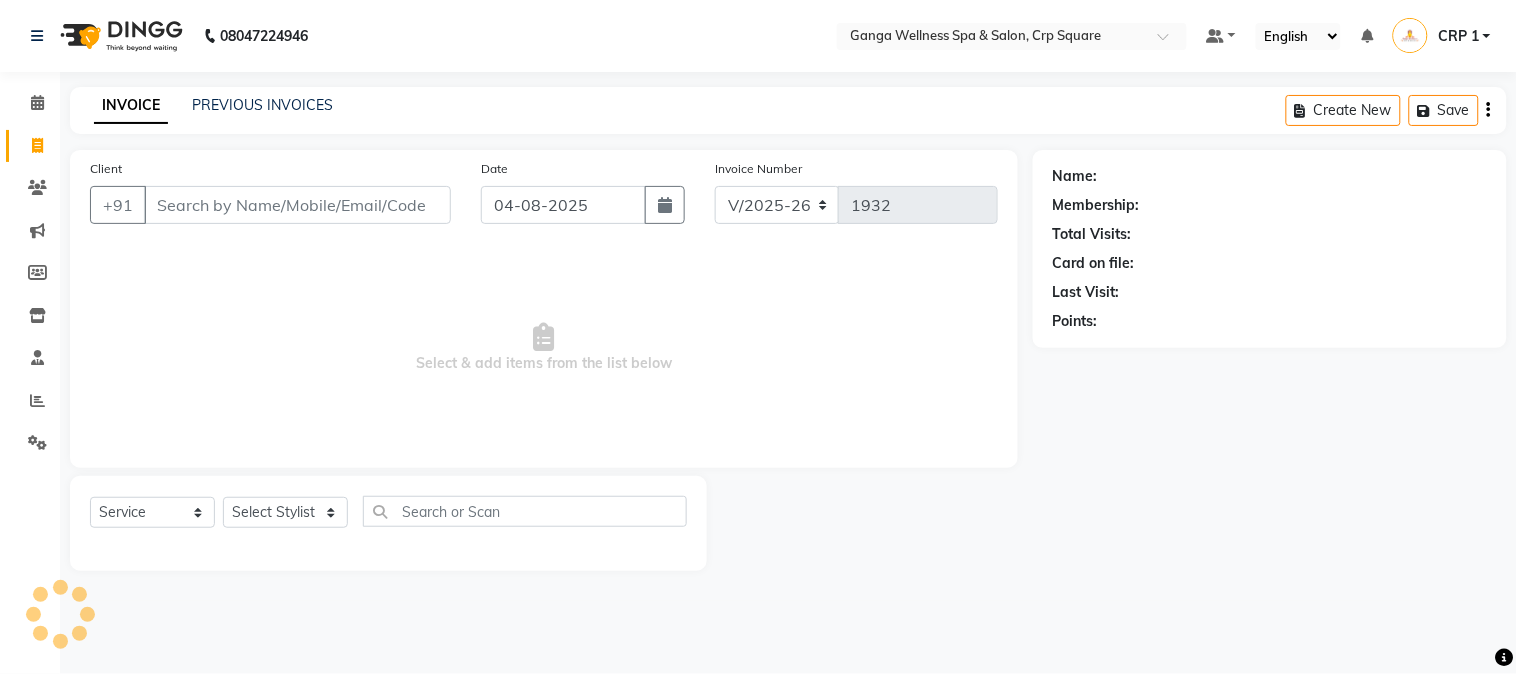 type on "[PHONE]" 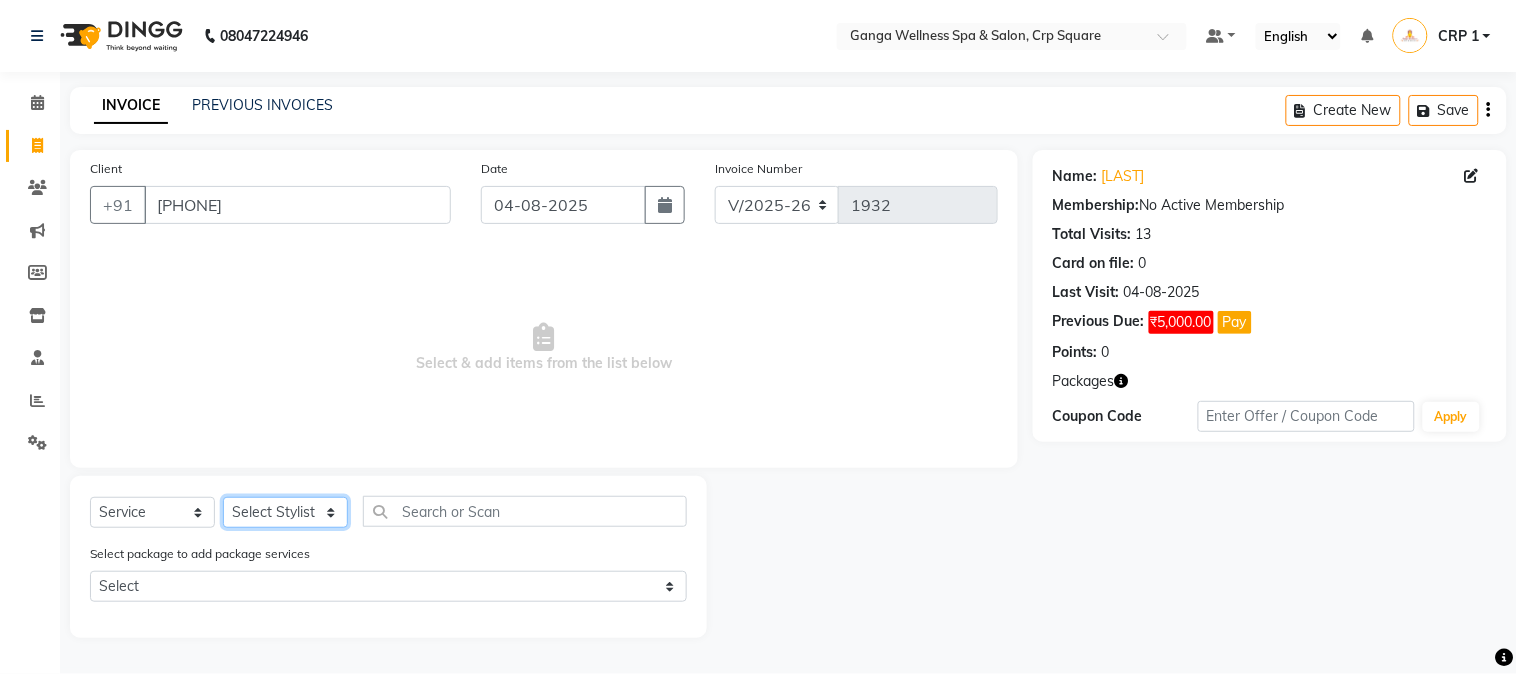 click on "Select Stylist Aarovi Abhin Alisha Ammi Ania Annei Api Ayen Bikash Bina CRP 1 CRP 2 Dipti Elina G1 G1 Salon General Manager  Helen Jasmine Jayashree JC Jenny kavi Krishna Manoj Mathu  Monika Moon Nancy Nirupama Pabitra Papu Puja Purnima Rajashree Raju Rashmi Rasmi  Remi Rinky Riya Rose Sanjiv Saraswati Saroj Sir  Shrabani Sofia Steffy Sukanya Surren Mahapatra Sushree Swopna Umpi Zuali" 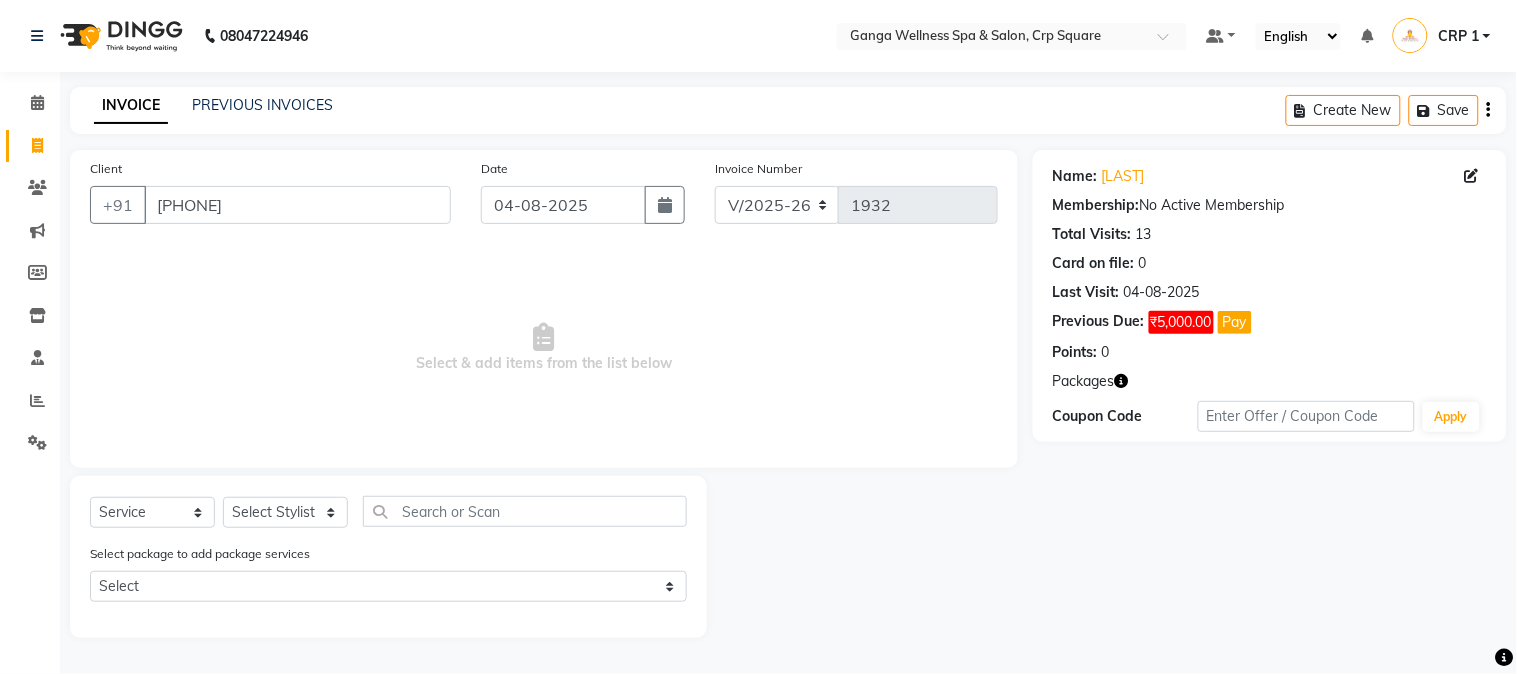 click on "INVOICE PREVIOUS INVOICES" 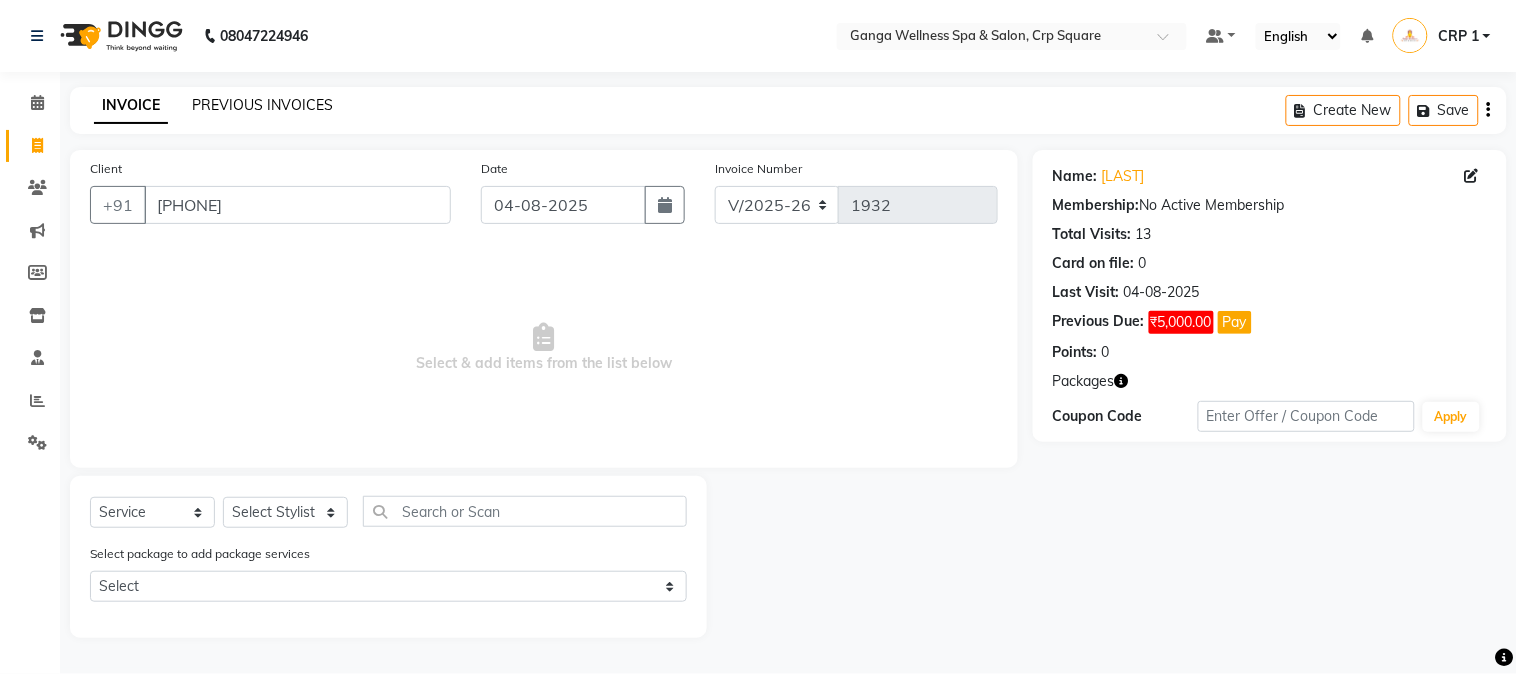 click on "PREVIOUS INVOICES" 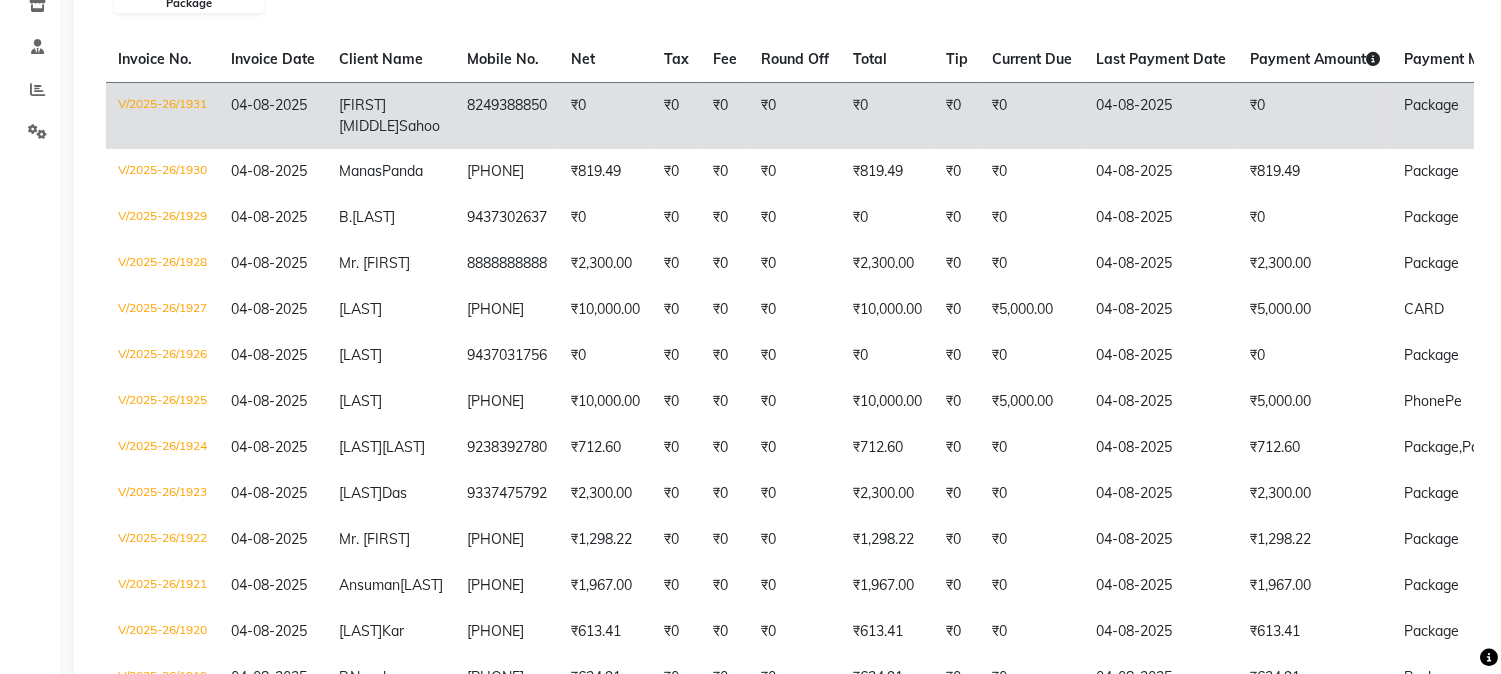 scroll, scrollTop: 333, scrollLeft: 0, axis: vertical 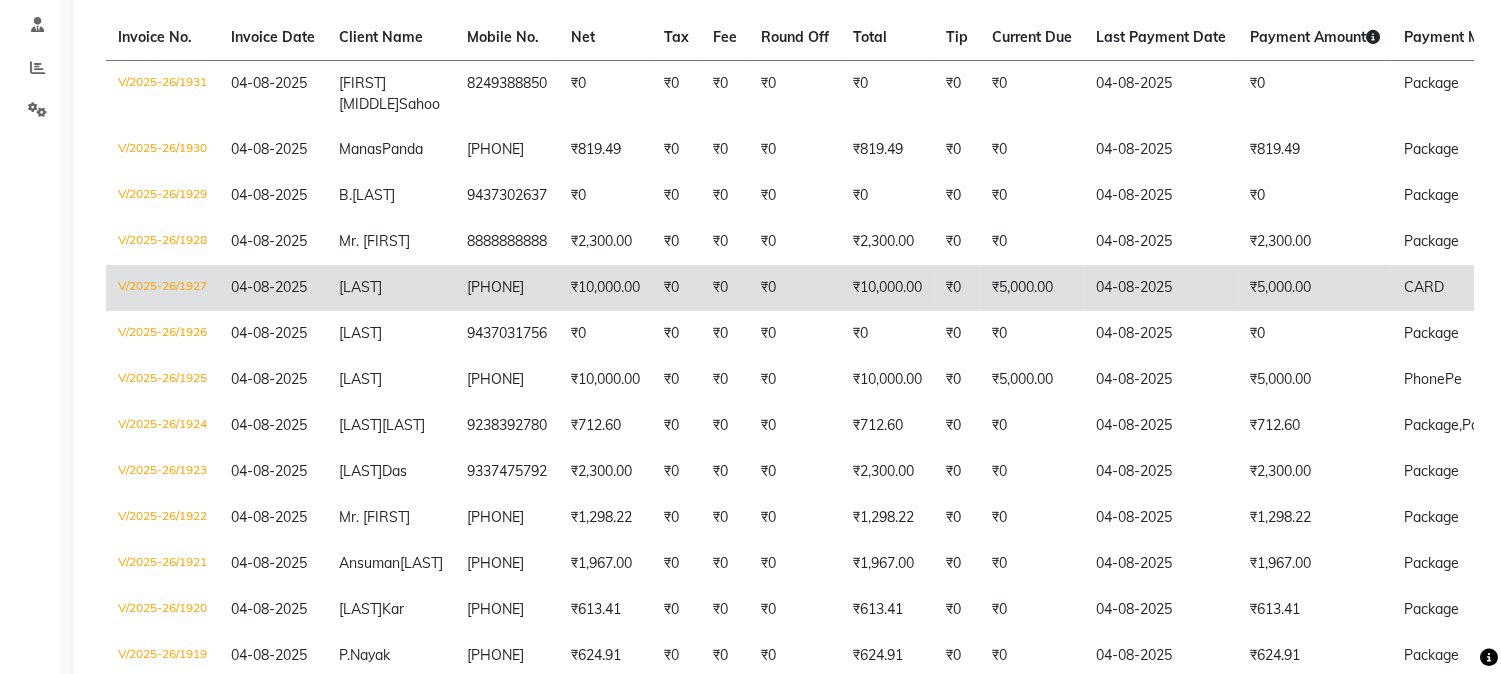 click on "04-08-2025" 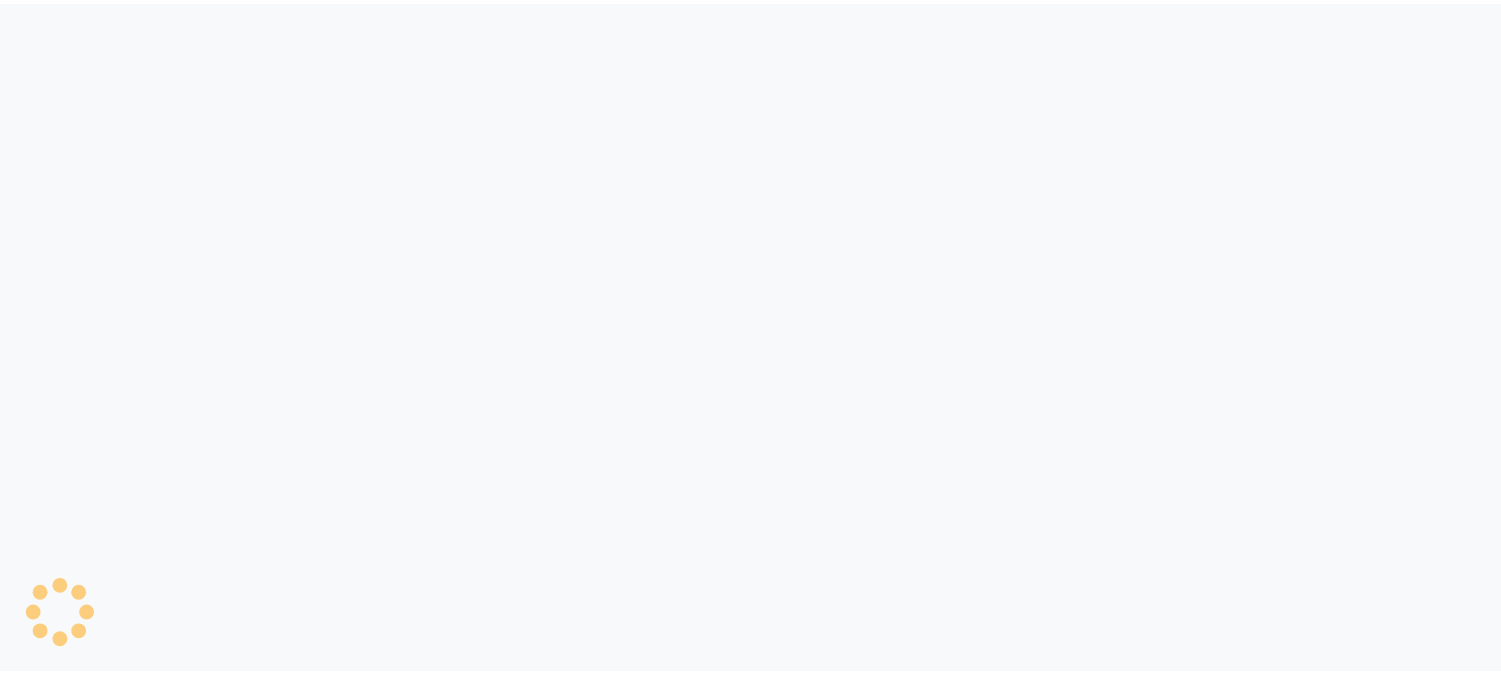 scroll, scrollTop: 0, scrollLeft: 0, axis: both 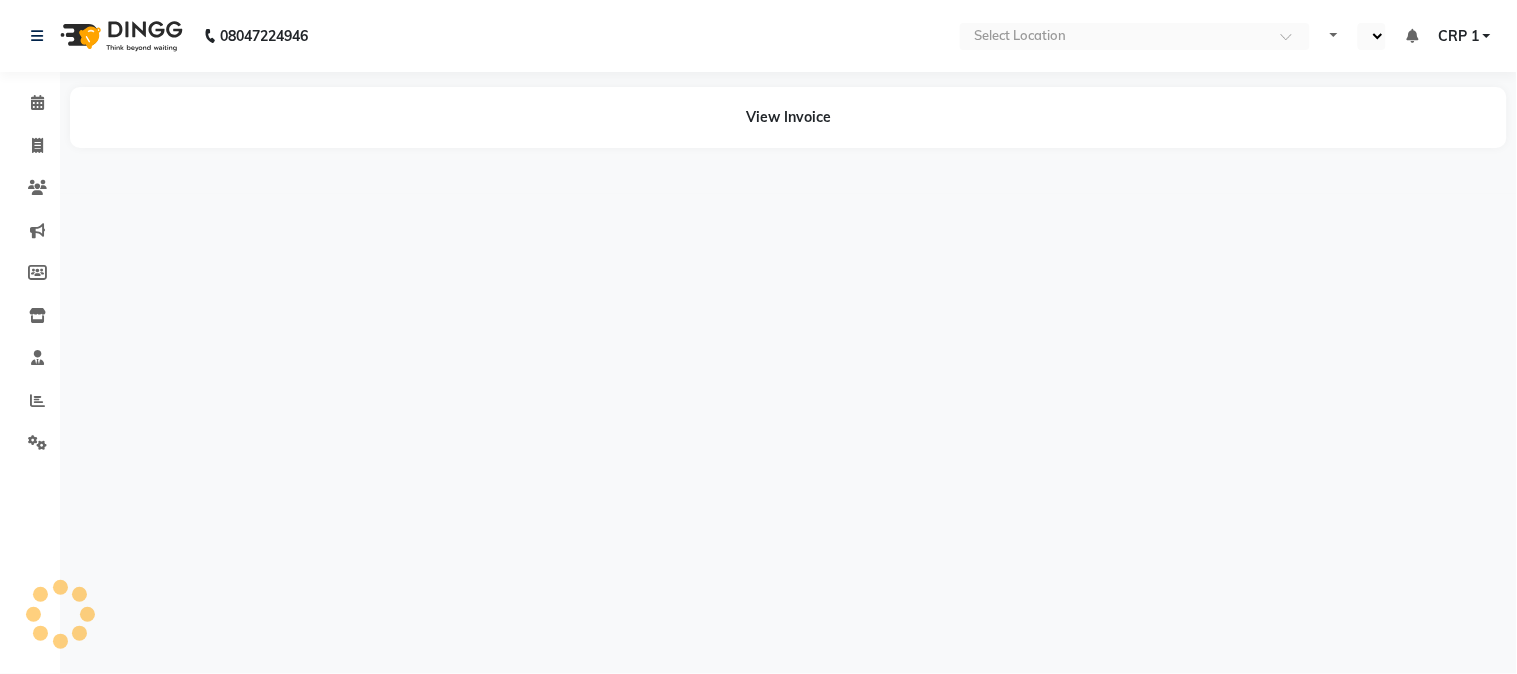 select on "en" 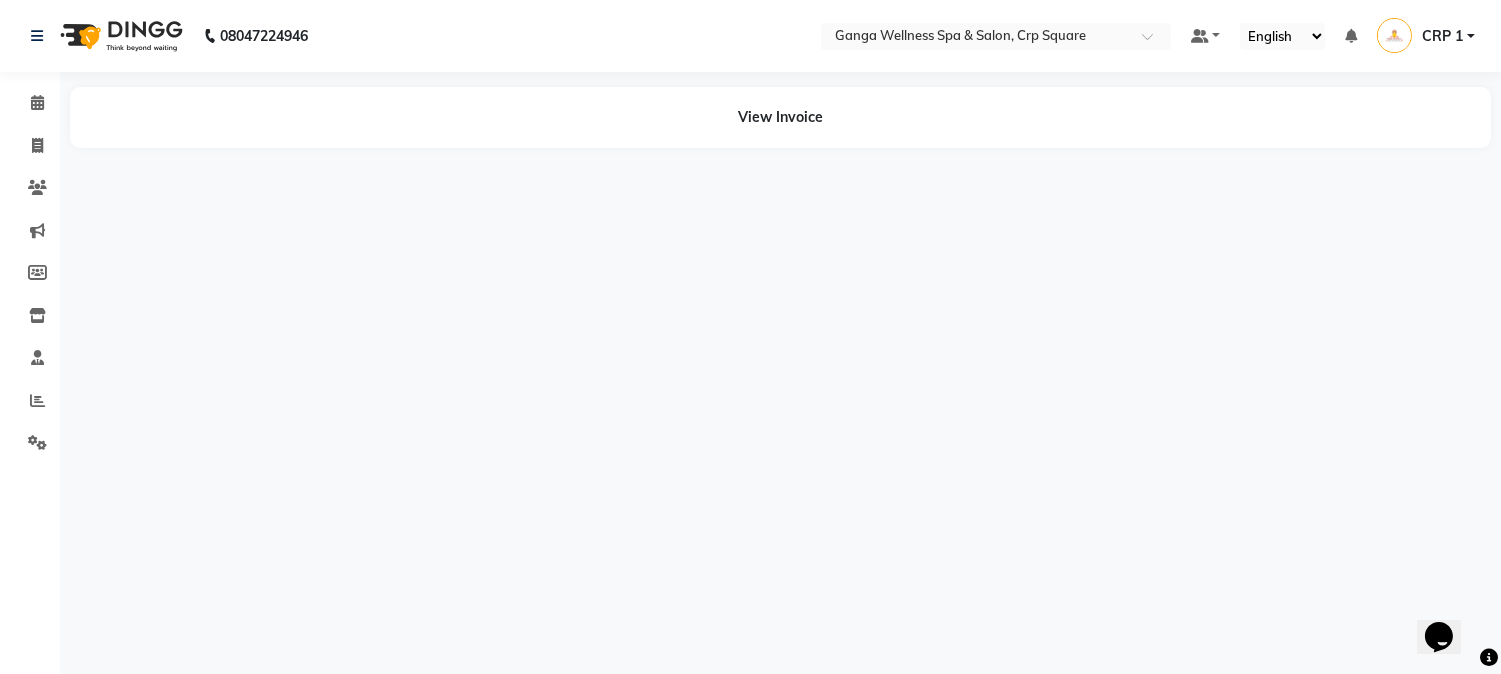 scroll, scrollTop: 0, scrollLeft: 0, axis: both 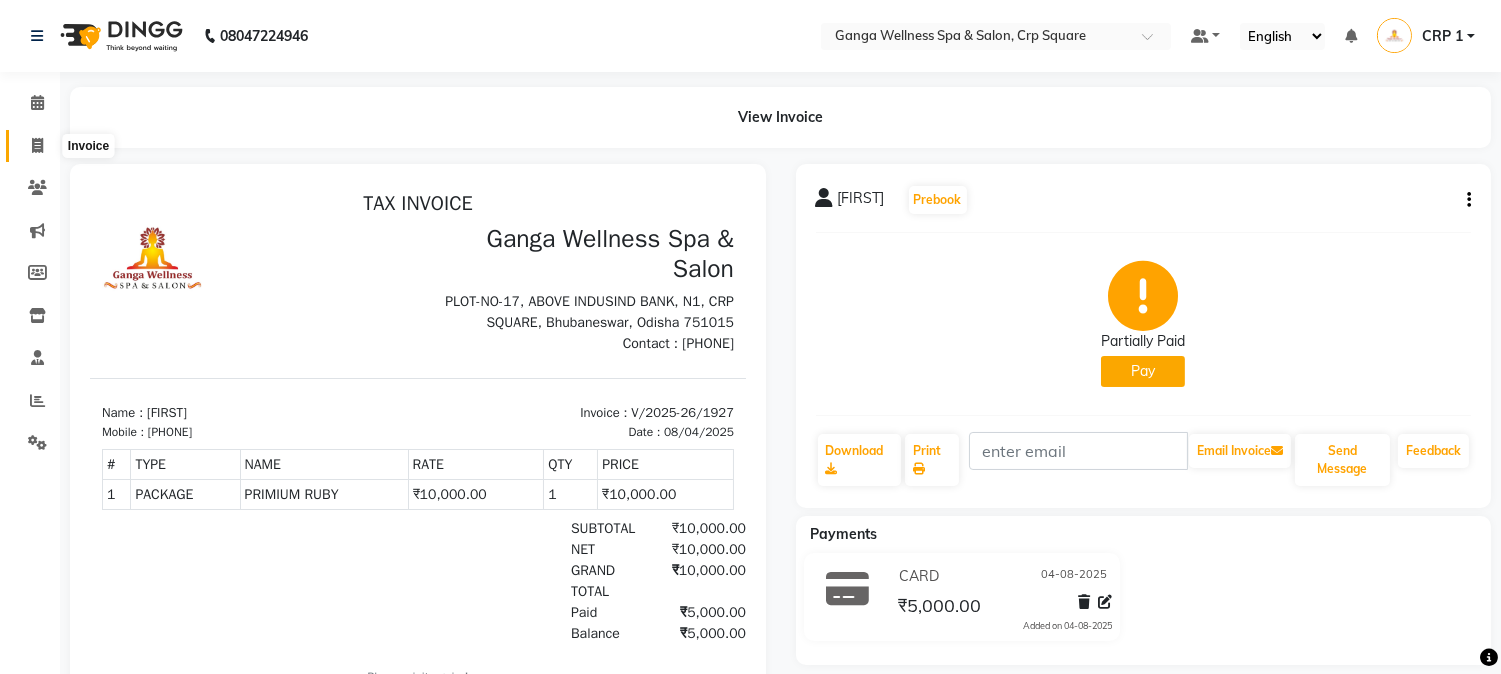 click 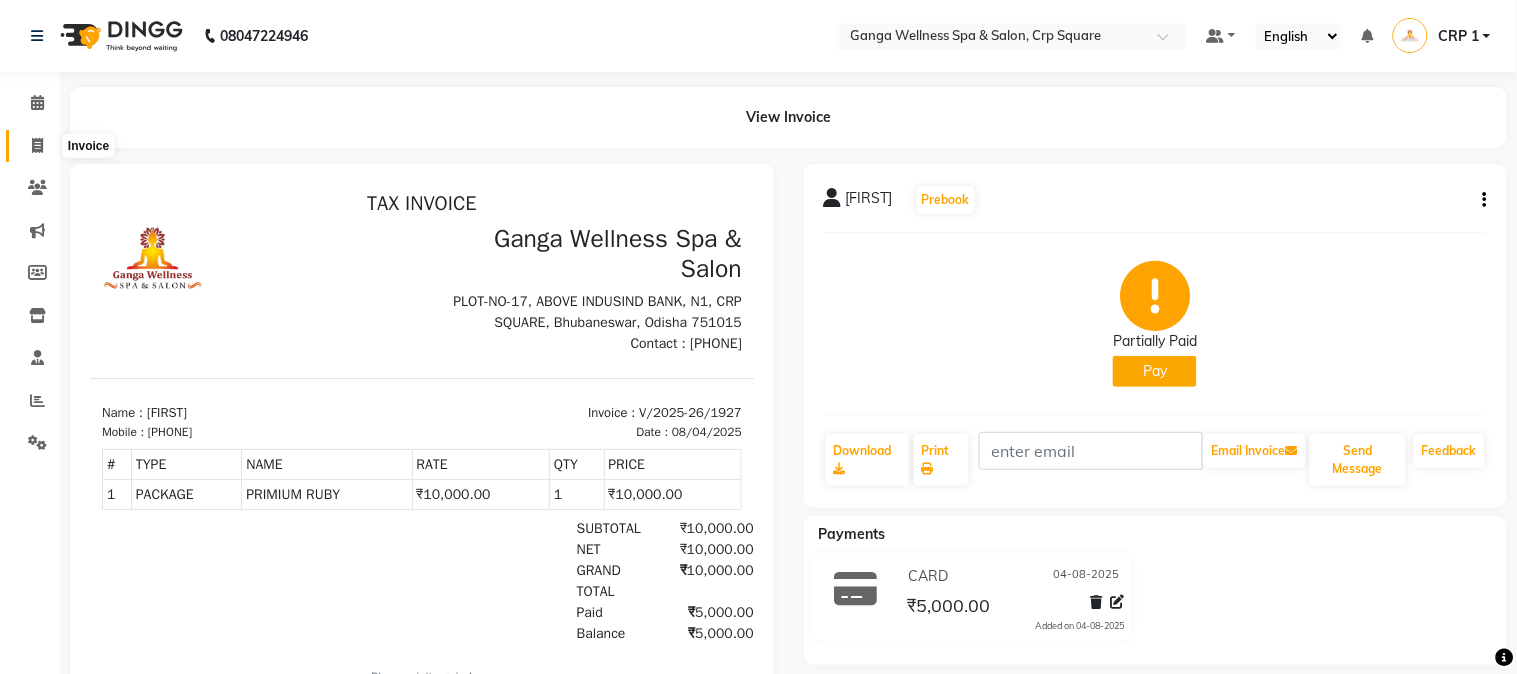 select on "service" 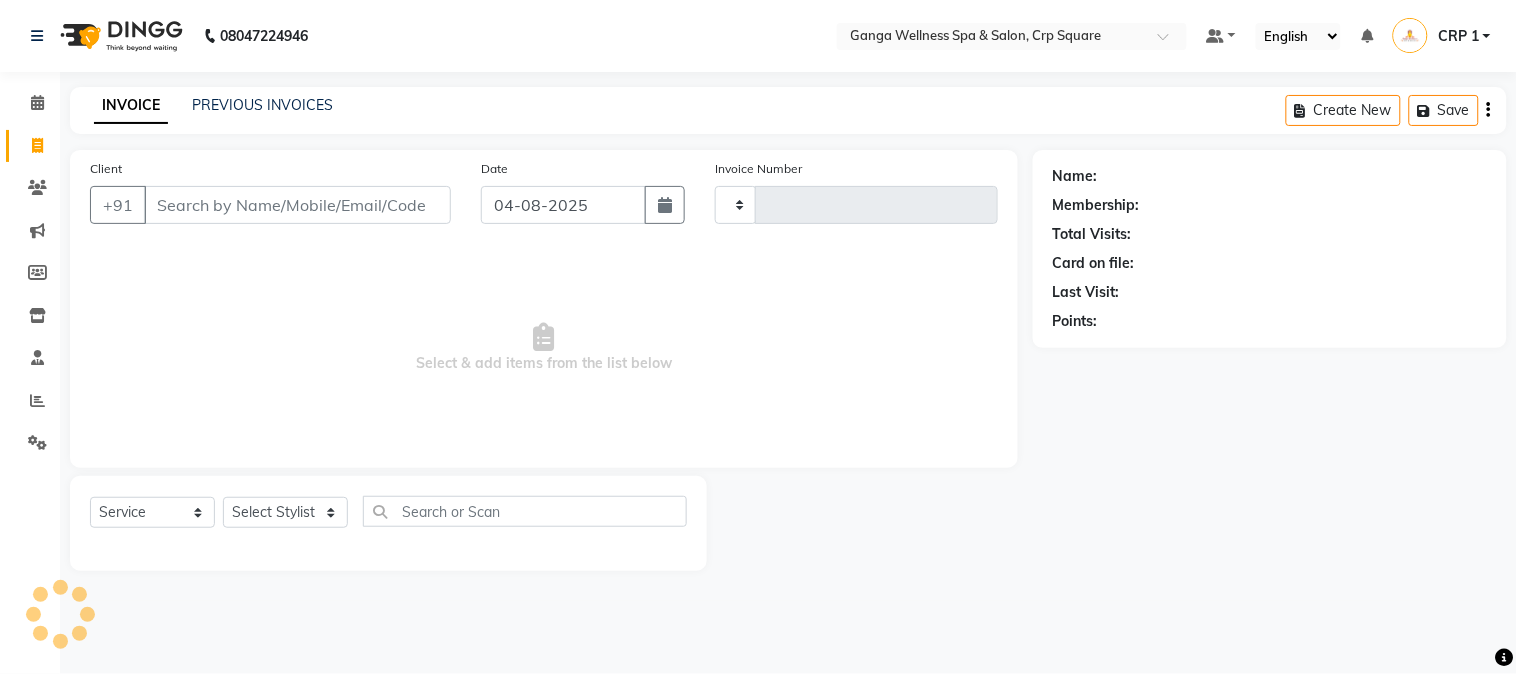 type on "1932" 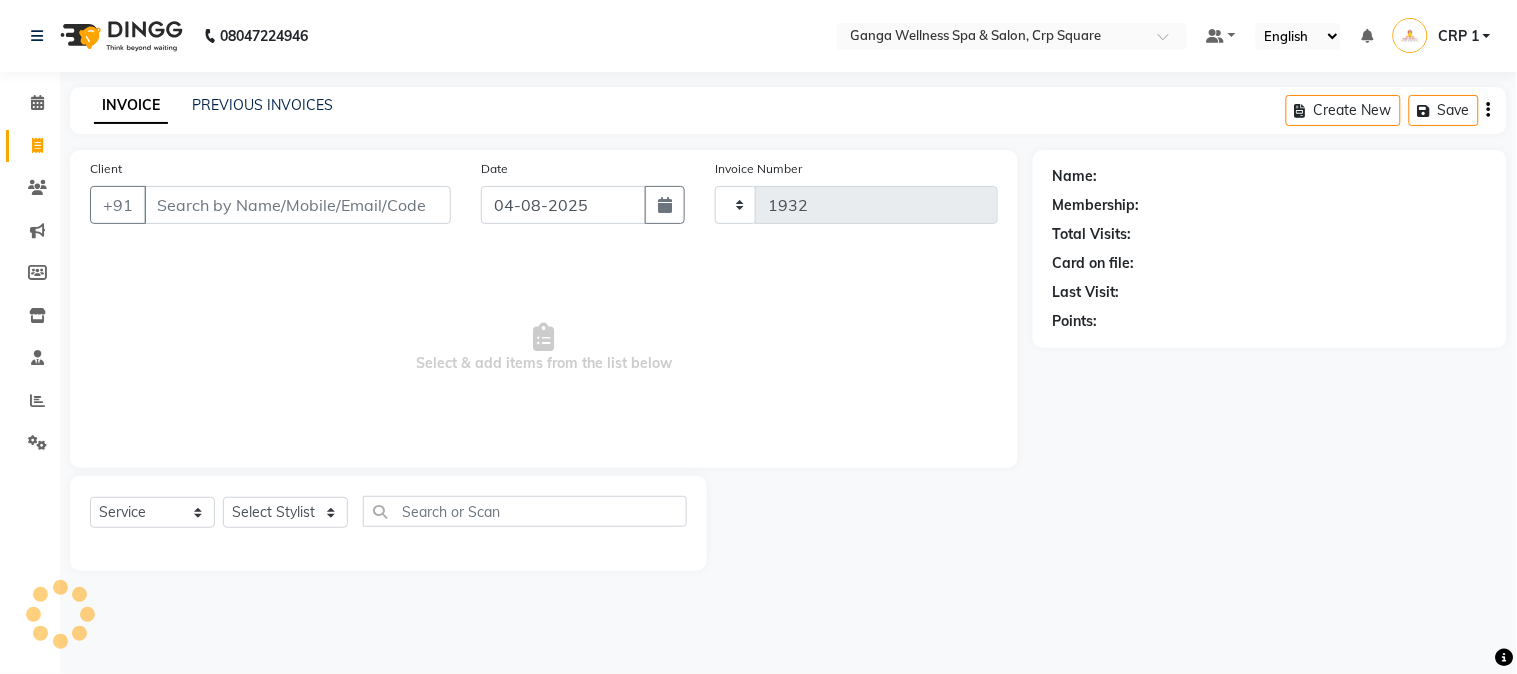 select on "715" 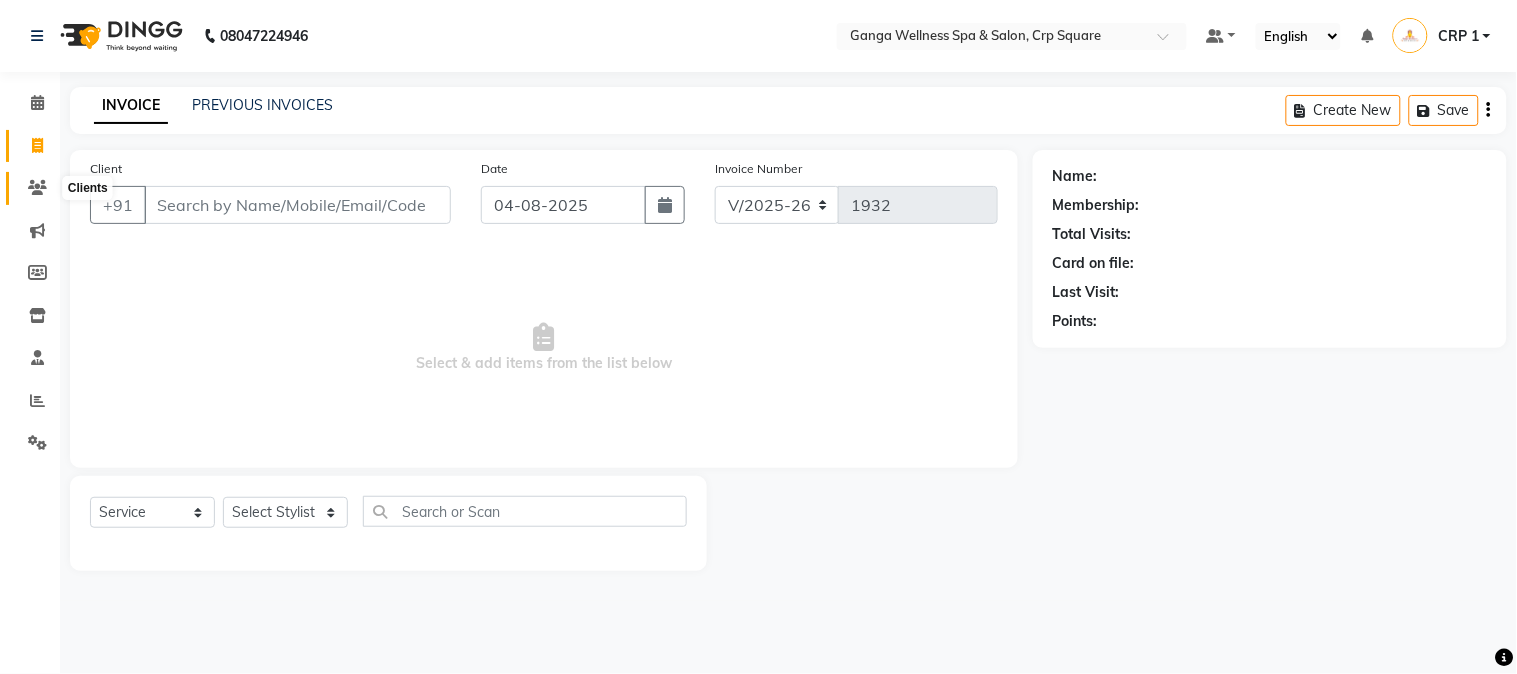 click 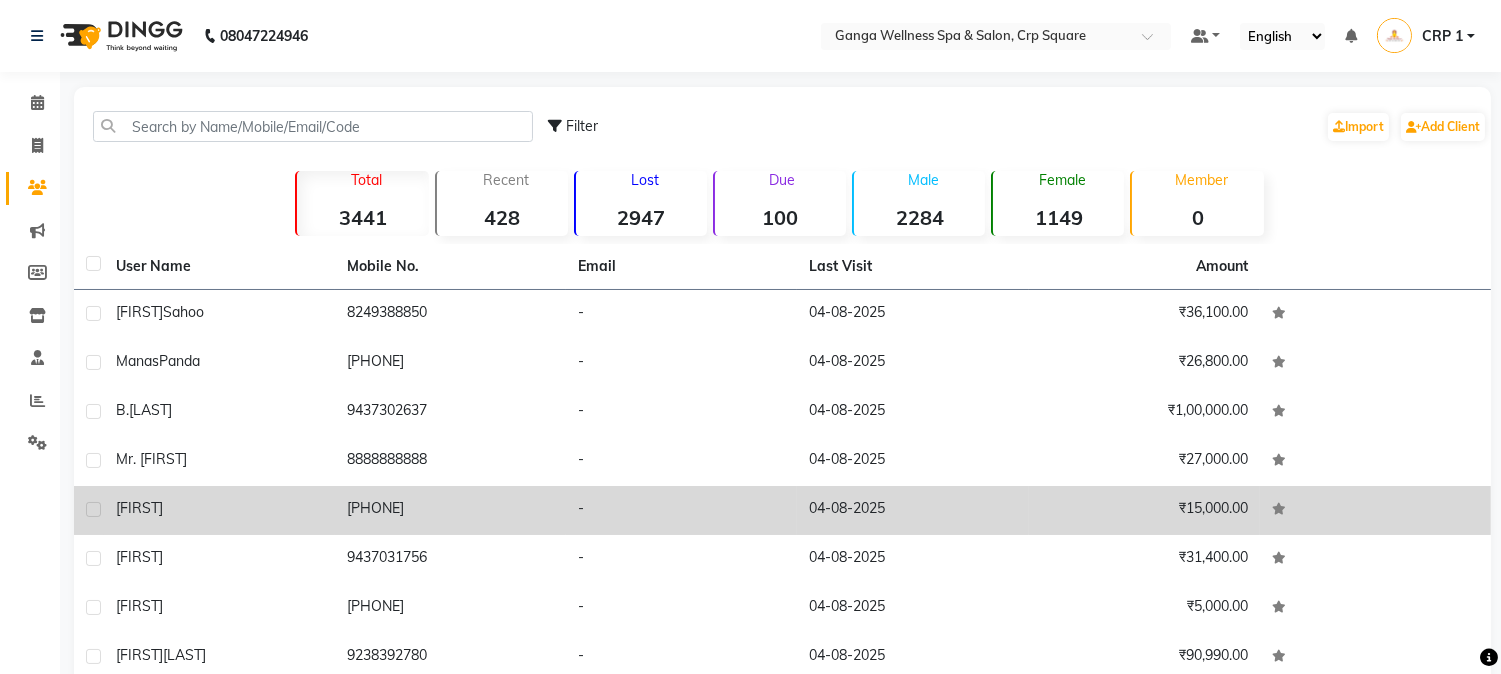 click on "[FIRST]" 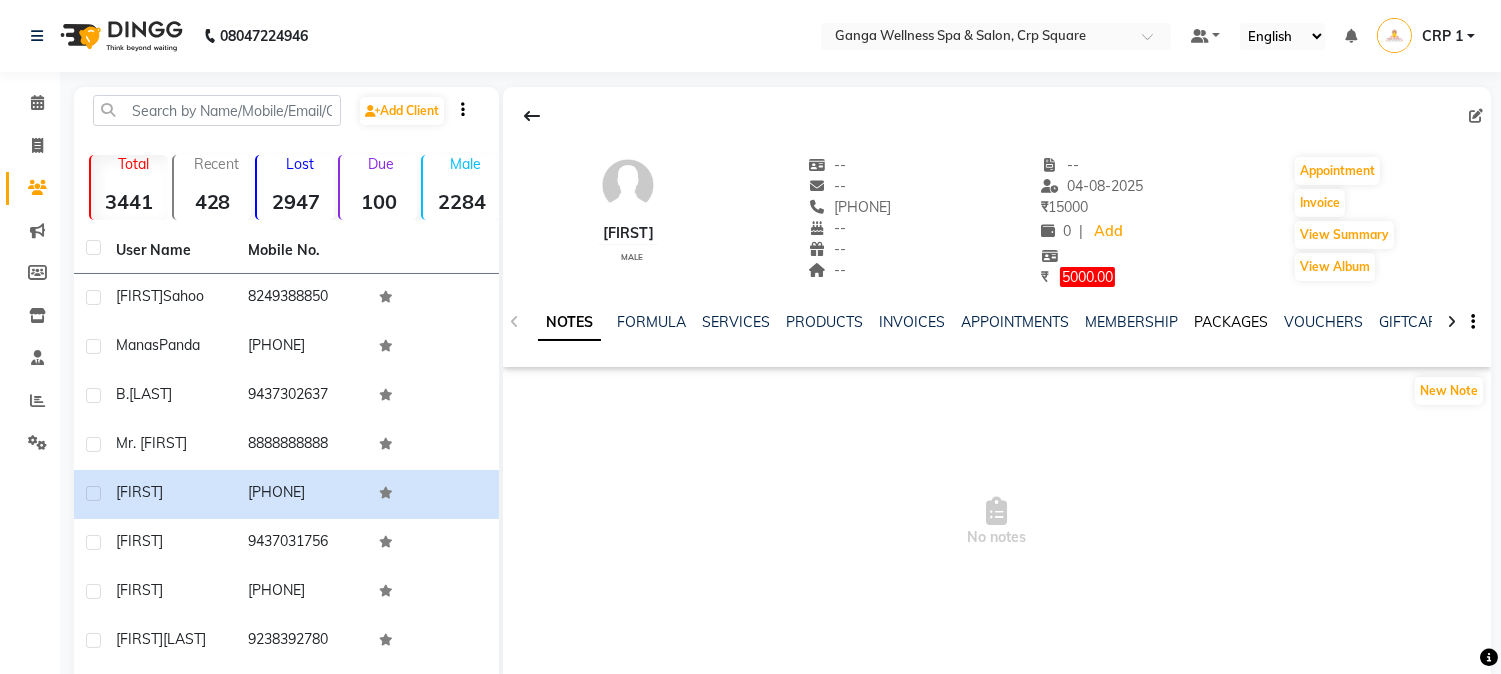 click on "PACKAGES" 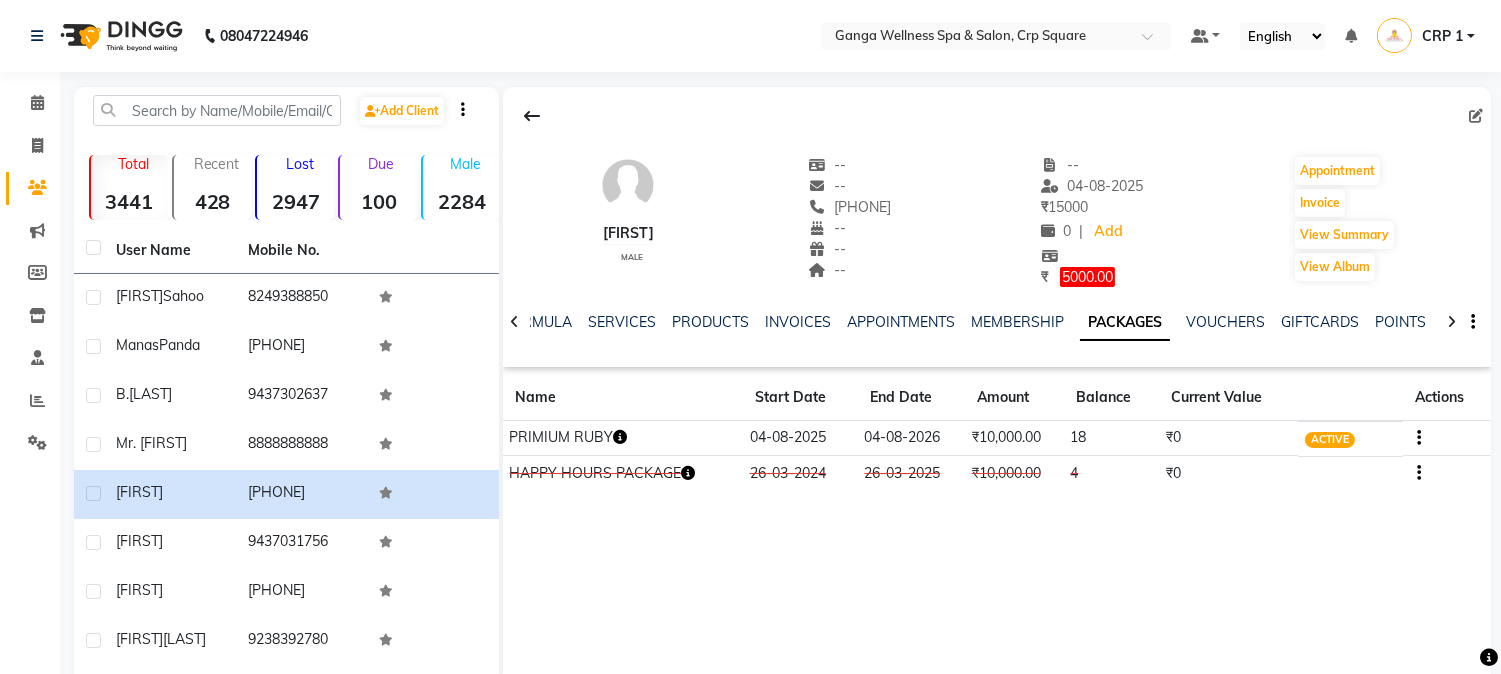 click 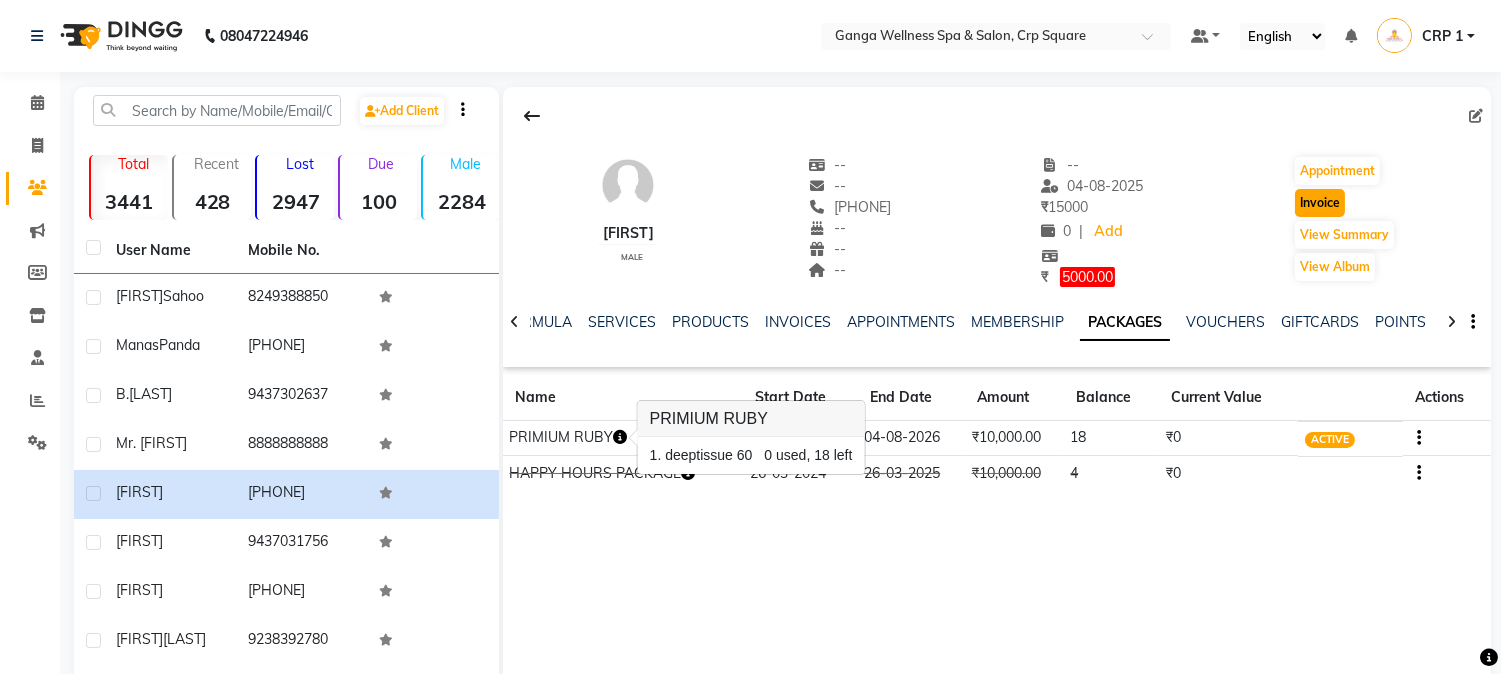 click on "Invoice" 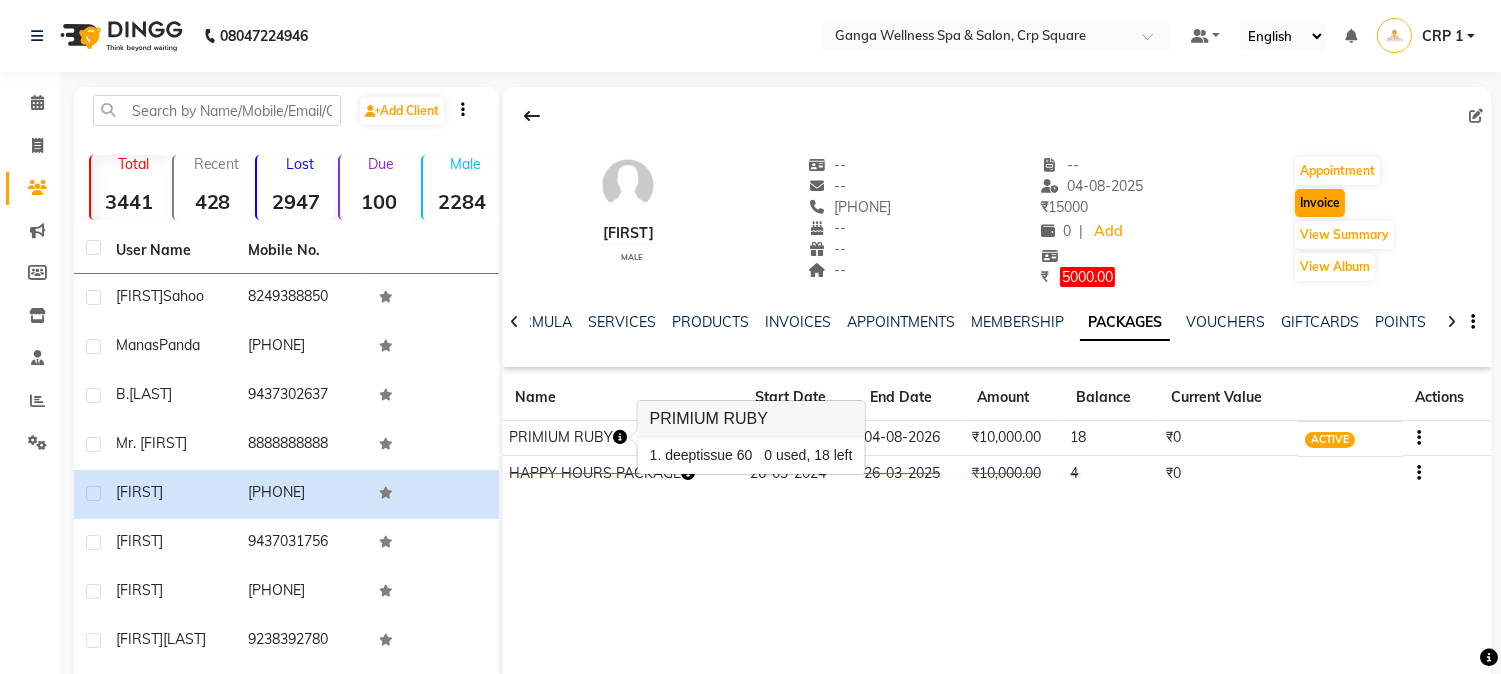 select on "service" 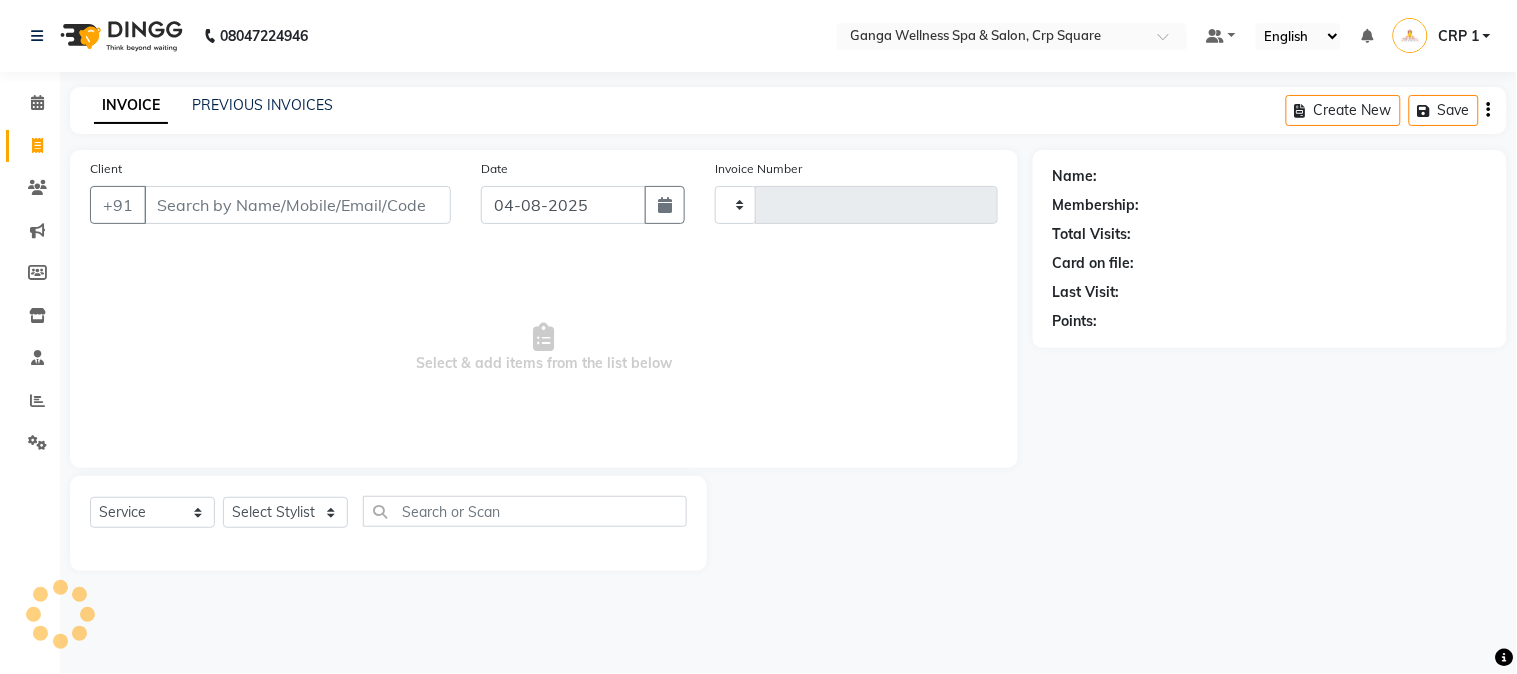 type on "1932" 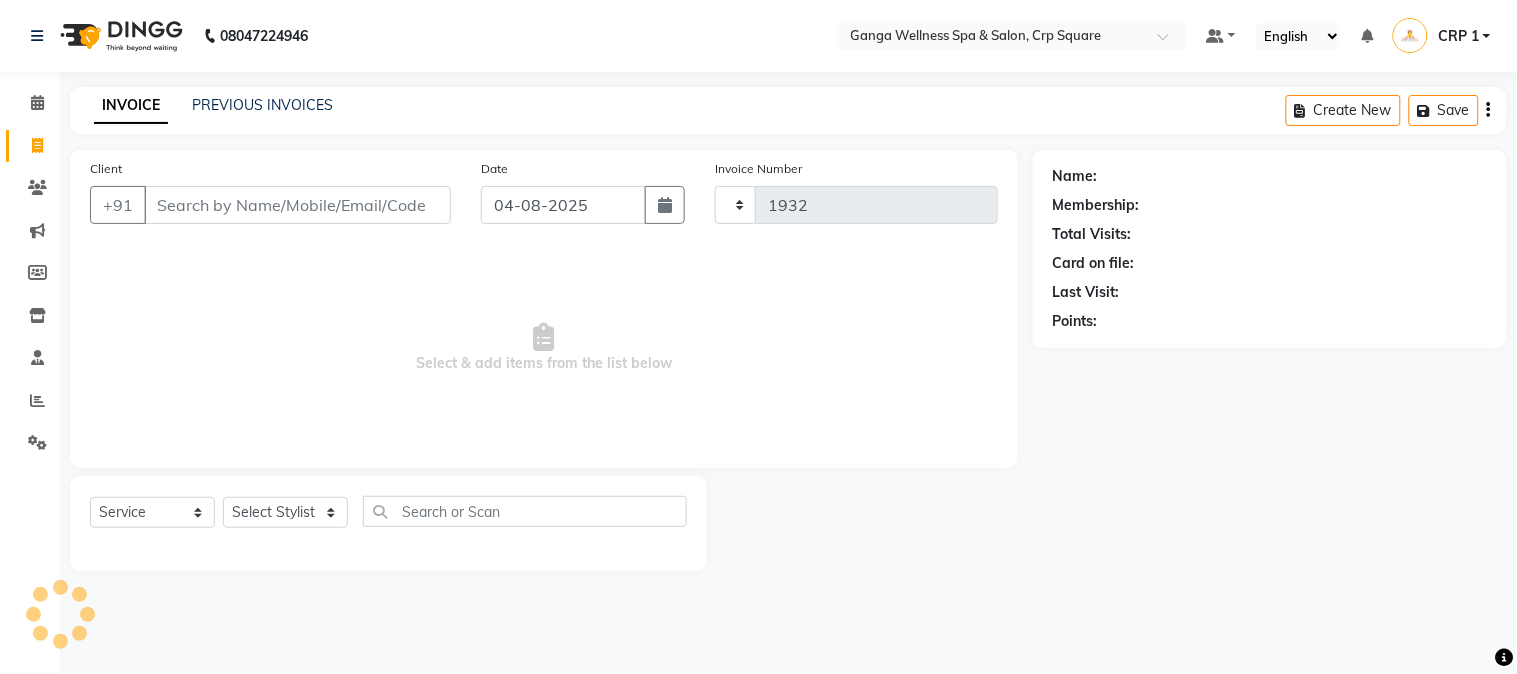 select on "715" 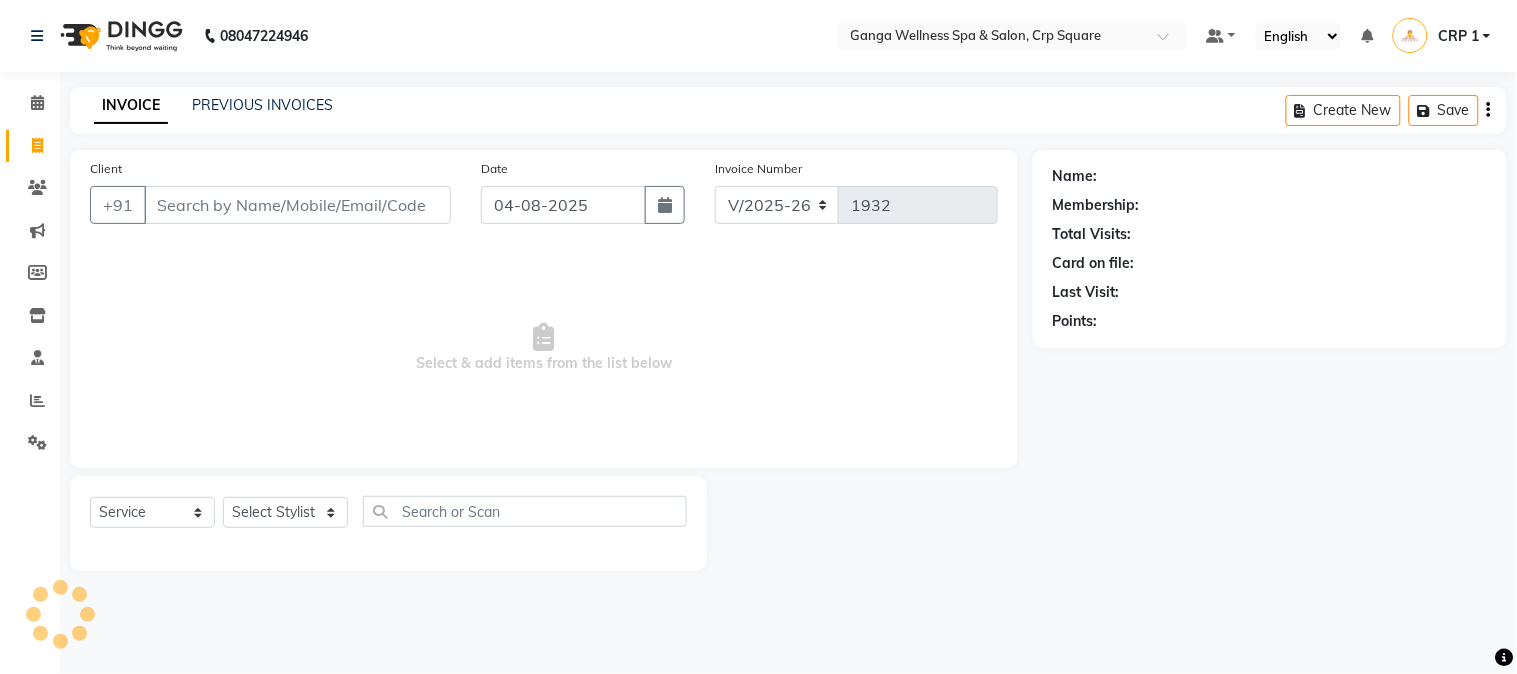 type on "[PHONE]" 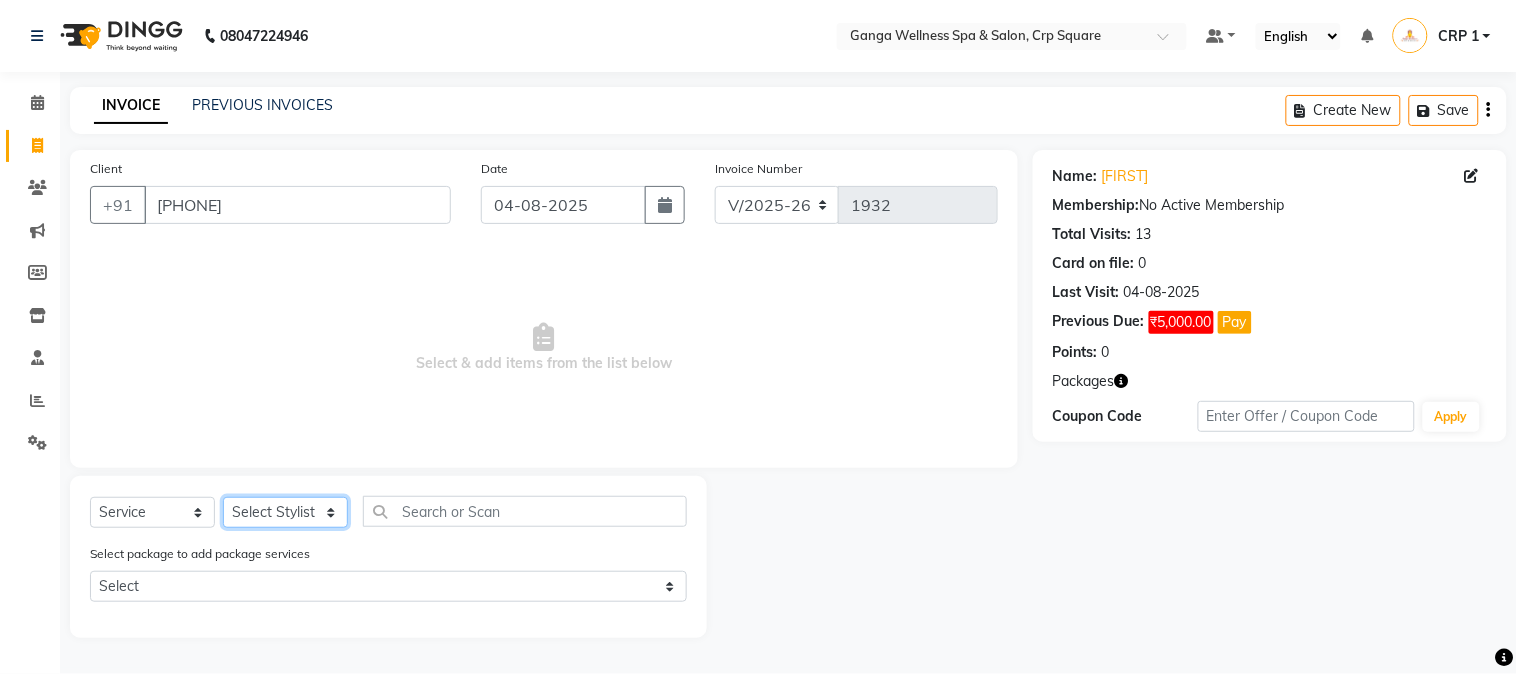 click on "Select Stylist Aarovi Abhin Alisha Ammi Ania Annei Api Ayen Bikash Bina CRP 1 CRP 2 Dipti Elina G1 G1 Salon General Manager  Helen Jasmine Jayashree JC Jenny kavi Krishna Manoj Mathu  Monika Moon Nancy Nirupama Pabitra Papu Puja Purnima Rajashree Raju Rashmi Rasmi  Remi Rinky Riya Rose Sanjiv Saraswati Saroj Sir  Shrabani Sofia Steffy Sukanya Surren Mahapatra Sushree Swopna Umpi Zuali" 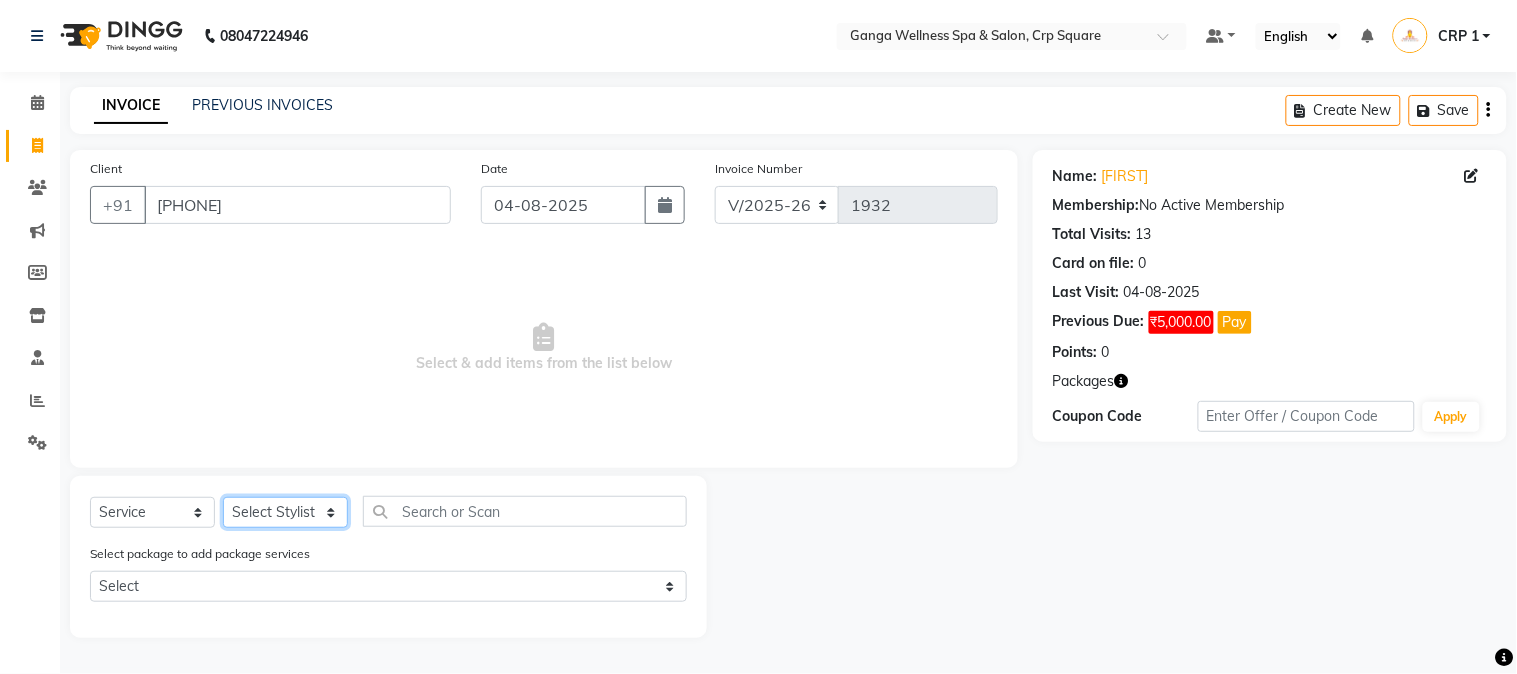 select on "45438" 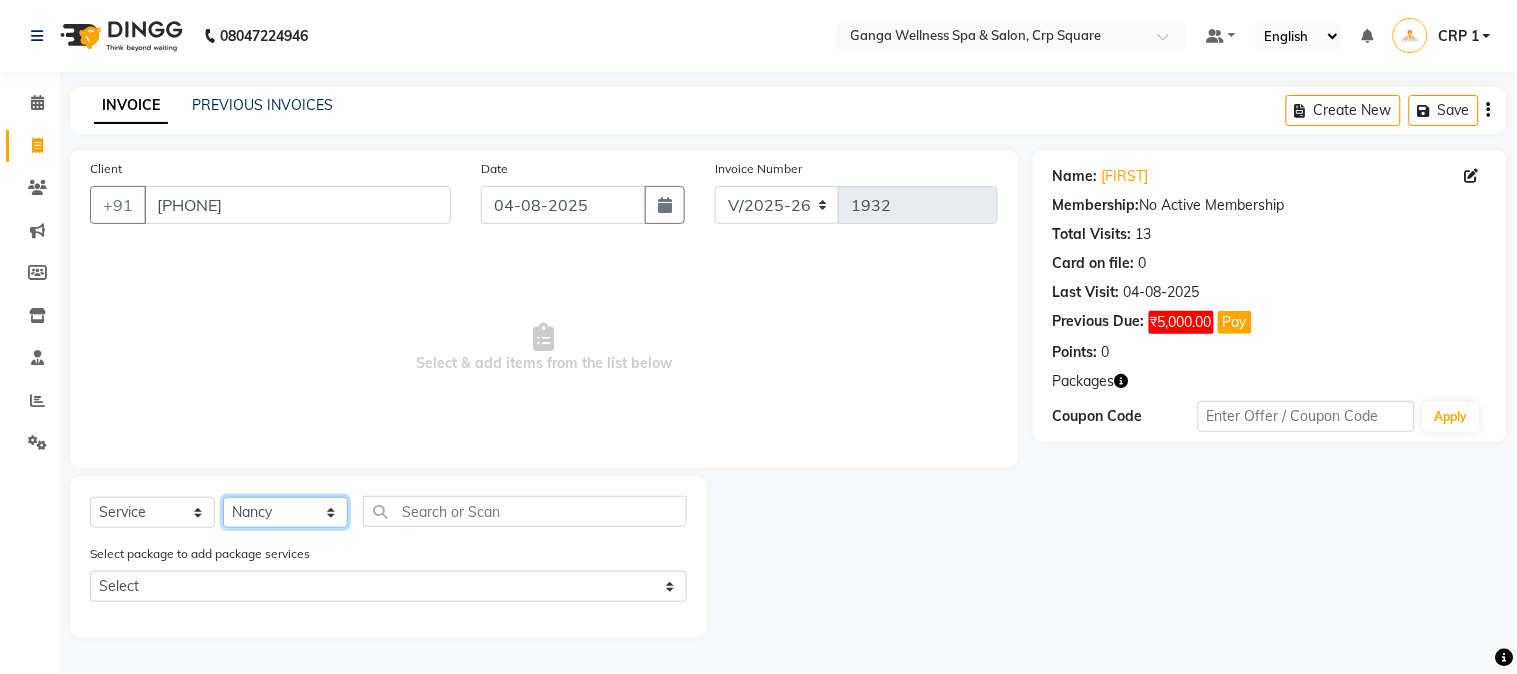 click on "Select Stylist Aarovi Abhin Alisha Ammi Ania Annei Api Ayen Bikash Bina CRP 1 CRP 2 Dipti Elina G1 G1 Salon General Manager  Helen Jasmine Jayashree JC Jenny kavi Krishna Manoj Mathu  Monika Moon Nancy Nirupama Pabitra Papu Puja Purnima Rajashree Raju Rashmi Rasmi  Remi Rinky Riya Rose Sanjiv Saraswati Saroj Sir  Shrabani Sofia Steffy Sukanya Surren Mahapatra Sushree Swopna Umpi Zuali" 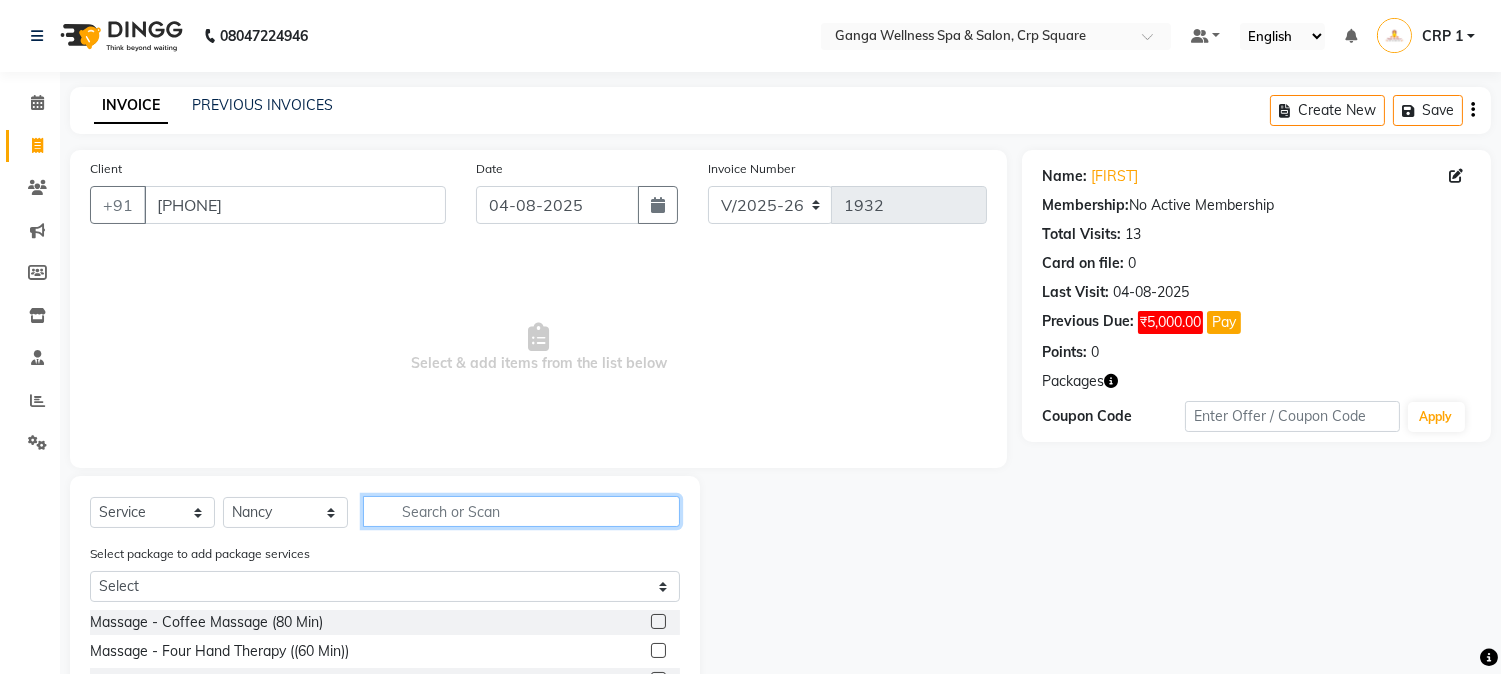 click 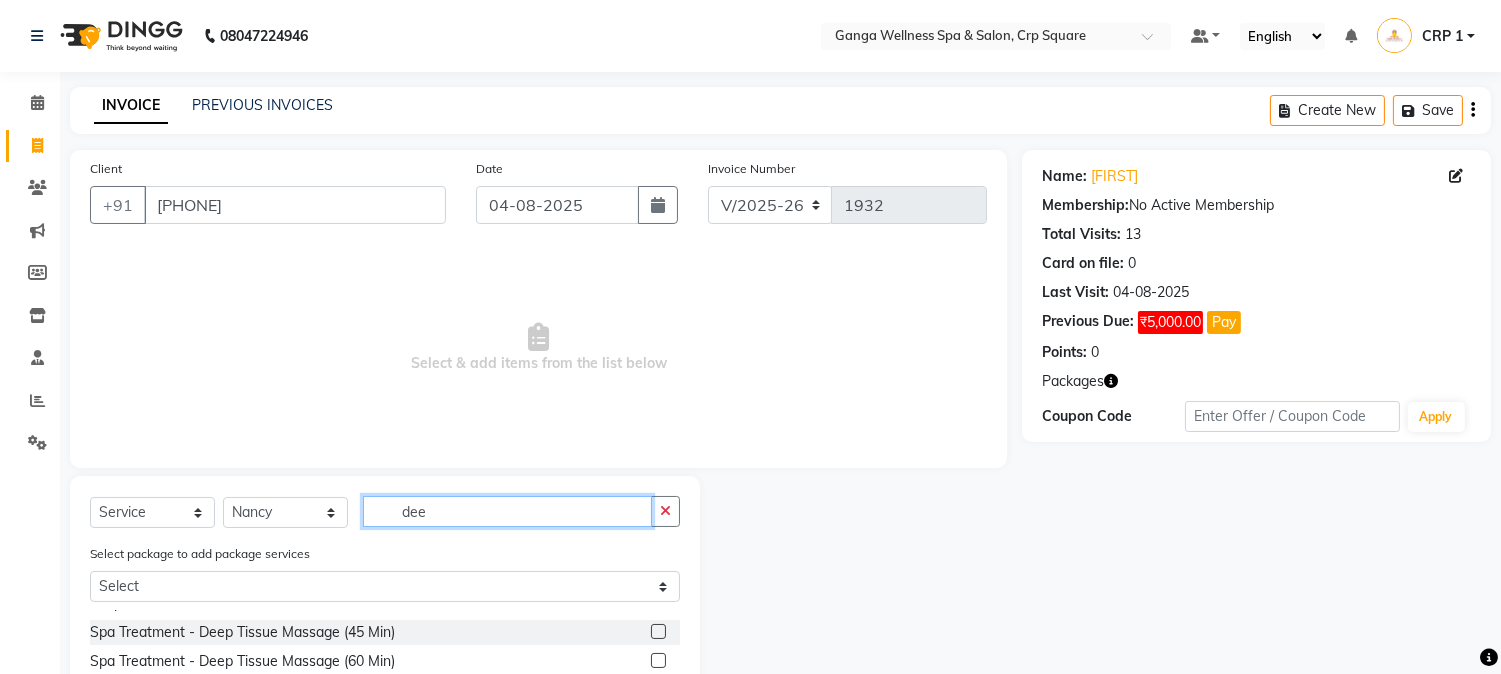 scroll, scrollTop: 3, scrollLeft: 0, axis: vertical 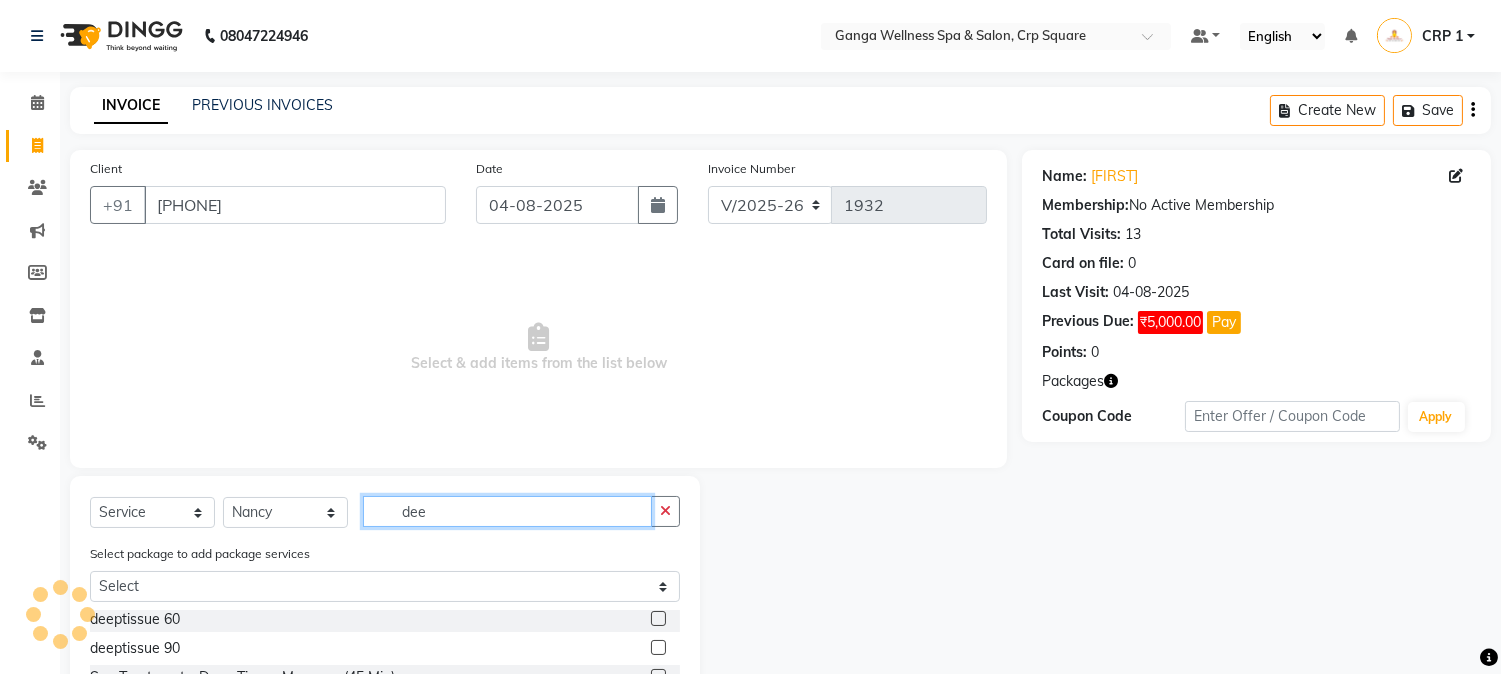 type on "dee" 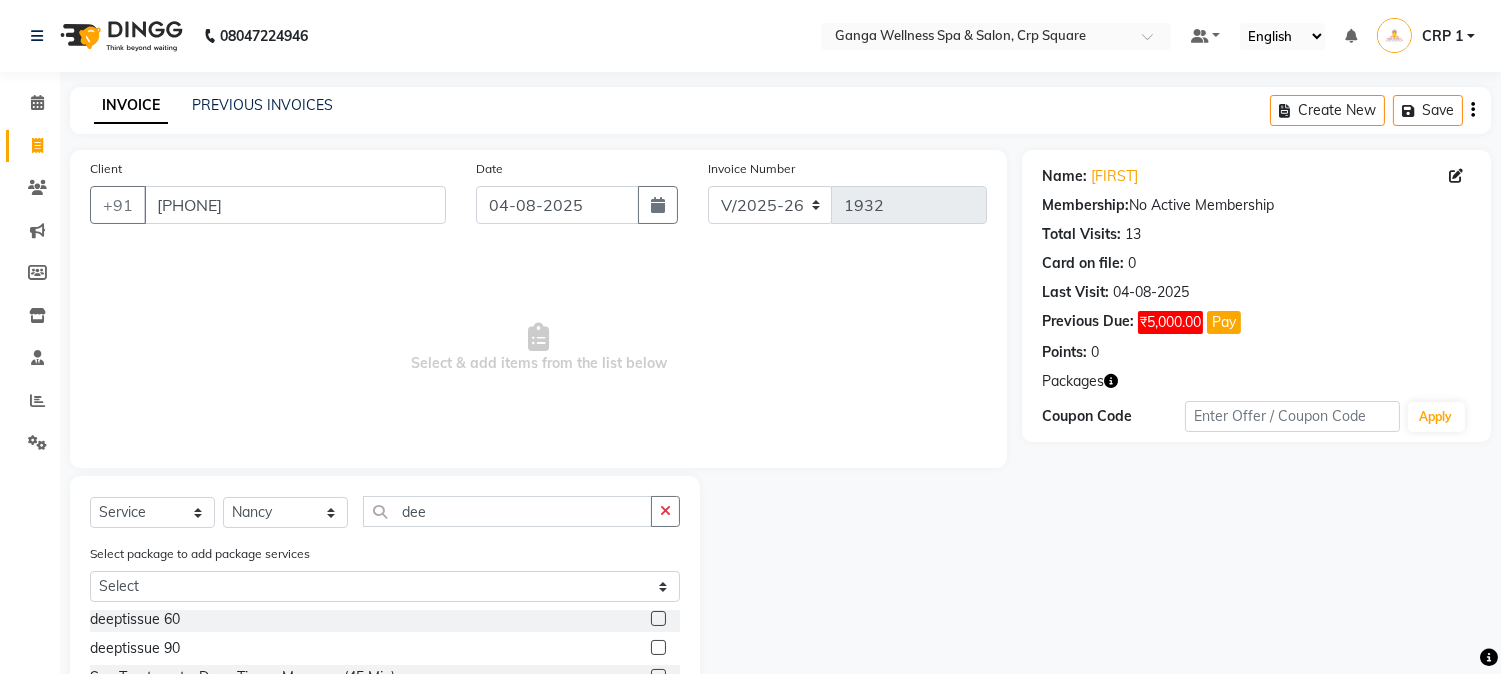 click 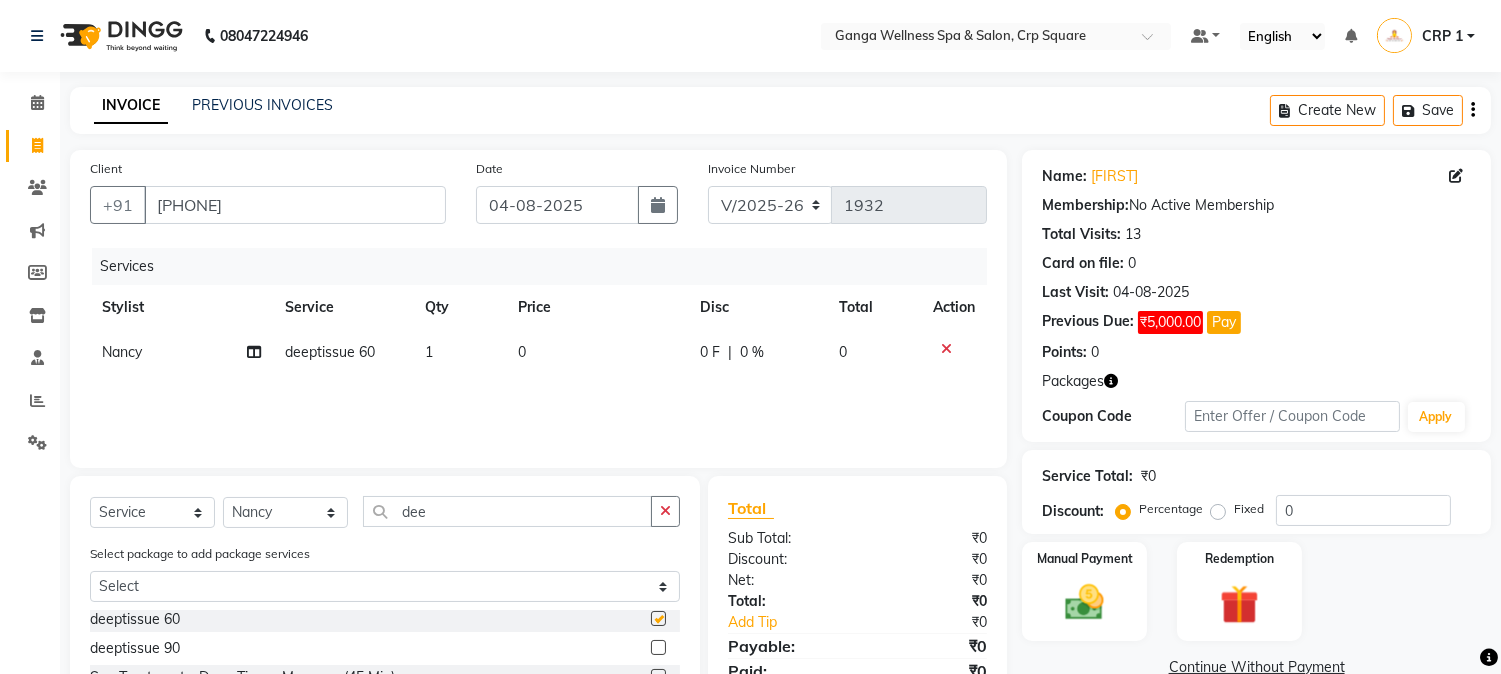 checkbox on "false" 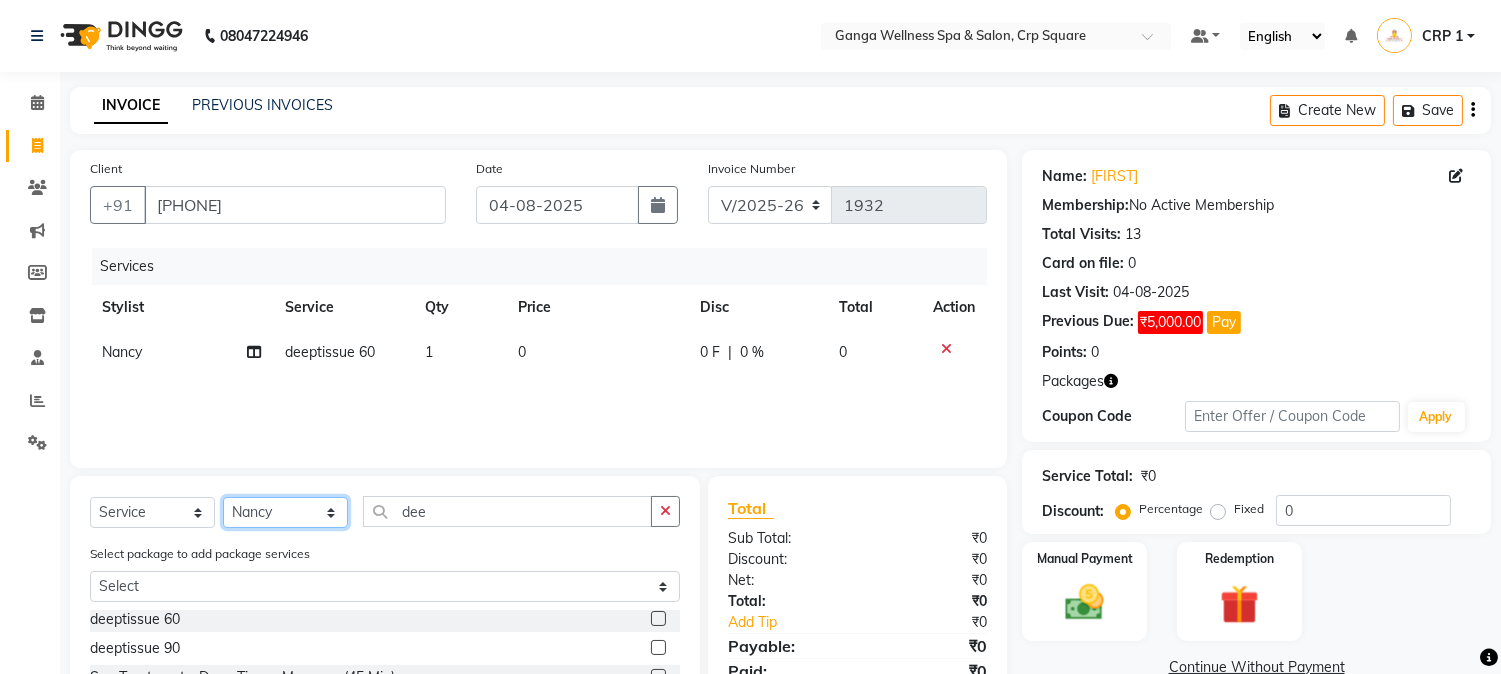 click on "Select Stylist Aarovi Abhin Alisha Ammi Ania Annei Api Ayen Bikash Bina CRP 1 CRP 2 Dipti Elina G1 G1 Salon General Manager  Helen Jasmine Jayashree JC Jenny kavi Krishna Manoj Mathu  Monika Moon Nancy Nirupama Pabitra Papu Puja Purnima Rajashree Raju Rashmi Rasmi  Remi Rinky Riya Rose Sanjiv Saraswati Saroj Sir  Shrabani Sofia Steffy Sukanya Surren Mahapatra Sushree Swopna Umpi Zuali" 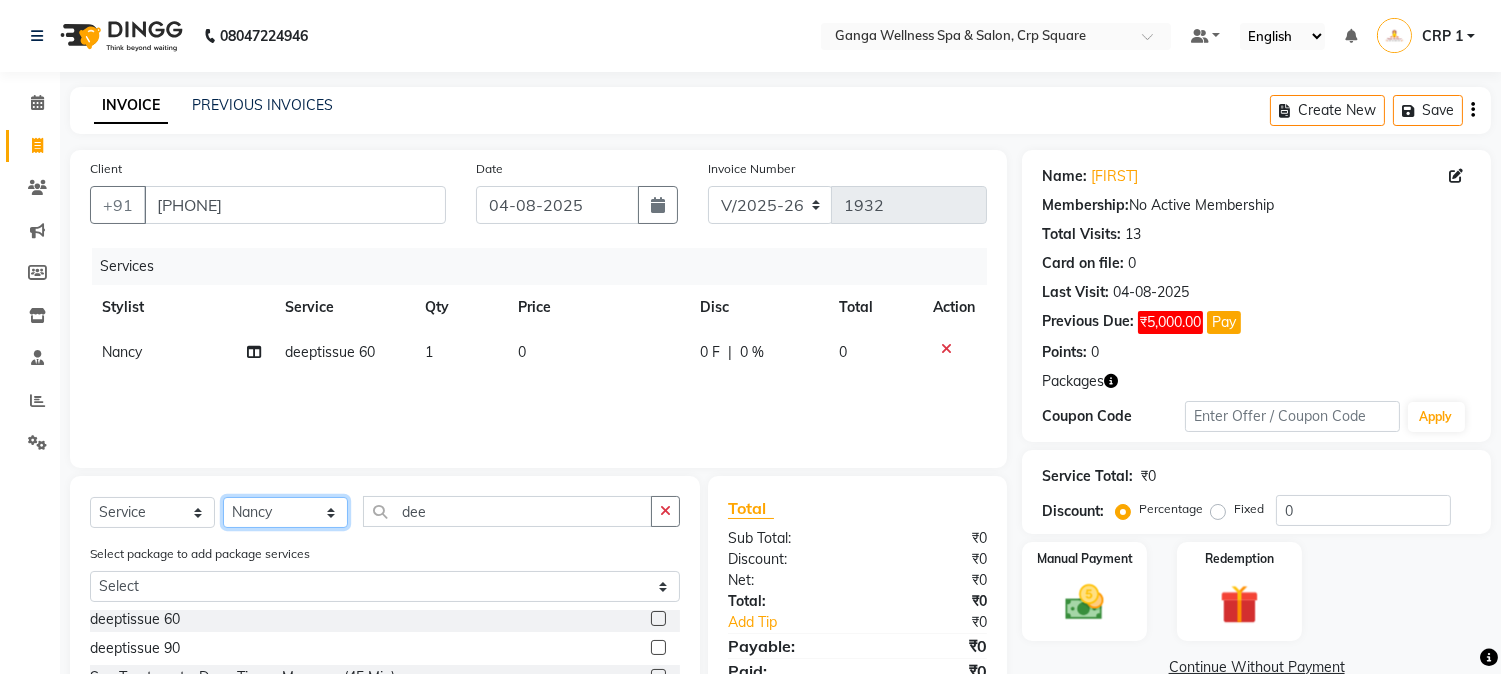 select on "69036" 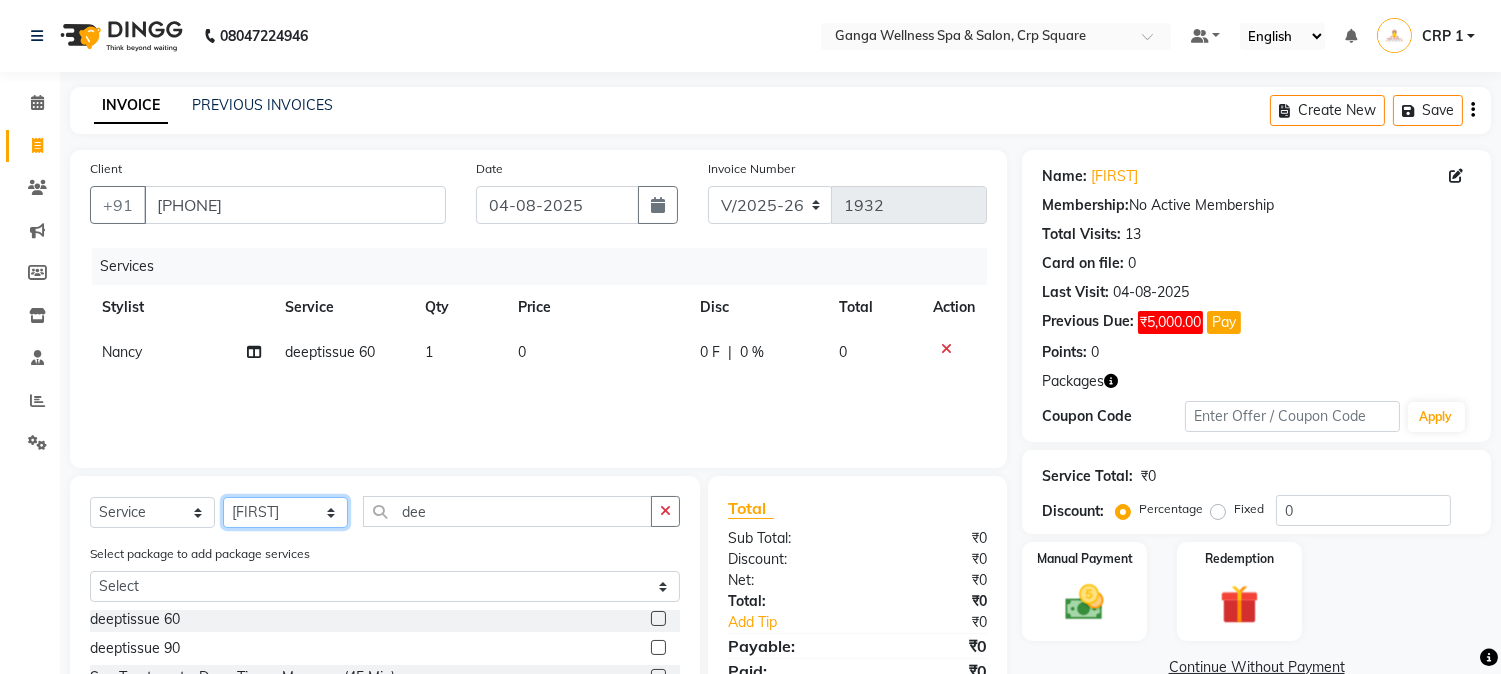click on "Select Stylist Aarovi Abhin Alisha Ammi Ania Annei Api Ayen Bikash Bina CRP 1 CRP 2 Dipti Elina G1 G1 Salon General Manager  Helen Jasmine Jayashree JC Jenny kavi Krishna Manoj Mathu  Monika Moon Nancy Nirupama Pabitra Papu Puja Purnima Rajashree Raju Rashmi Rasmi  Remi Rinky Riya Rose Sanjiv Saraswati Saroj Sir  Shrabani Sofia Steffy Sukanya Surren Mahapatra Sushree Swopna Umpi Zuali" 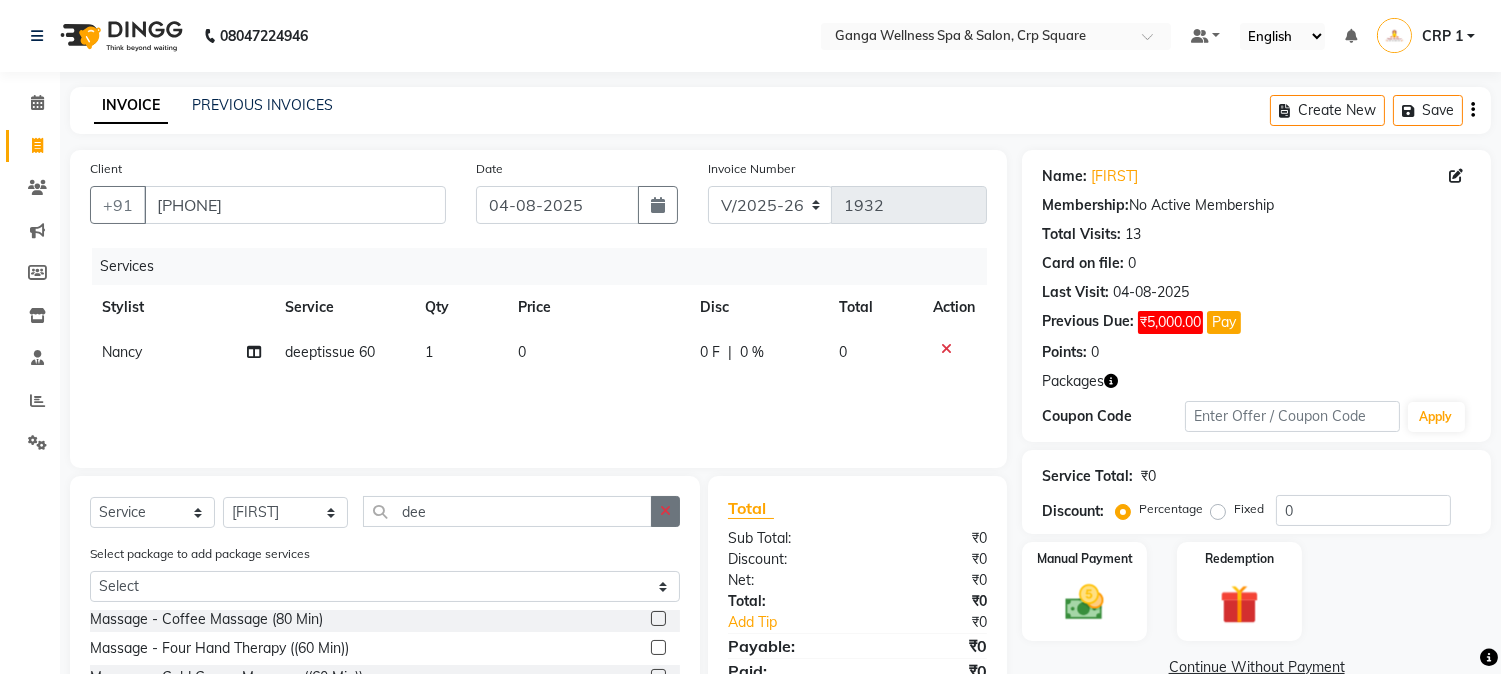 click 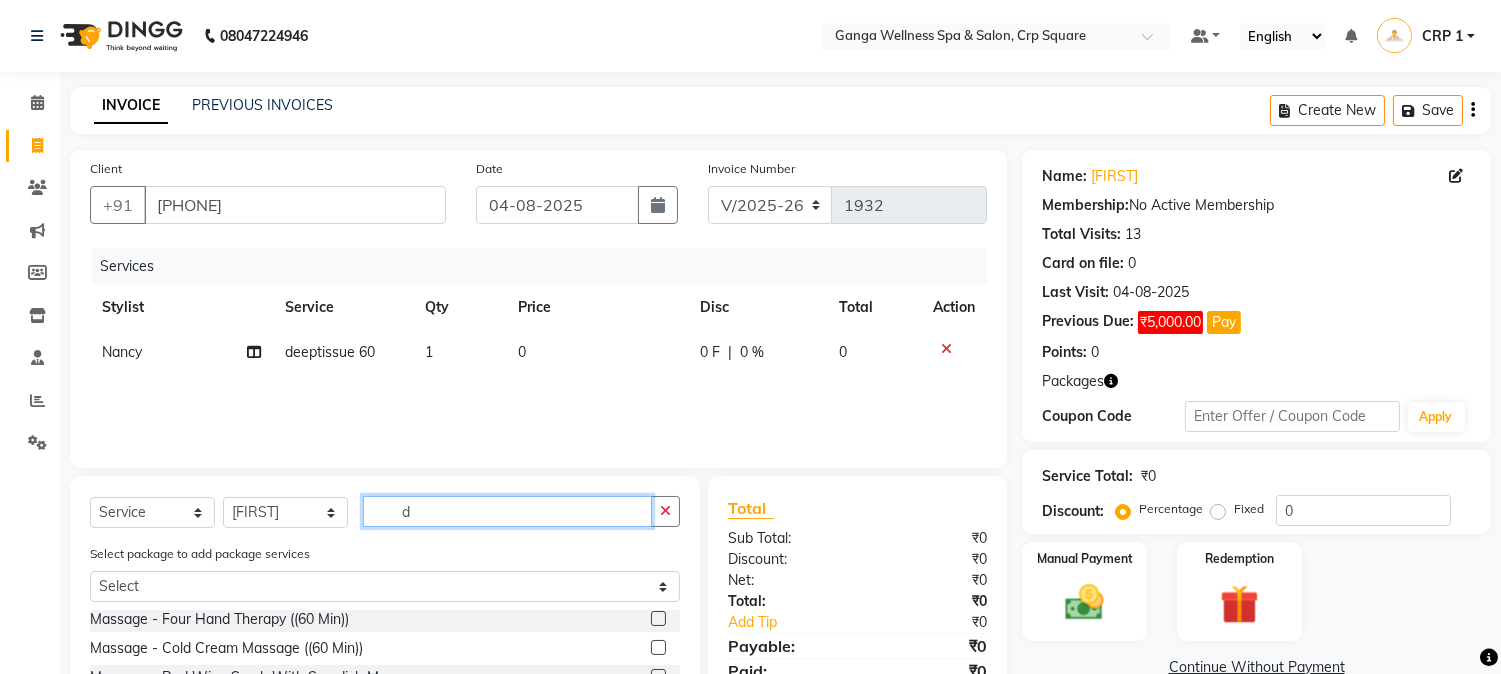 scroll, scrollTop: 0, scrollLeft: 0, axis: both 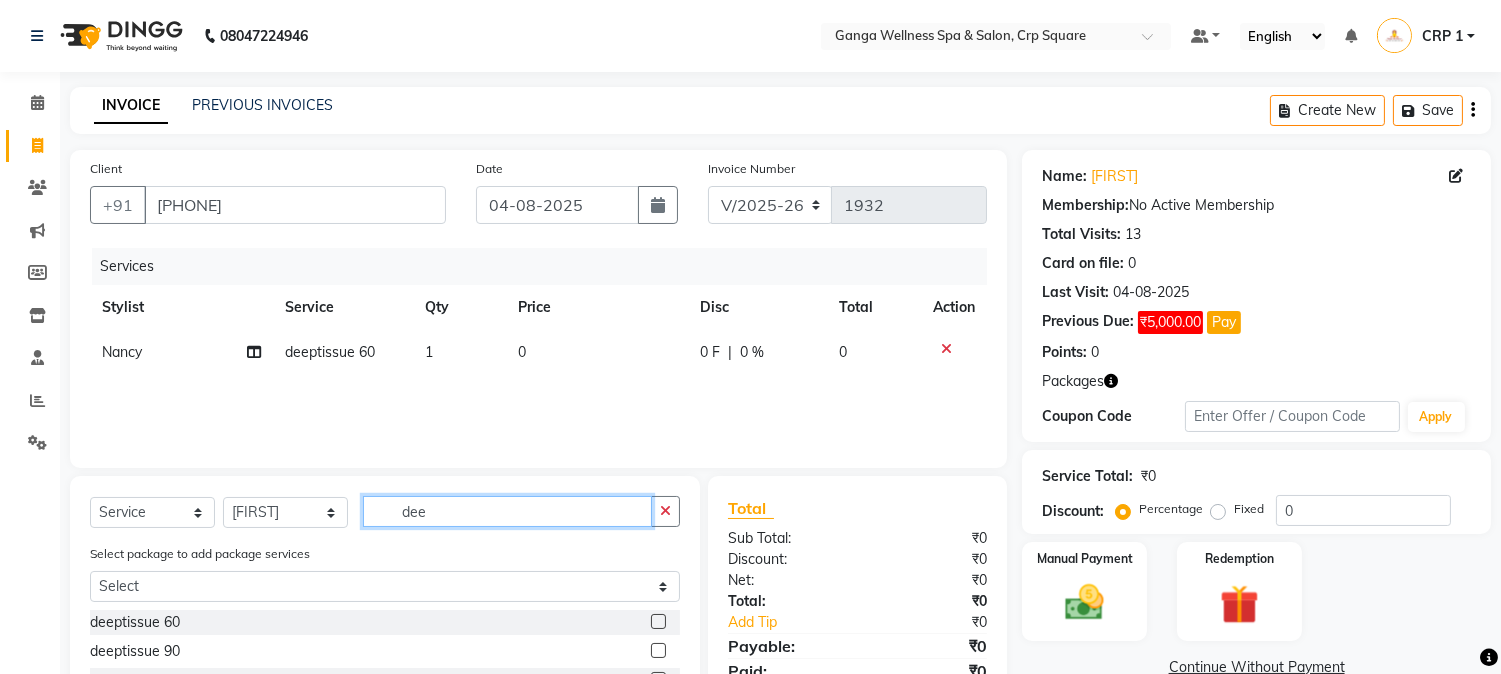 type on "dee" 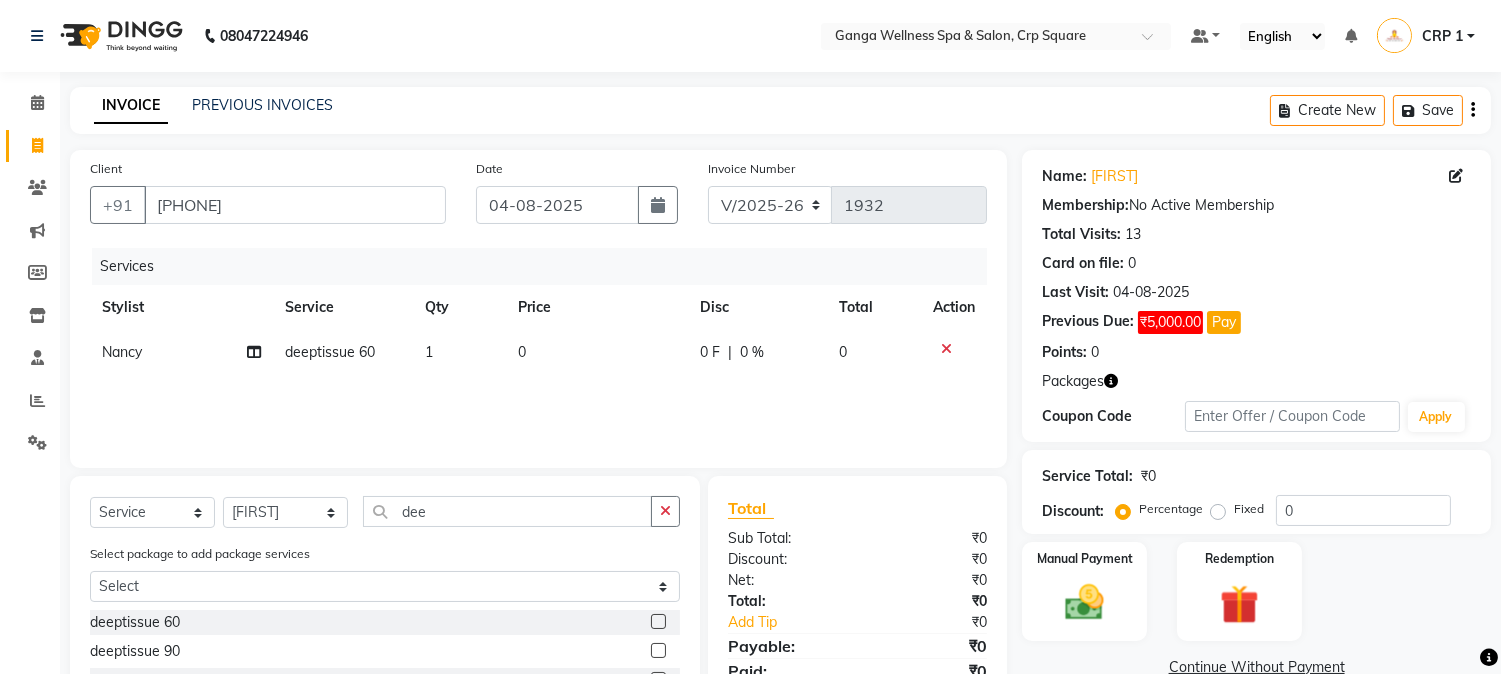 click 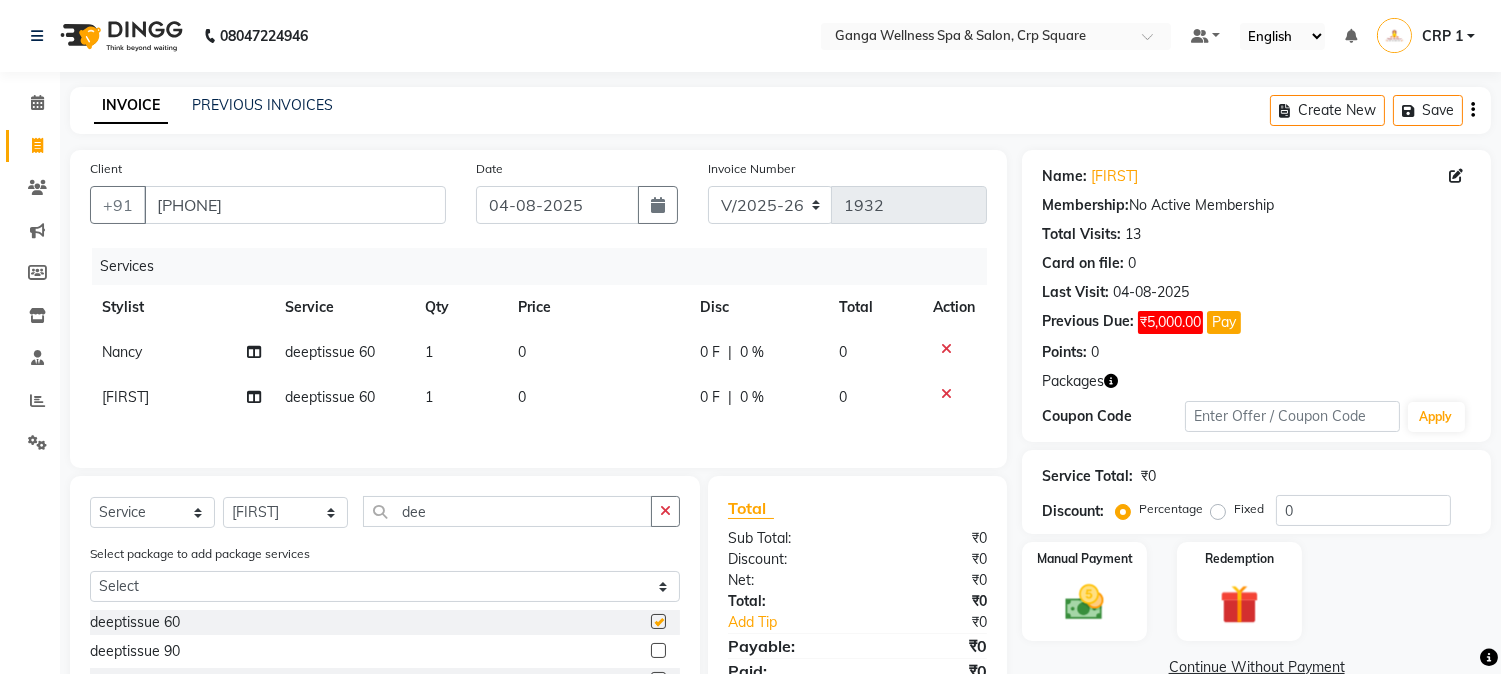 checkbox on "false" 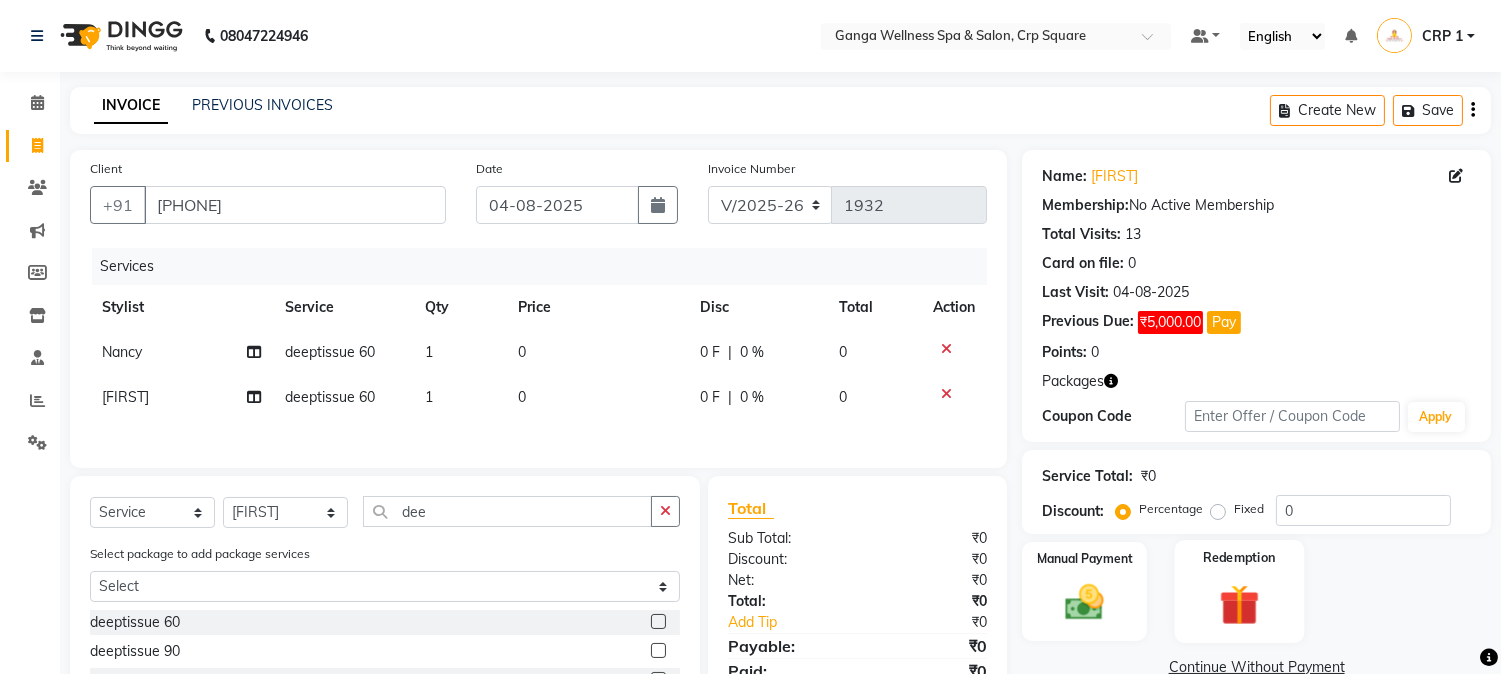 click 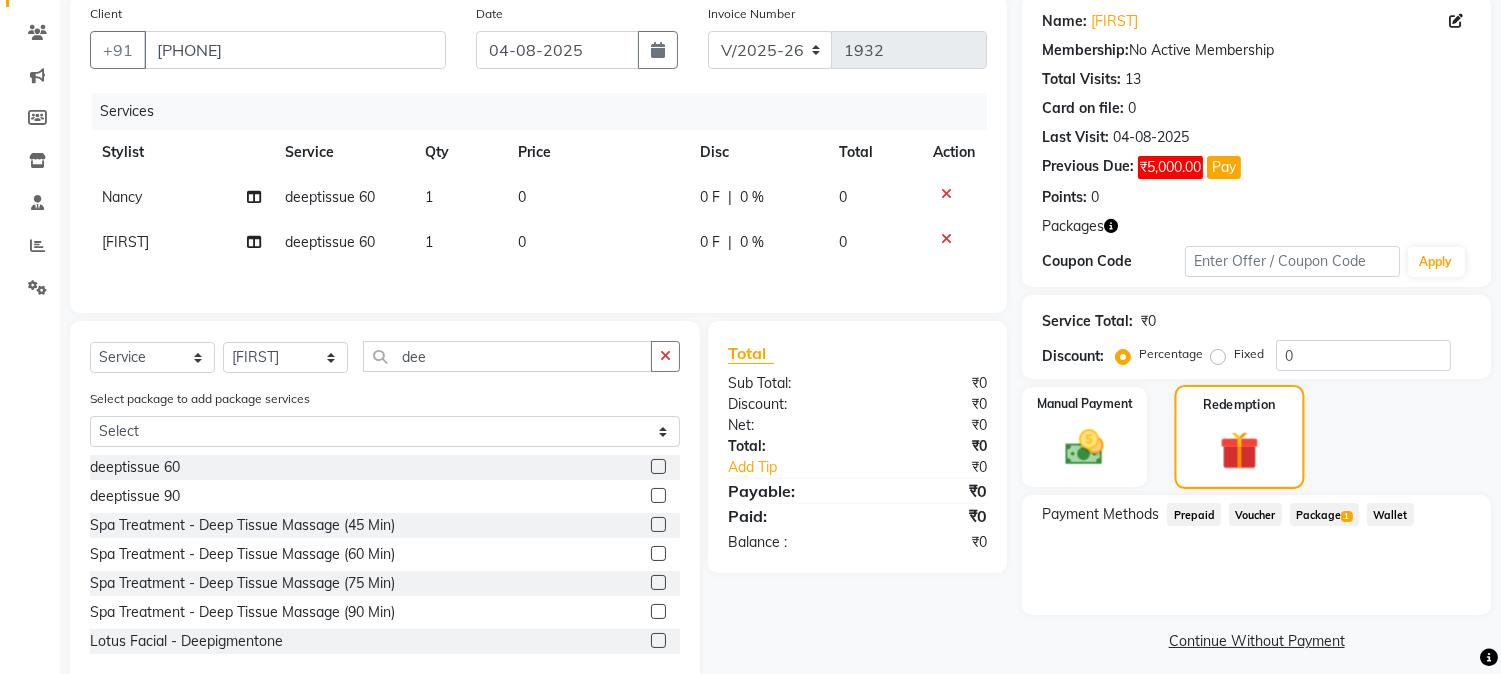 scroll, scrollTop: 198, scrollLeft: 0, axis: vertical 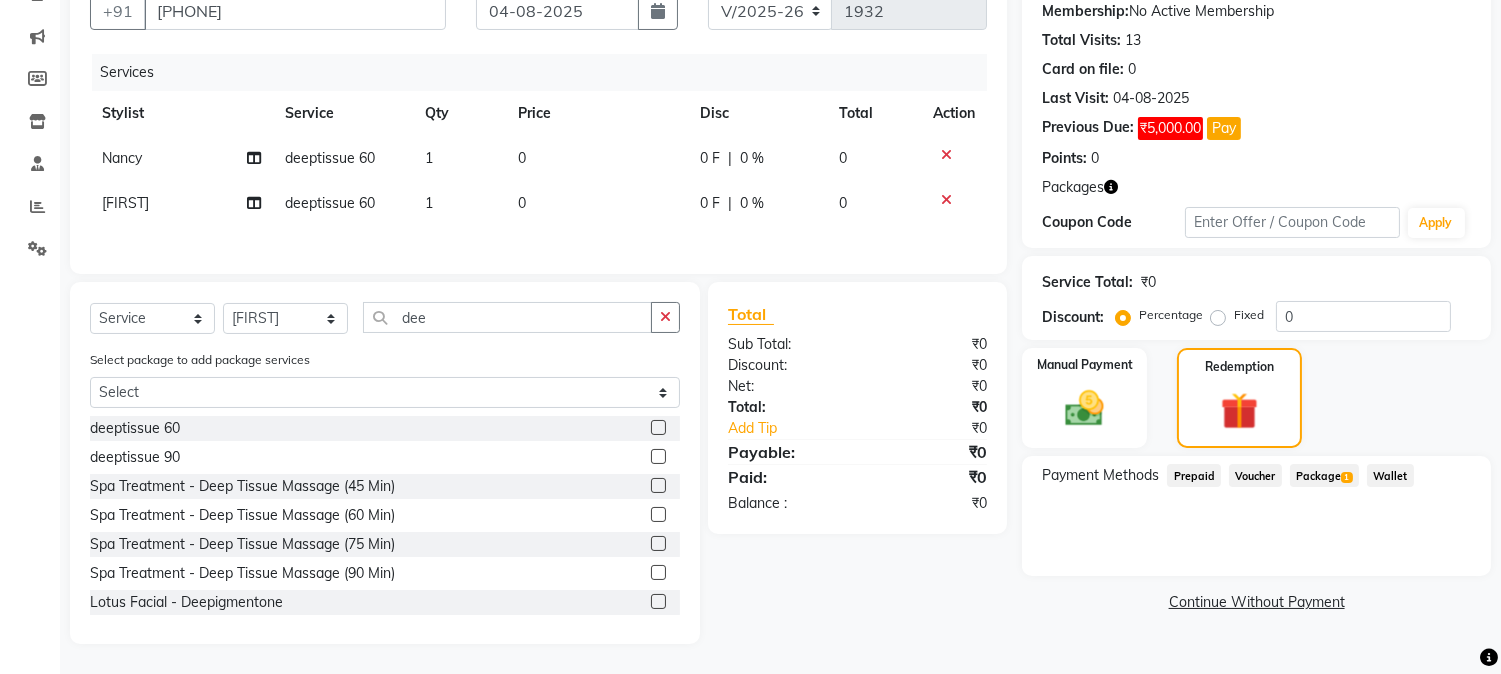 click on "Package  1" 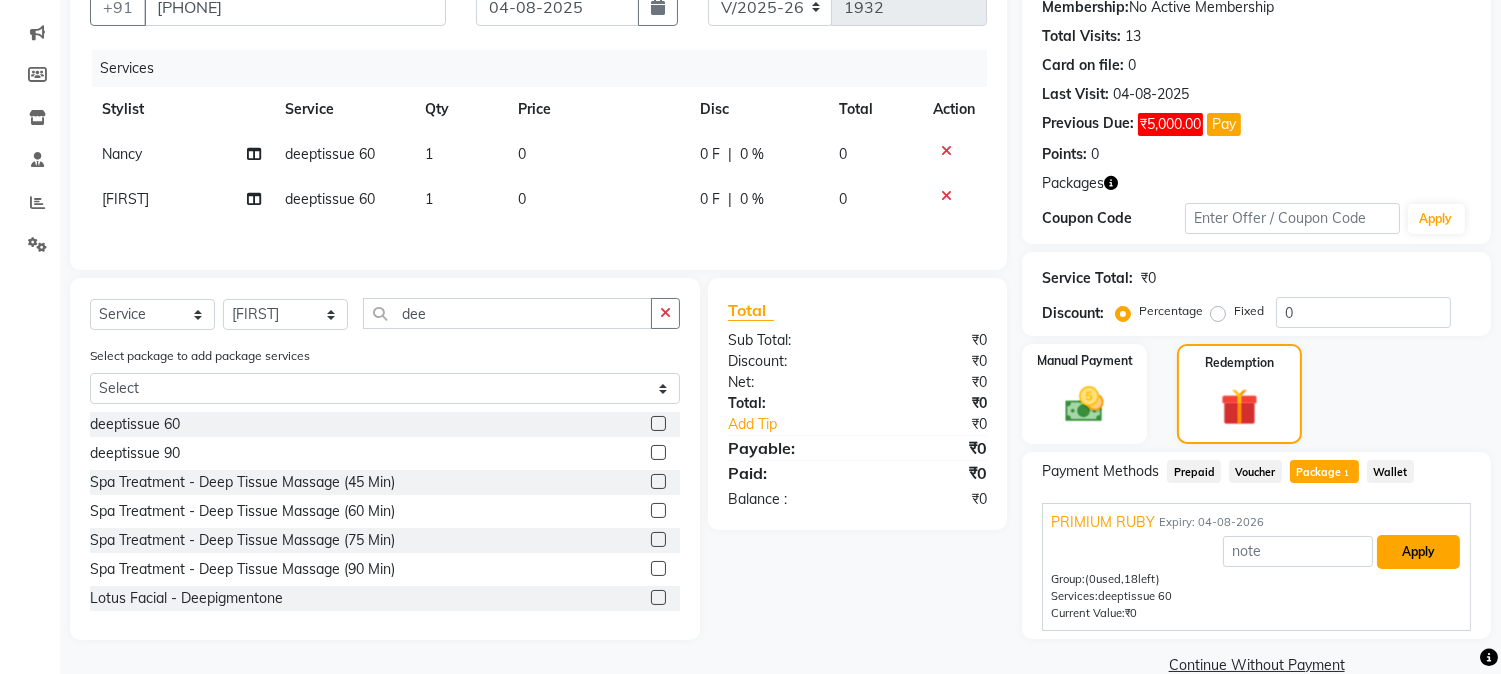 click on "Apply" at bounding box center [1418, 552] 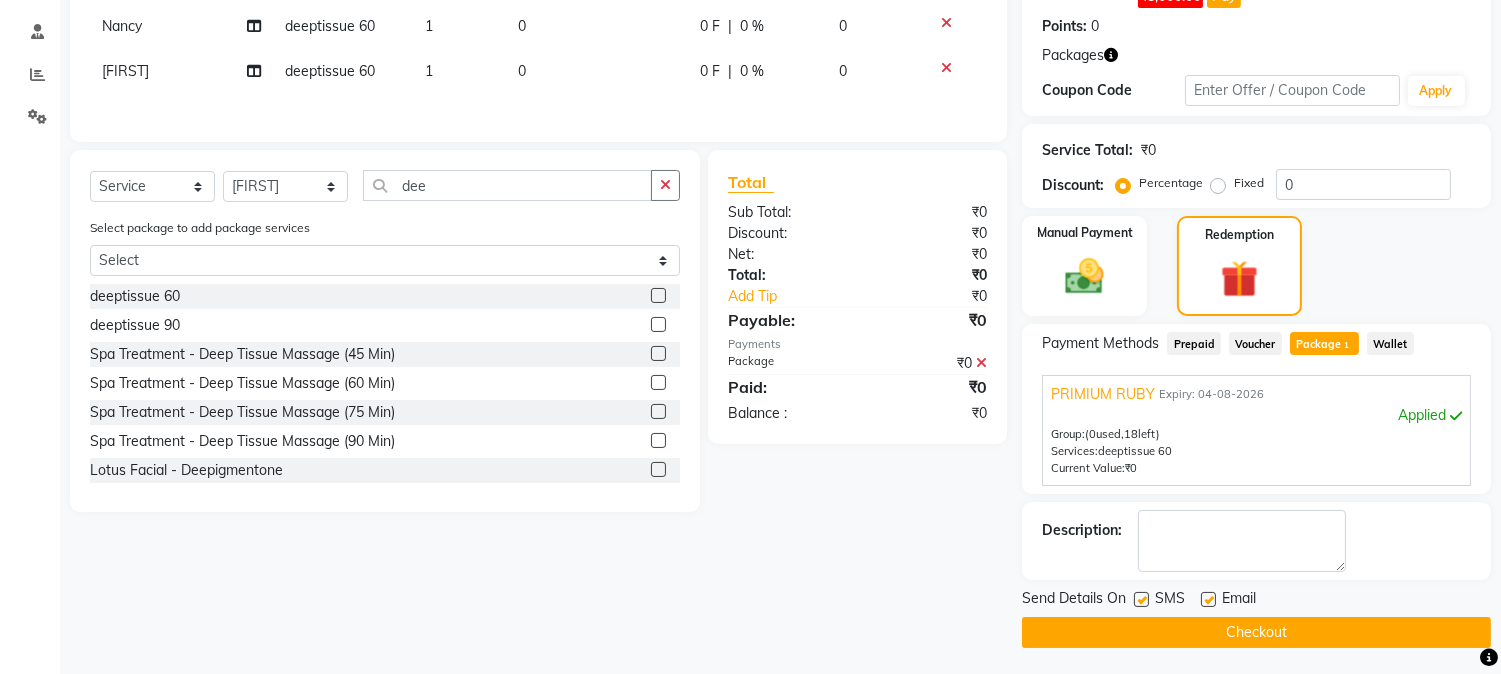 scroll, scrollTop: 328, scrollLeft: 0, axis: vertical 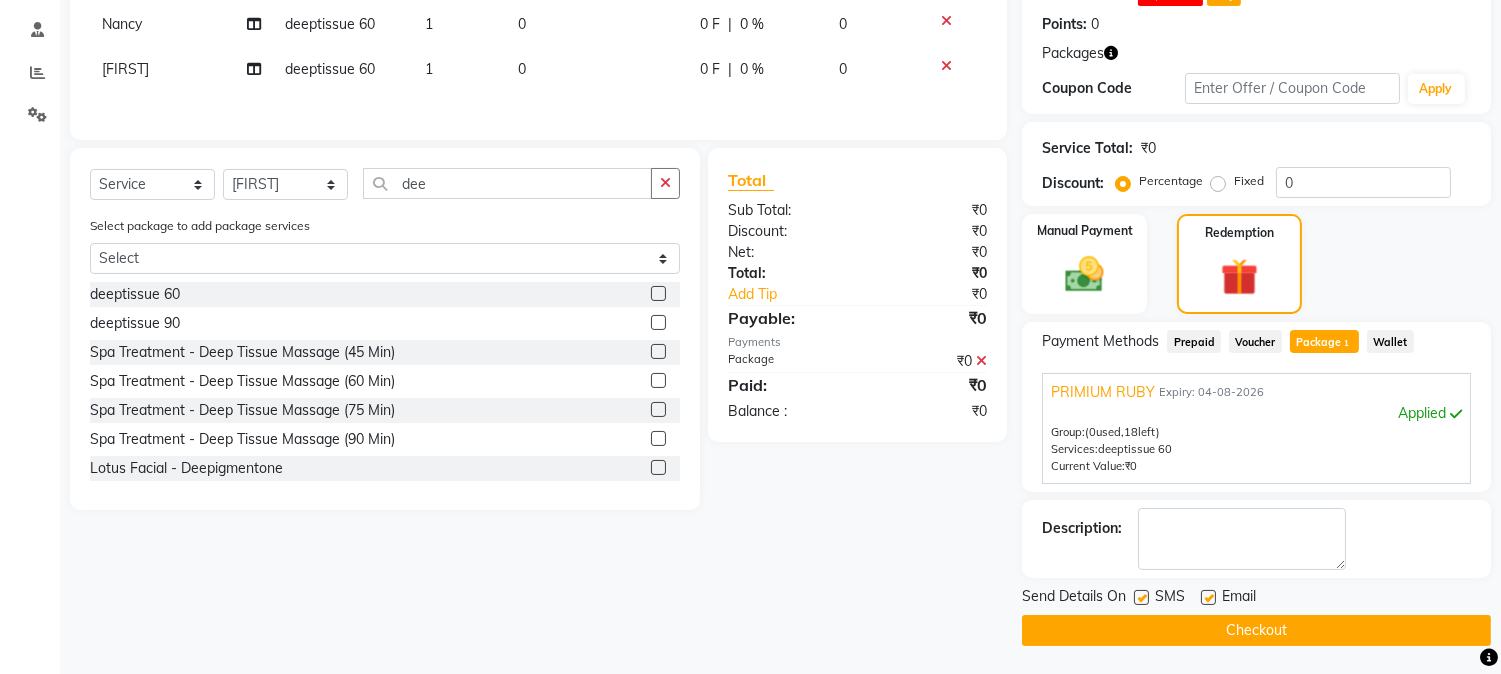 click on "Checkout" 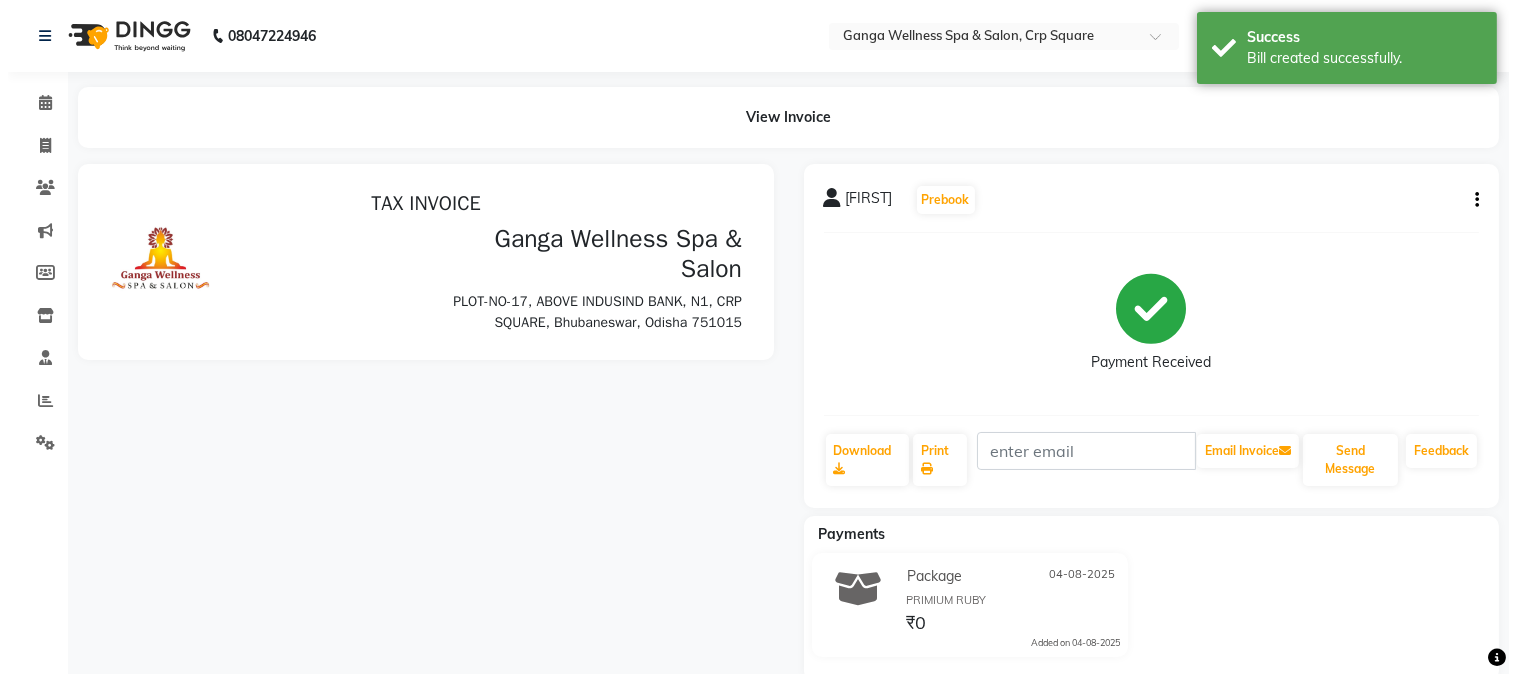 scroll, scrollTop: 0, scrollLeft: 0, axis: both 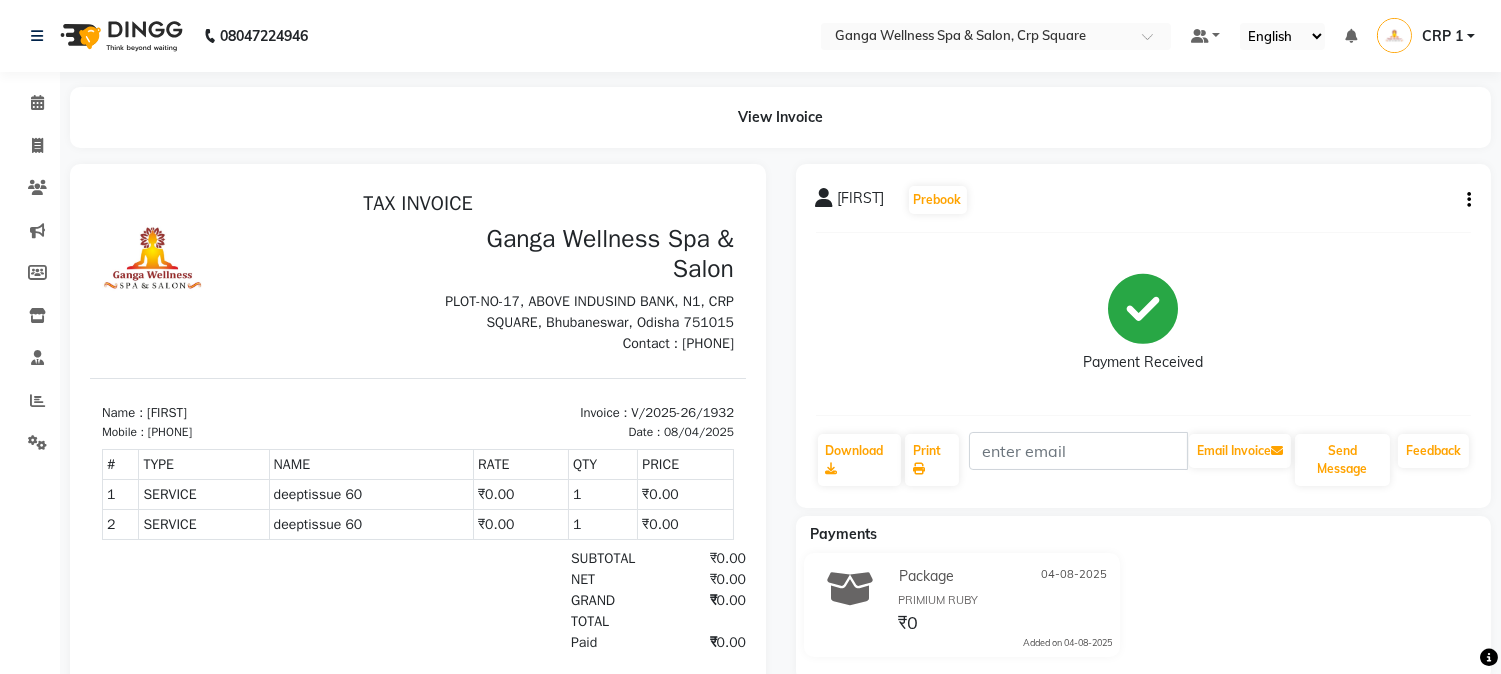 click on "View Invoice" 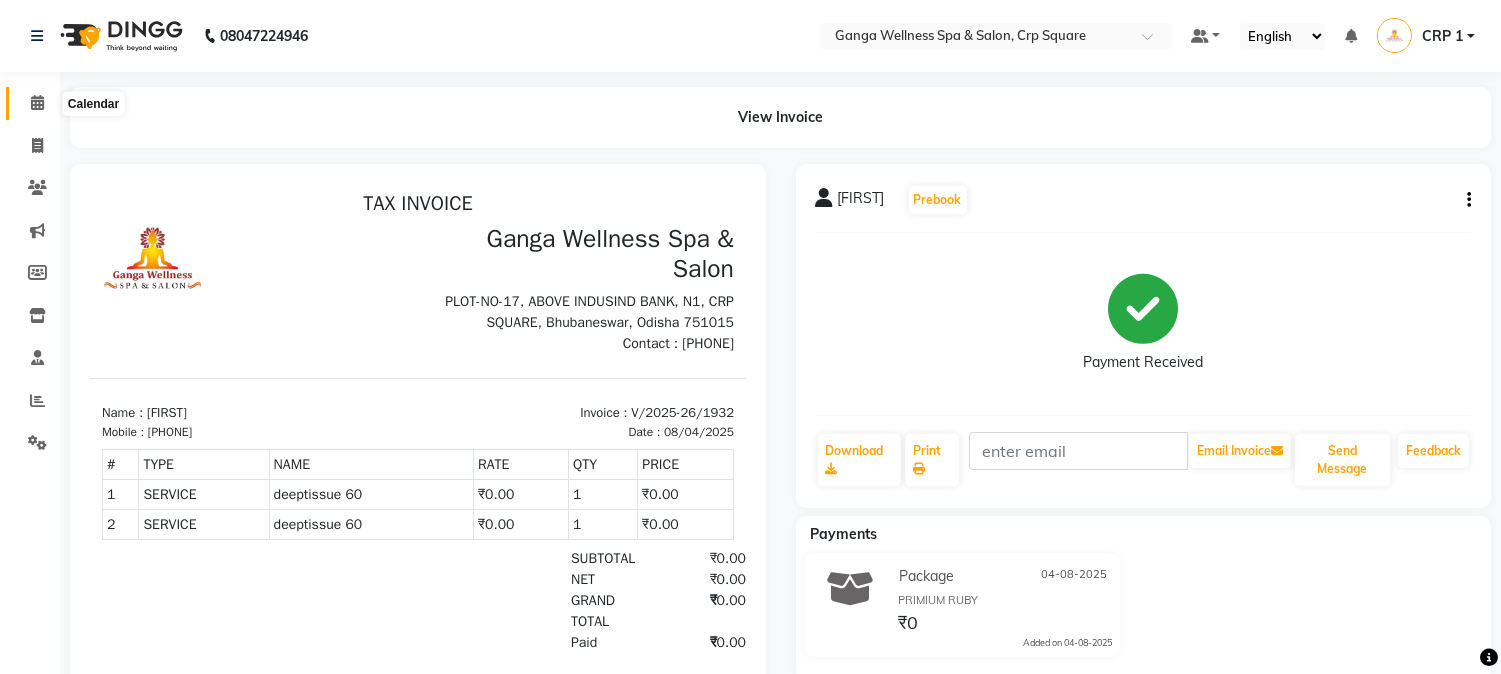 click 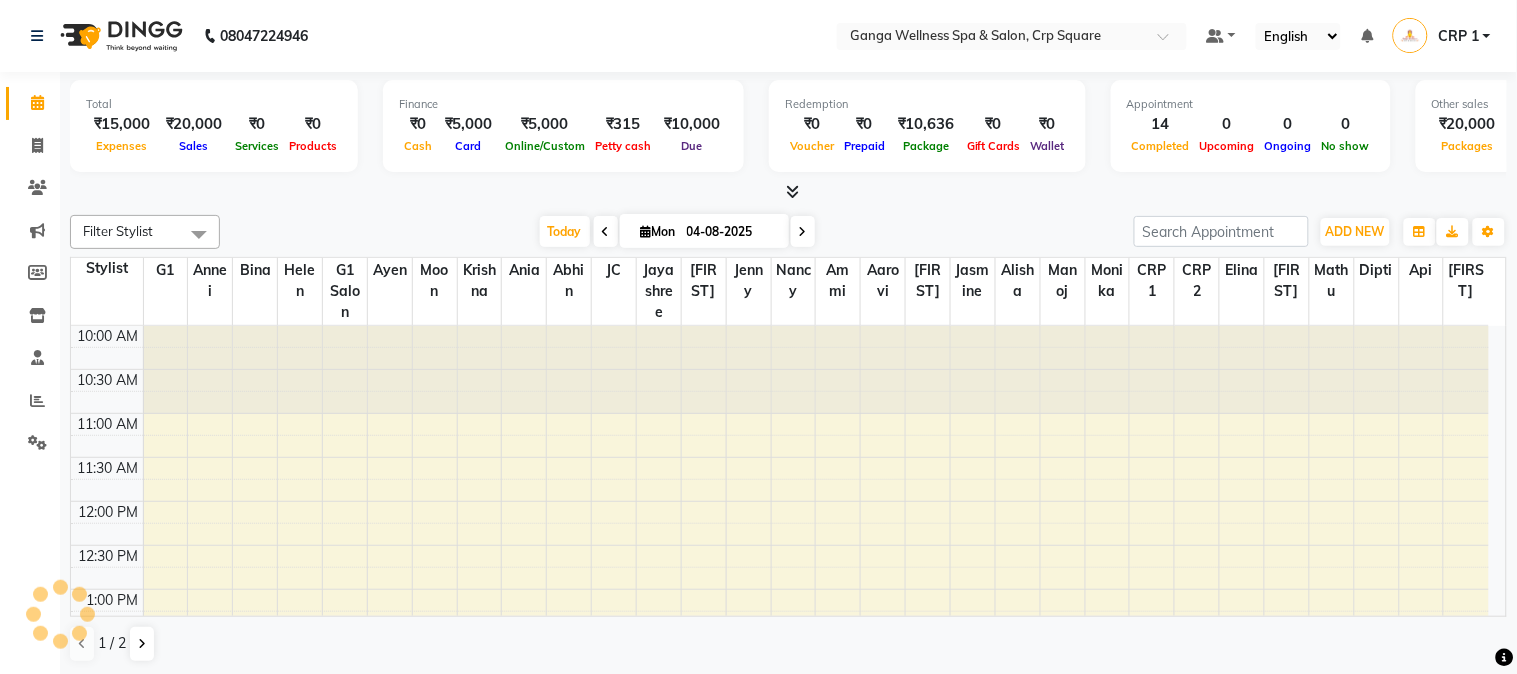 scroll, scrollTop: 0, scrollLeft: 0, axis: both 